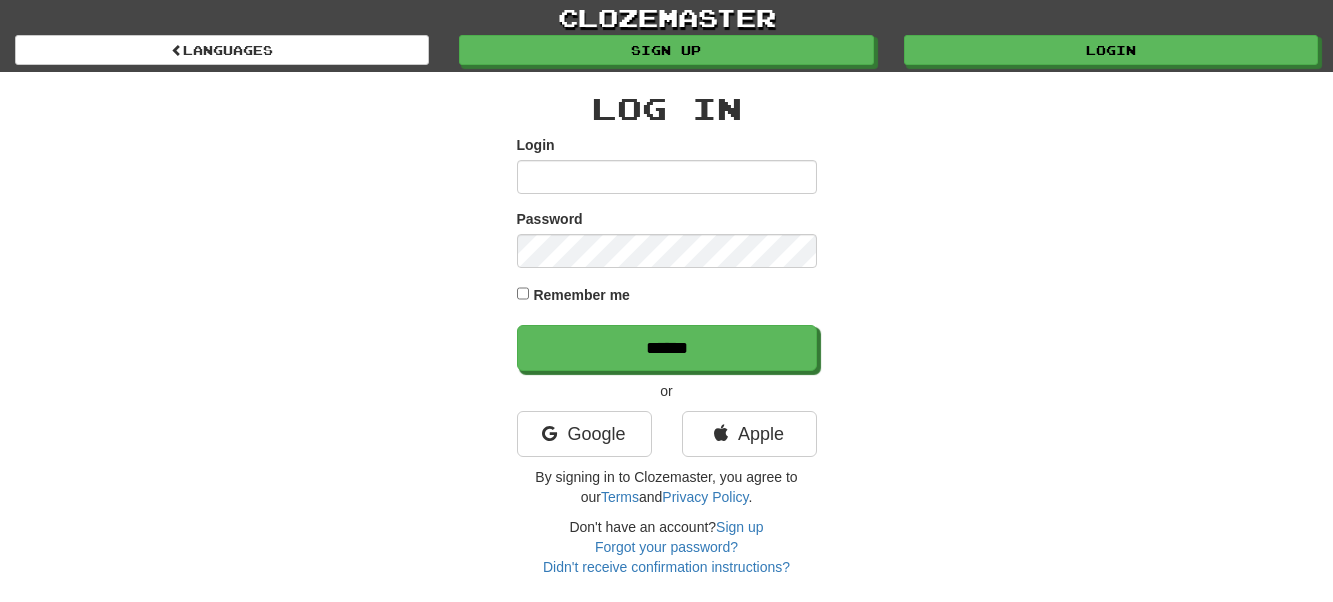 scroll, scrollTop: 0, scrollLeft: 0, axis: both 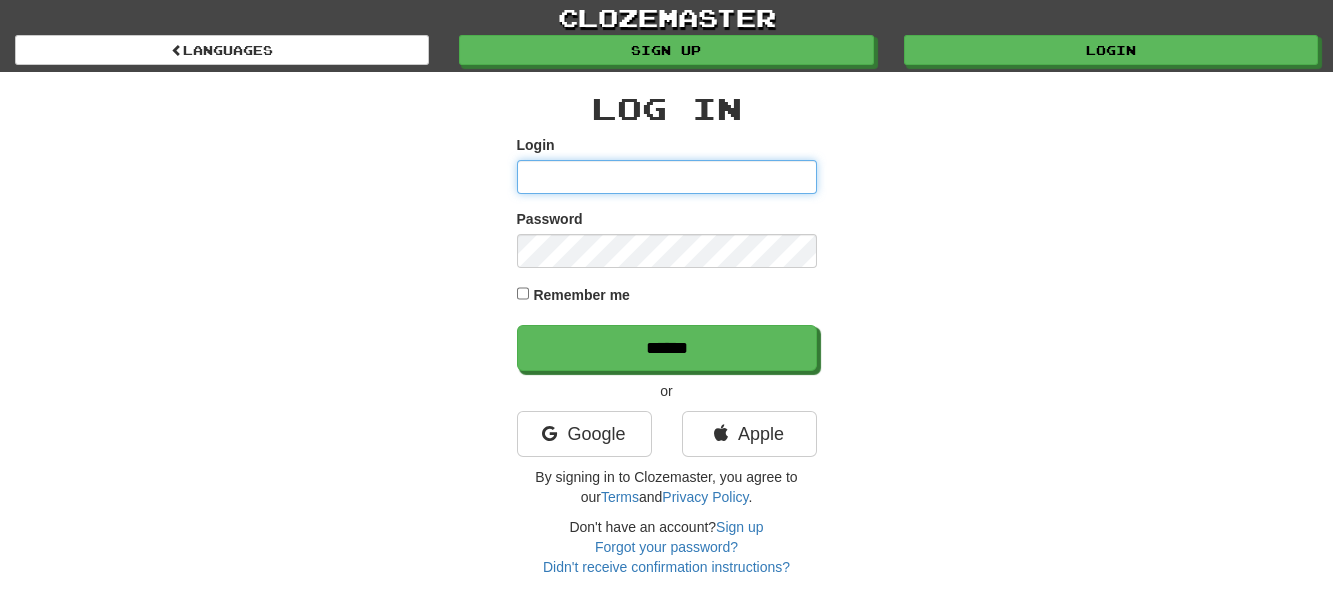 type on "**********" 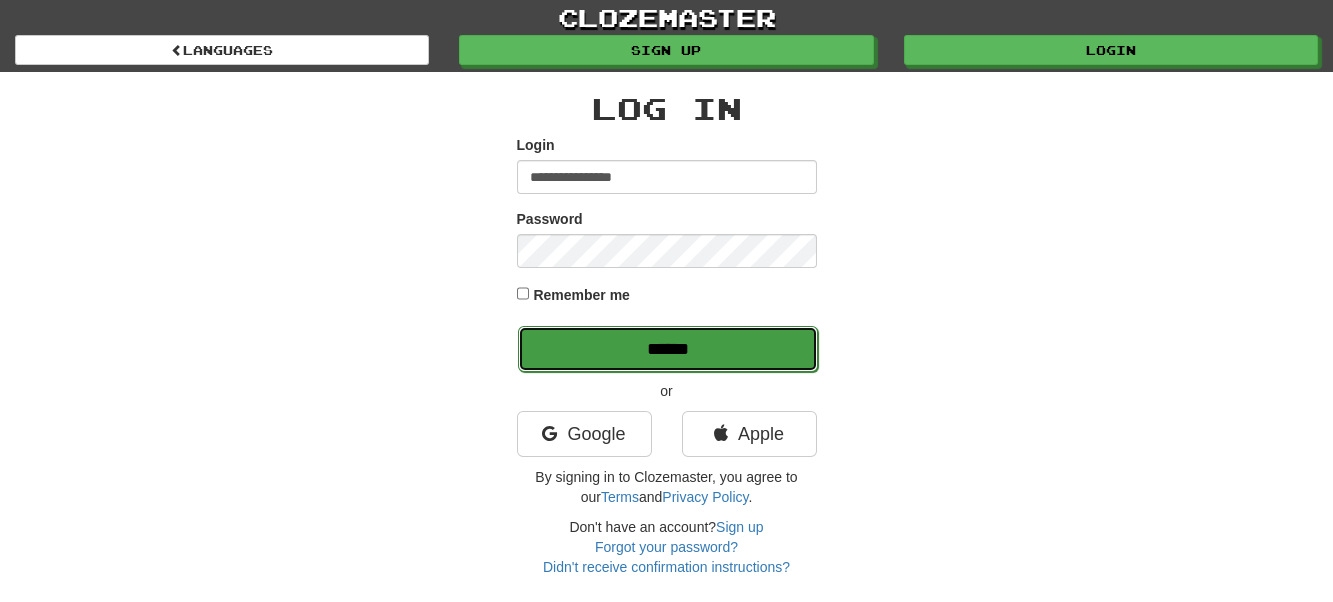 click on "******" at bounding box center [668, 349] 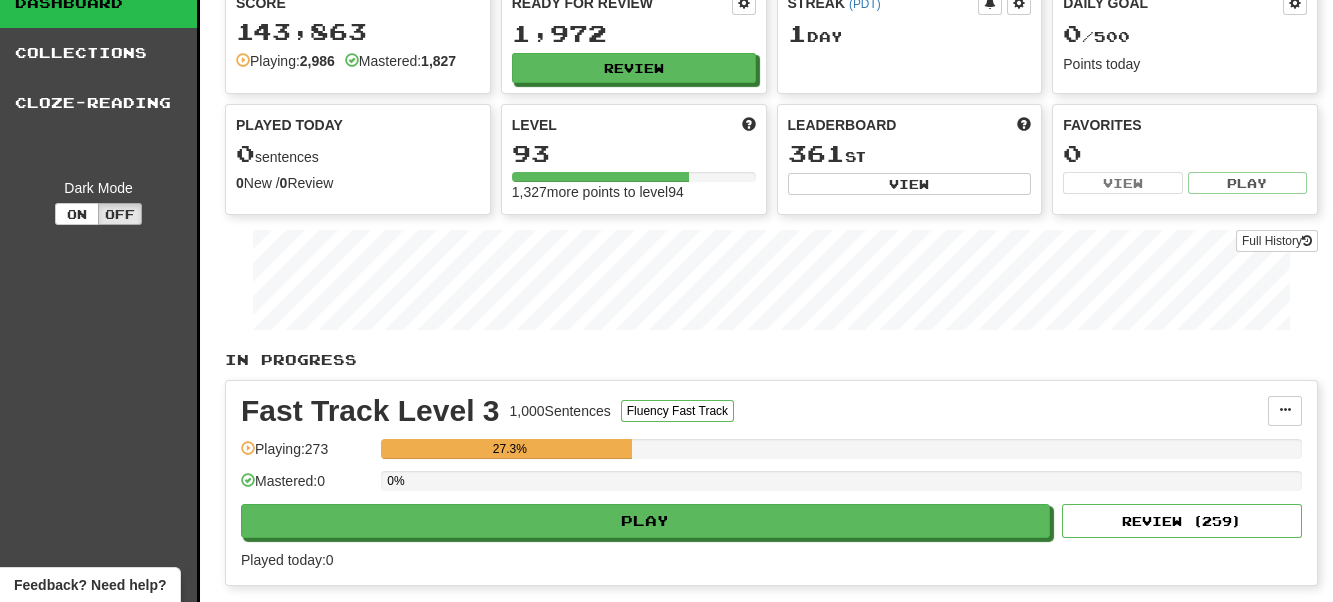 scroll, scrollTop: 0, scrollLeft: 0, axis: both 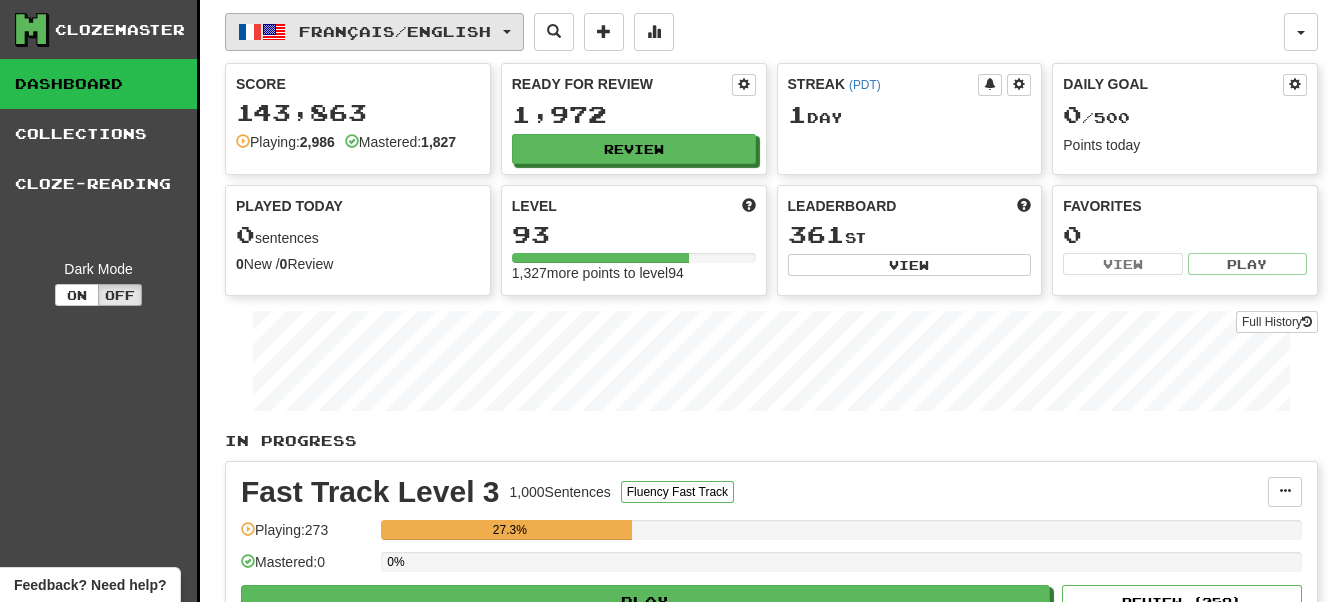 click on "Français  /  English" at bounding box center (374, 32) 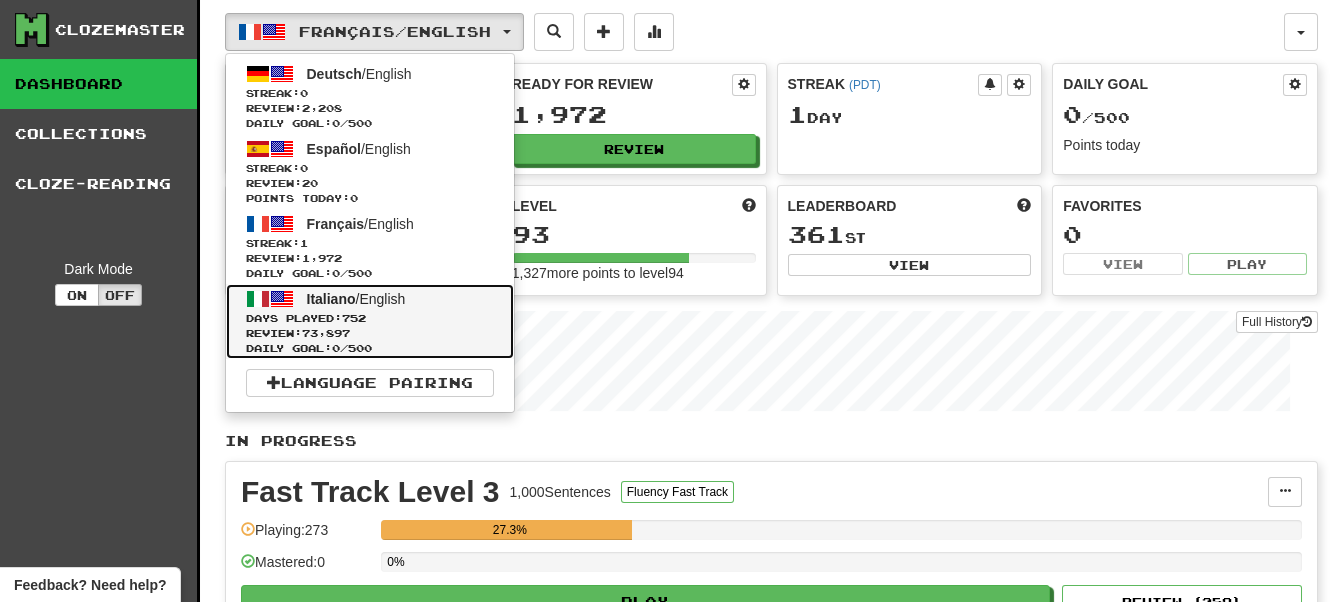 click on "Italiano" at bounding box center [331, 299] 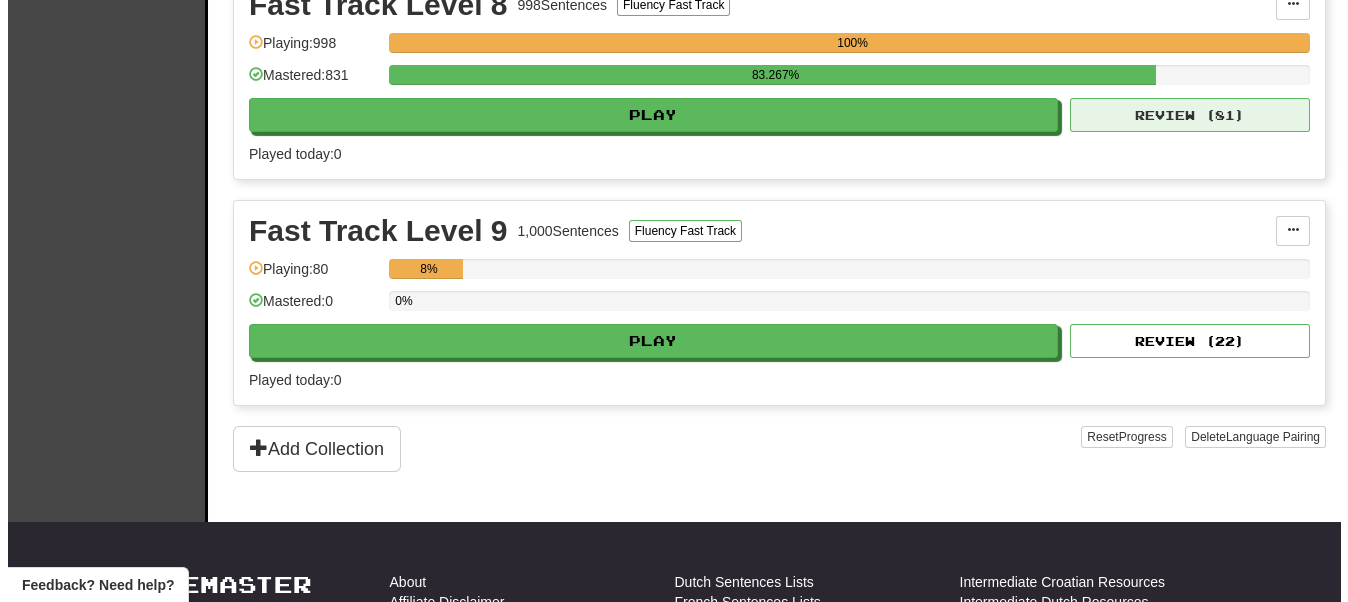 scroll, scrollTop: 500, scrollLeft: 0, axis: vertical 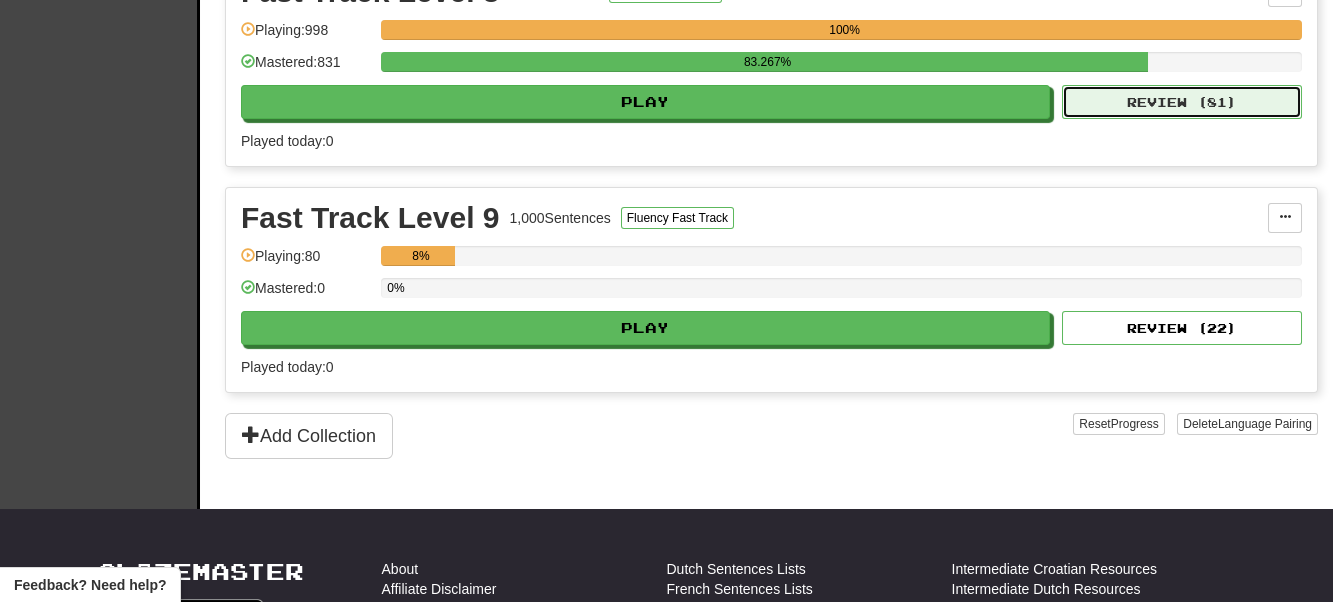 click on "Review ( 81 )" at bounding box center [1182, 102] 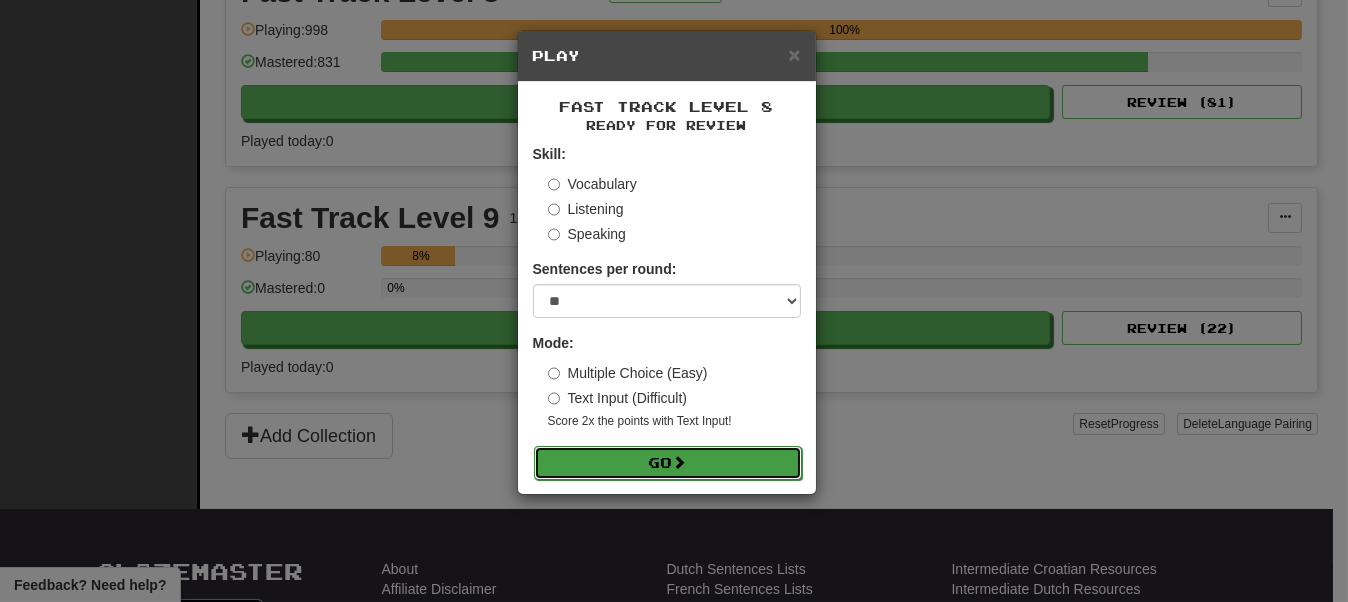 click on "Go" at bounding box center (668, 463) 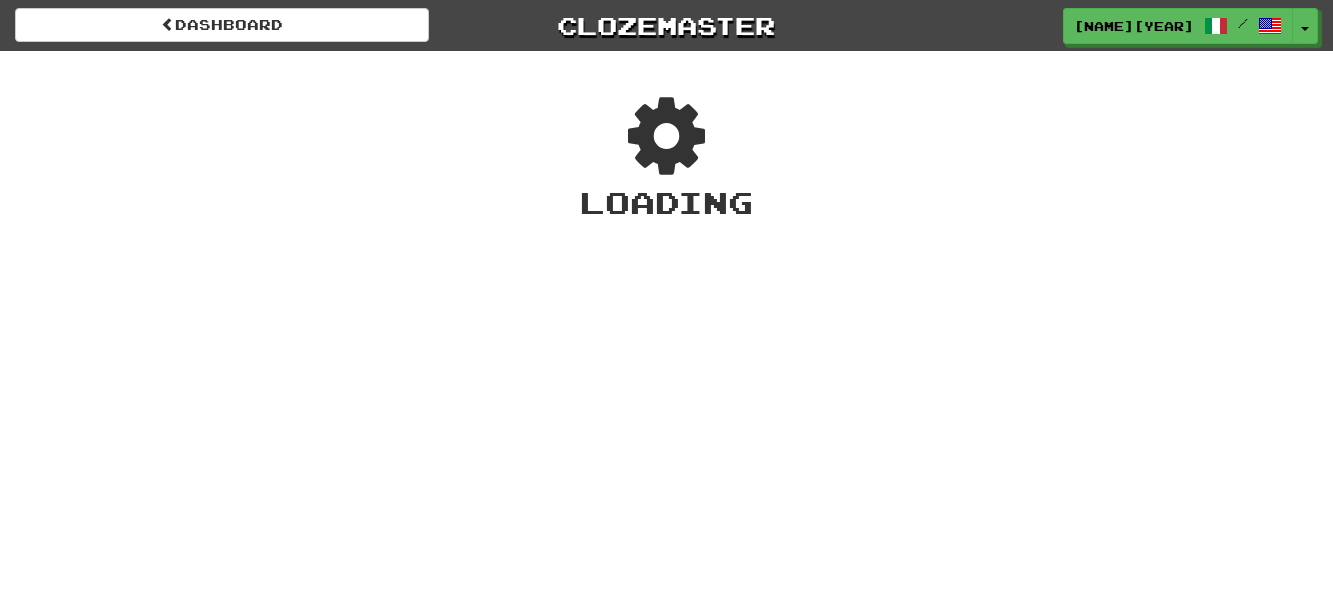 scroll, scrollTop: 0, scrollLeft: 0, axis: both 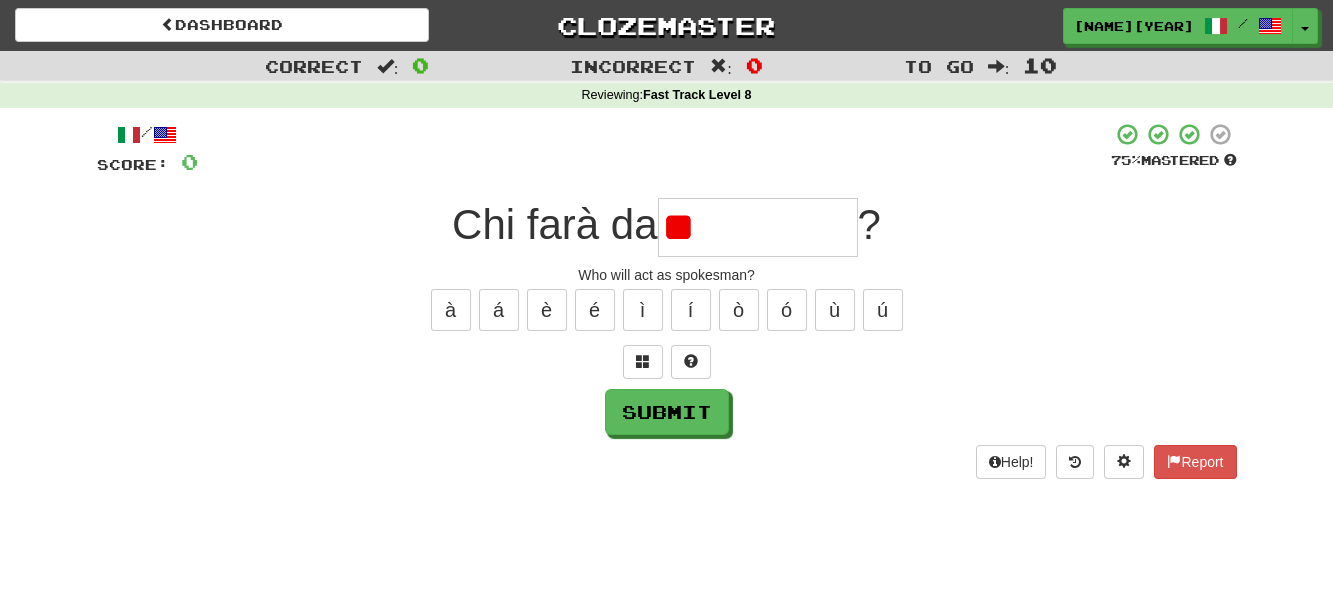 type on "*" 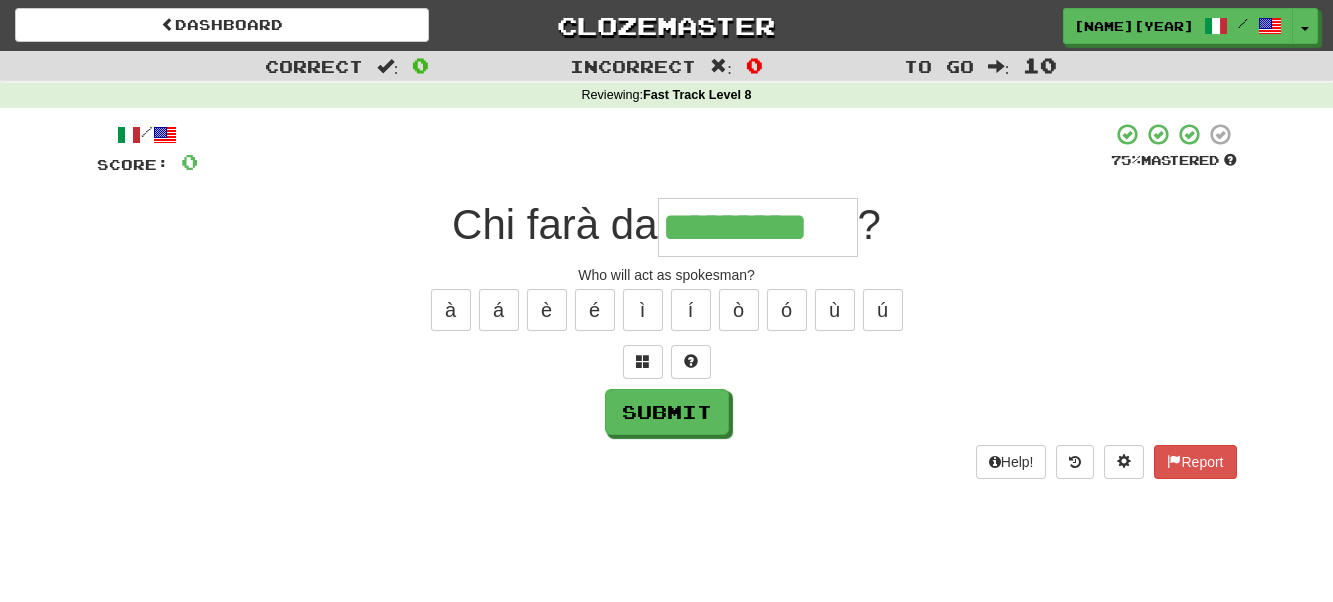 type on "*********" 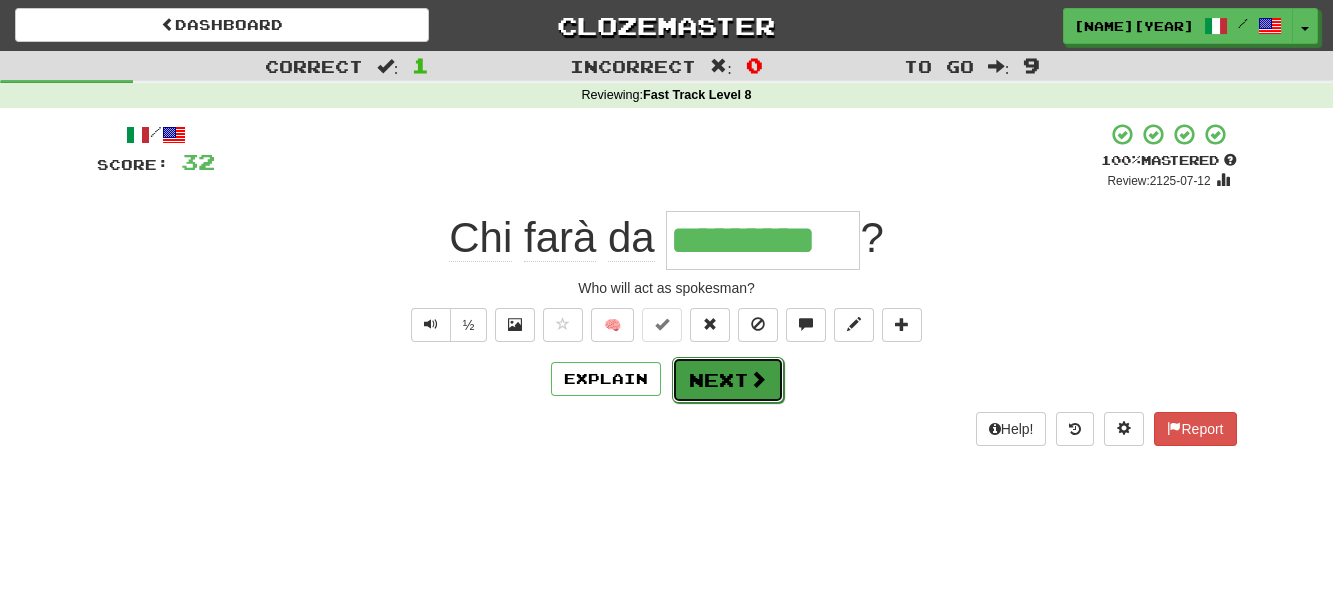 click on "Next" at bounding box center [728, 380] 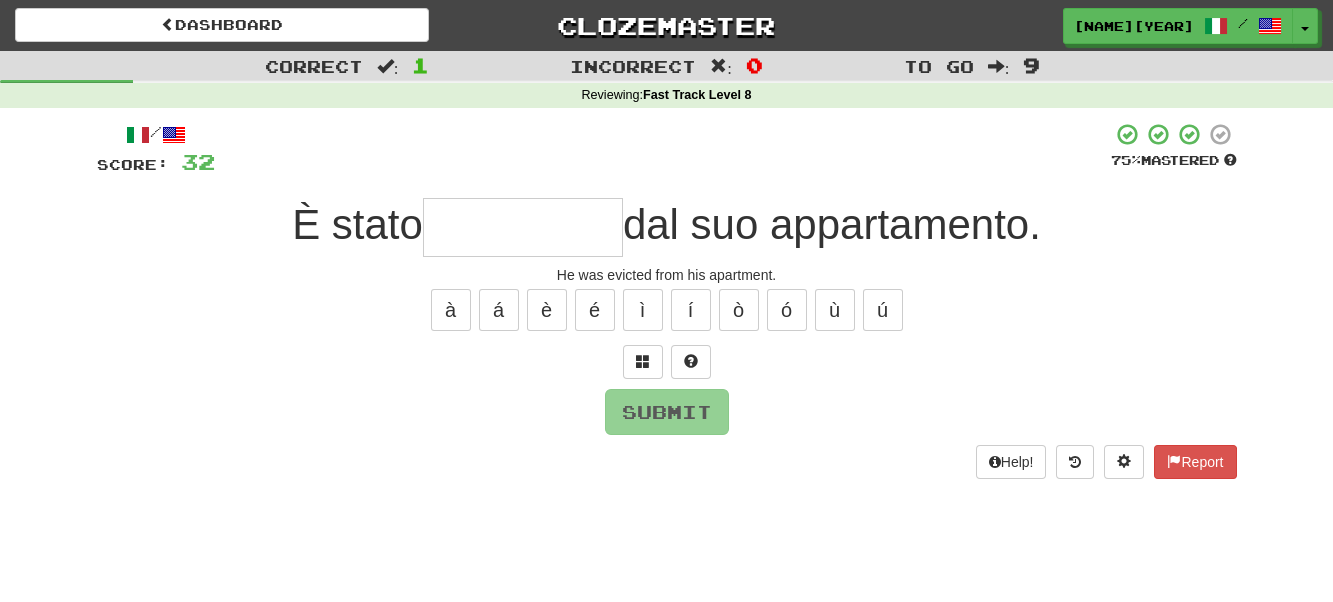 type on "*" 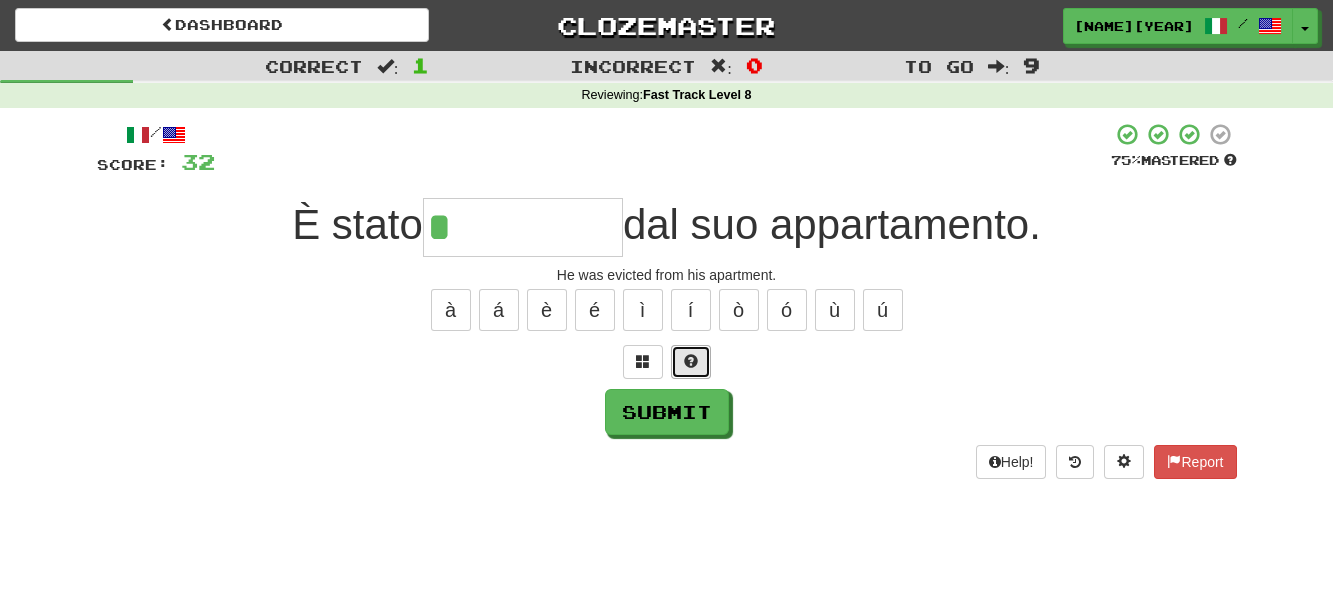 click at bounding box center [691, 361] 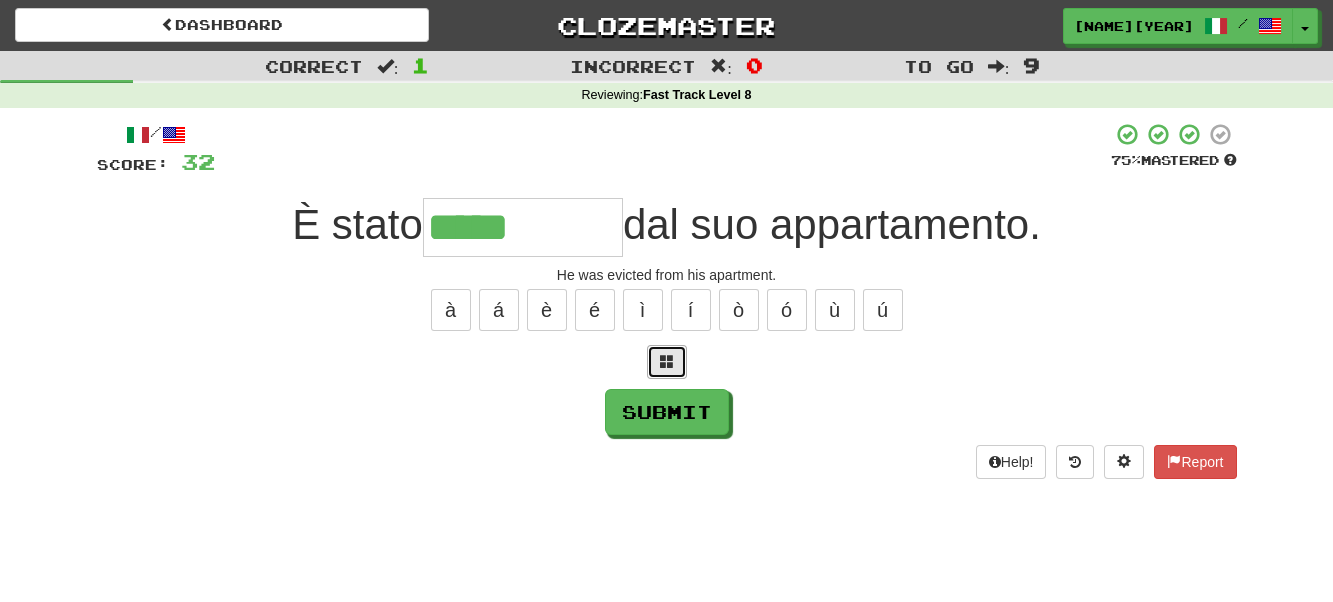click at bounding box center [667, 361] 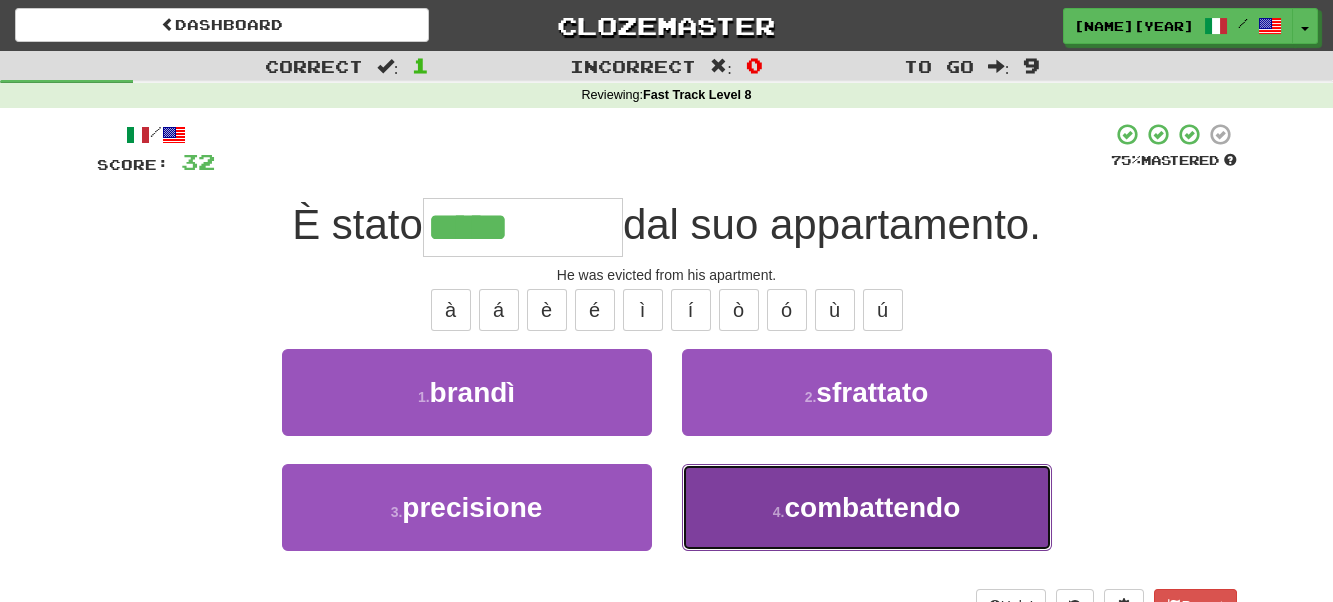 click on "4 ." at bounding box center (779, 512) 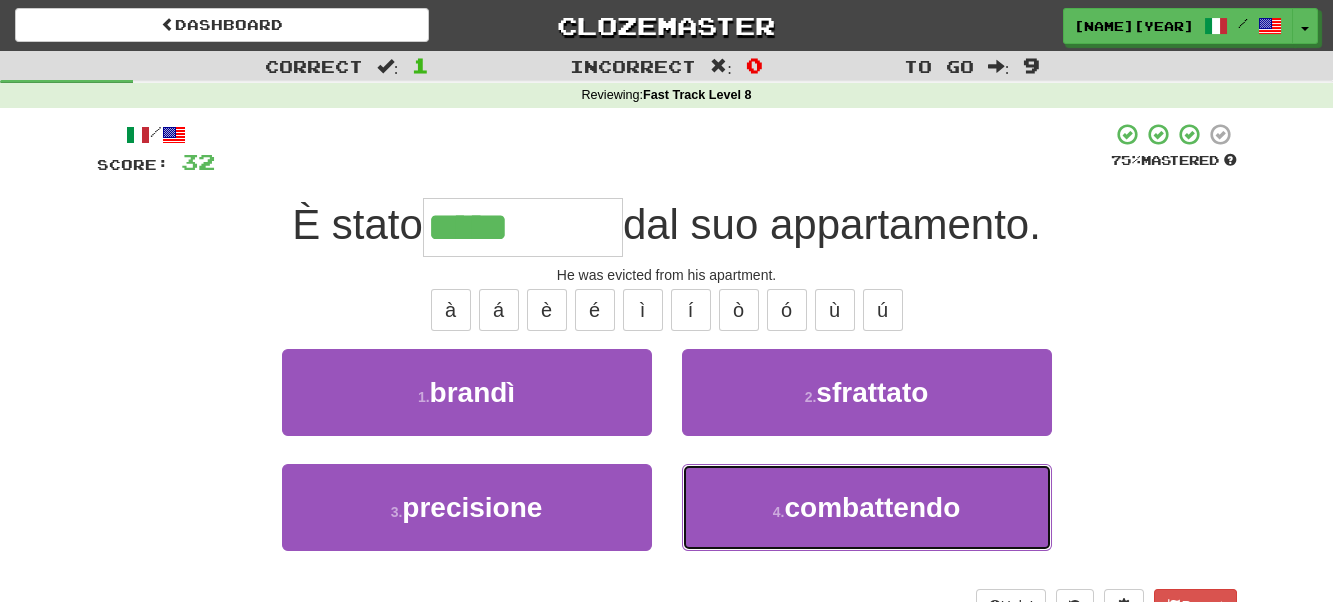 type on "*********" 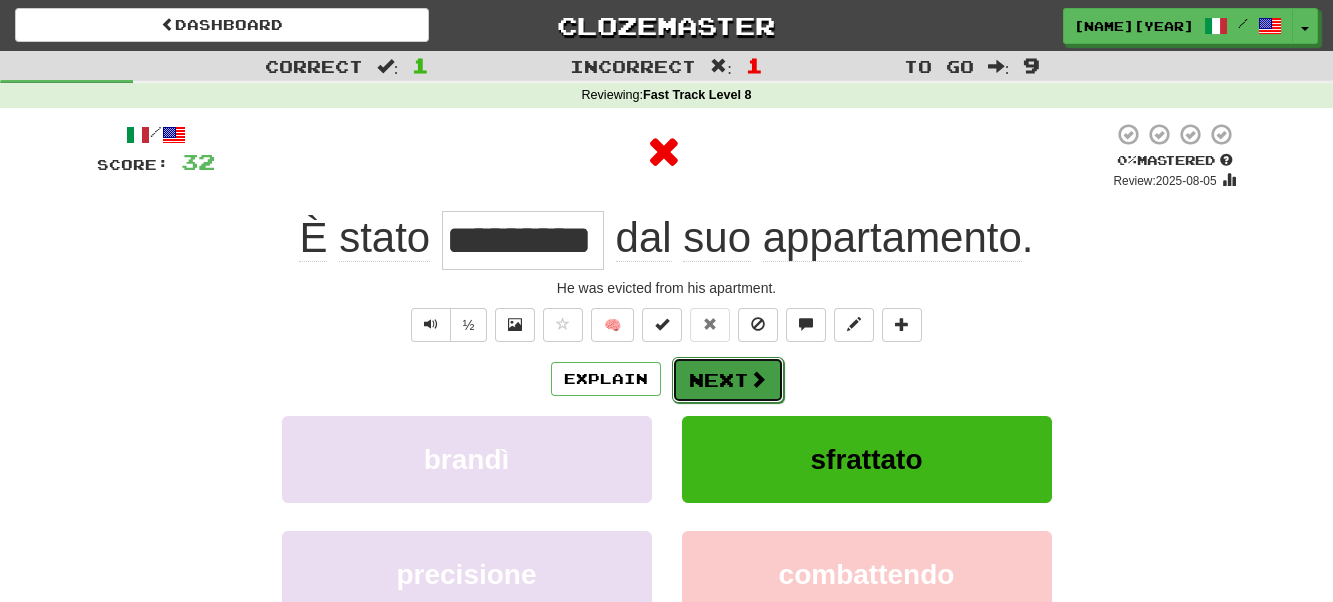 click on "Next" at bounding box center [728, 380] 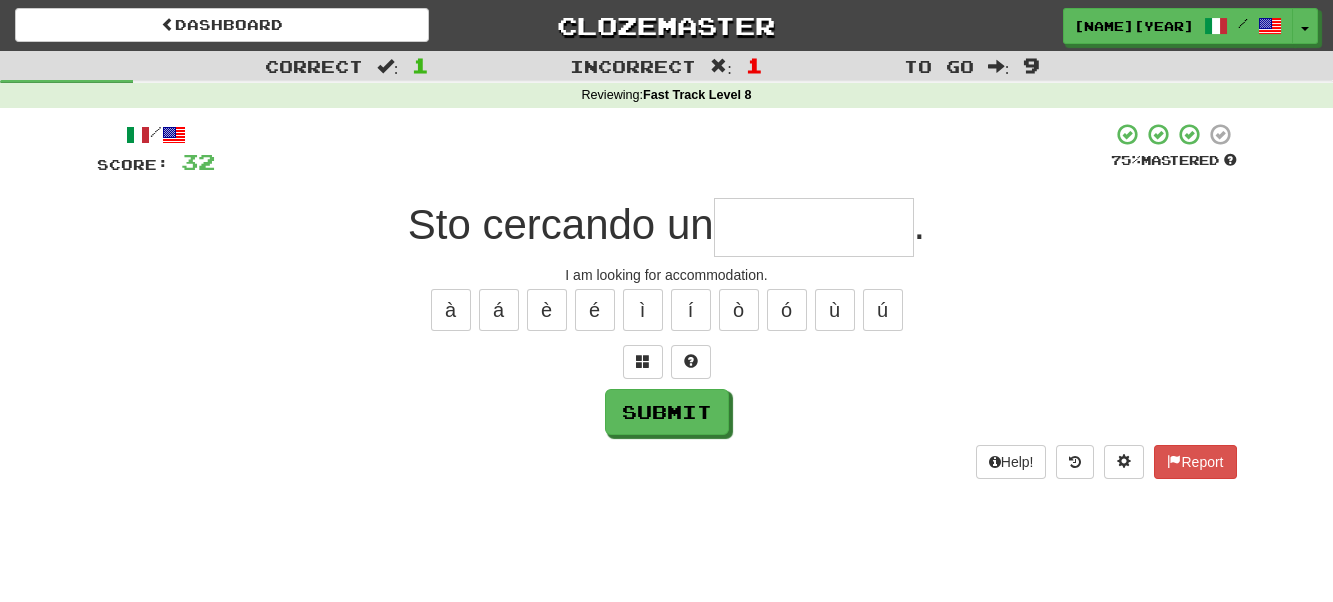 type on "*" 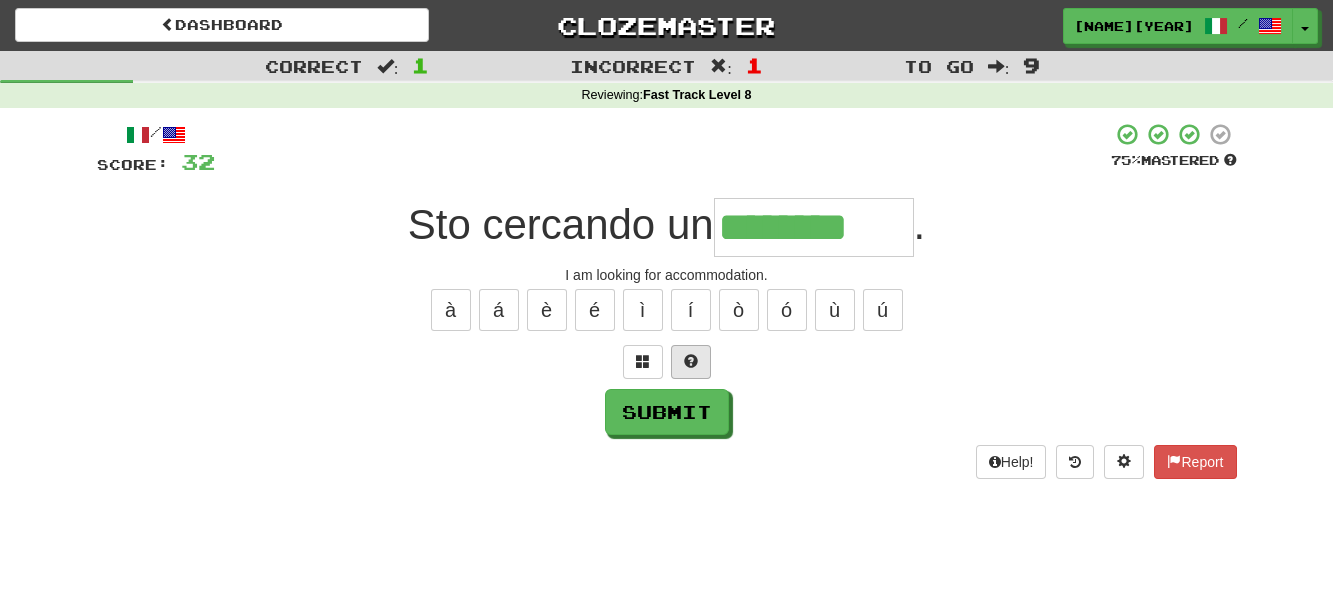 type on "********" 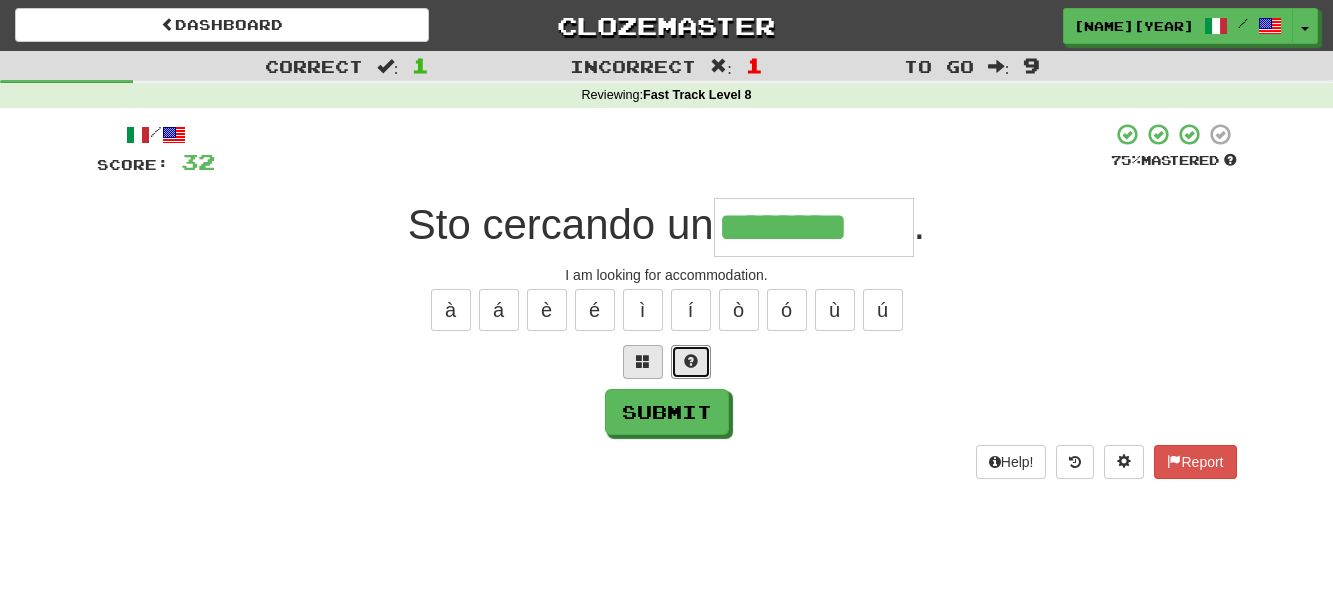 click at bounding box center (691, 362) 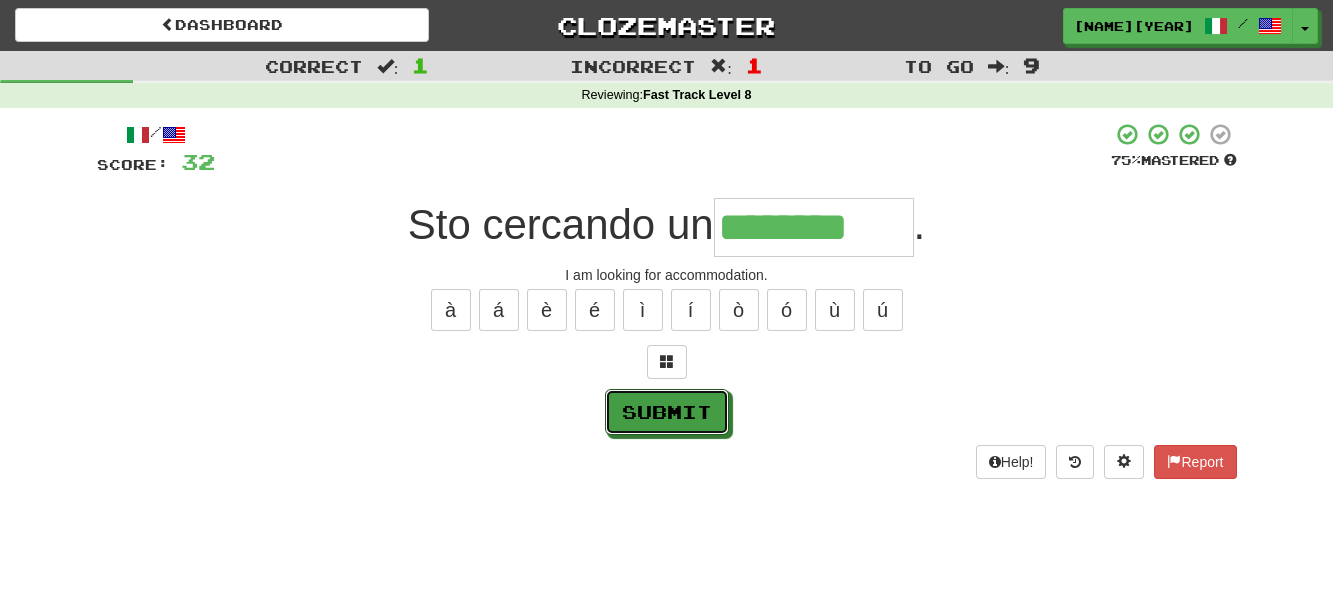 click on "Submit" at bounding box center (667, 412) 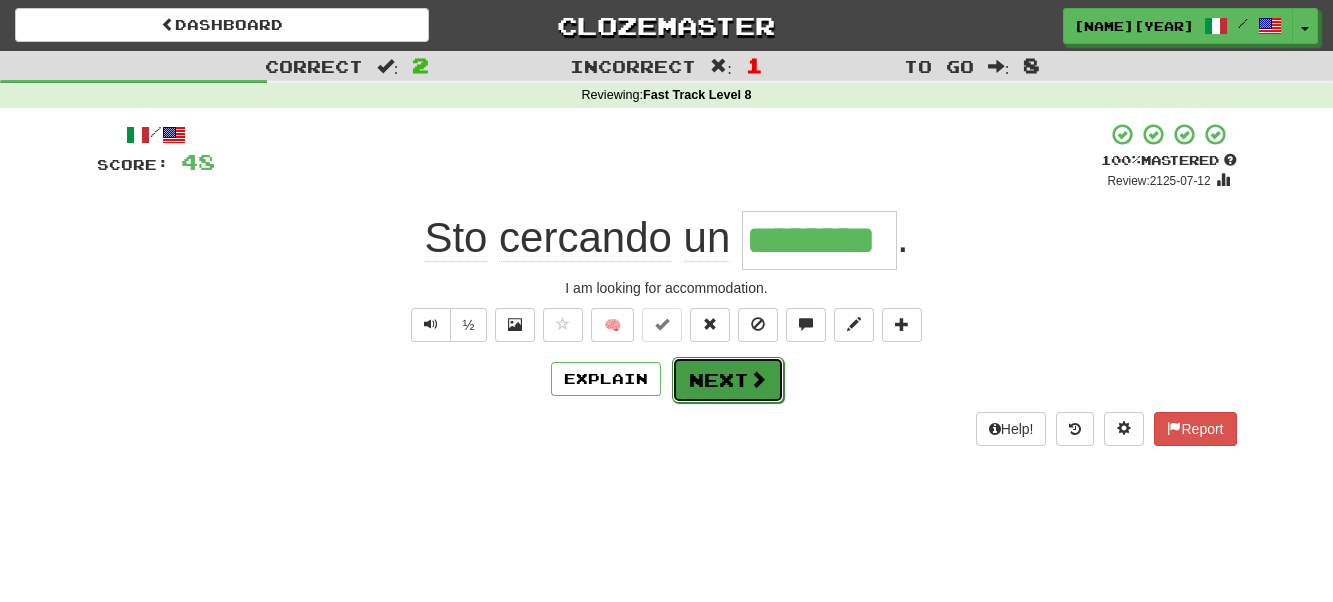 click on "Next" at bounding box center (728, 380) 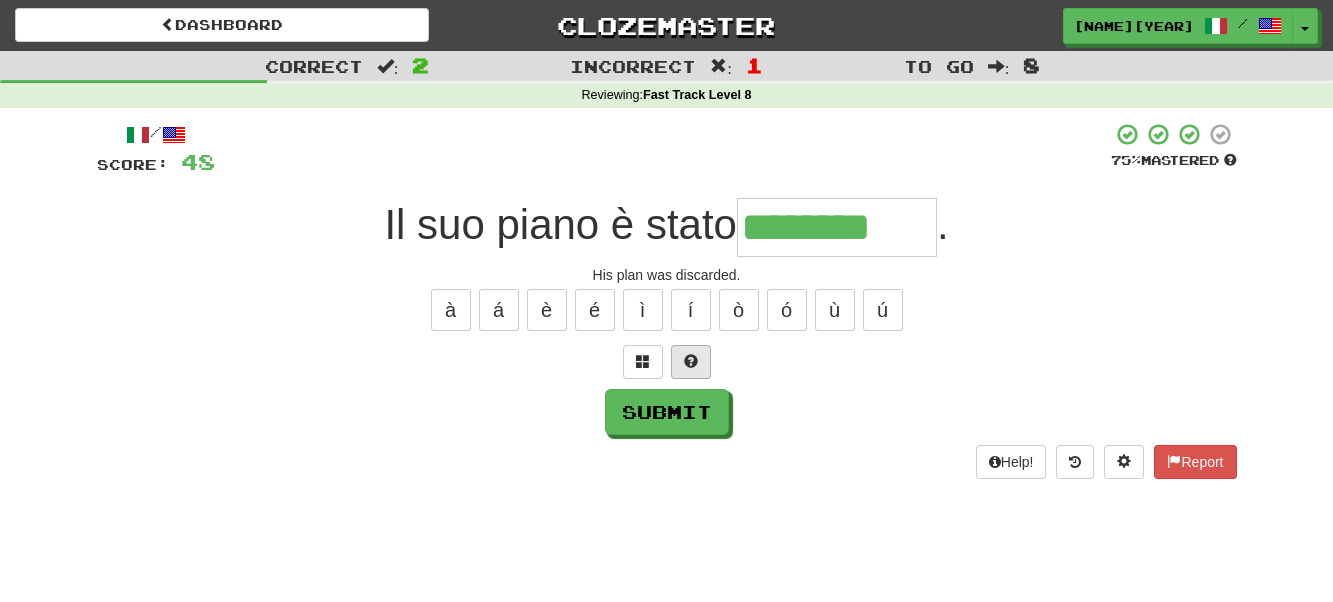 type on "********" 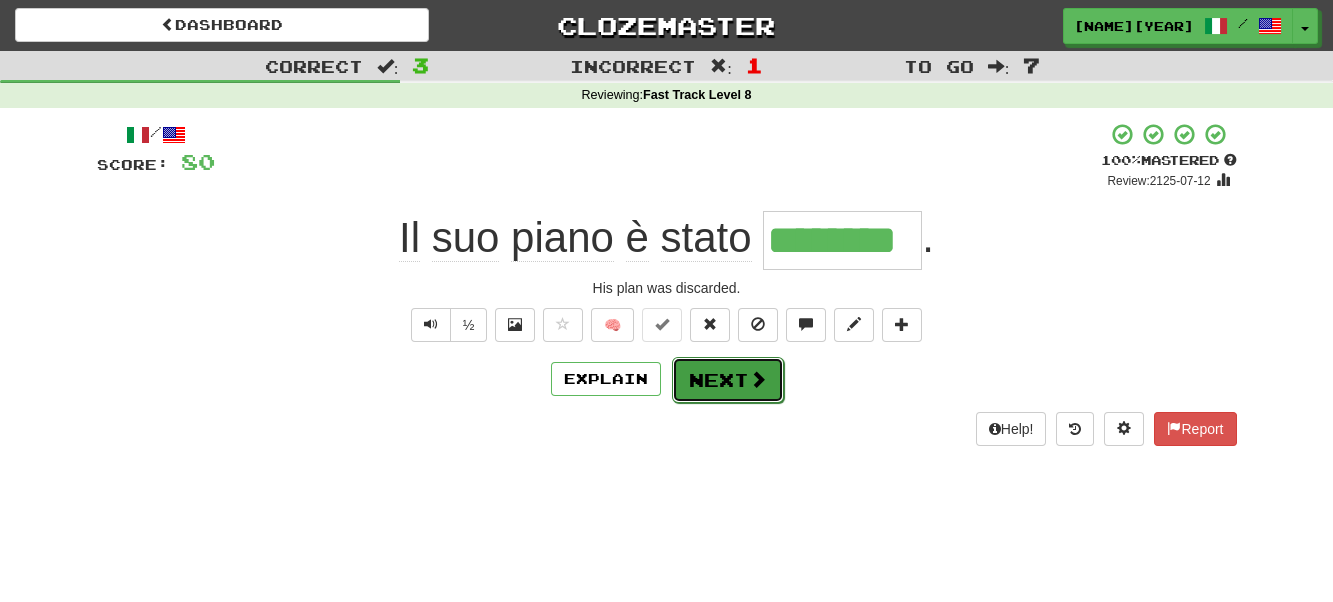 click on "Next" at bounding box center (728, 380) 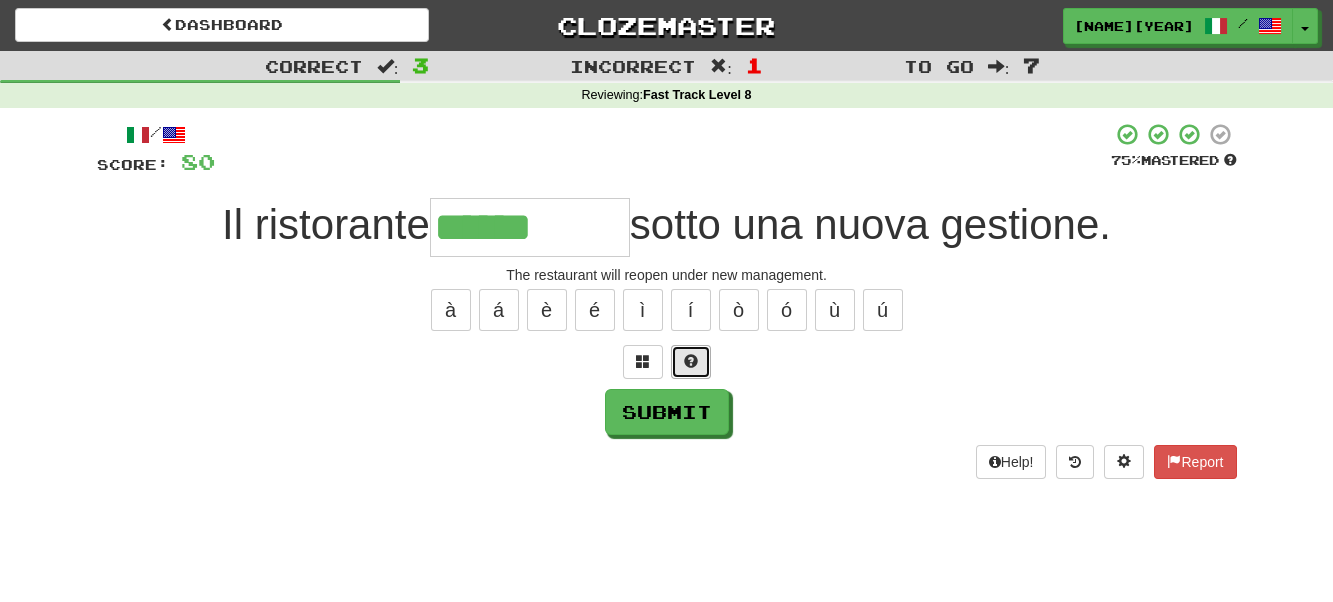 click at bounding box center [691, 361] 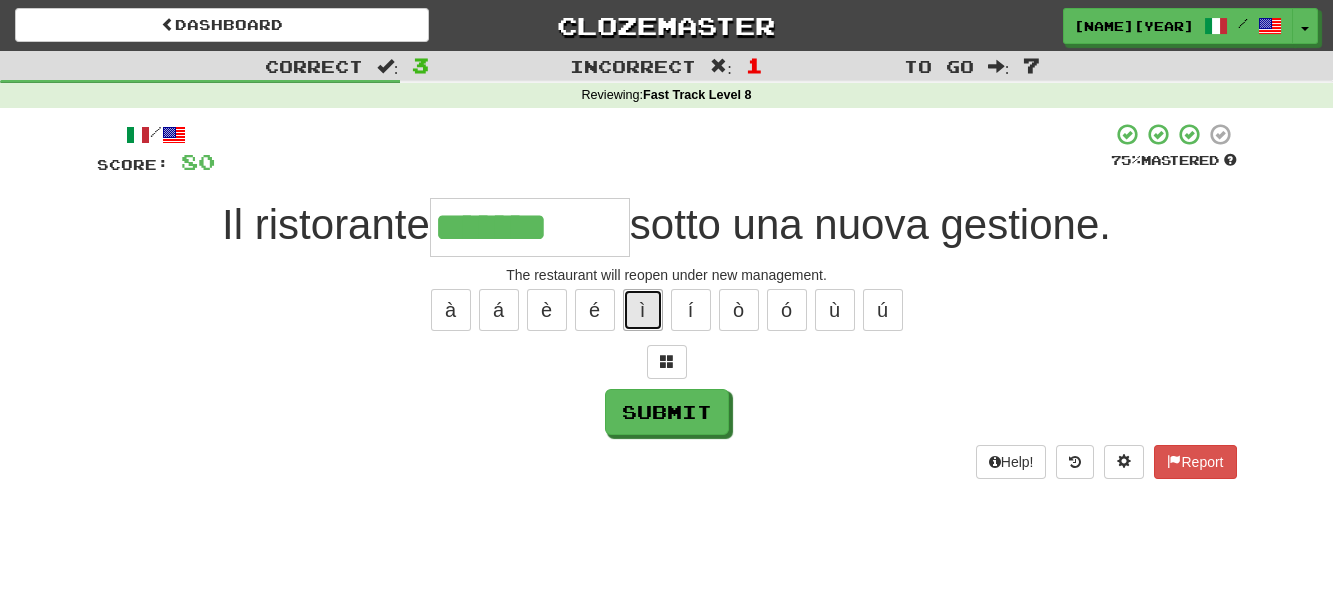 click on "ì" at bounding box center (643, 310) 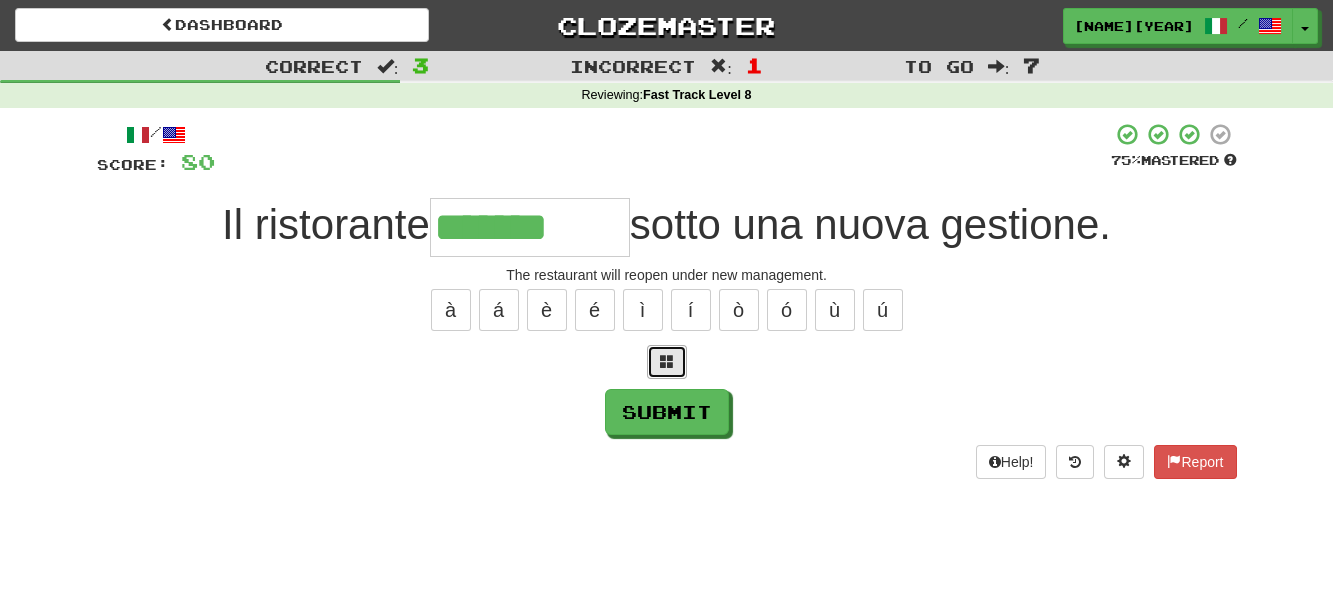 click at bounding box center [667, 362] 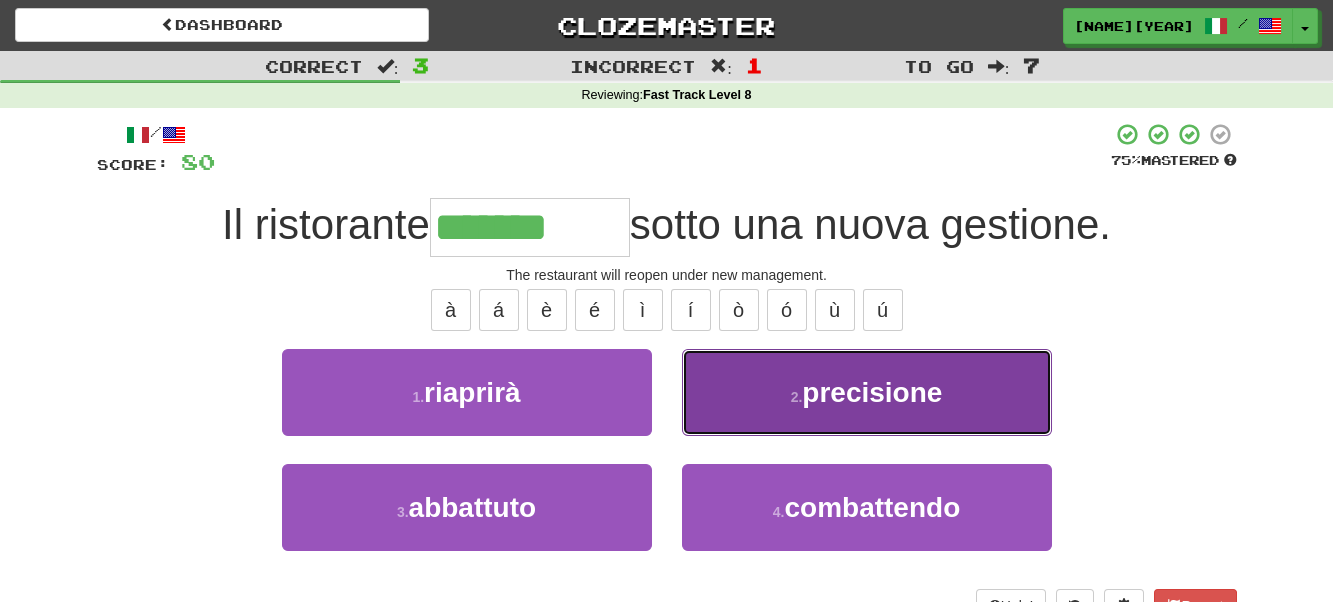 click on "2 .  precisione" at bounding box center (867, 392) 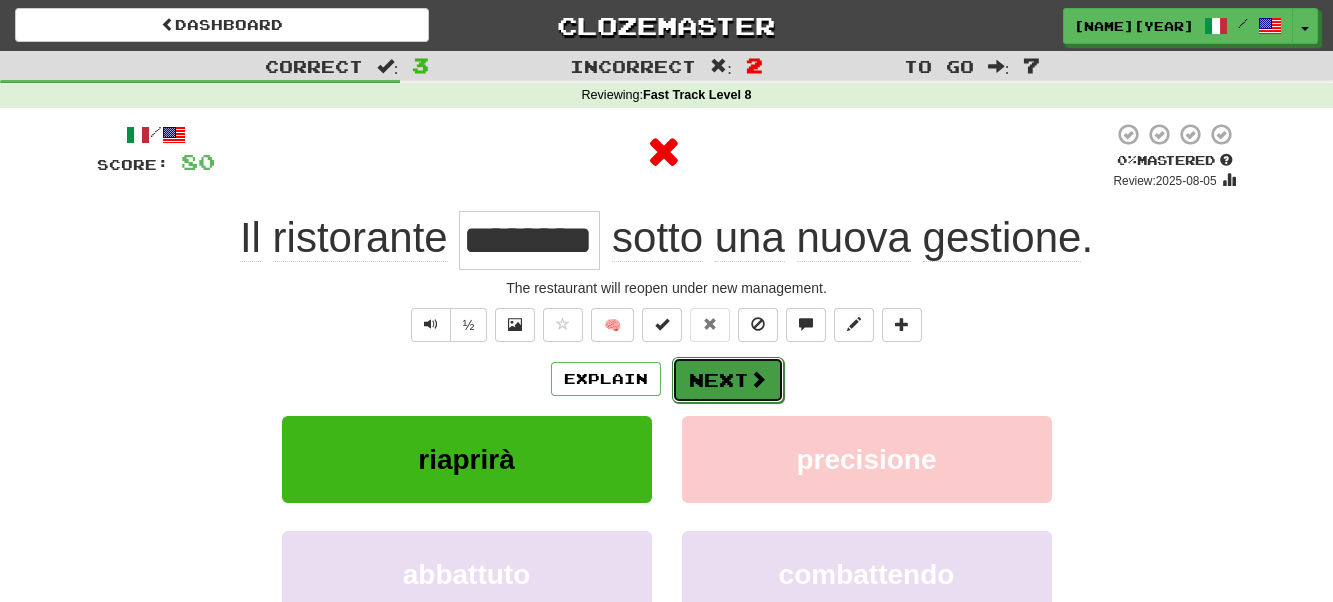 click on "Next" at bounding box center [728, 380] 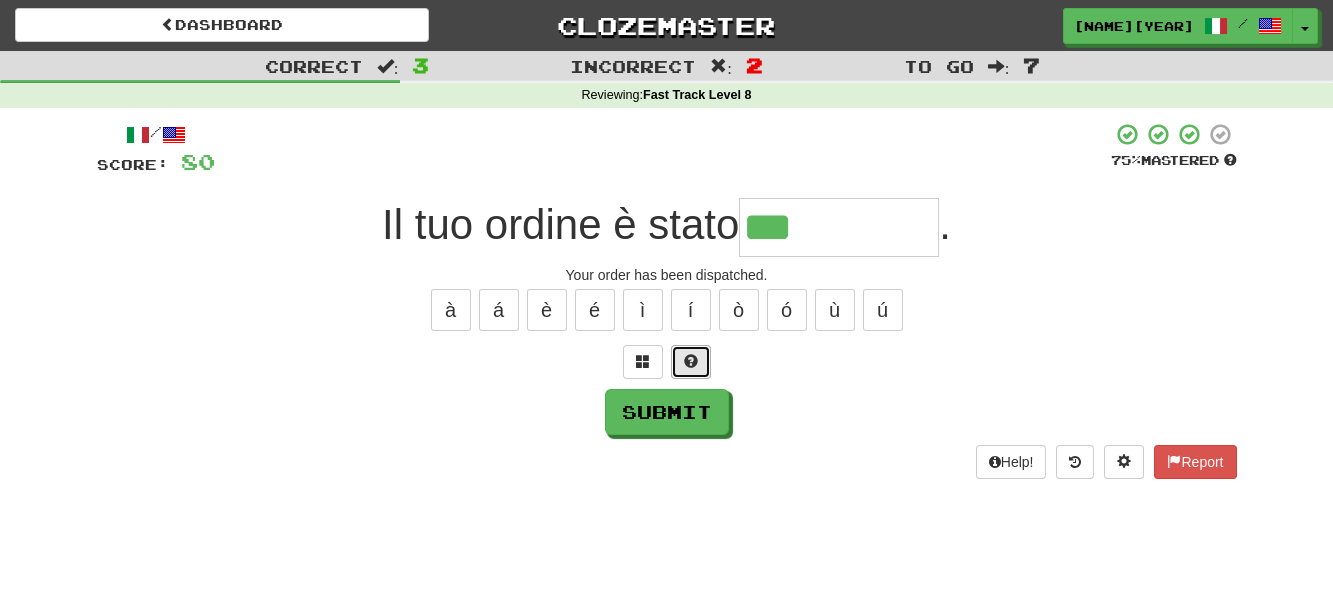 click at bounding box center [691, 362] 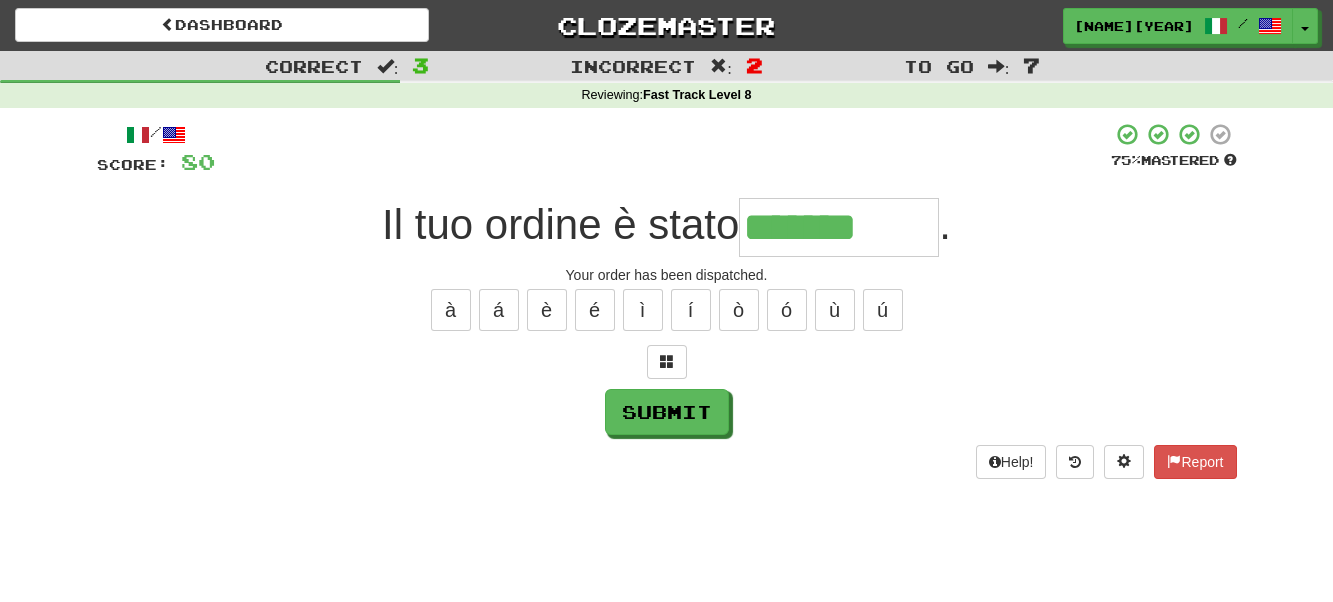 type on "*******" 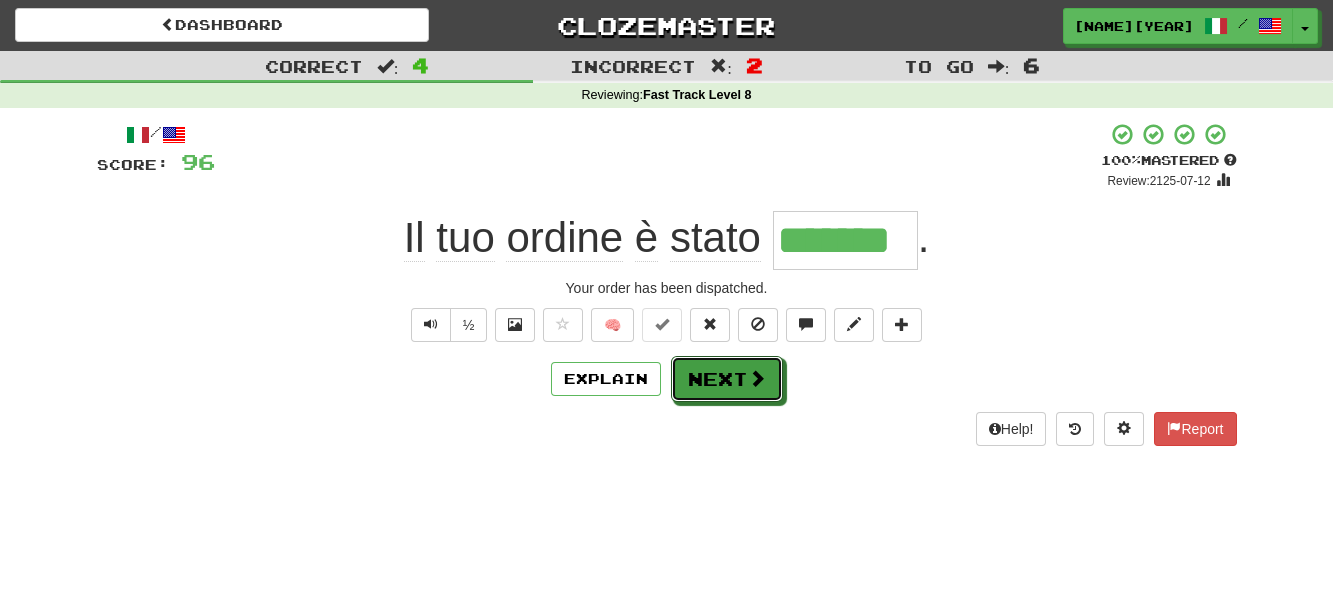 click on "Next" at bounding box center (727, 379) 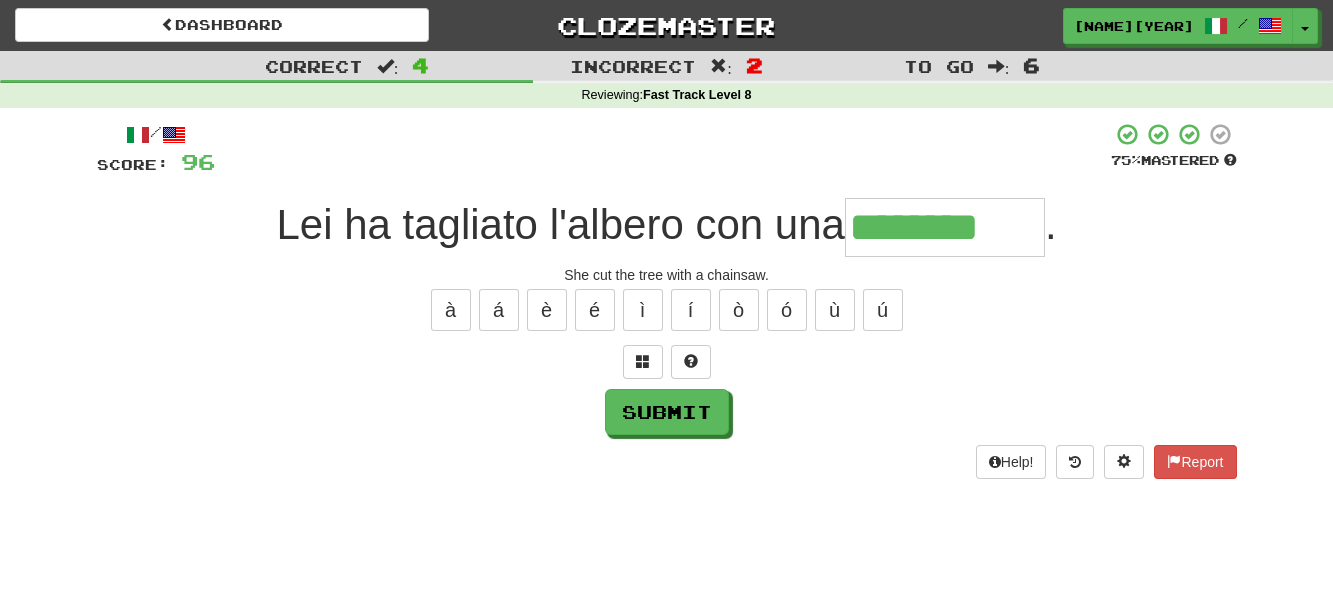 type on "********" 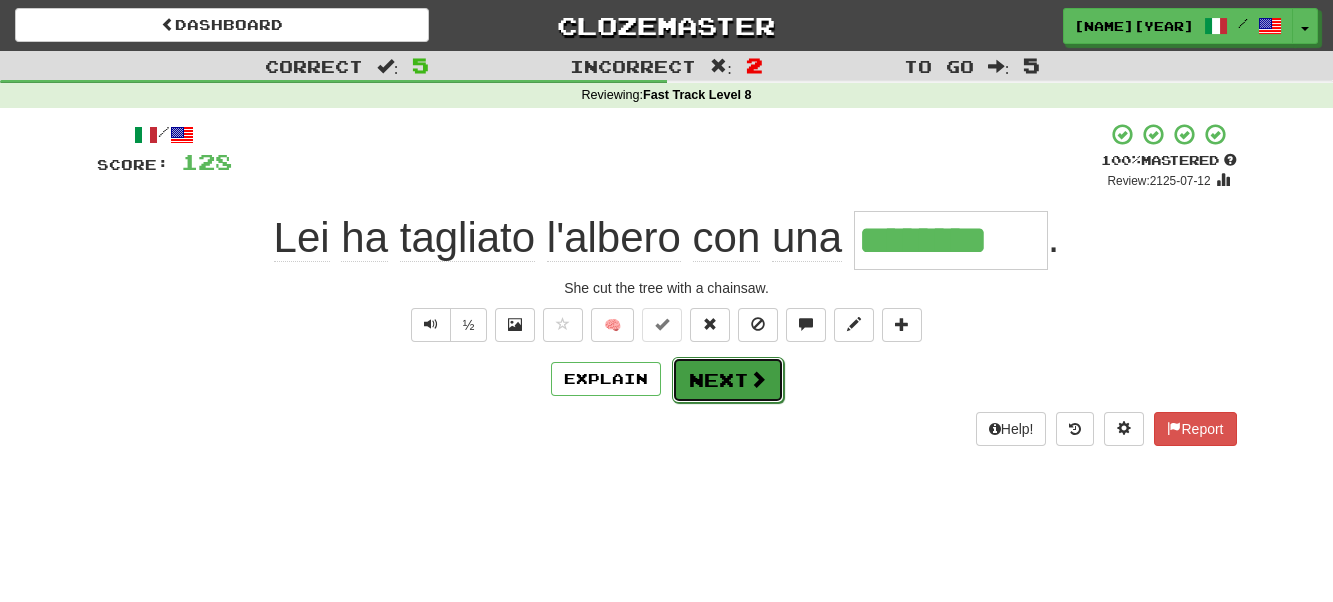 click on "Next" at bounding box center [728, 380] 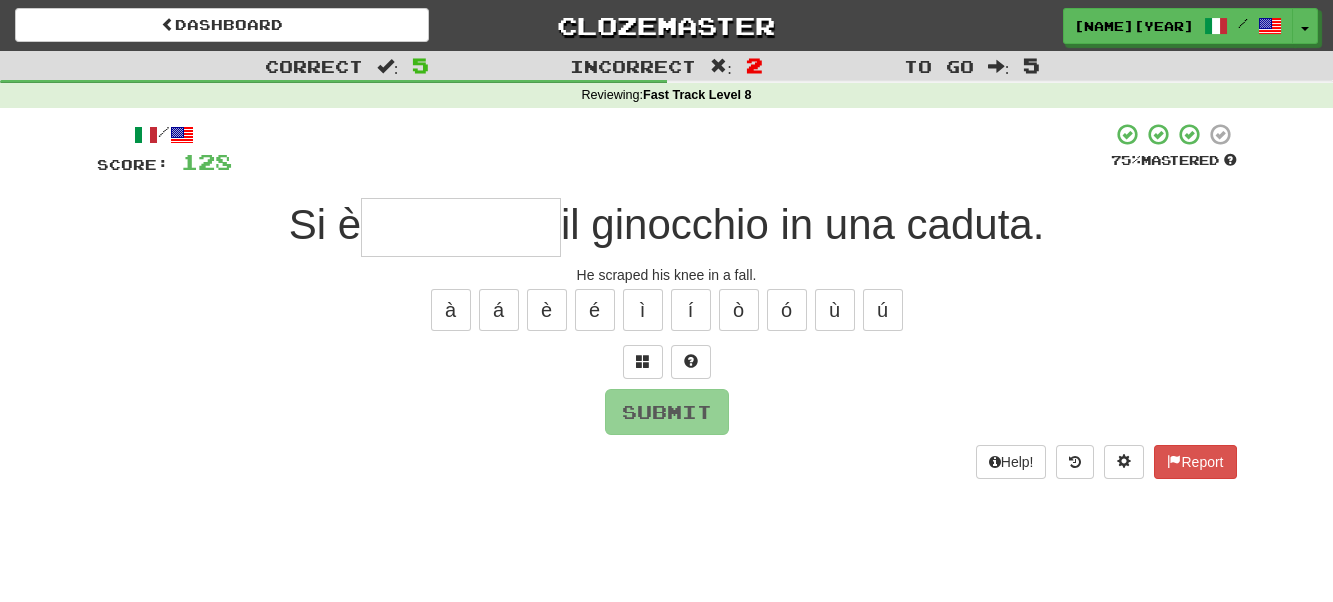 type on "*" 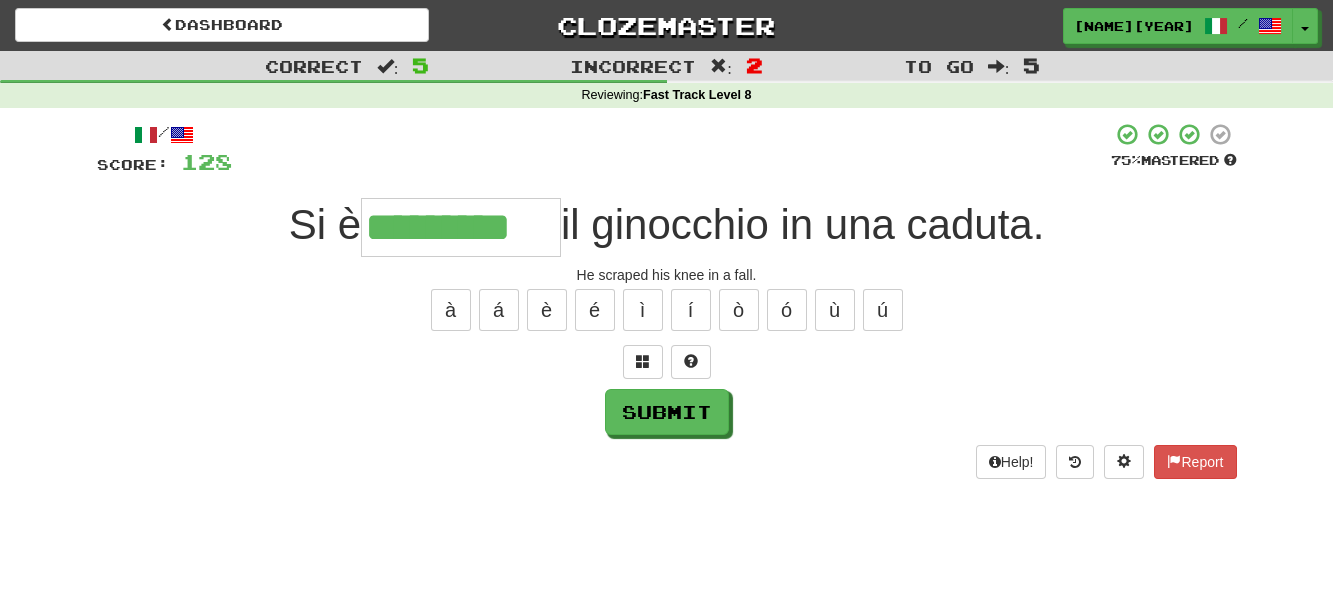 type on "*********" 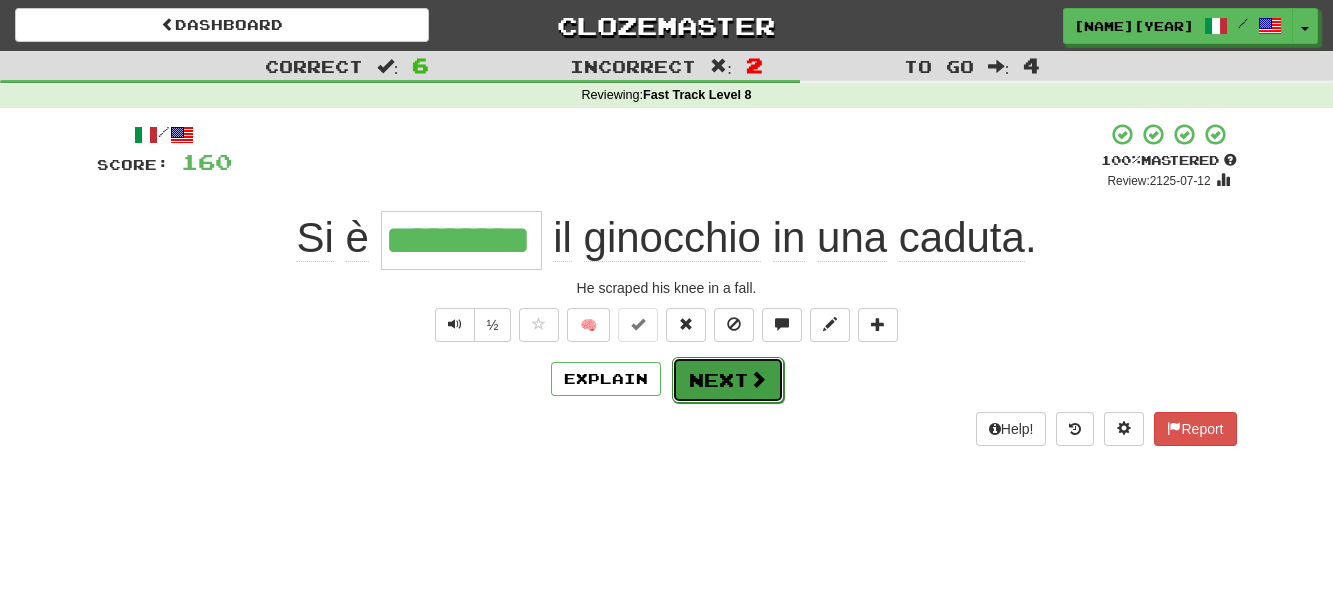 click on "Next" at bounding box center (728, 380) 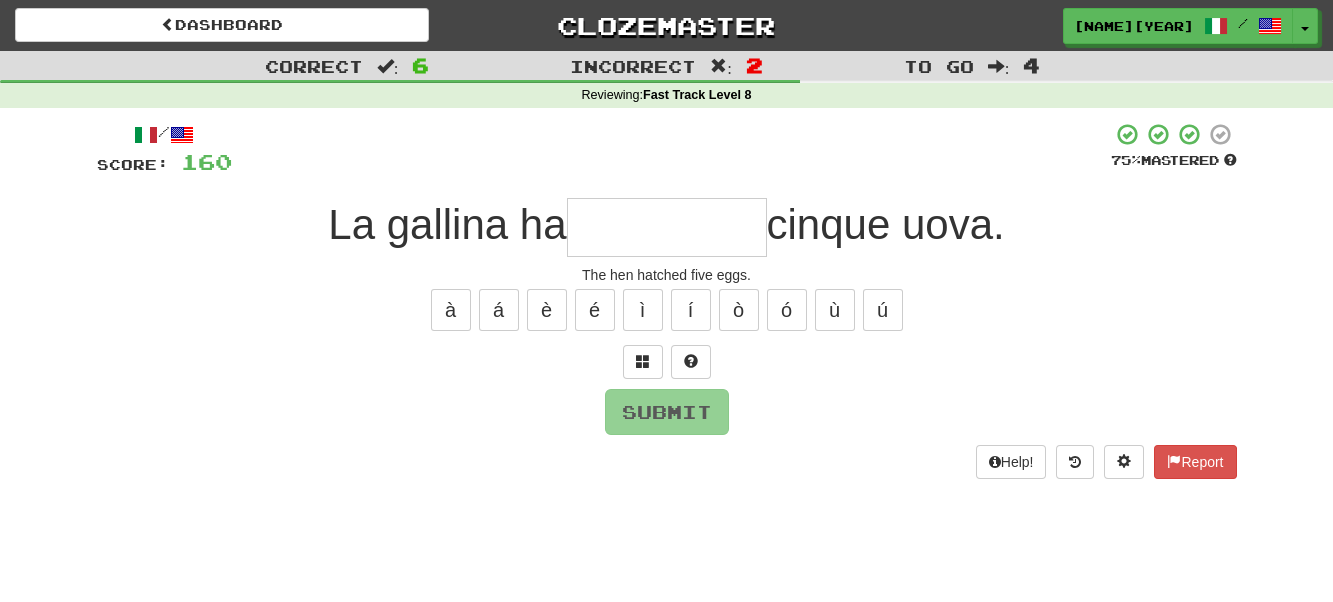 type on "*" 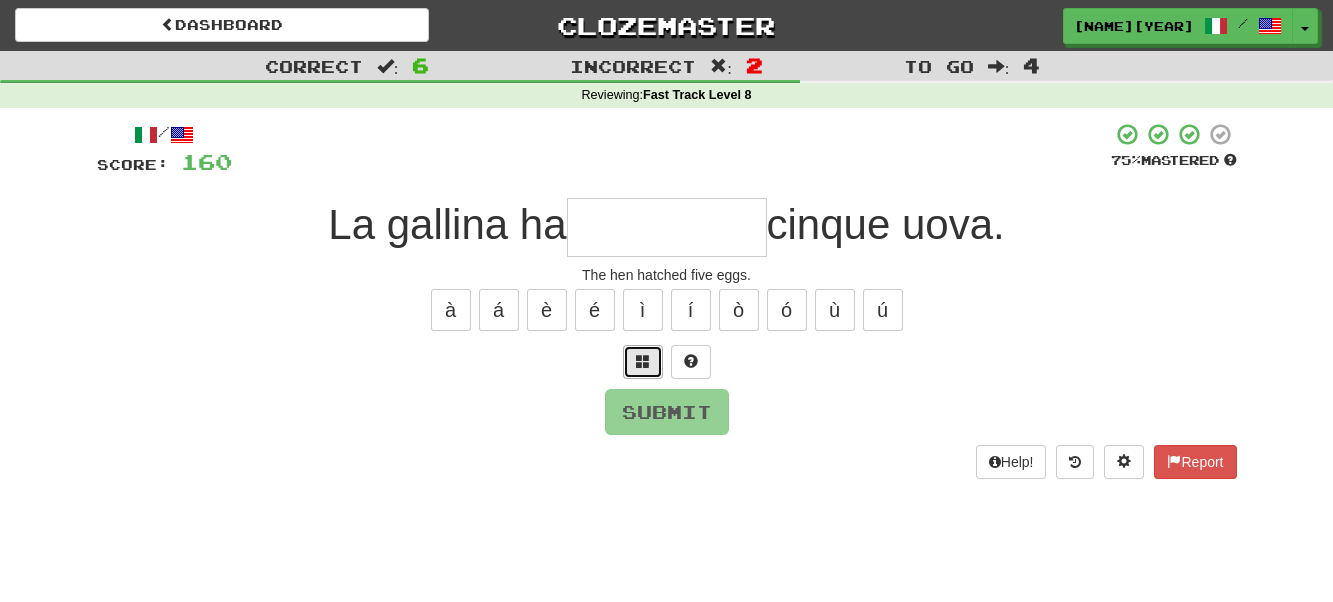 click at bounding box center [643, 361] 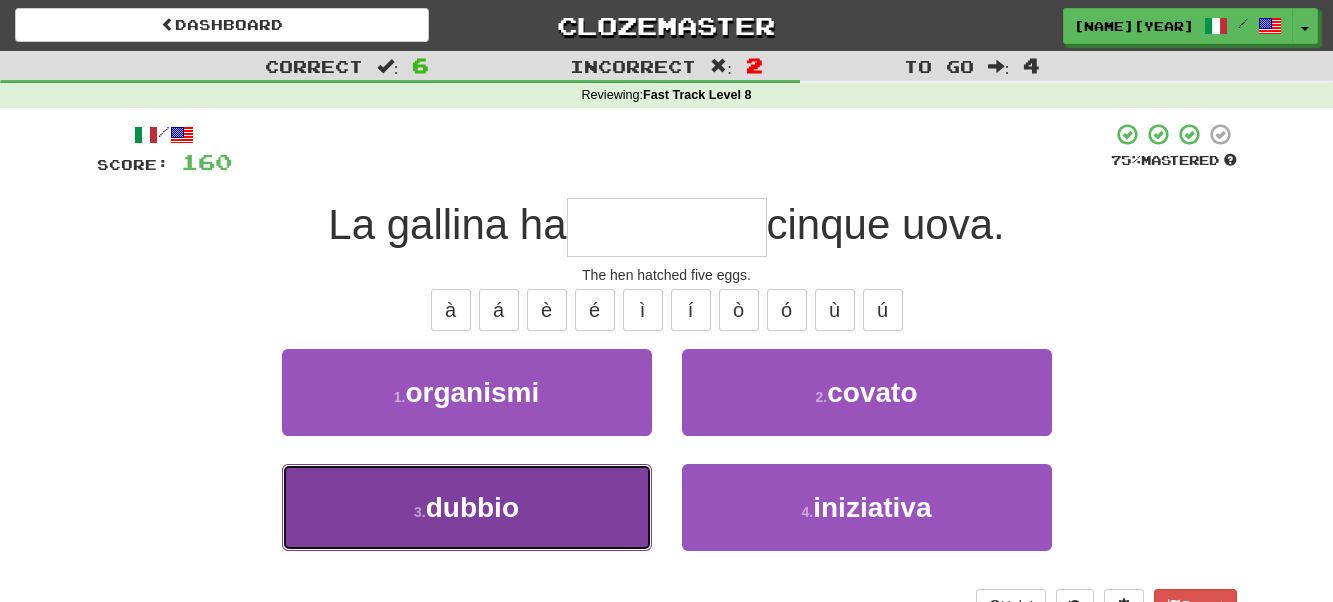 click on "3 .  dubbio" at bounding box center (467, 507) 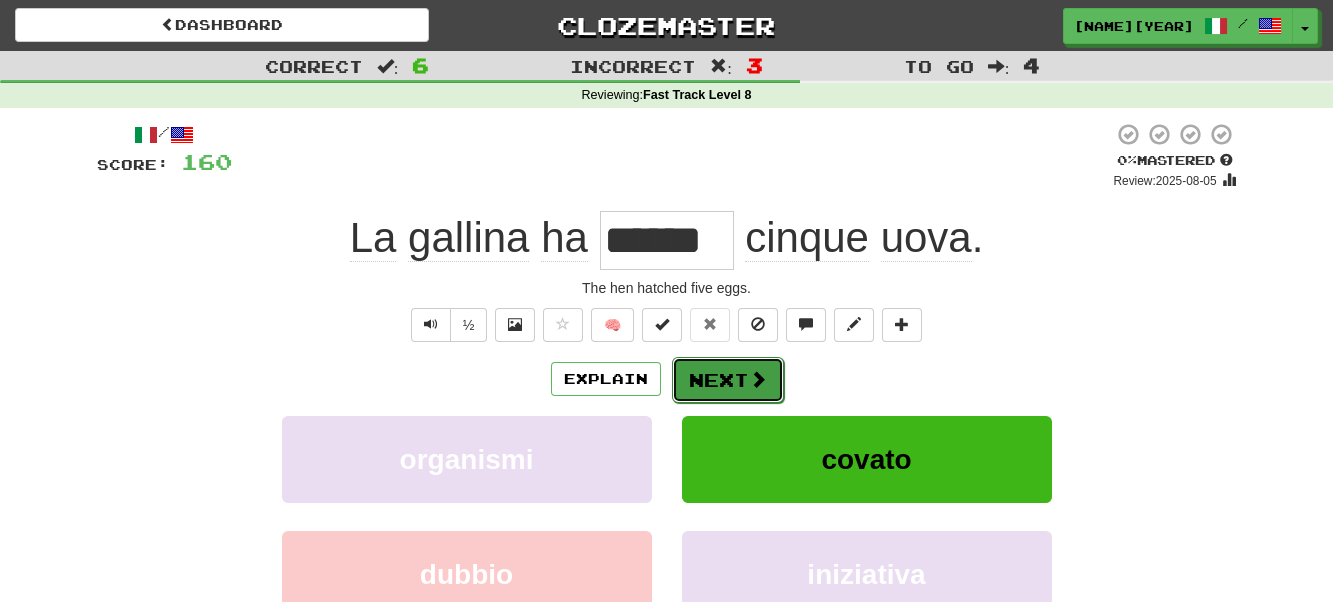click on "Next" at bounding box center [728, 380] 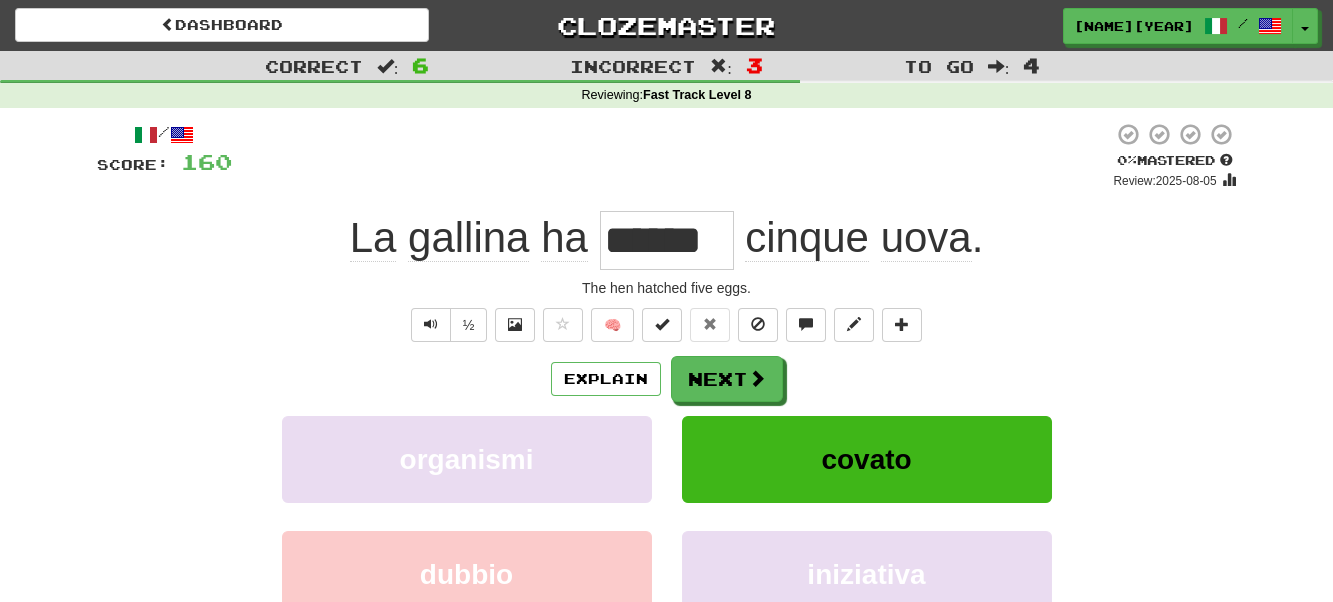 type 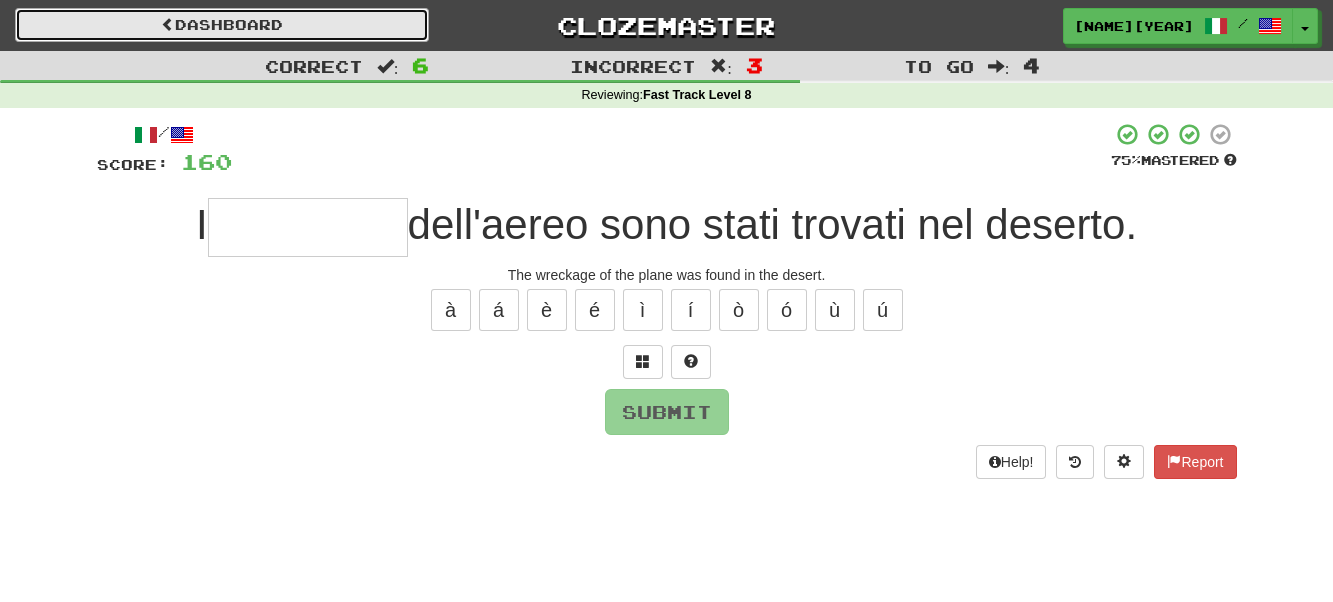 click on "Dashboard" at bounding box center [222, 25] 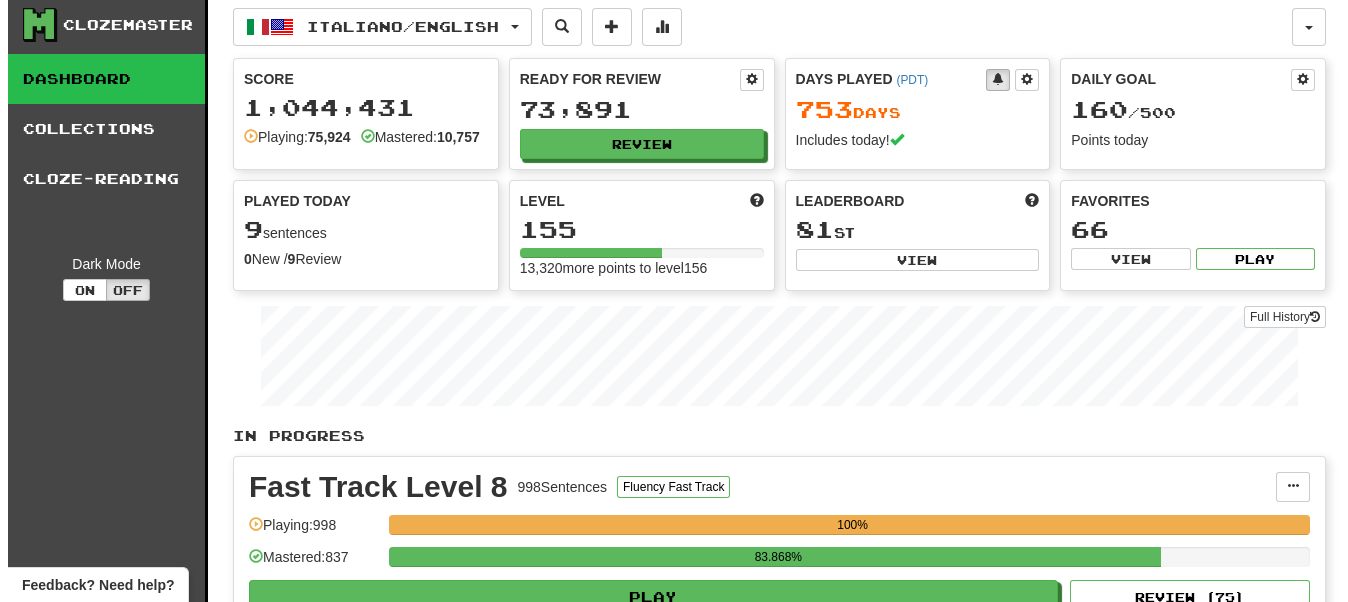 scroll, scrollTop: 0, scrollLeft: 0, axis: both 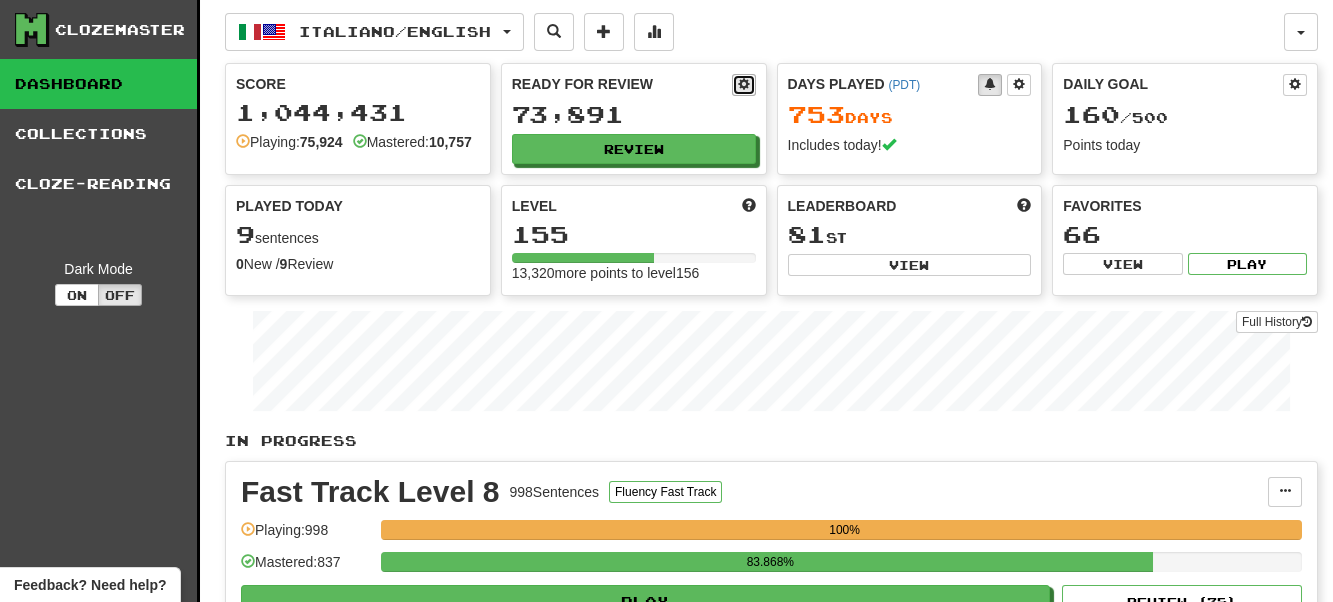 click at bounding box center [744, 84] 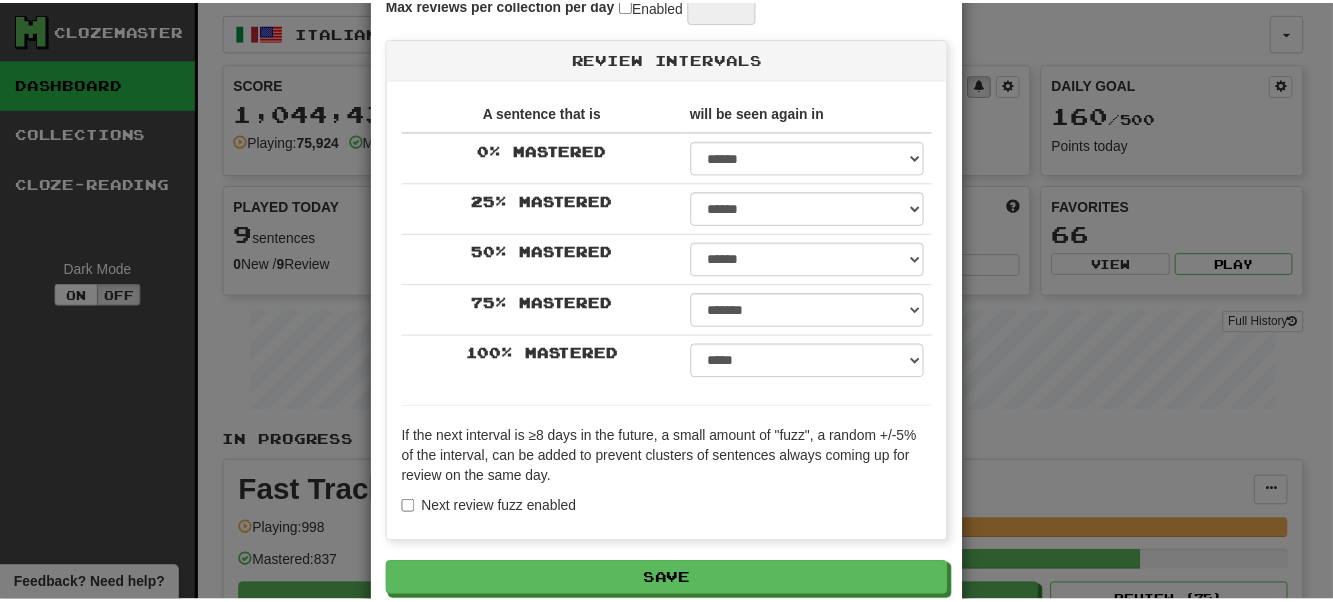 scroll, scrollTop: 0, scrollLeft: 0, axis: both 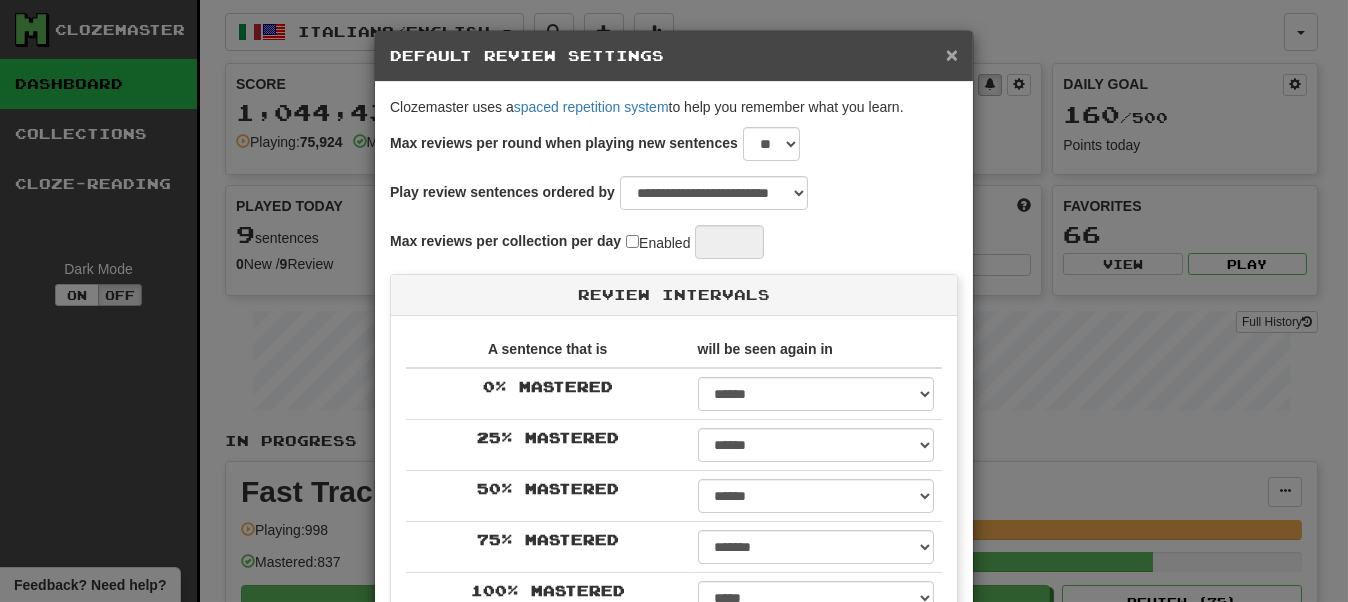 click on "×" at bounding box center (952, 54) 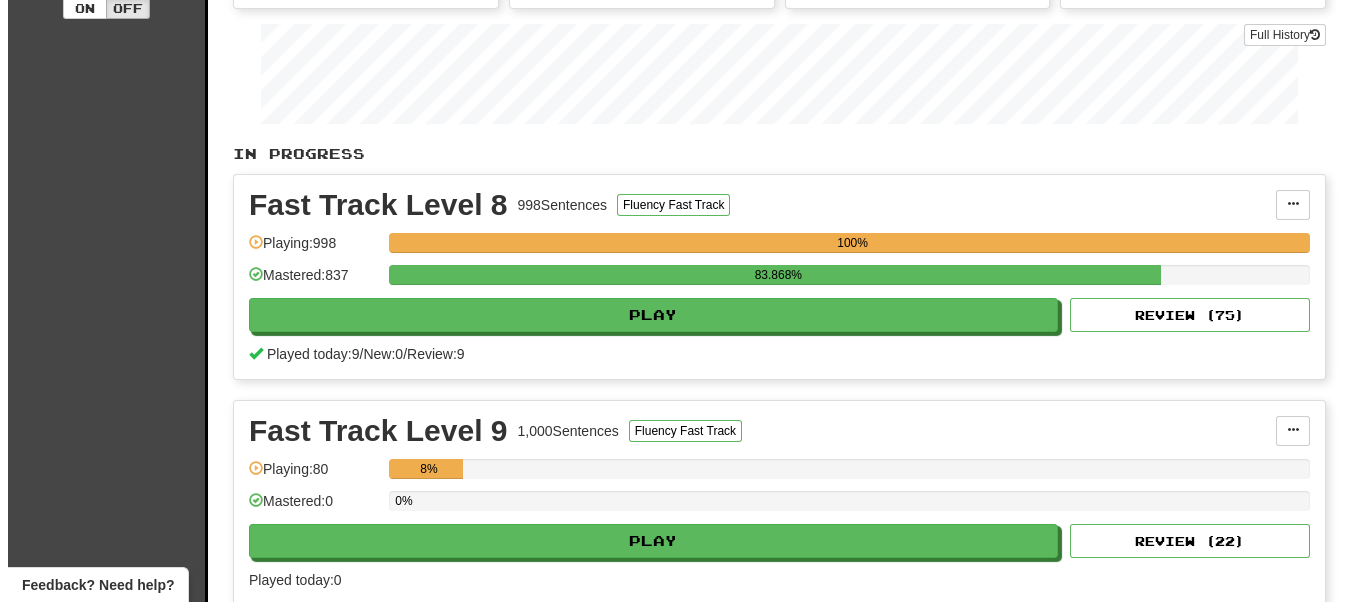 scroll, scrollTop: 300, scrollLeft: 0, axis: vertical 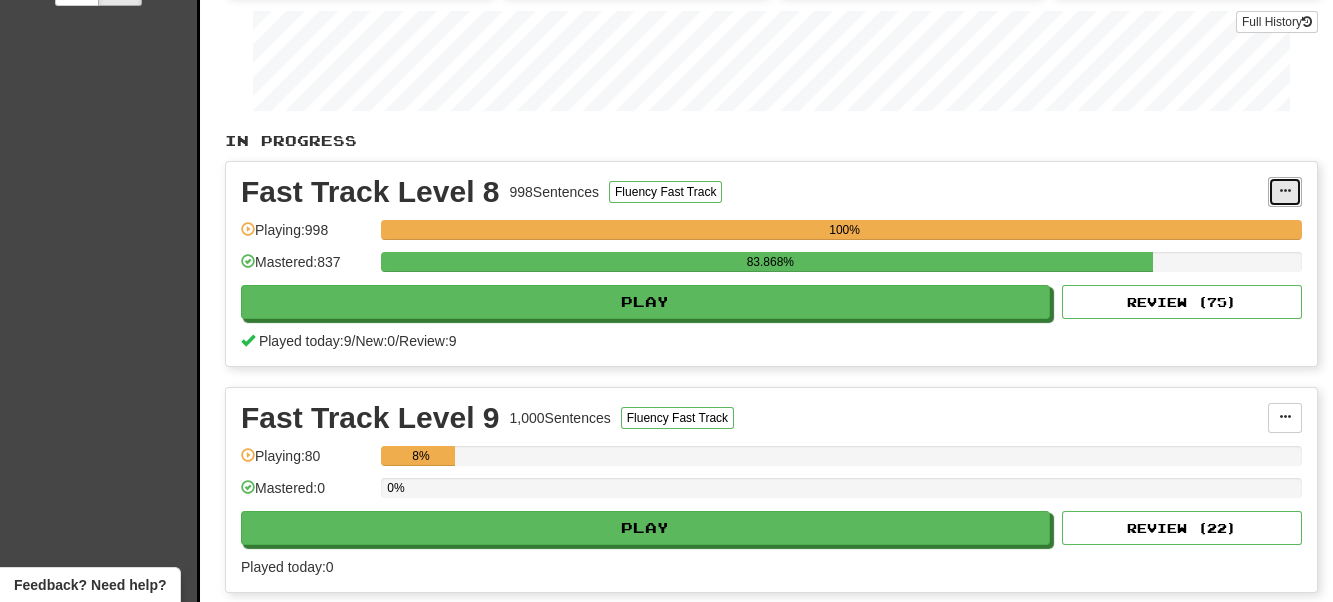 click at bounding box center (1285, 191) 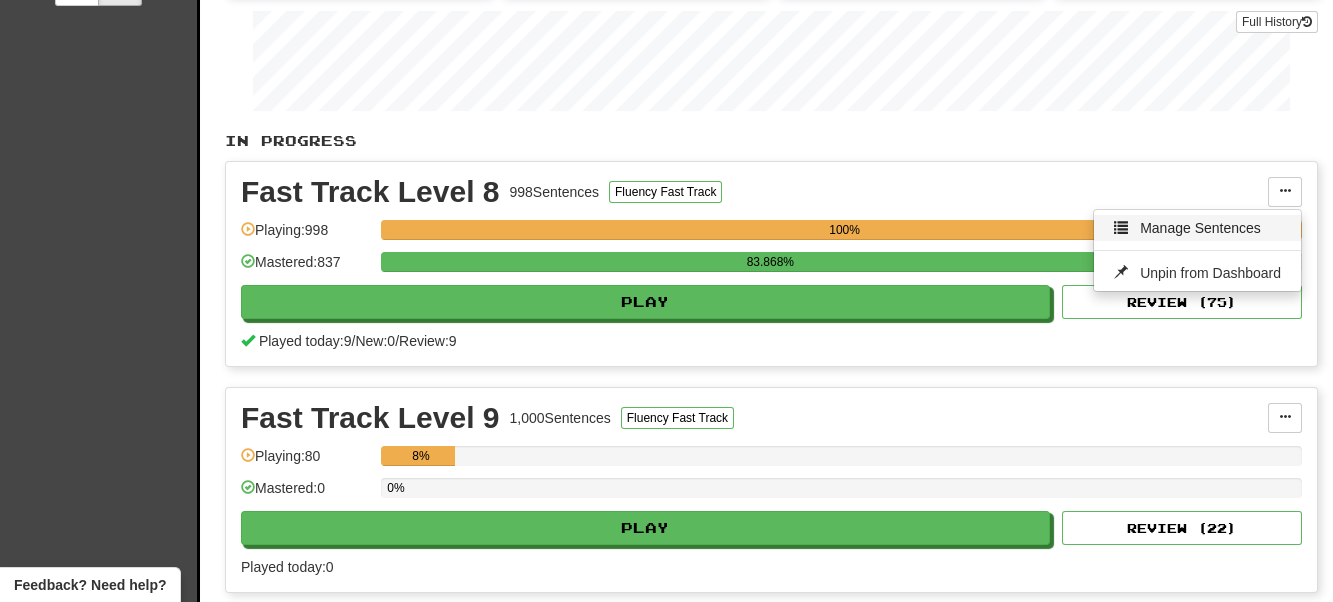 click on "Manage Sentences" at bounding box center [1200, 228] 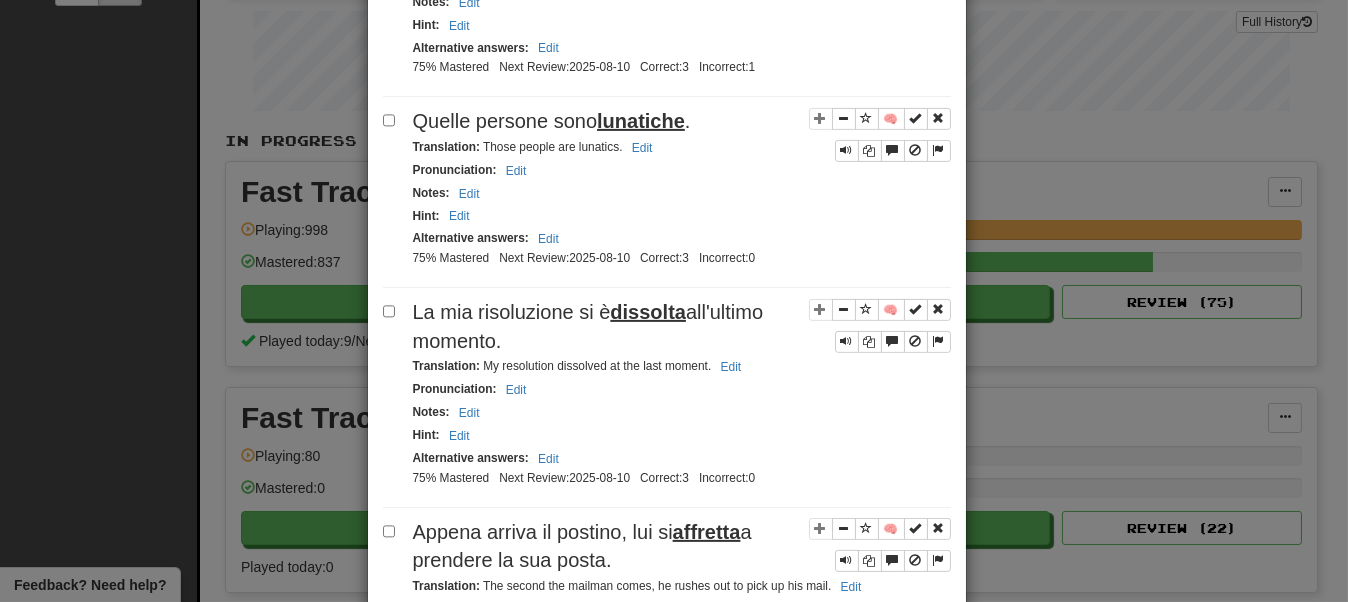scroll, scrollTop: 1812, scrollLeft: 0, axis: vertical 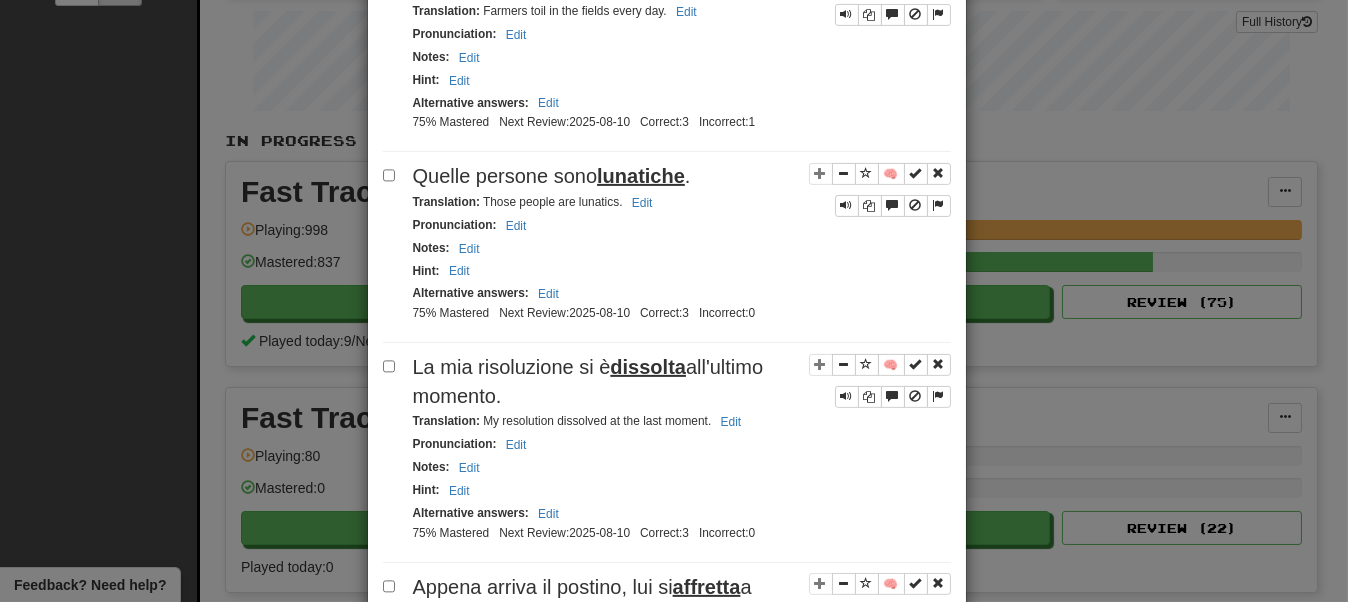 click on "**********" at bounding box center (674, 301) 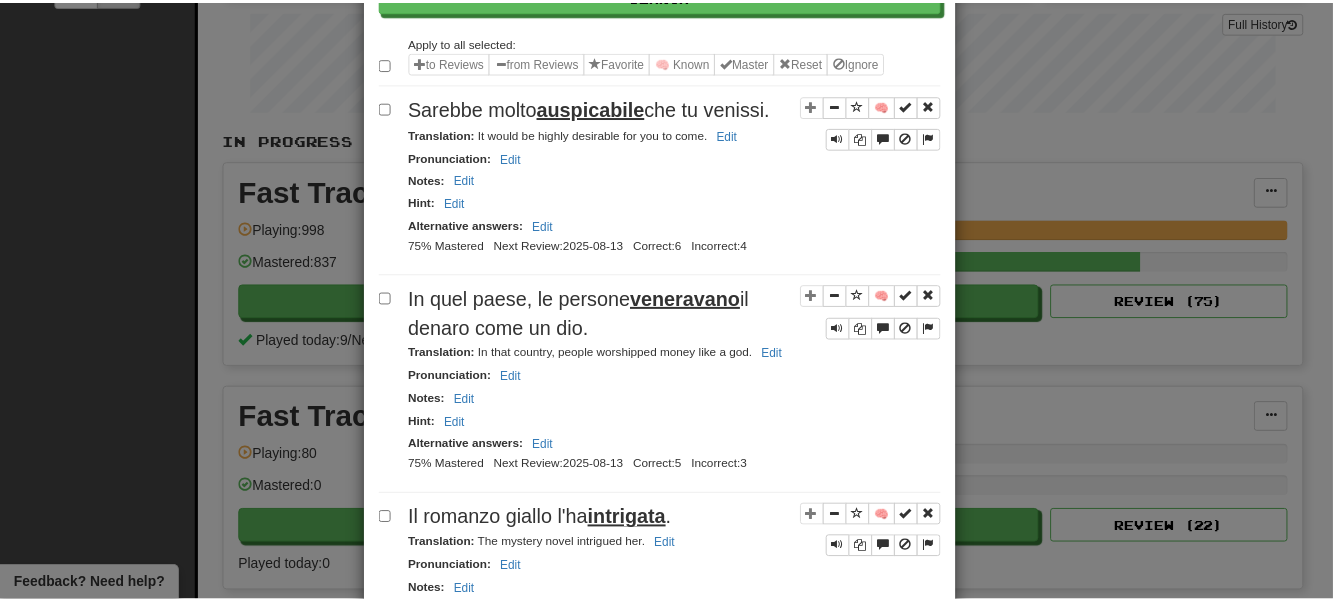 scroll, scrollTop: 0, scrollLeft: 0, axis: both 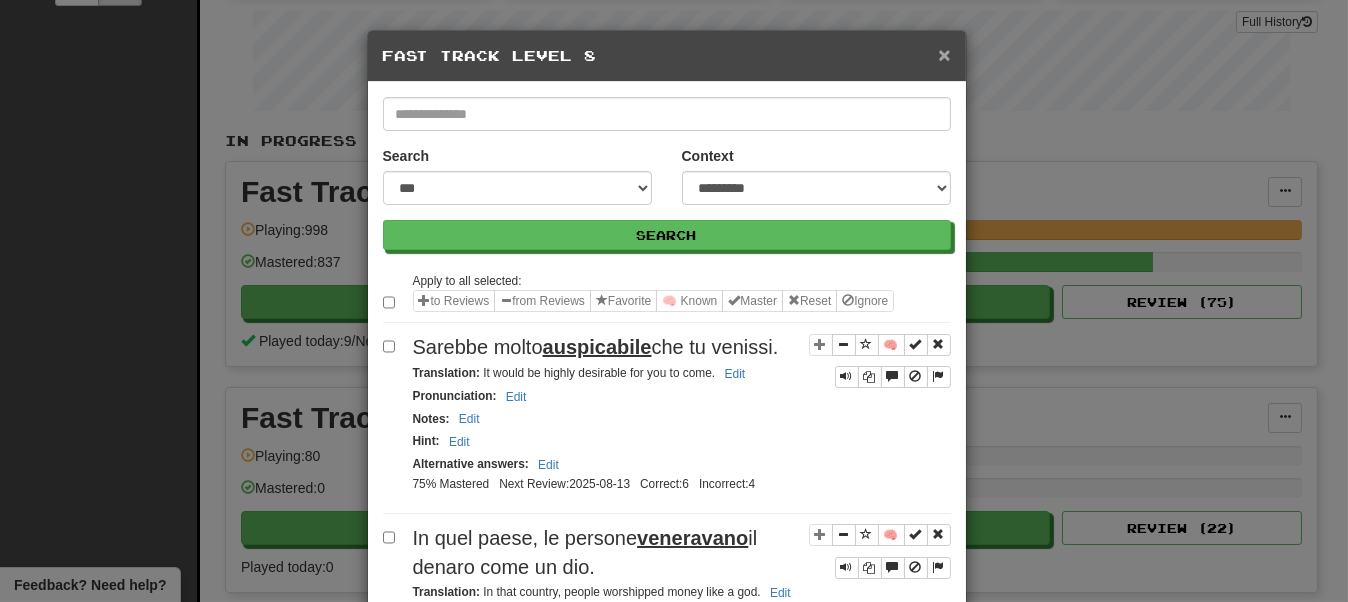 click on "×" at bounding box center (944, 54) 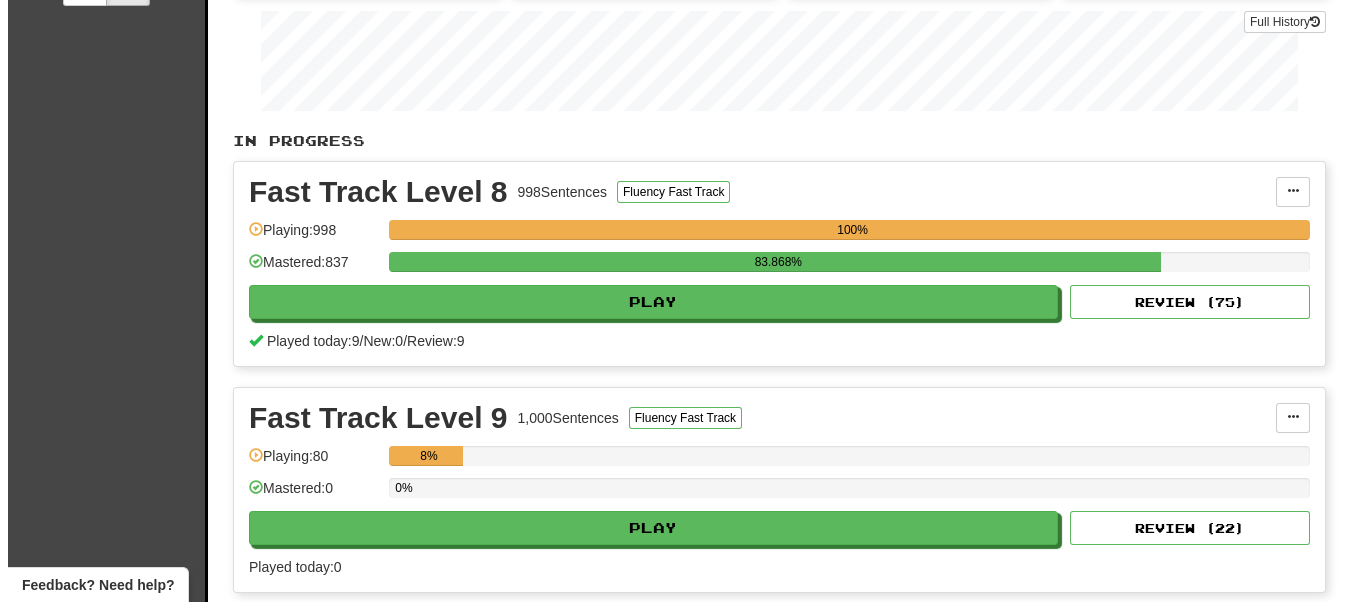 scroll, scrollTop: 0, scrollLeft: 0, axis: both 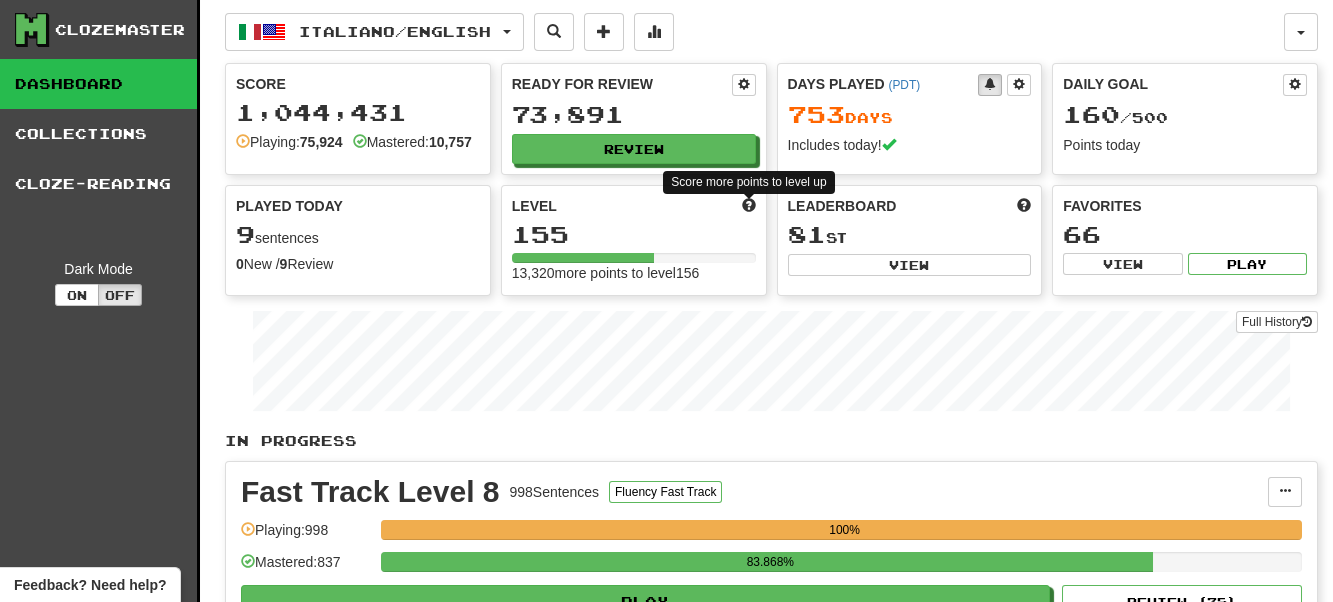 click at bounding box center (749, 205) 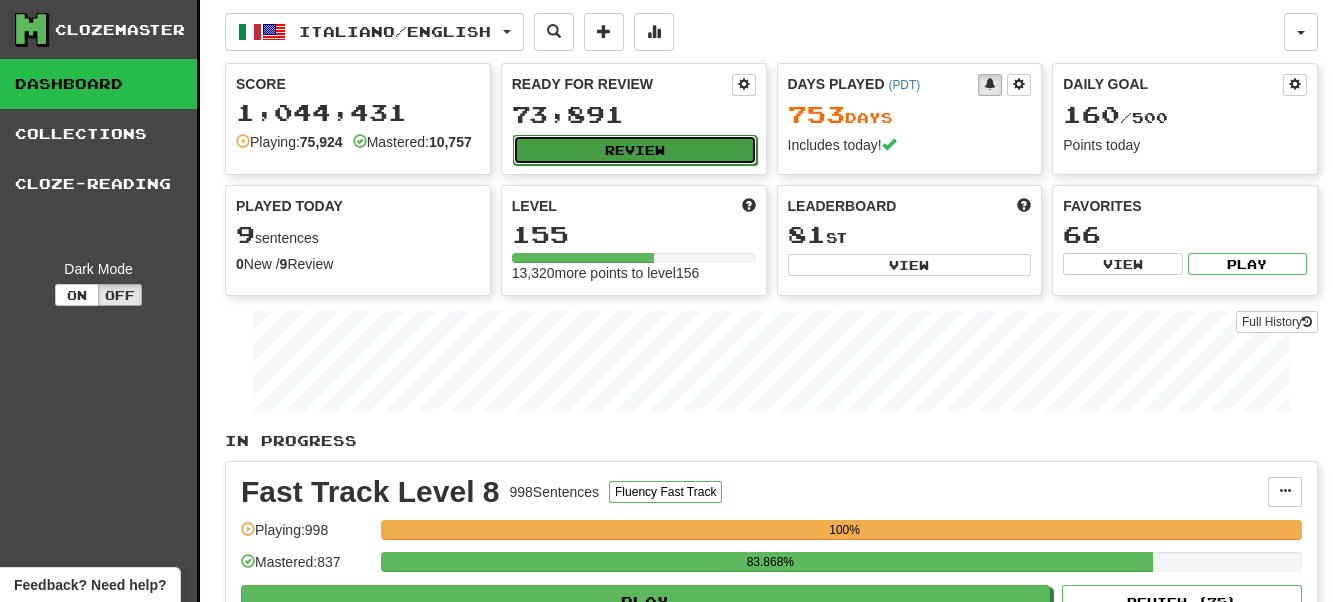 click on "Review" at bounding box center [635, 150] 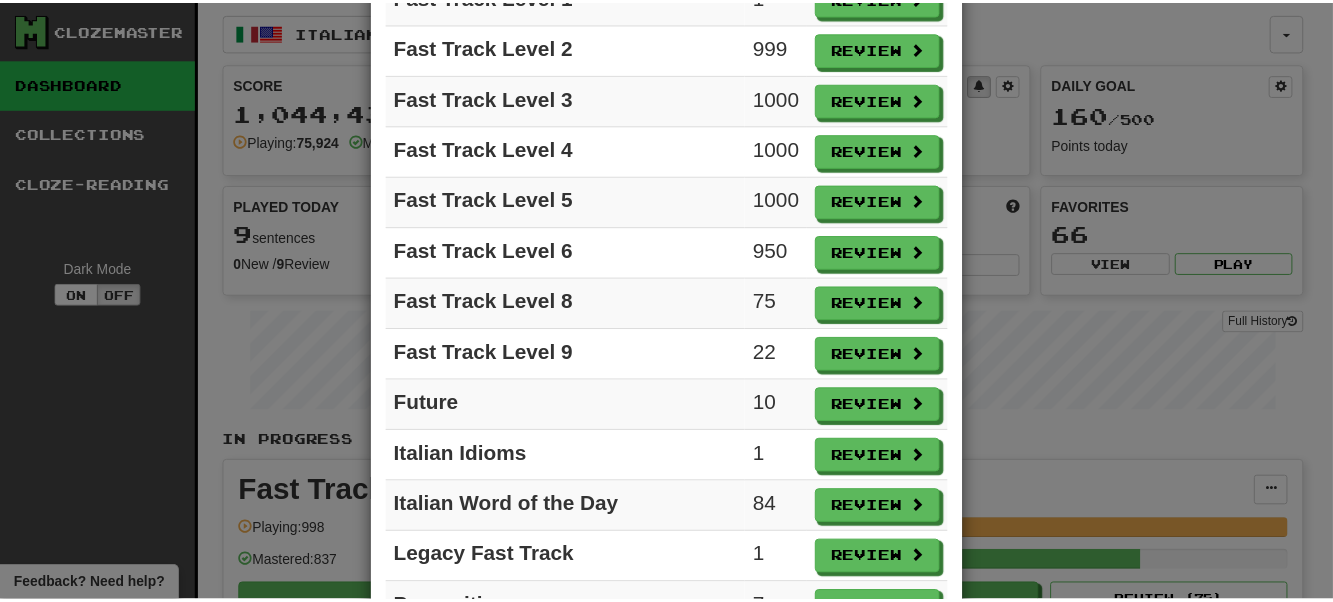 scroll, scrollTop: 0, scrollLeft: 0, axis: both 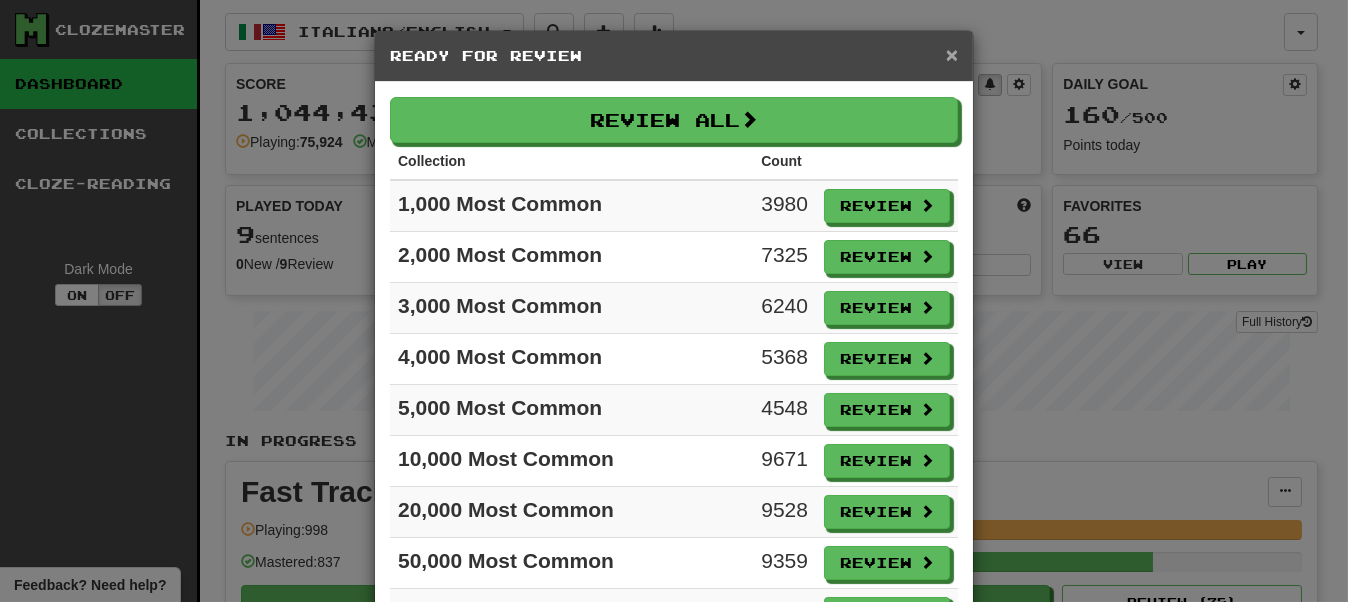 click on "×" at bounding box center [952, 54] 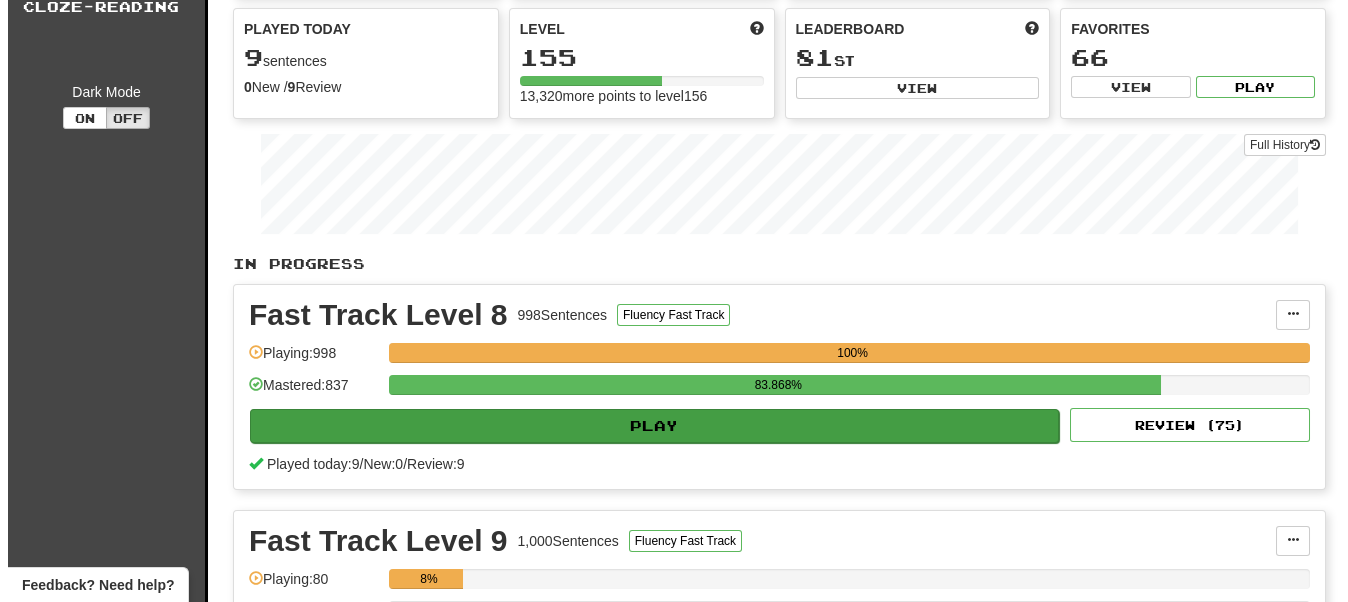 scroll, scrollTop: 200, scrollLeft: 0, axis: vertical 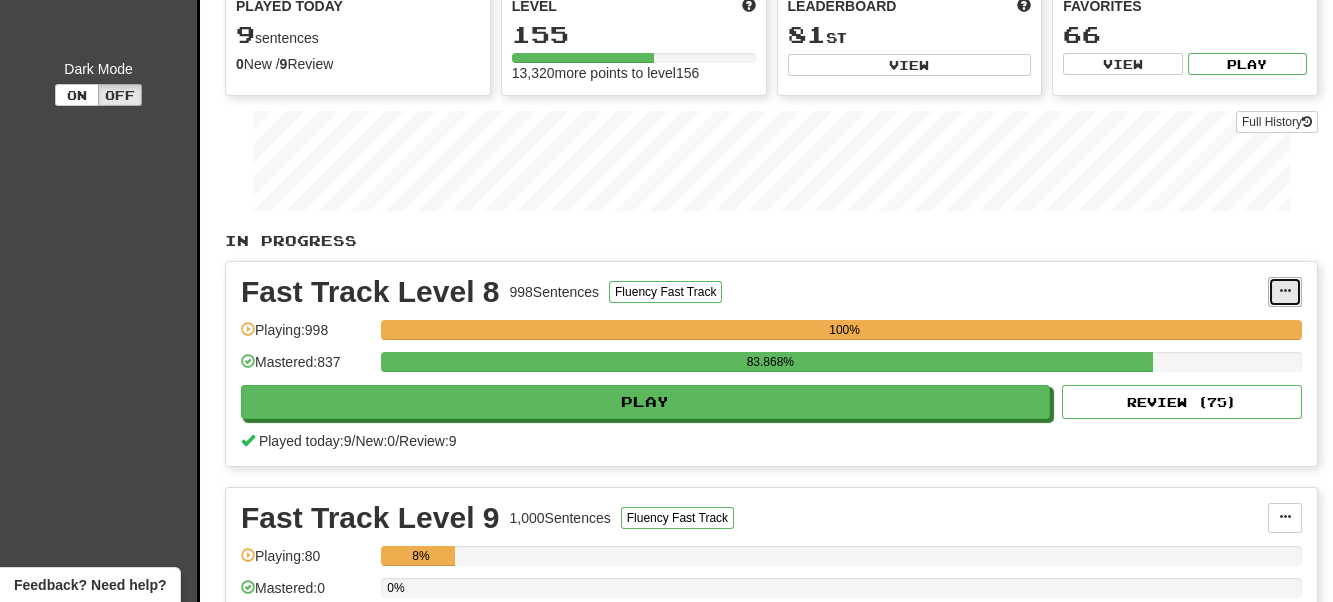 click at bounding box center (1285, 292) 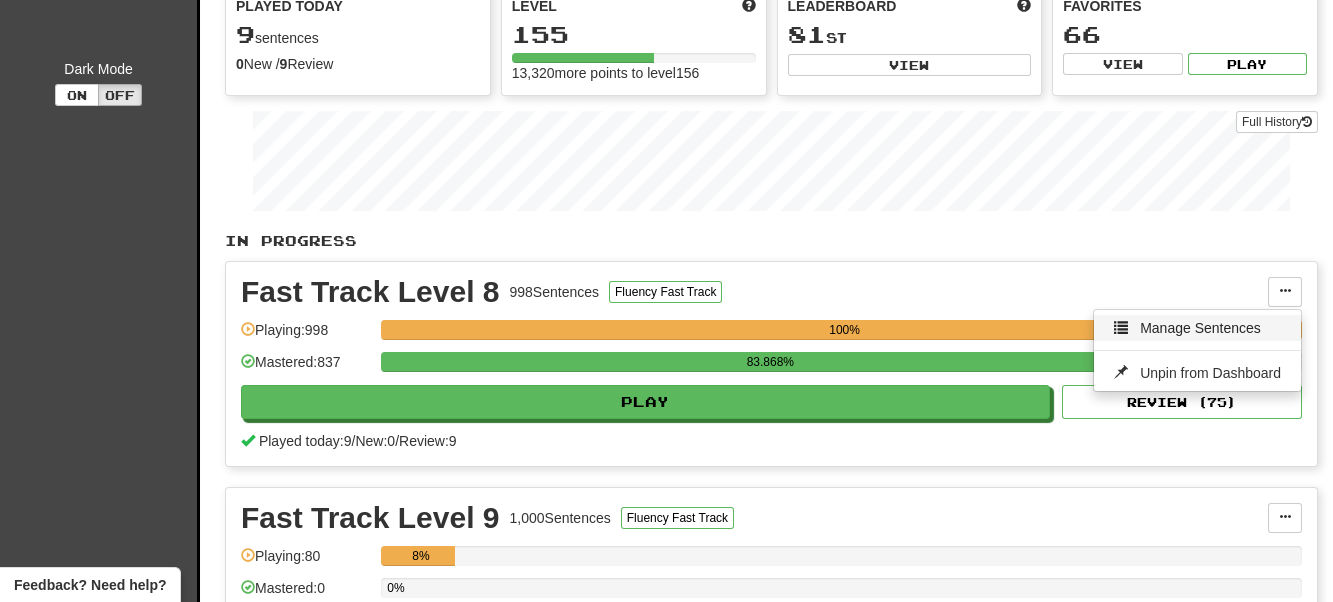 click on "Manage Sentences" at bounding box center (1200, 328) 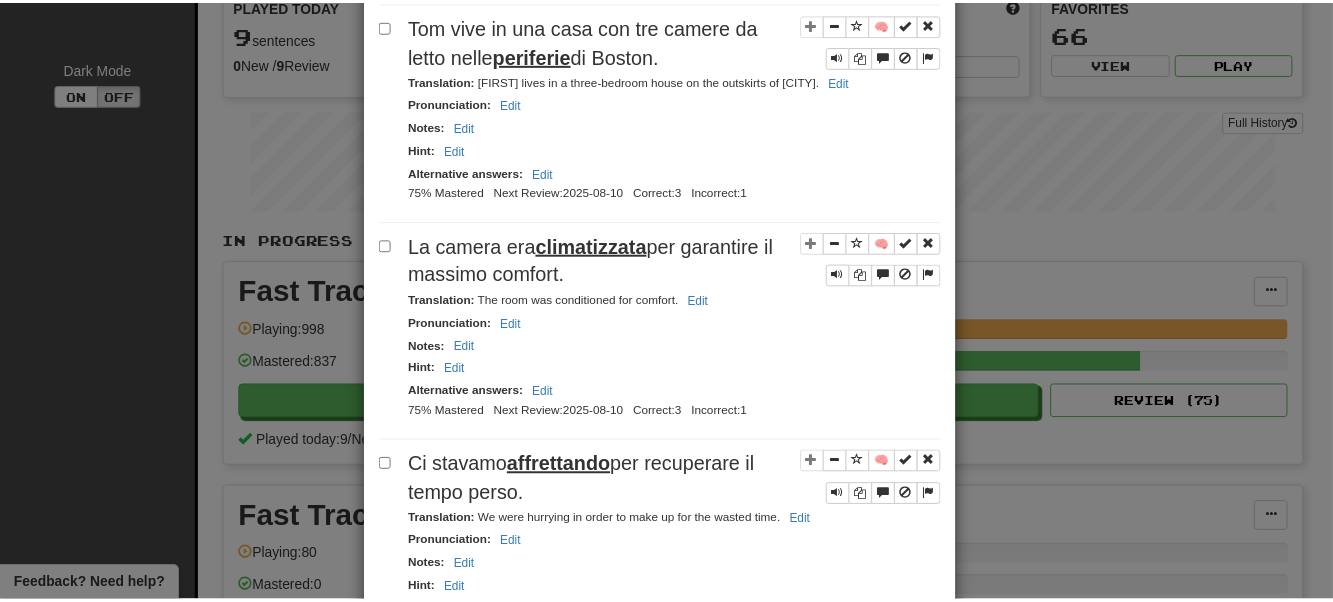 scroll, scrollTop: 0, scrollLeft: 0, axis: both 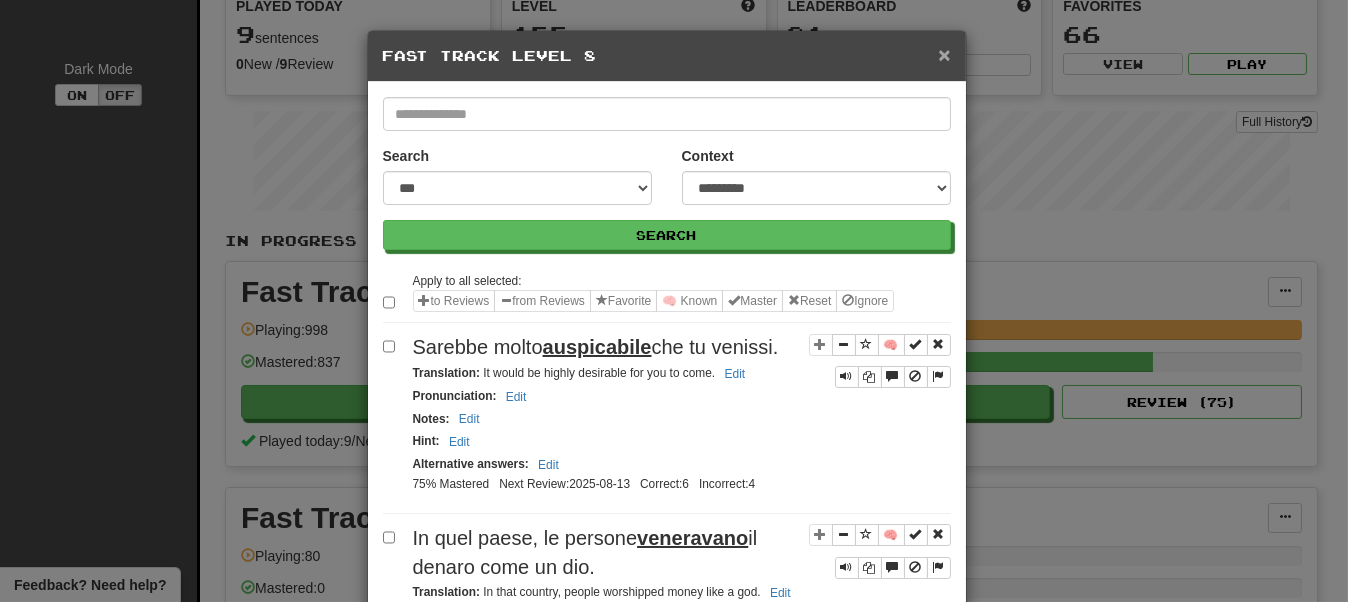 click on "×" at bounding box center [944, 54] 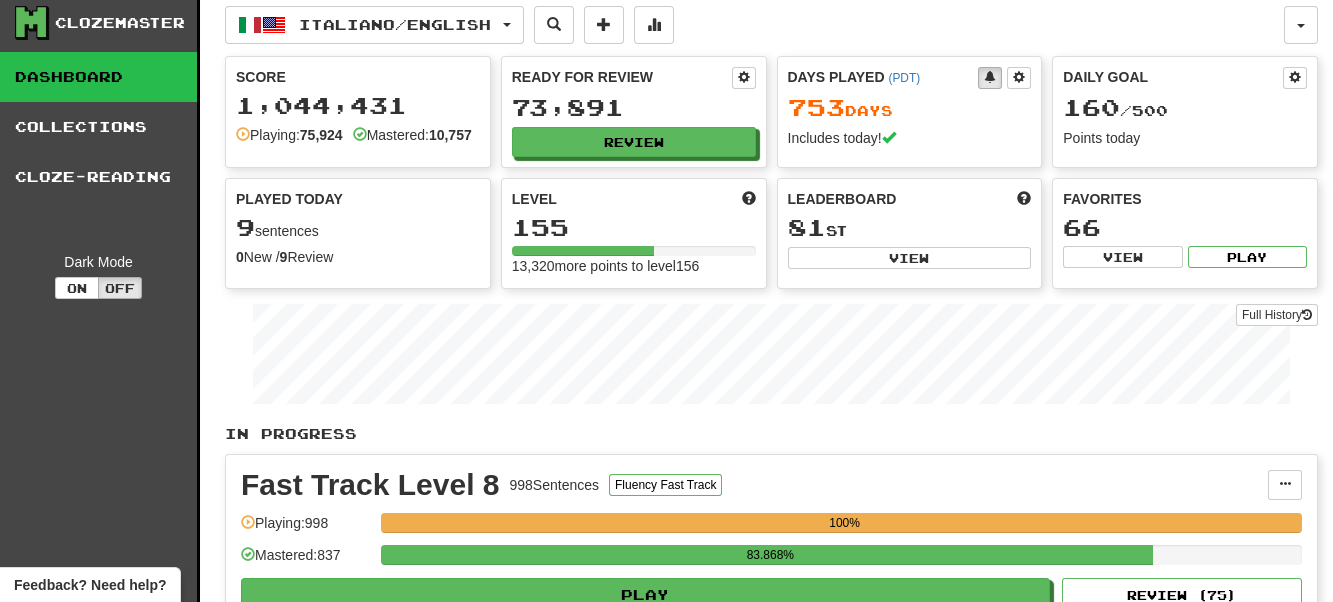 scroll, scrollTop: 0, scrollLeft: 0, axis: both 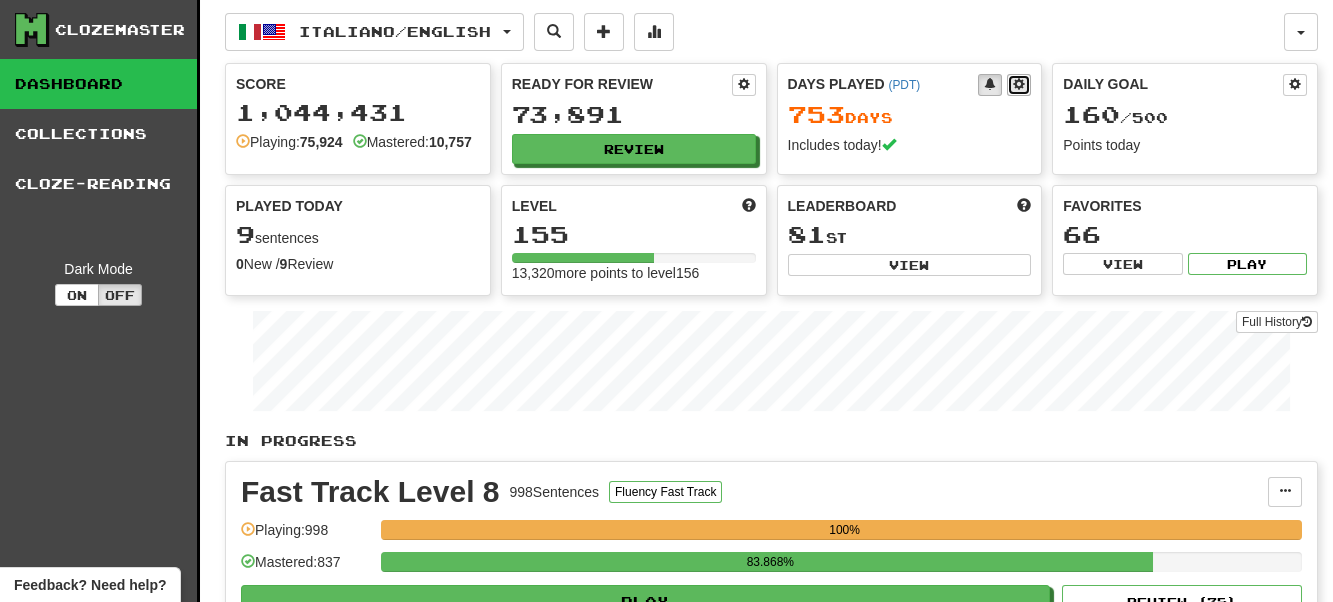 click at bounding box center [1019, 84] 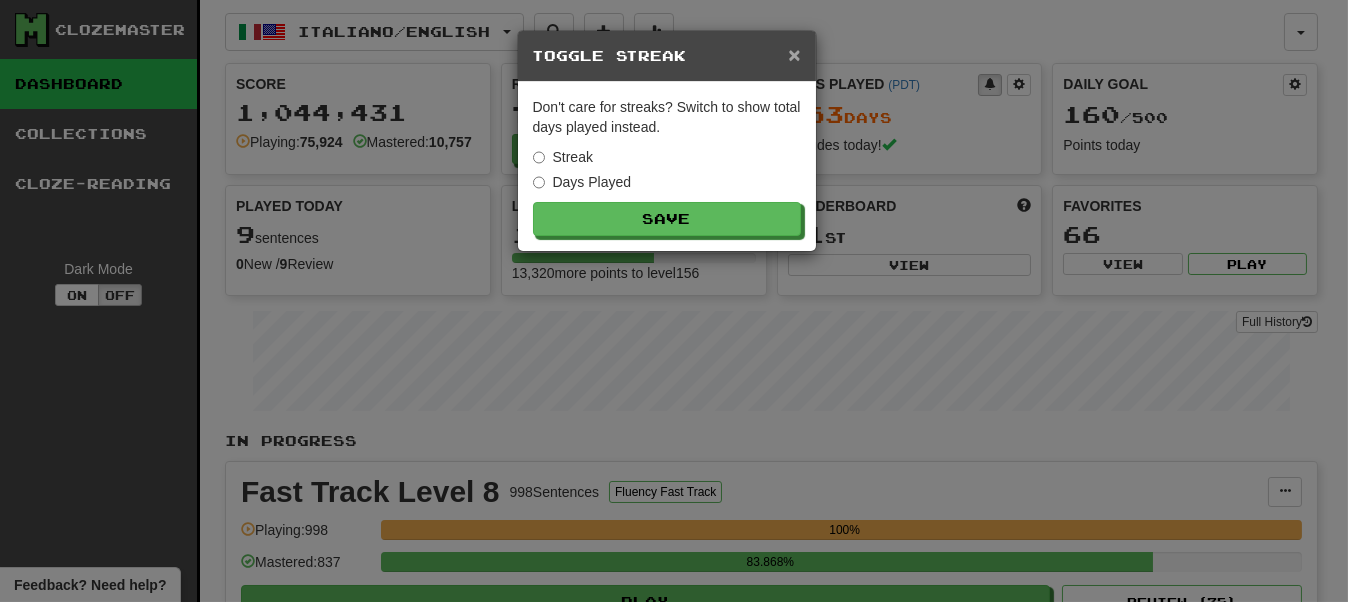 click on "×" at bounding box center [794, 54] 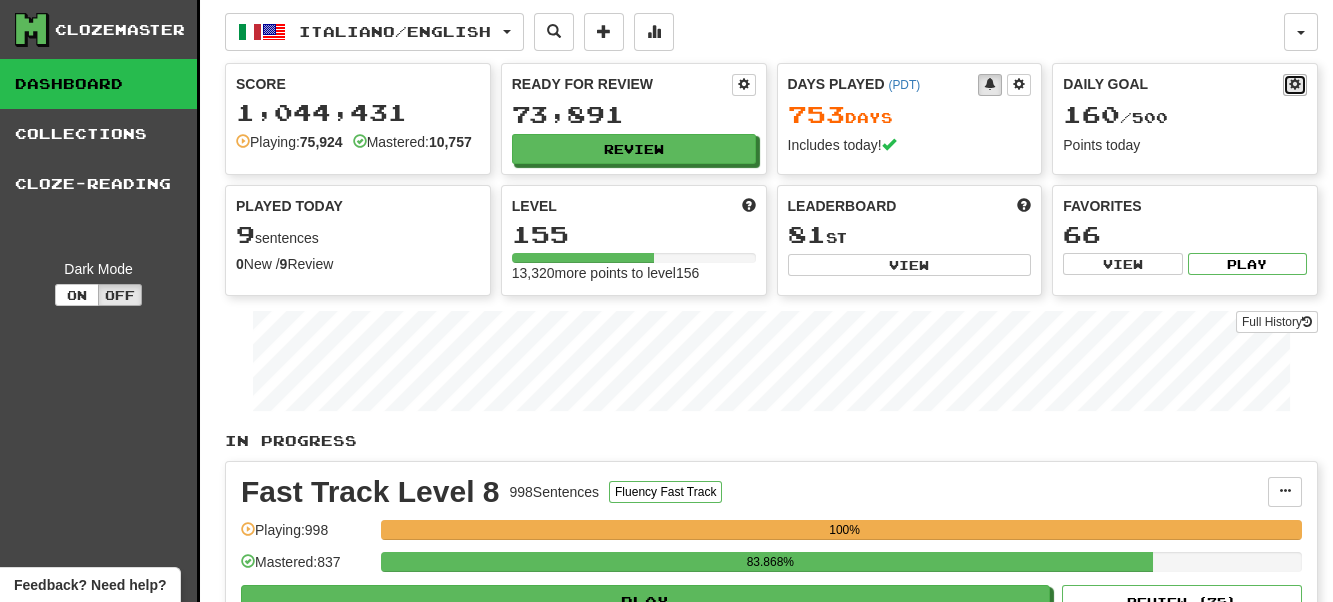 click at bounding box center (1295, 84) 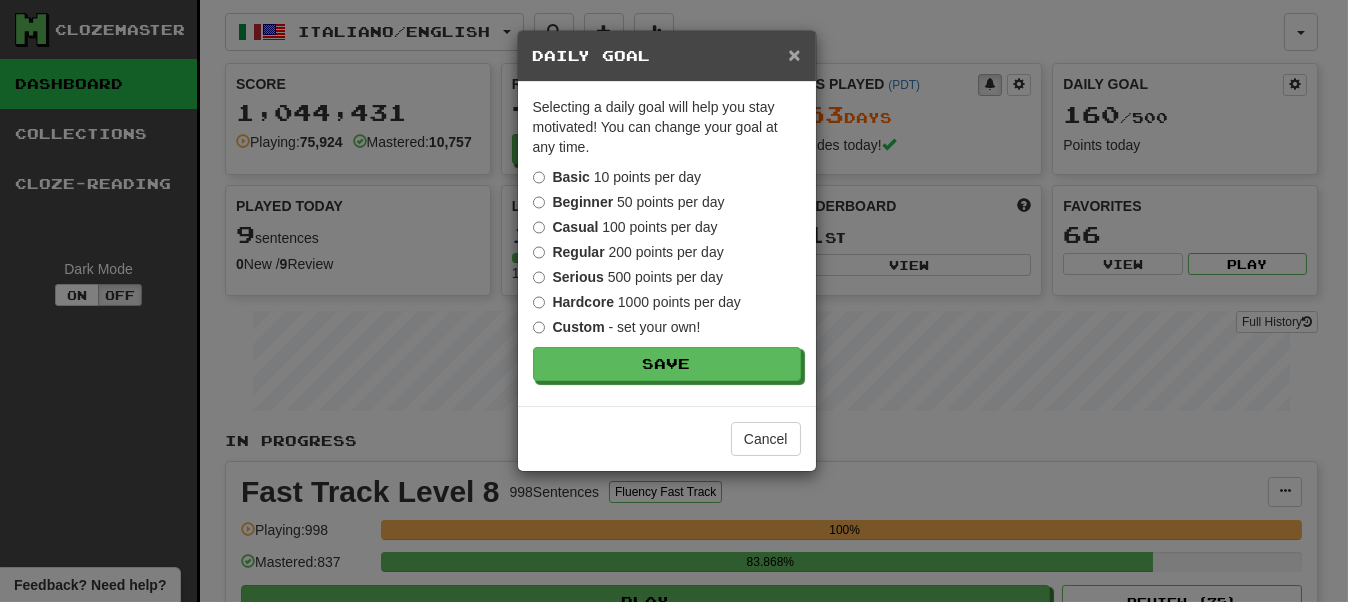 click on "×" at bounding box center (794, 54) 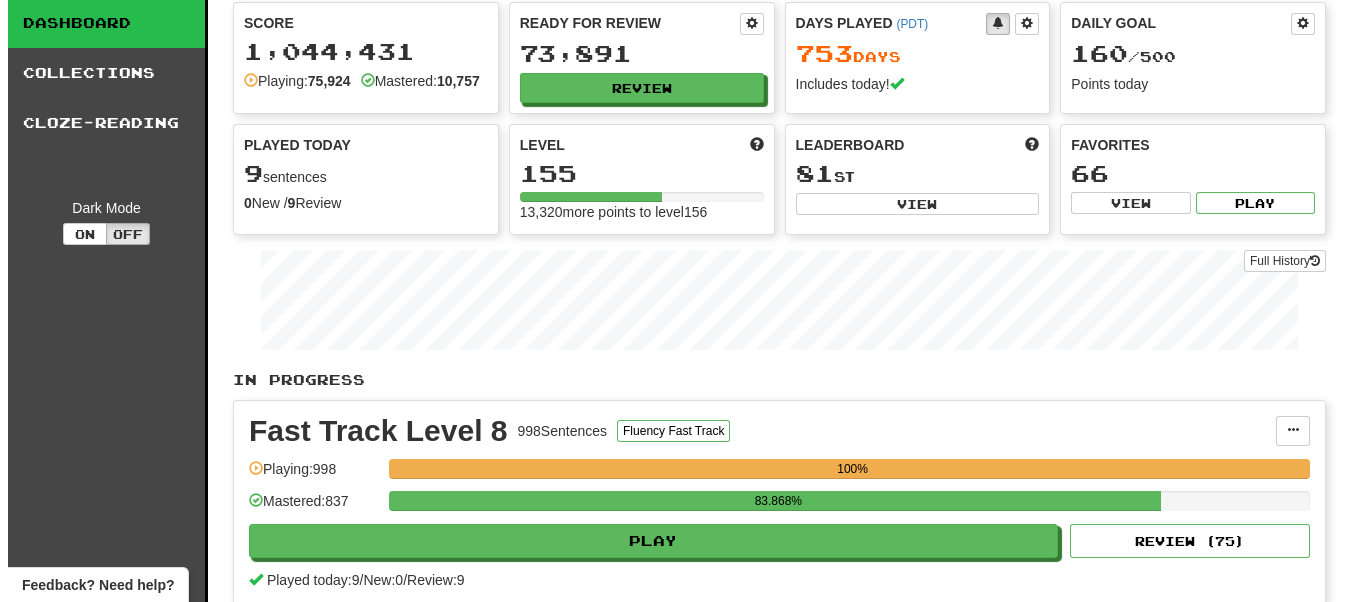 scroll, scrollTop: 0, scrollLeft: 0, axis: both 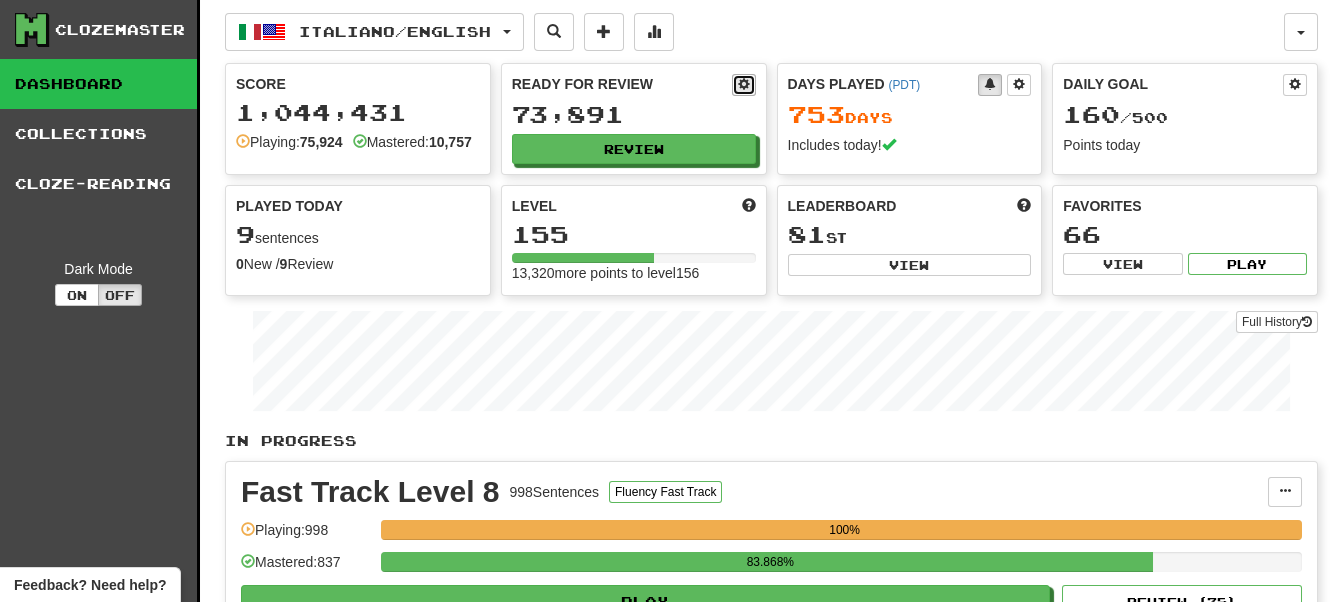 click at bounding box center (744, 84) 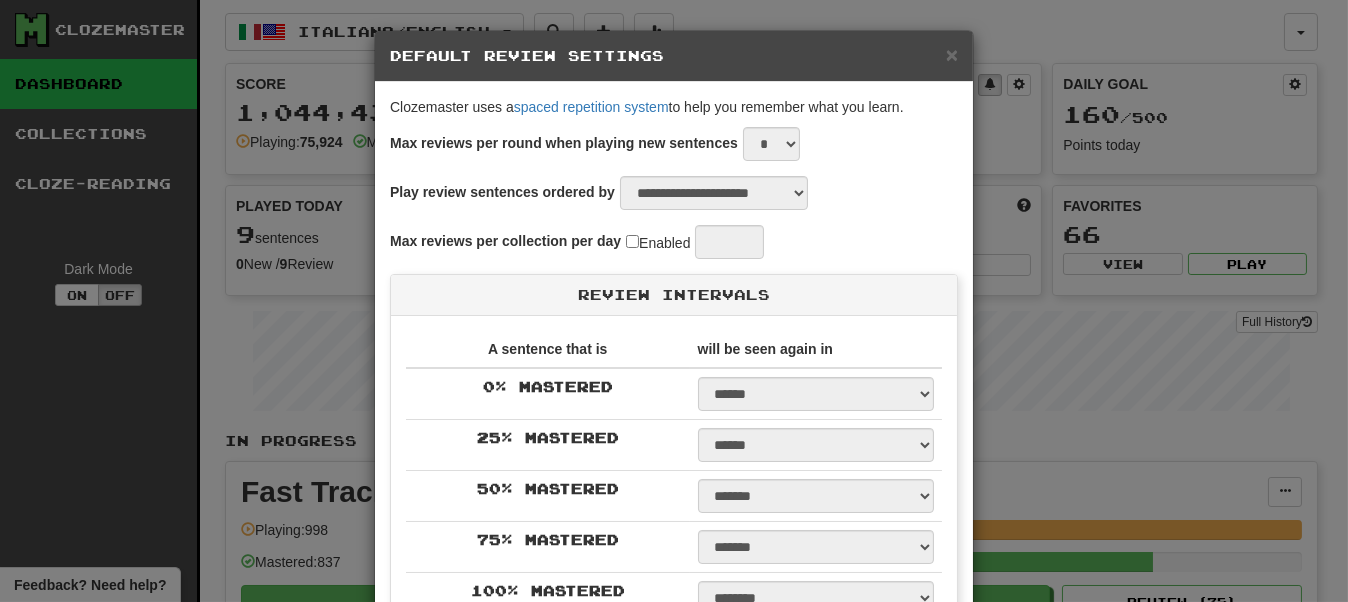 select on "**" 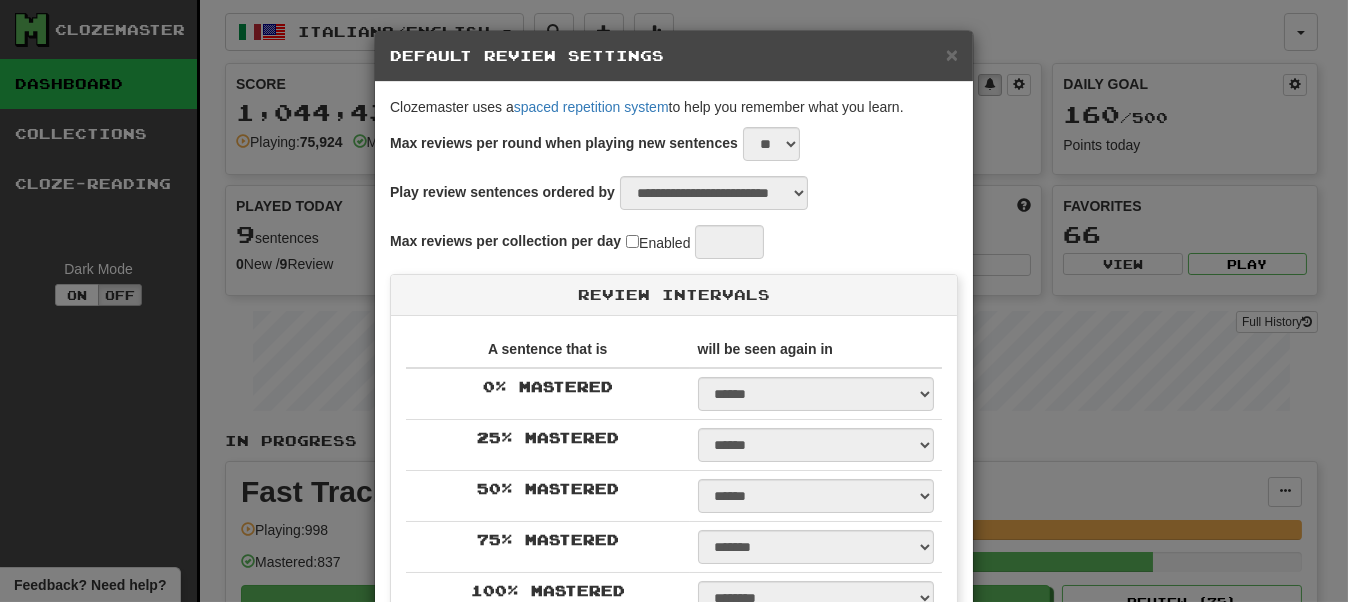 select on "*****" 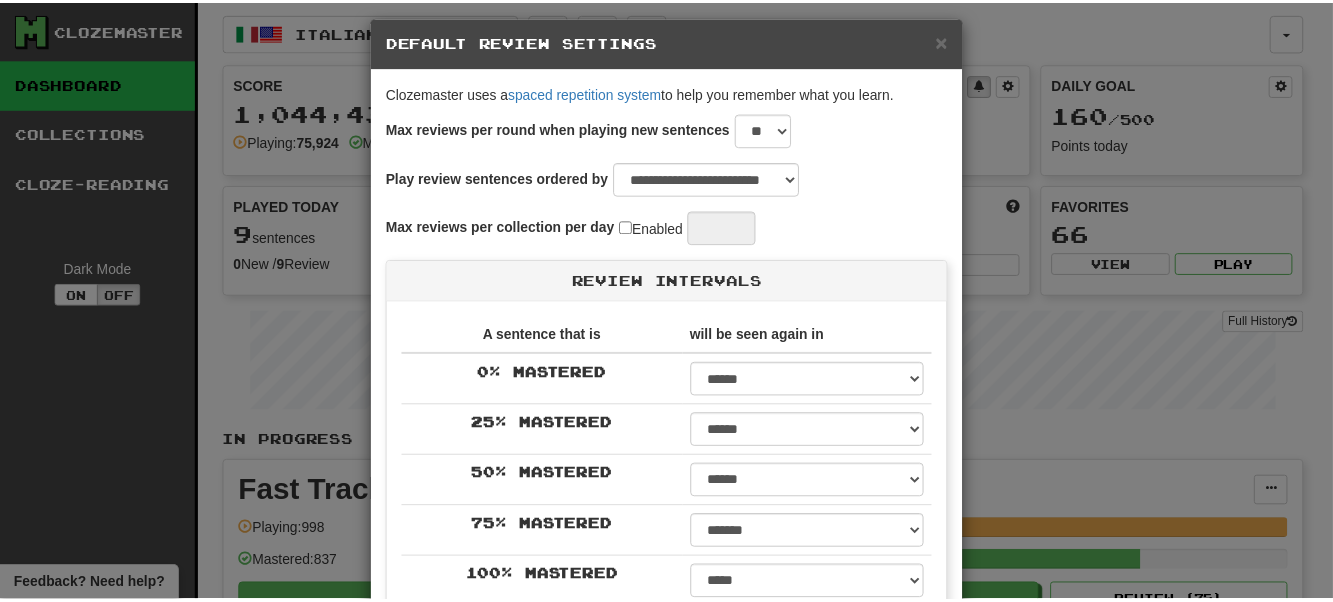 scroll, scrollTop: 0, scrollLeft: 0, axis: both 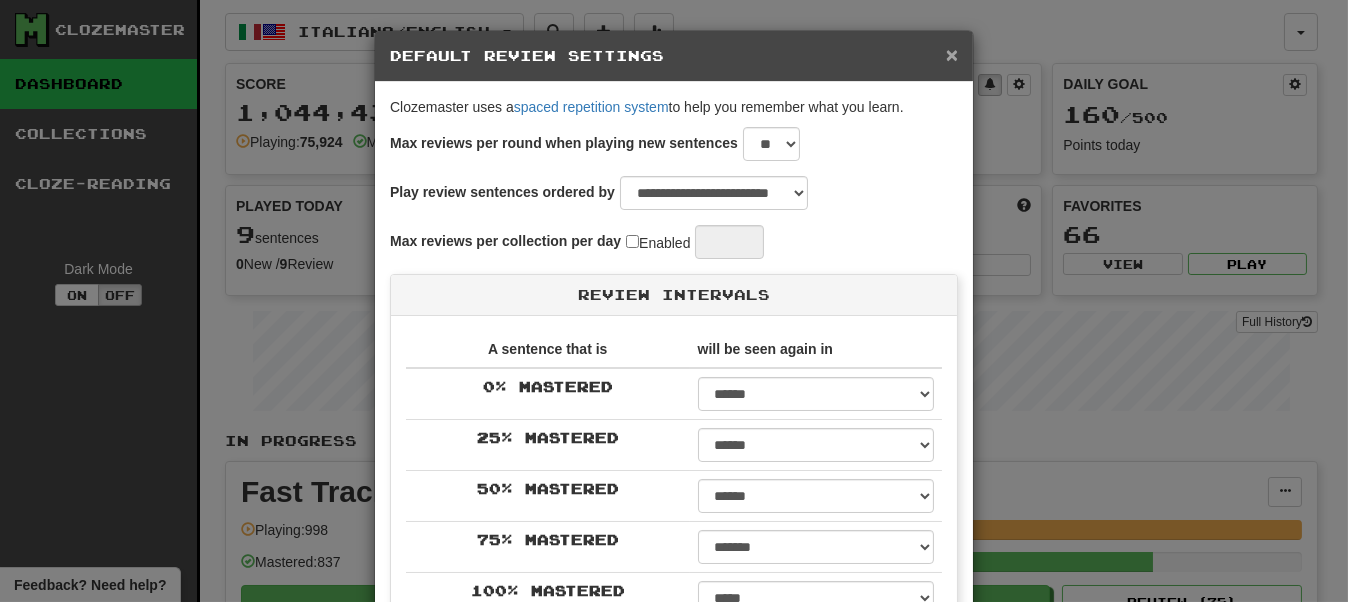 click on "×" at bounding box center [952, 54] 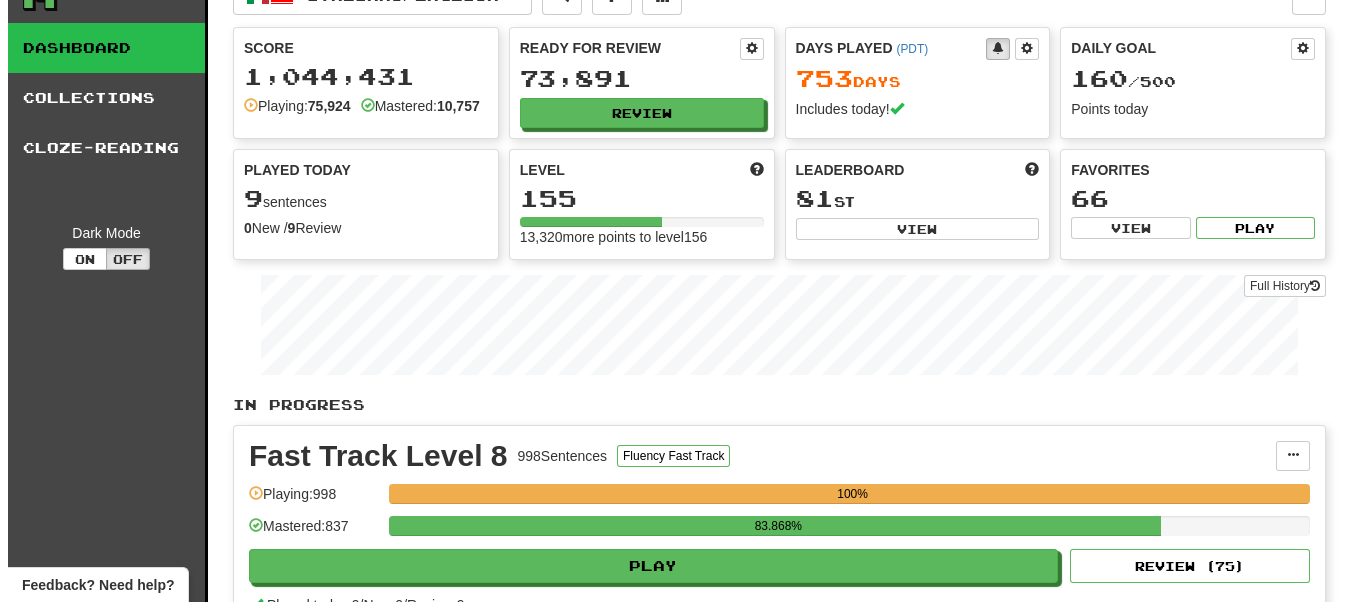 scroll, scrollTop: 0, scrollLeft: 0, axis: both 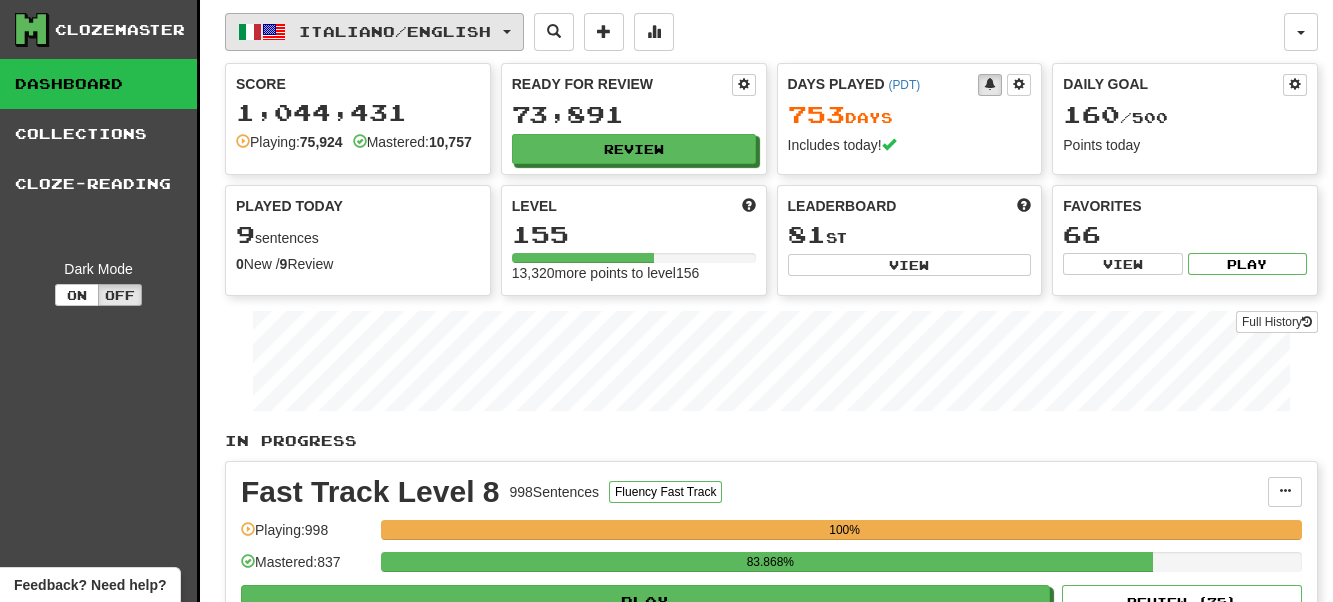 click on "Italiano  /  English" at bounding box center [374, 32] 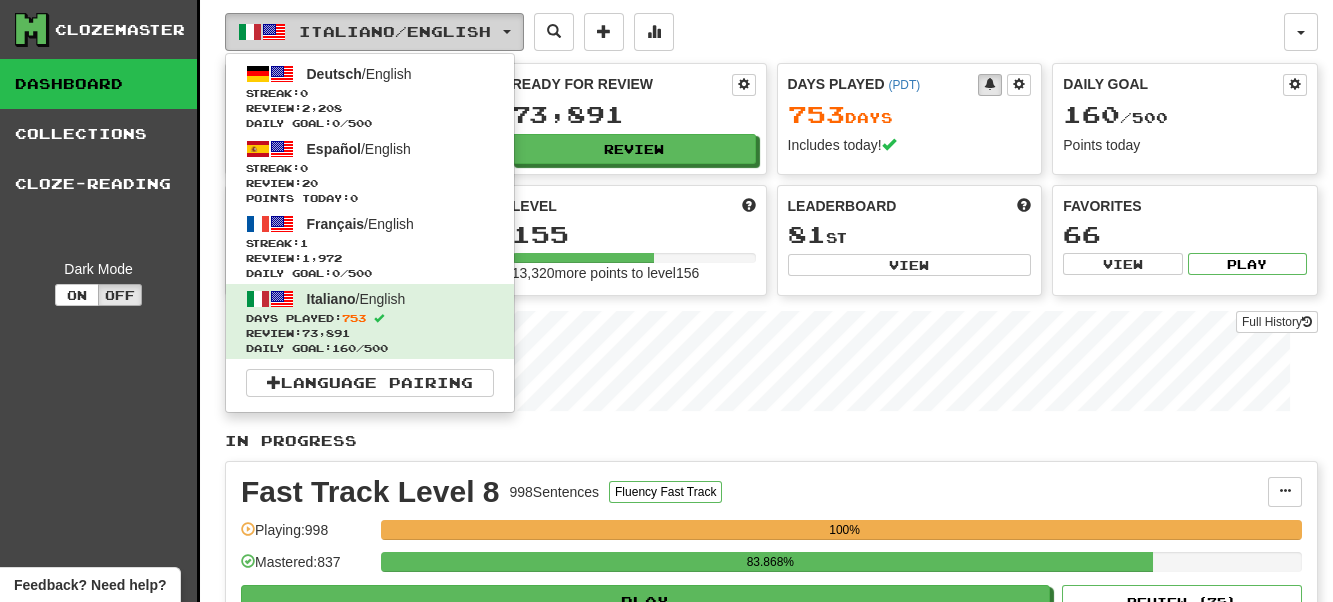 click on "Italiano  /  English" at bounding box center [374, 32] 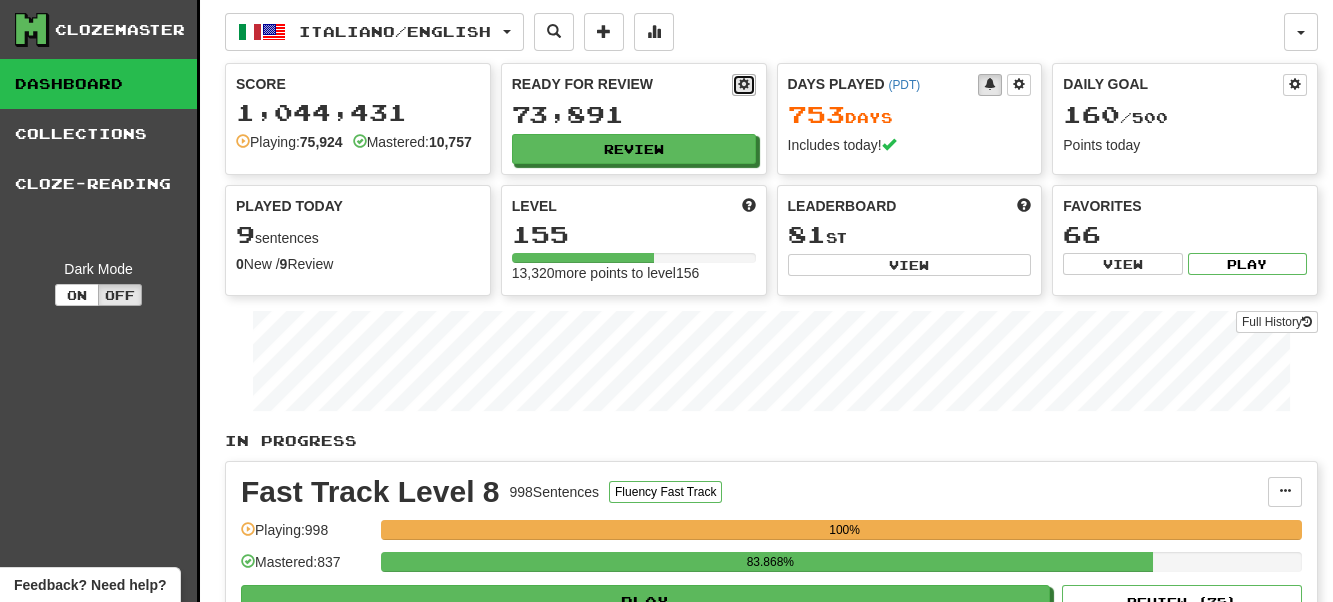 click at bounding box center [744, 84] 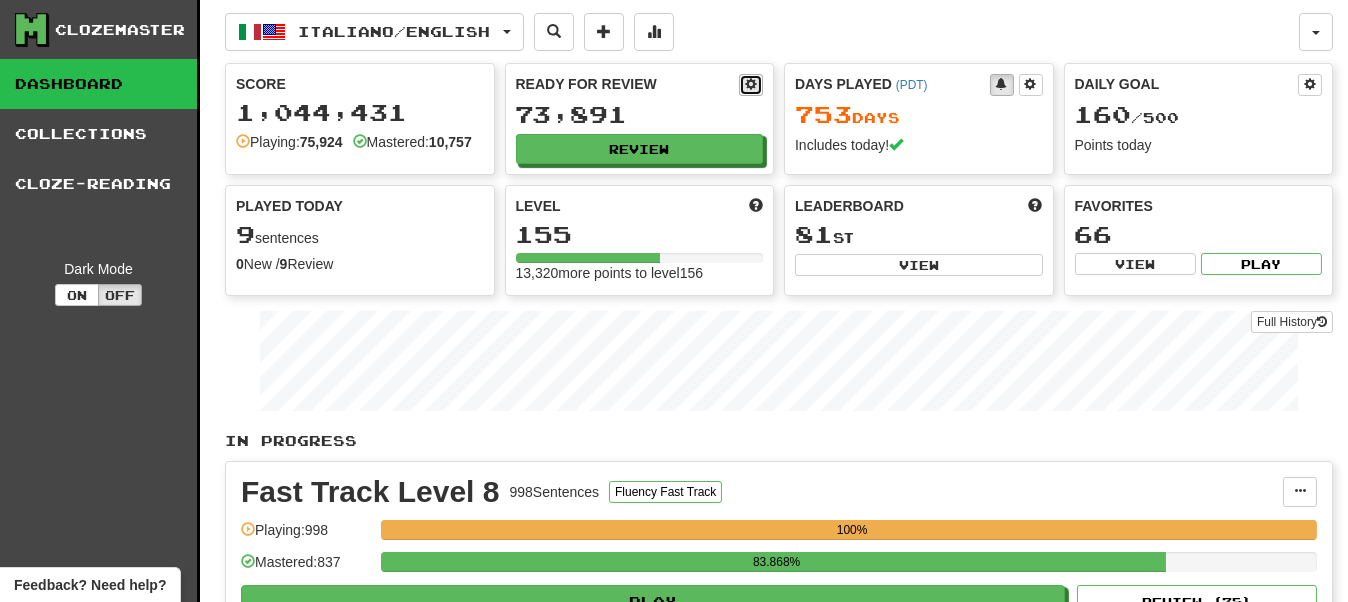 select on "*" 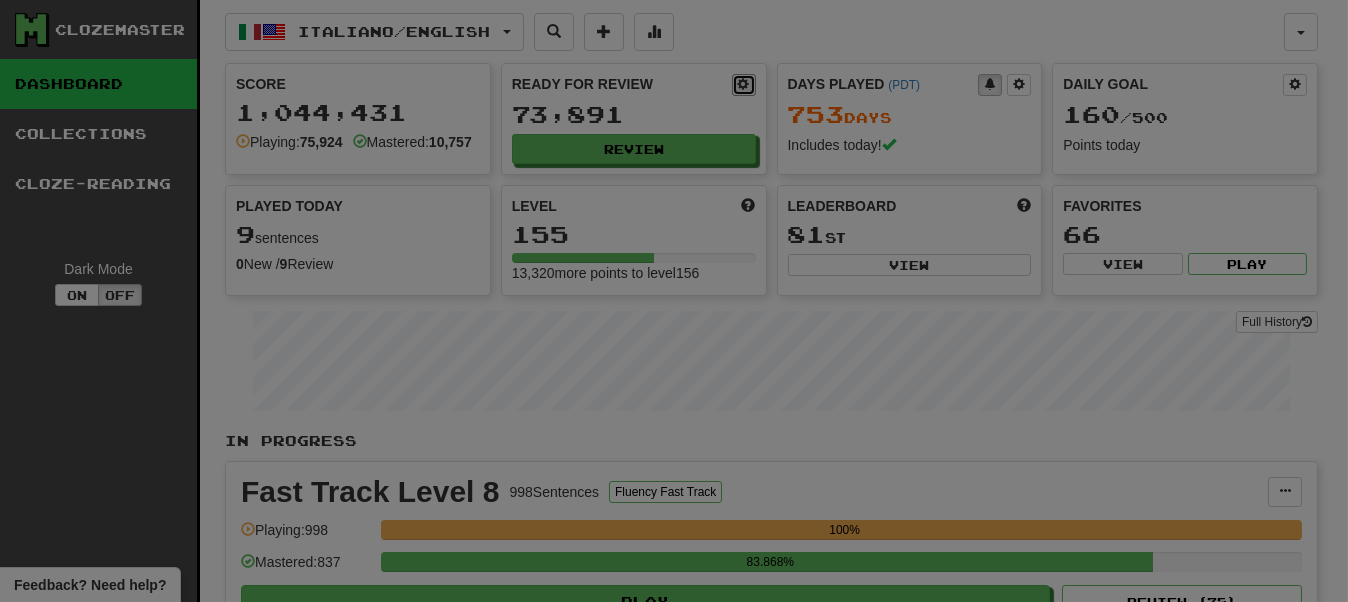 select on "**" 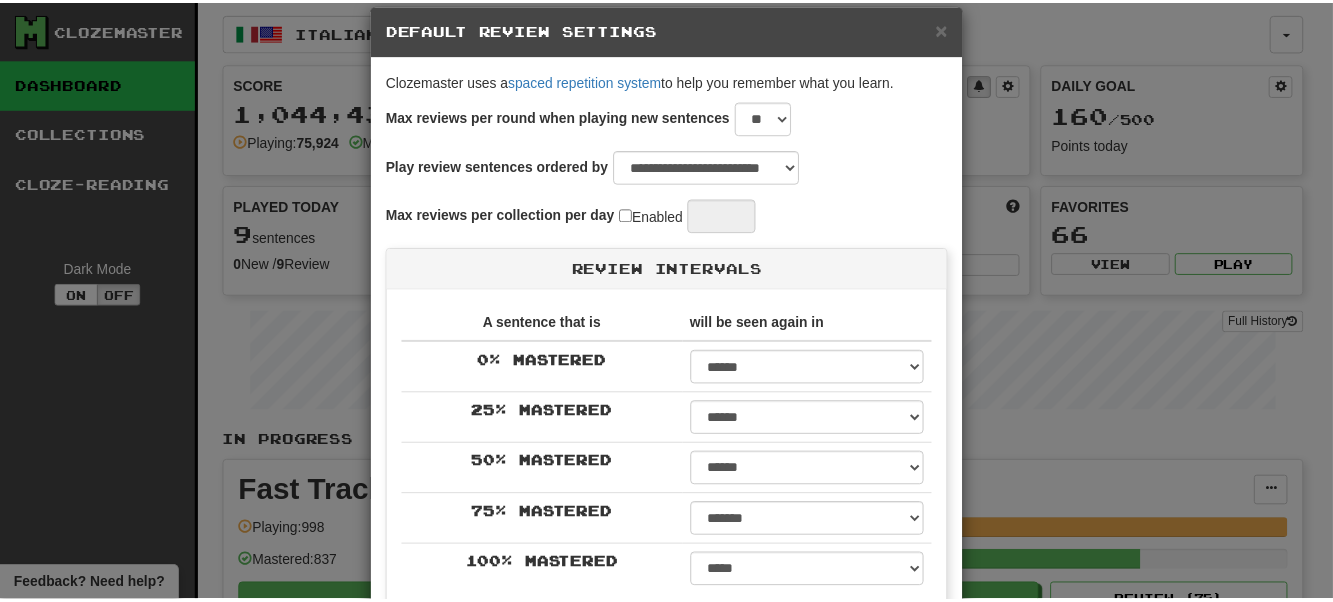 scroll, scrollTop: 0, scrollLeft: 0, axis: both 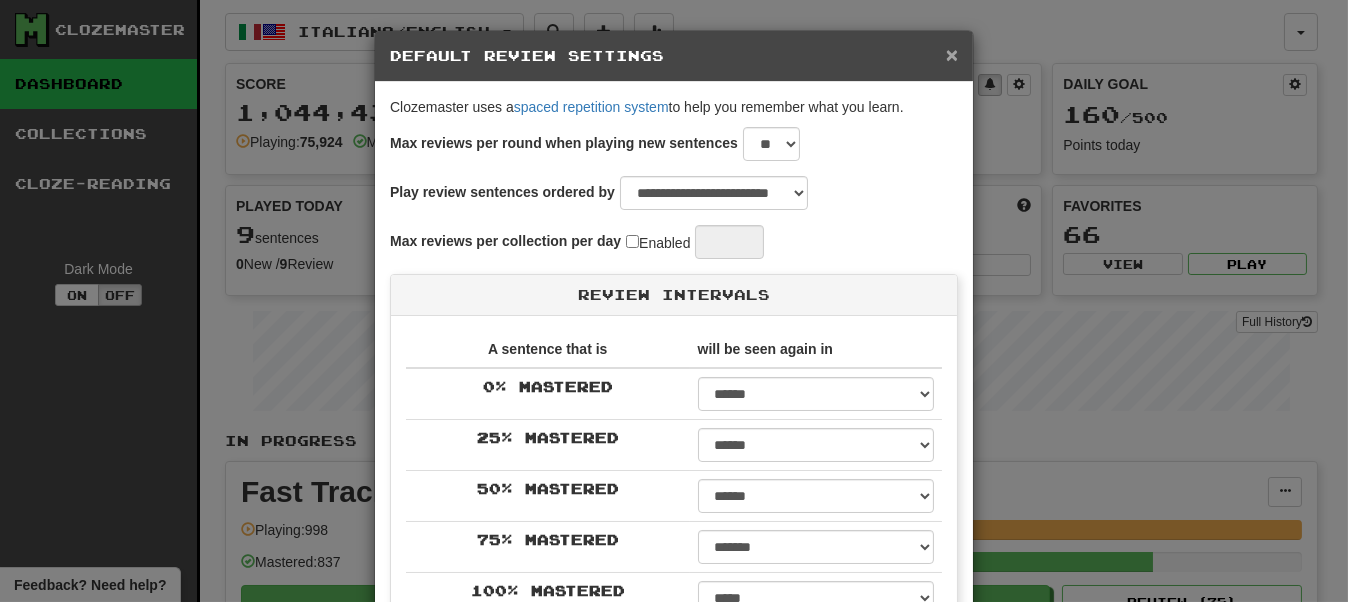click on "×" at bounding box center [952, 54] 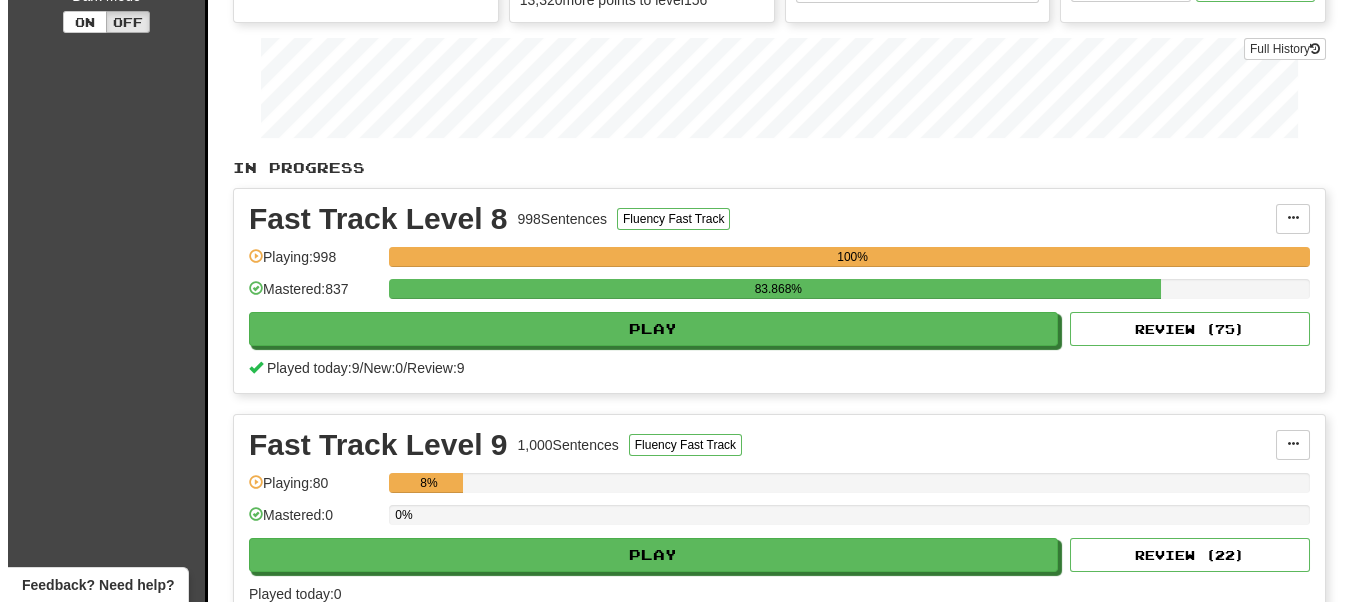 scroll, scrollTop: 300, scrollLeft: 0, axis: vertical 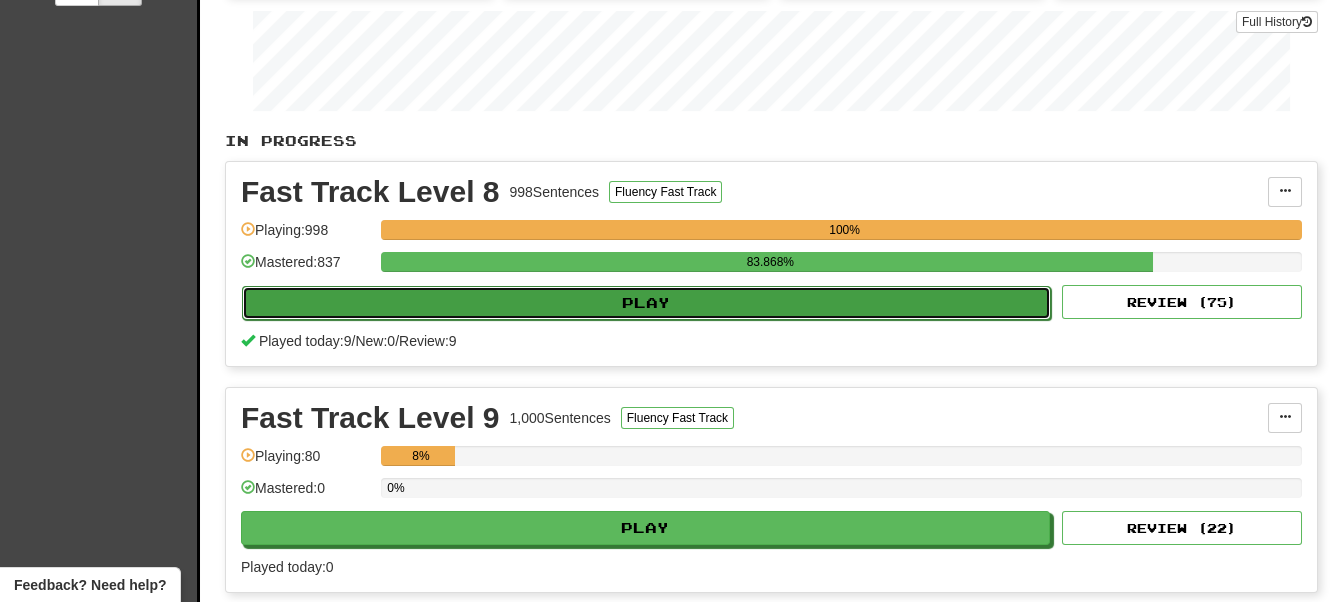 click on "Play" at bounding box center (646, 303) 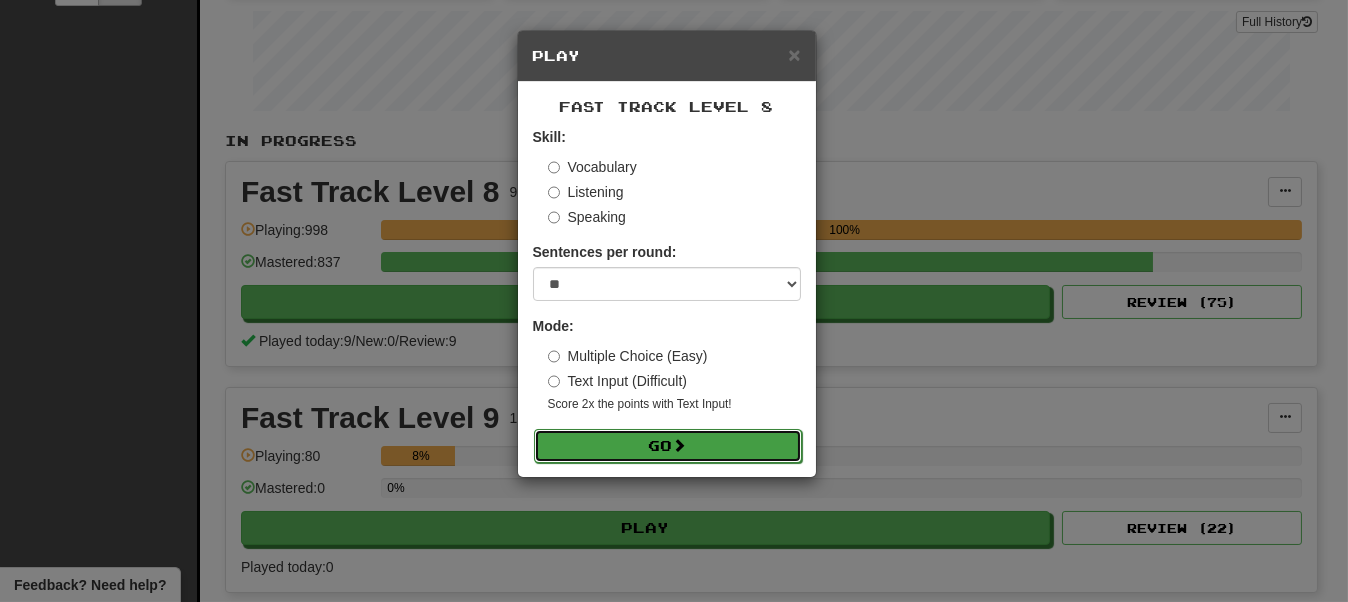 click on "Go" at bounding box center (668, 446) 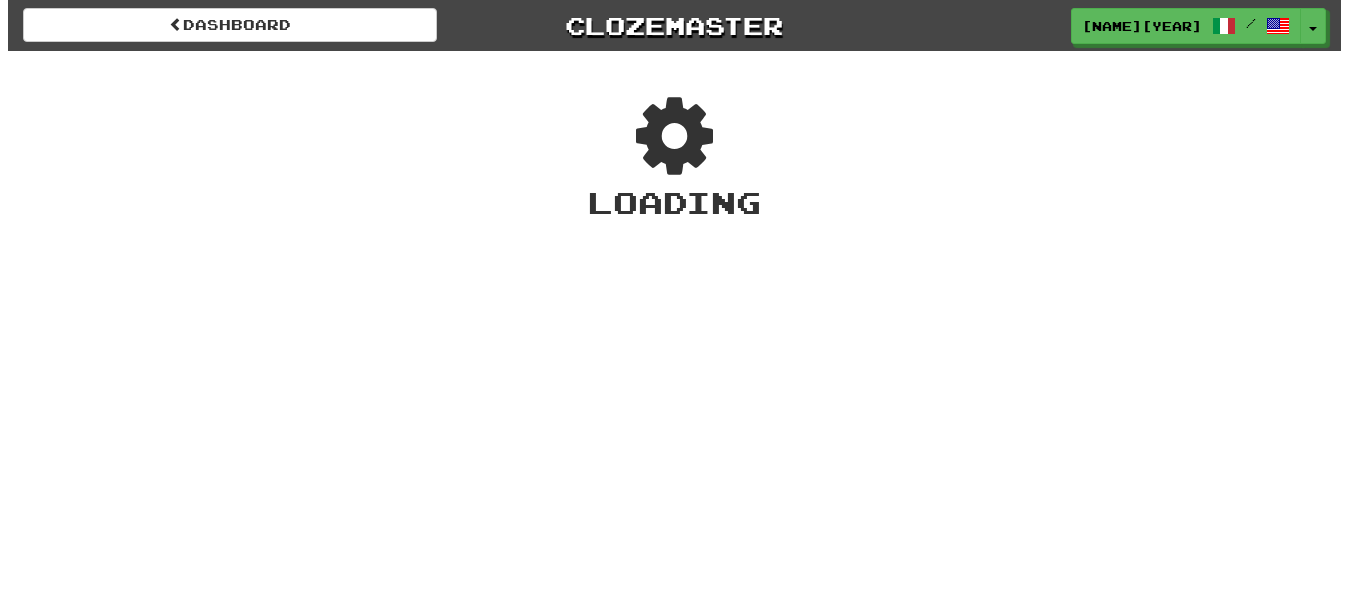 scroll, scrollTop: 0, scrollLeft: 0, axis: both 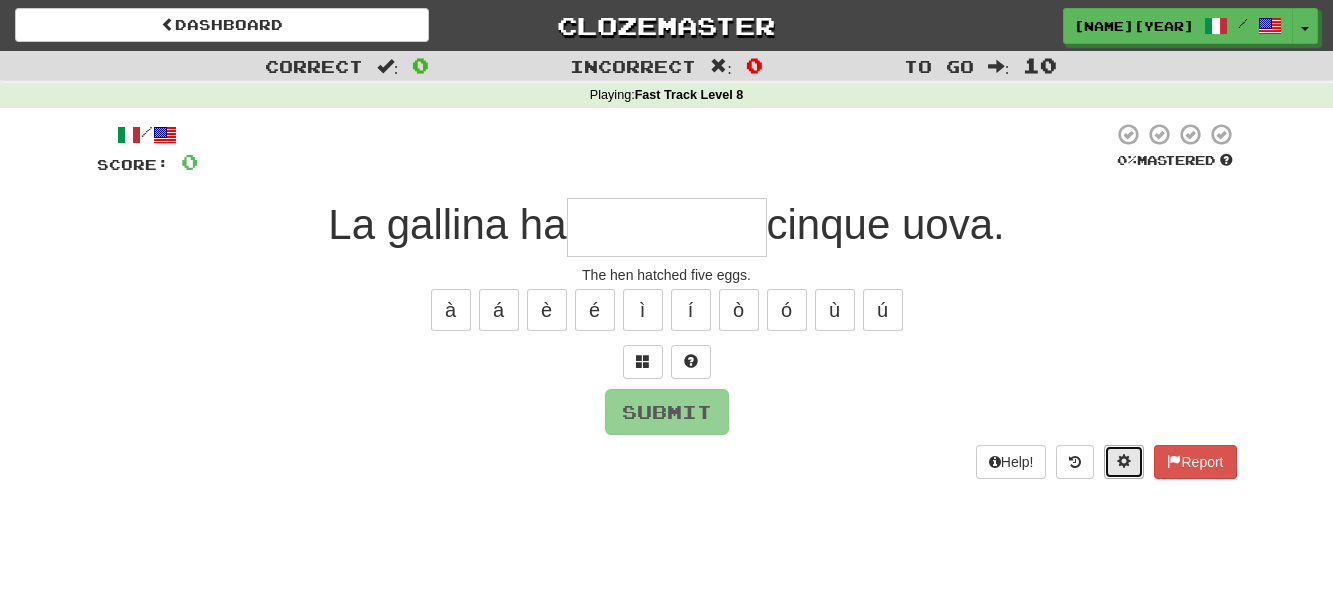 click at bounding box center [1124, 461] 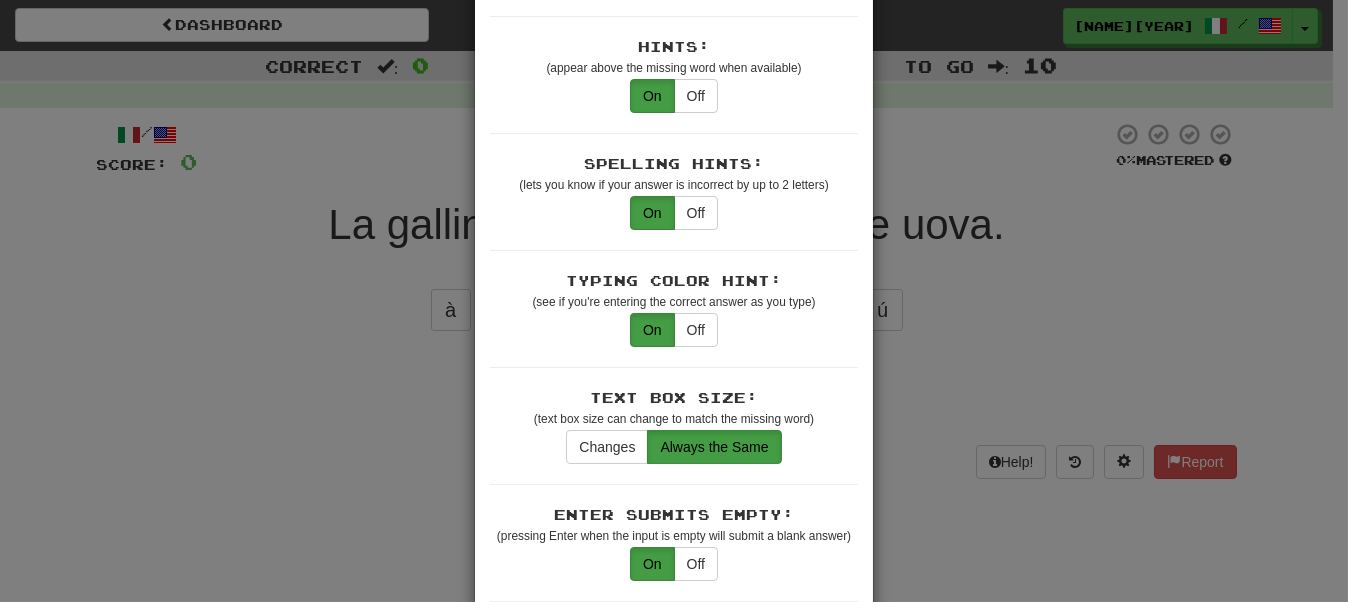 scroll, scrollTop: 300, scrollLeft: 0, axis: vertical 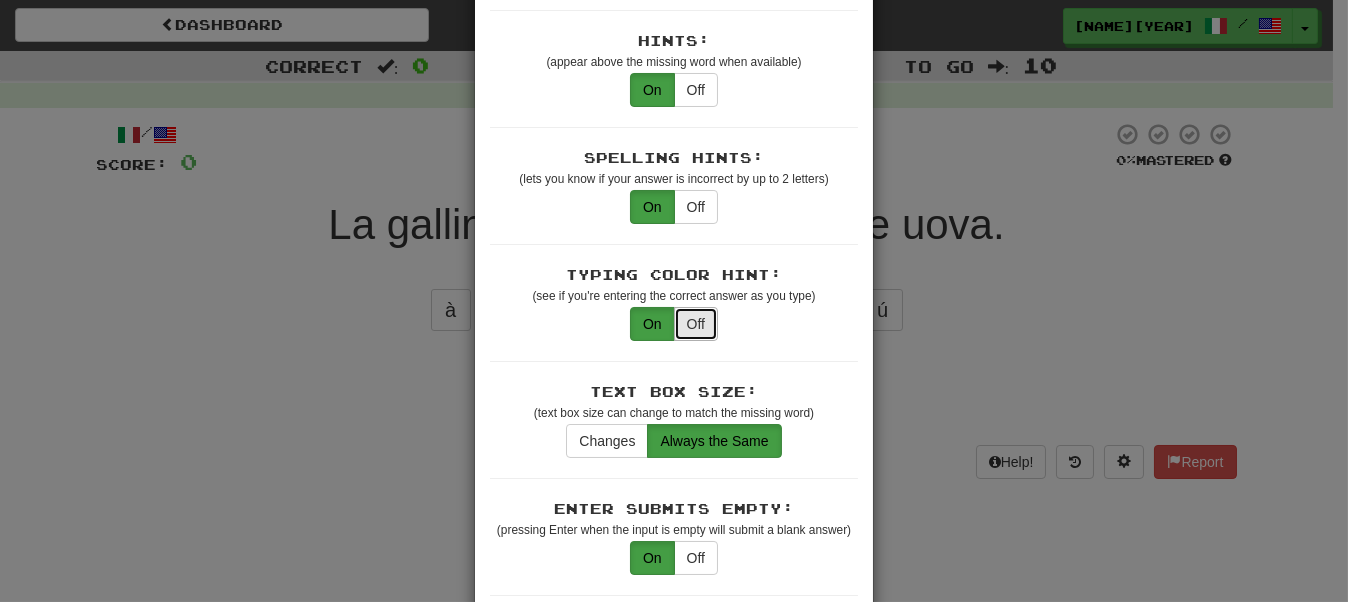 click on "Off" at bounding box center [696, 324] 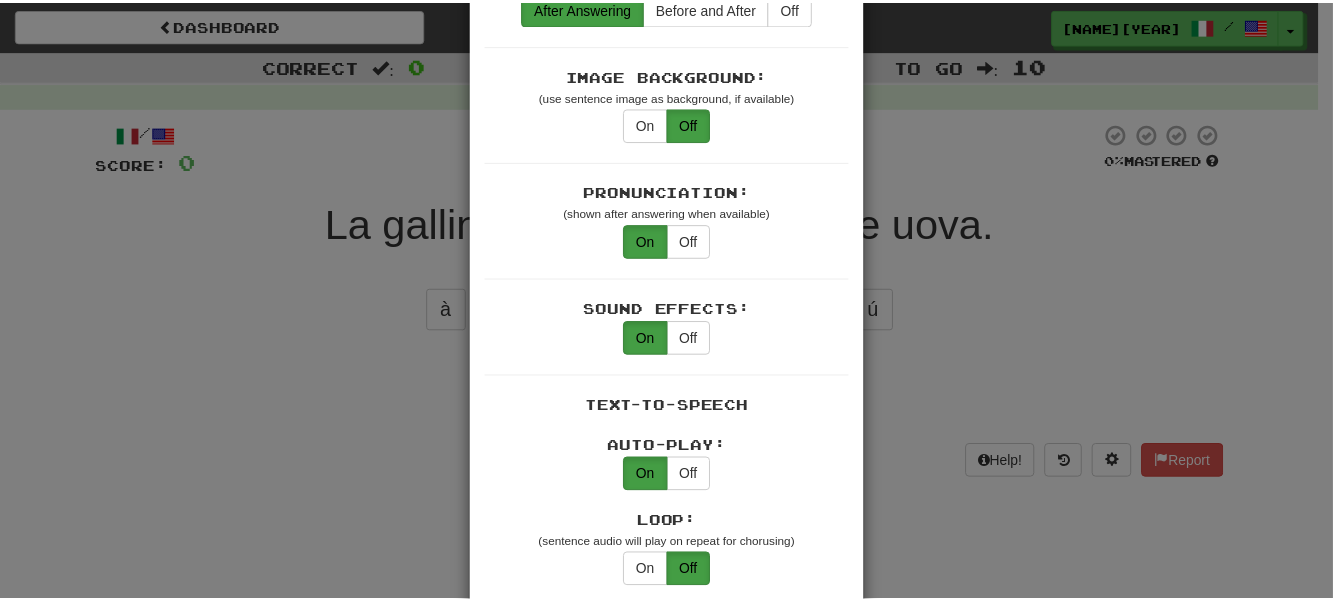 scroll, scrollTop: 161, scrollLeft: 0, axis: vertical 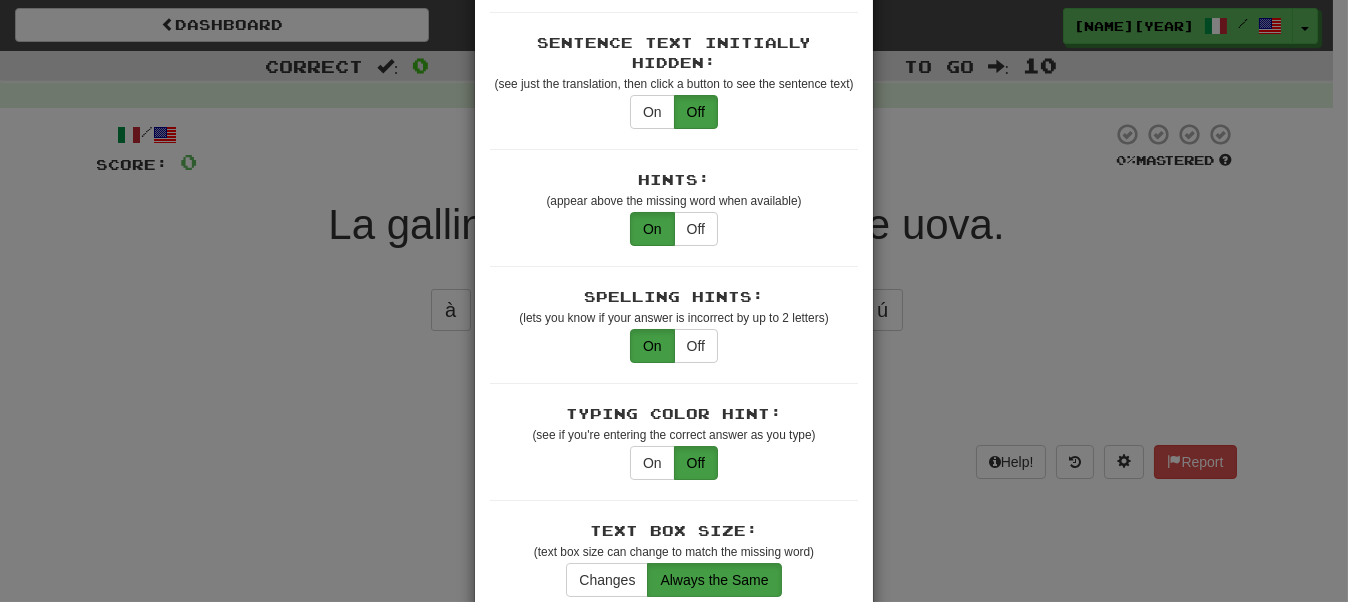 click on "× Game Settings Translations: Visible Show  After Answering Hidden Sentence Text Initially Hidden: (see just the translation, then click a button to see the sentence text) On Off Hints: (appear above the missing word when available) On Off Spelling Hints: (lets you know if your answer is incorrect by up to 2 letters) On Off Typing Color Hint: (see if you're entering the correct answer as you type) On Off Text Box Size: (text box size can change to match the missing word) Changes Always the Same Enter Submits Empty: (pressing Enter when the input is empty will submit a blank answer) On Off Clear After Answering: (keypress clears the text input after answering so you can practice re-typing the answer) On Off Image Toggle: (toggle button, if sentence image available) After Answering Before and After Off Image Background: (use sentence image as background, if available) On Off Pronunciation: (shown after answering when available) On Off Sound Effects: On Off Text-to-Speech Auto-Play: On Off Loop: On Off On Off 1" at bounding box center [674, 301] 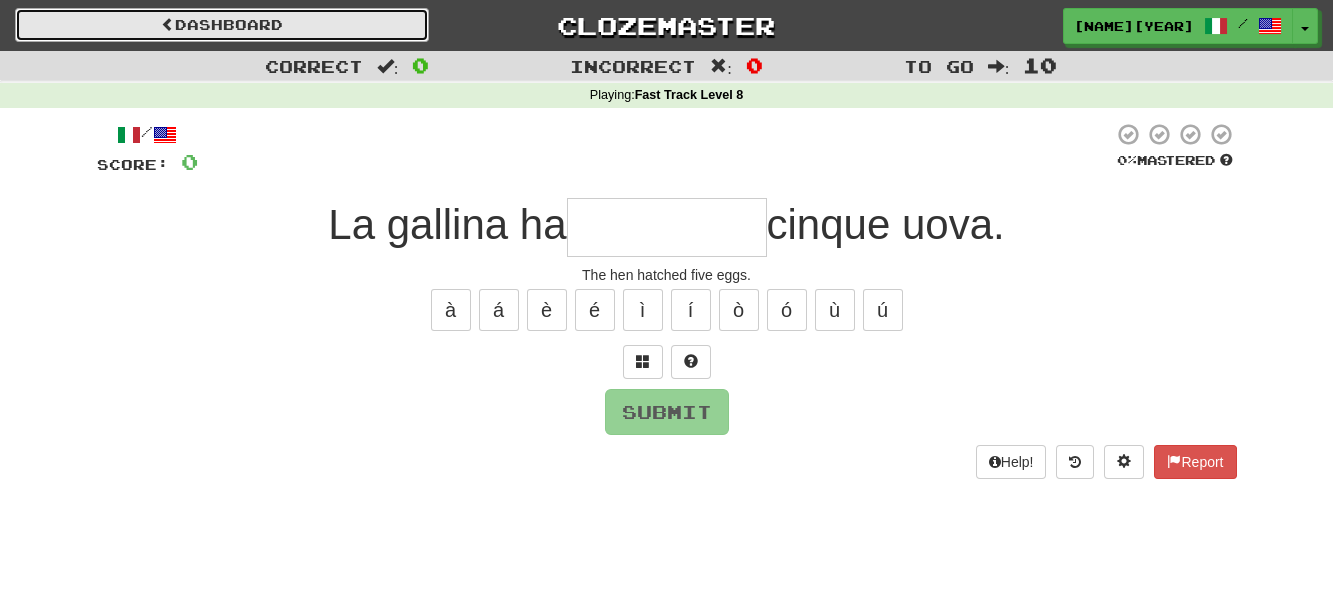 click on "Dashboard" at bounding box center (222, 25) 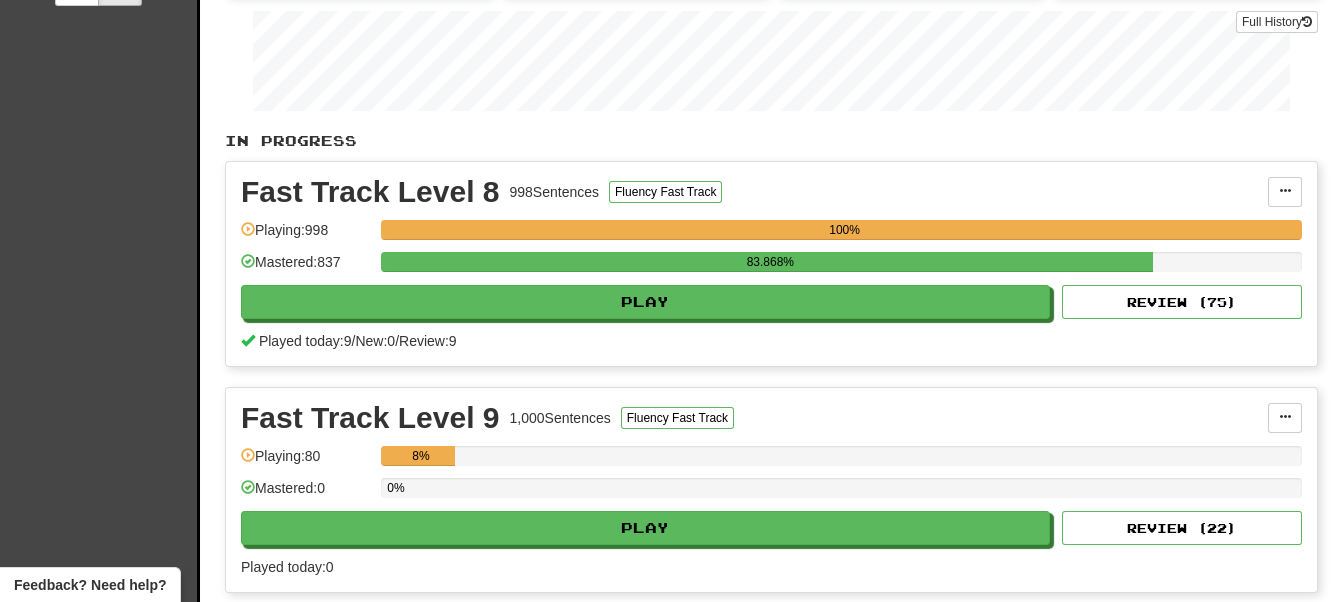 scroll, scrollTop: 0, scrollLeft: 0, axis: both 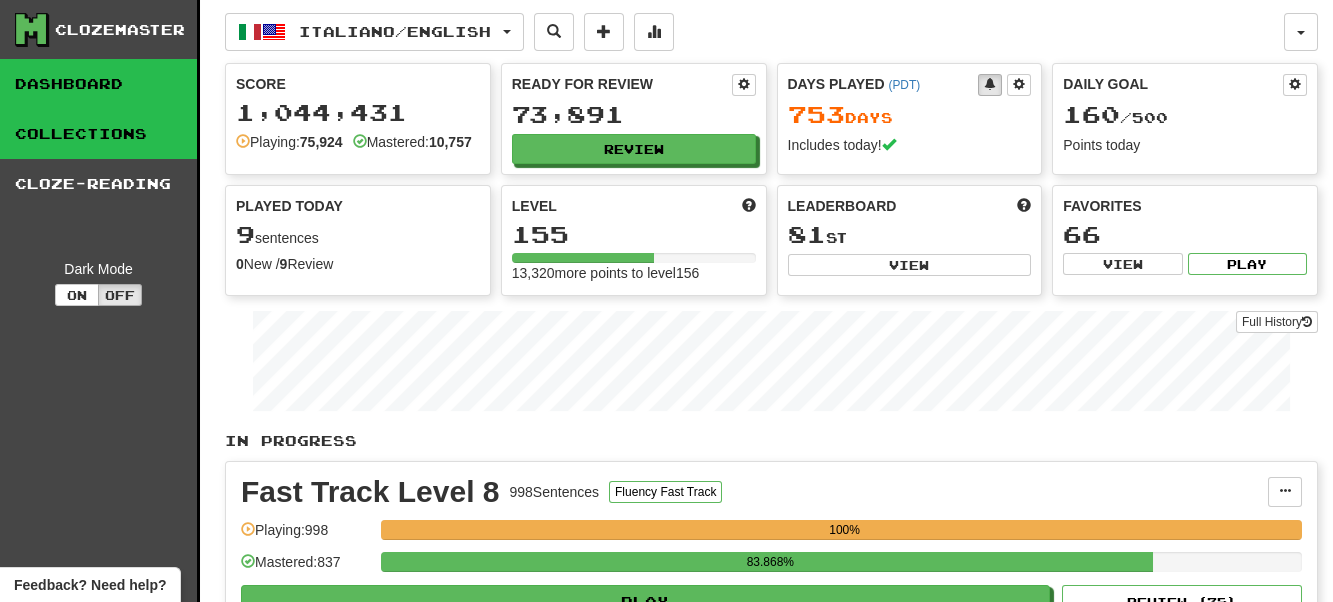 click on "Collections" at bounding box center [98, 134] 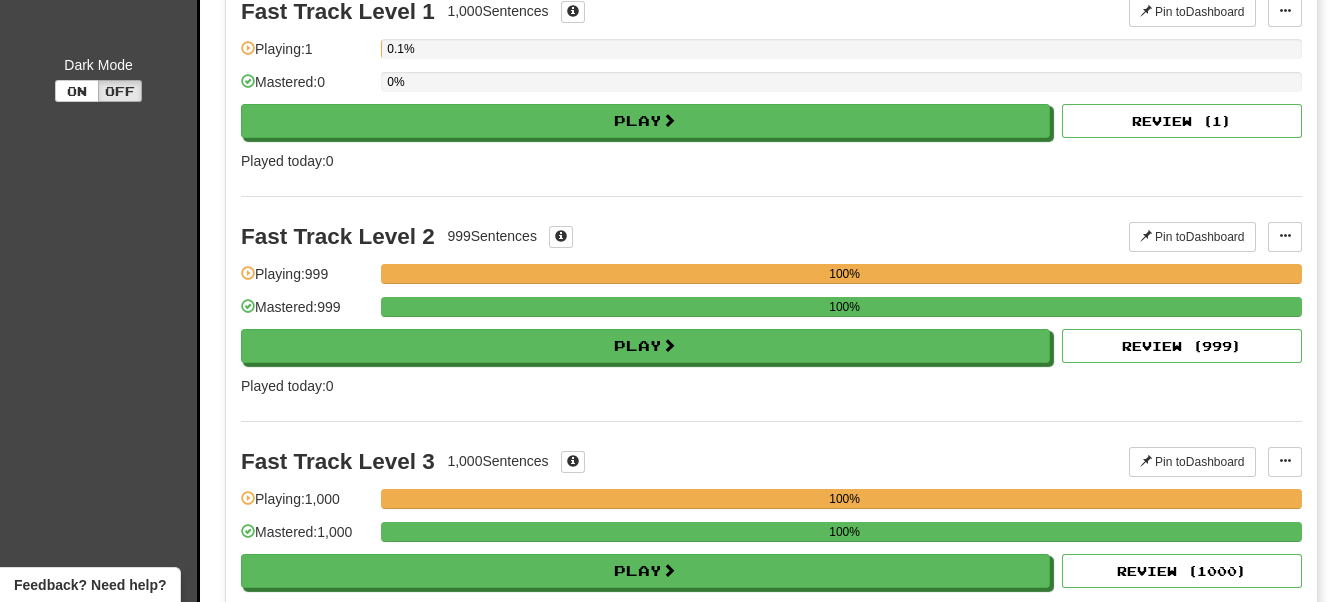 scroll, scrollTop: 0, scrollLeft: 0, axis: both 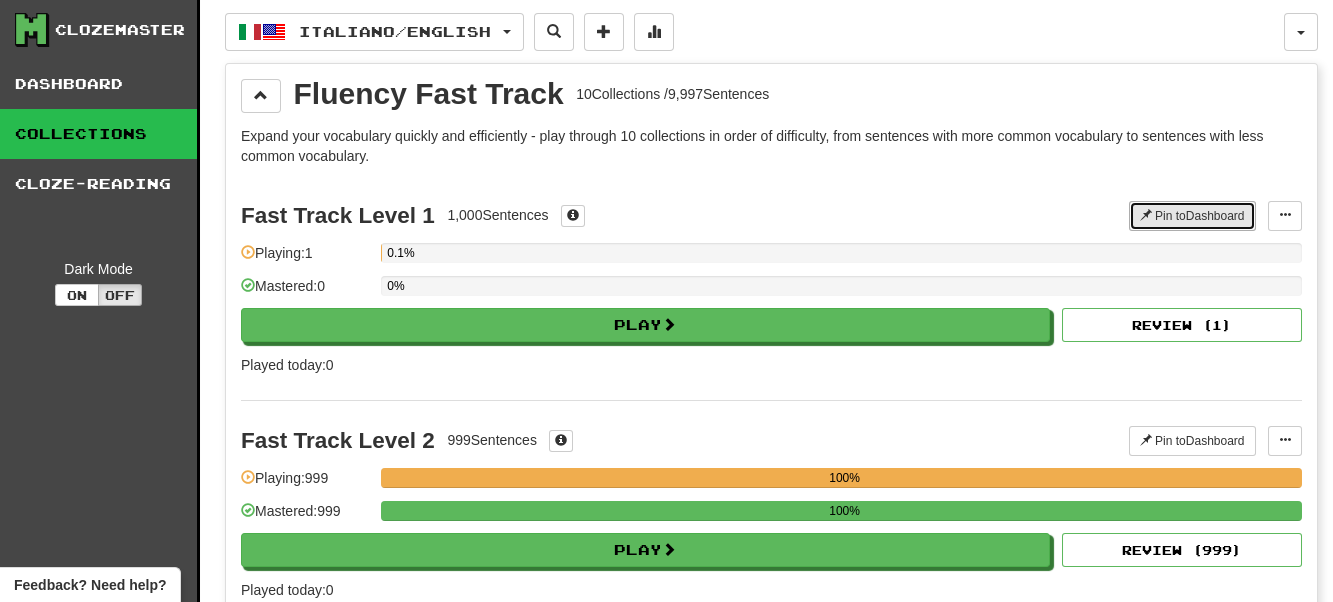 click on "Pin to  Dashboard" at bounding box center (1192, 216) 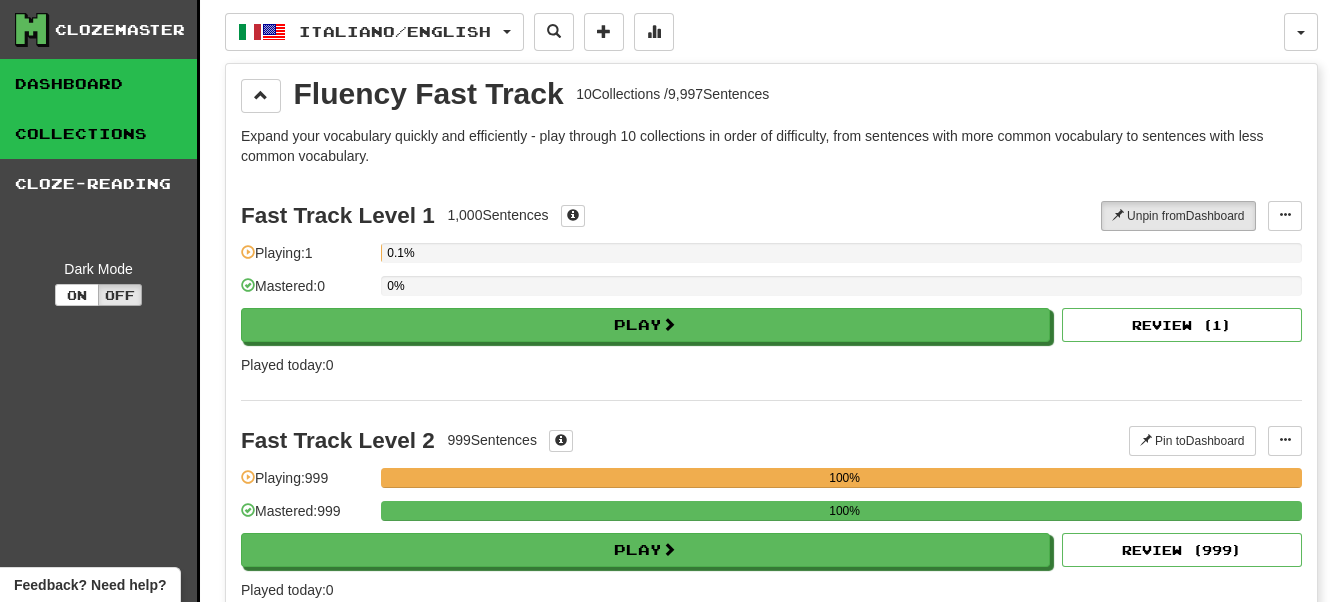 click on "Dashboard" at bounding box center (98, 84) 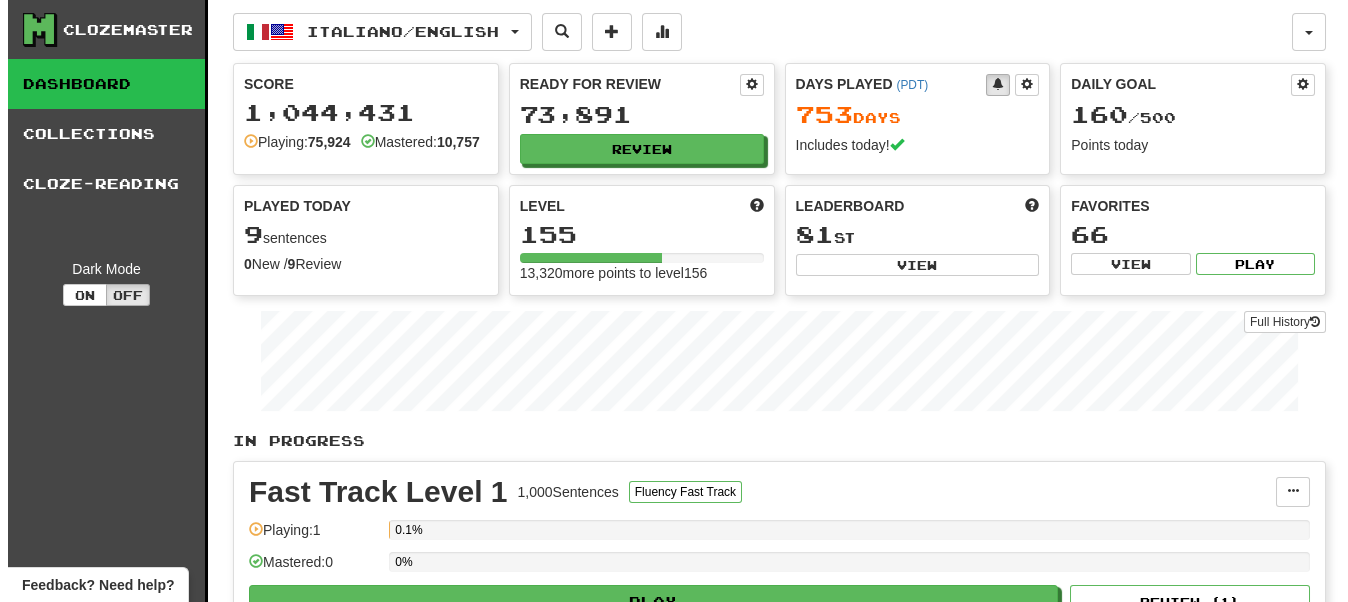 scroll, scrollTop: 200, scrollLeft: 0, axis: vertical 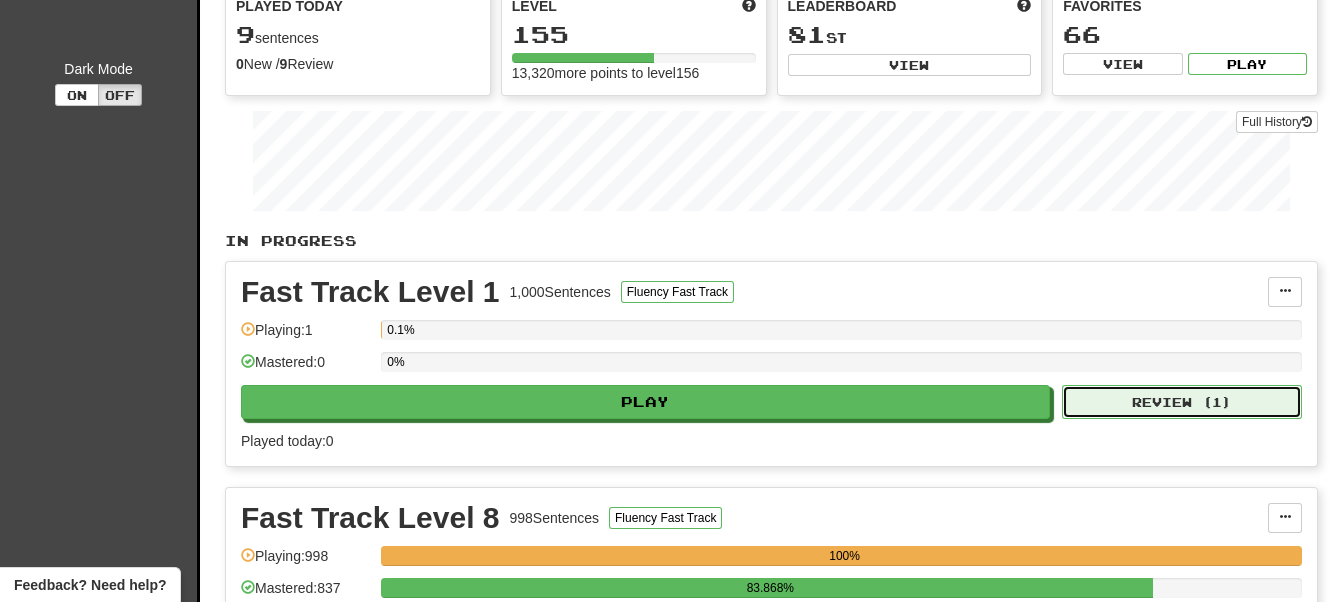 click on "Review ( 1 )" at bounding box center (1182, 402) 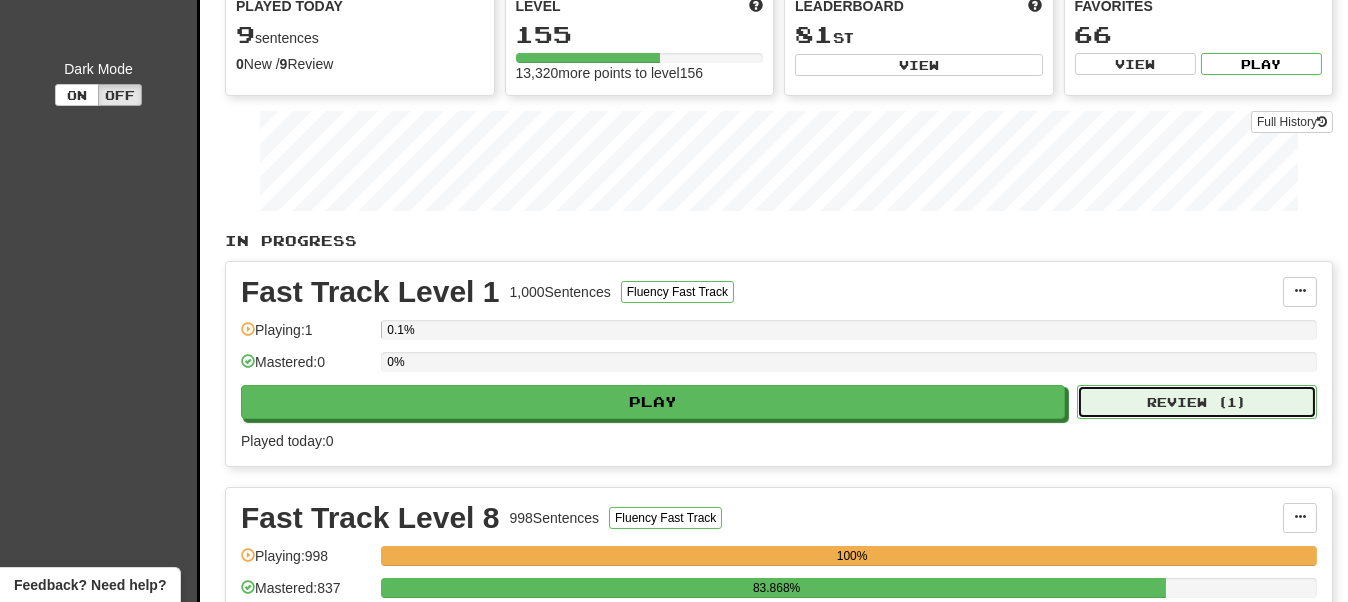 select on "**" 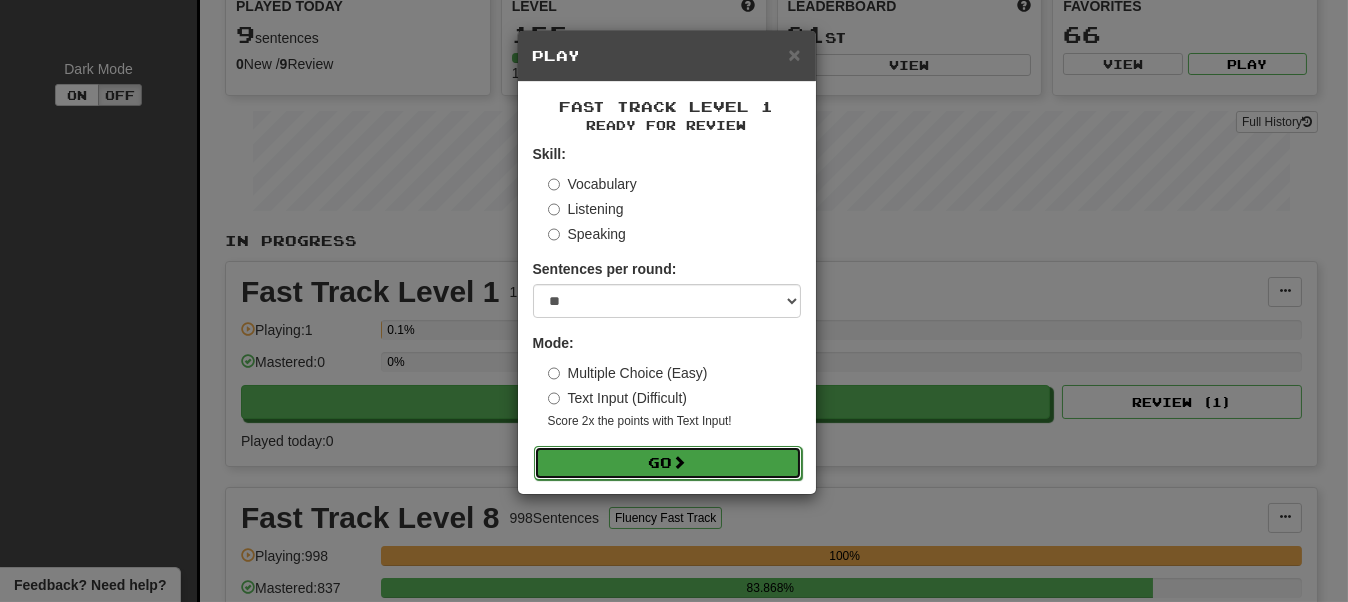 click on "Go" at bounding box center [668, 463] 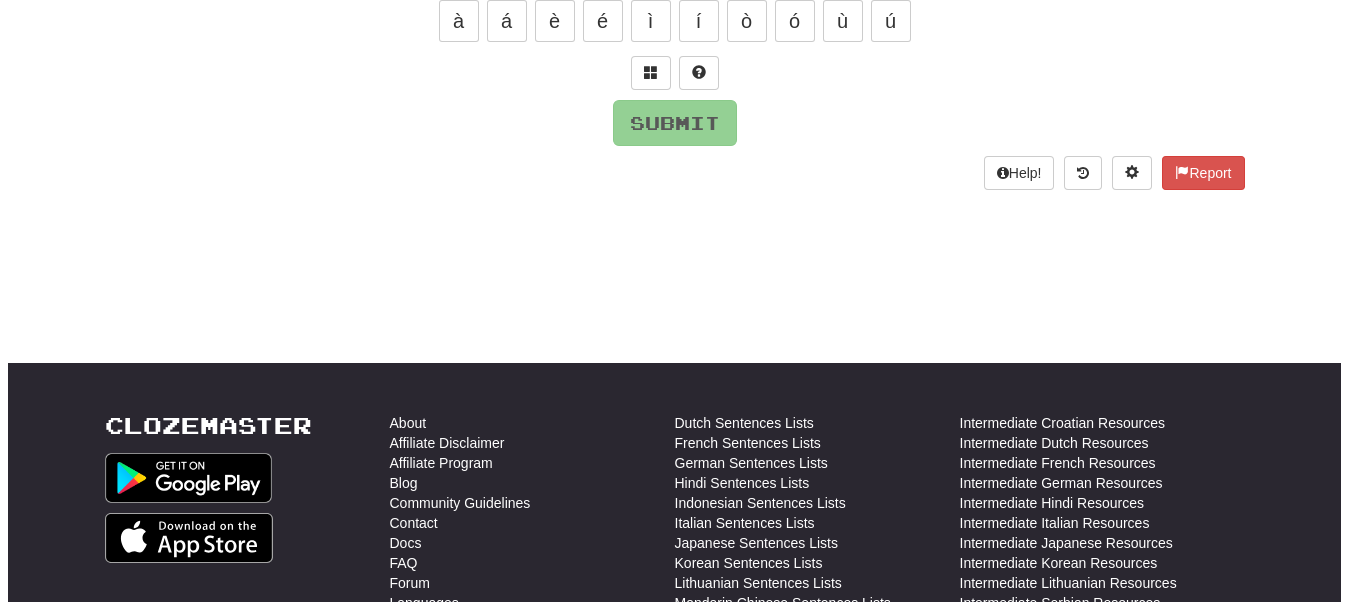 scroll, scrollTop: 300, scrollLeft: 0, axis: vertical 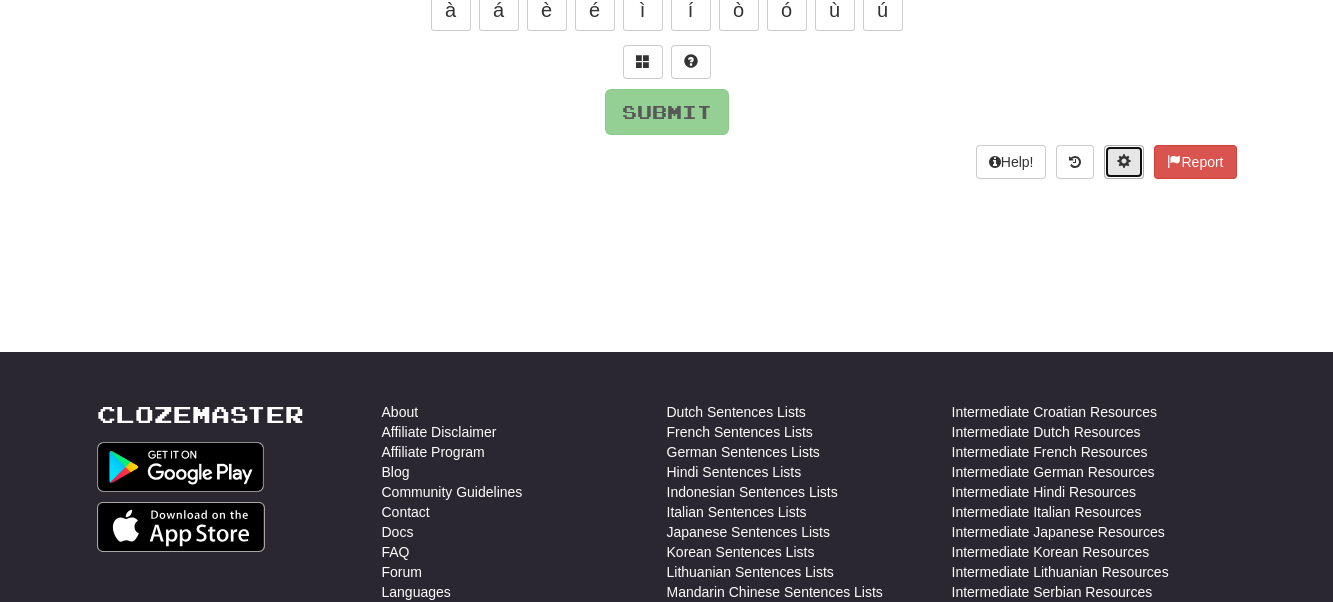click at bounding box center [1124, 161] 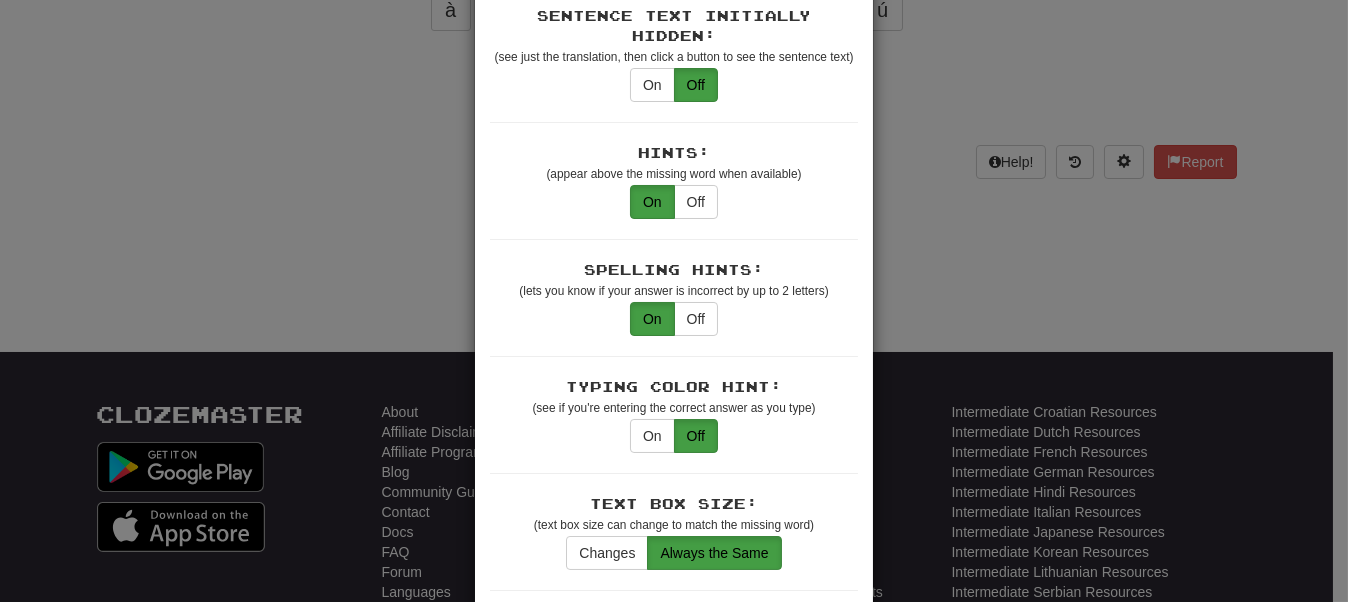 scroll, scrollTop: 200, scrollLeft: 0, axis: vertical 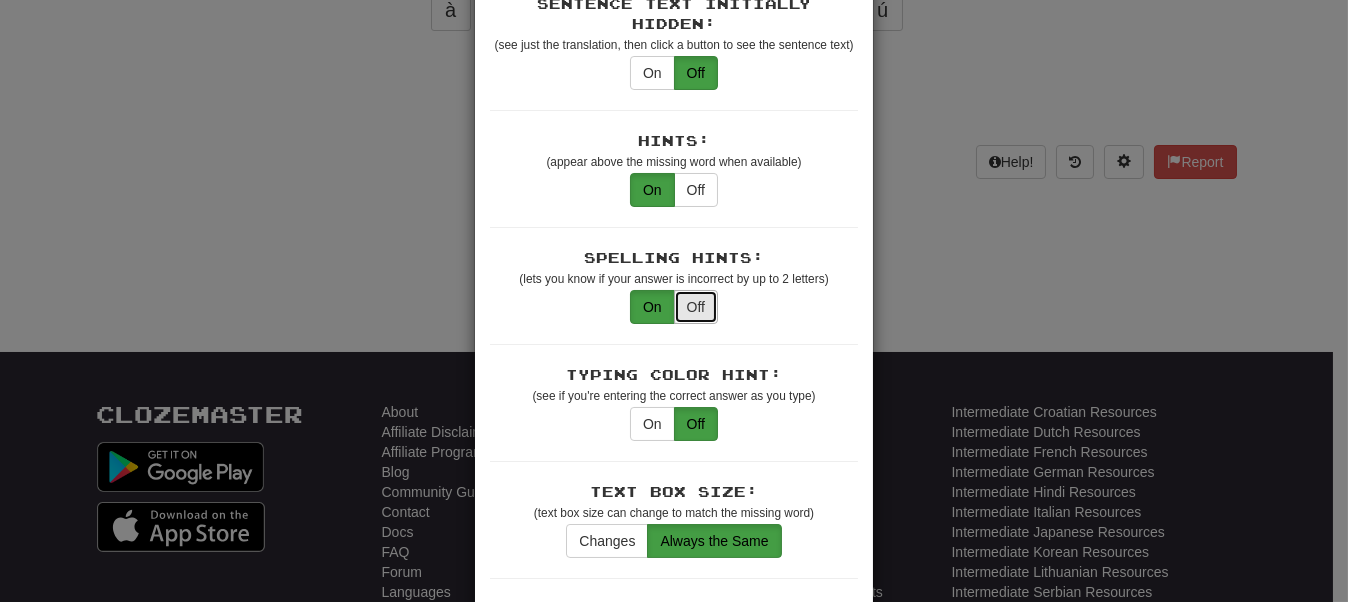 click on "Off" at bounding box center [696, 307] 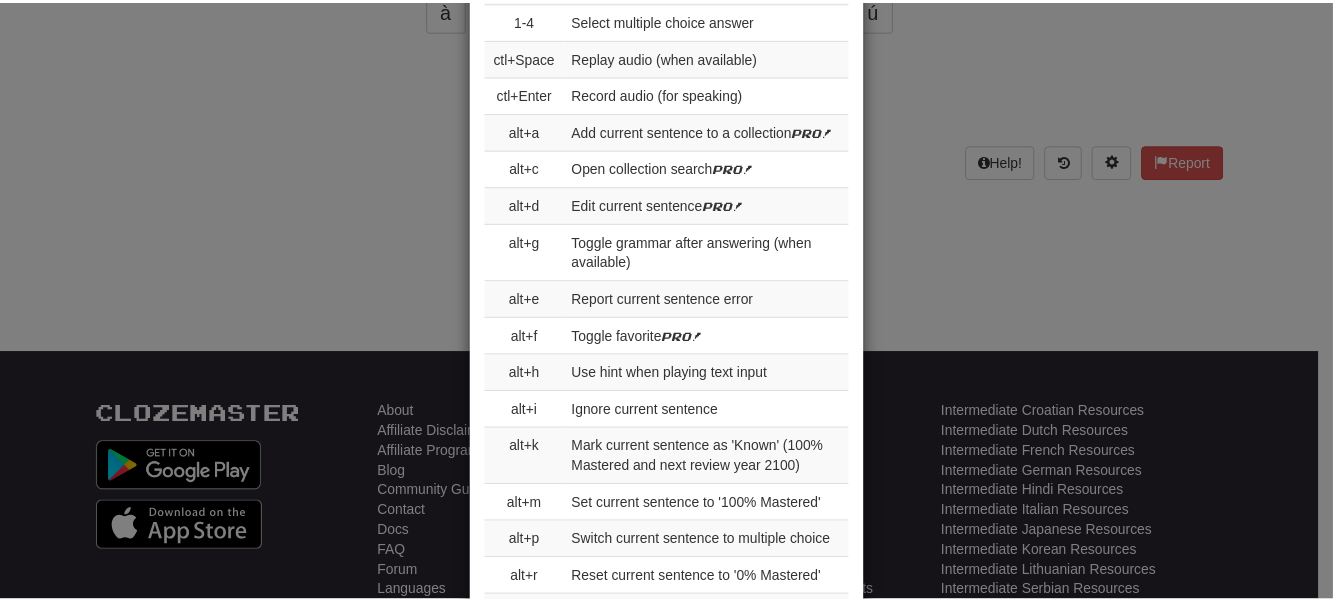 scroll, scrollTop: 3086, scrollLeft: 0, axis: vertical 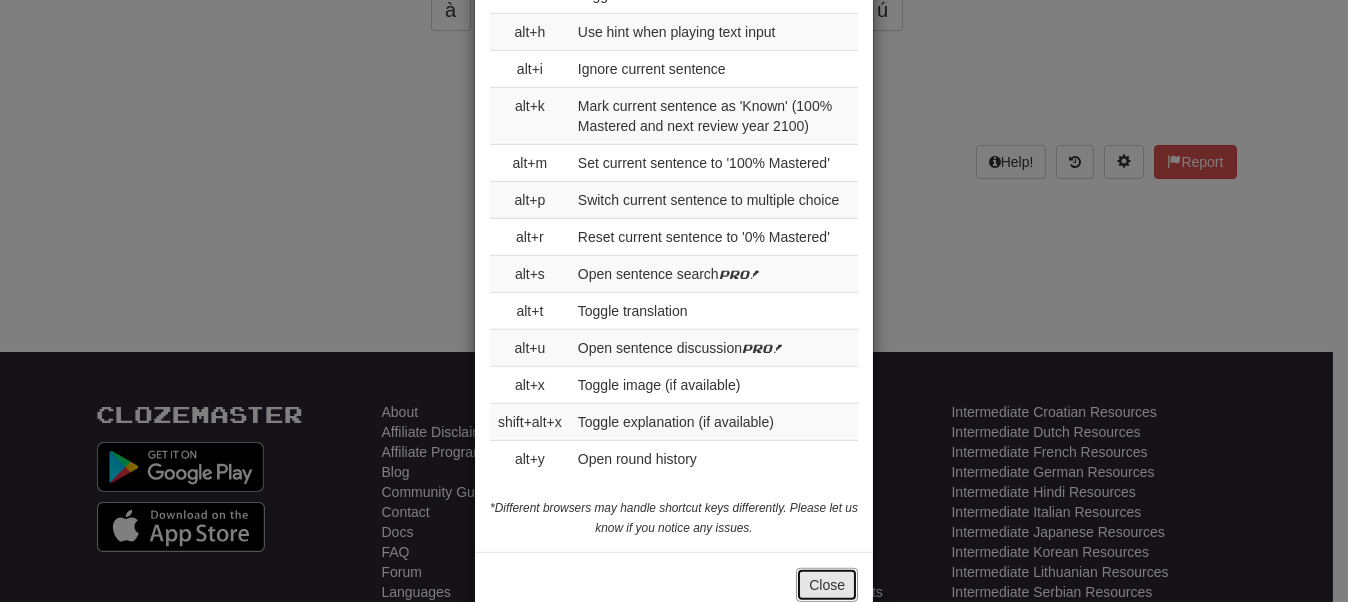 click on "Close" at bounding box center [827, 585] 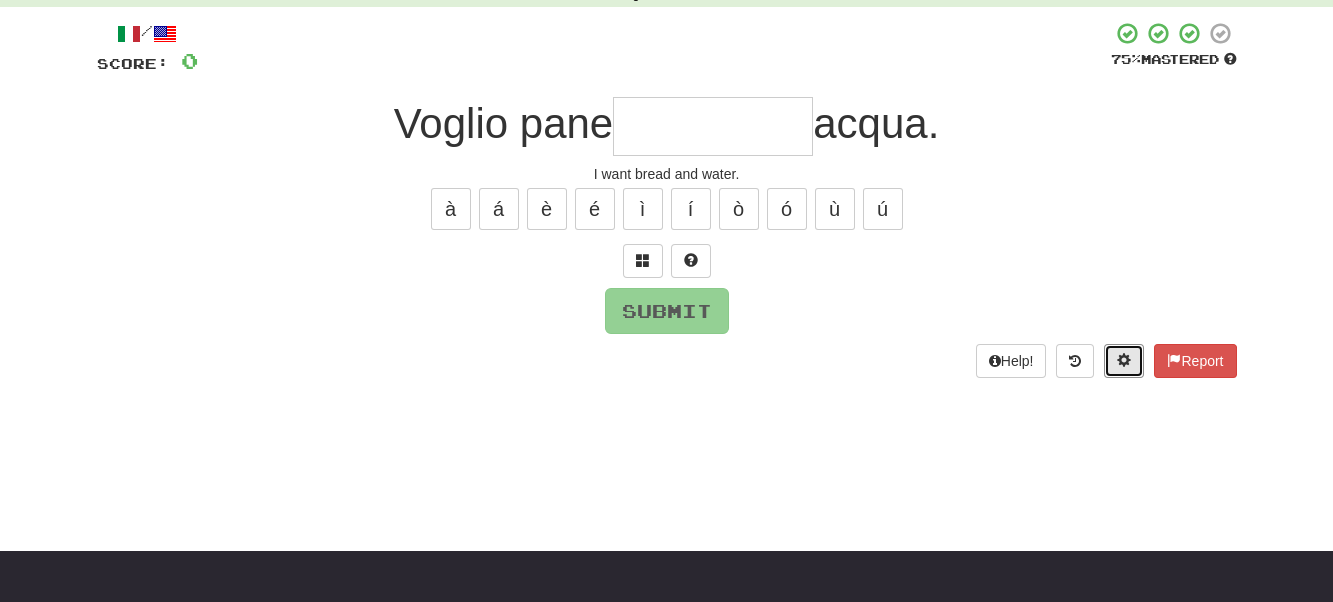 scroll, scrollTop: 0, scrollLeft: 0, axis: both 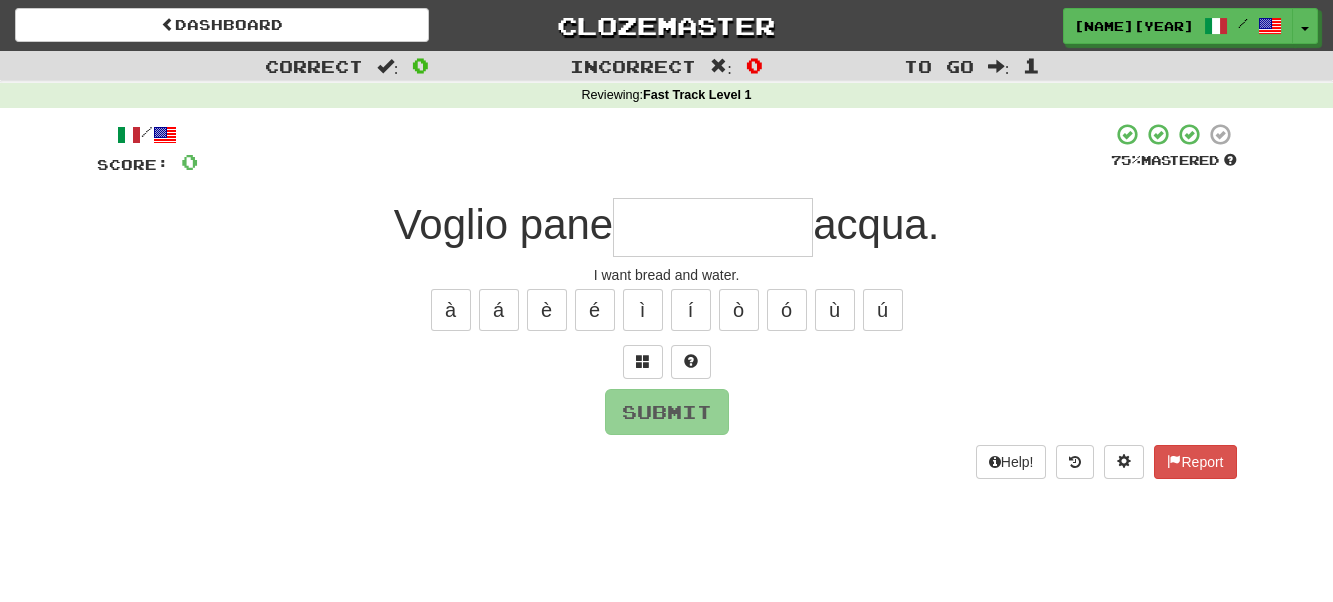 click at bounding box center [713, 227] 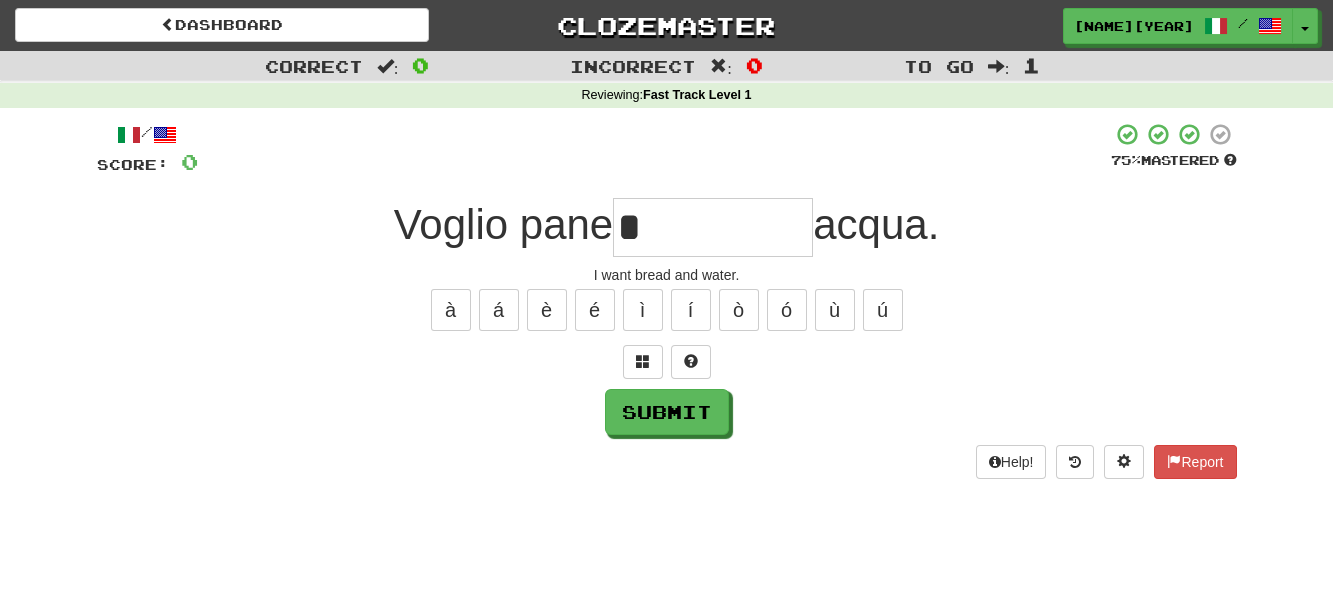type on "*" 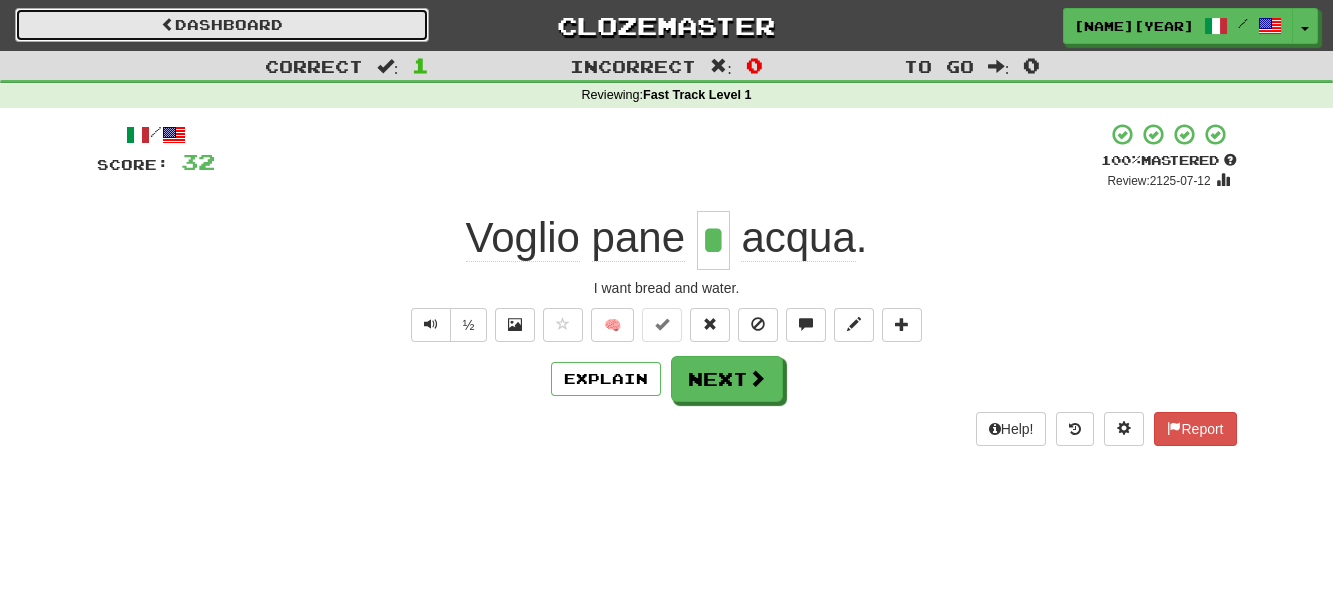 click on "Dashboard" at bounding box center (222, 25) 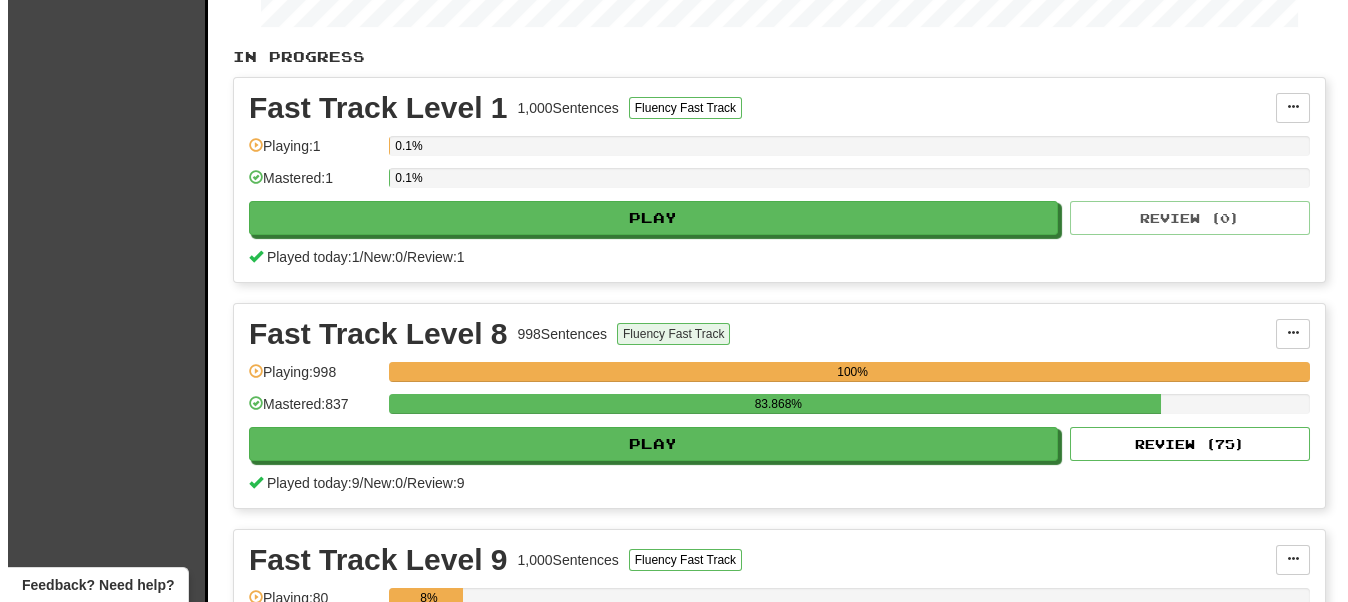scroll, scrollTop: 500, scrollLeft: 0, axis: vertical 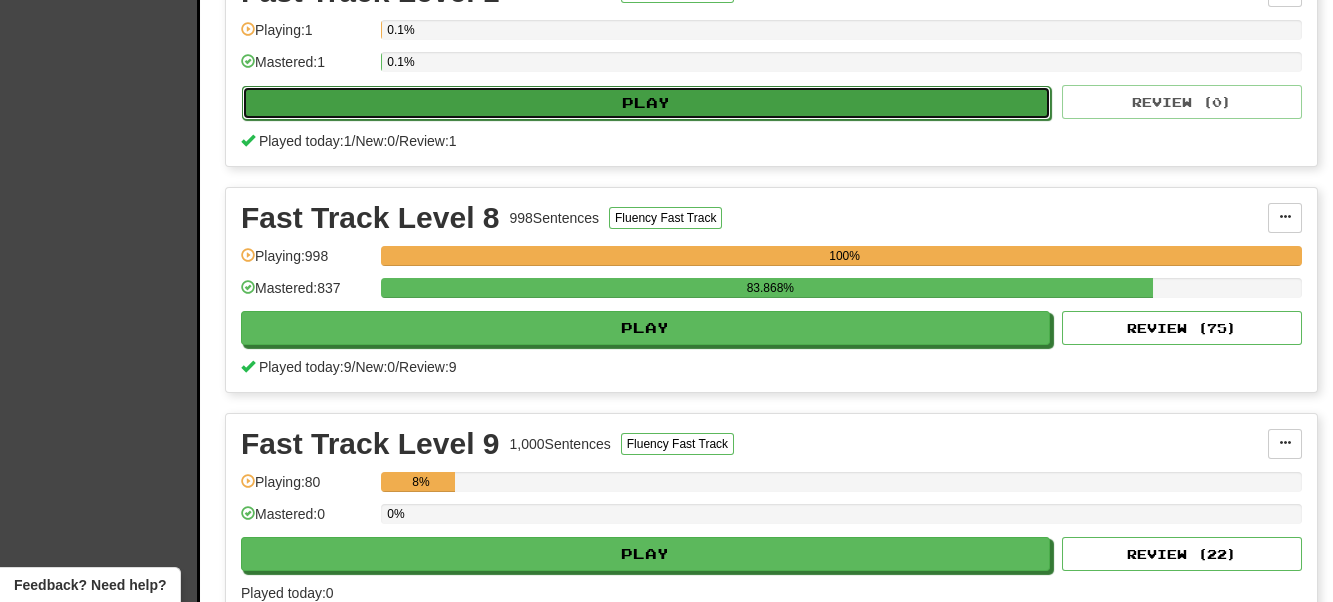 click on "Play" at bounding box center [646, 103] 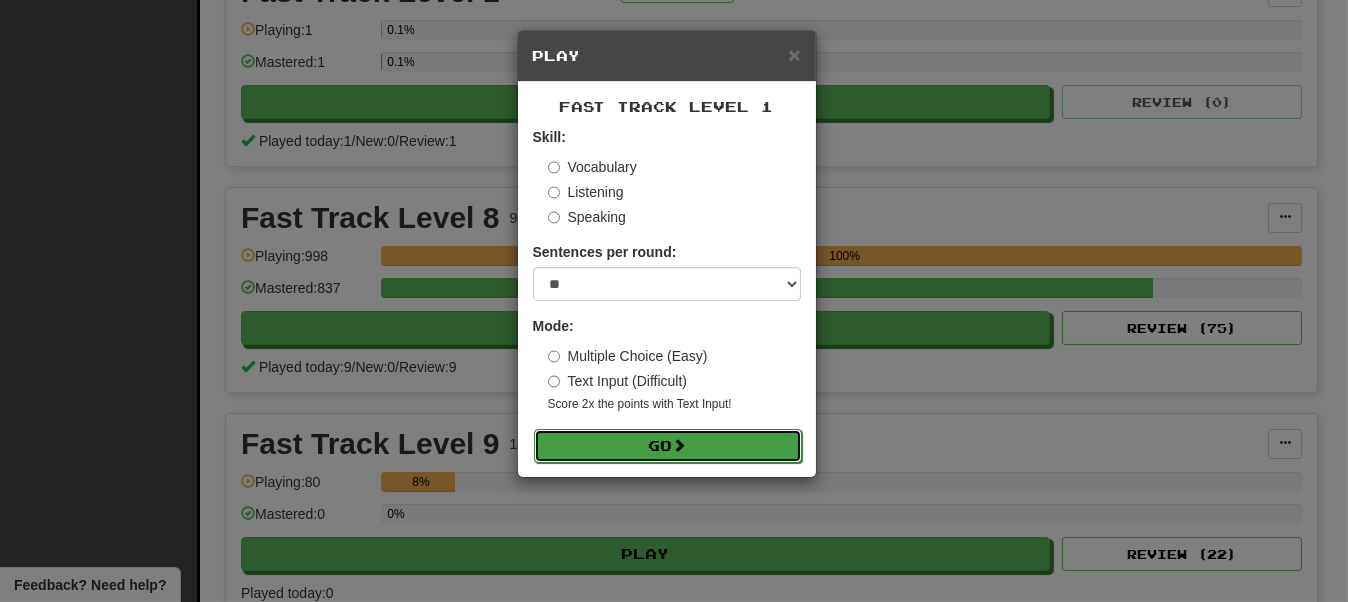click on "Go" at bounding box center [668, 446] 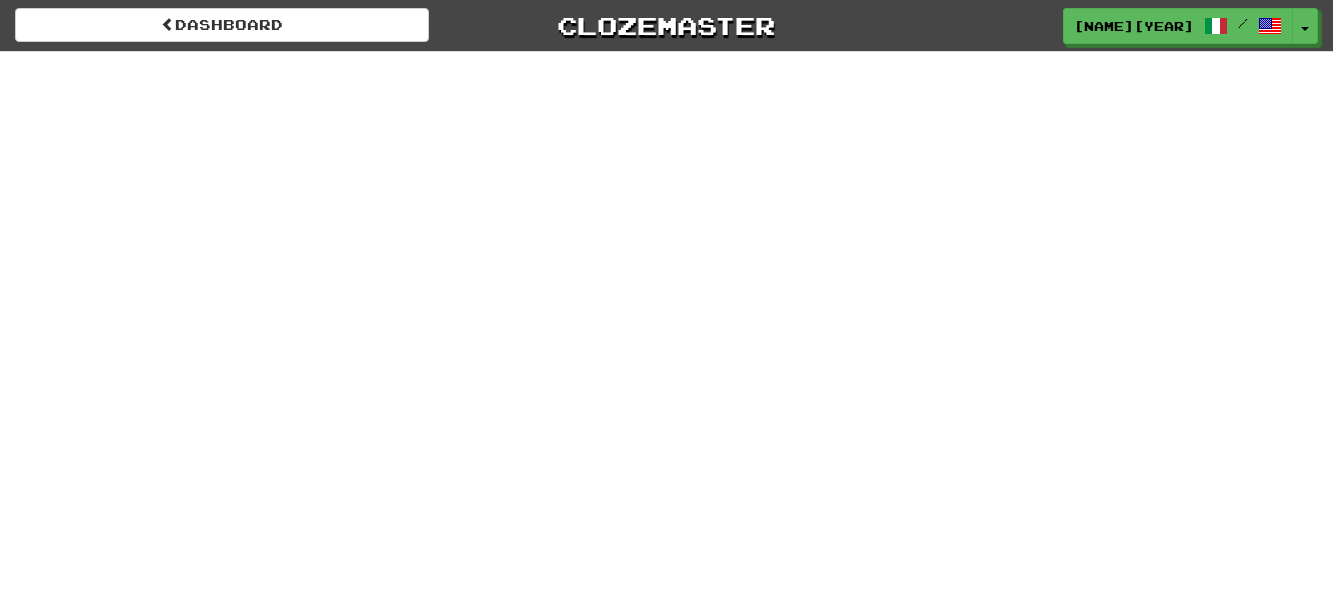 scroll, scrollTop: 0, scrollLeft: 0, axis: both 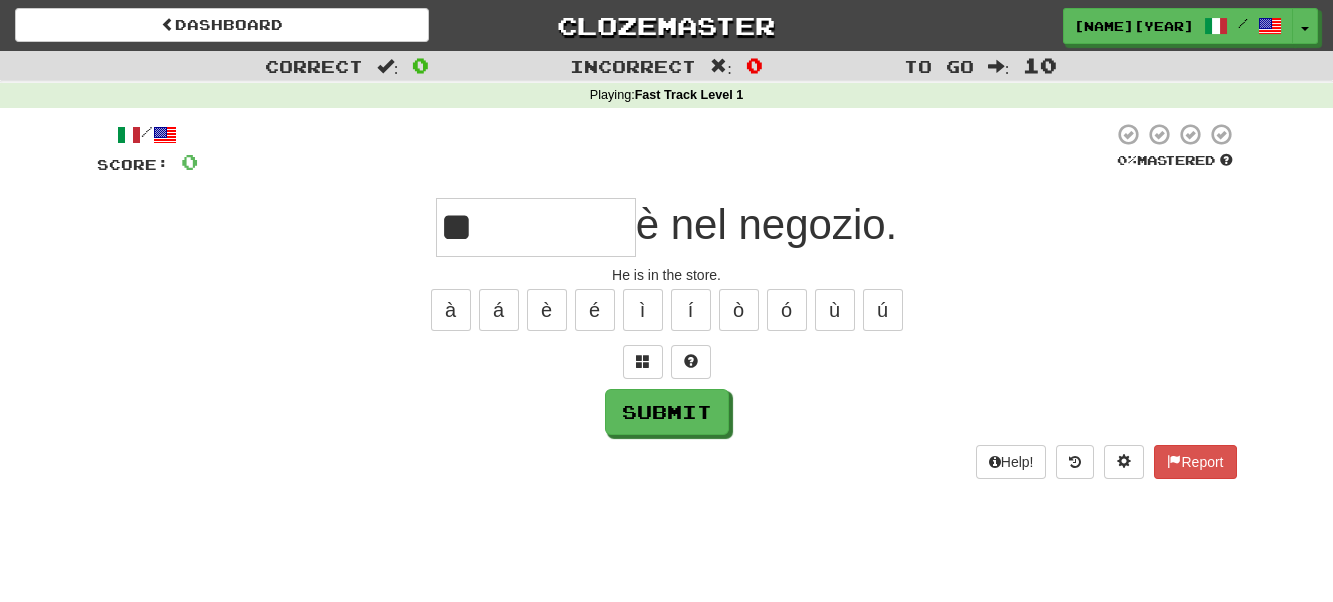 type on "*" 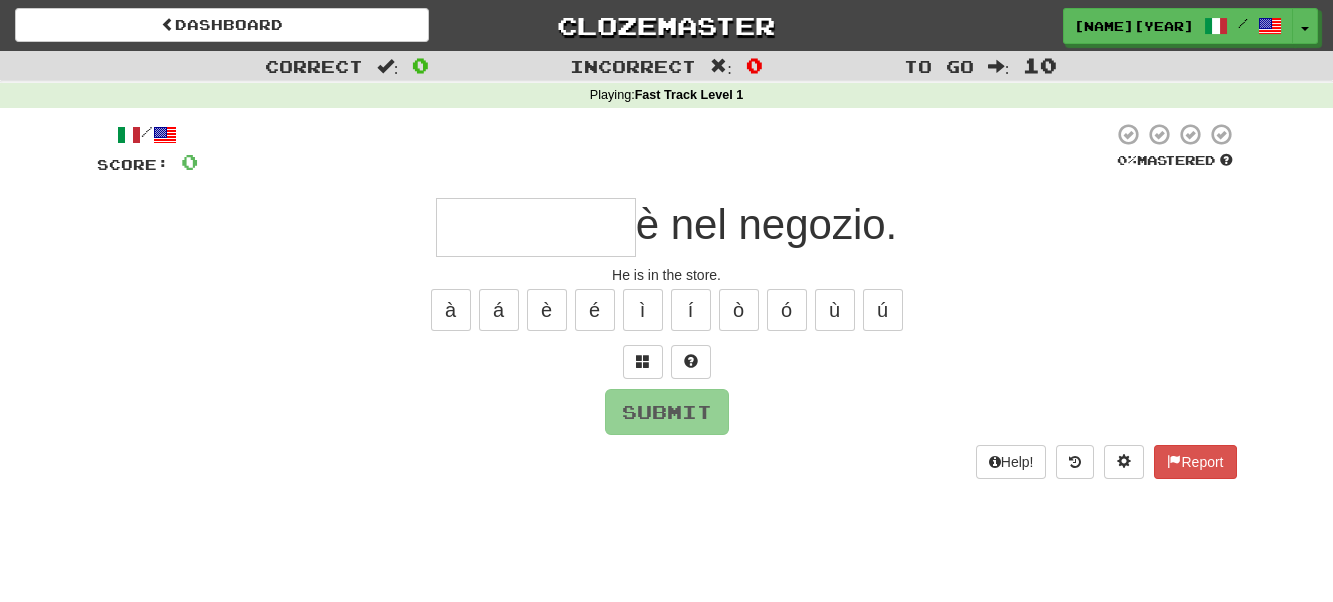 type on "*" 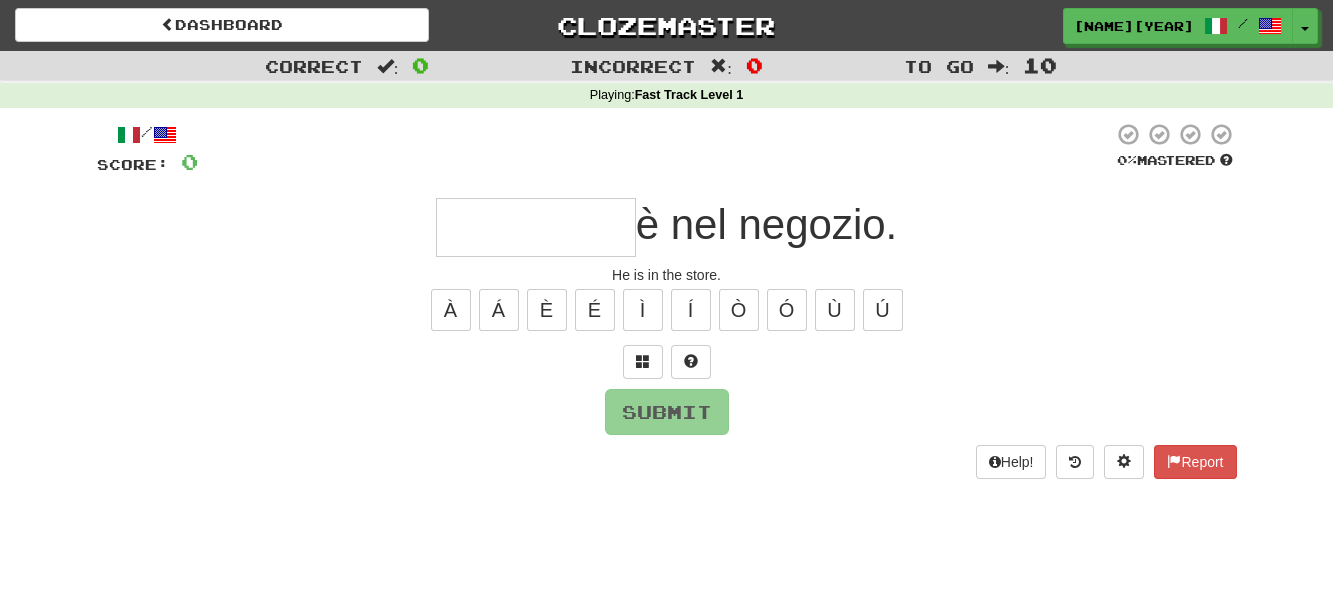 type on "*" 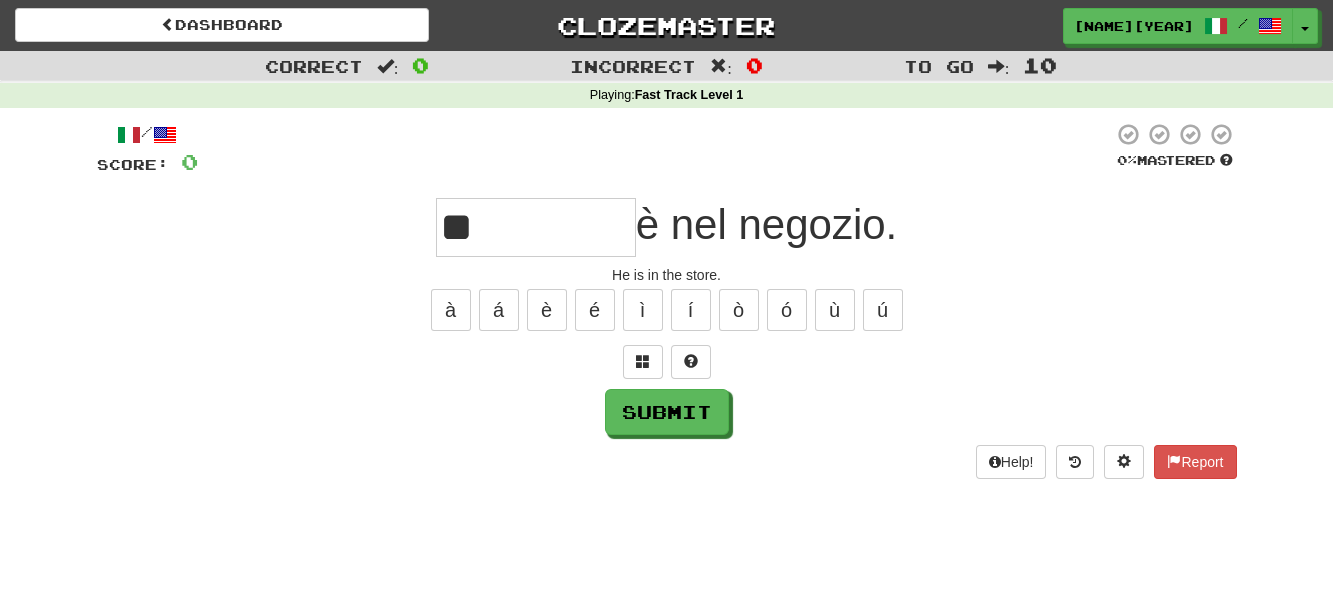 type on "***" 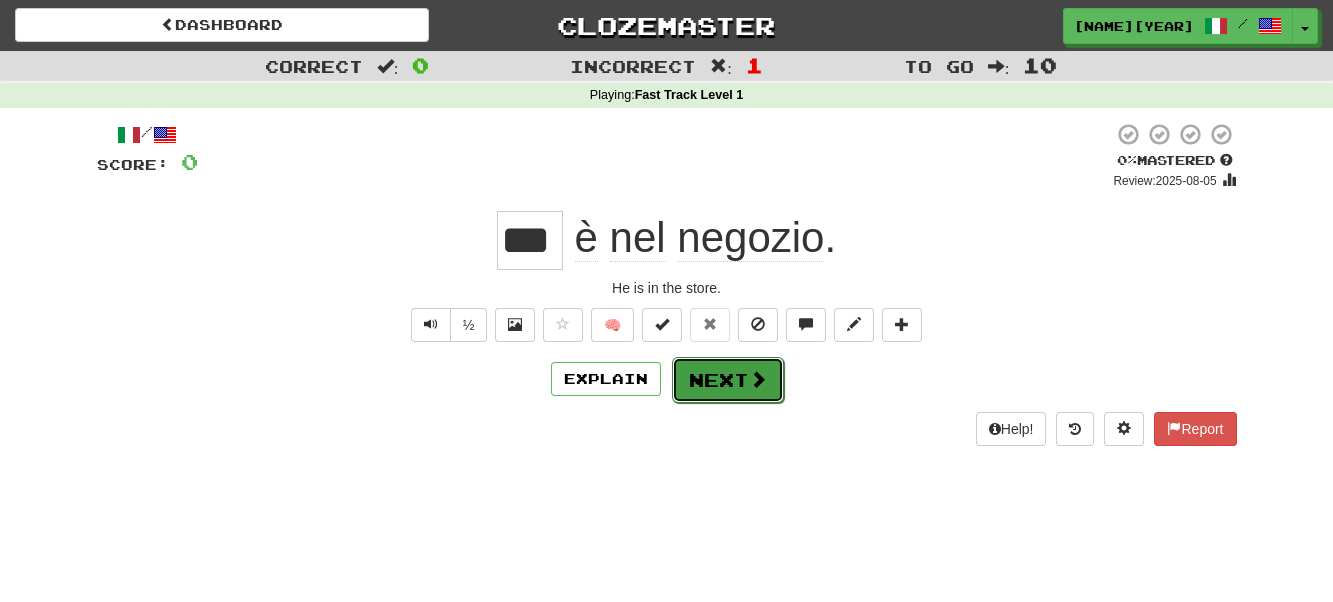 click on "Next" at bounding box center (728, 380) 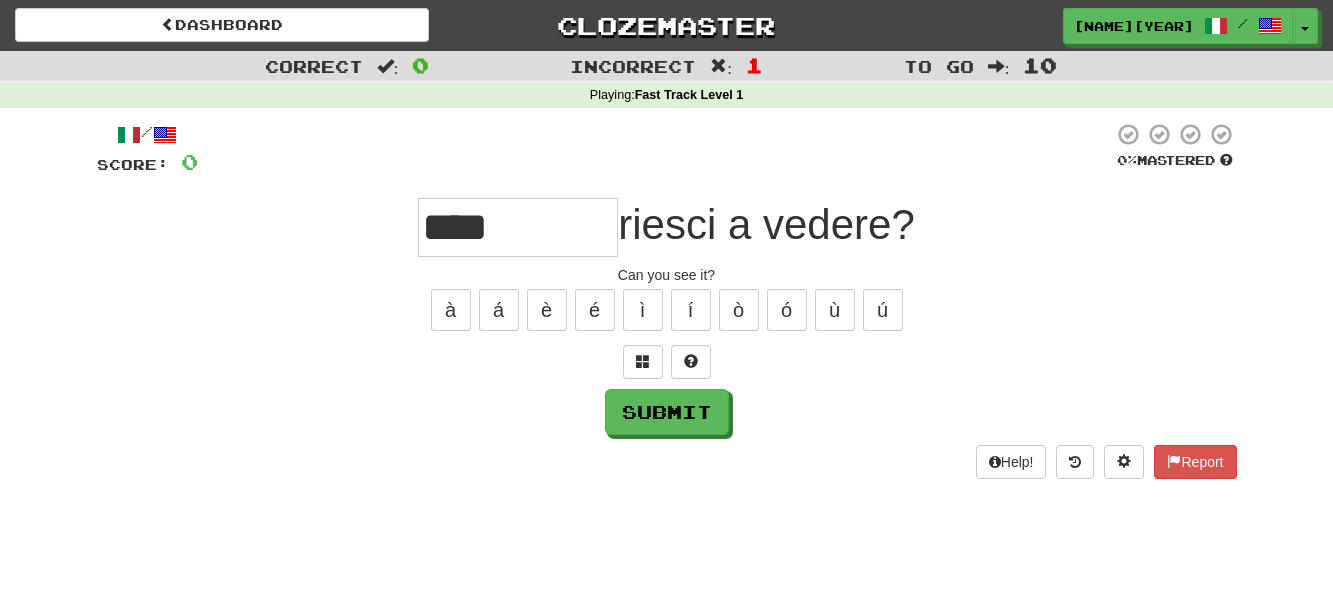 type on "**" 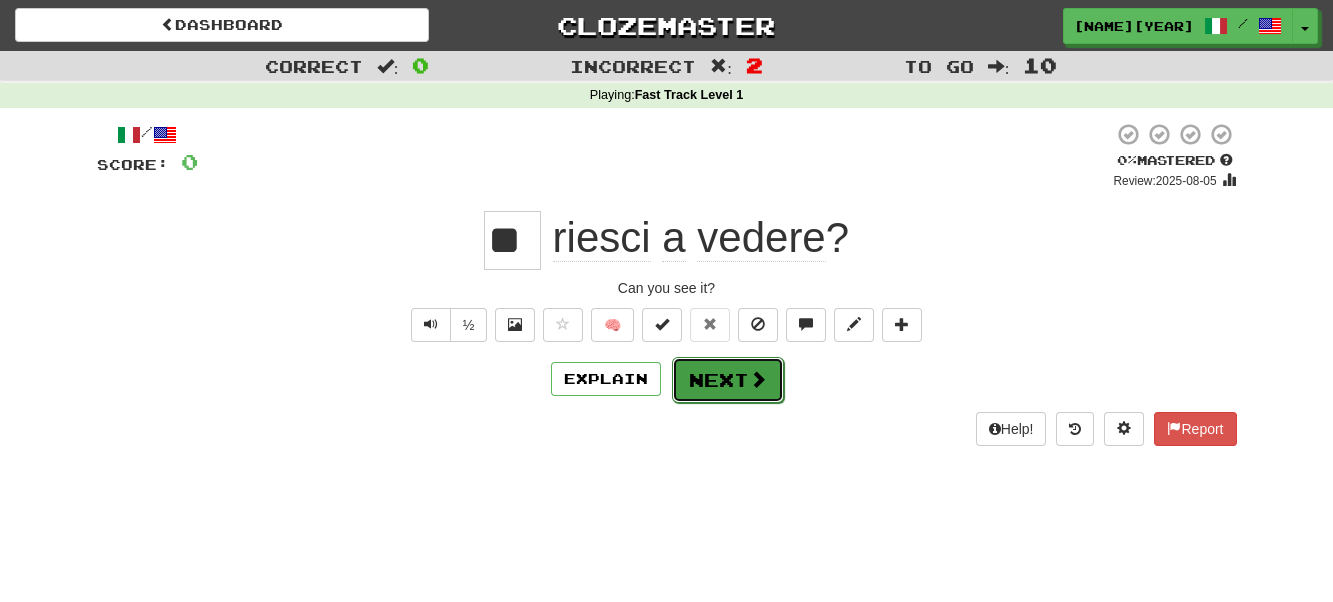 click on "Next" at bounding box center (728, 380) 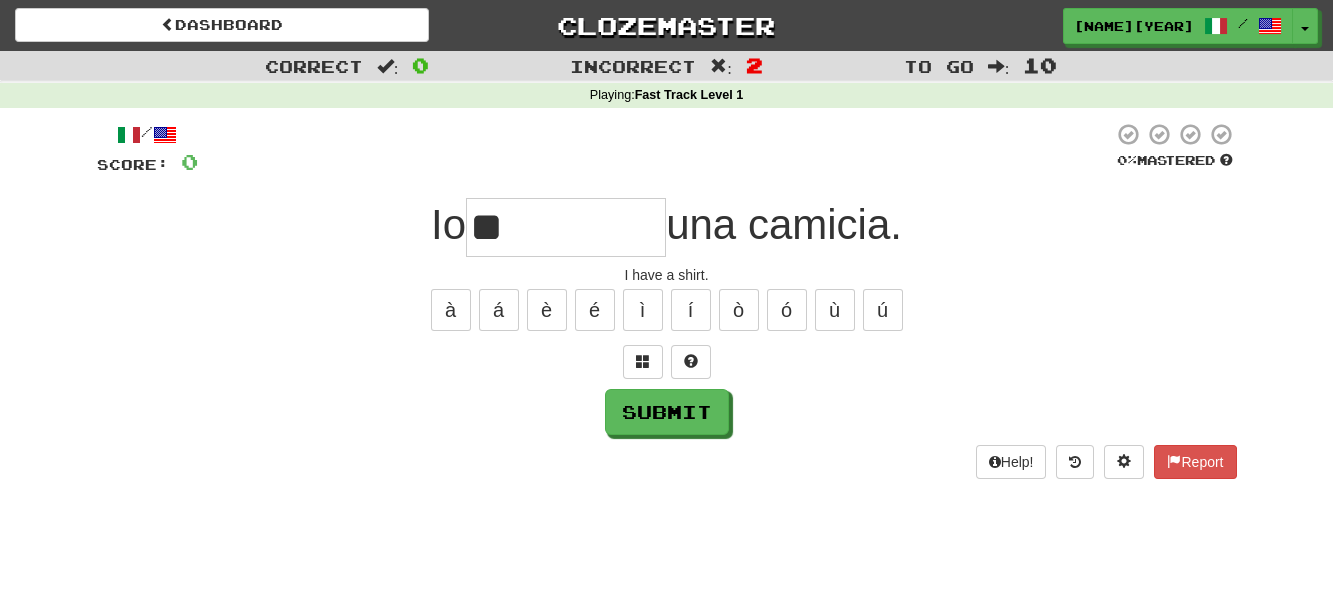 type on "**" 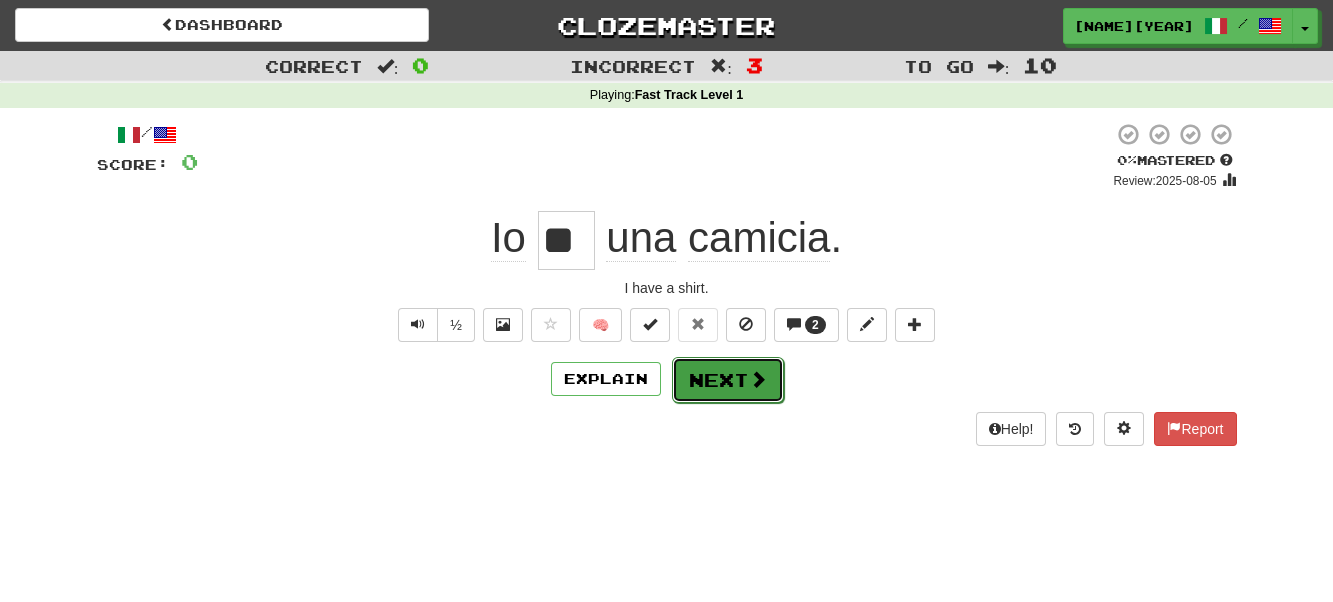 click on "Next" at bounding box center [728, 380] 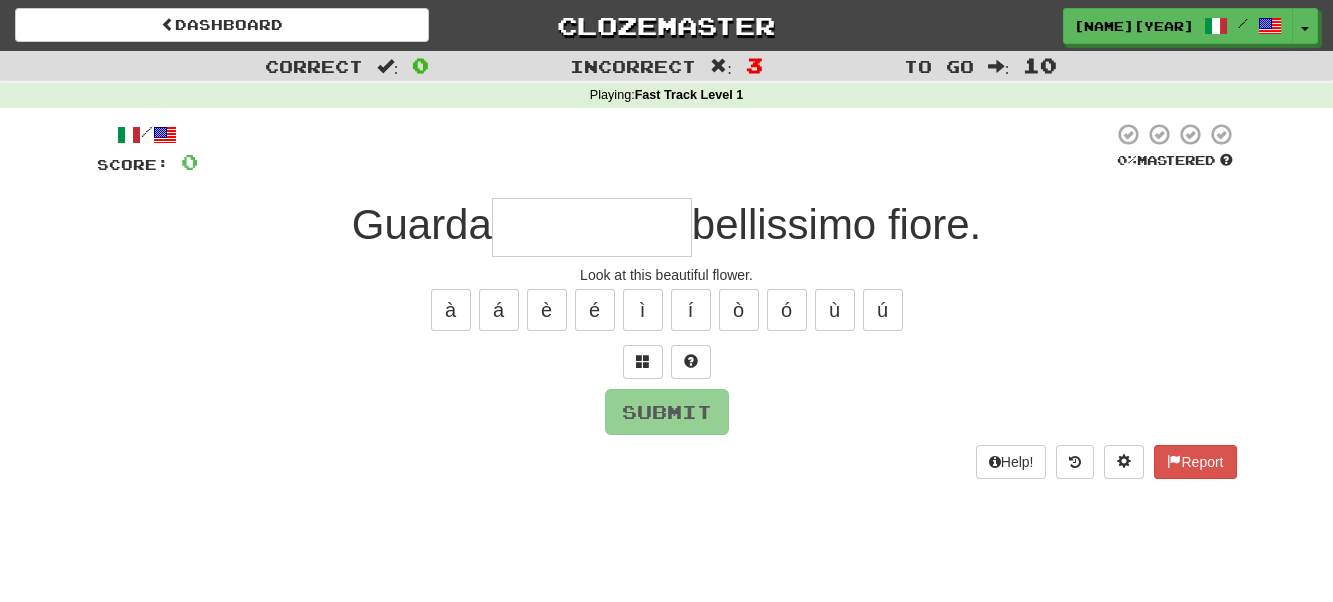 type on "*" 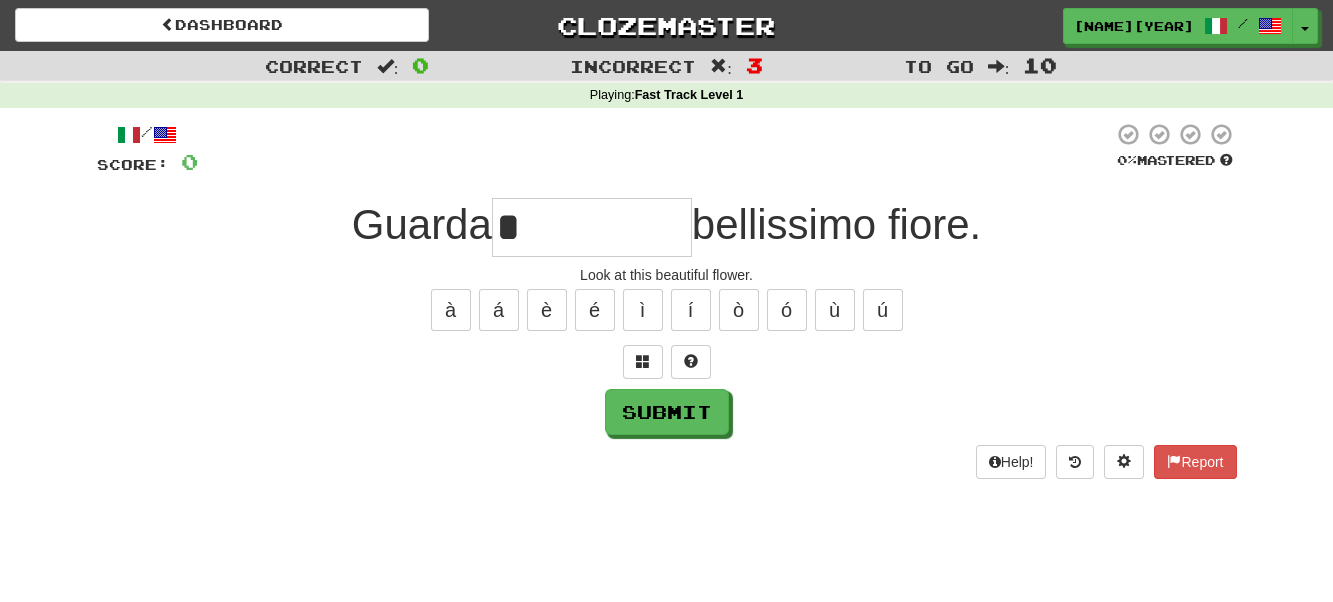 type on "******" 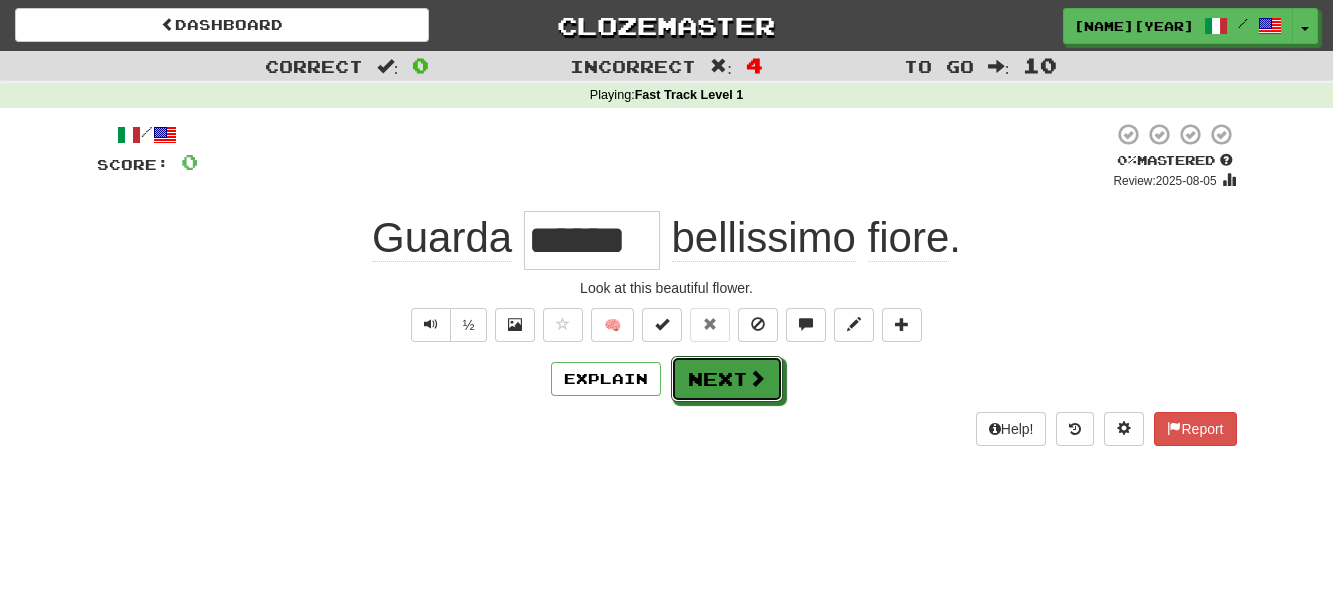 click on "Next" at bounding box center (727, 379) 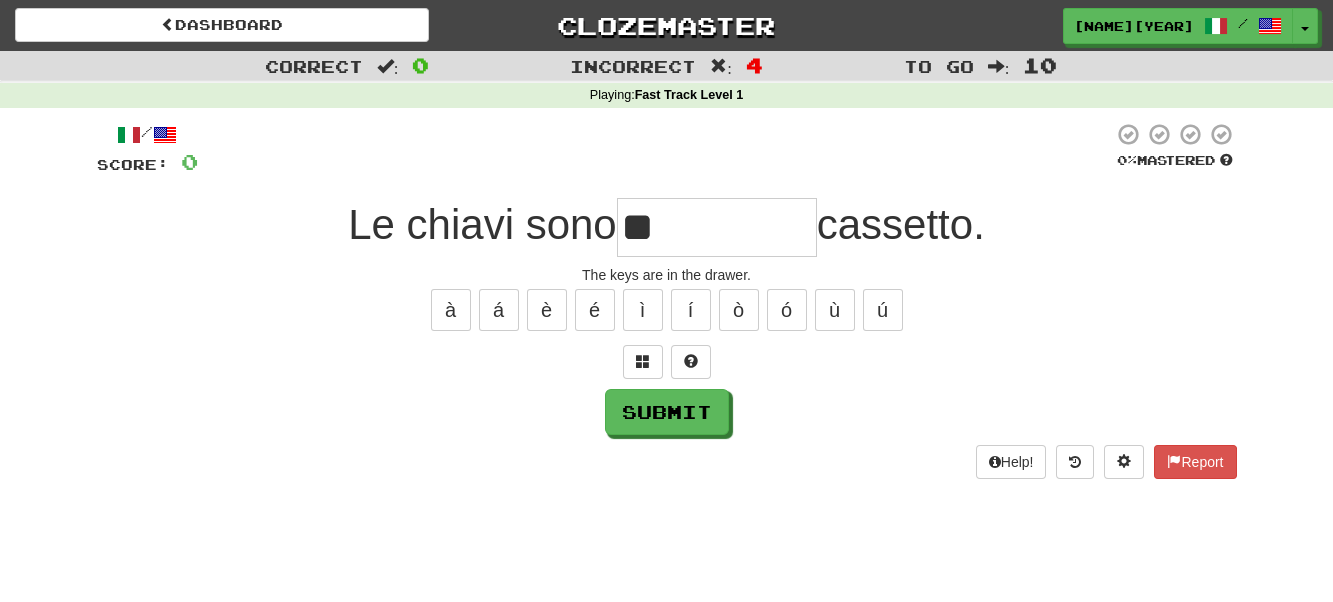 type on "***" 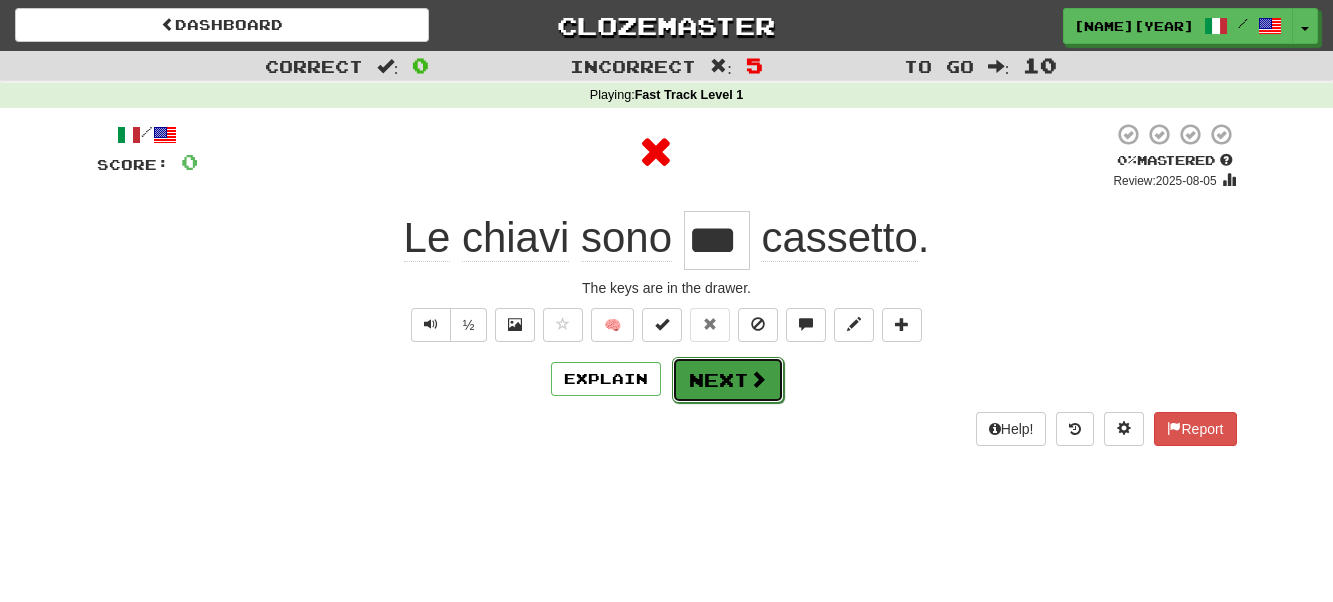 click on "Next" at bounding box center [728, 380] 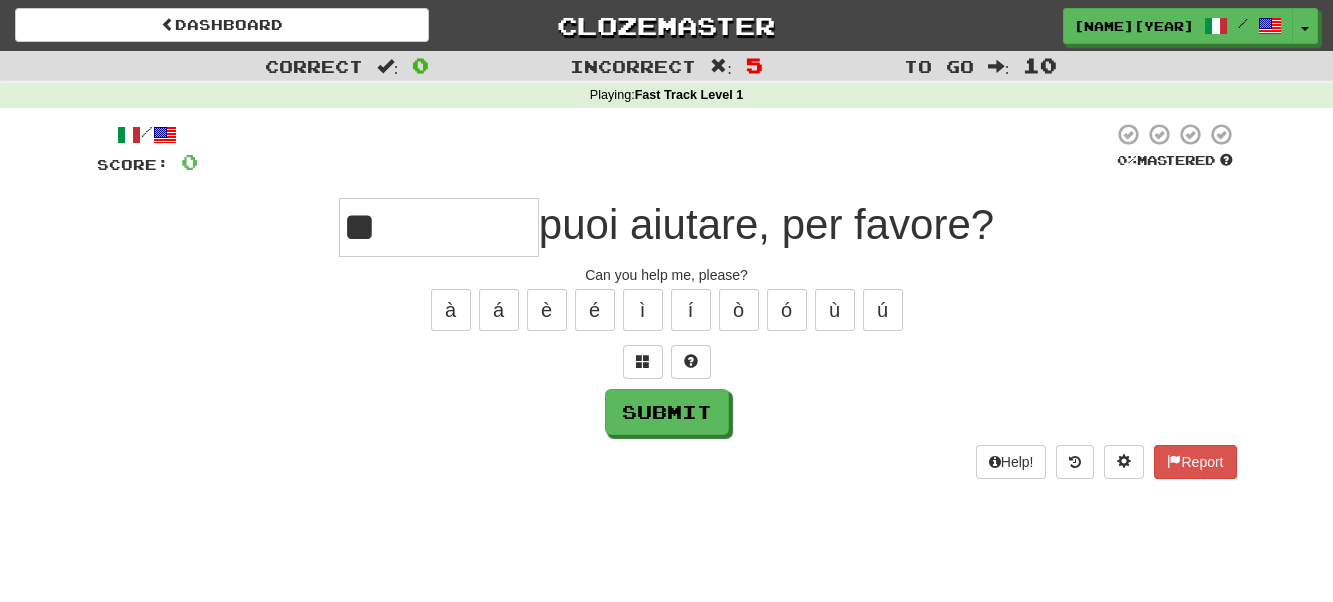 type on "**" 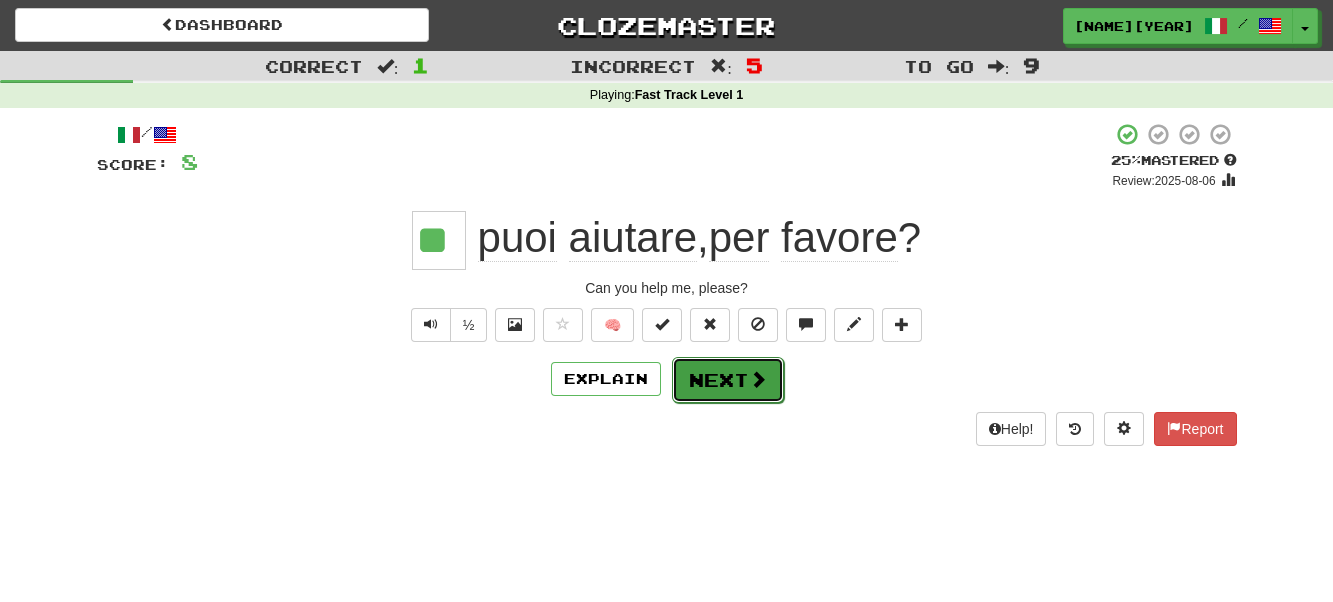click on "Next" at bounding box center (728, 380) 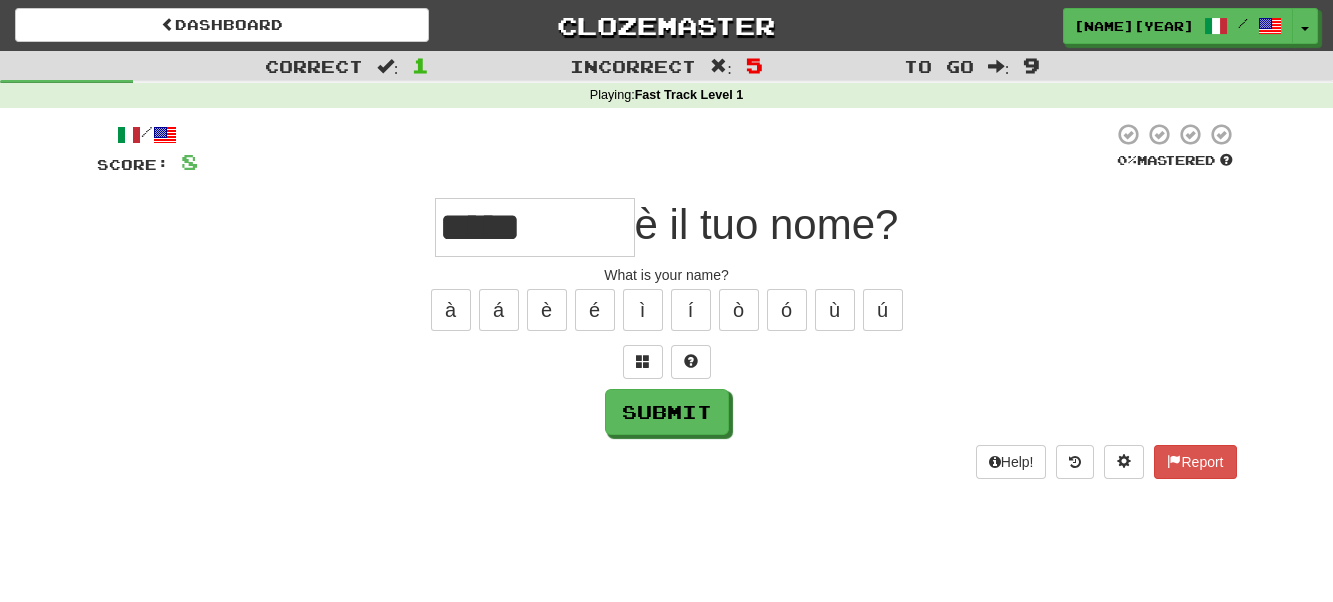 type on "****" 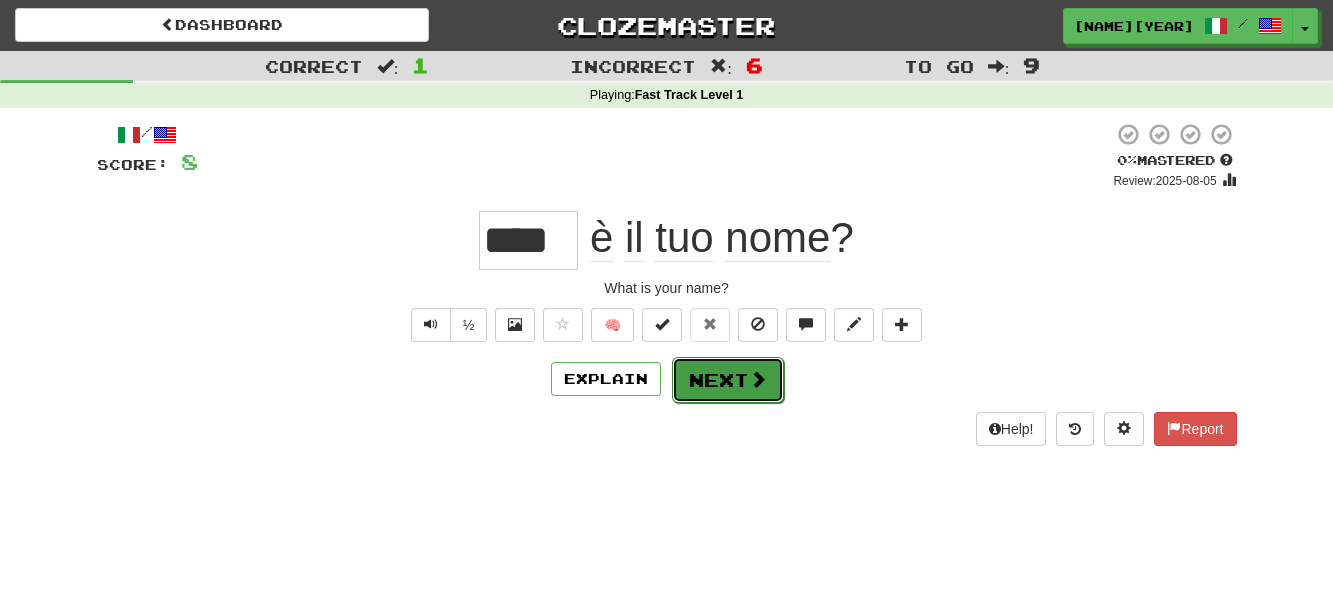 click on "Next" at bounding box center (728, 380) 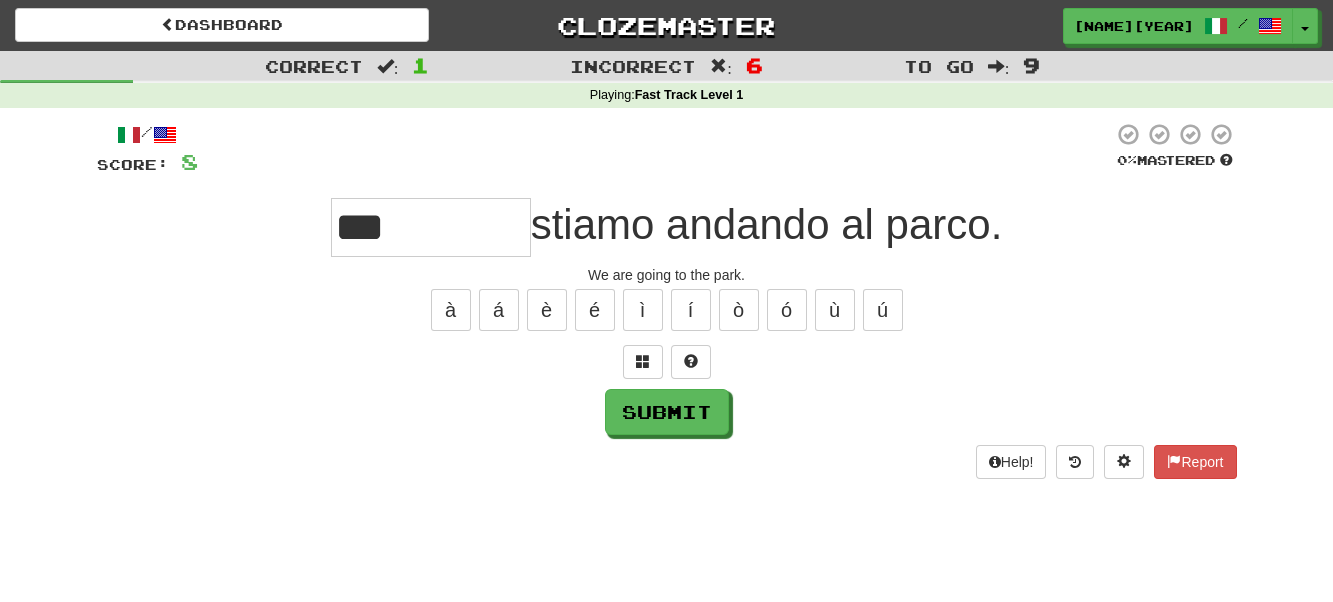 type on "***" 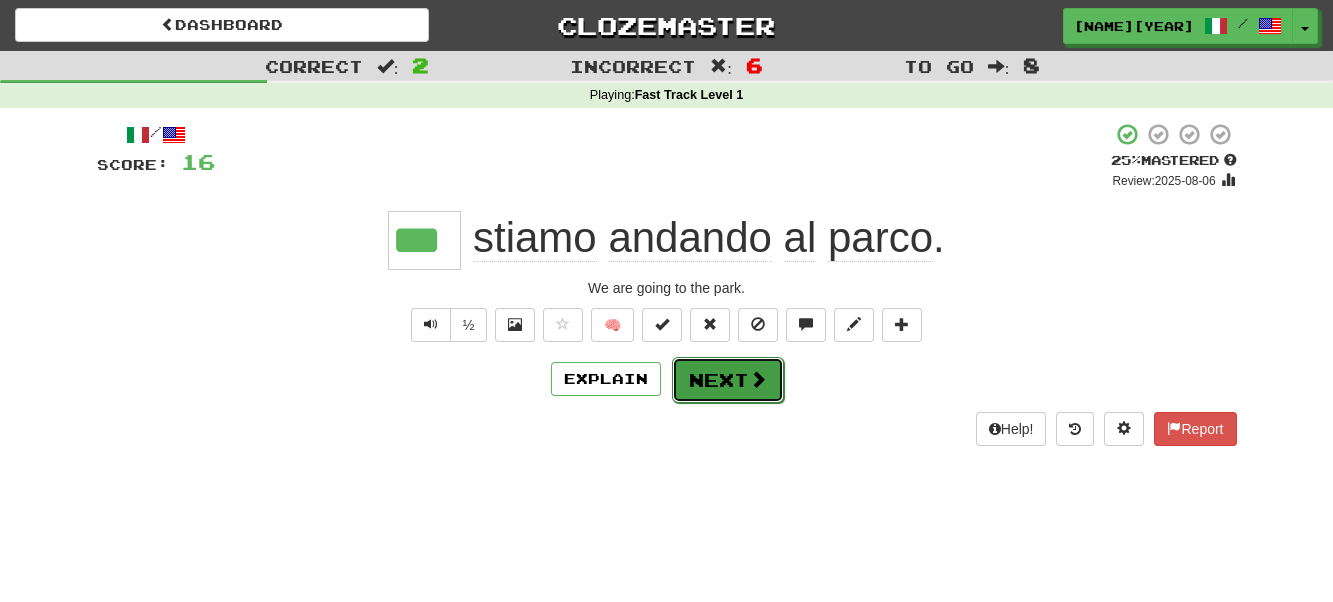 click on "Next" at bounding box center (728, 380) 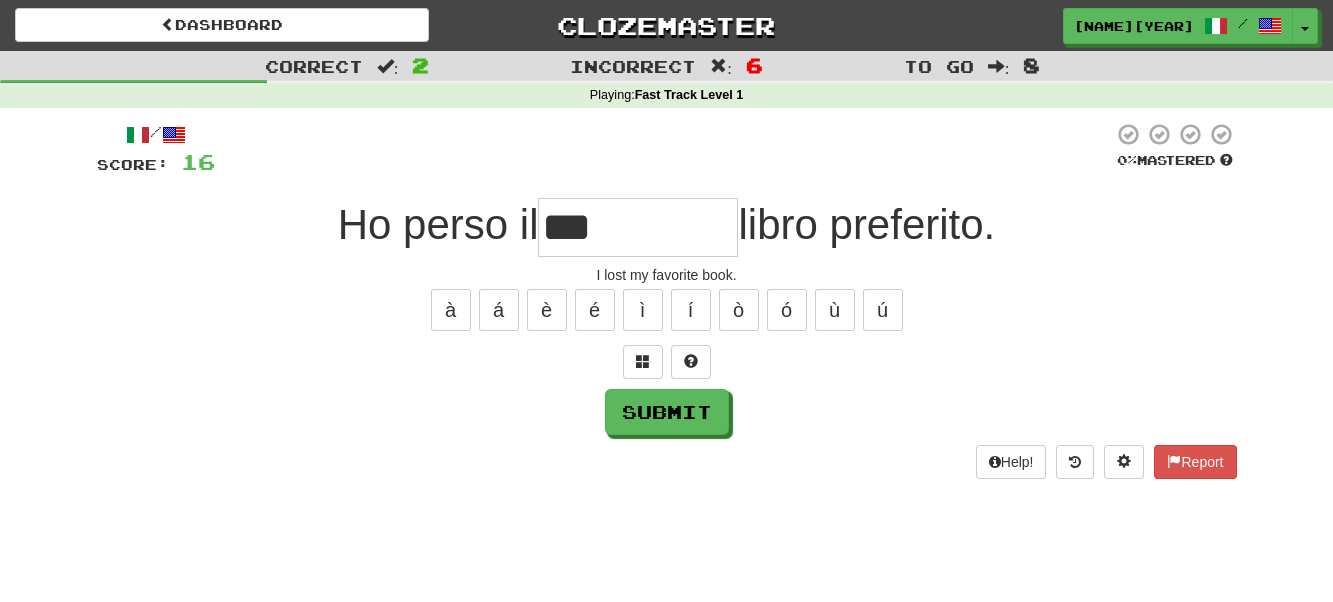 type on "***" 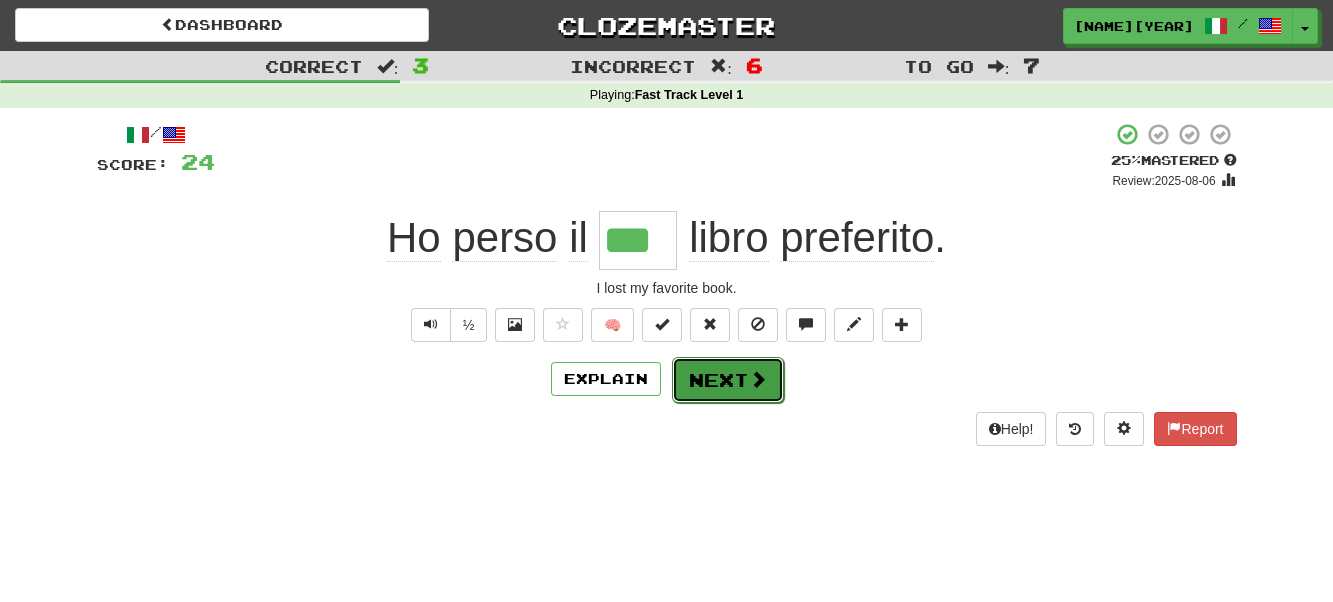 click on "Next" at bounding box center [728, 380] 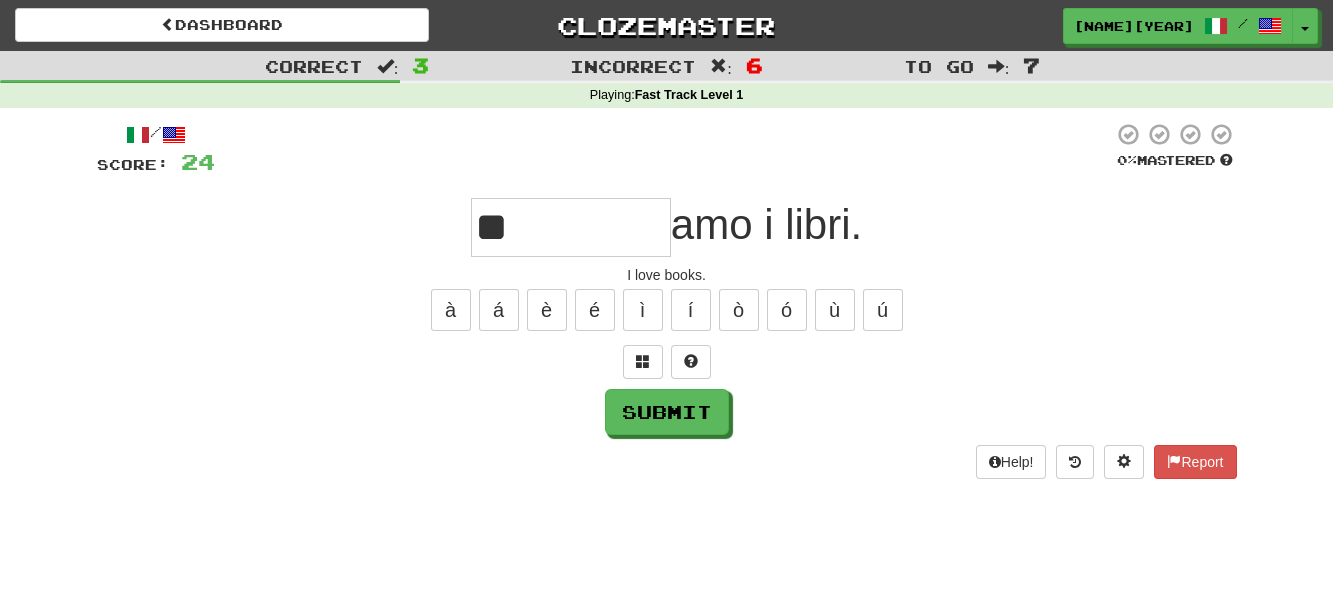 type on "**" 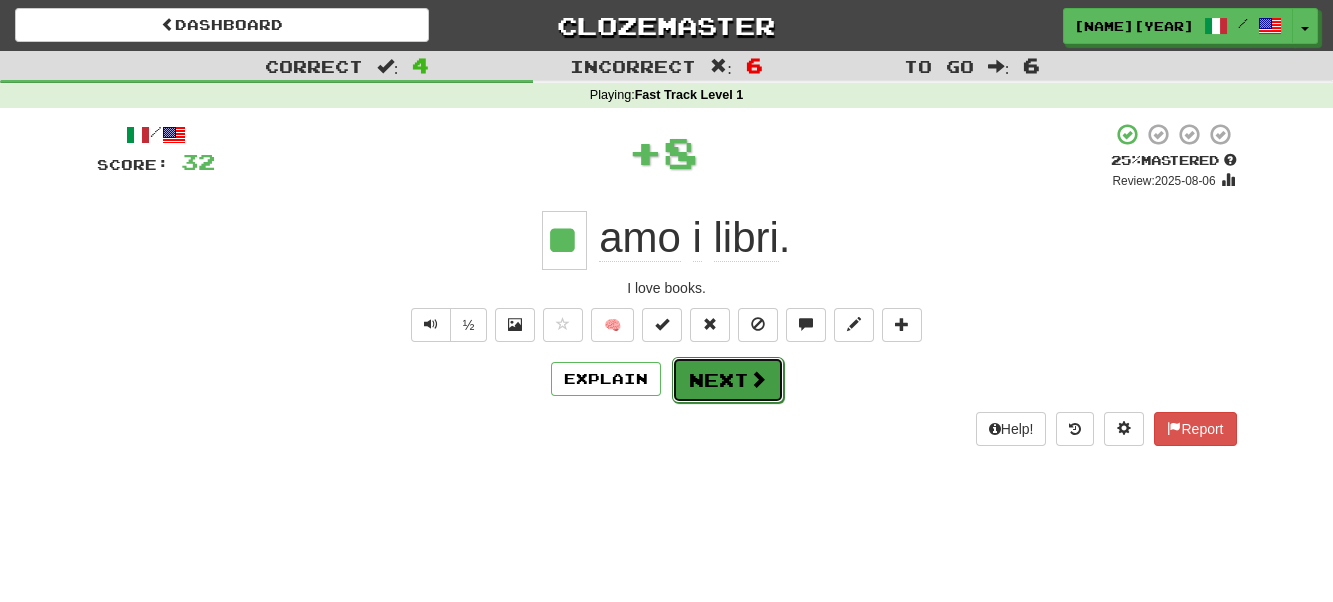 click on "Next" at bounding box center [728, 380] 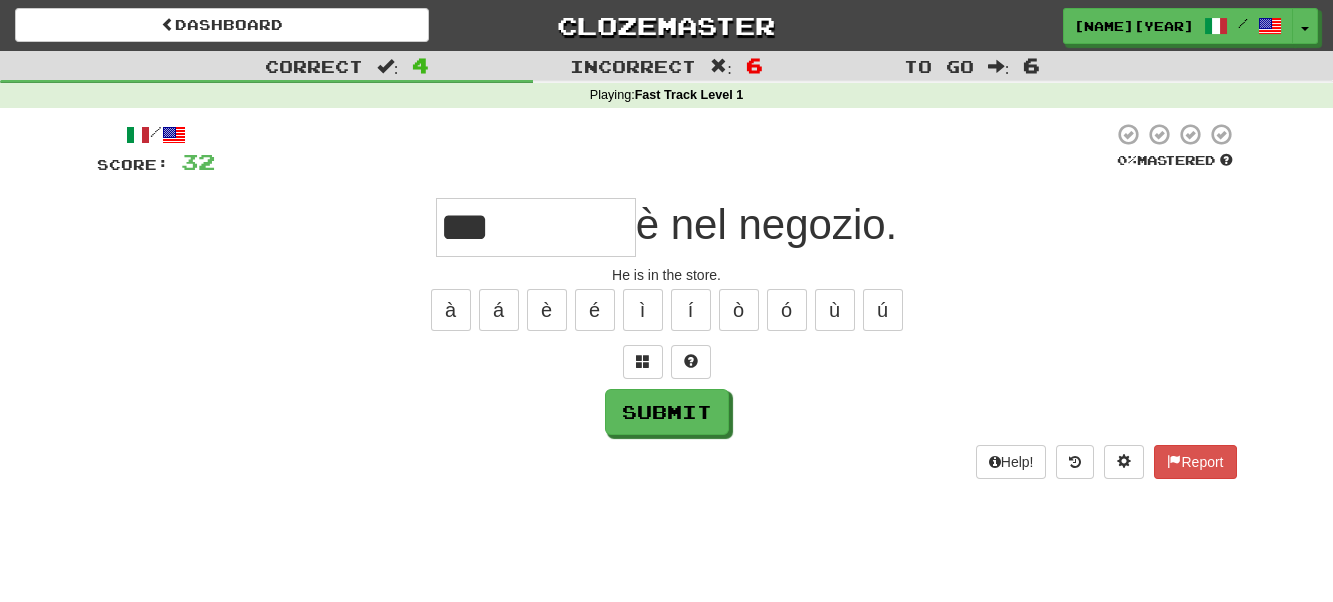 type on "***" 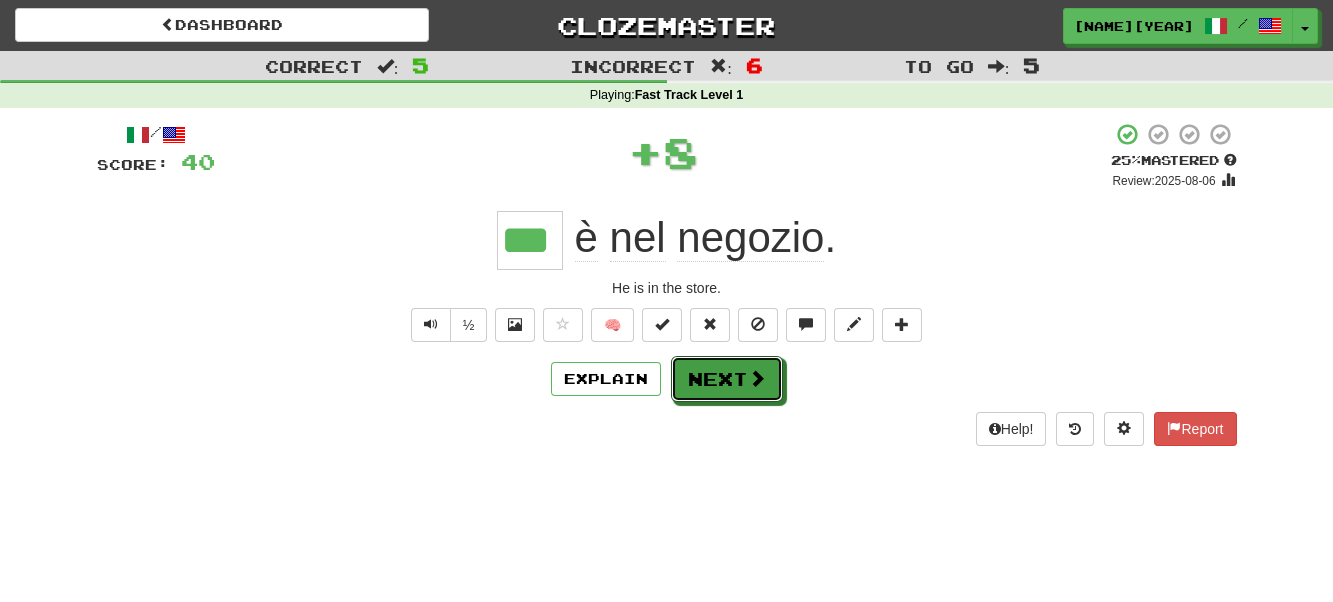 click on "Next" at bounding box center (727, 379) 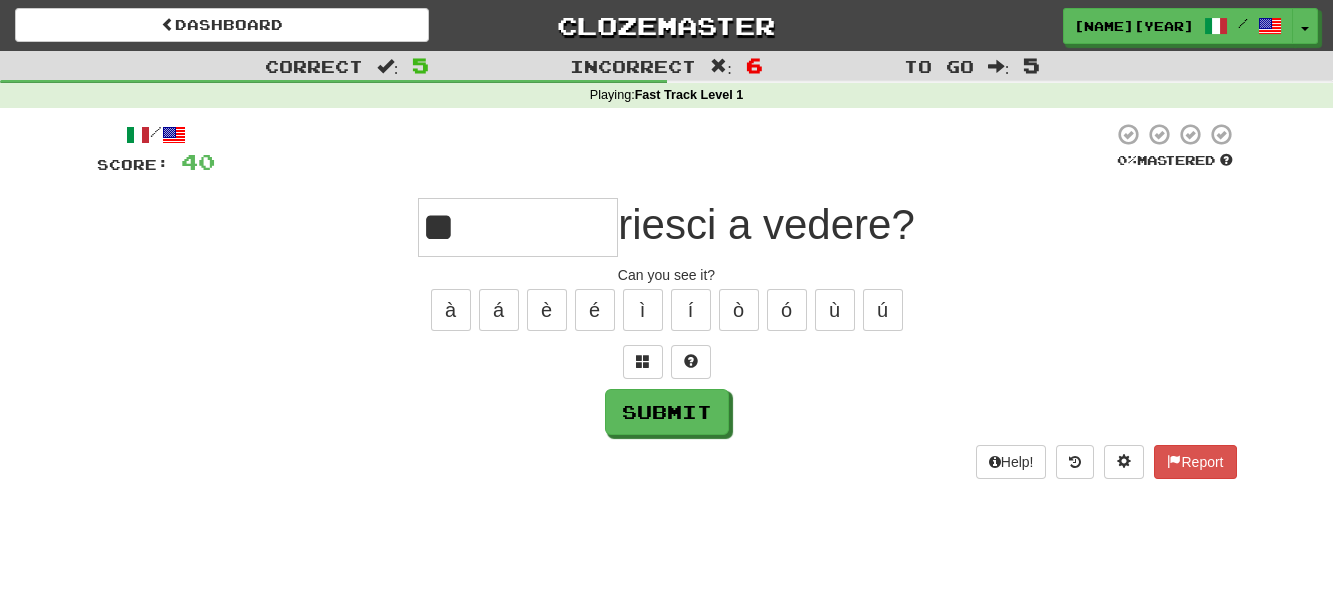 type on "**" 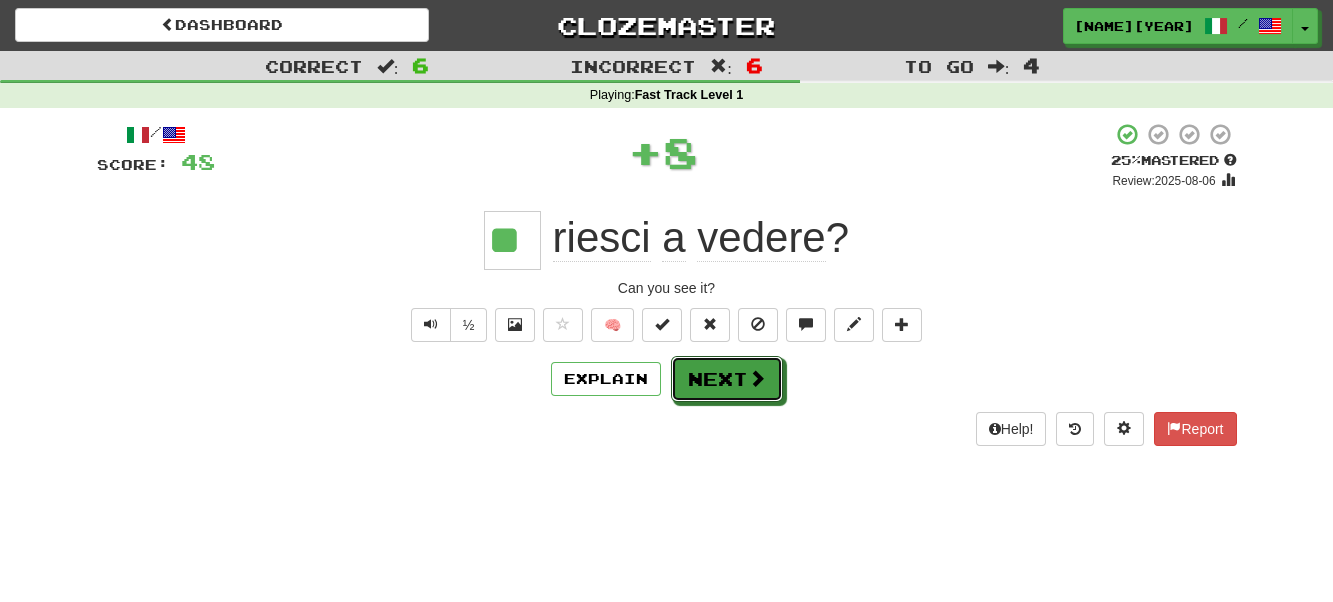 click on "Next" at bounding box center [727, 379] 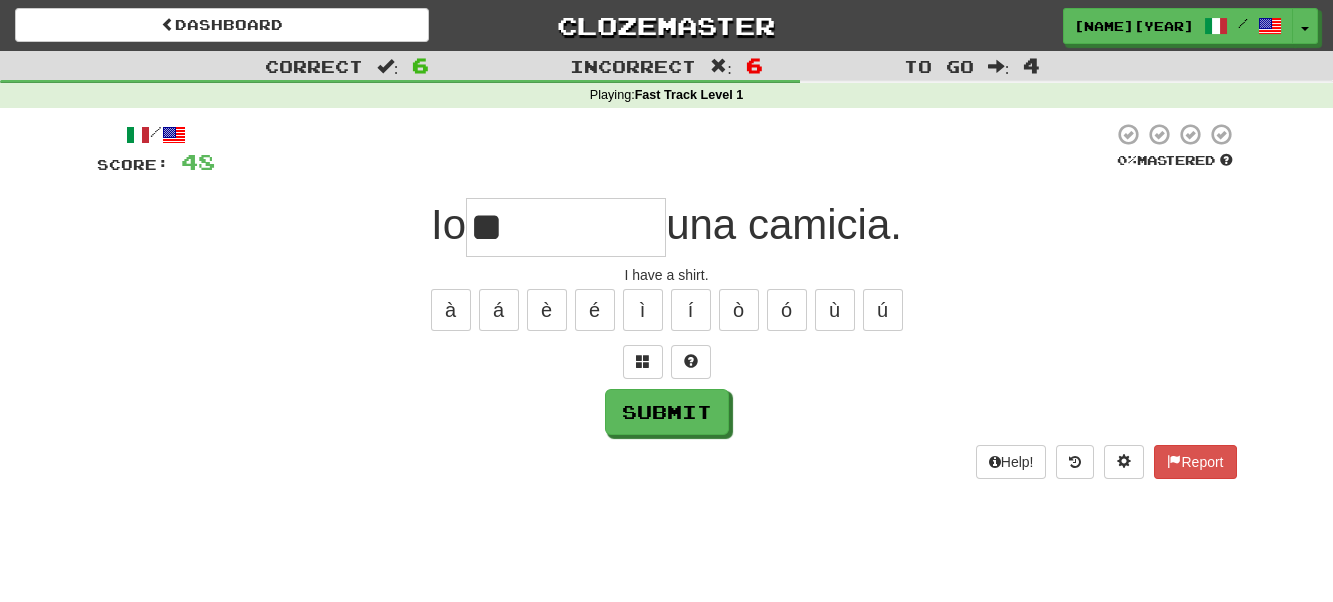 type on "**" 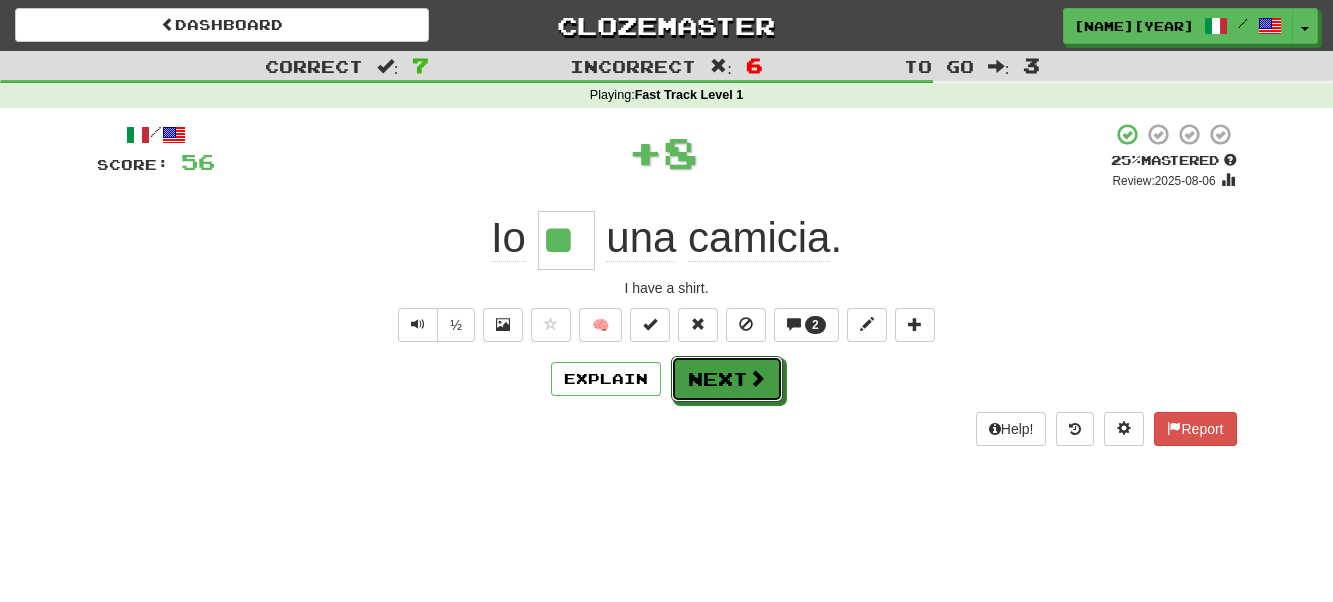 click on "Next" at bounding box center [727, 379] 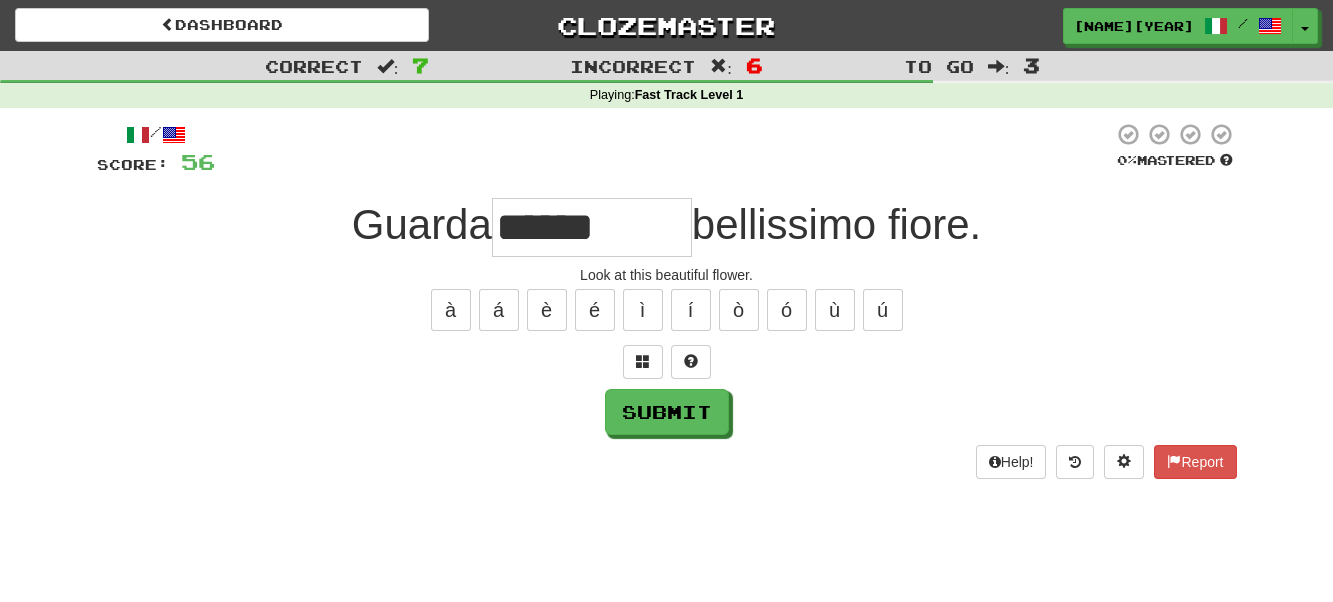 type on "******" 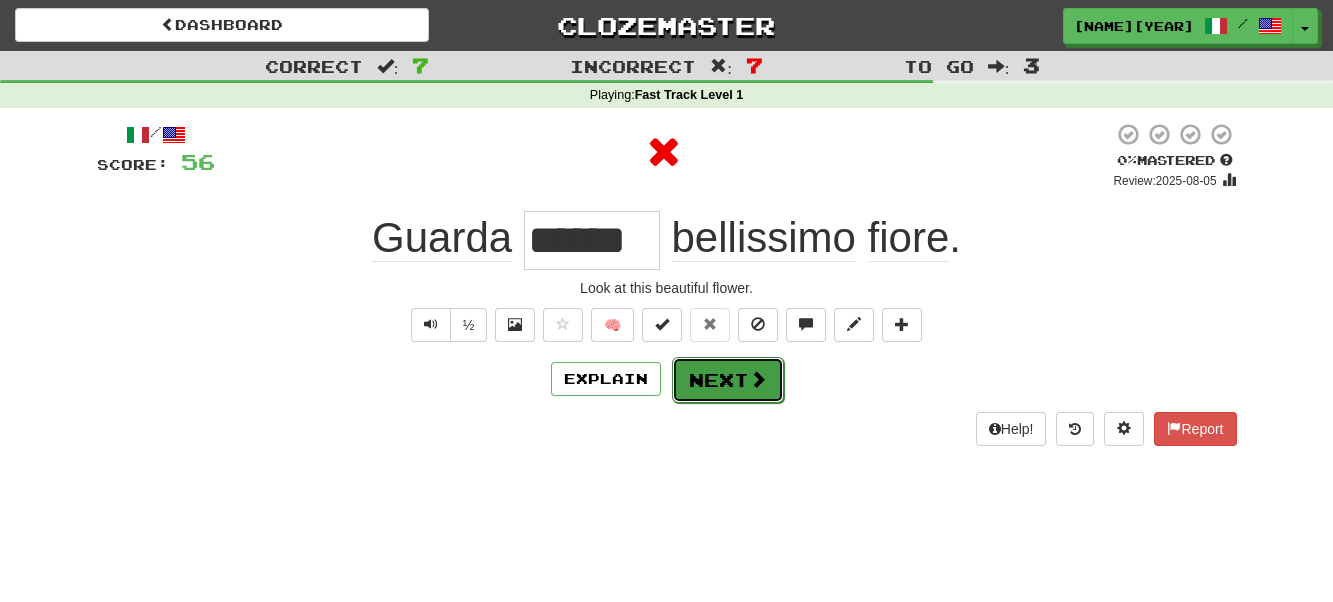 click on "Next" at bounding box center [728, 380] 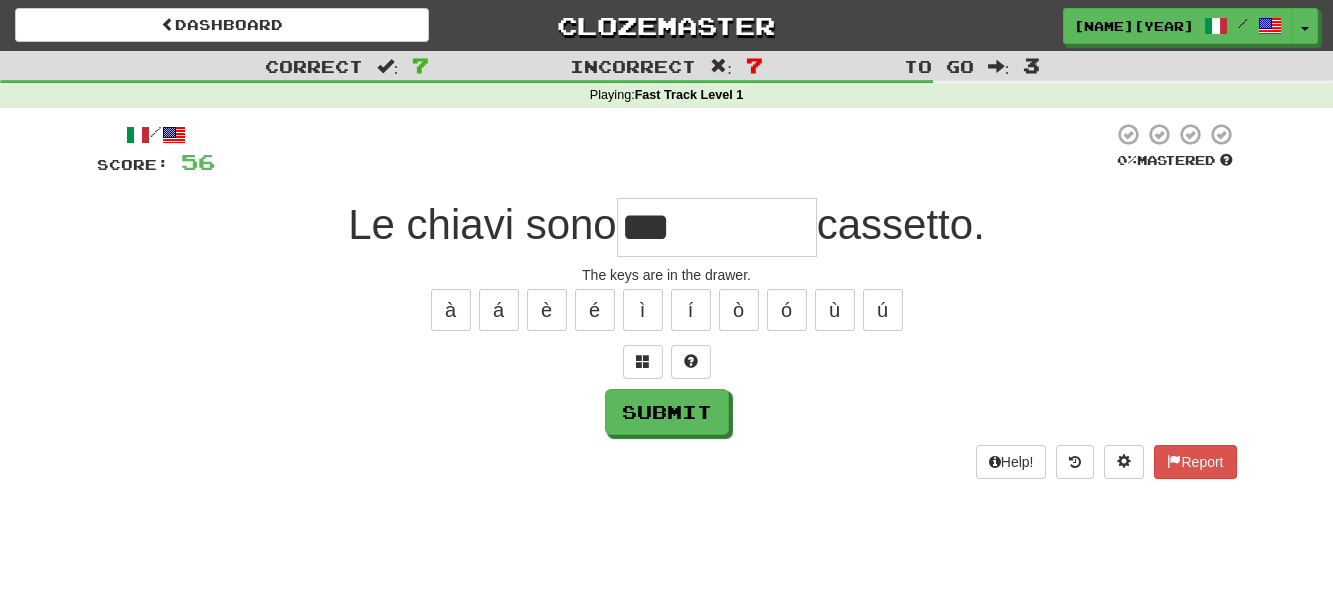 type on "***" 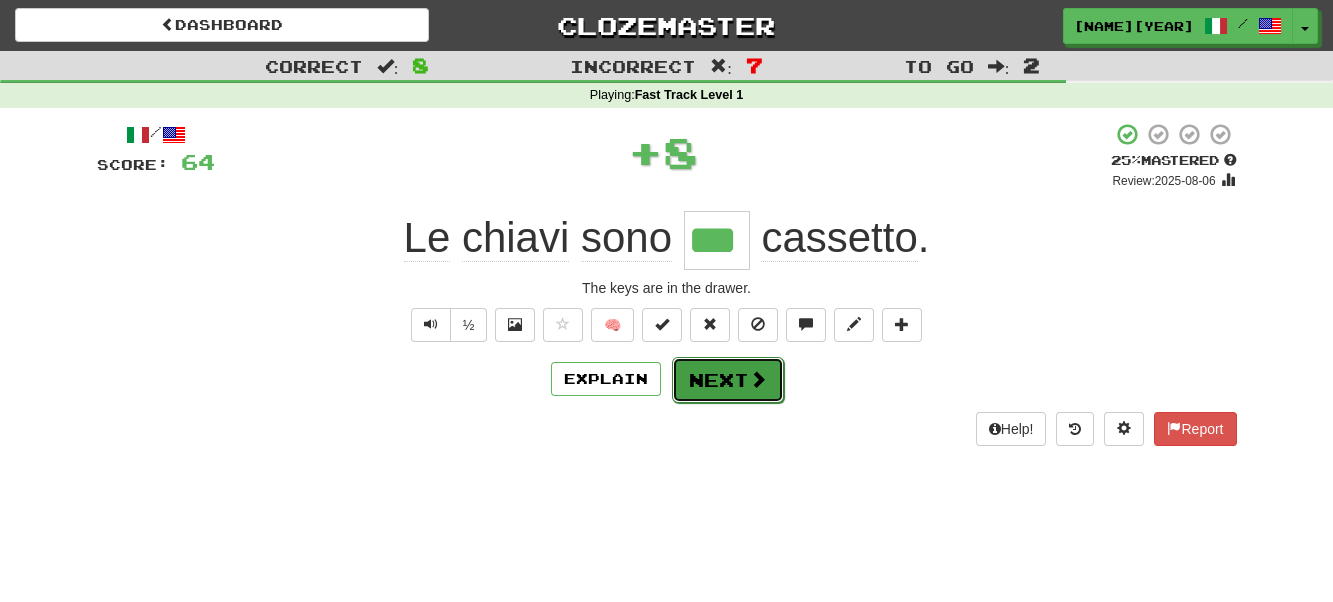 click on "Next" at bounding box center [728, 380] 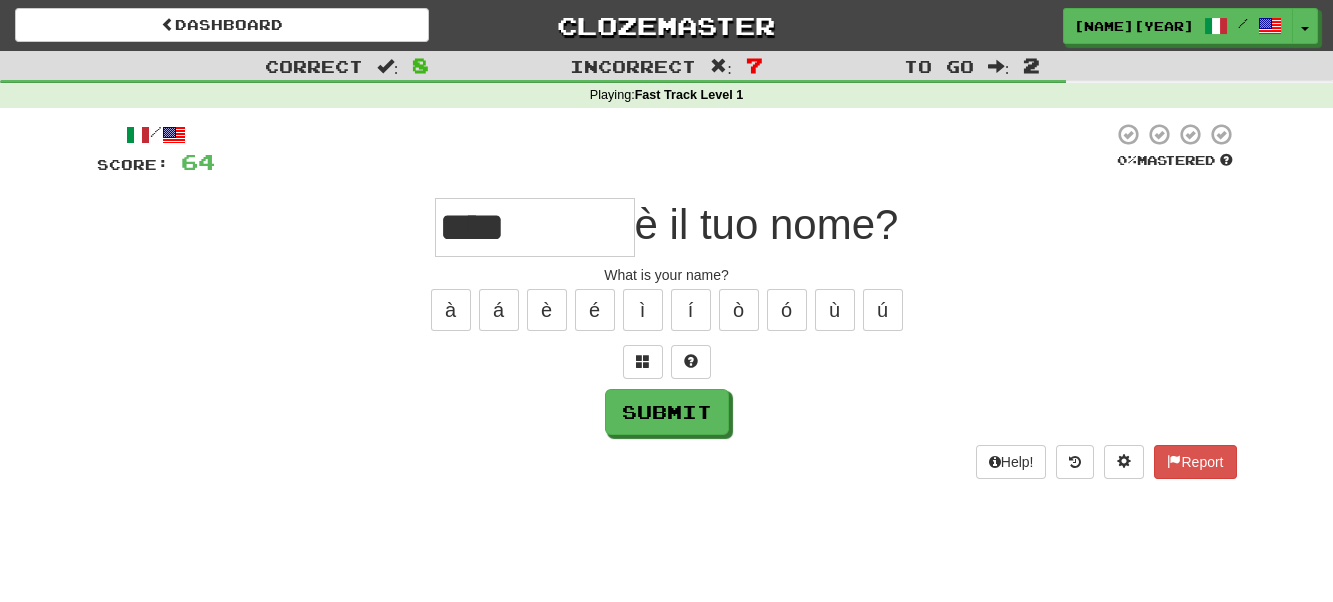 type on "****" 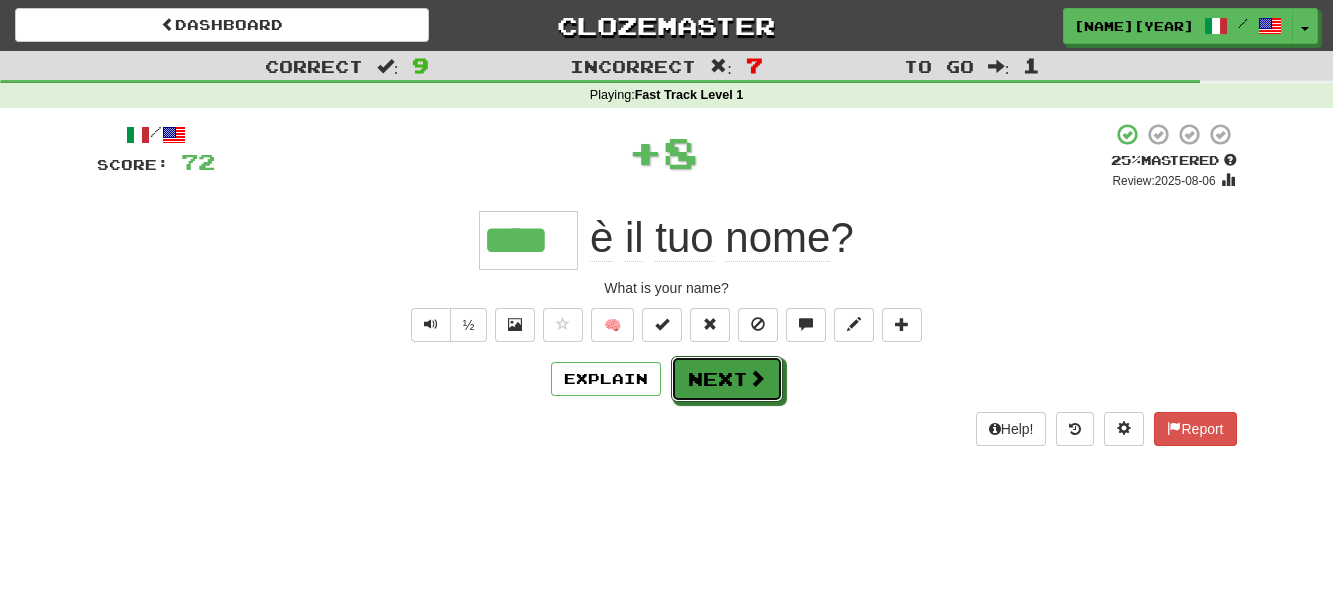 click on "Next" at bounding box center (727, 379) 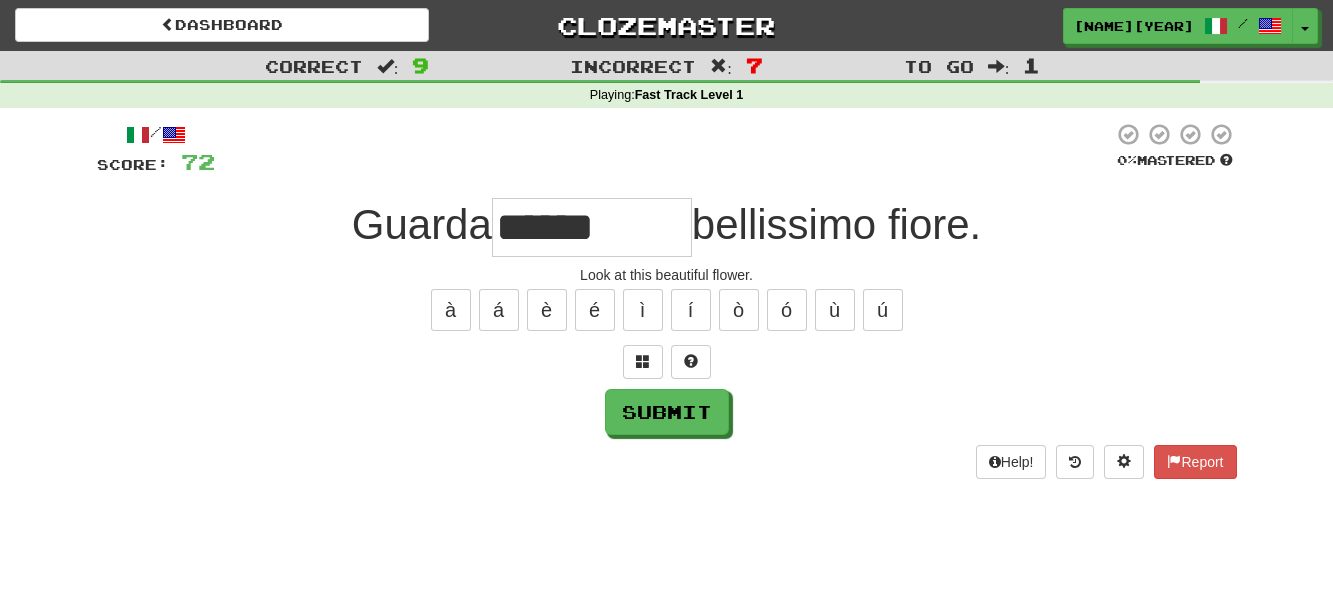 type on "******" 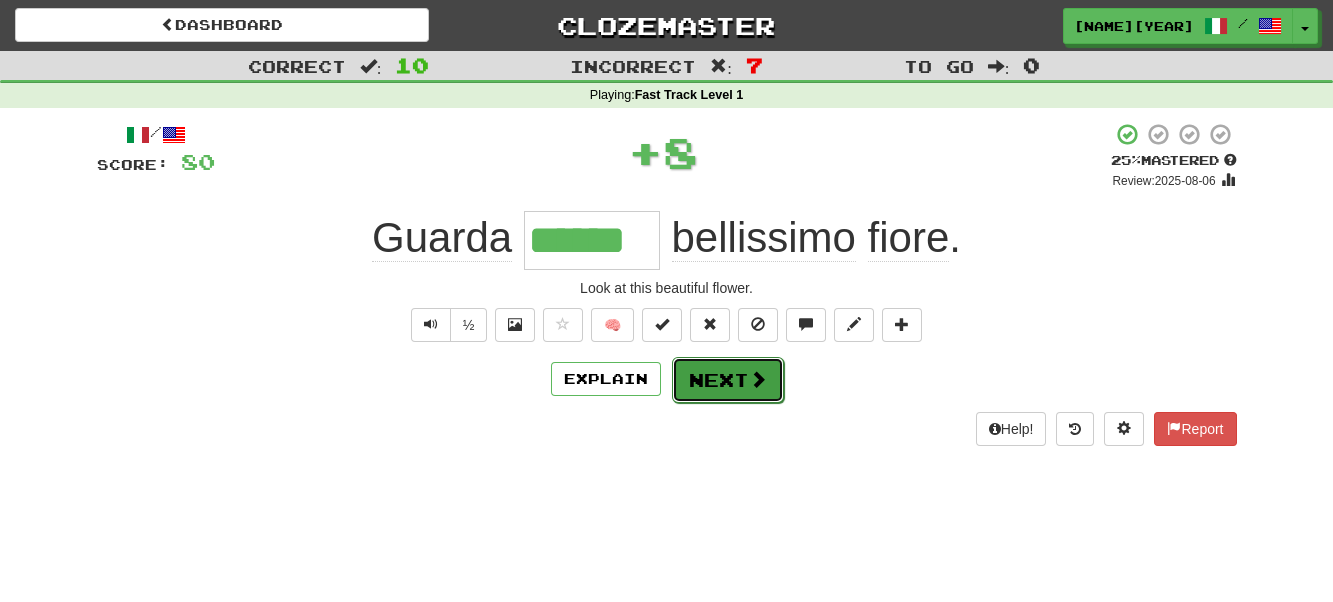 click at bounding box center [758, 379] 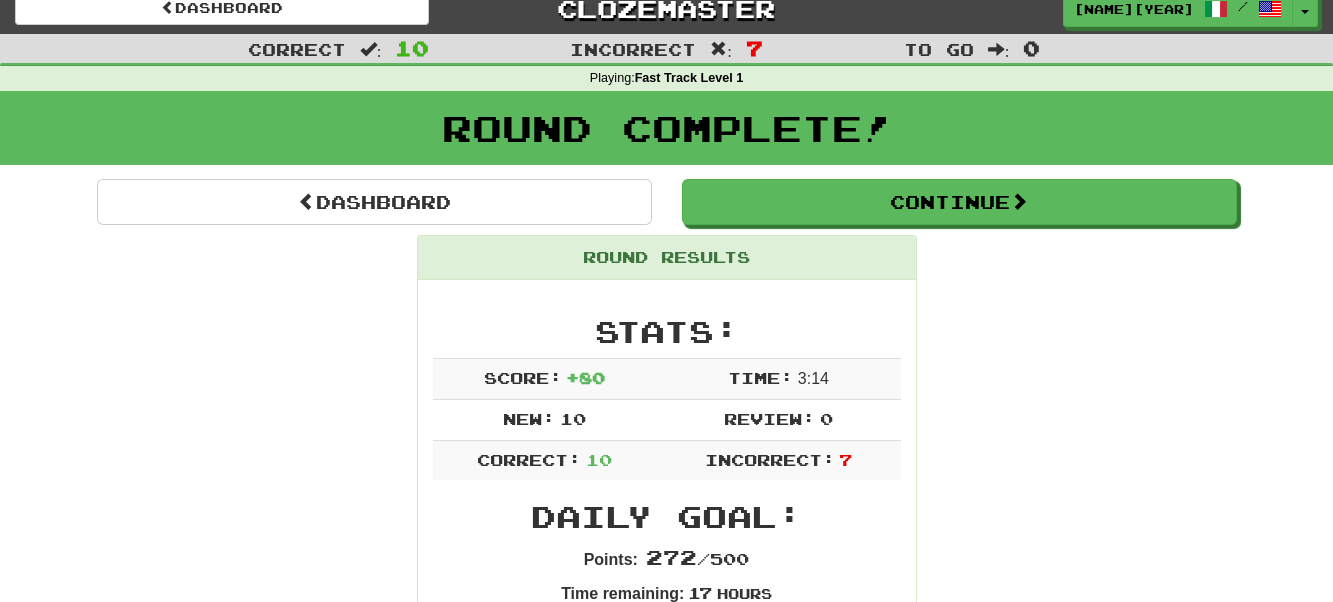 scroll, scrollTop: 0, scrollLeft: 0, axis: both 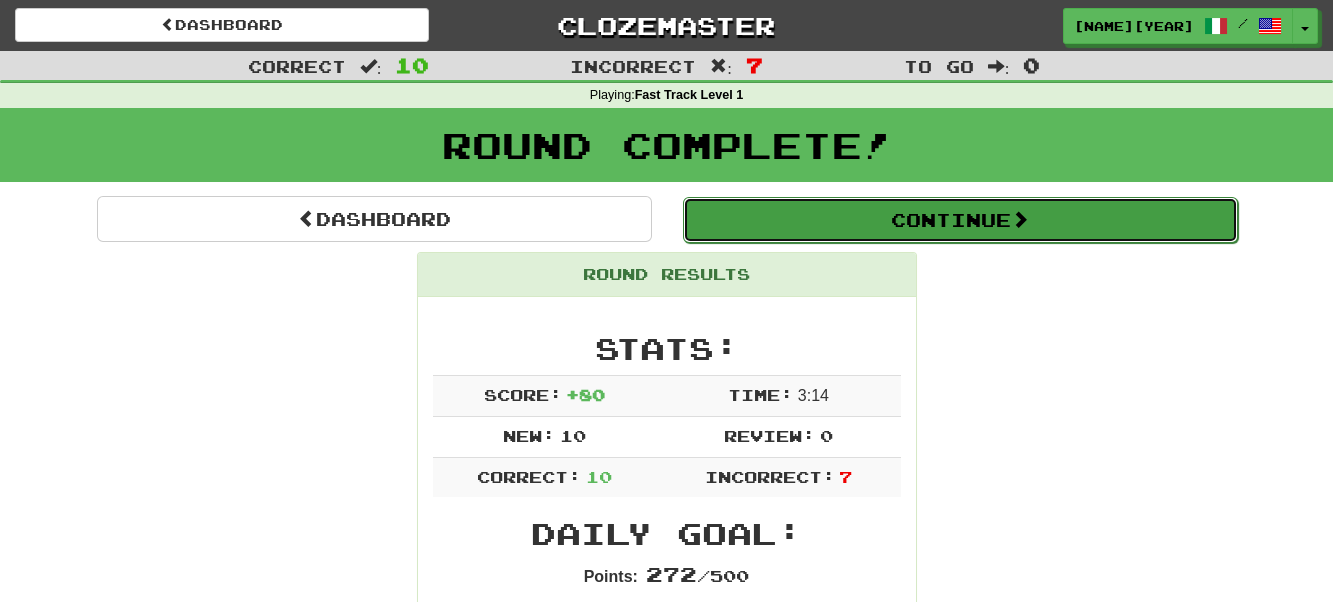 click on "Continue" at bounding box center [960, 220] 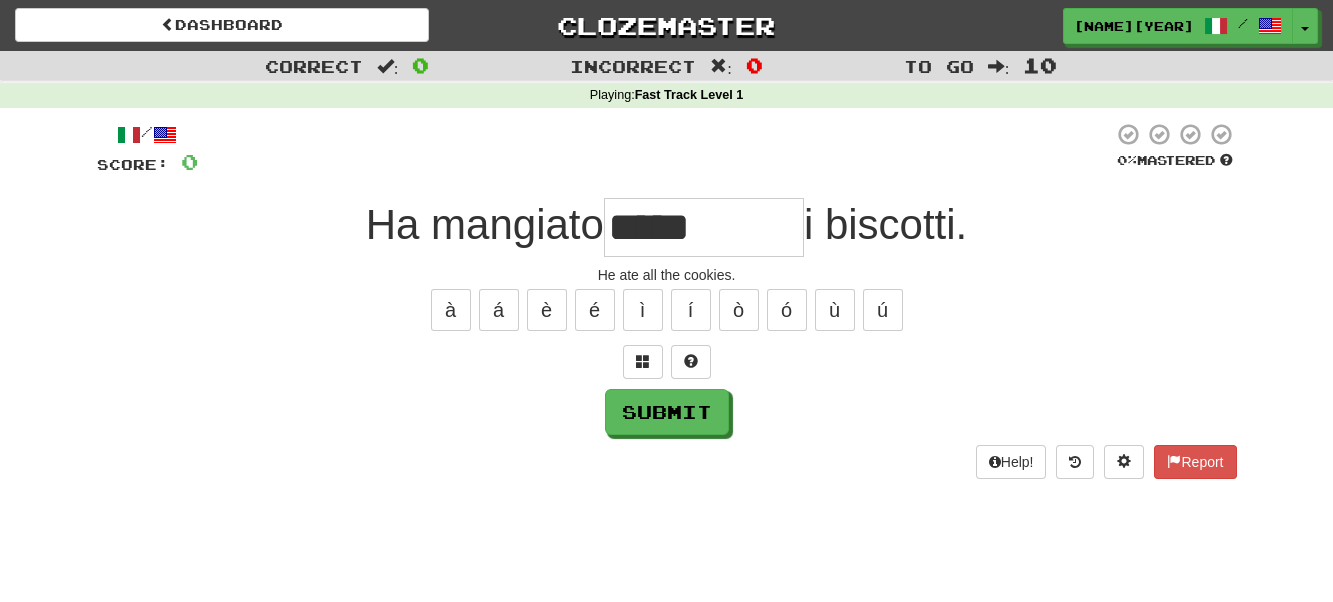 type on "*****" 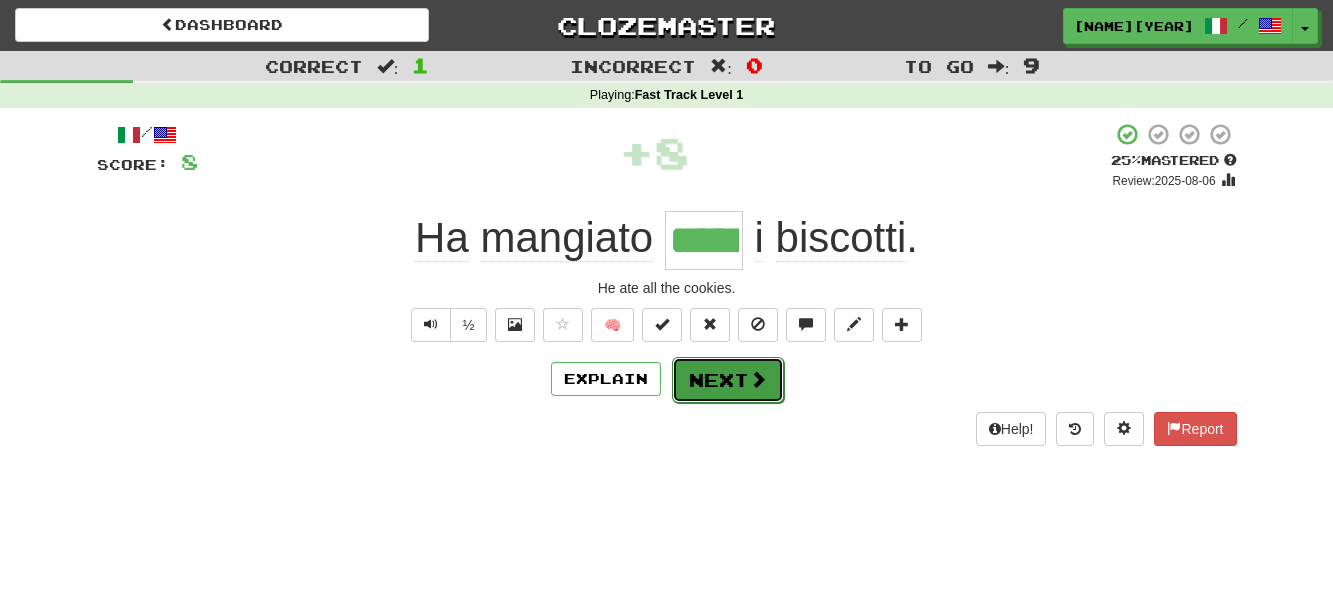 click on "Next" at bounding box center [728, 380] 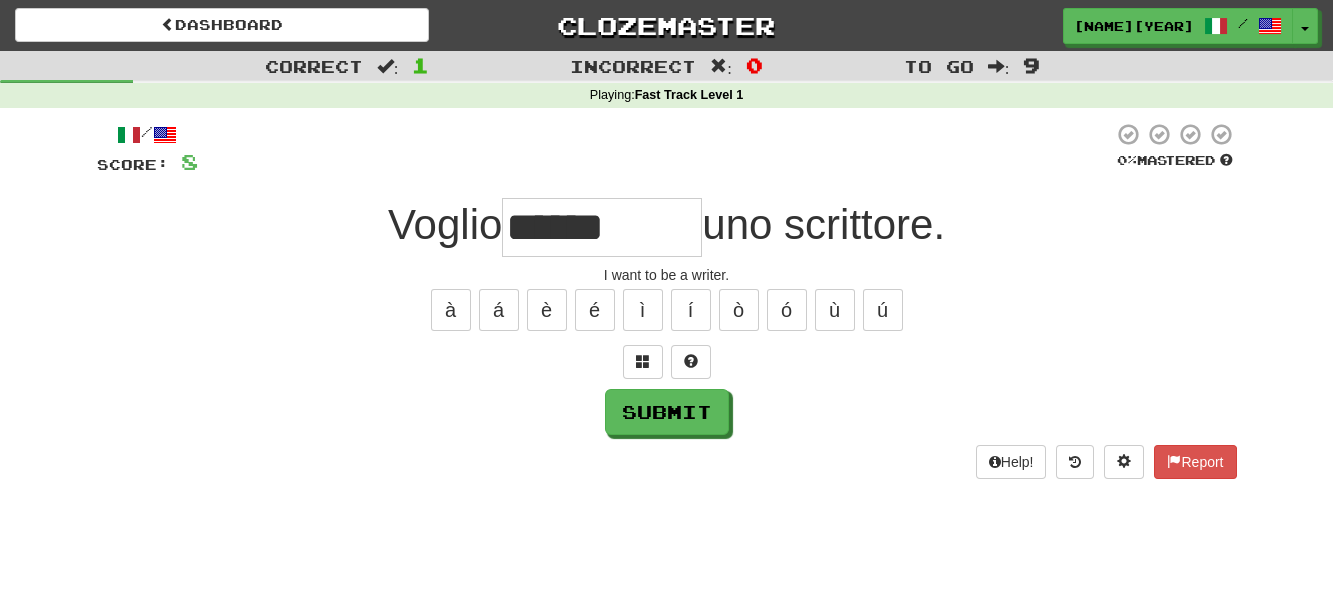 type on "******" 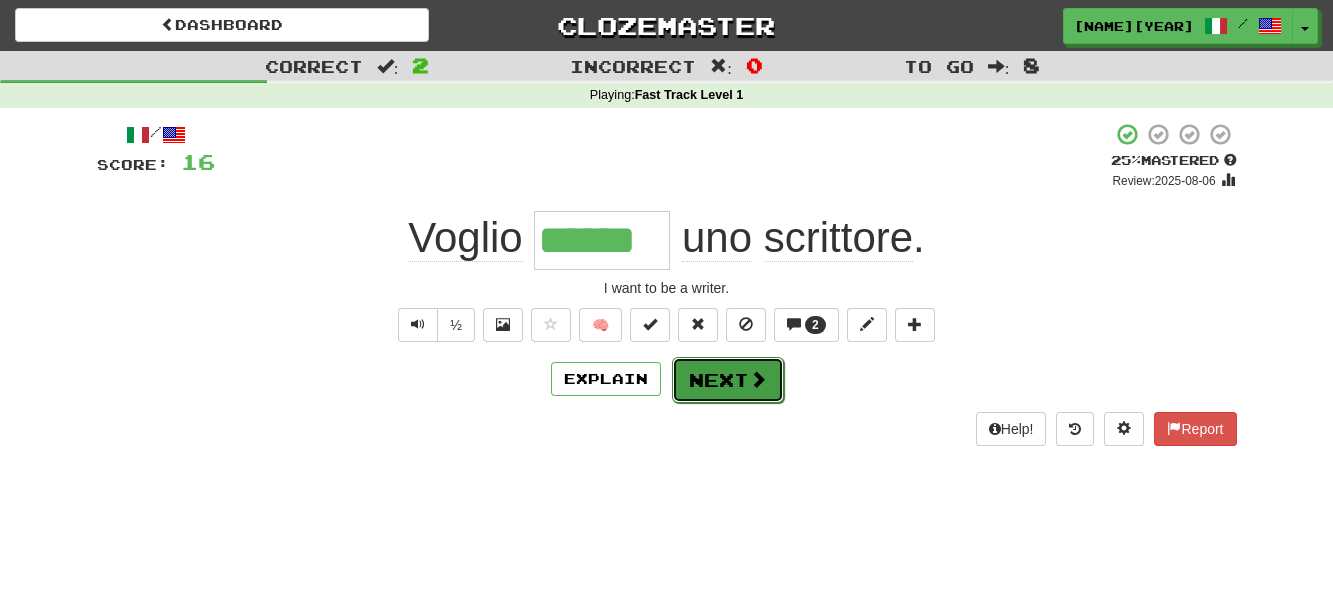 click on "Next" at bounding box center [728, 380] 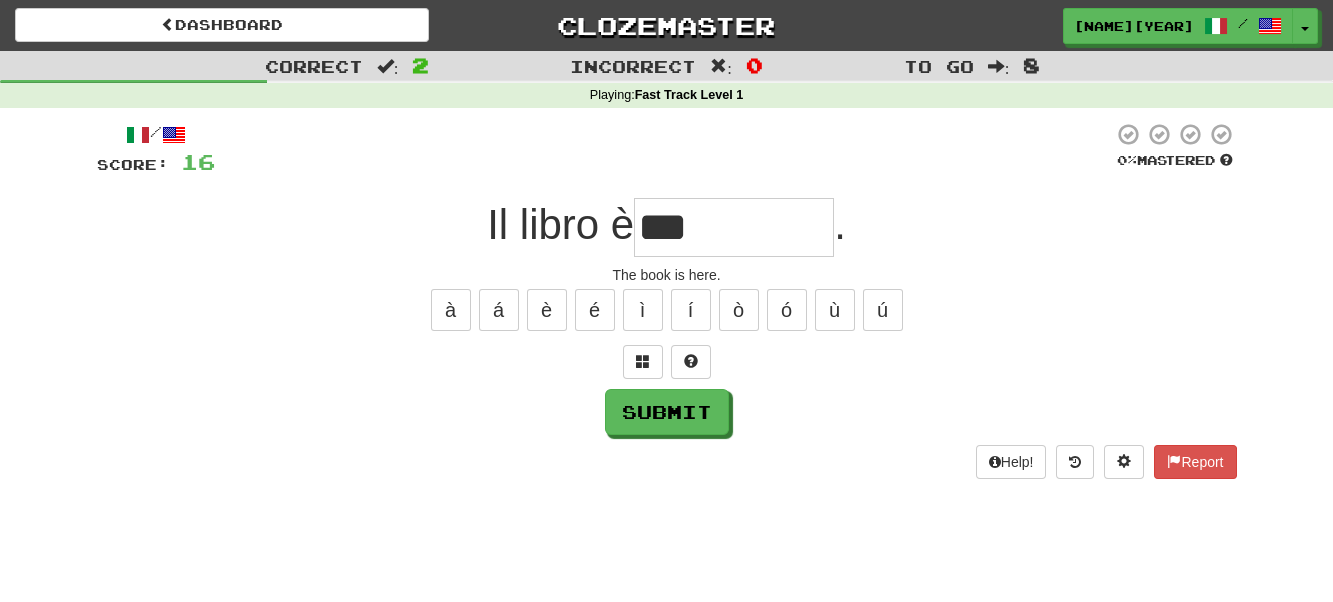 type on "***" 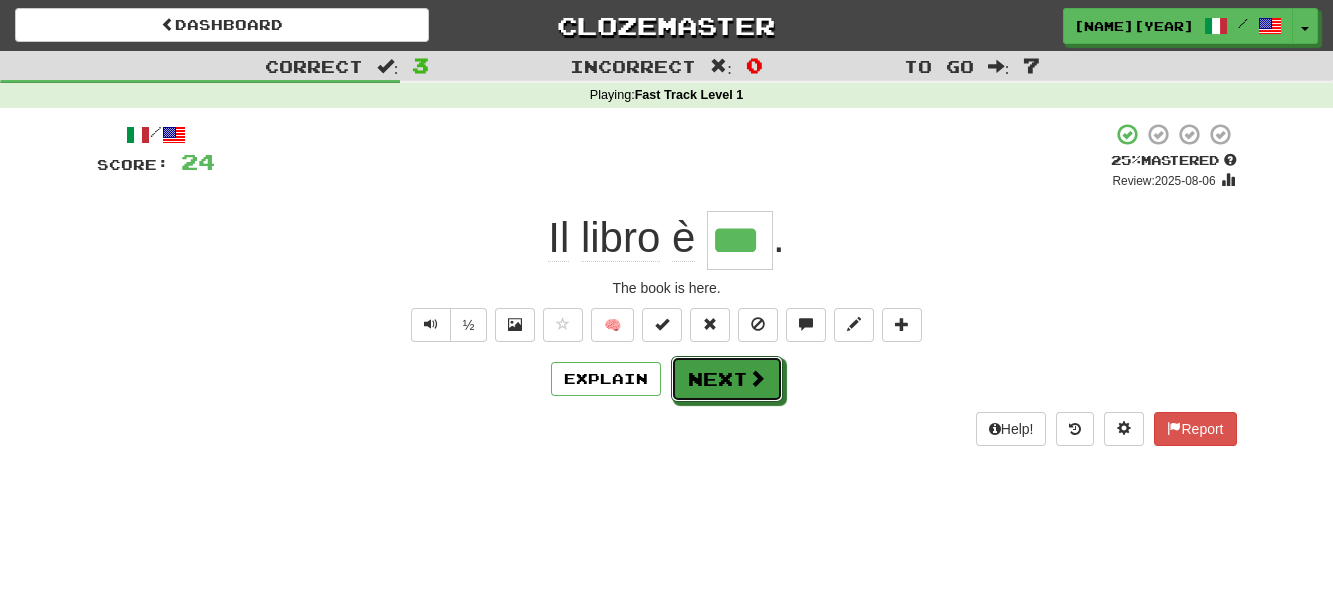 click on "Next" at bounding box center (727, 379) 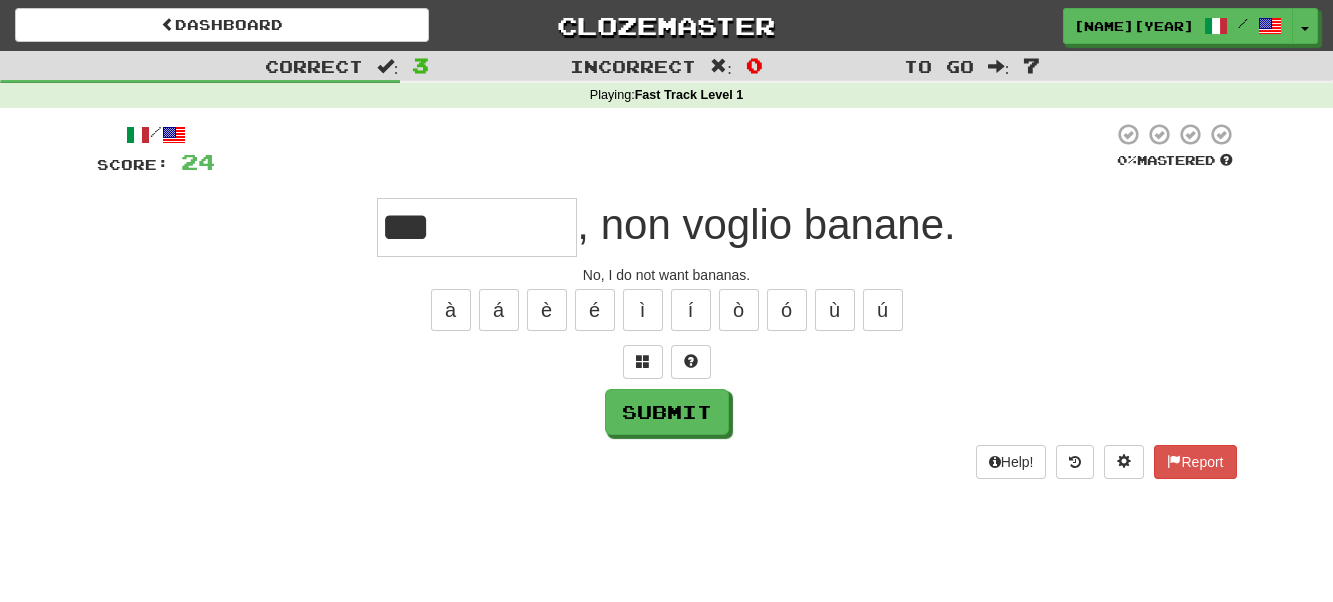 type on "**" 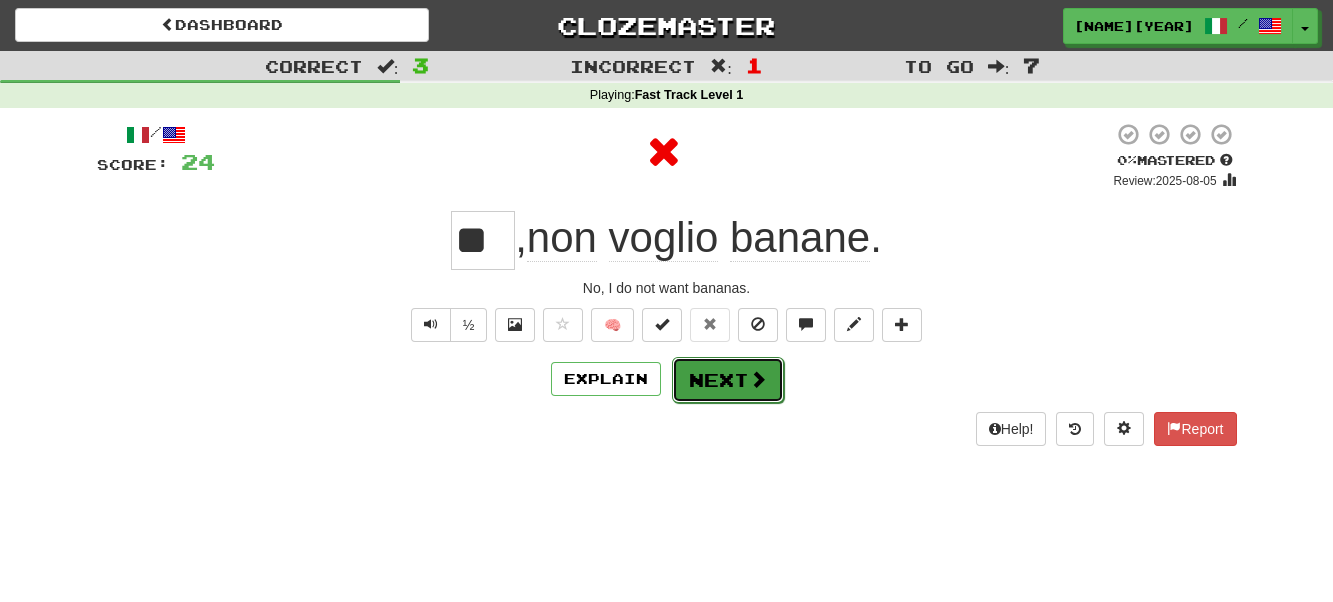 click on "Next" at bounding box center [728, 380] 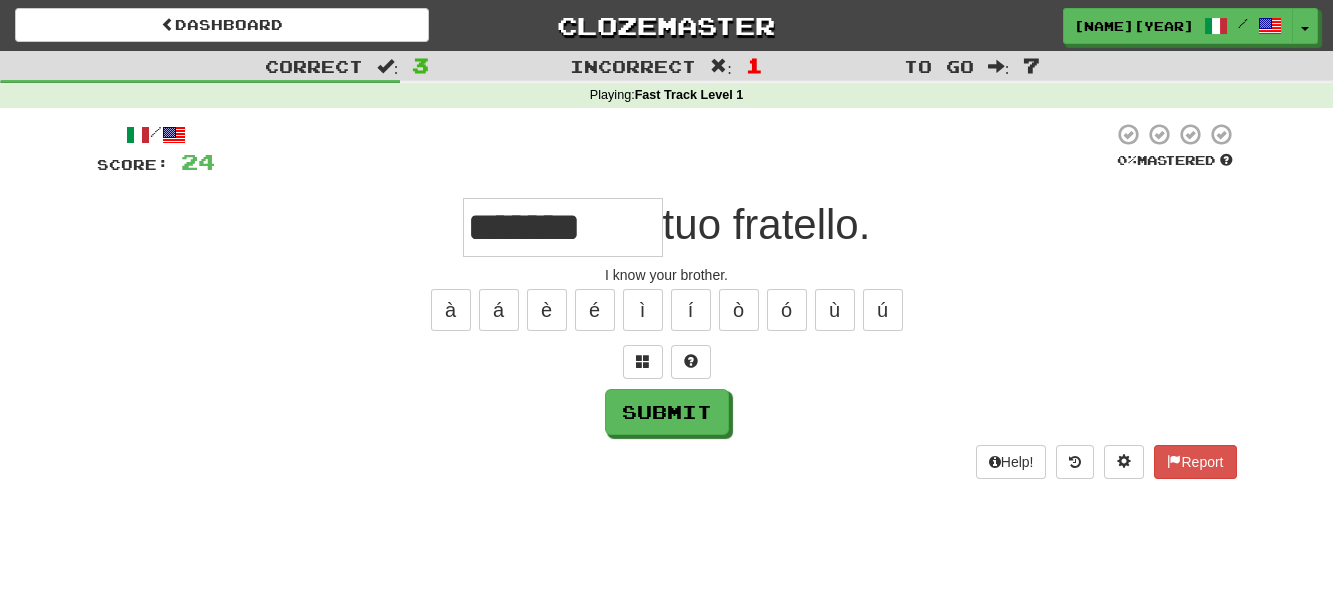 type on "*******" 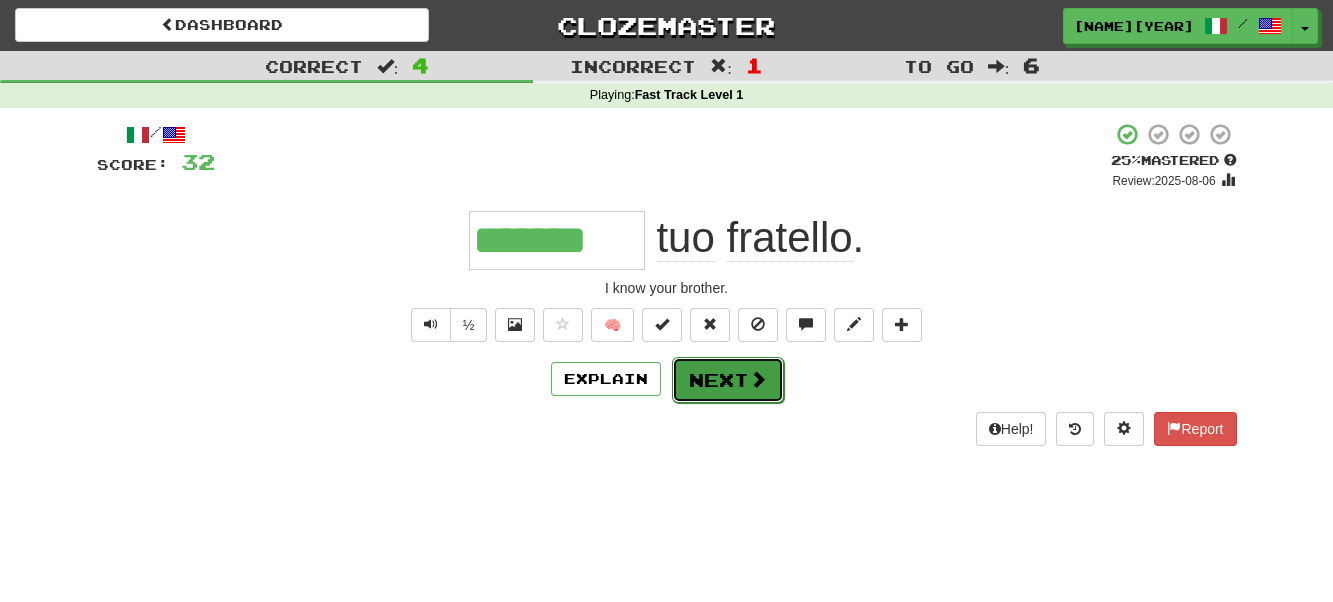 click on "Next" at bounding box center (728, 380) 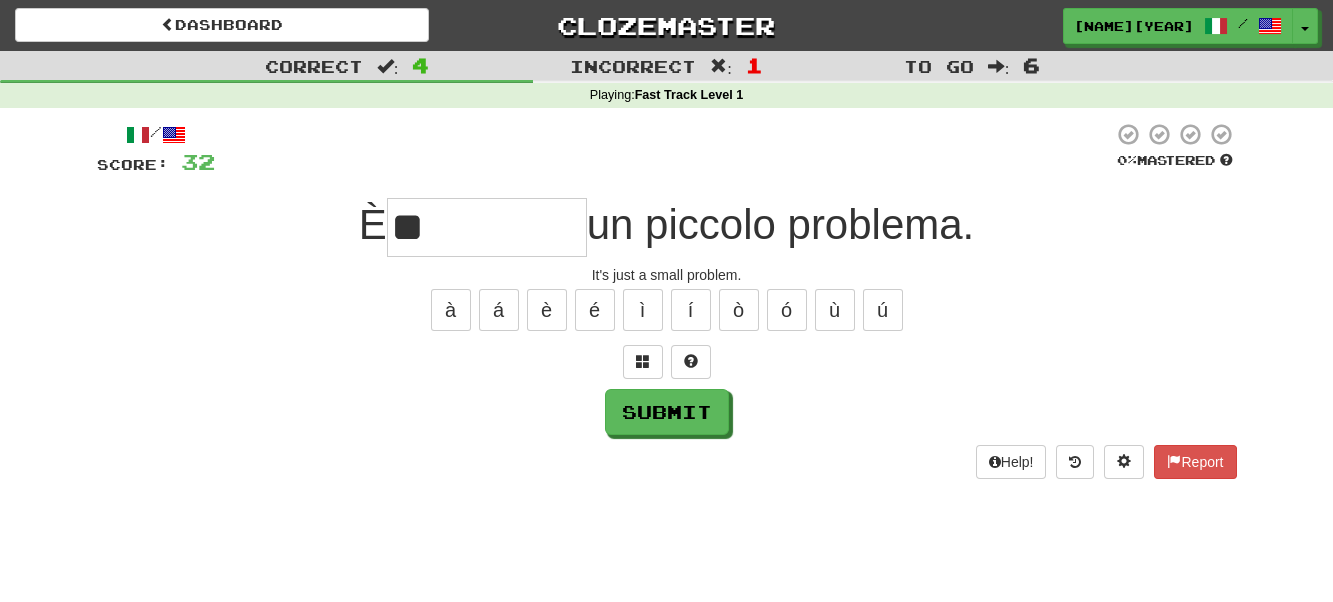 type on "*" 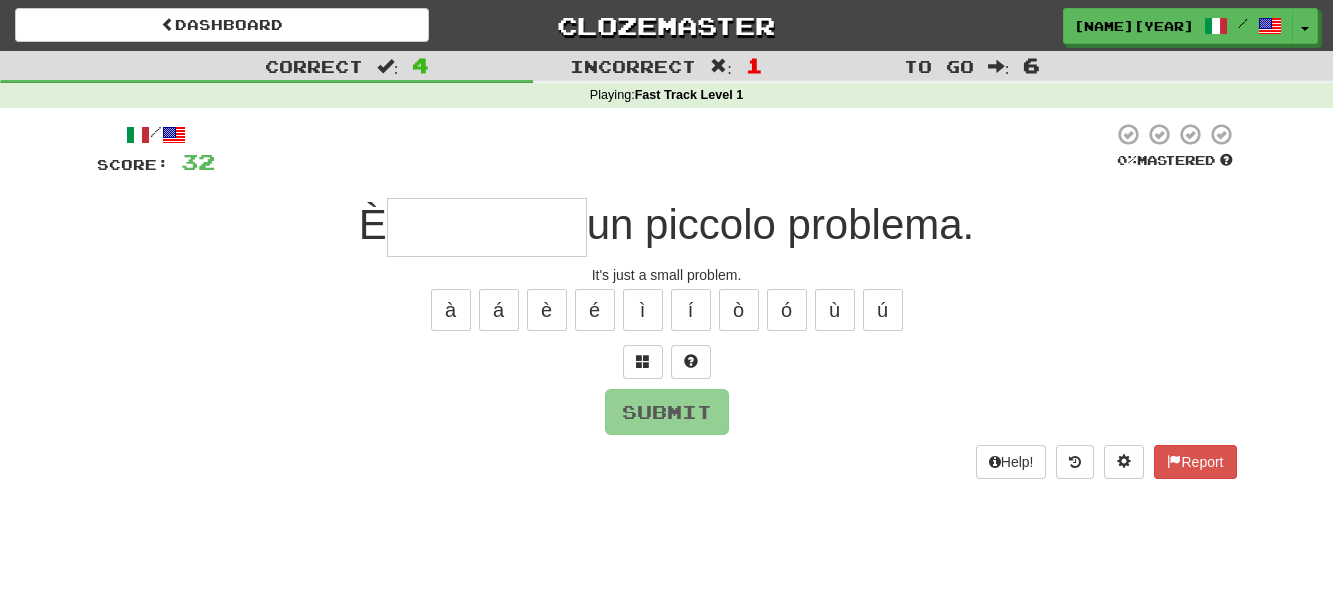 type on "****" 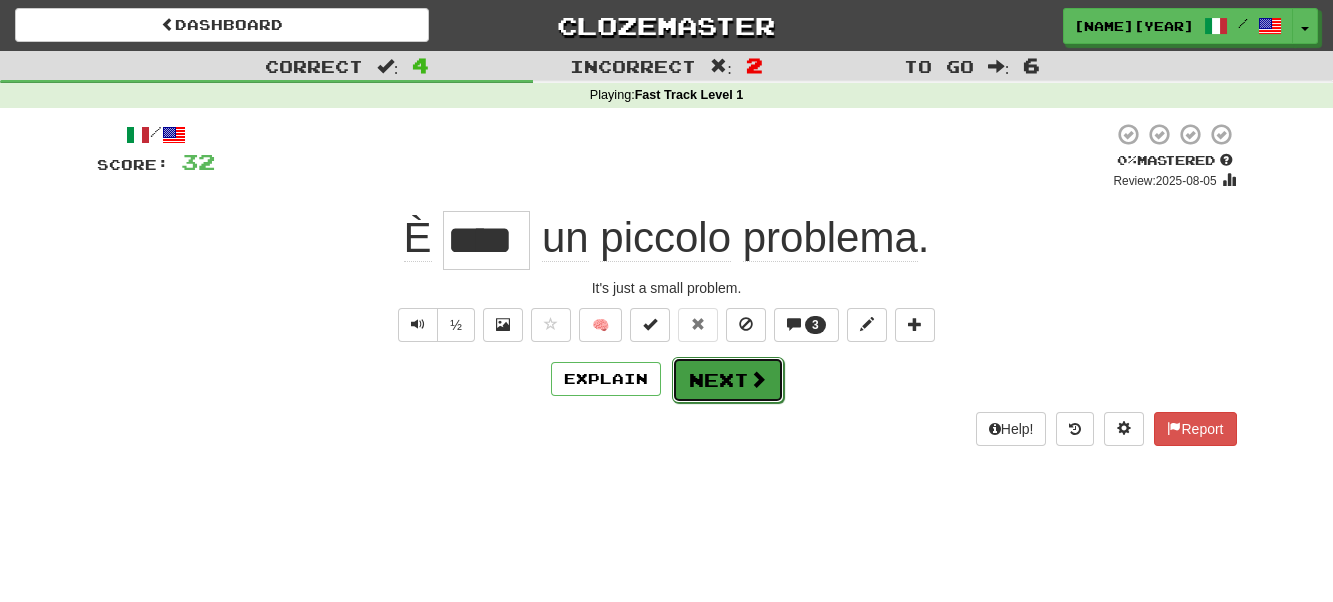 click on "Next" at bounding box center [728, 380] 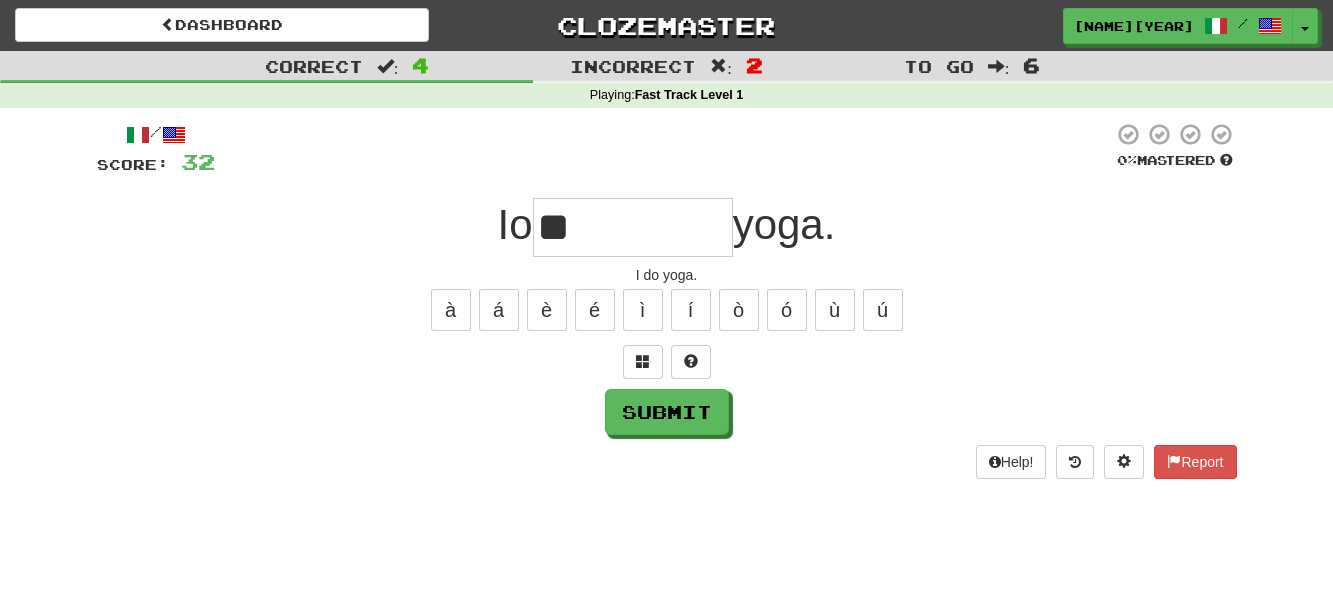 type on "******" 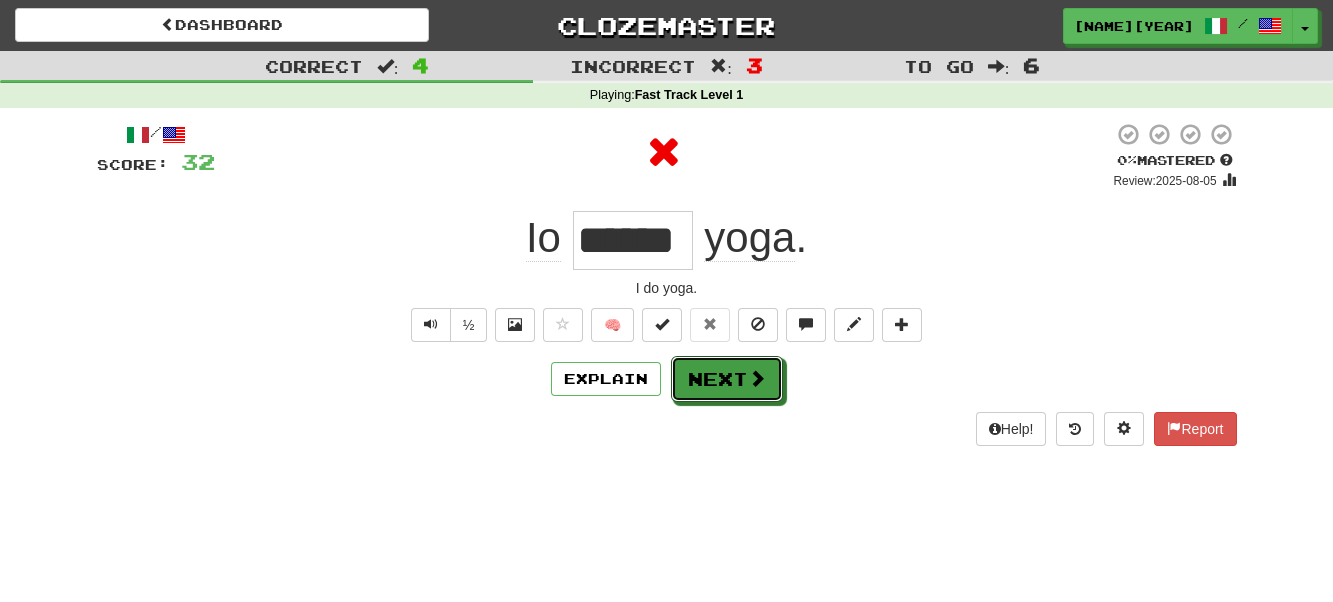 click on "Next" at bounding box center [727, 379] 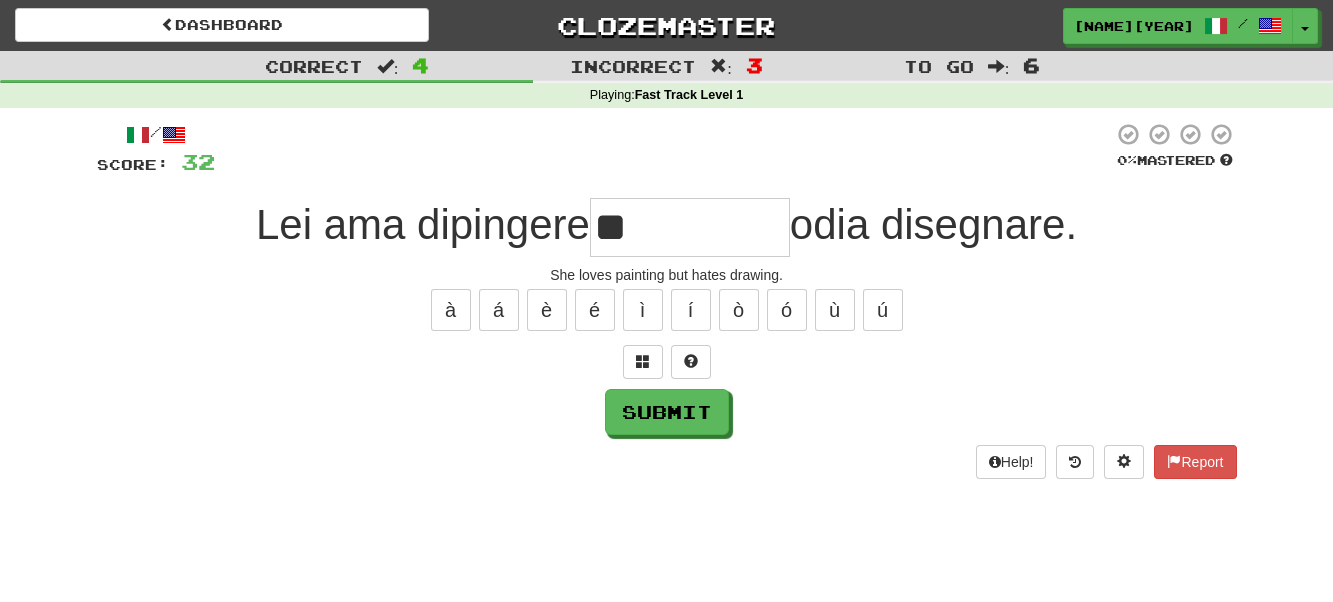 type on "**" 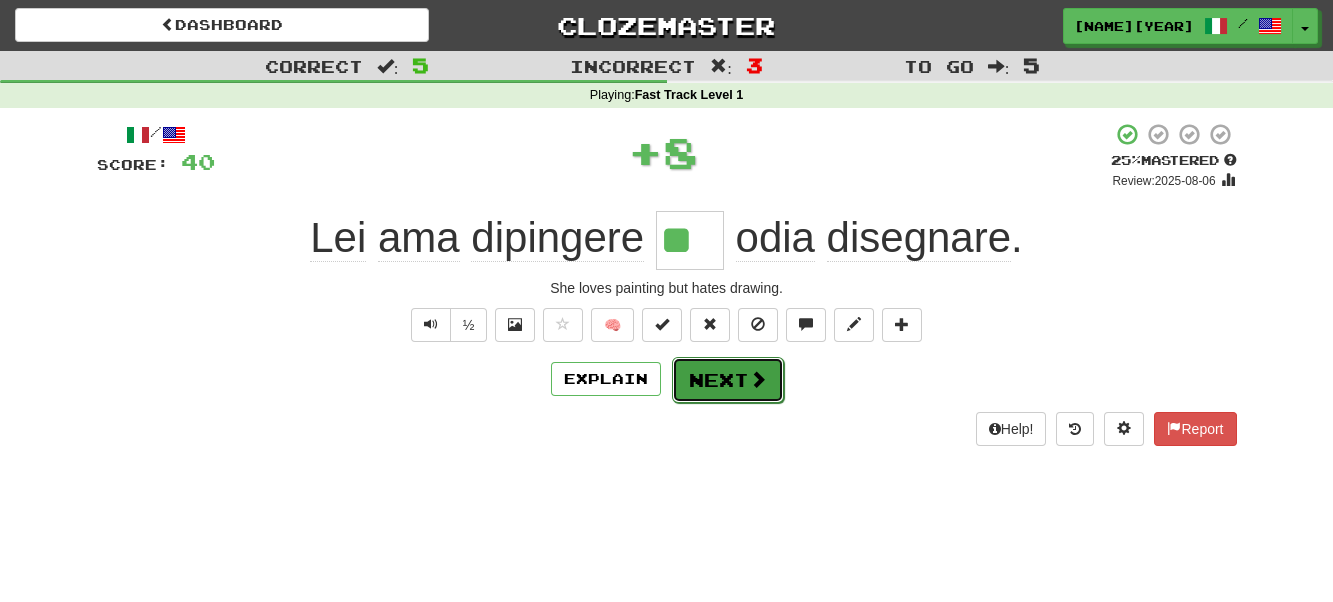 click on "Next" at bounding box center (728, 380) 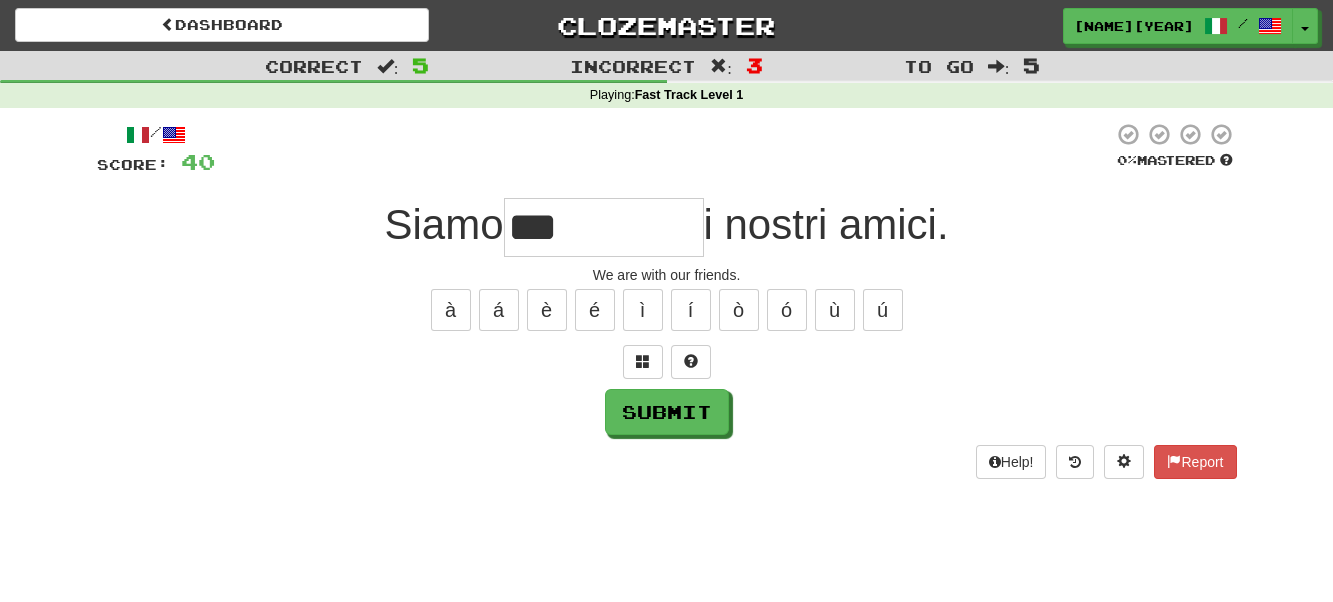 type on "***" 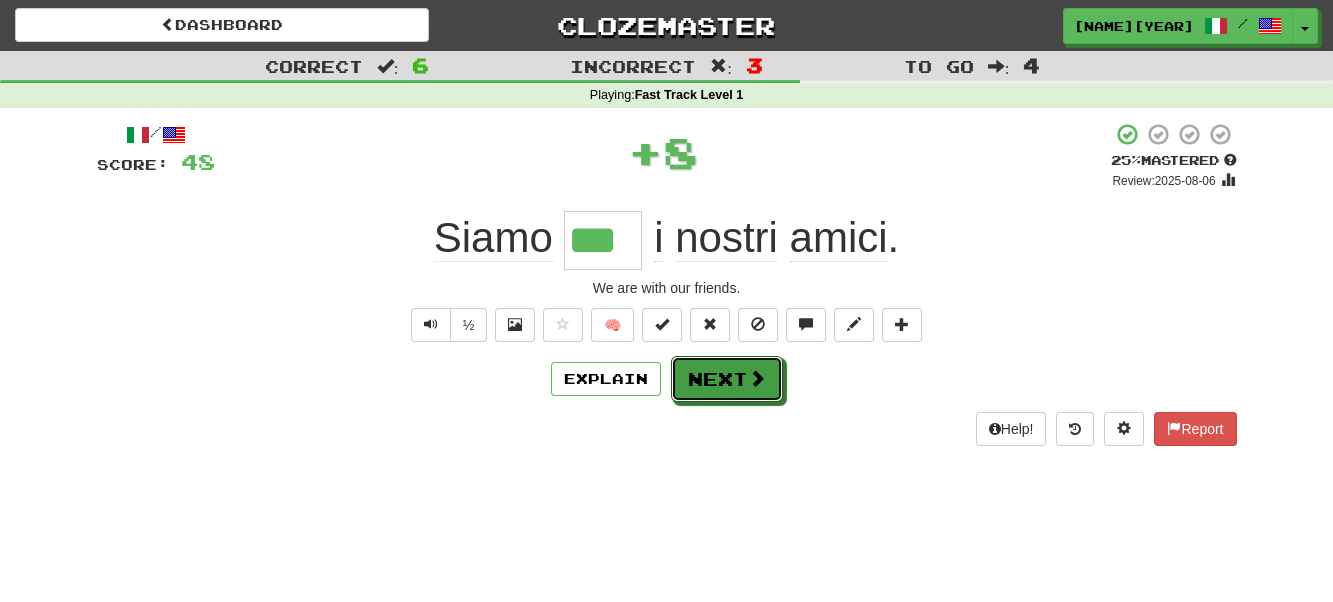 click on "Next" at bounding box center [727, 379] 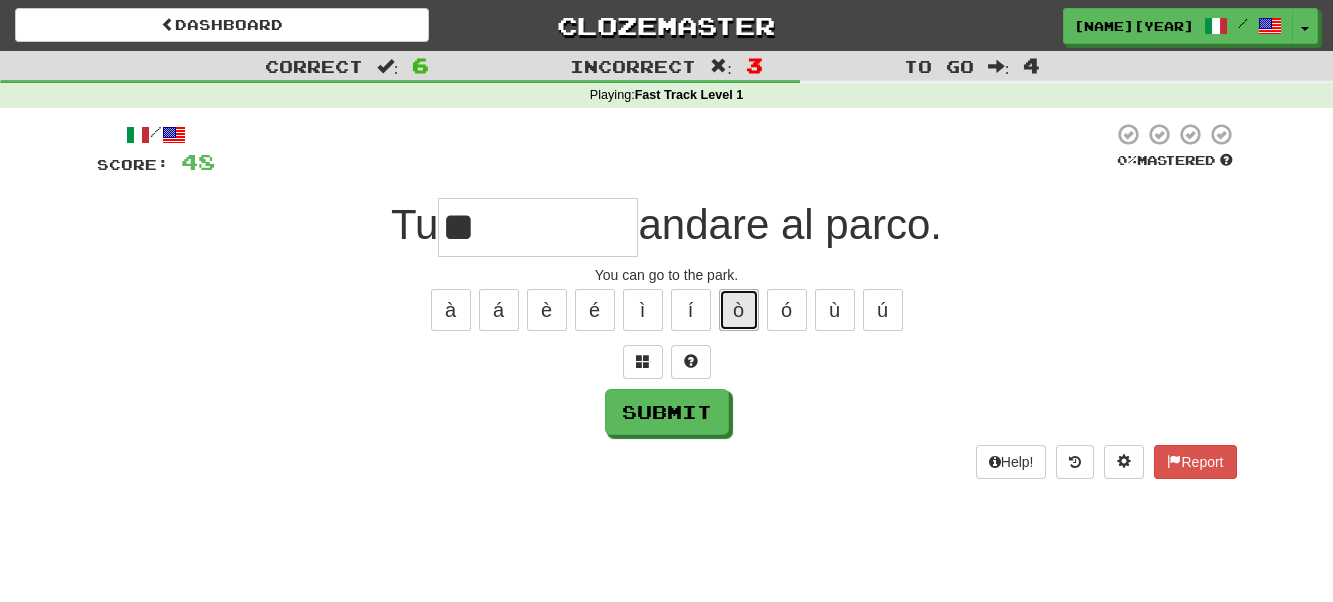 click on "ò" at bounding box center [739, 310] 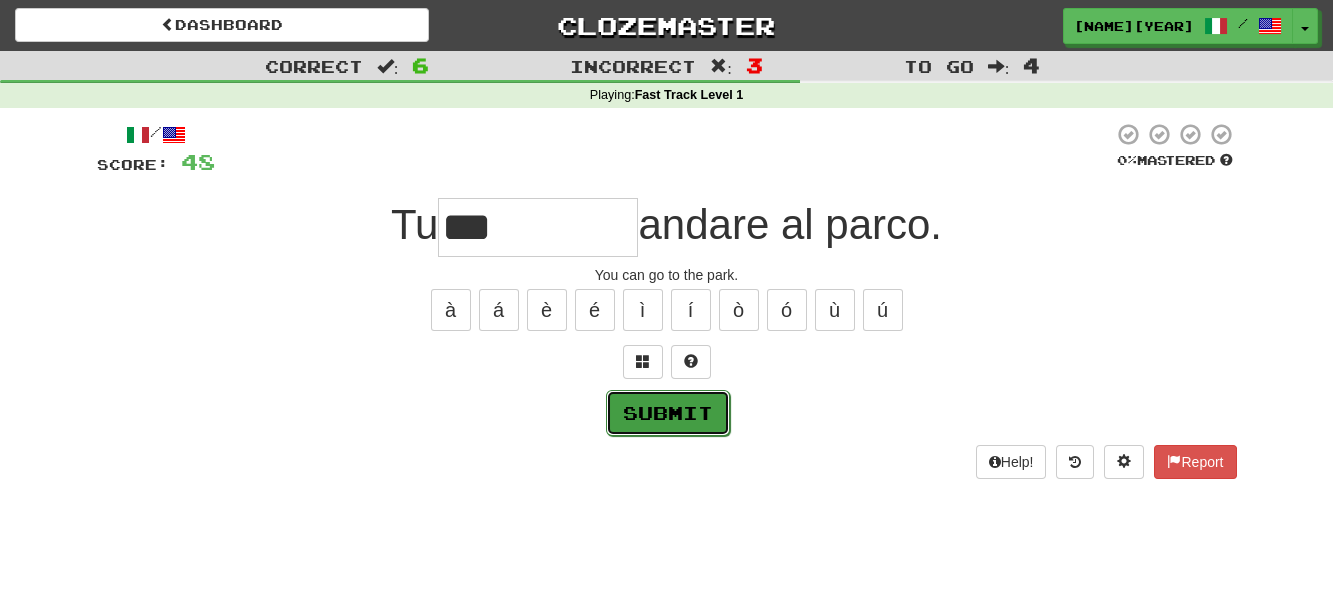 click on "Submit" at bounding box center (668, 413) 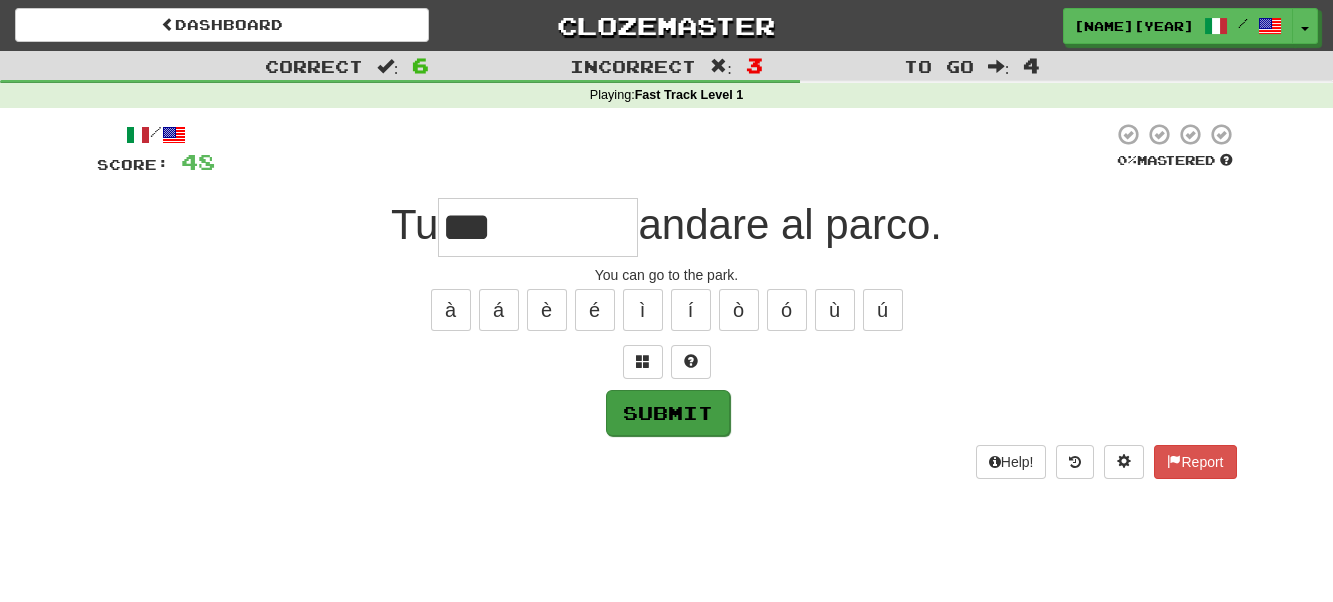 type on "****" 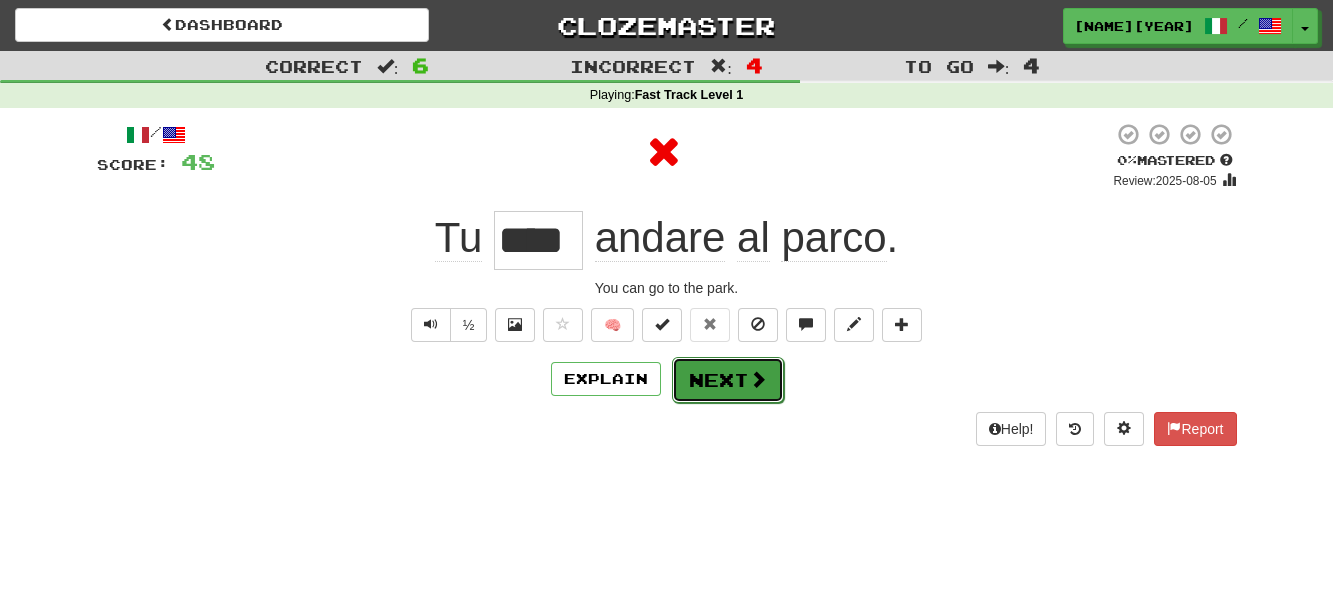 click on "Next" at bounding box center [728, 380] 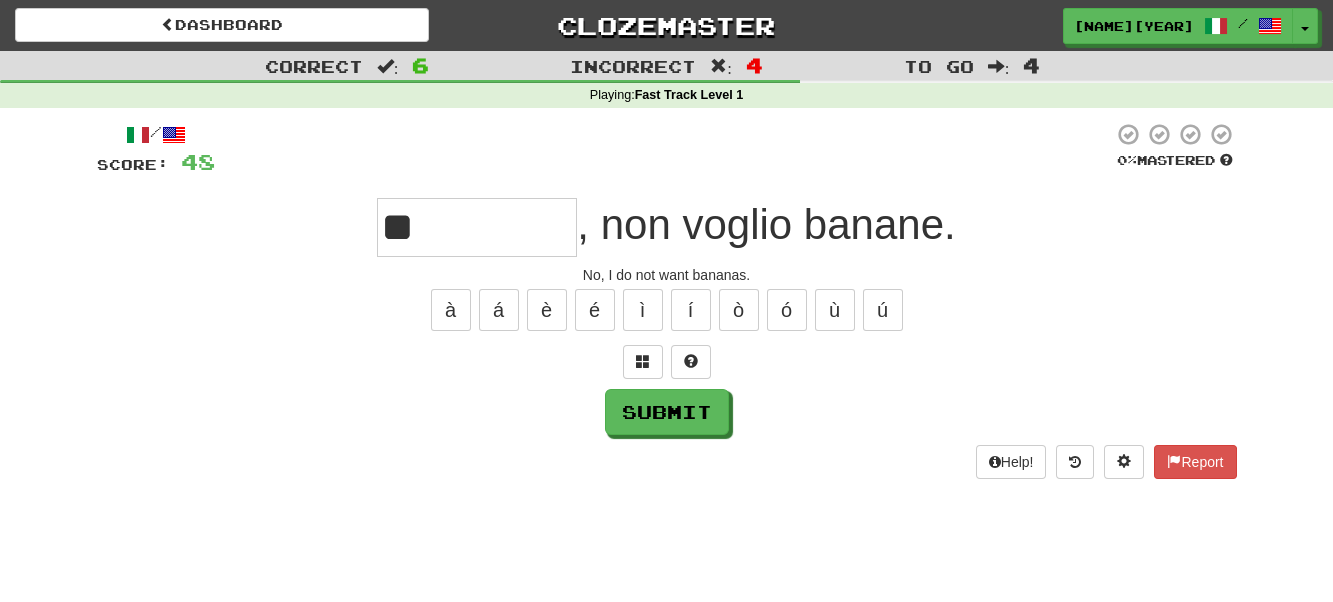 type on "**" 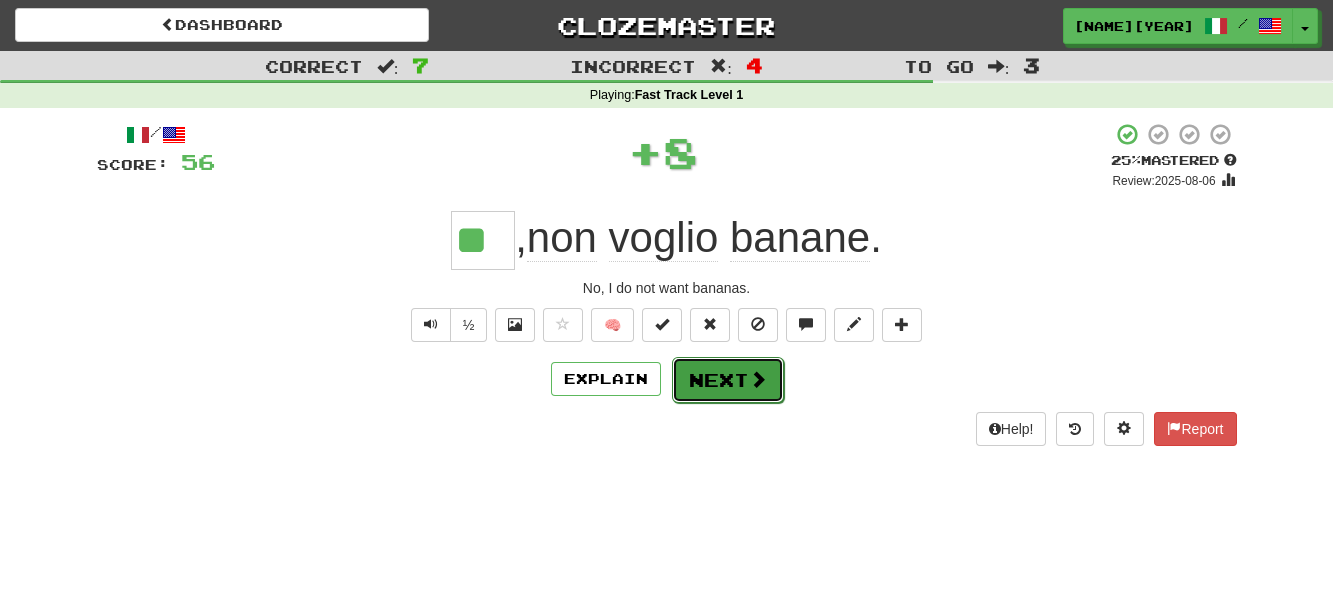 click on "Next" at bounding box center [728, 380] 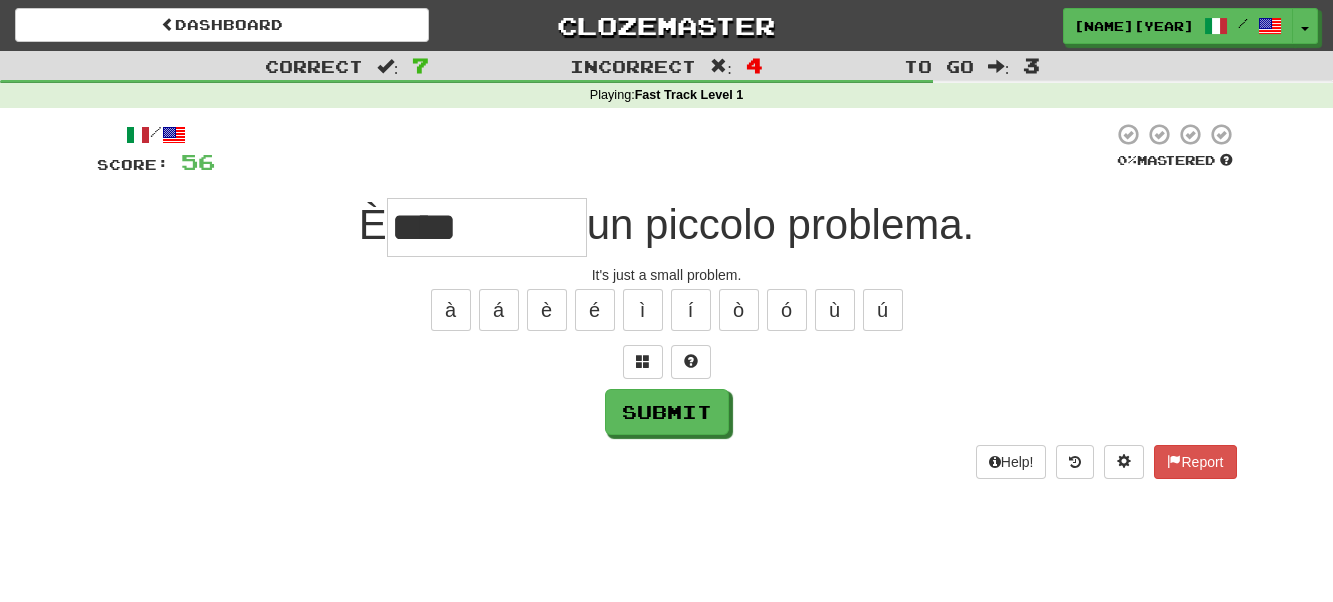 type on "****" 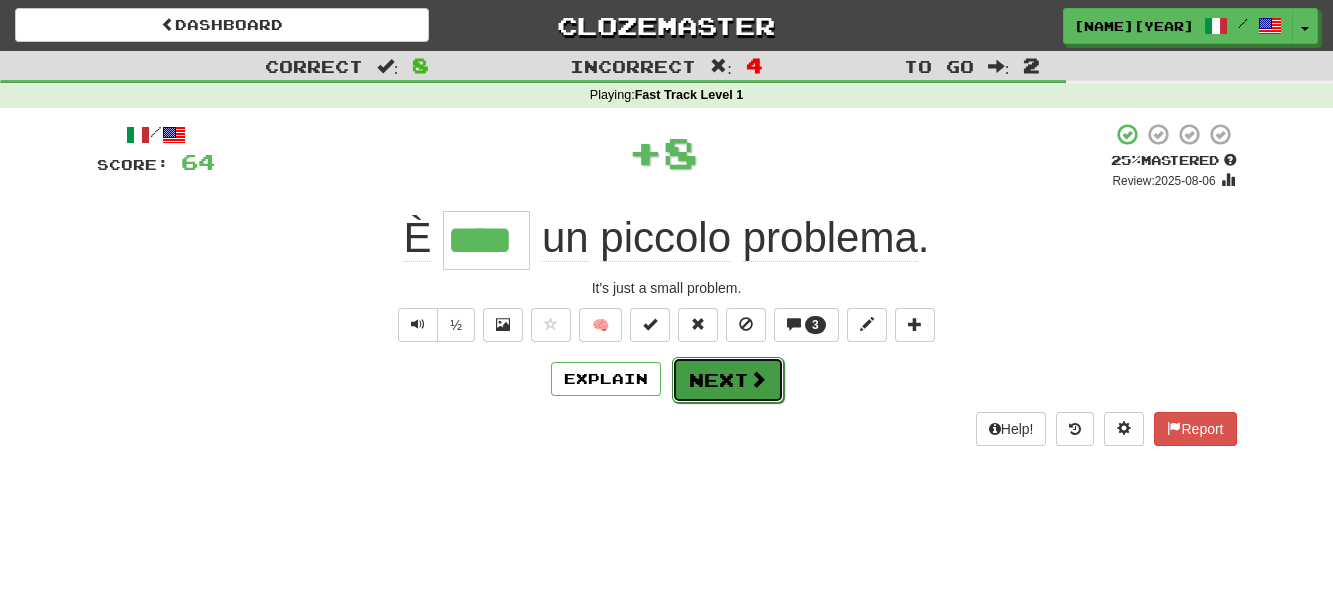 click on "Next" at bounding box center [728, 380] 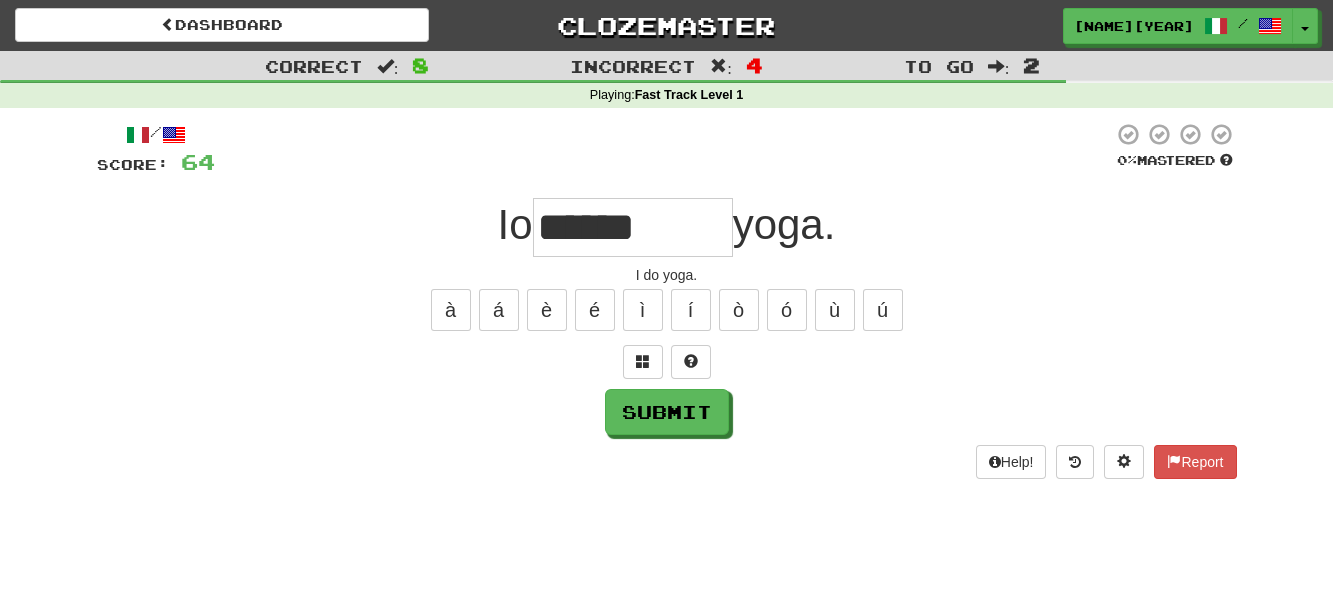 type on "******" 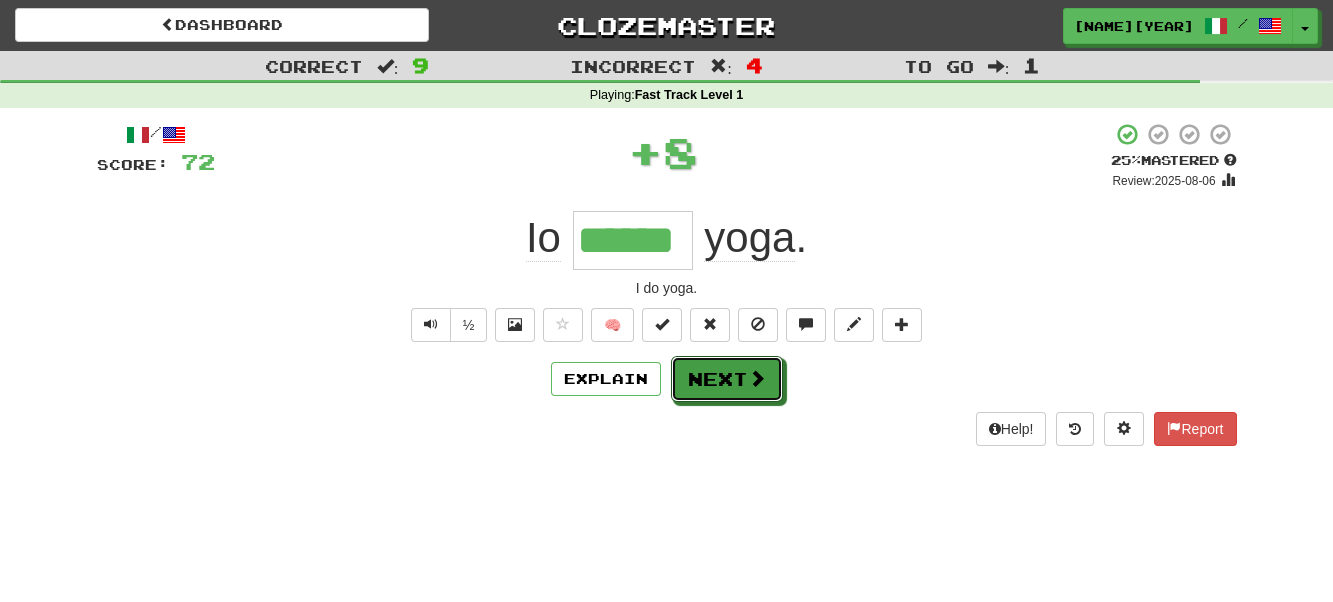 click on "Next" at bounding box center [727, 379] 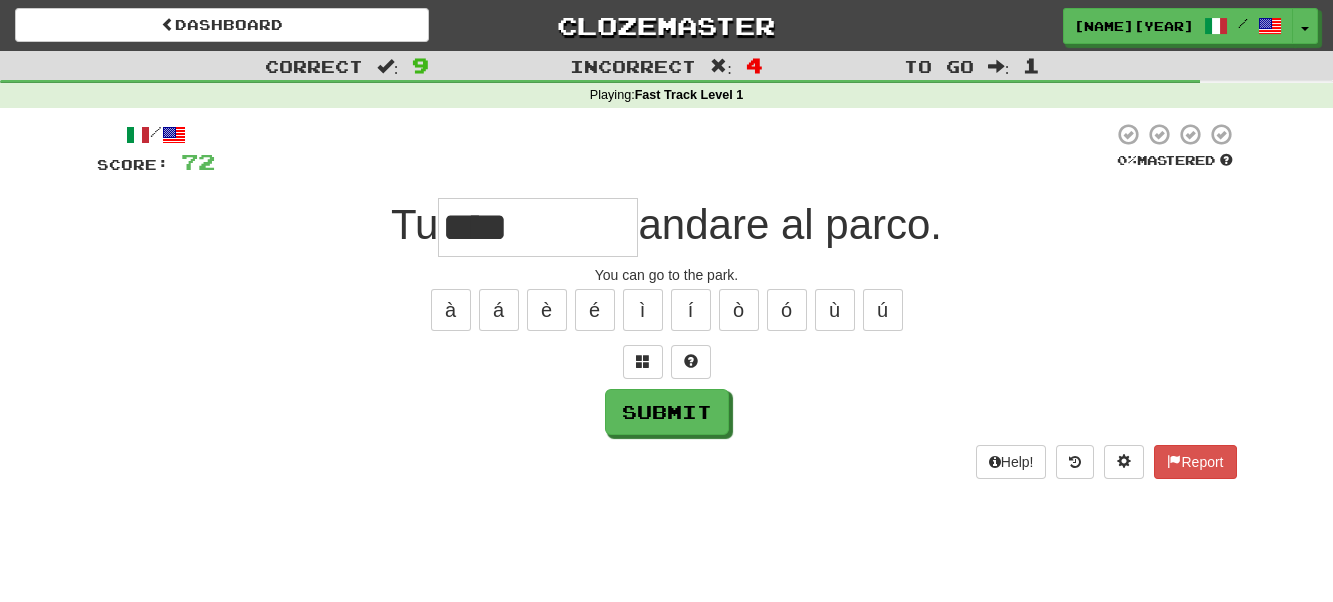 type on "****" 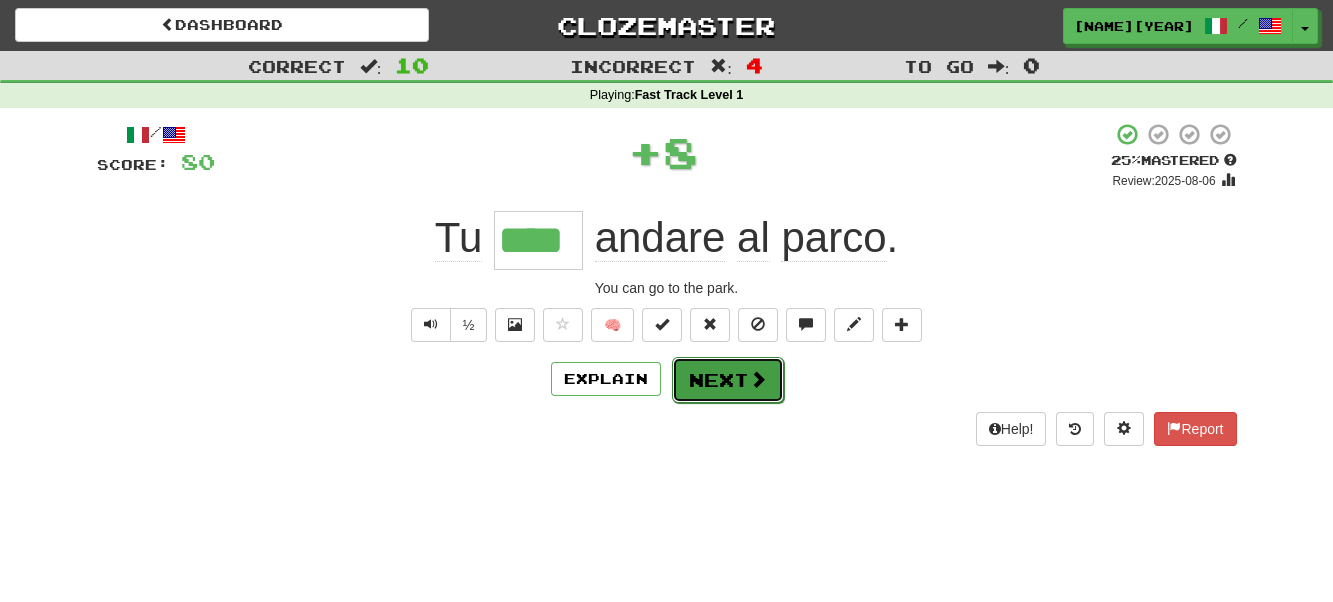 click on "Next" at bounding box center (728, 380) 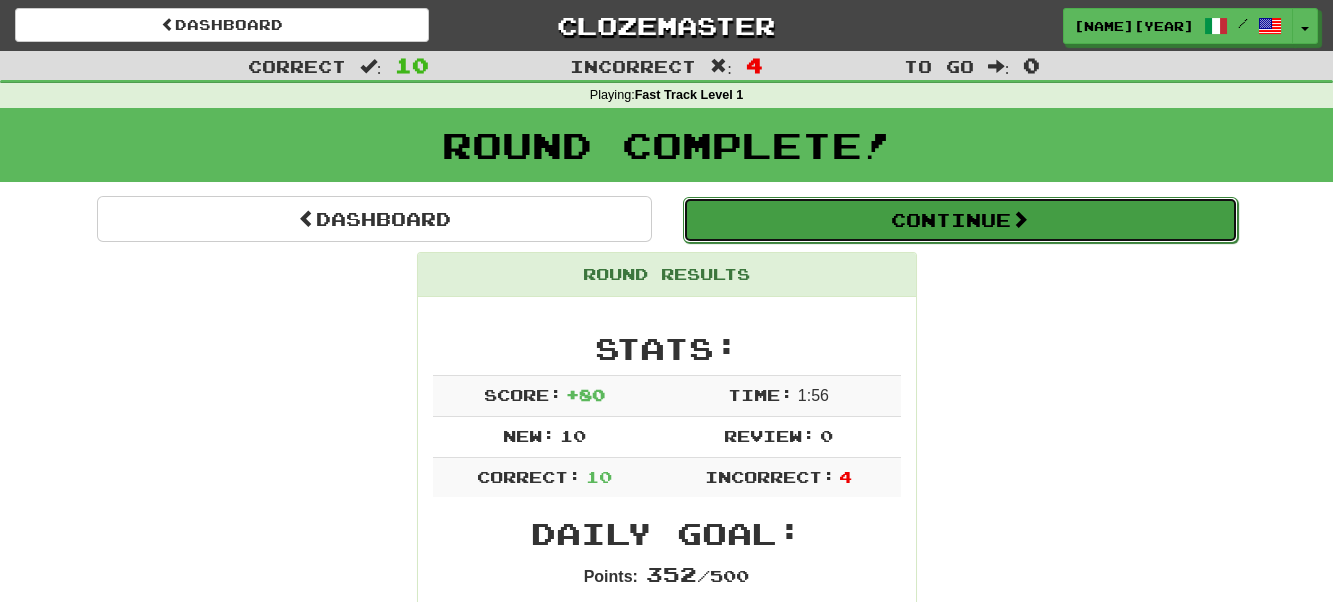 click on "Continue" at bounding box center (960, 220) 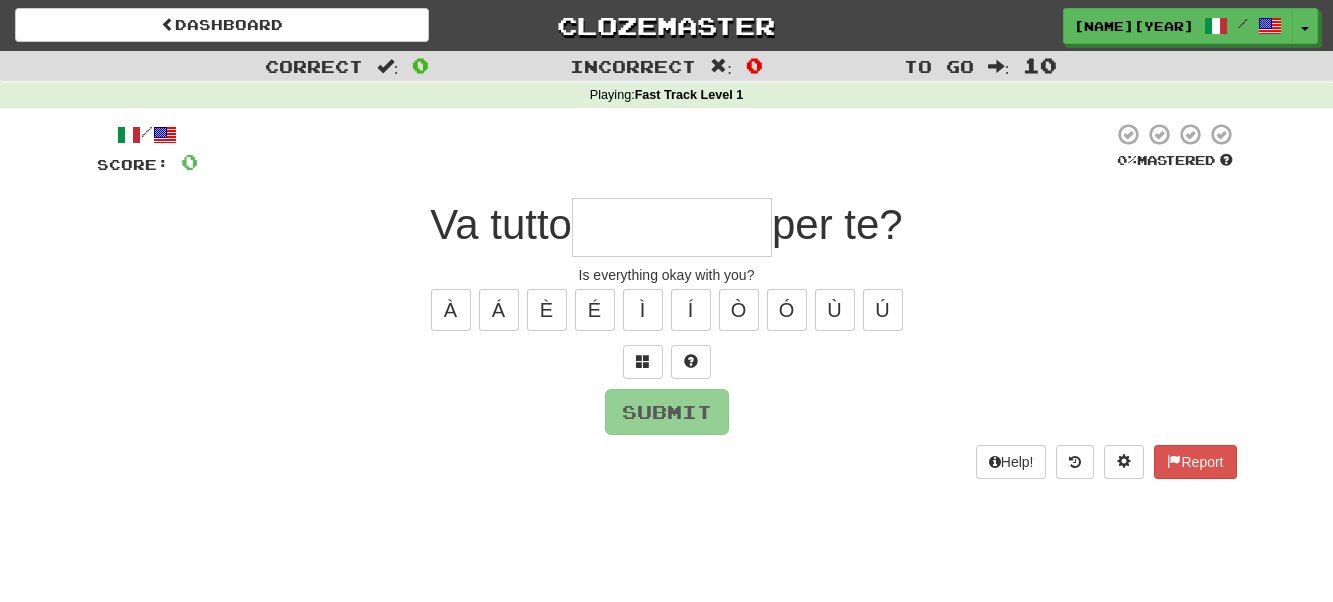 type on "*" 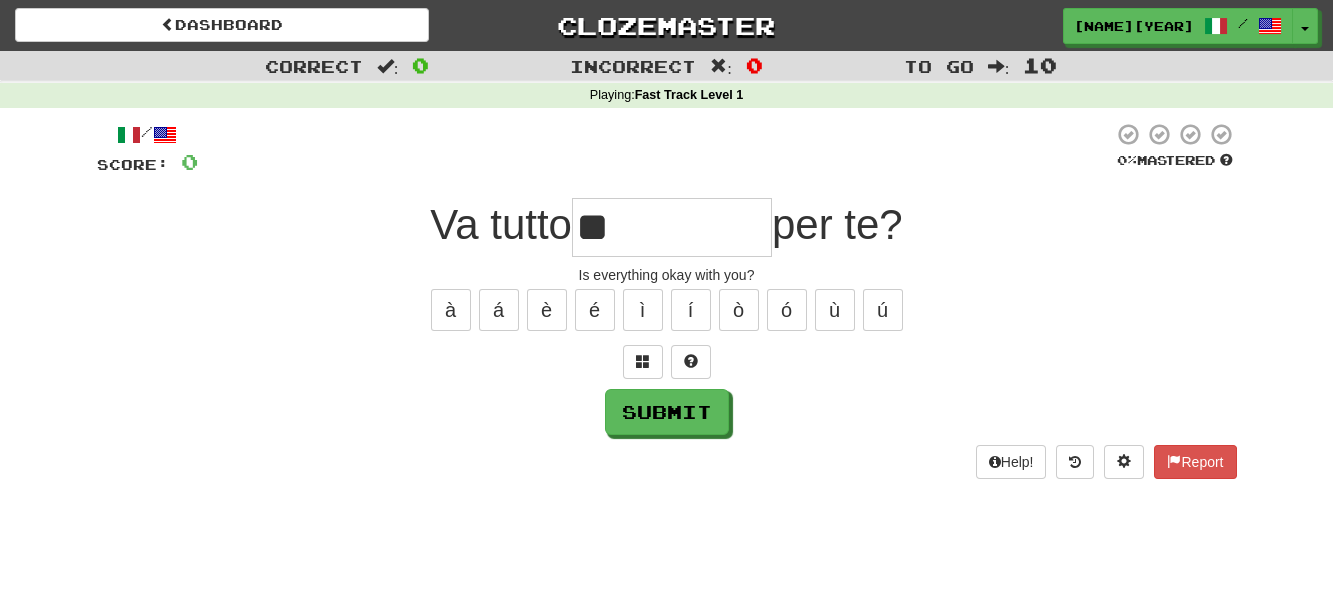 type on "****" 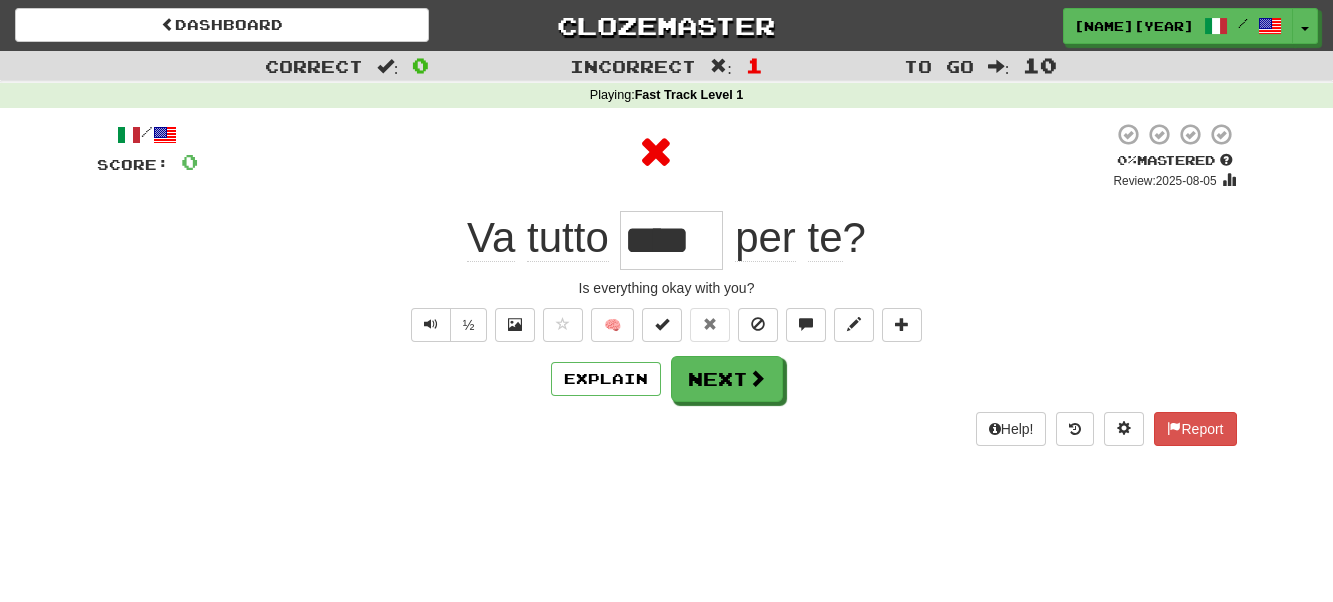 click on "Explain Next" at bounding box center [667, 379] 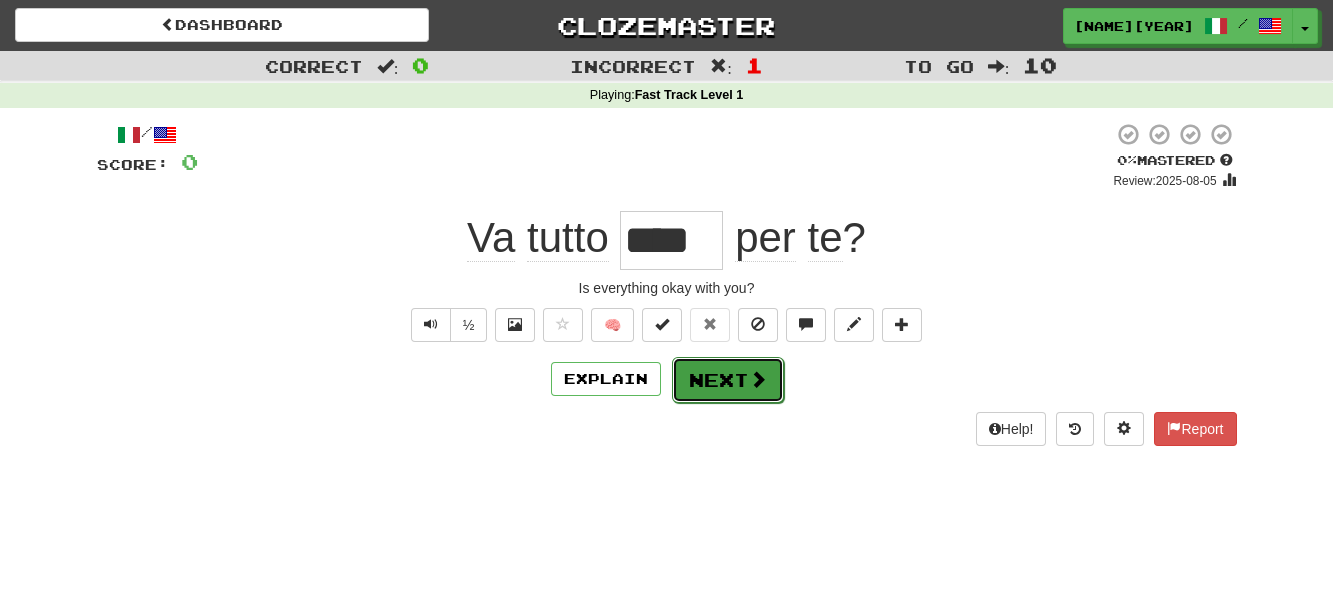 click on "Next" at bounding box center [728, 380] 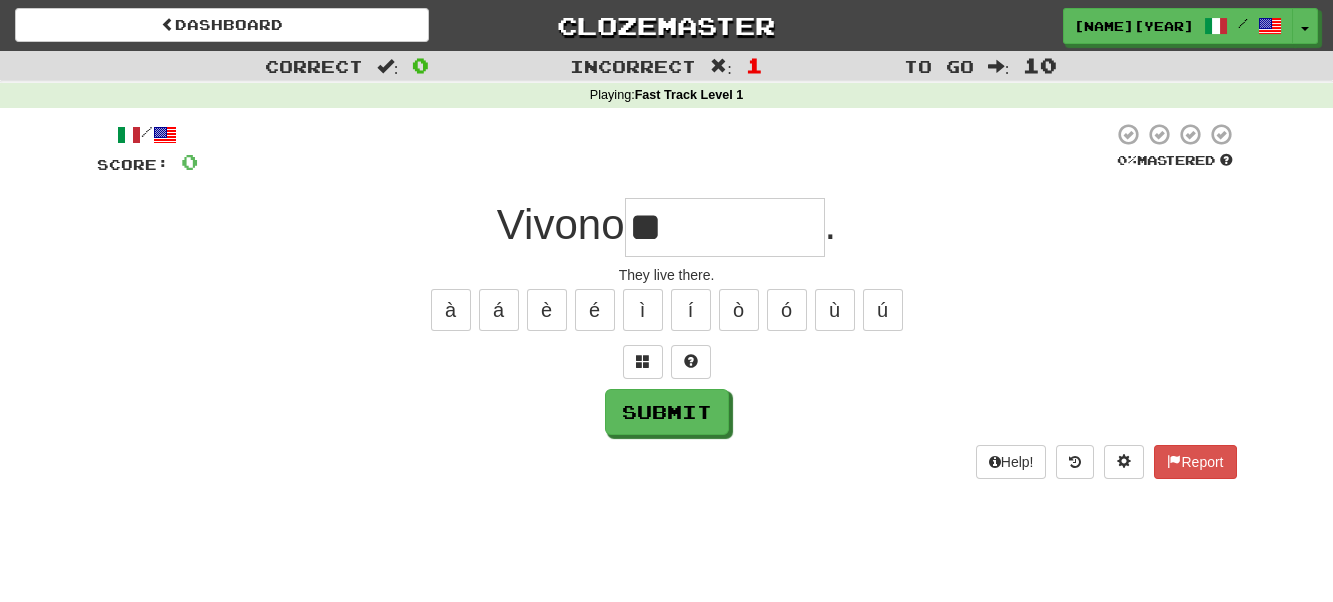 type on "**" 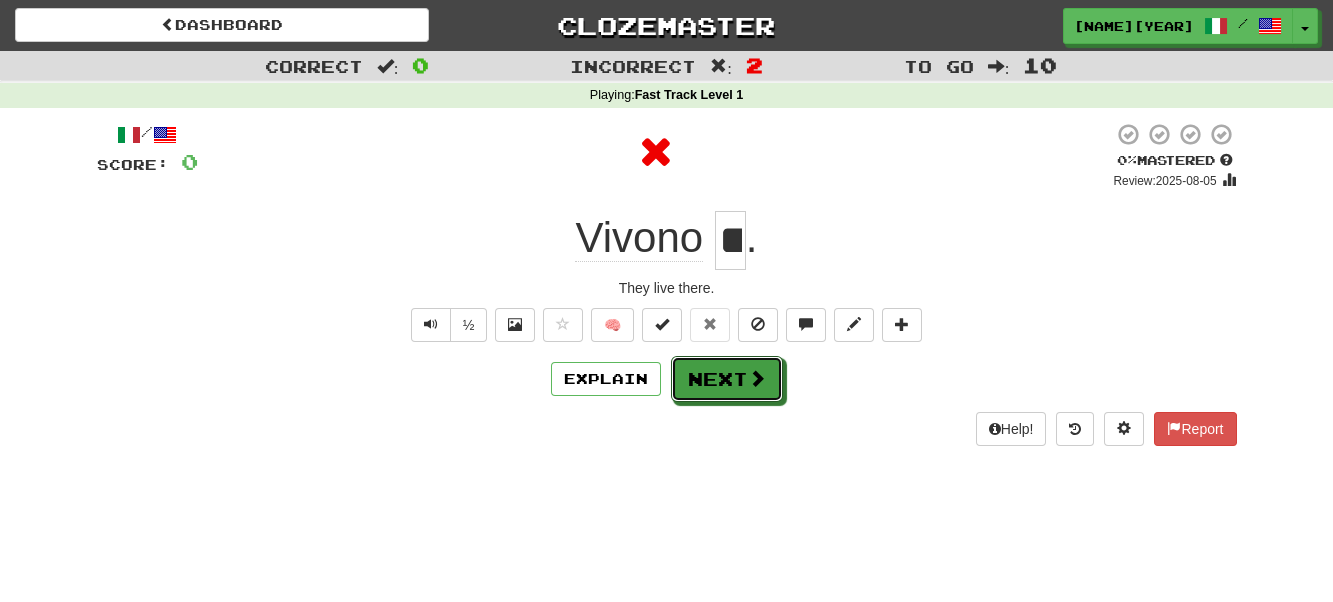 click on "Next" at bounding box center [727, 379] 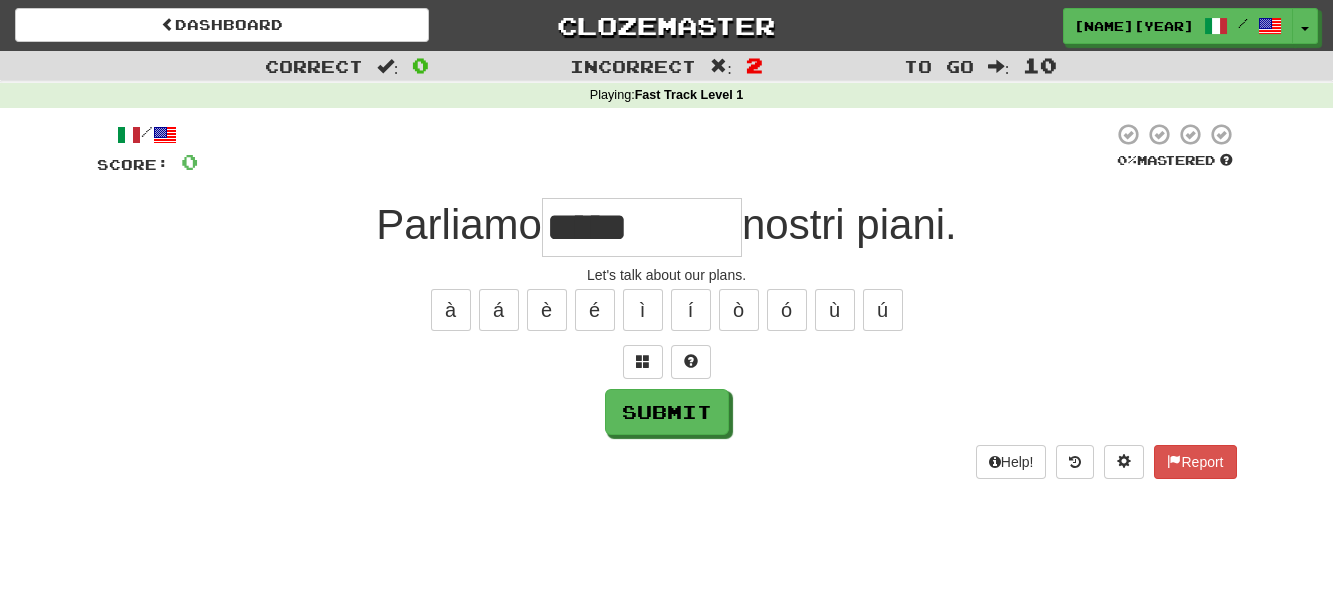 type on "***" 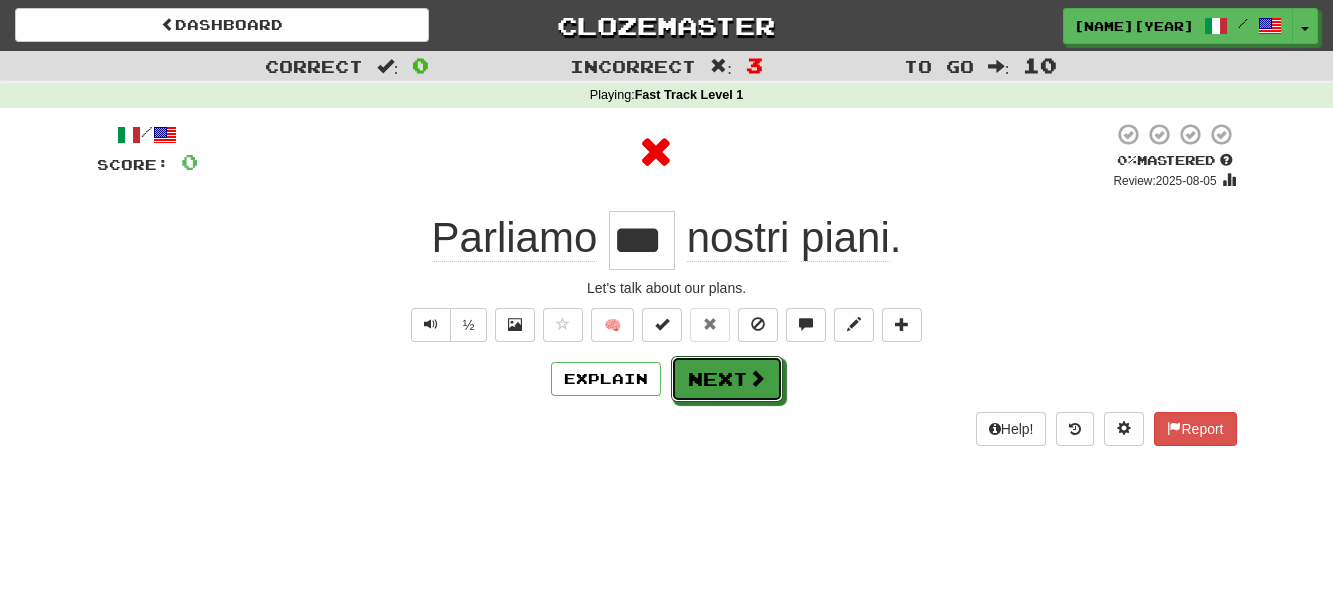 click on "Next" at bounding box center (727, 379) 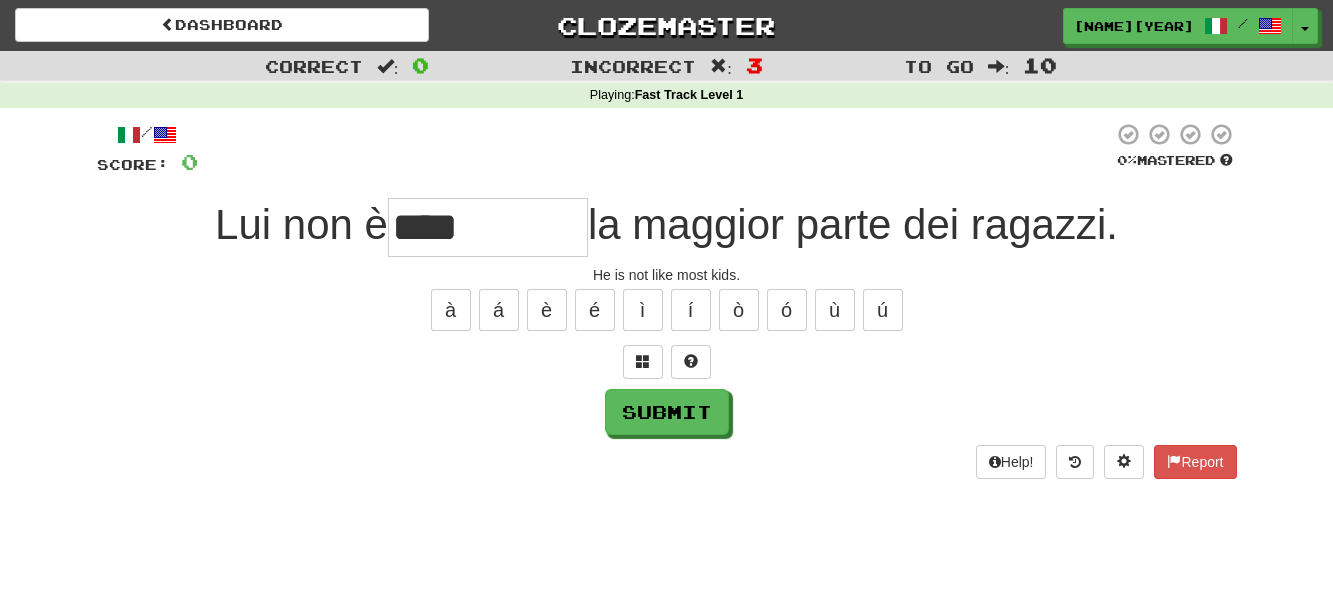 type on "****" 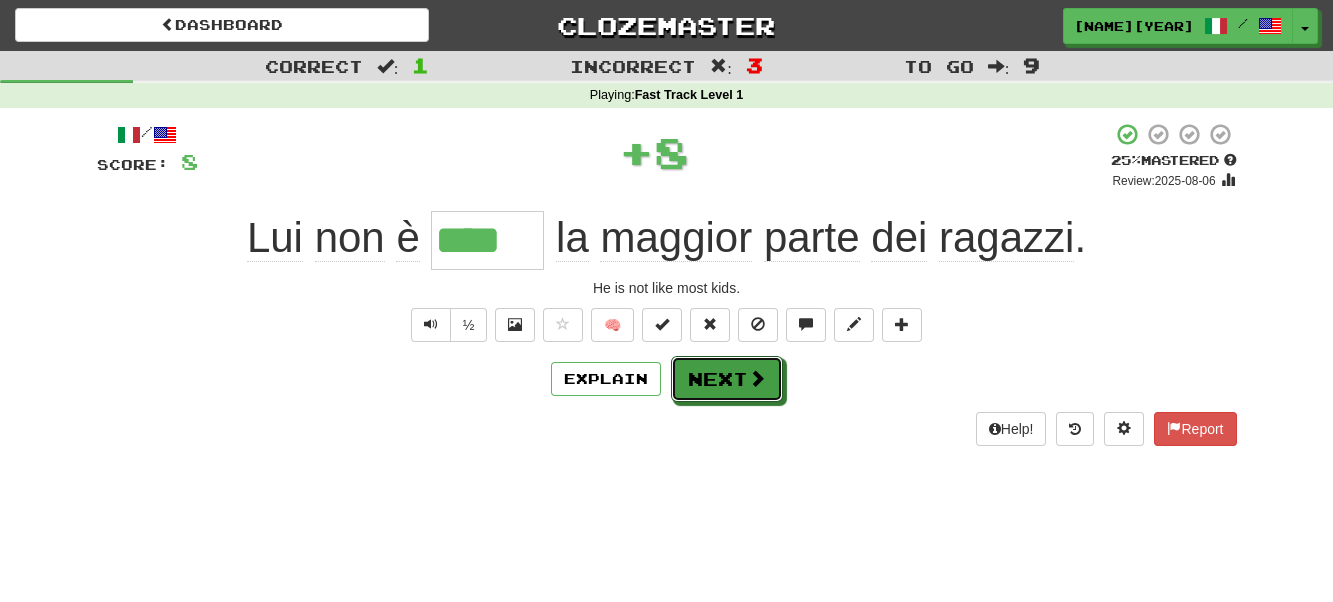 click on "Next" at bounding box center (727, 379) 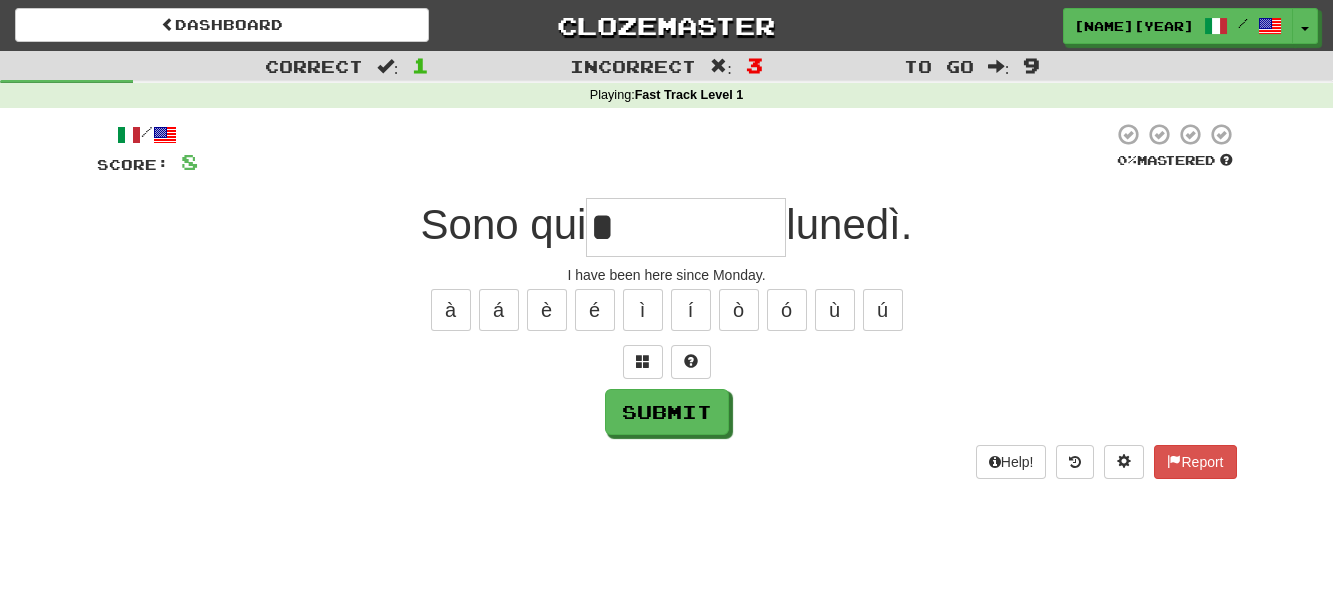 type on "**" 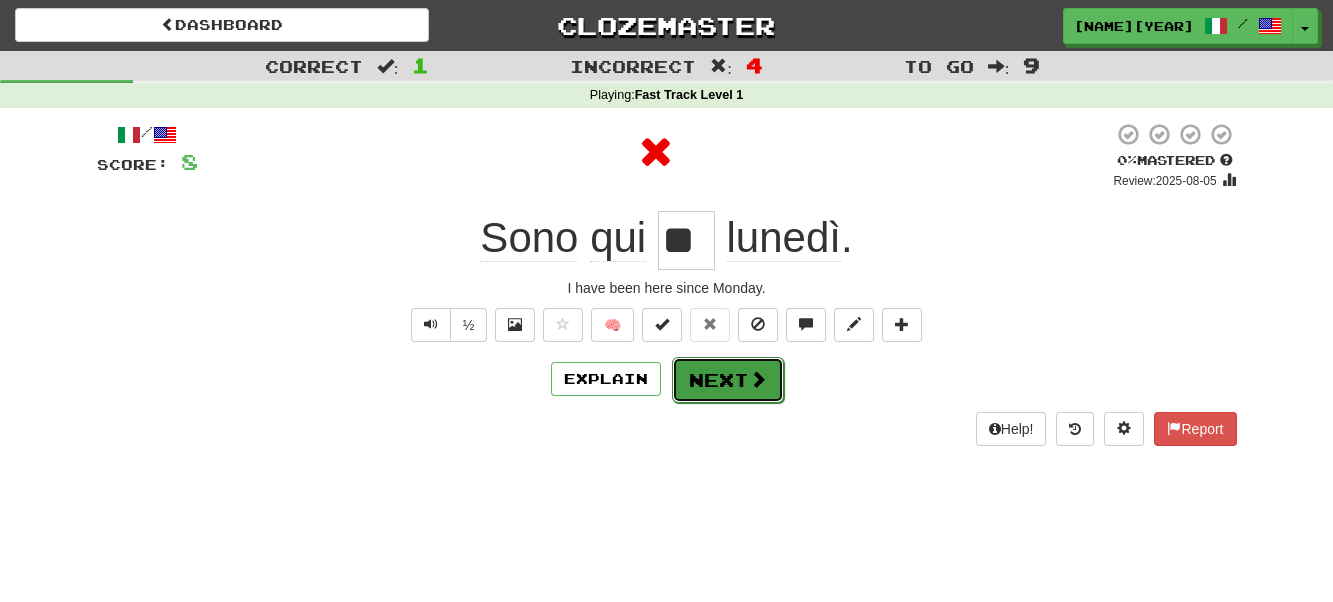 click on "Next" at bounding box center (728, 380) 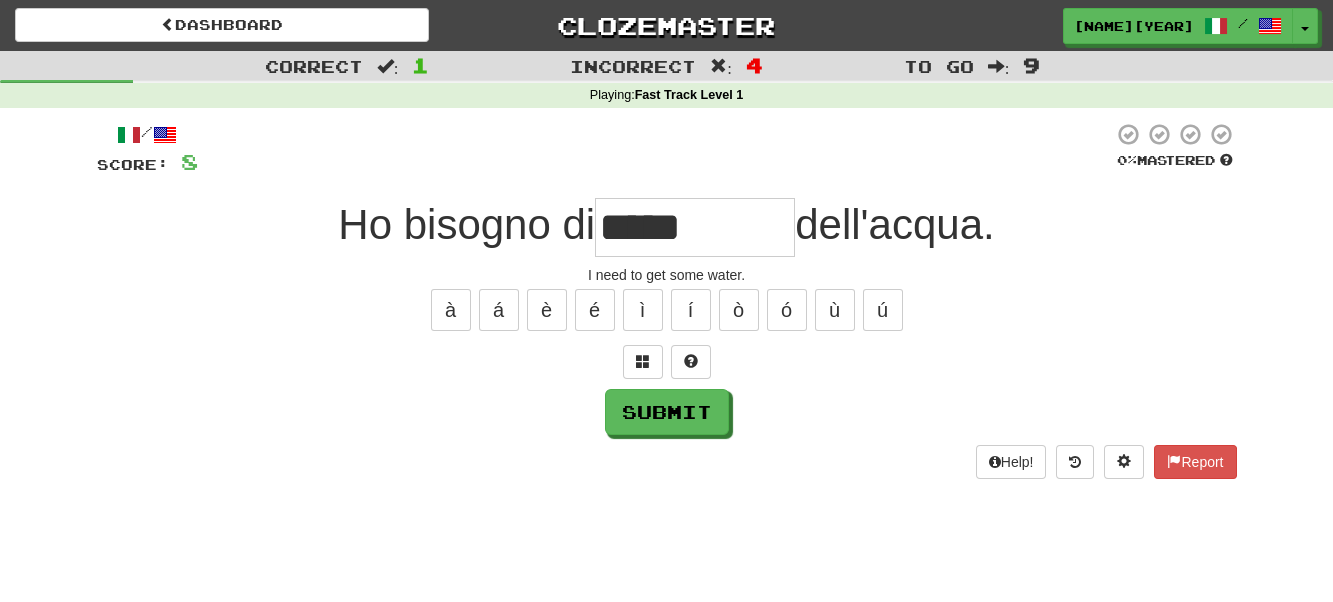 type on "********" 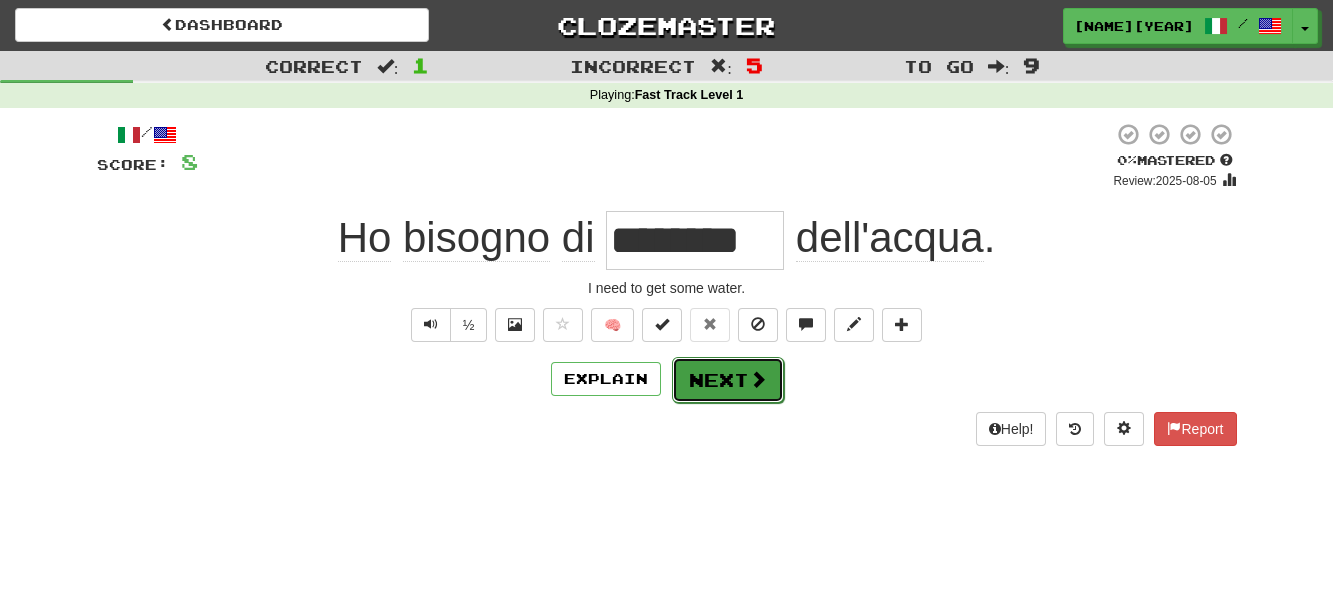 click on "Next" at bounding box center [728, 380] 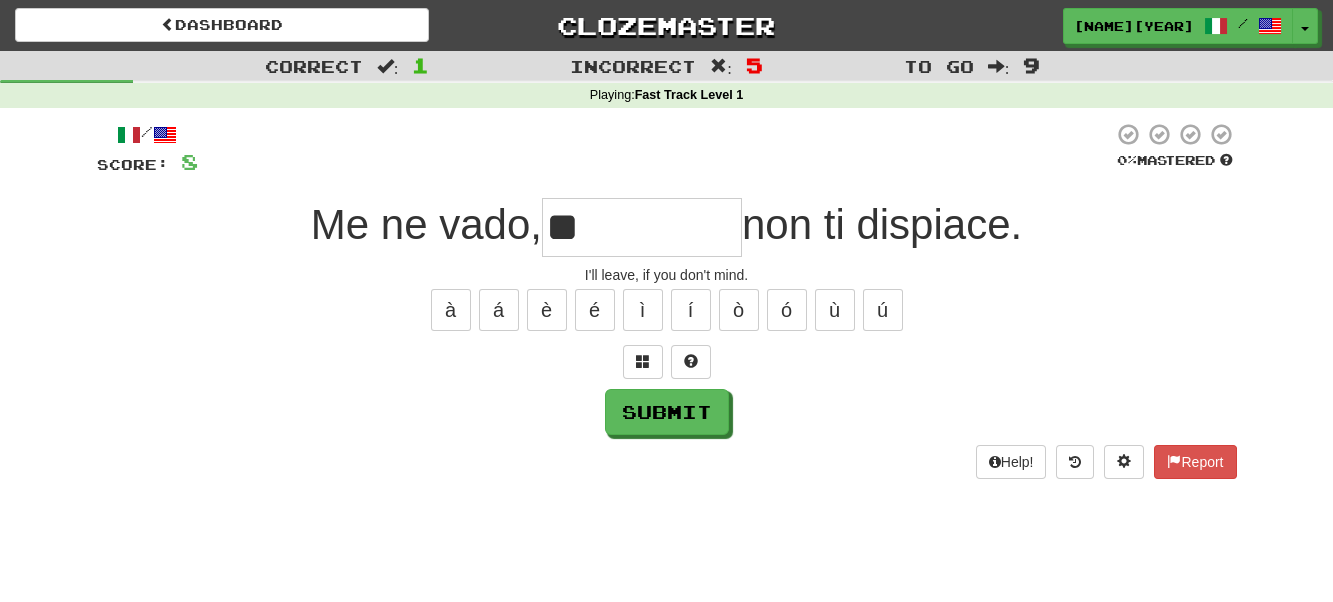type on "**" 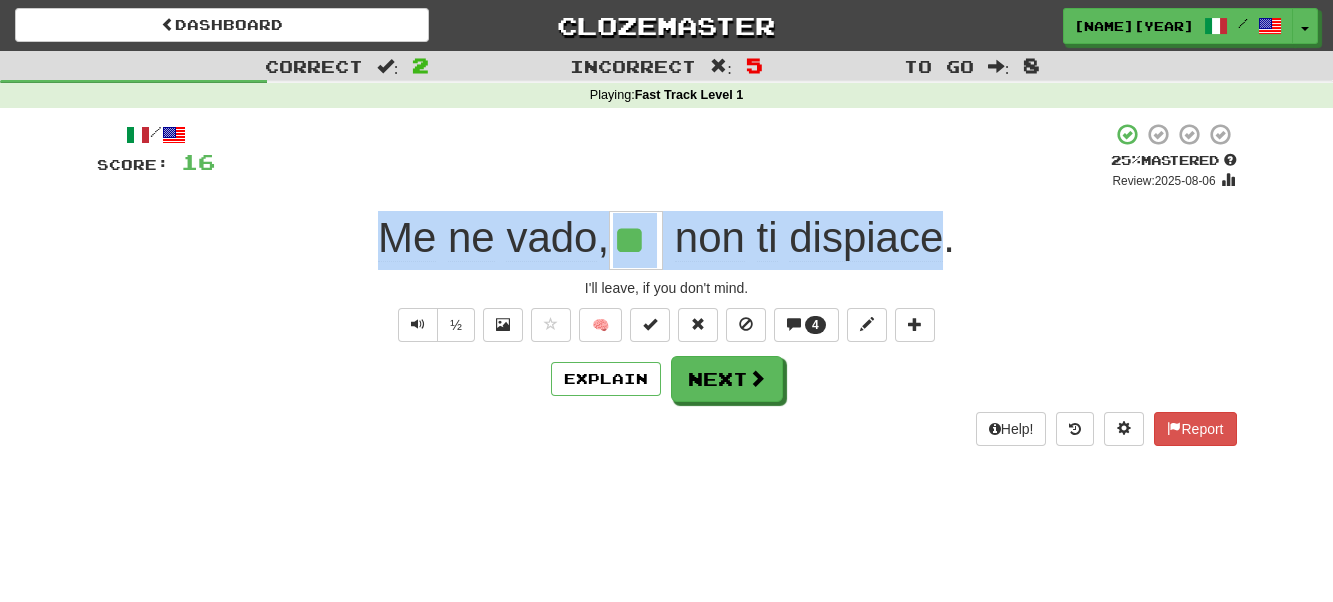drag, startPoint x: 954, startPoint y: 237, endPoint x: 630, endPoint y: 253, distance: 324.39484 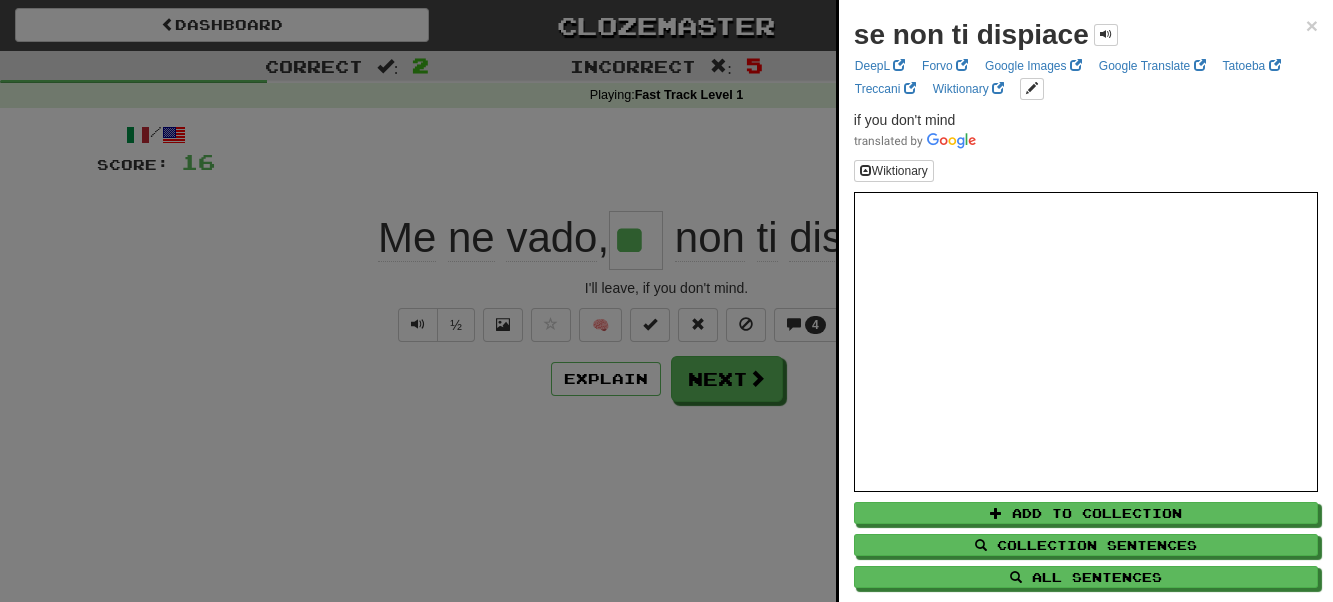 click at bounding box center [666, 301] 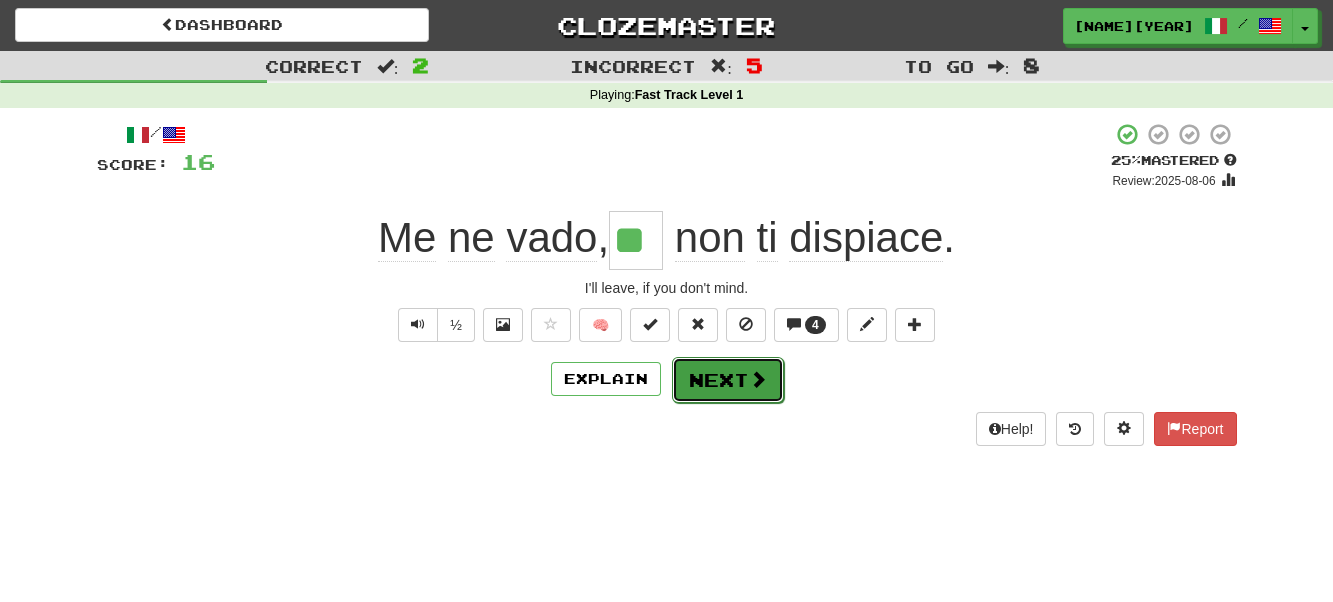 click on "Next" at bounding box center [728, 380] 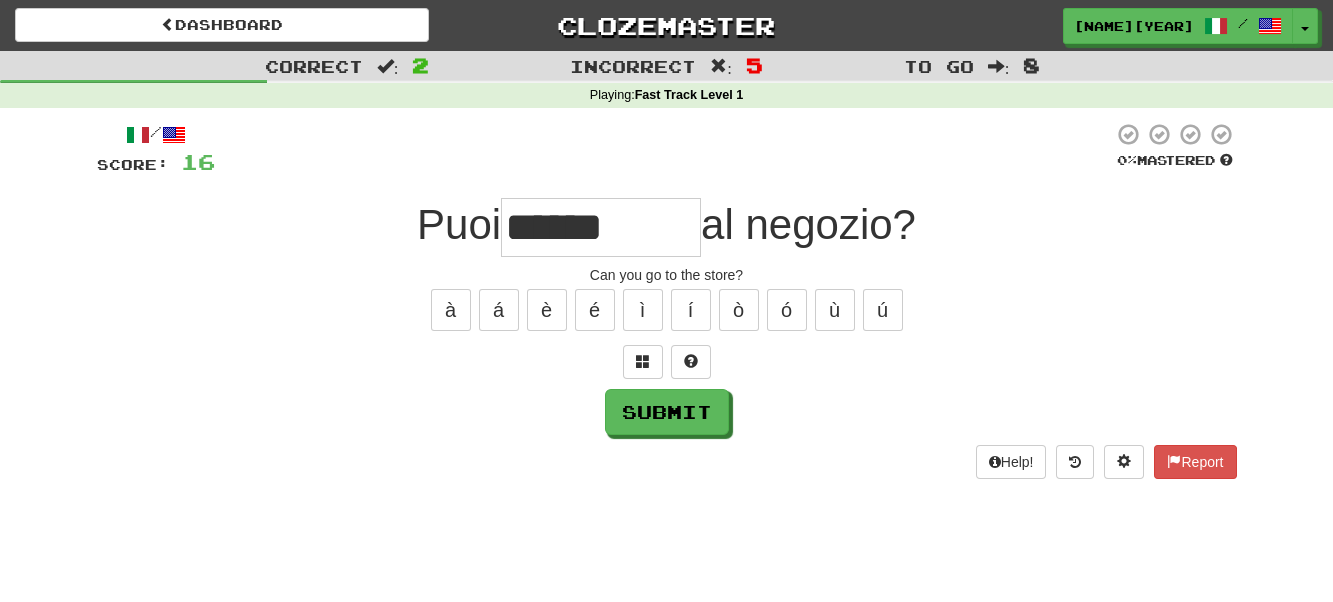type on "******" 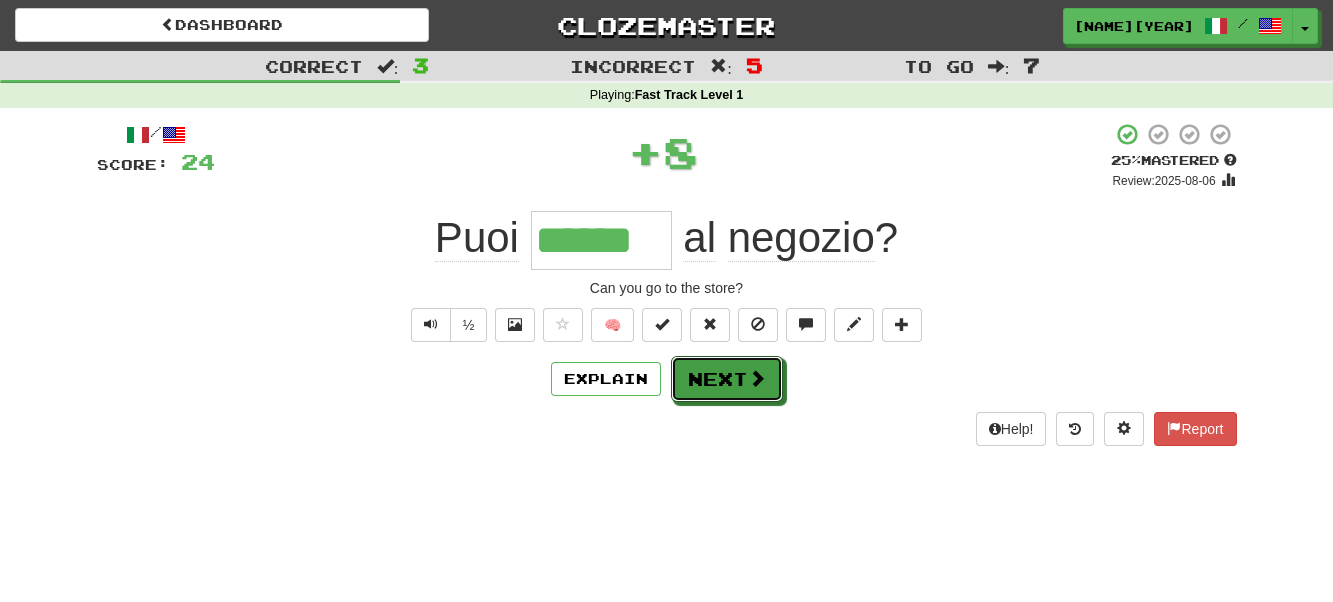 click on "Next" at bounding box center [727, 379] 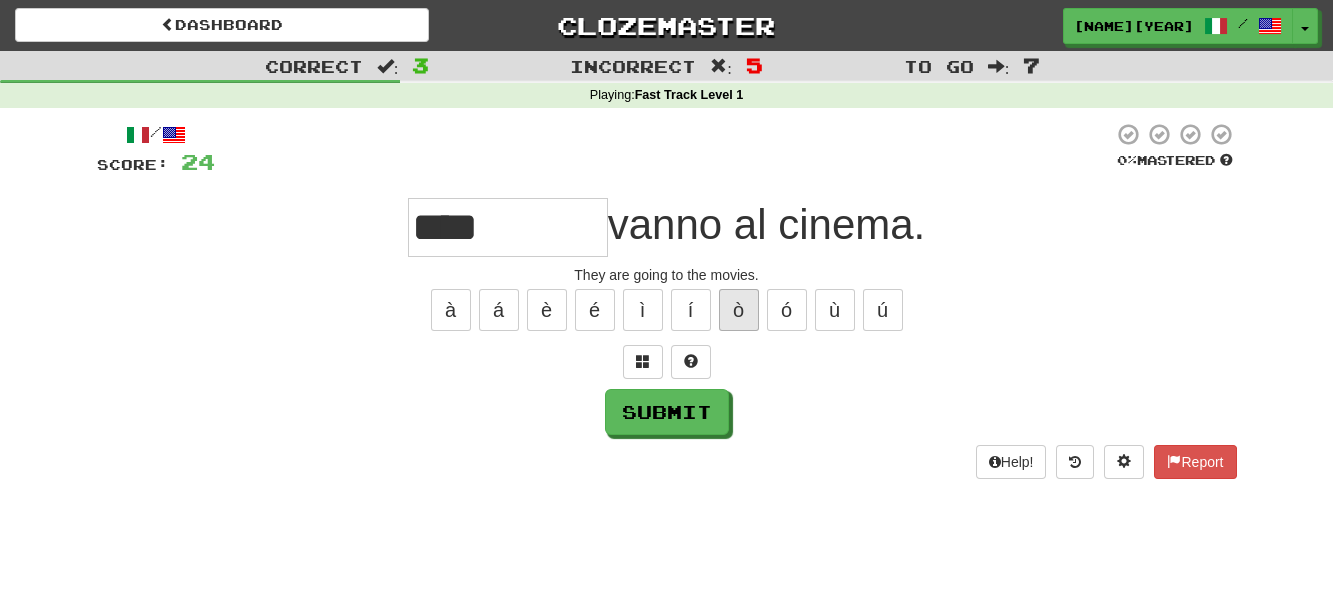type on "****" 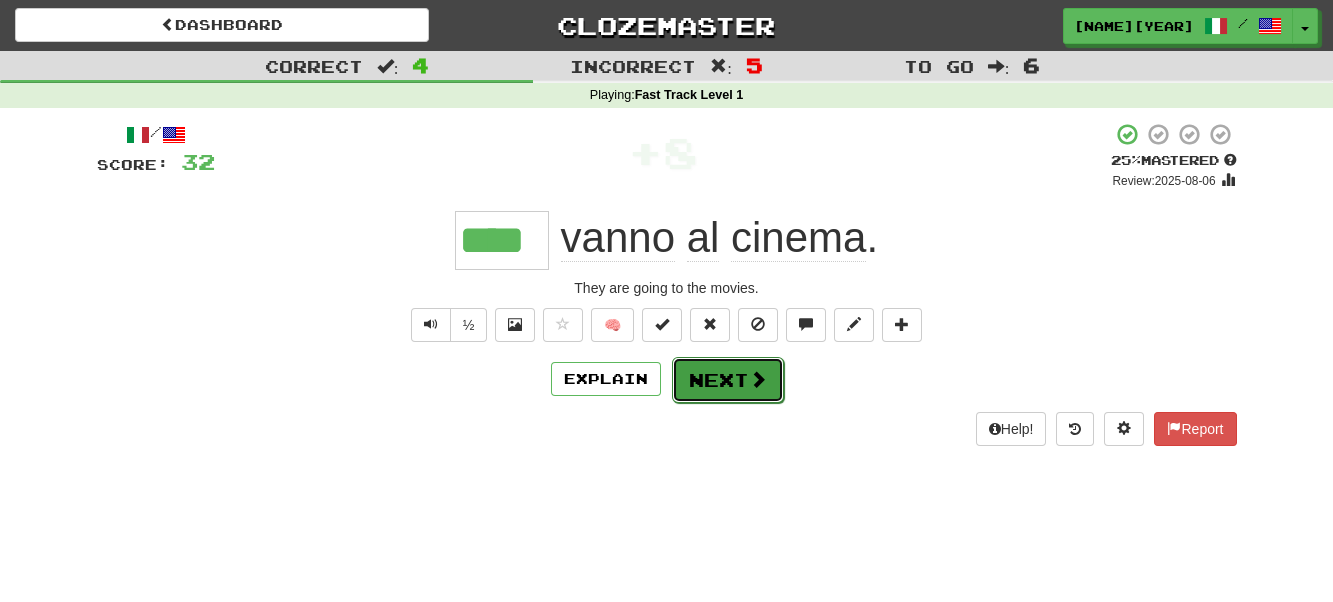 click on "Next" at bounding box center [728, 380] 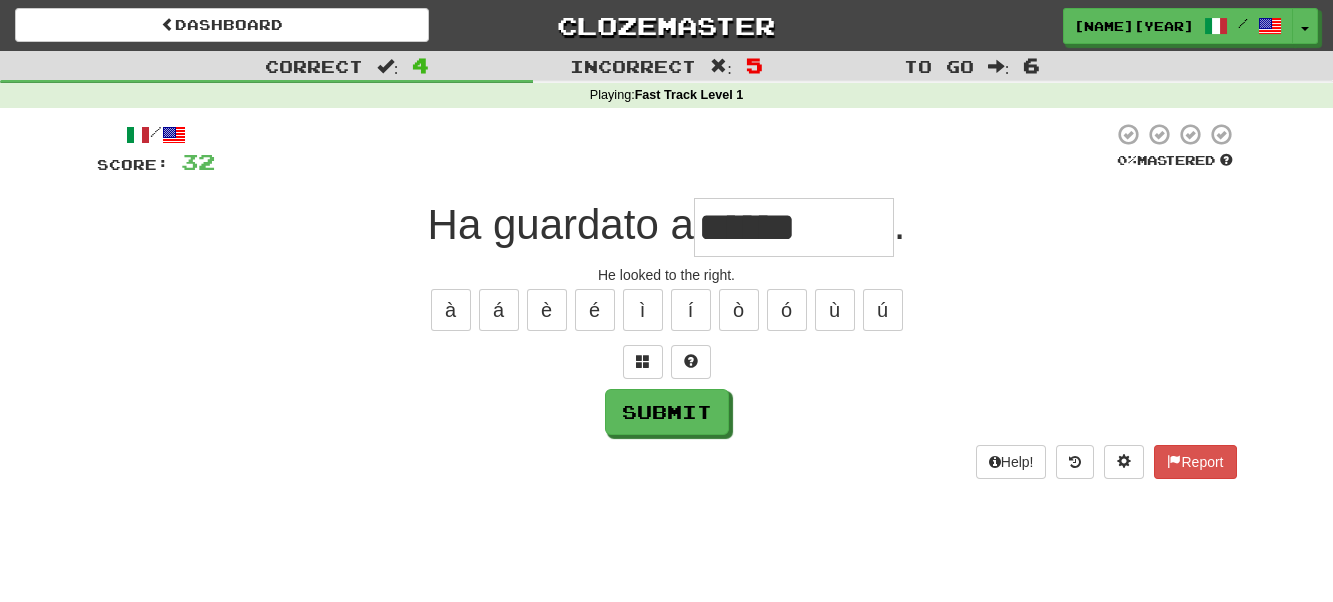 type on "******" 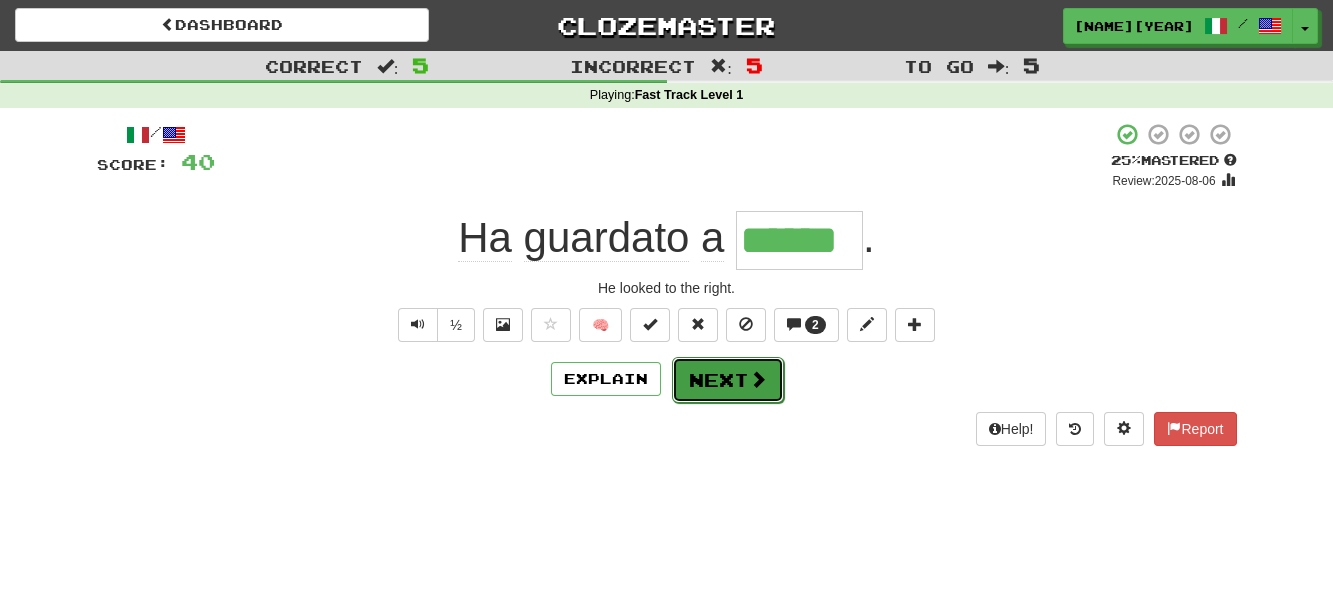 click on "Next" at bounding box center (728, 380) 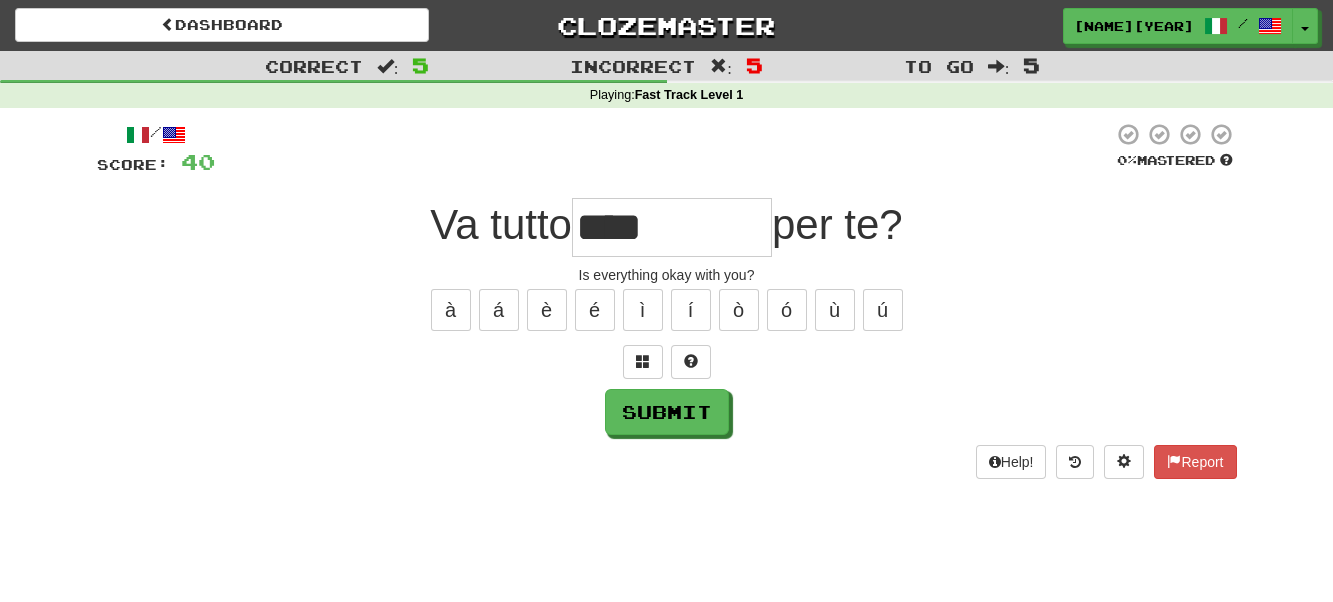 type on "****" 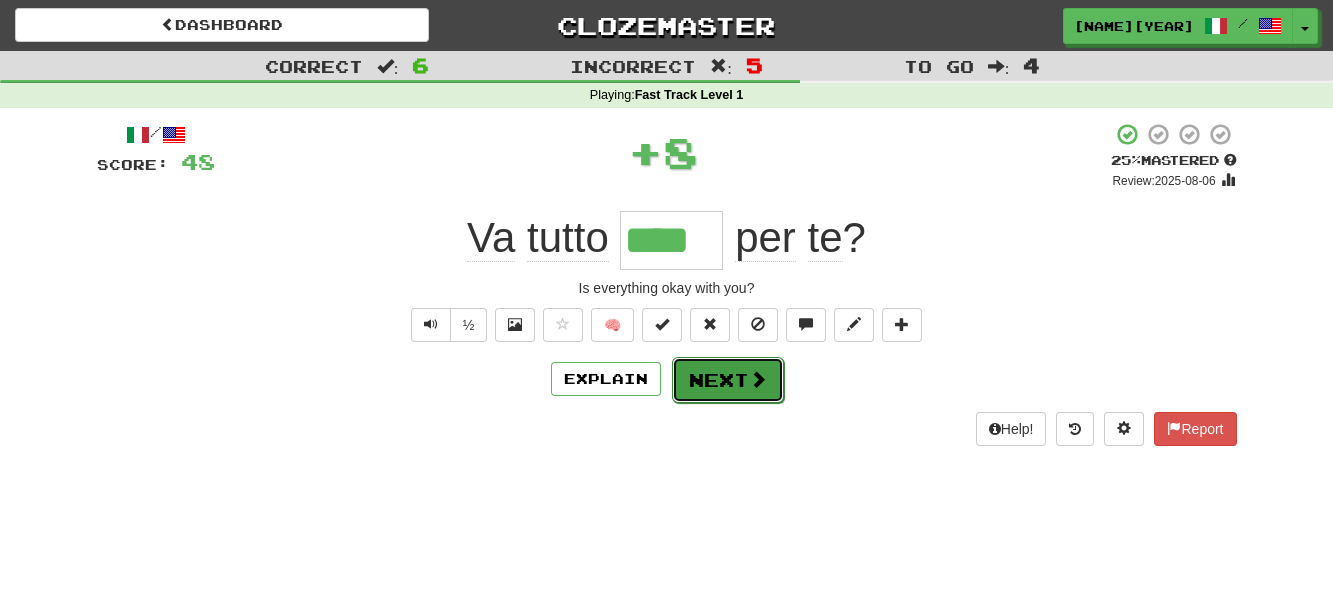 click on "Next" at bounding box center (728, 380) 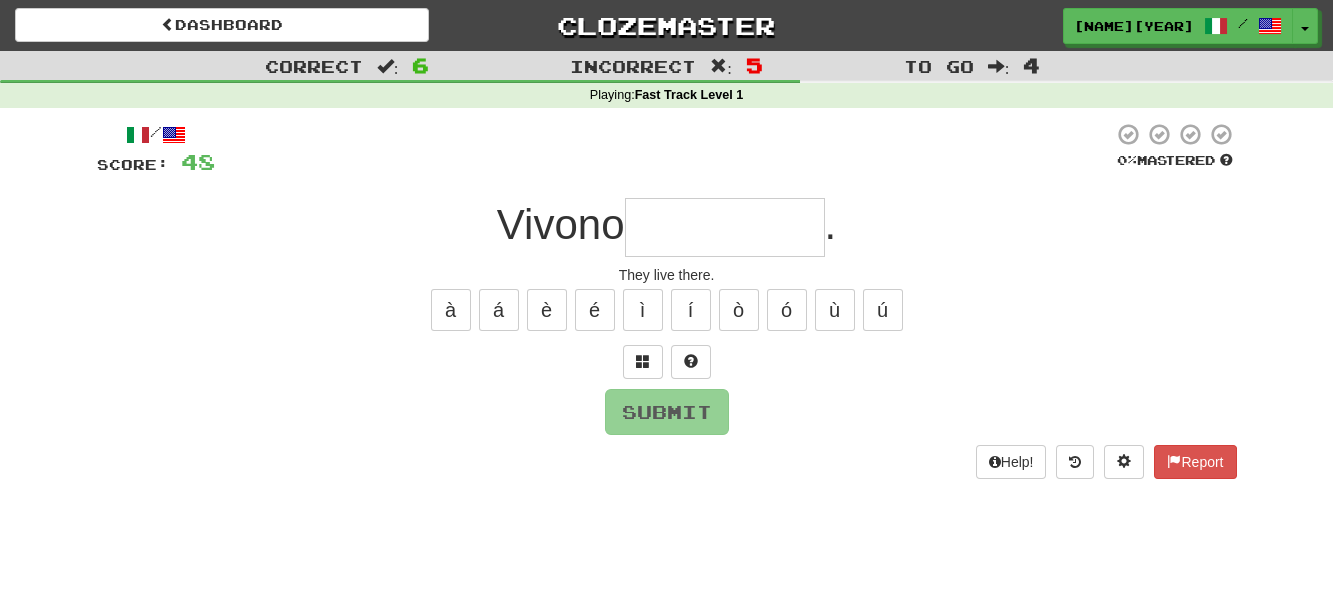 type on "*" 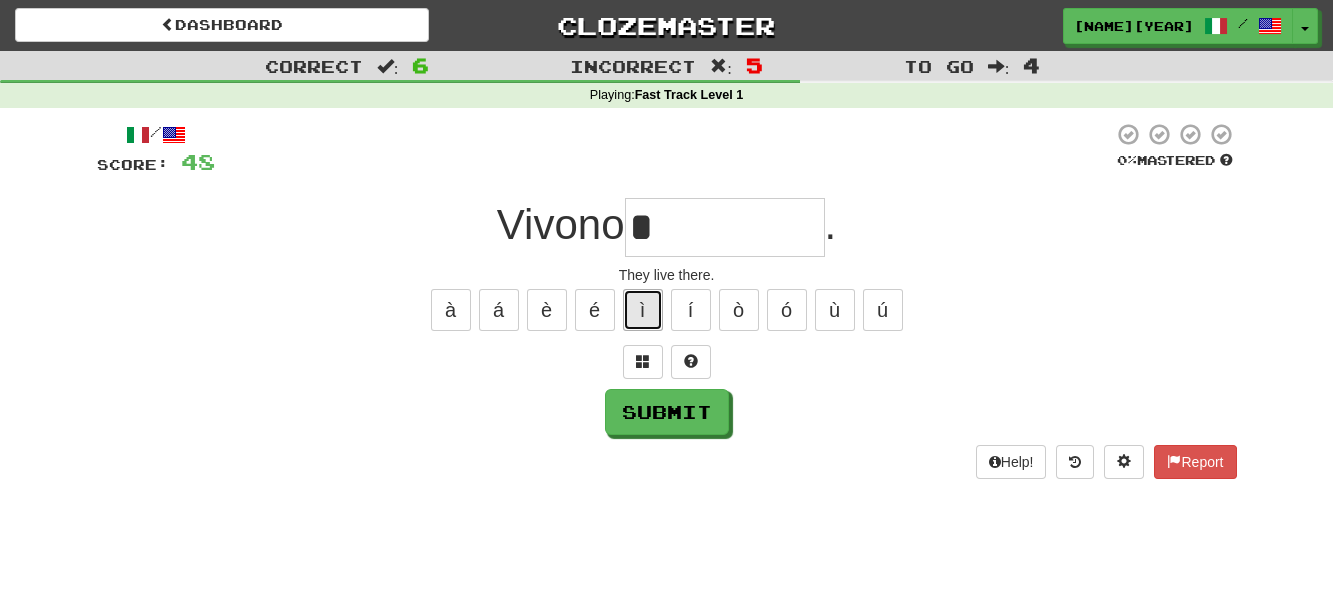 click on "ì" at bounding box center [643, 310] 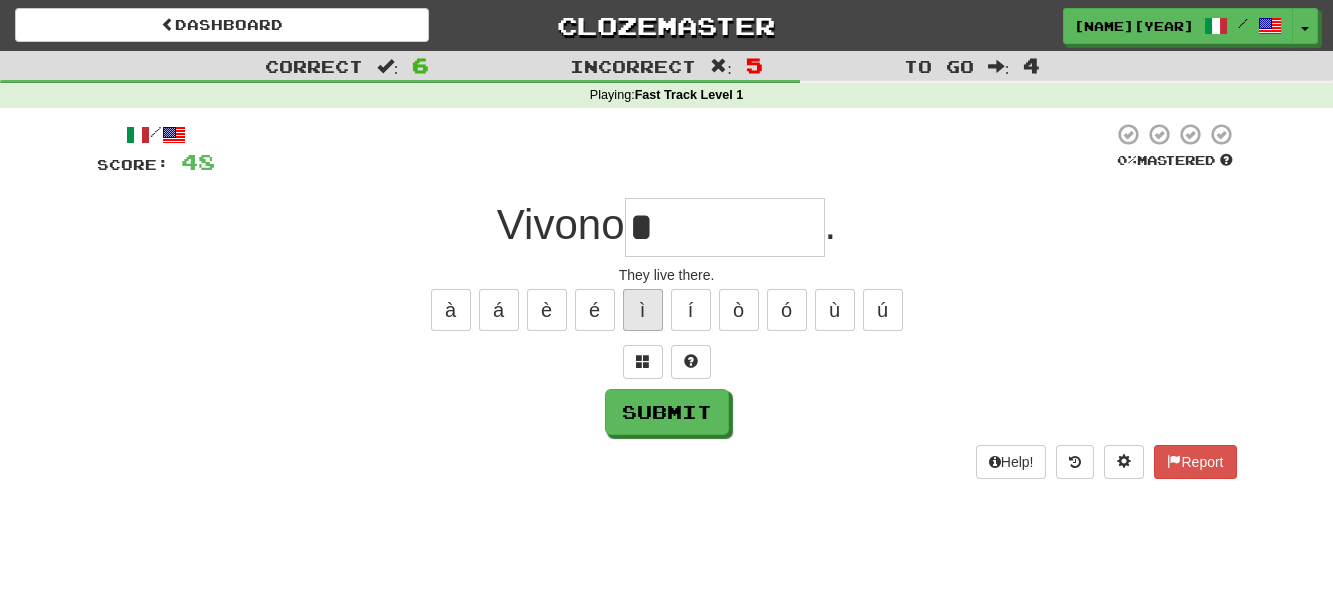 type on "**" 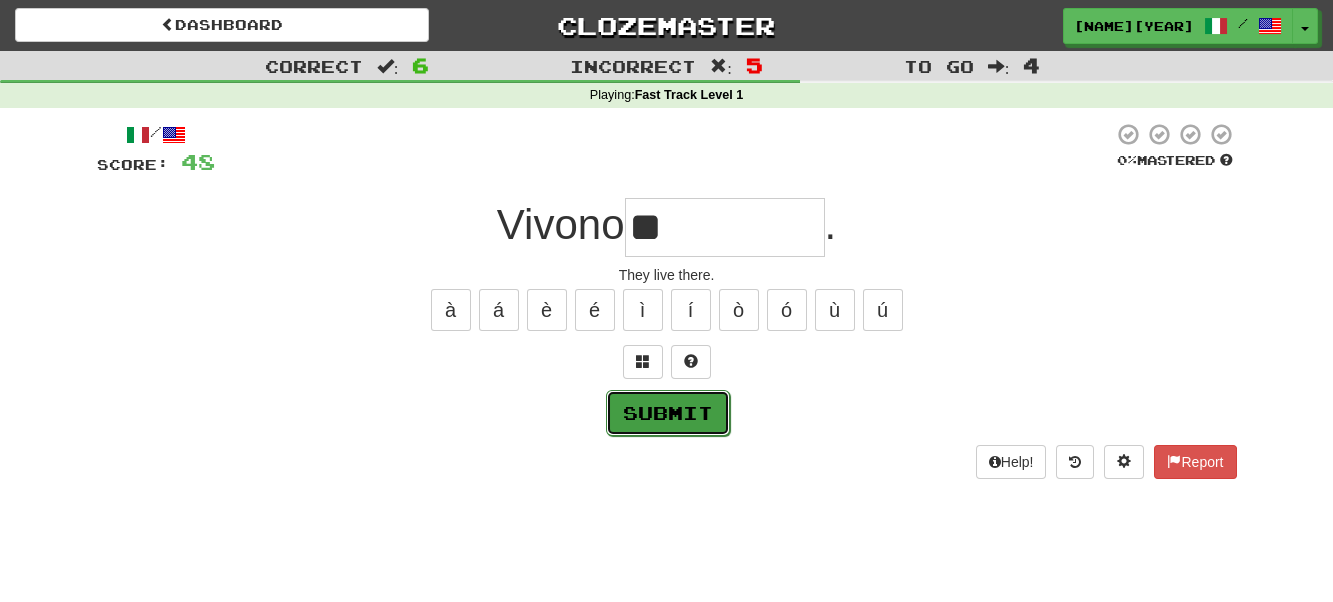click on "Submit" at bounding box center (668, 413) 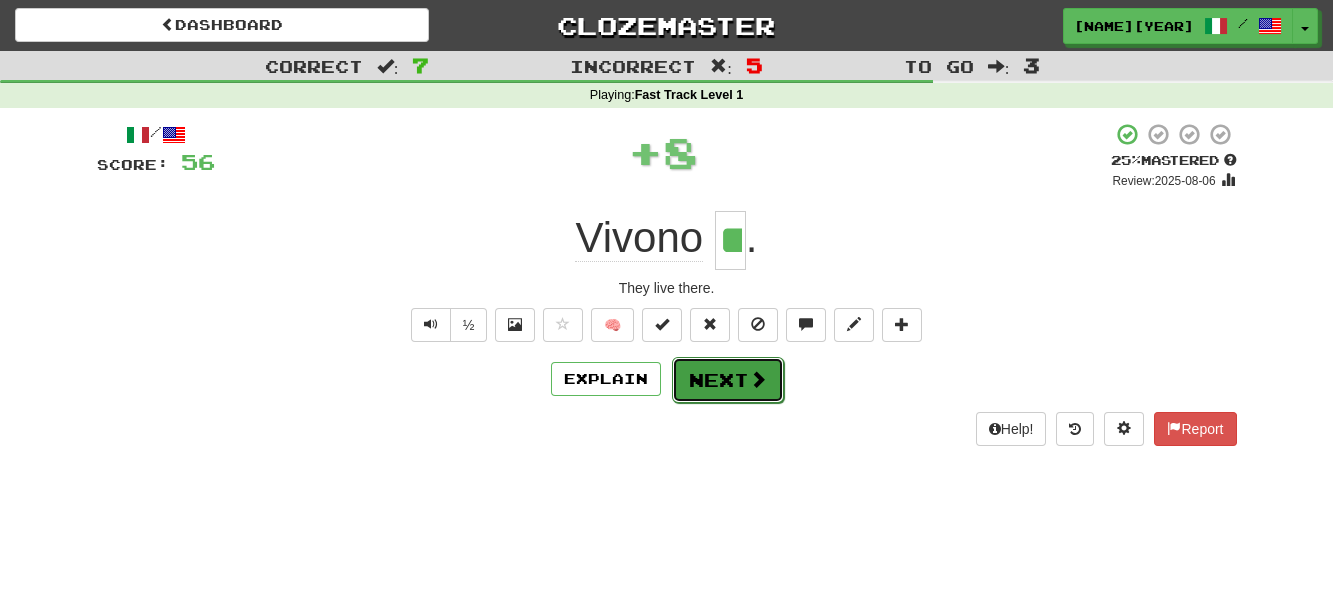 click on "Next" at bounding box center [728, 380] 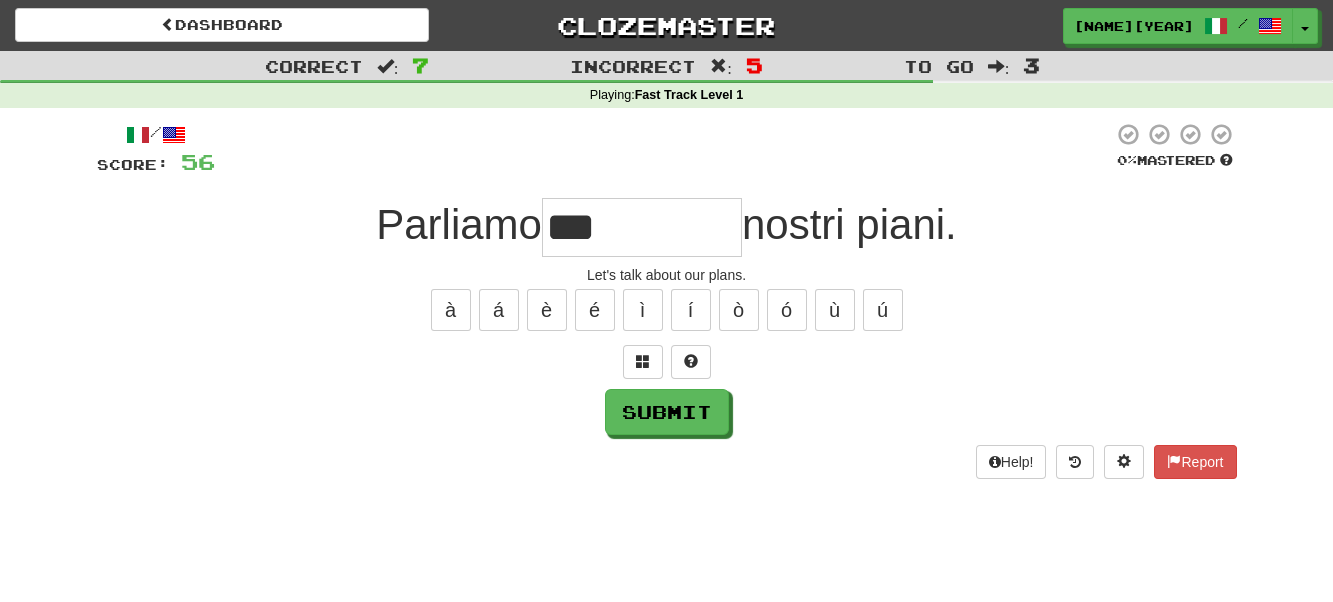 type on "***" 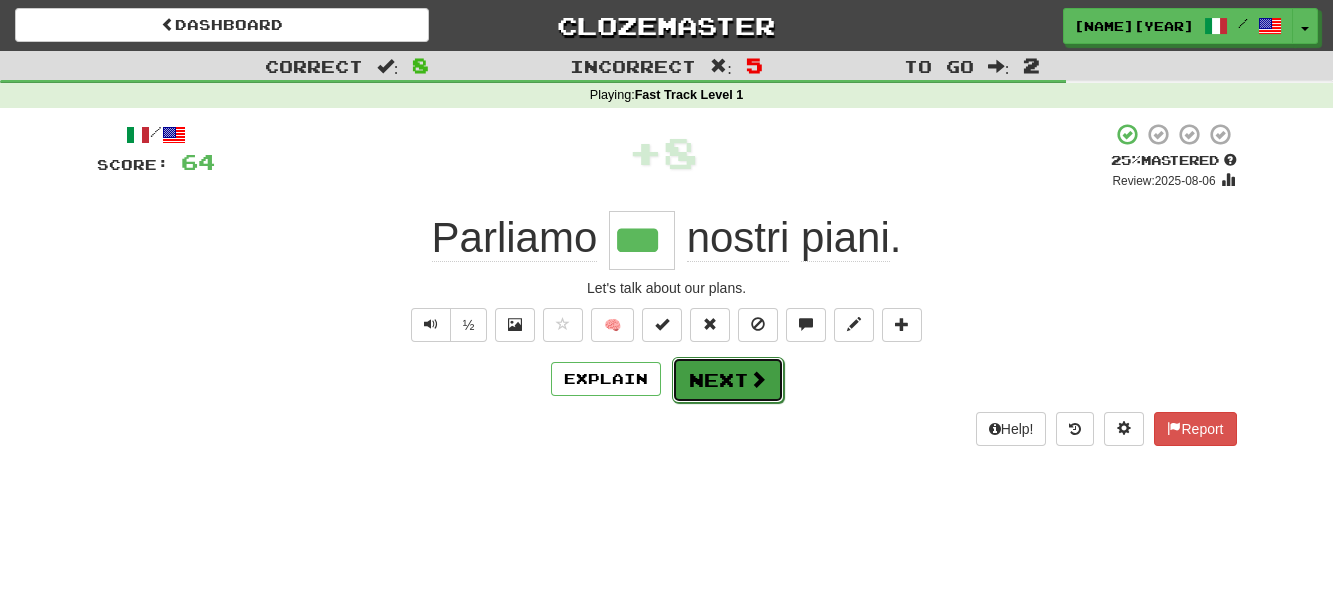 click on "Next" at bounding box center [728, 380] 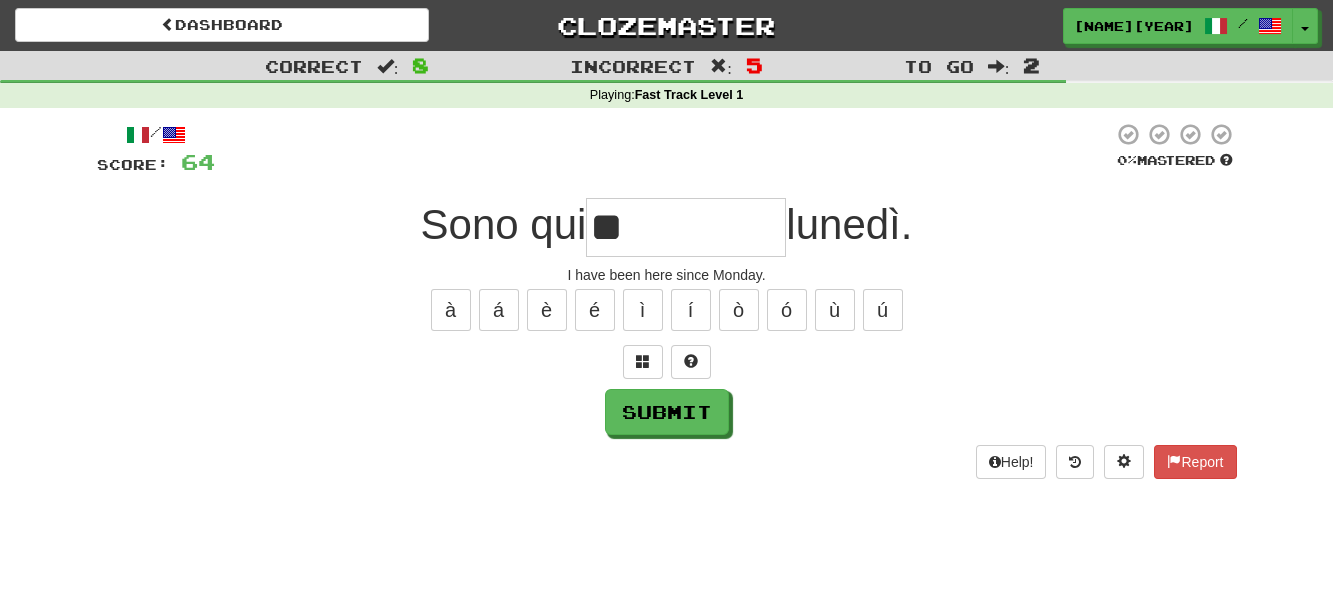 type on "**" 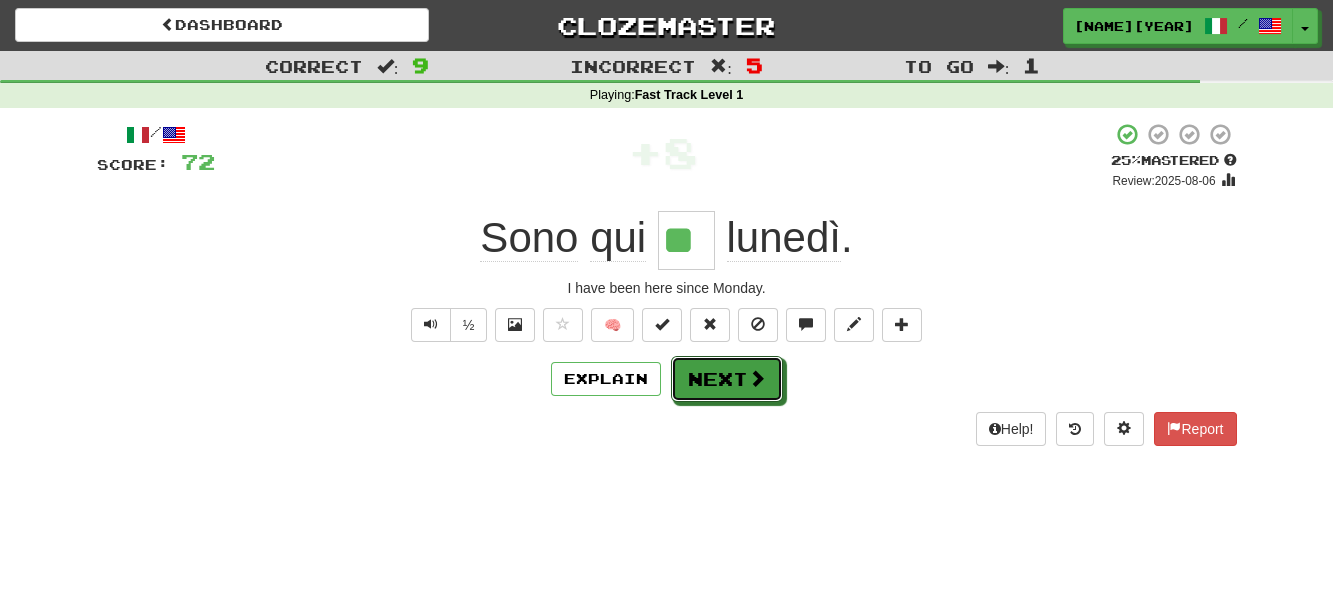 click on "Next" at bounding box center [727, 379] 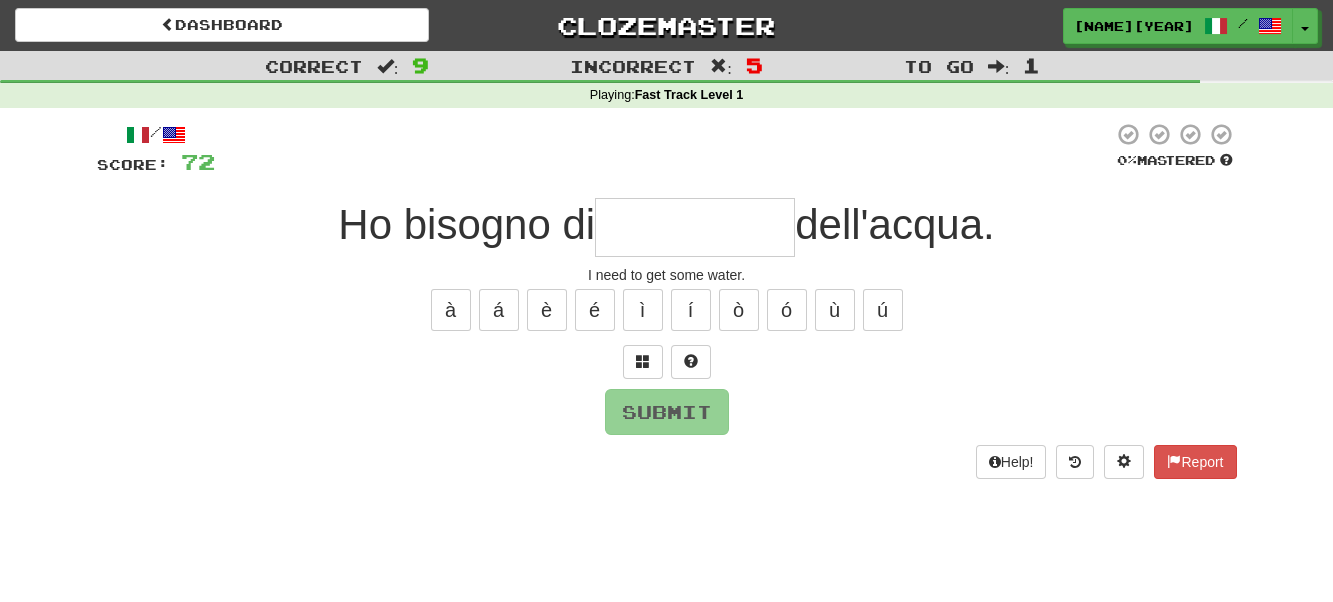 click at bounding box center (695, 227) 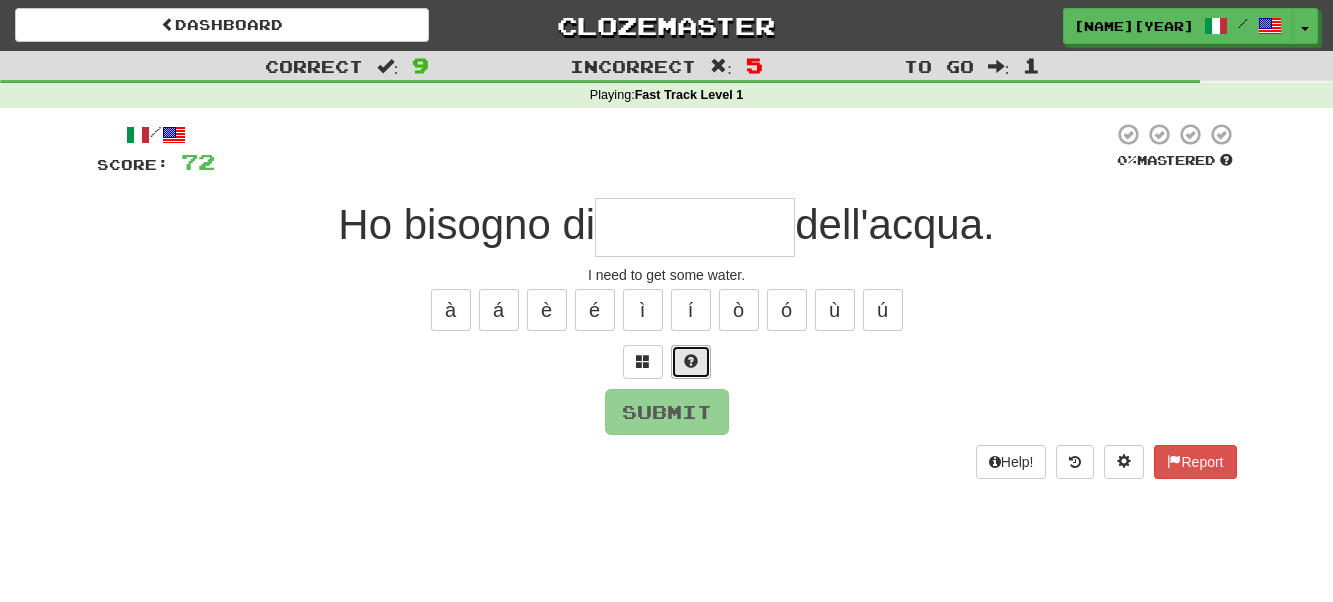 click at bounding box center (691, 362) 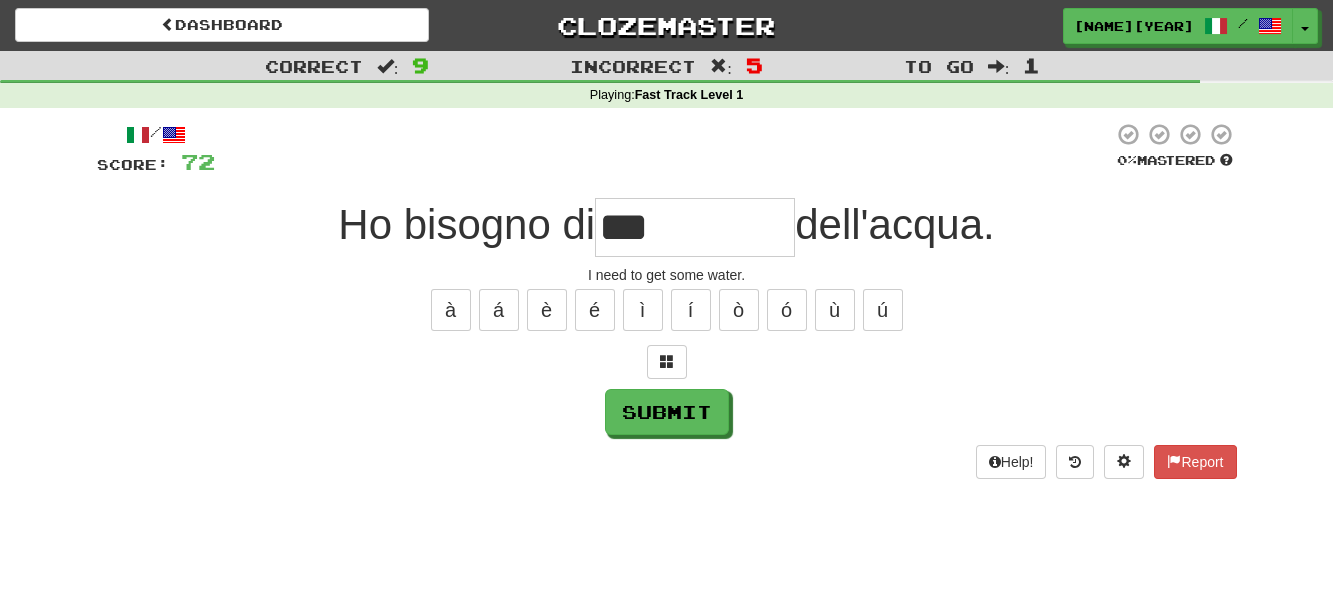 type on "********" 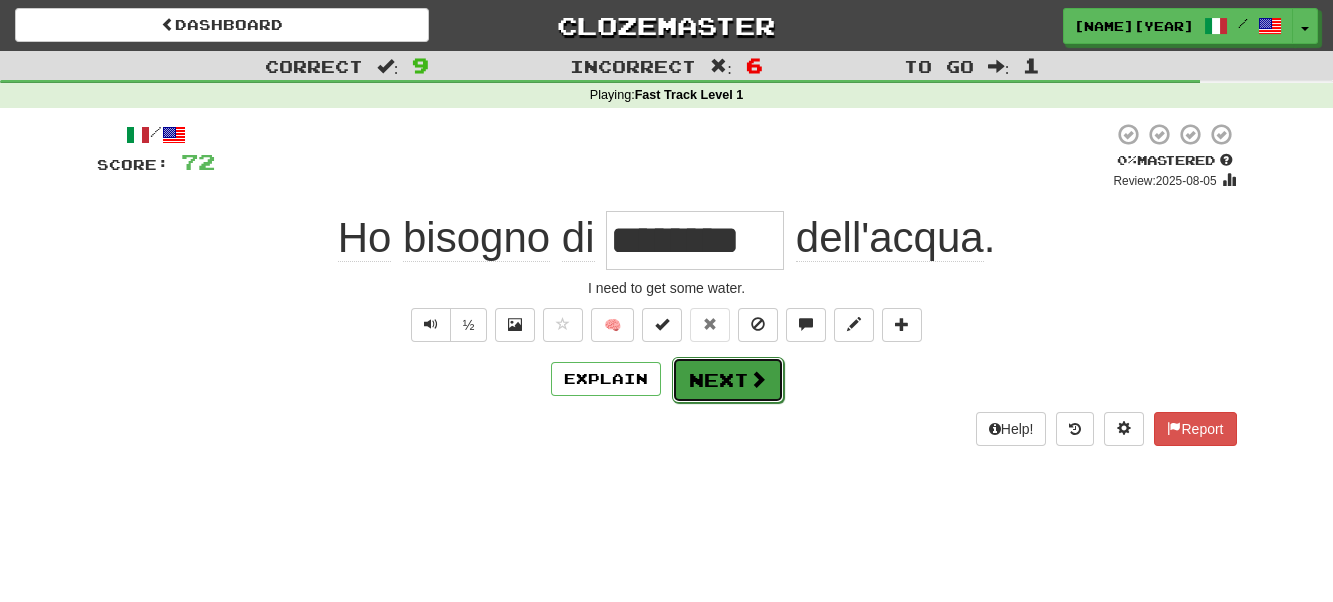 click on "Next" at bounding box center (728, 380) 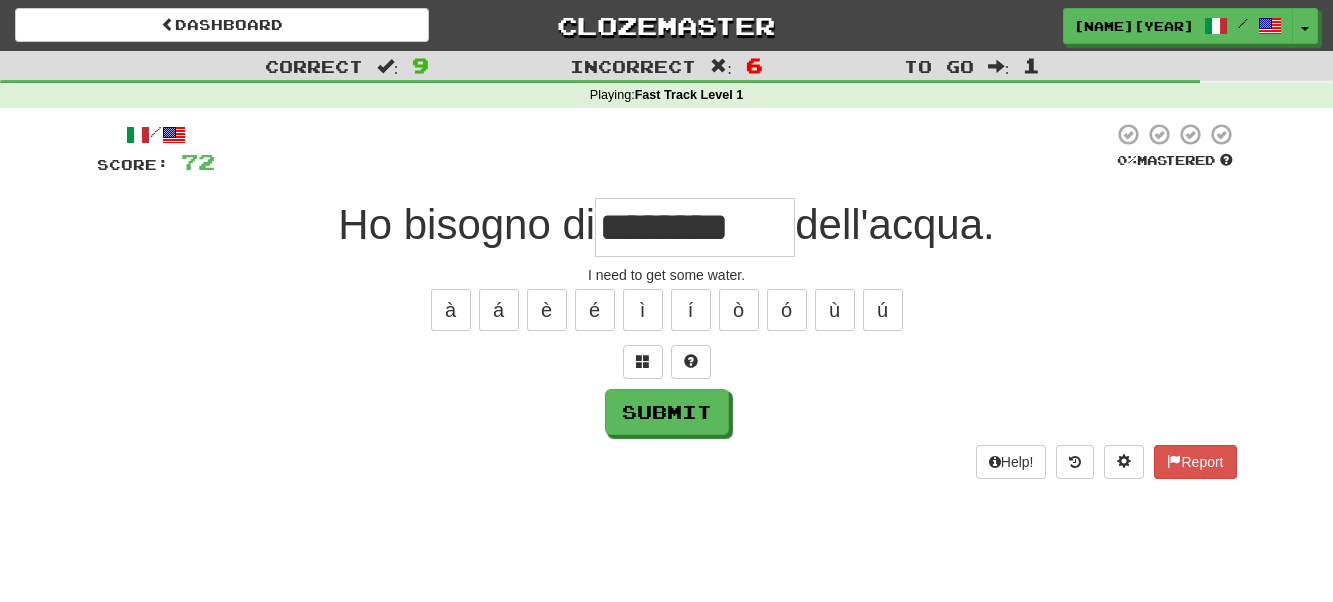 type on "********" 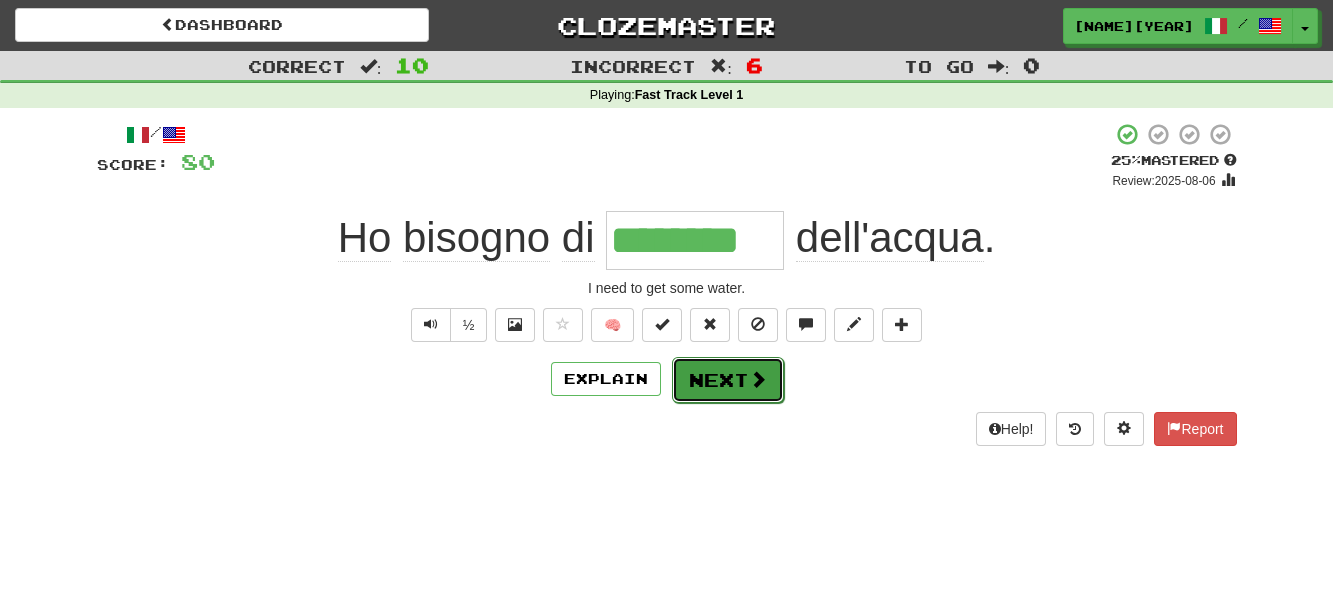click on "Next" at bounding box center (728, 380) 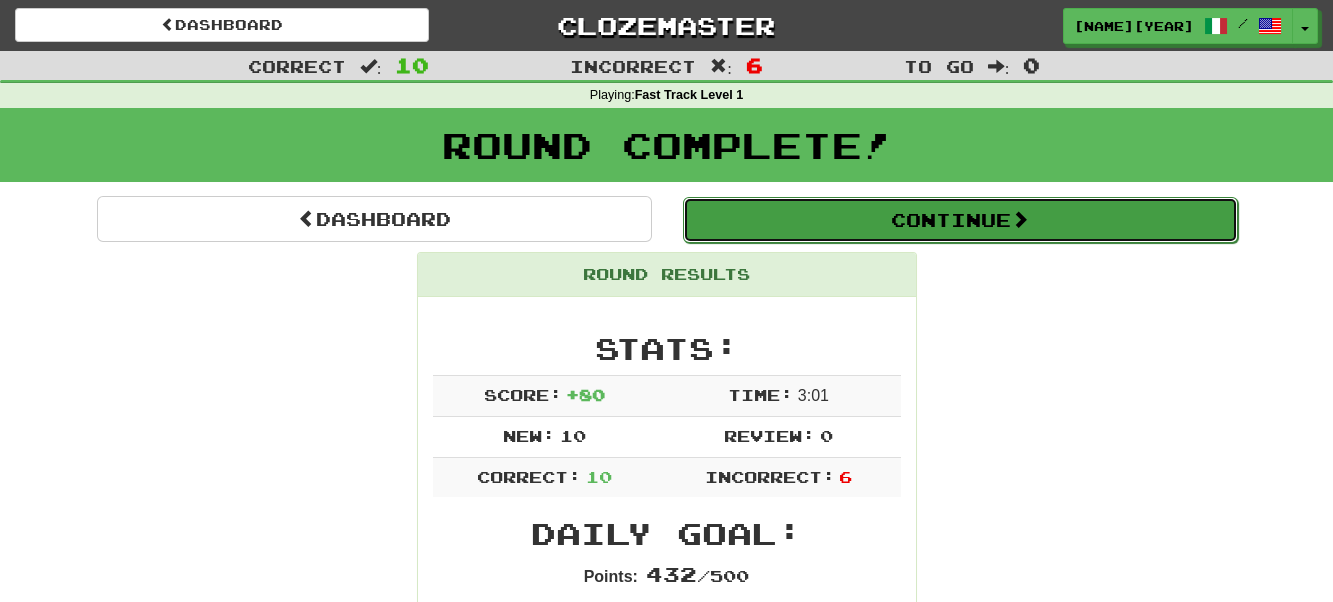click on "Continue" at bounding box center [960, 220] 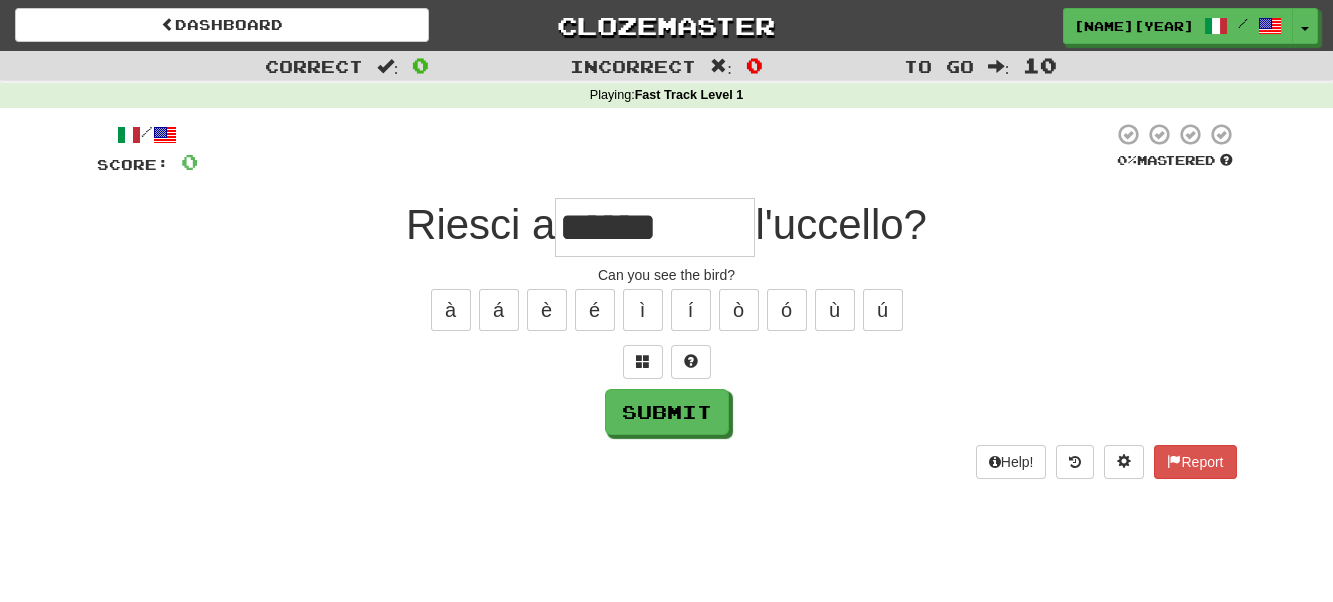 type on "******" 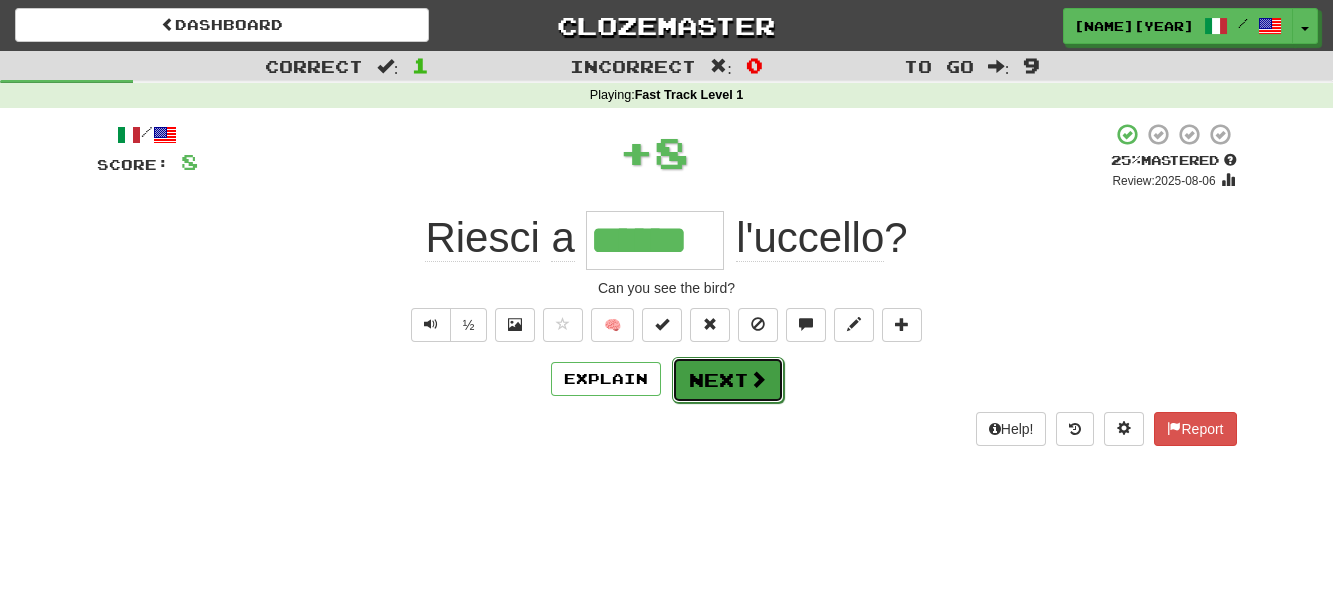 click on "Next" at bounding box center (728, 380) 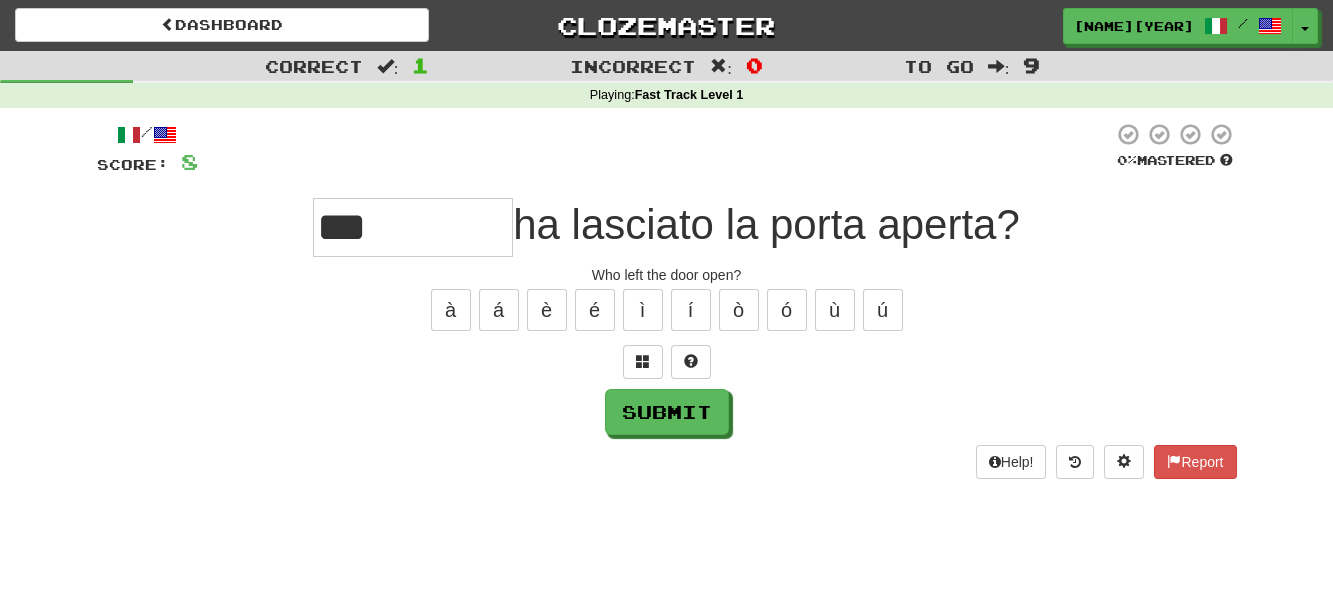 type on "***" 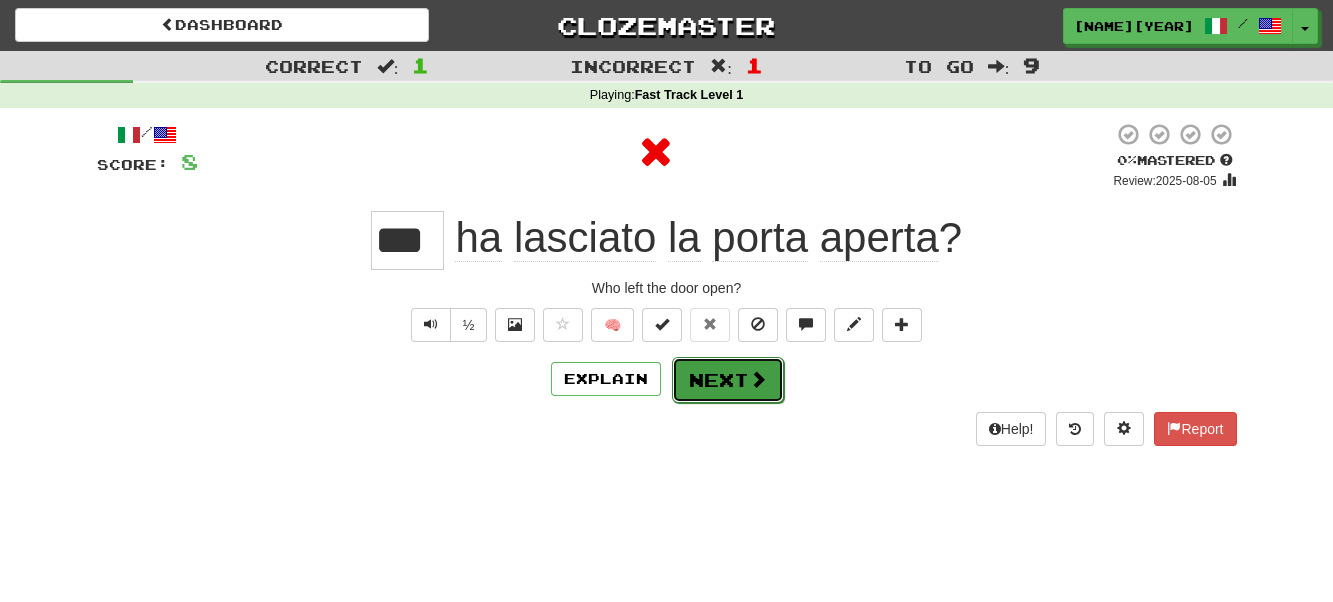 click on "Next" at bounding box center (728, 380) 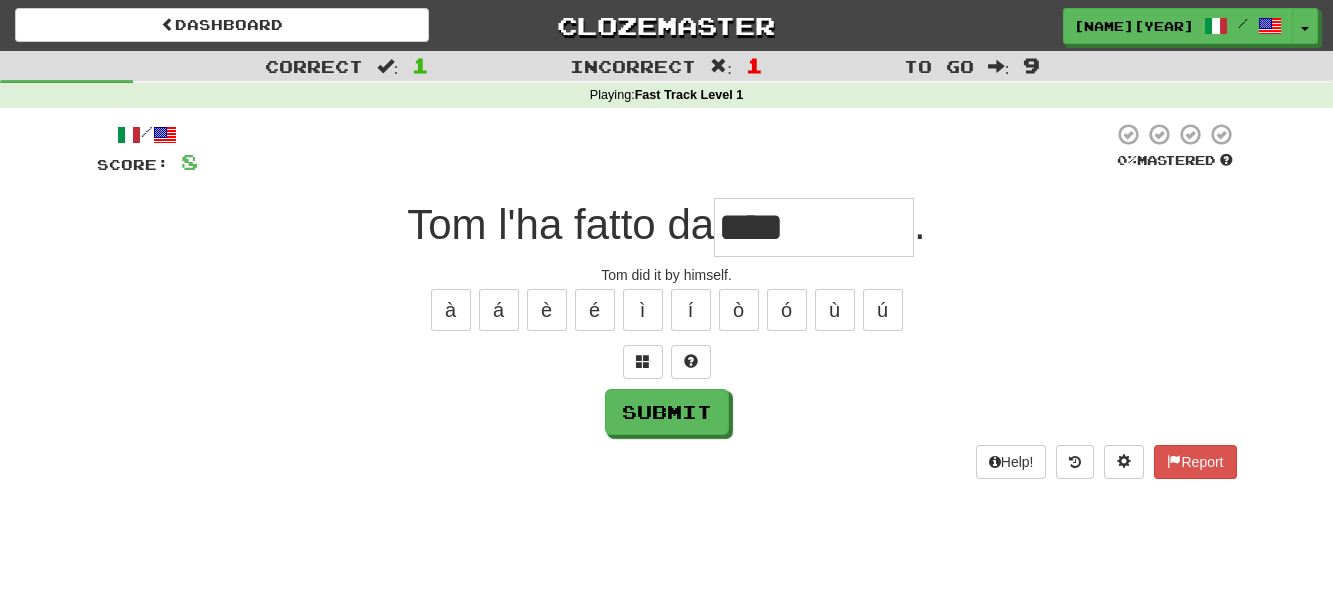 type on "****" 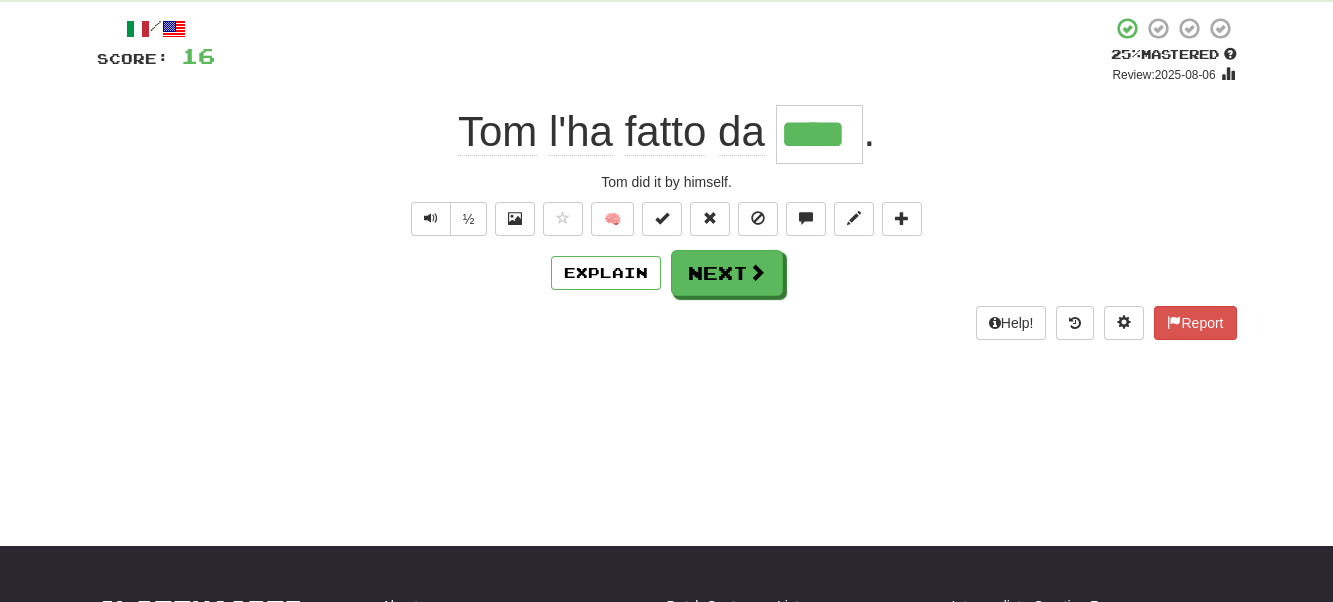 scroll, scrollTop: 200, scrollLeft: 0, axis: vertical 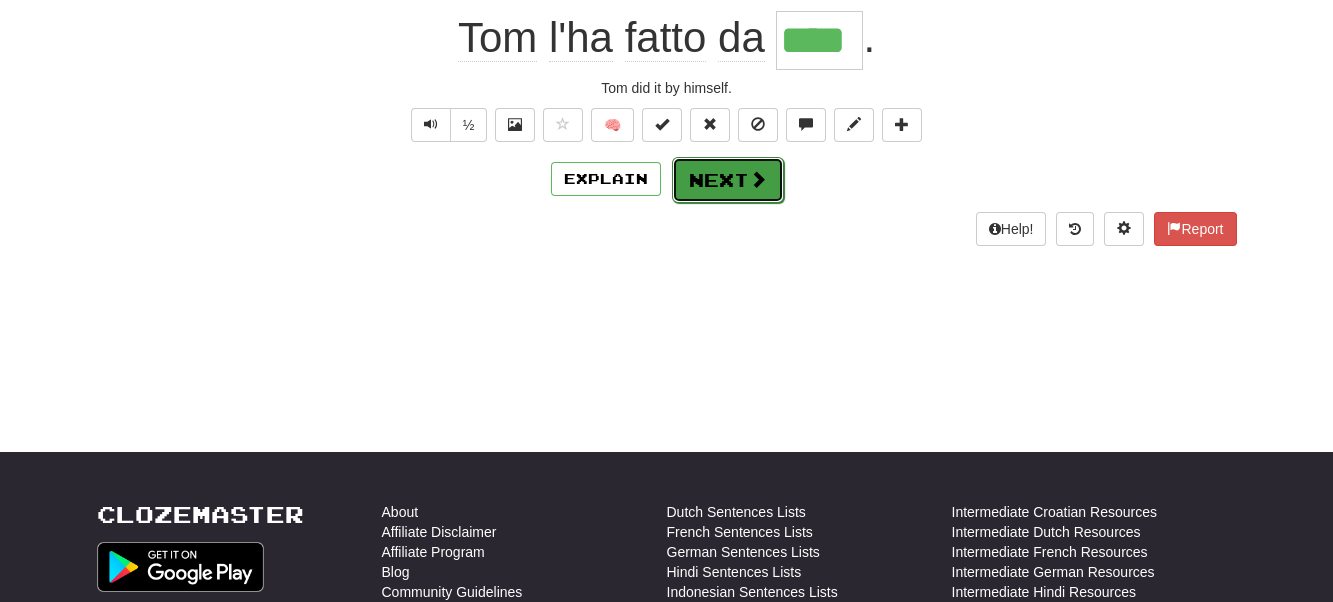 click on "Next" at bounding box center [728, 180] 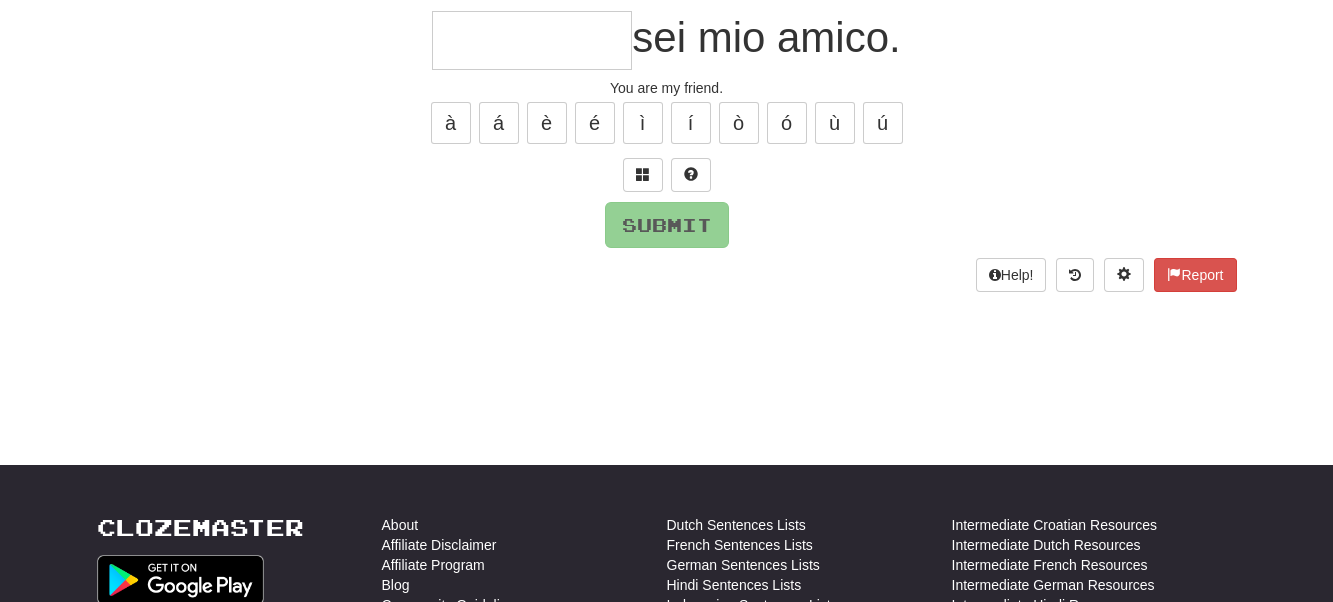 scroll, scrollTop: 0, scrollLeft: 0, axis: both 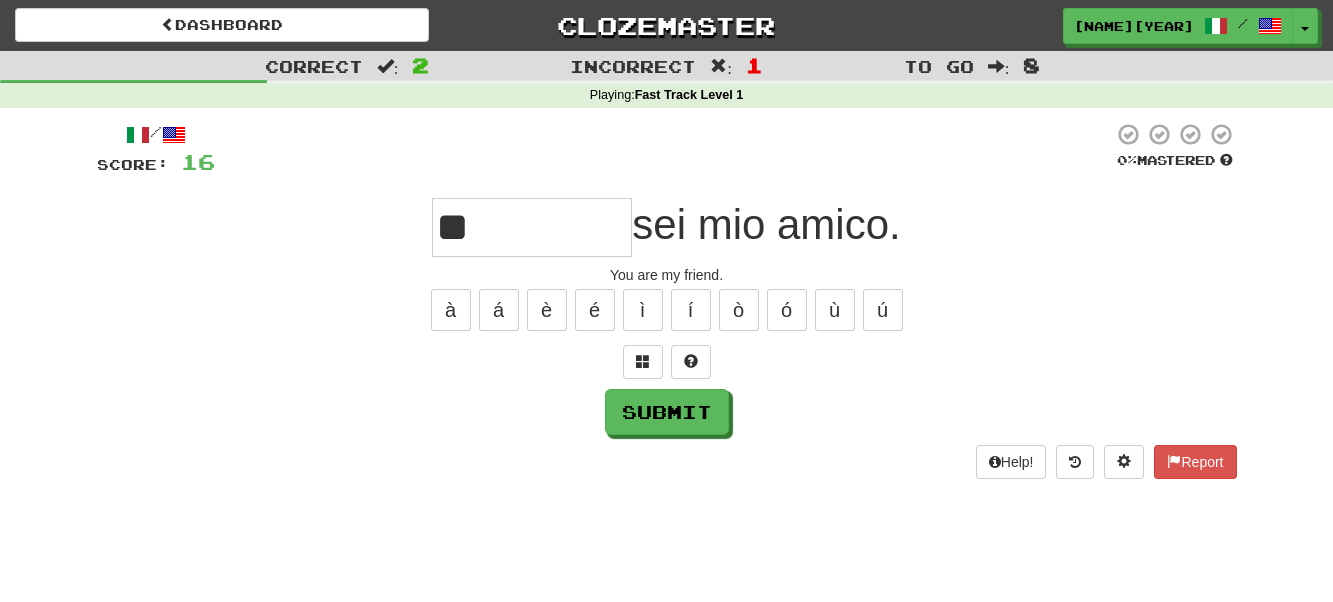 type on "**" 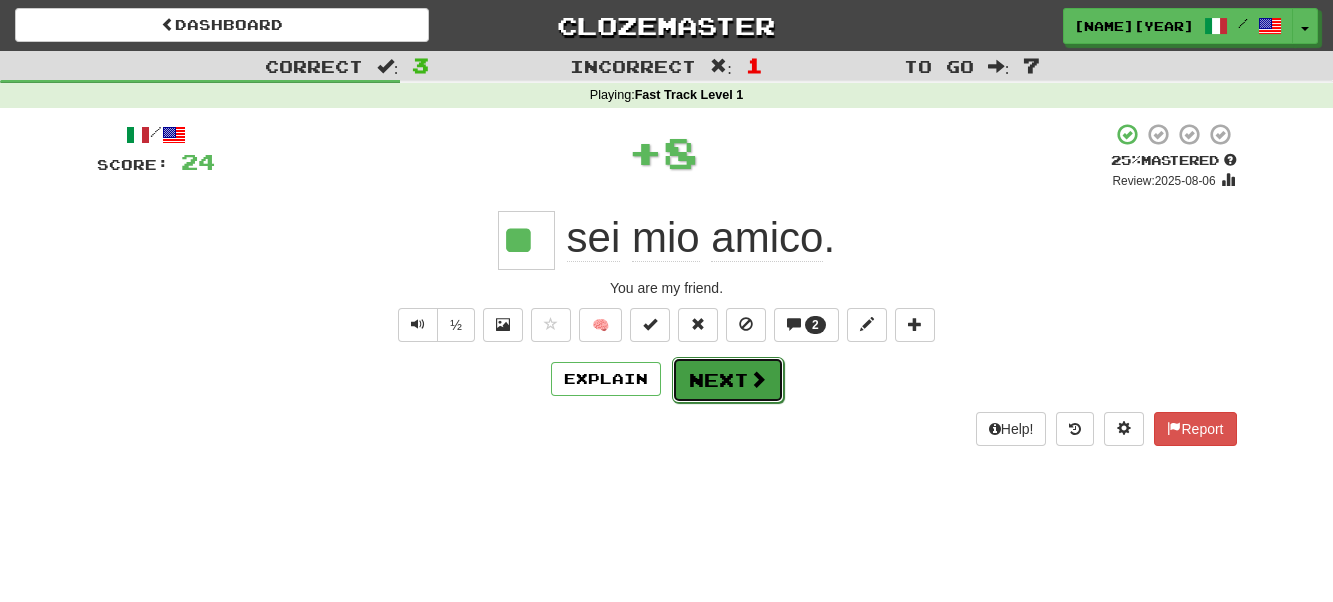 click on "Next" at bounding box center (728, 380) 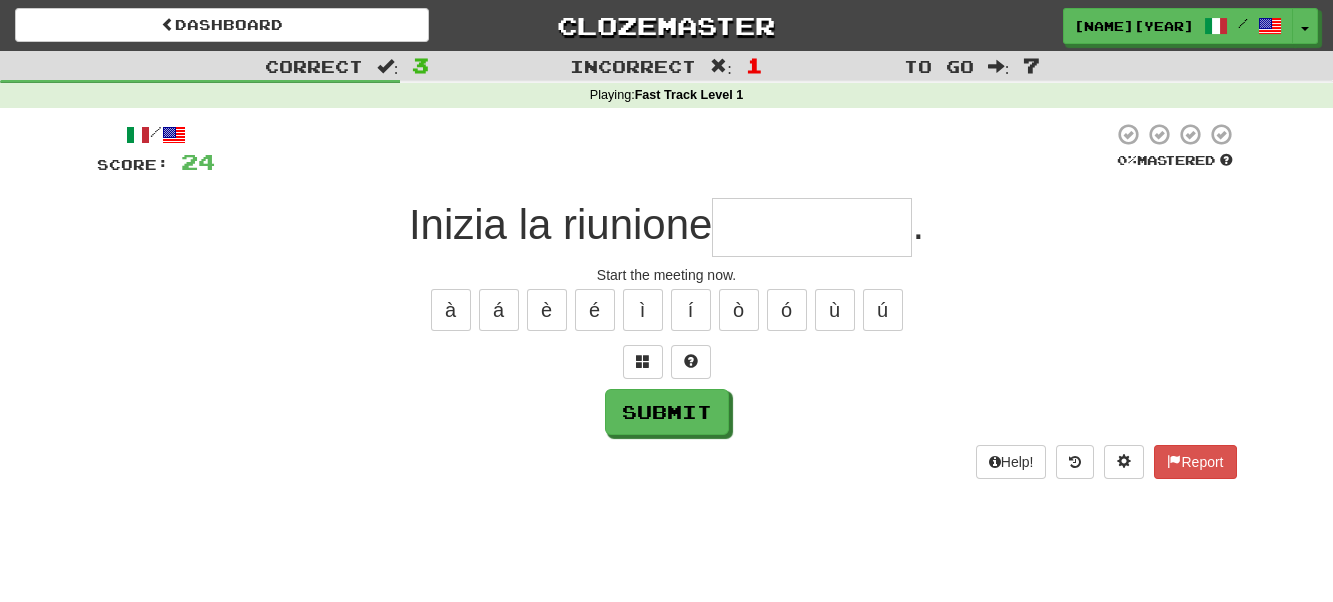 type on "*" 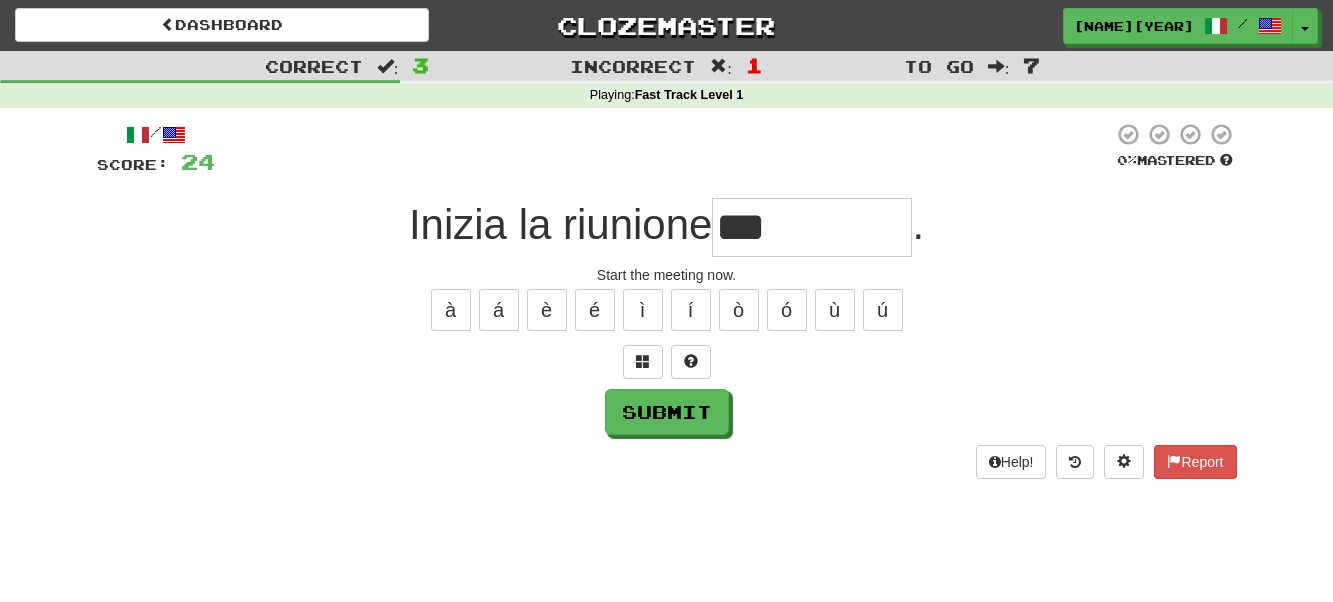 type on "***" 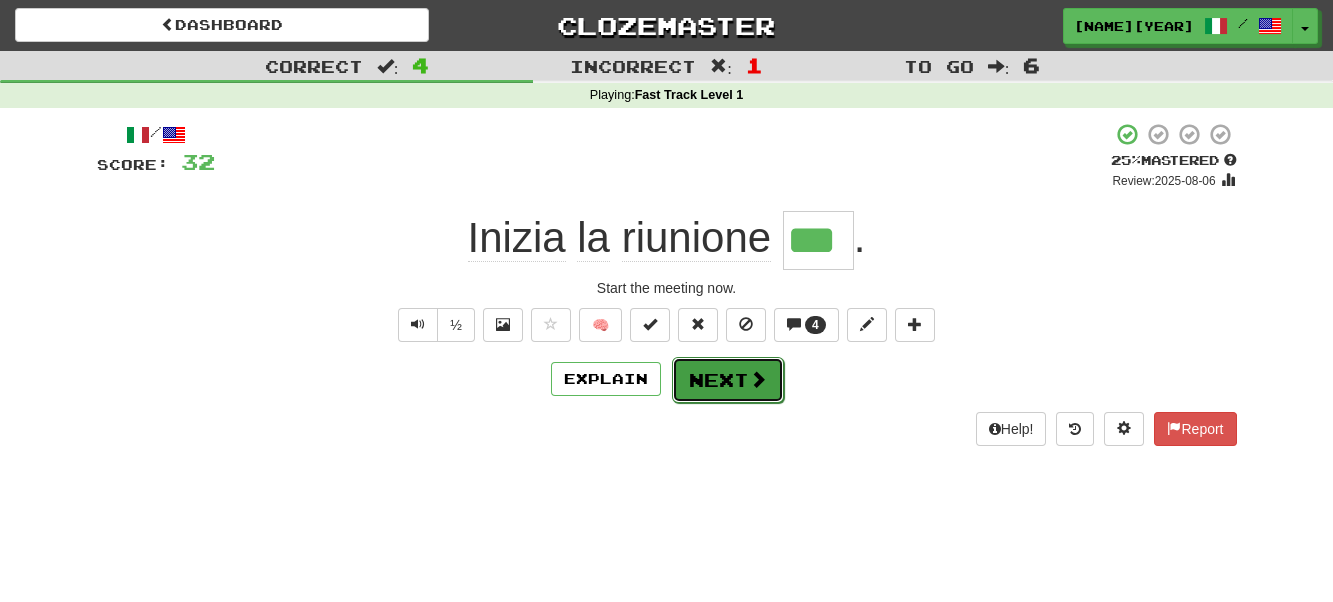 click on "Next" at bounding box center (728, 380) 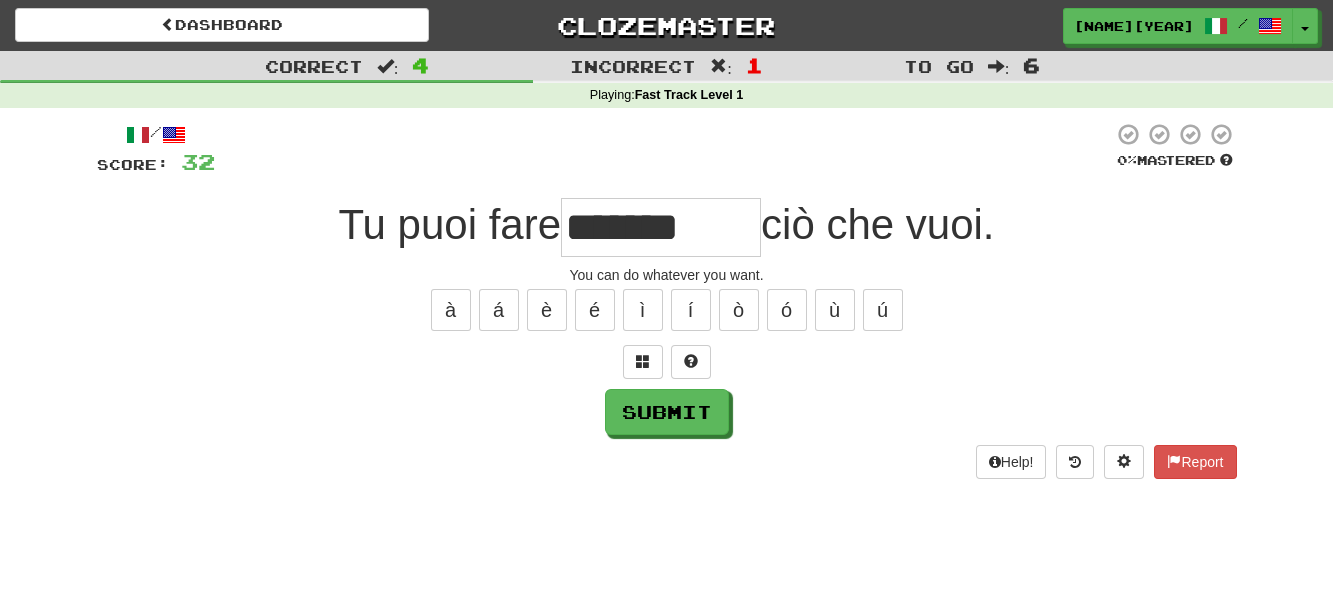 type on "*****" 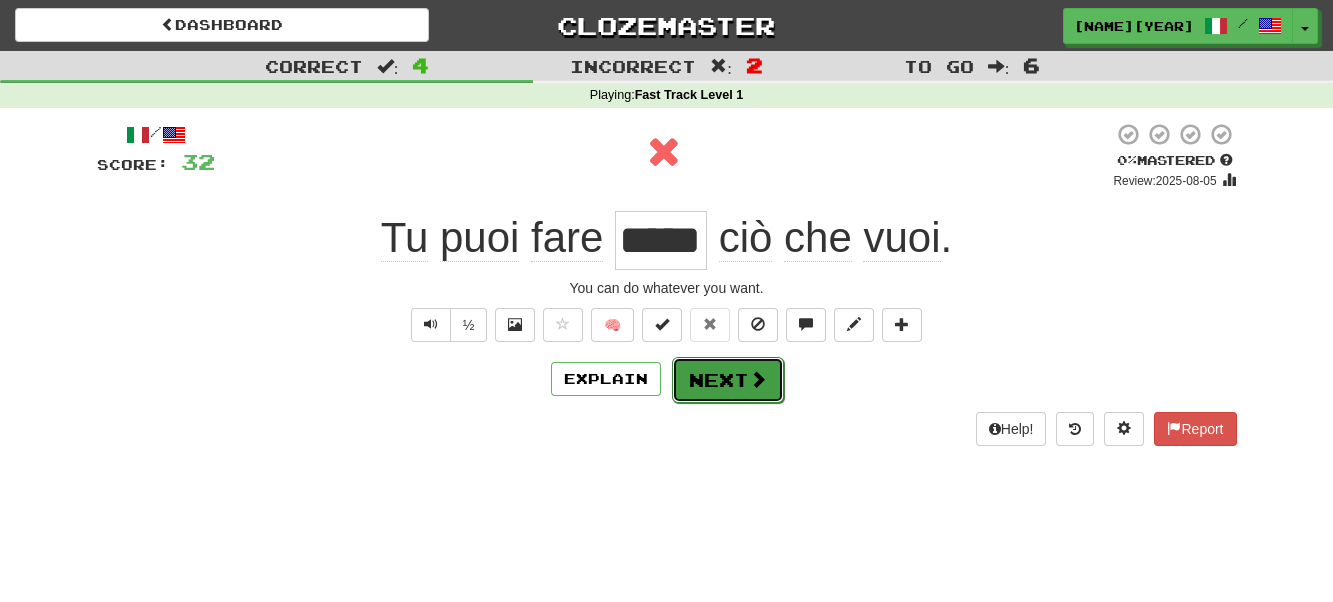 click on "Next" at bounding box center [728, 380] 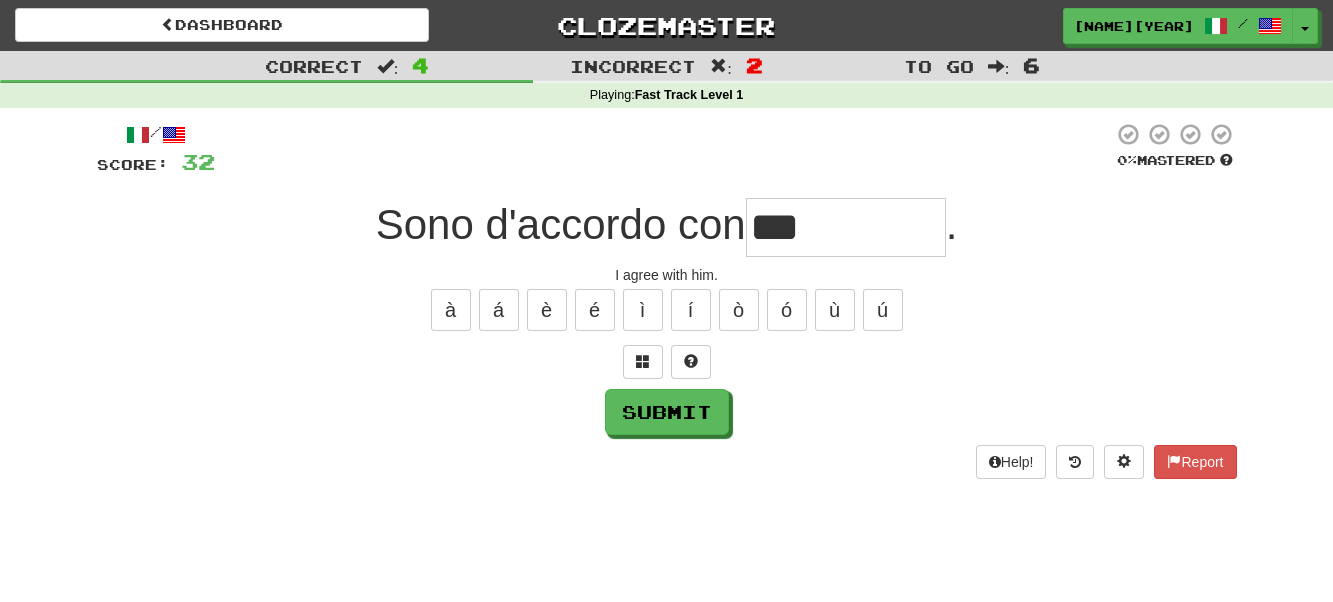 type on "***" 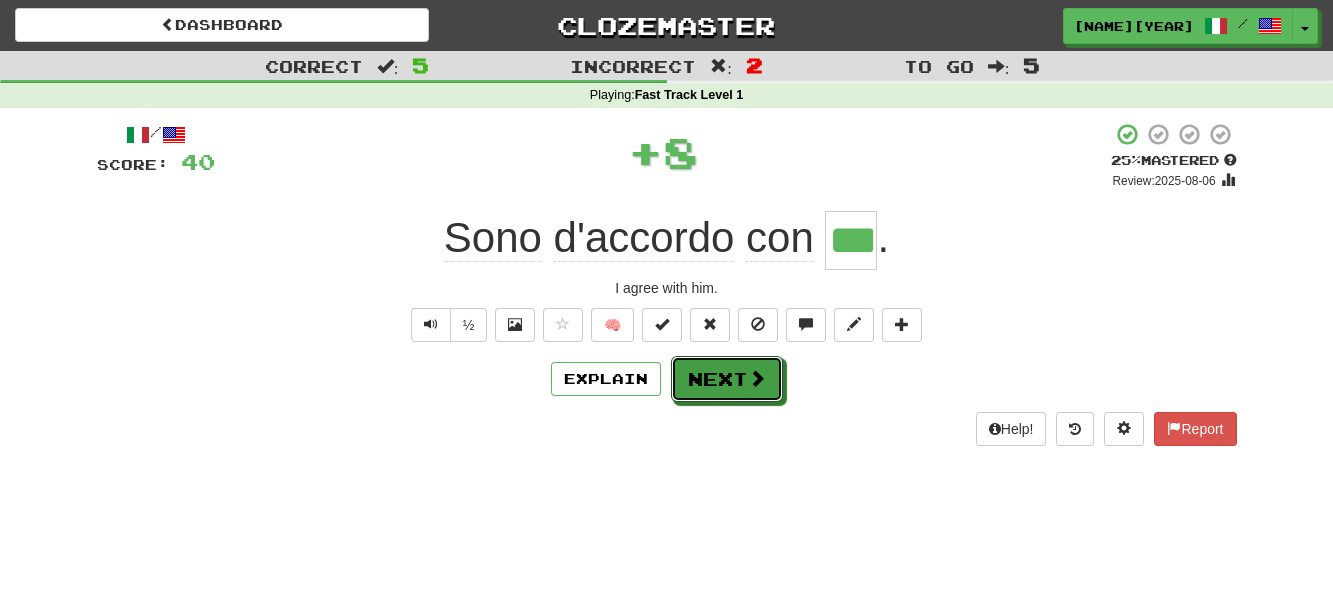click on "Next" at bounding box center [727, 379] 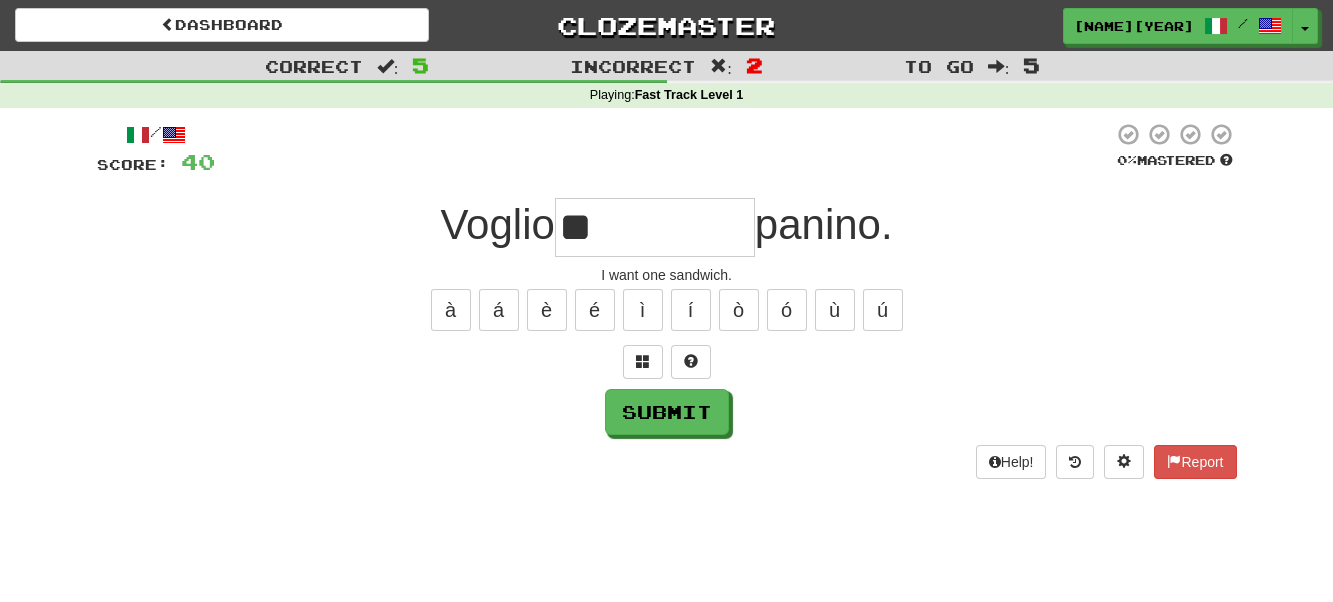 type on "**" 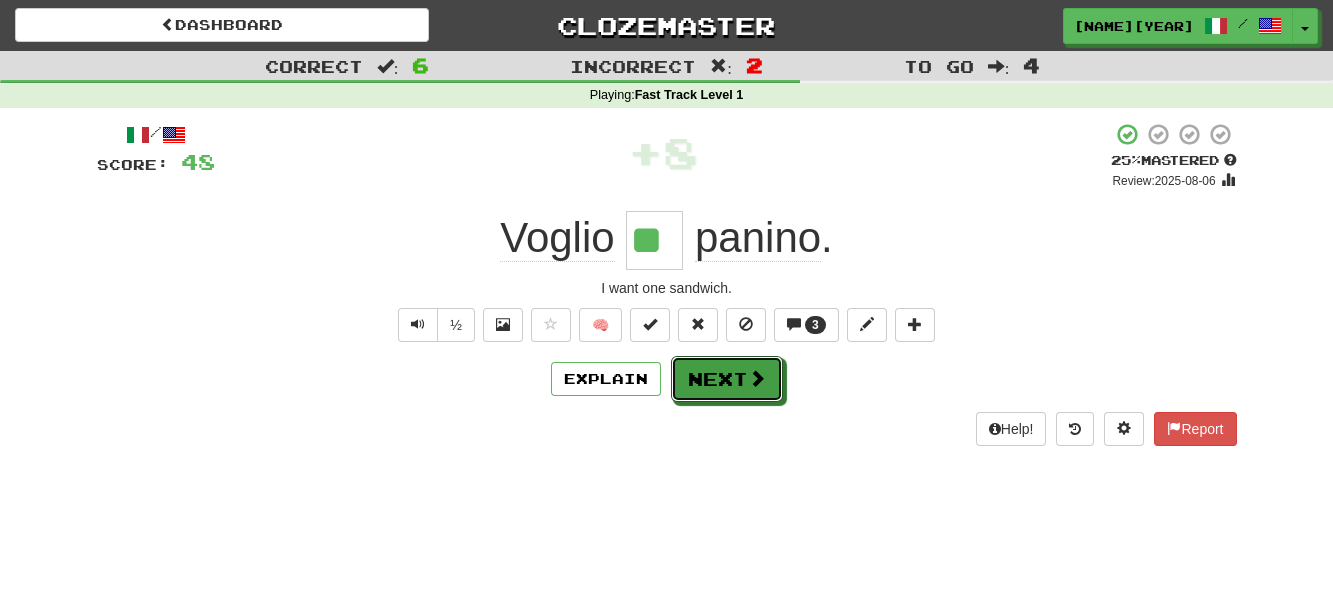 click on "Next" at bounding box center [727, 379] 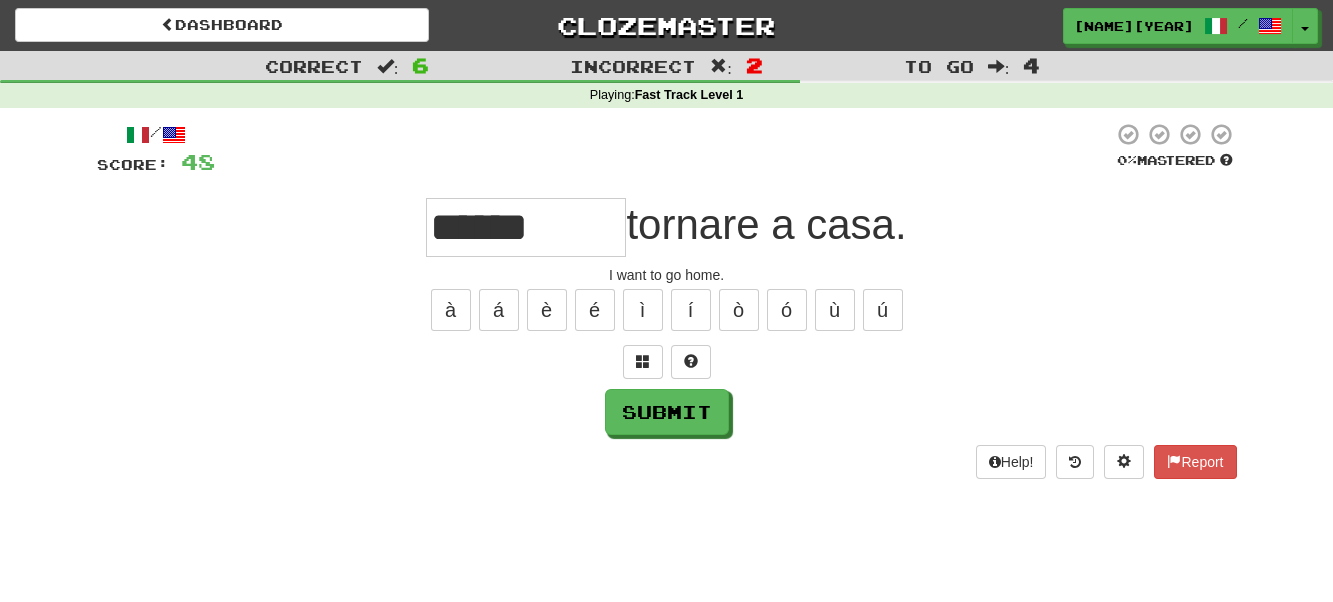 type on "******" 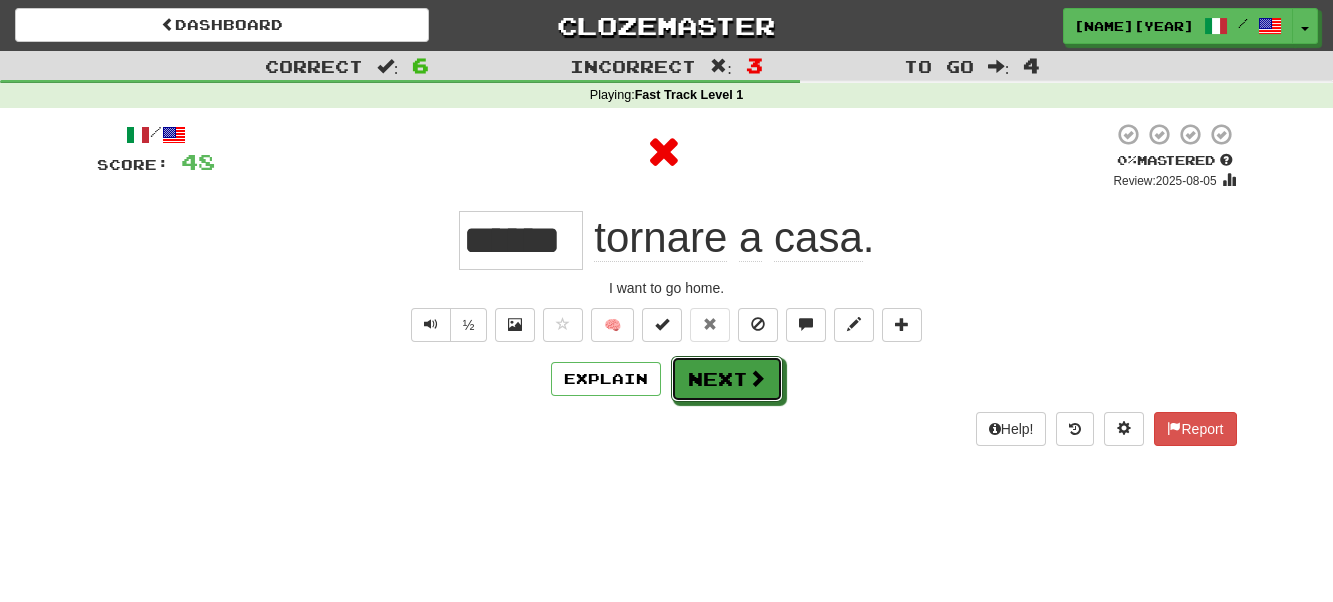 click on "Next" at bounding box center [727, 379] 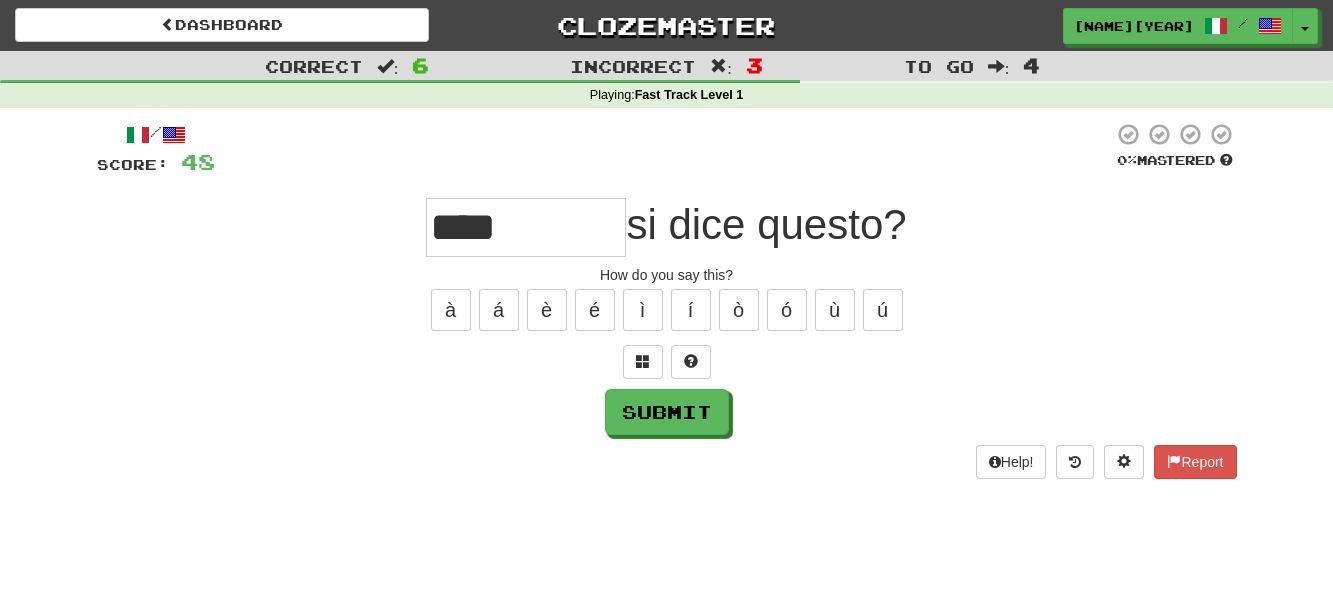 type on "****" 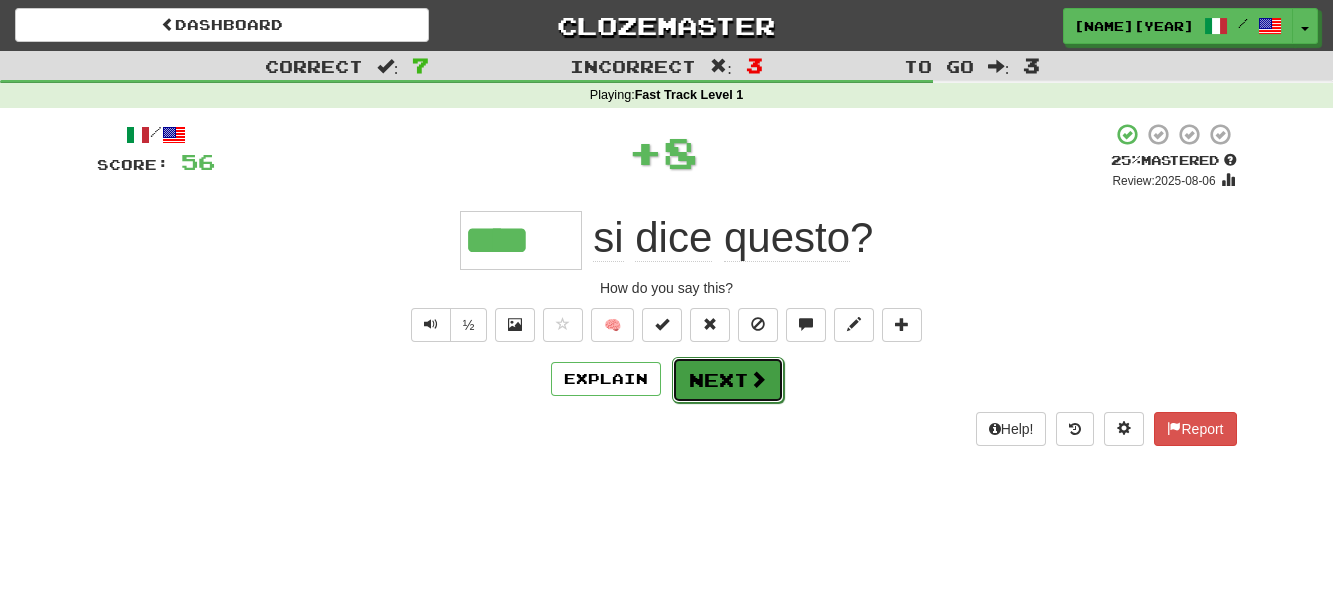 click on "Next" at bounding box center [728, 380] 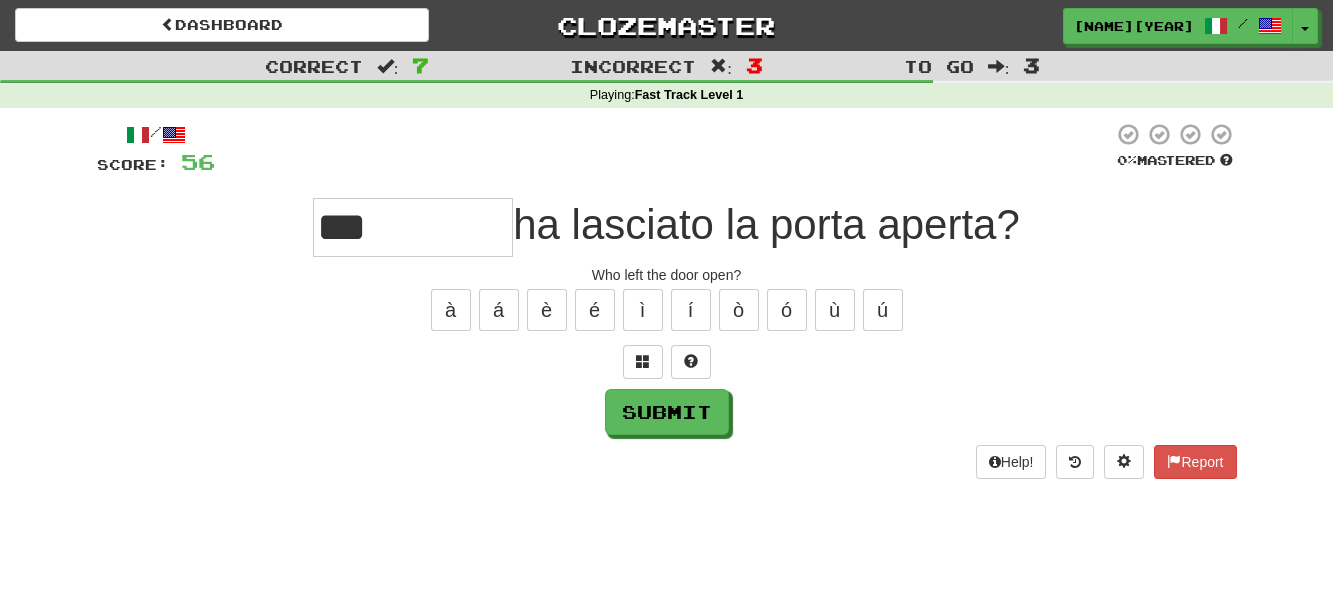 type on "***" 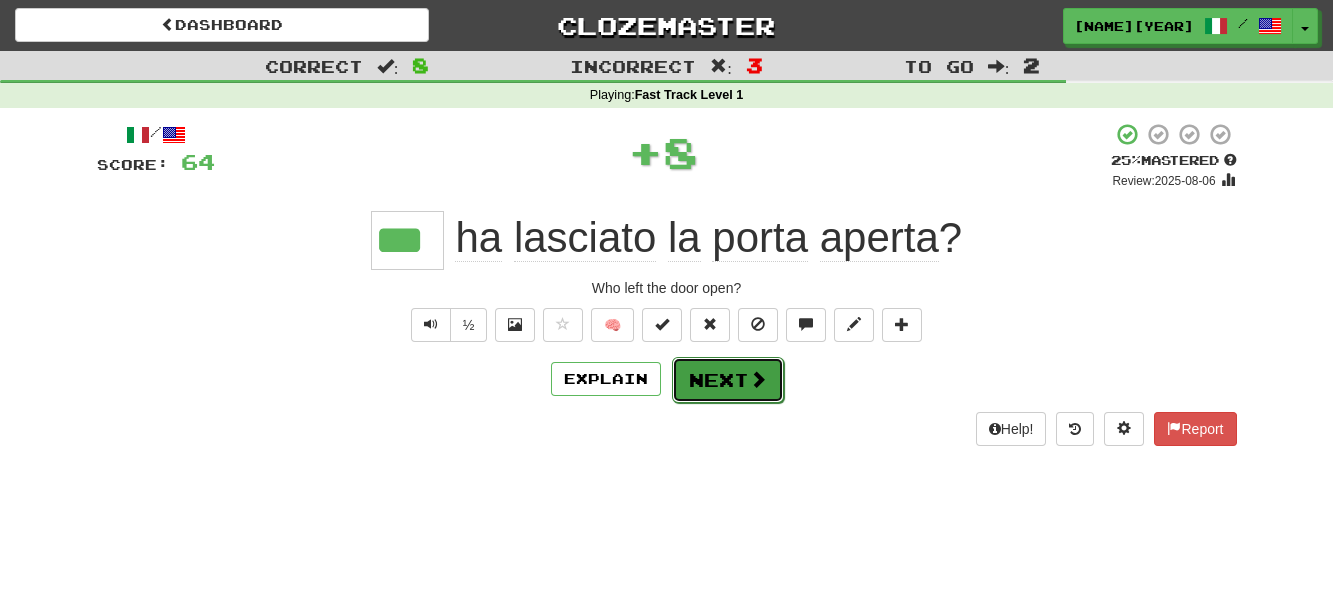 click on "Next" at bounding box center [728, 380] 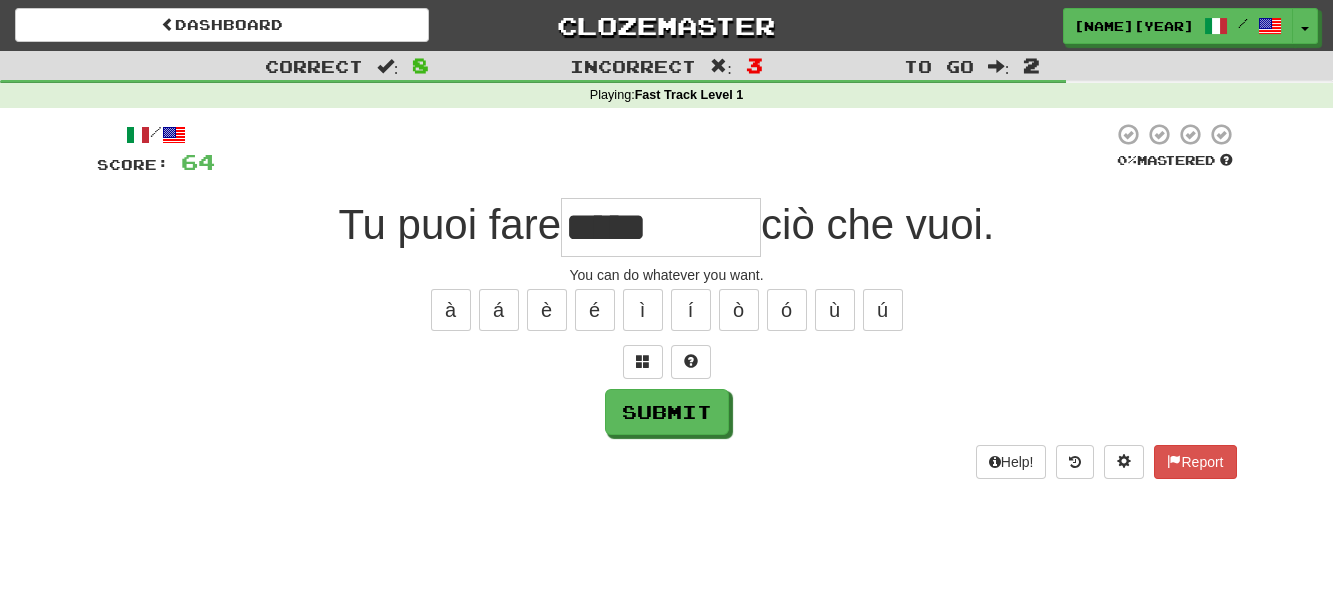 type on "*****" 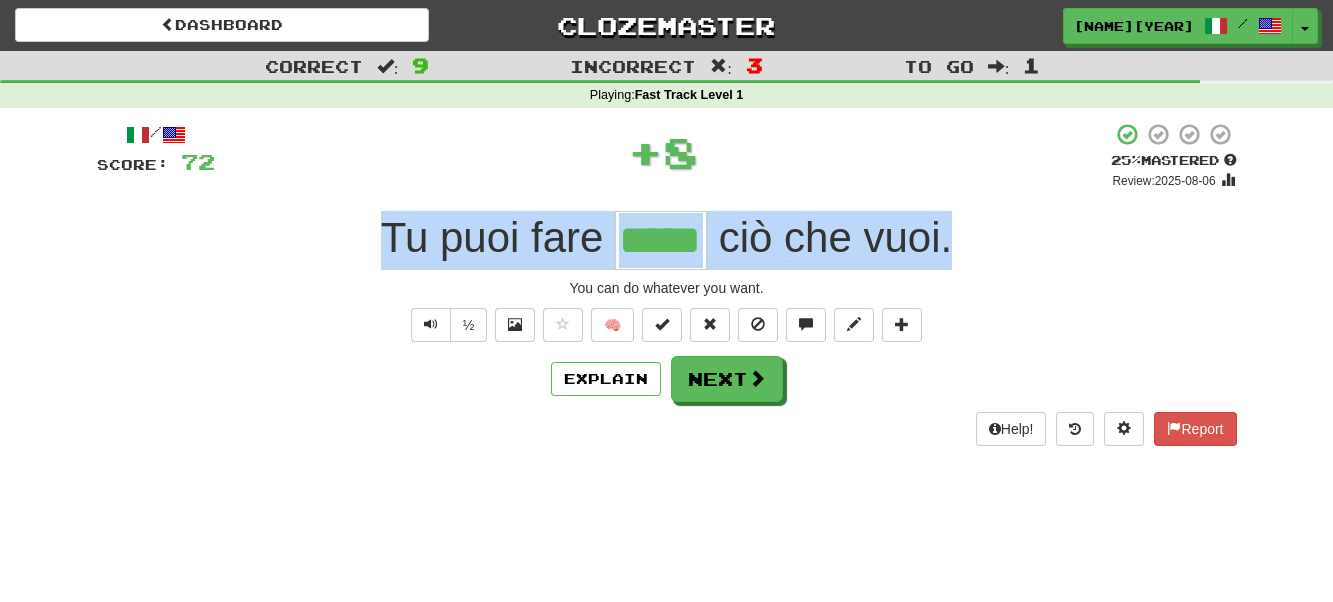 drag, startPoint x: 952, startPoint y: 242, endPoint x: 379, endPoint y: 247, distance: 573.0218 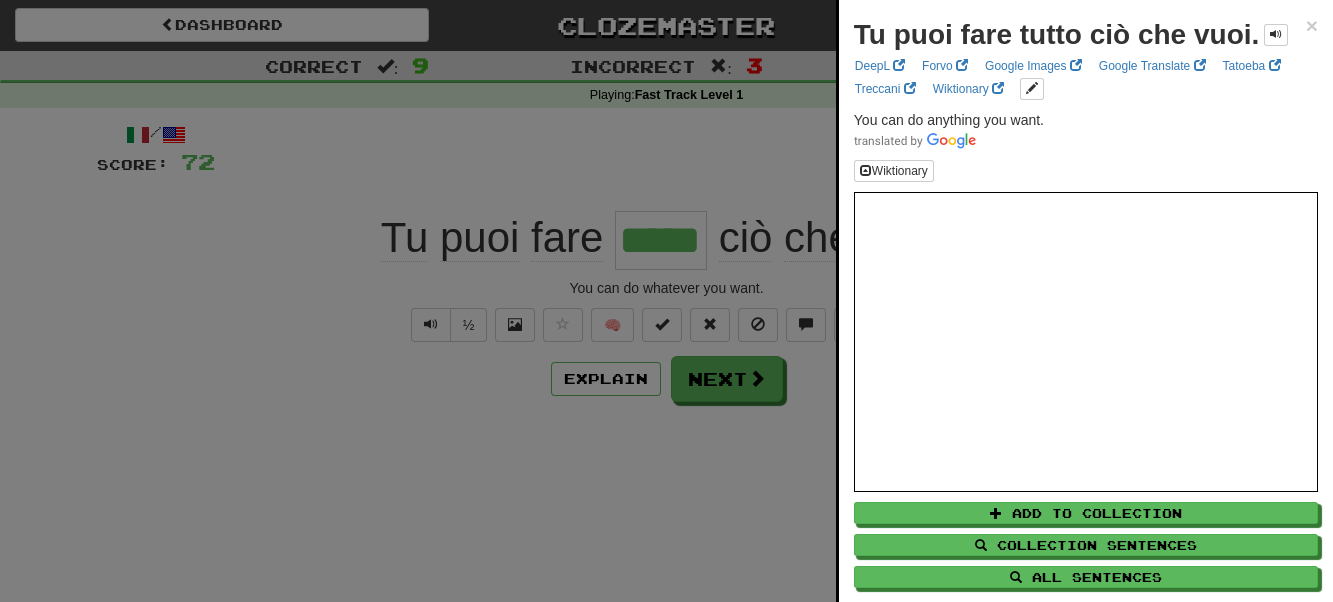 click at bounding box center (666, 301) 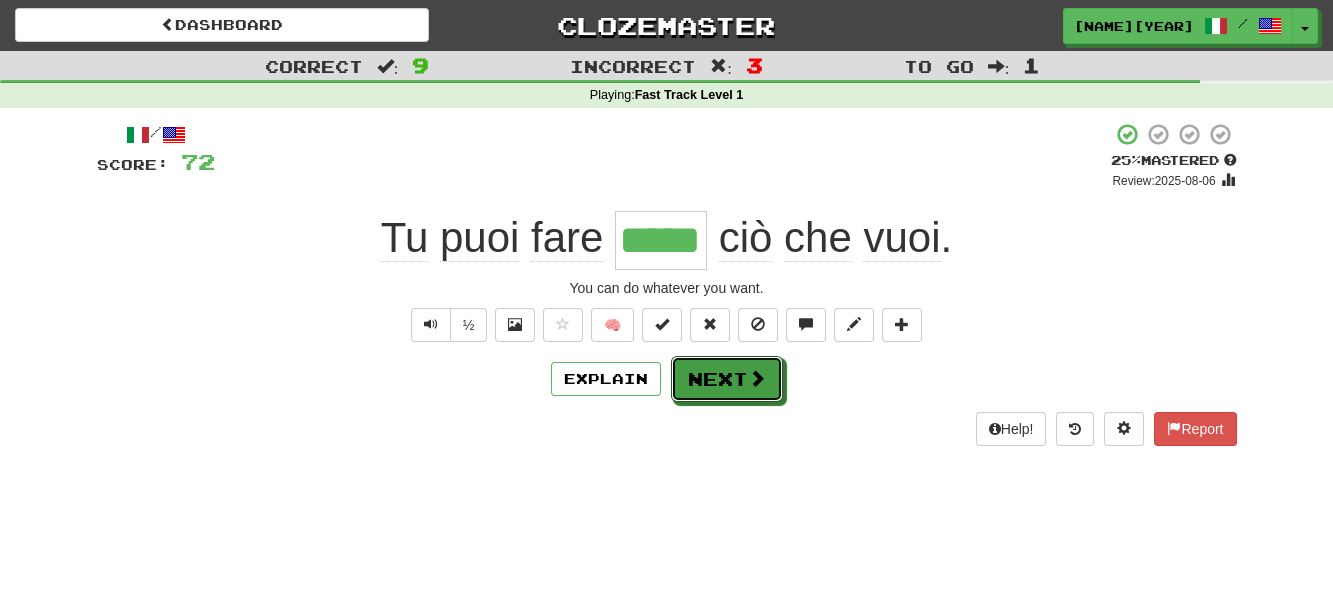click on "Next" at bounding box center [727, 379] 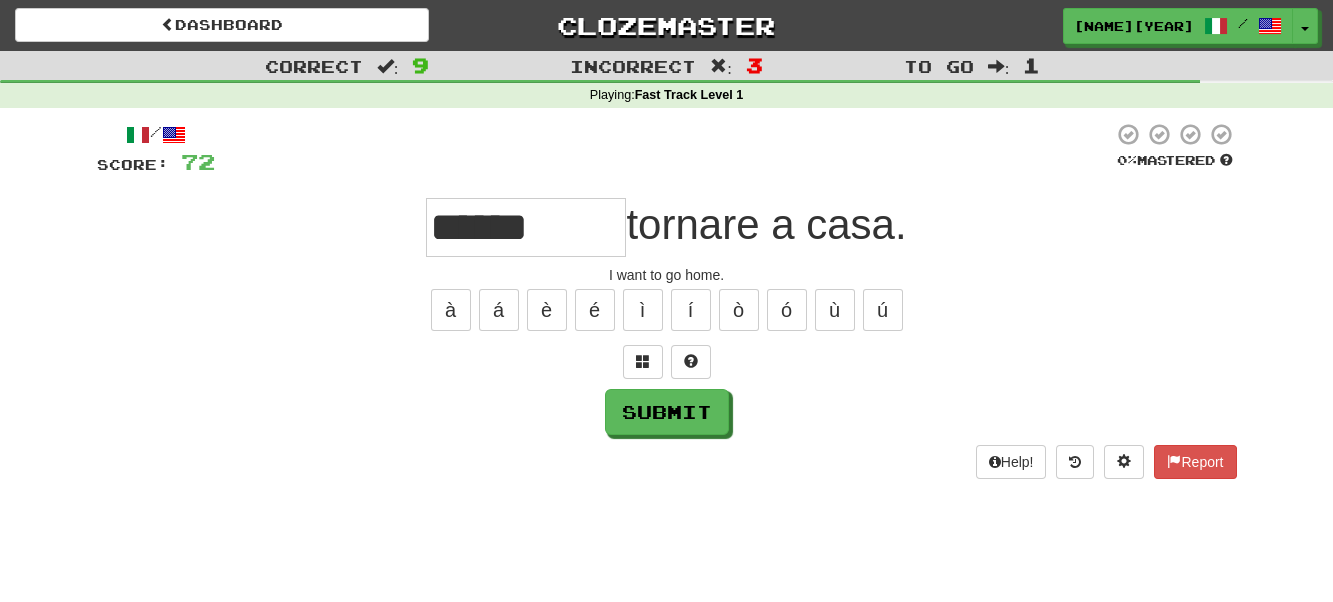 type on "******" 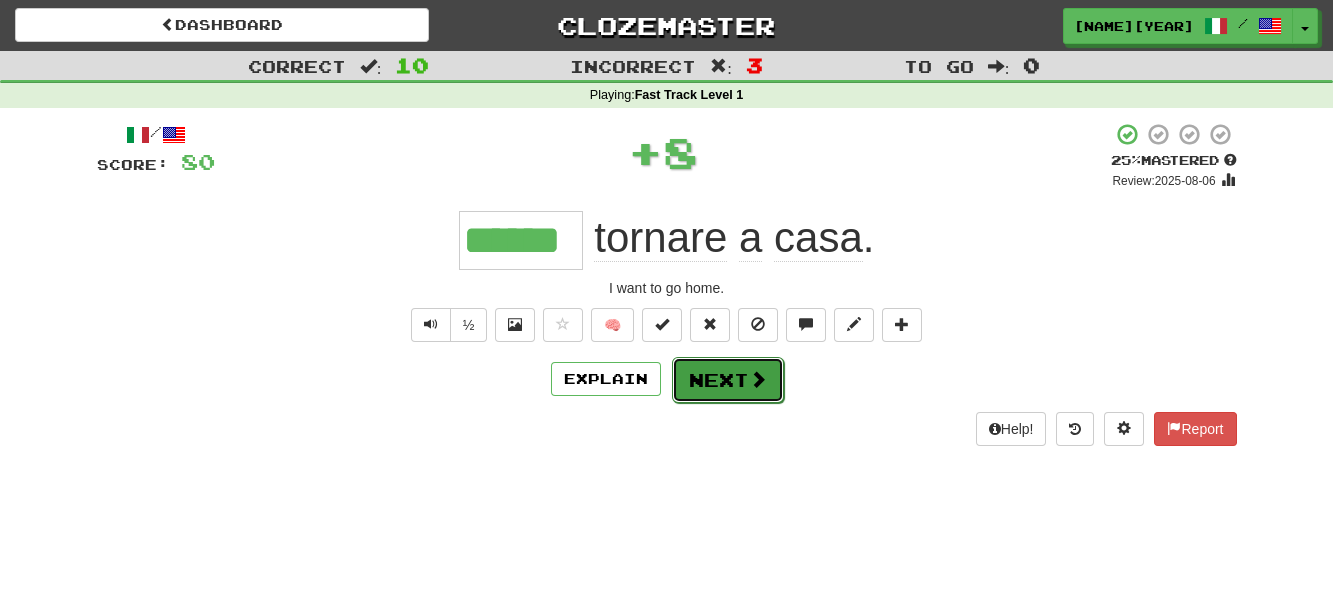 click at bounding box center [758, 379] 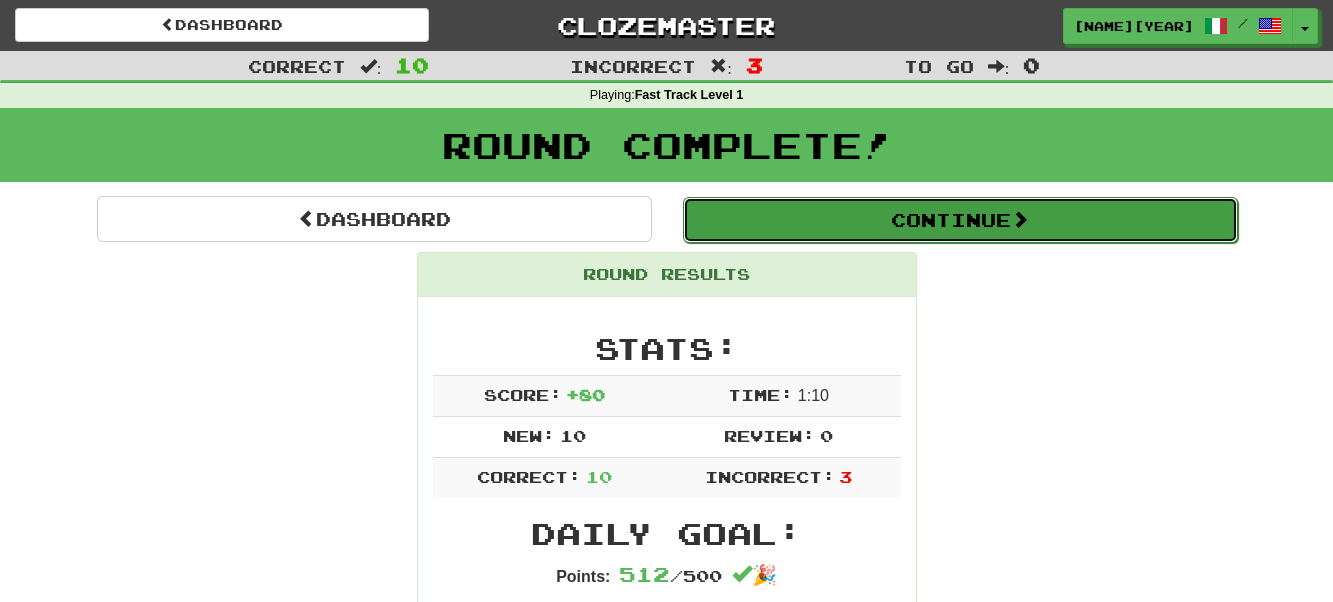 click on "Continue" at bounding box center [960, 220] 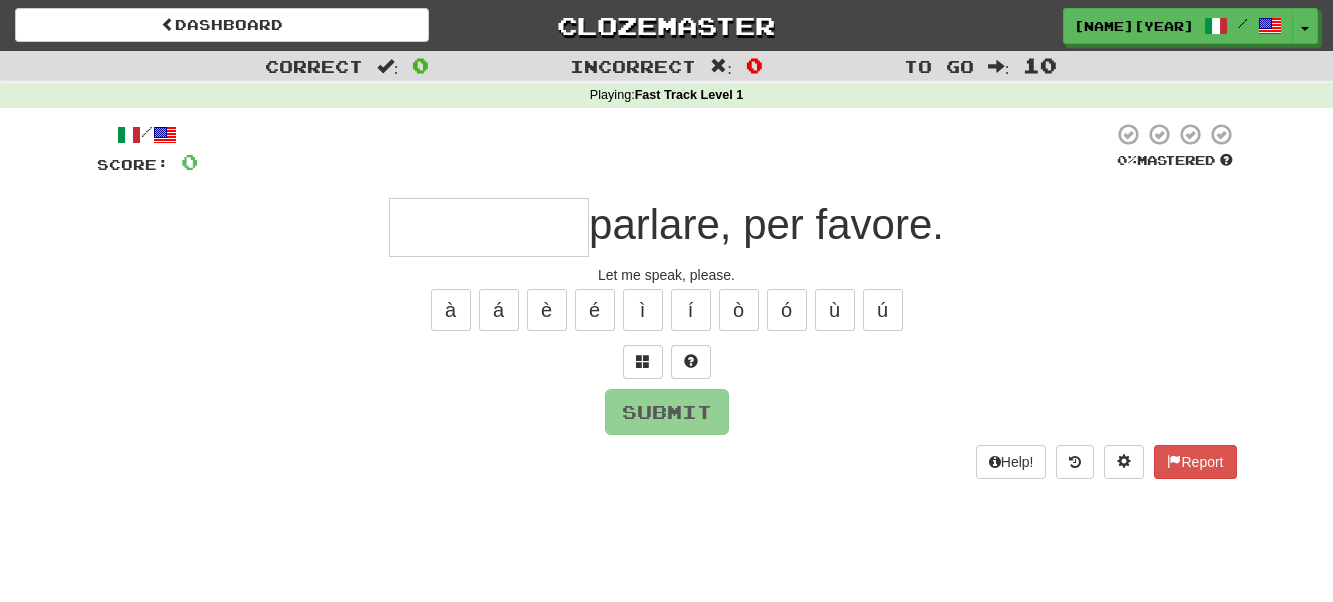 type on "********" 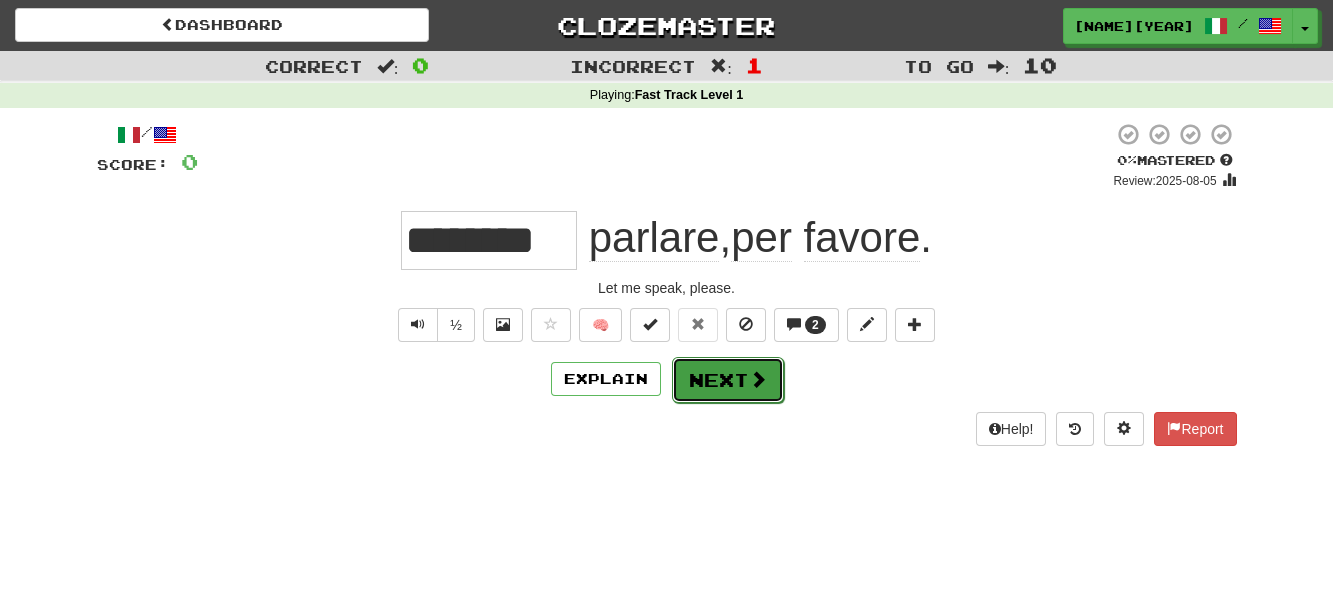 click on "Next" at bounding box center (728, 380) 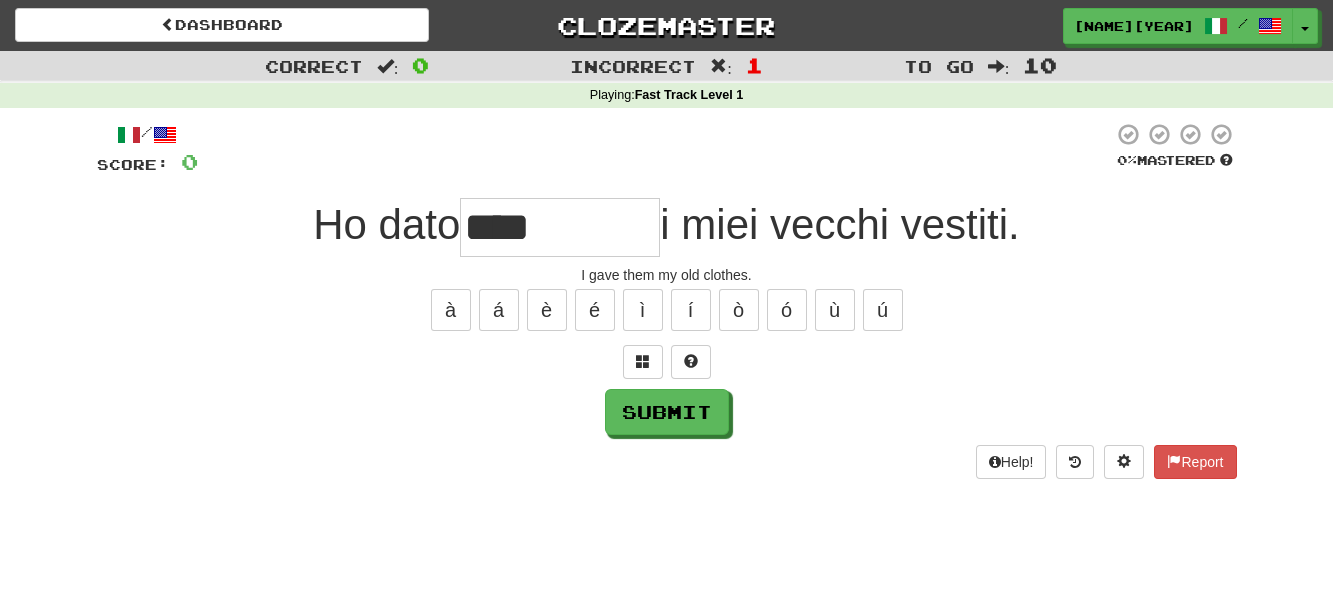 type on "****" 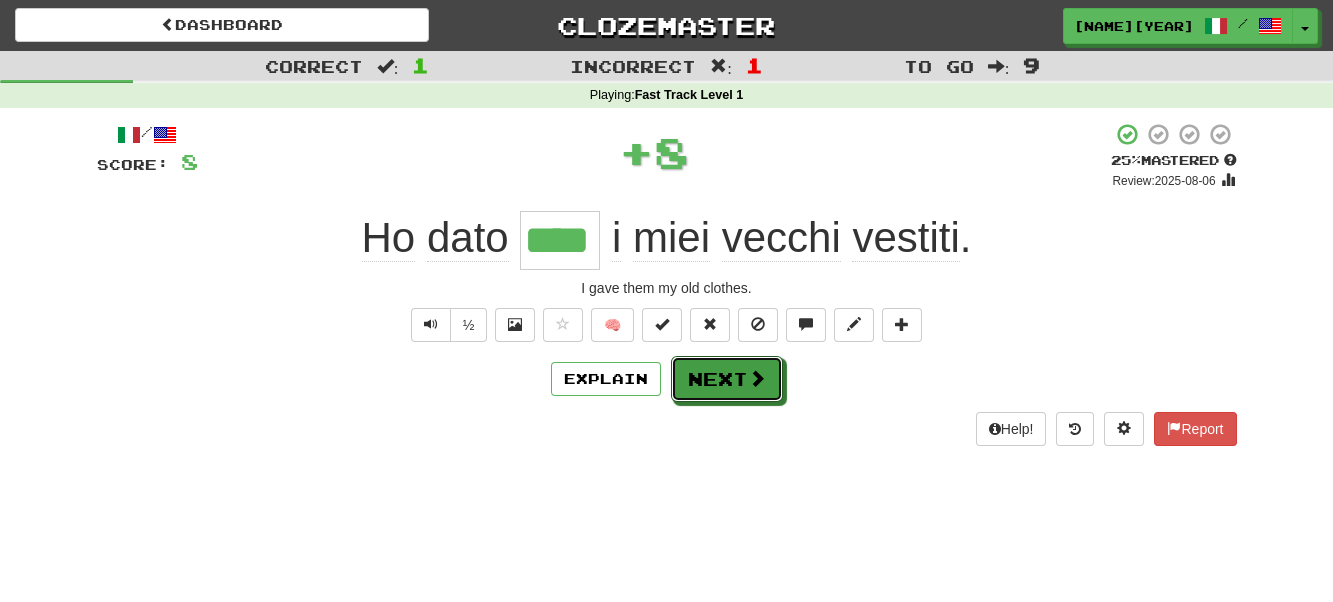 click on "Next" at bounding box center (727, 379) 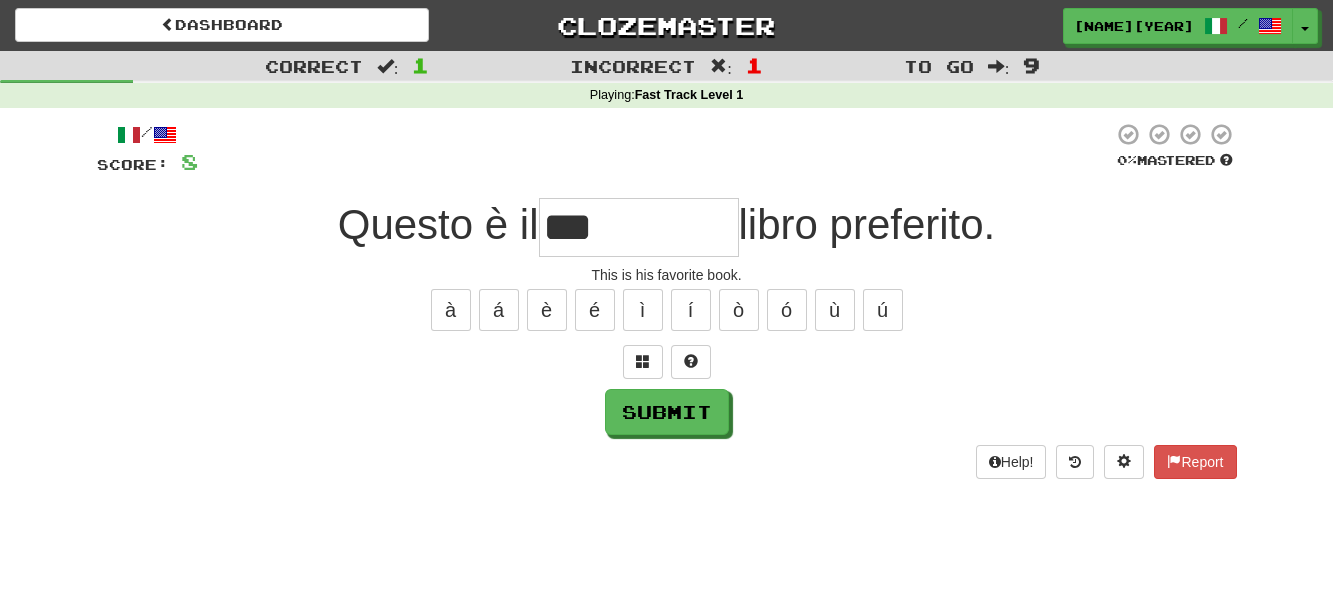 type on "***" 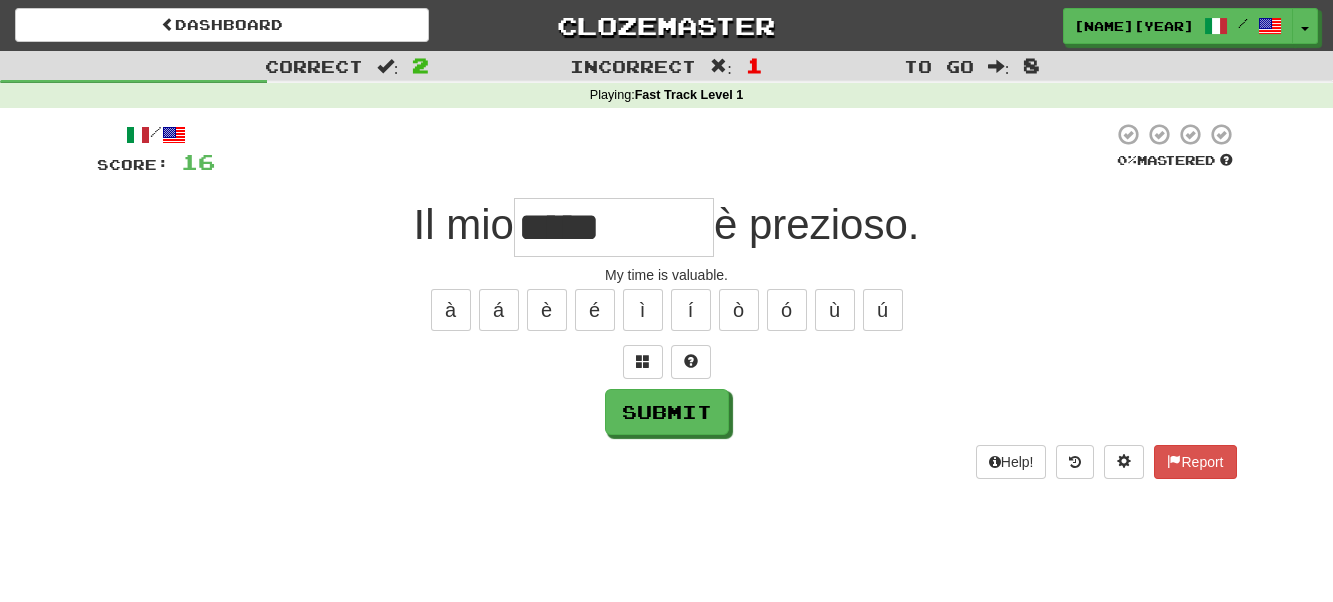 type on "*****" 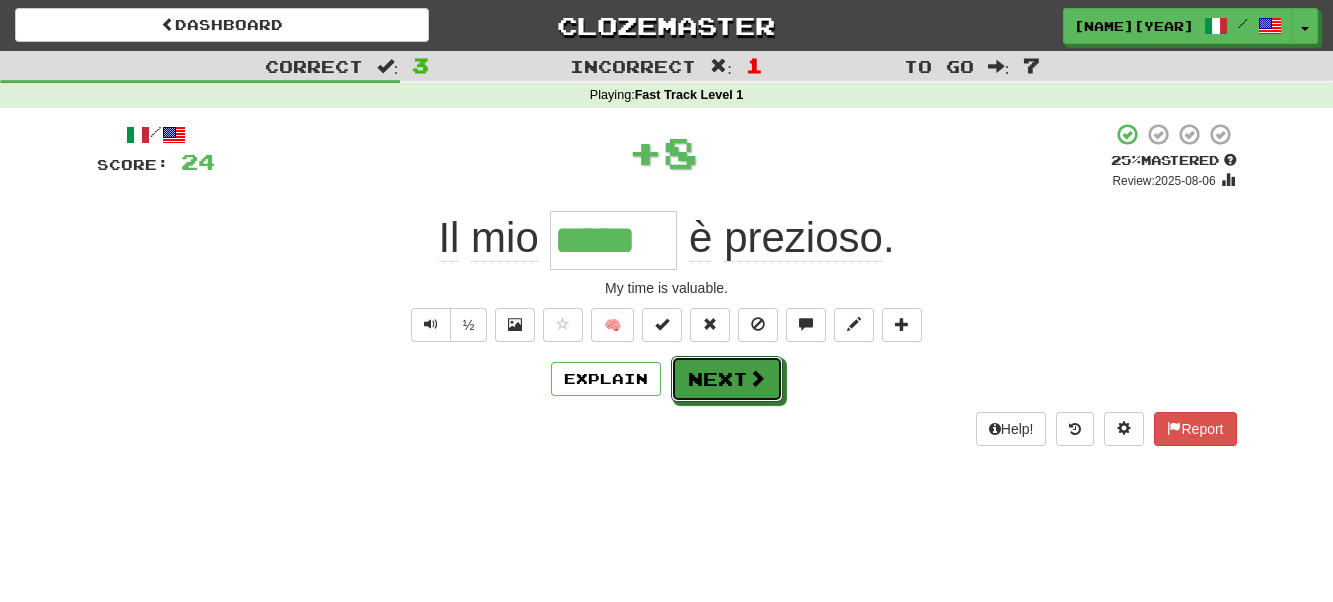 click on "Next" at bounding box center [727, 379] 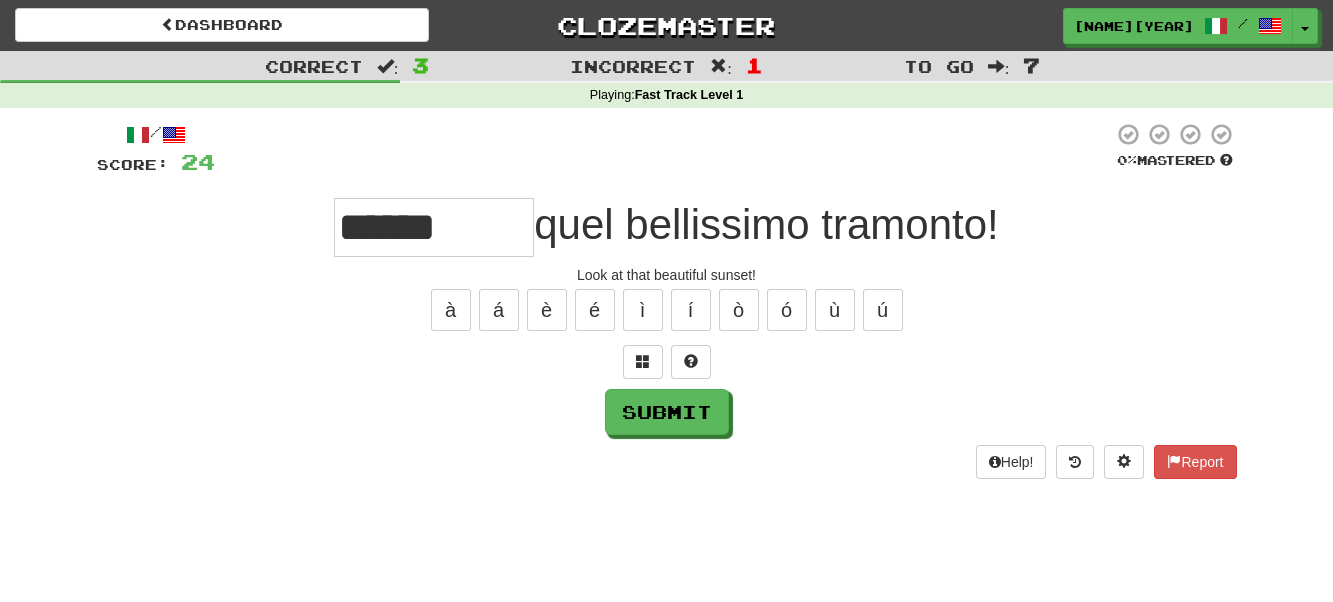 type on "******" 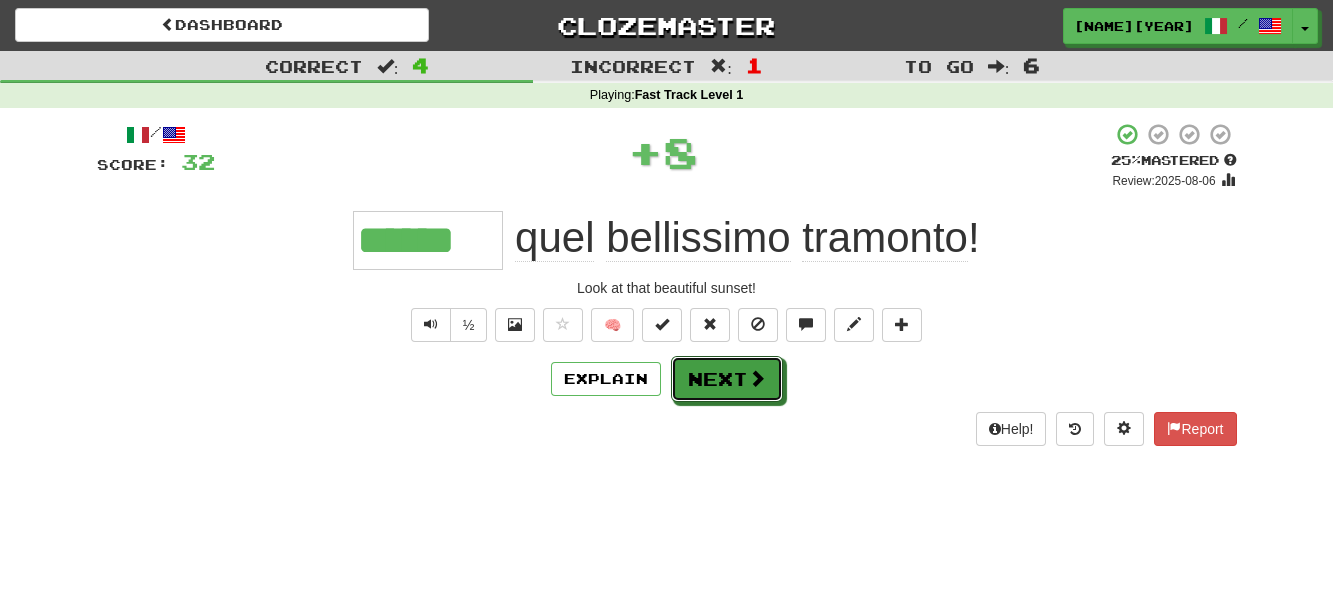 click on "Next" at bounding box center (727, 379) 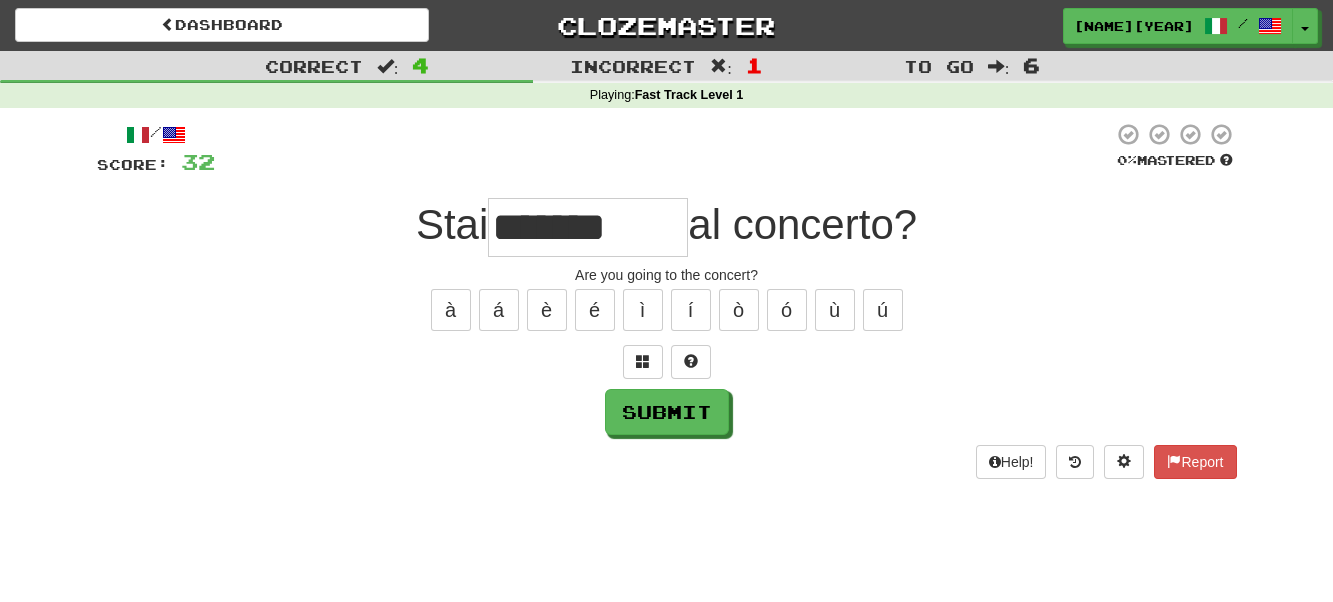type on "*******" 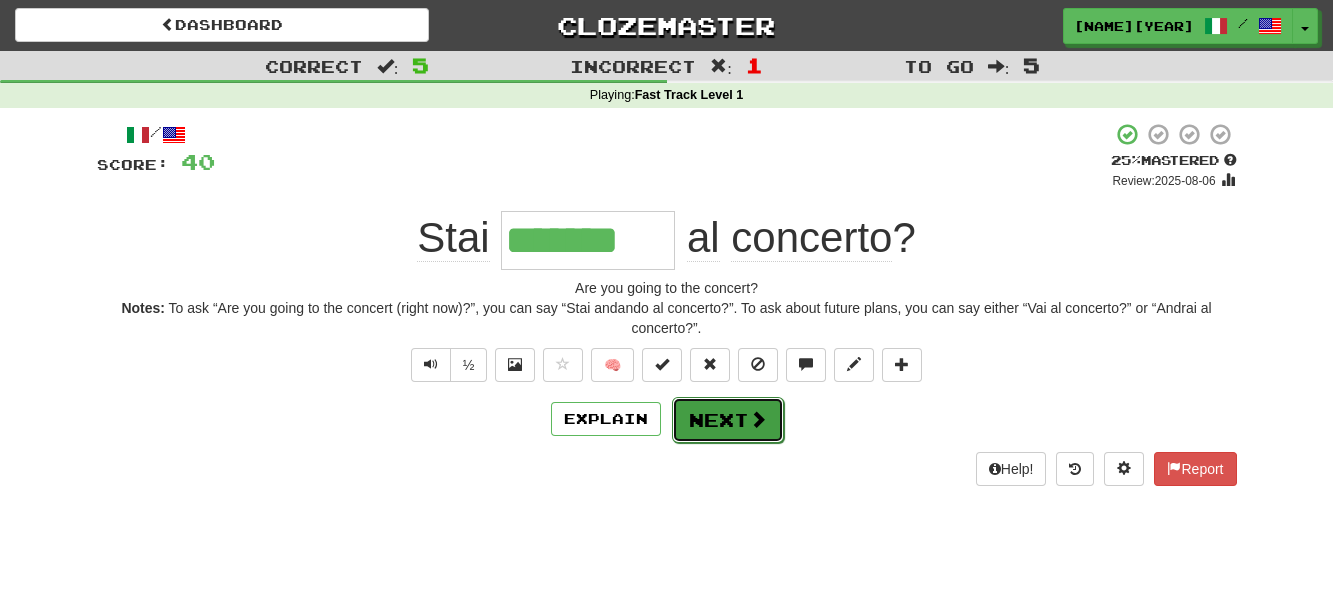 click on "Next" at bounding box center (728, 420) 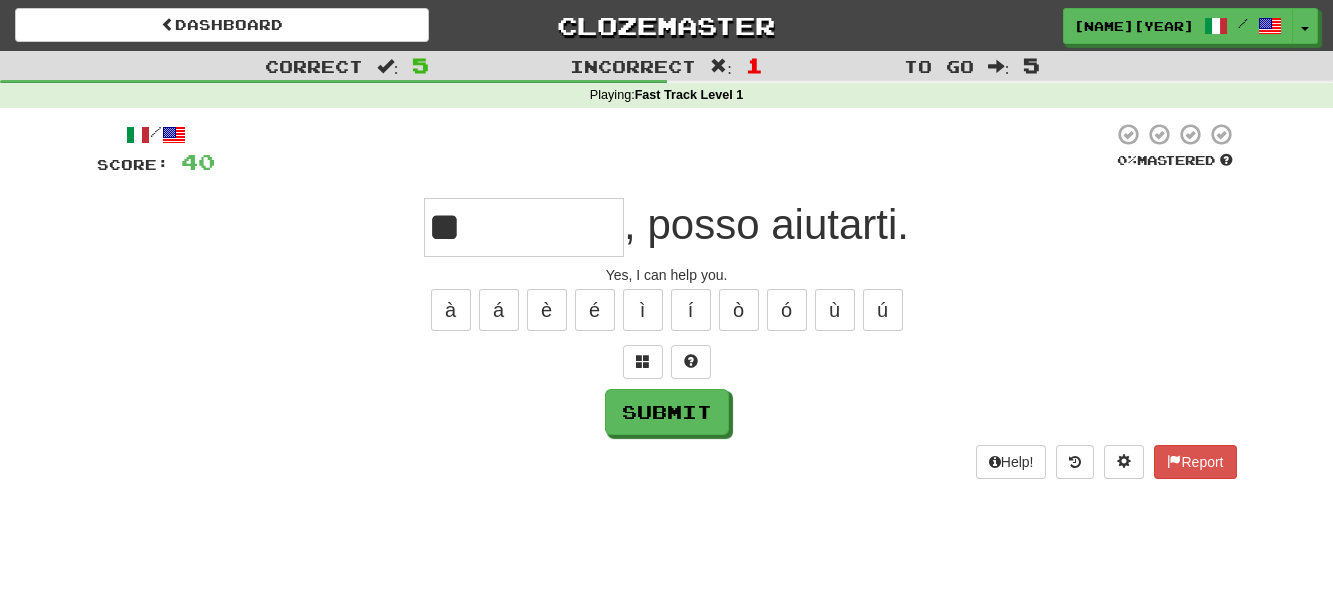 type on "**" 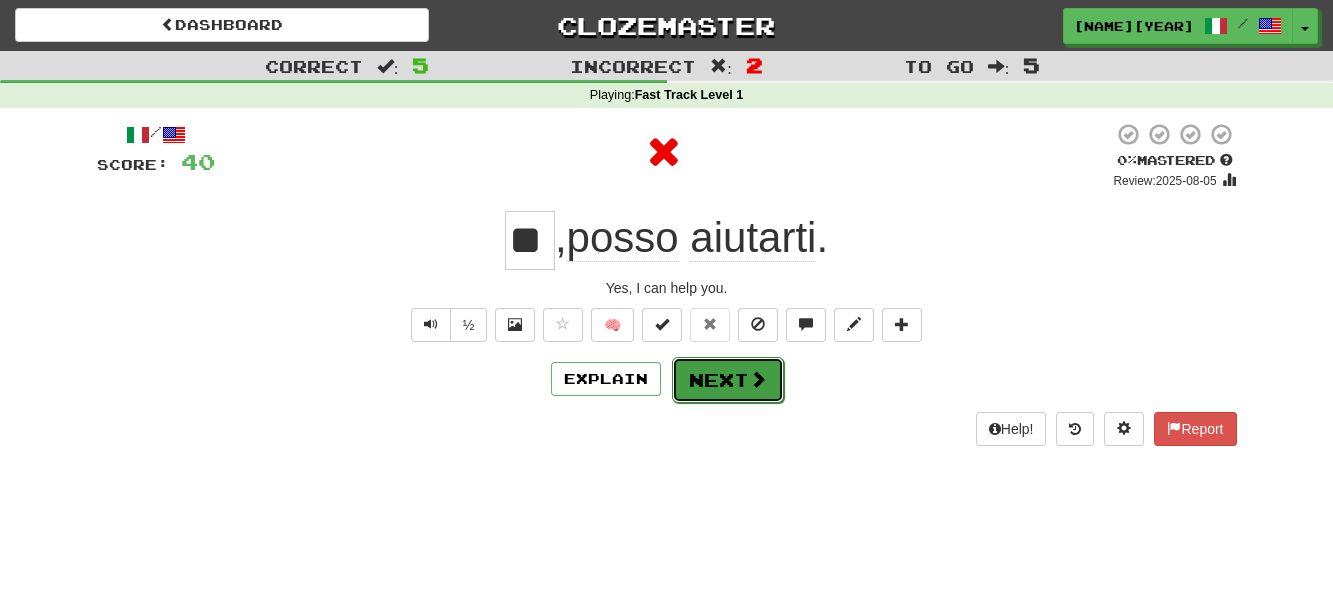 click on "Next" at bounding box center (728, 380) 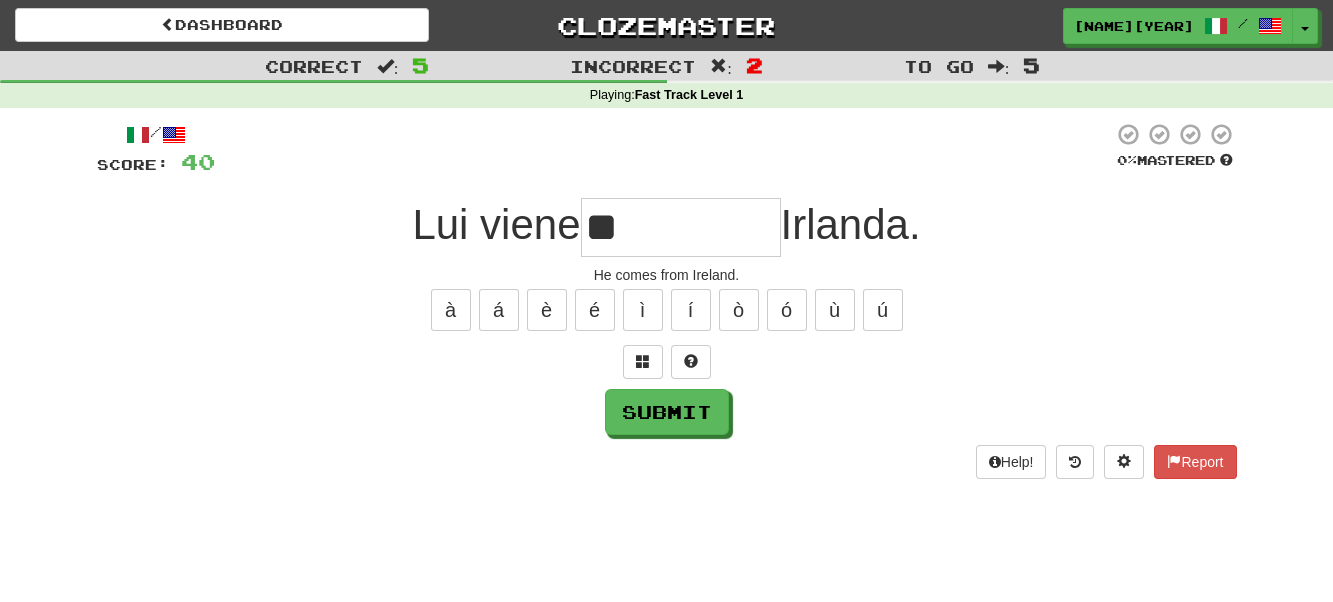 type on "*****" 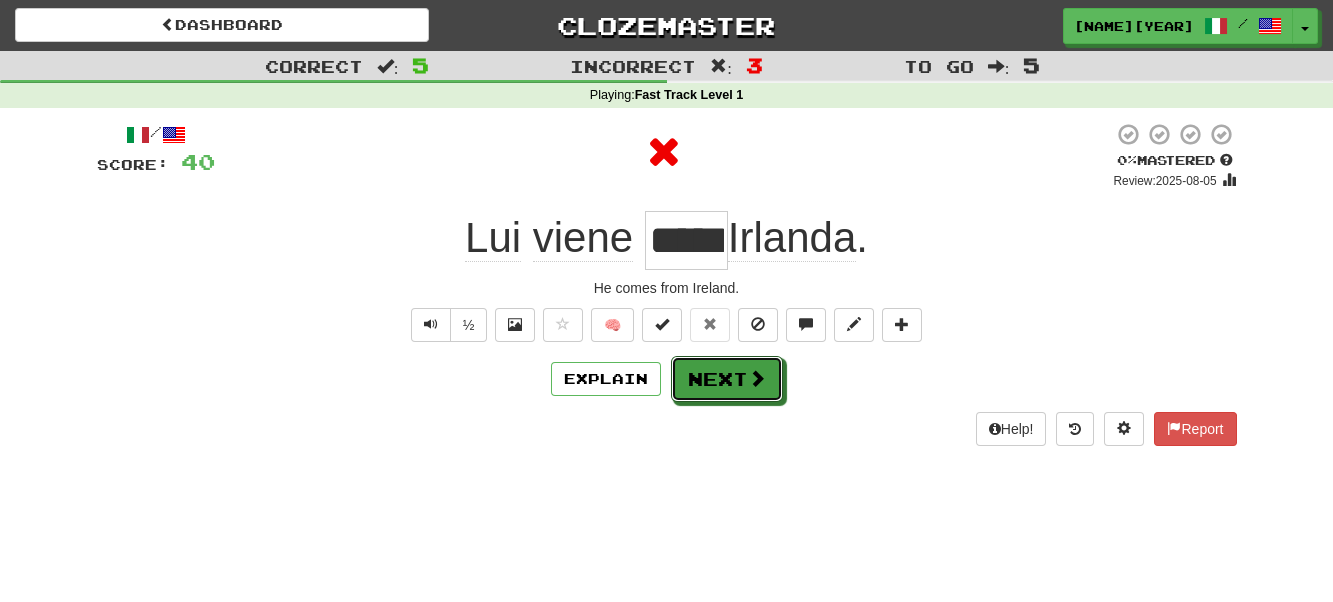 click on "Next" at bounding box center [727, 379] 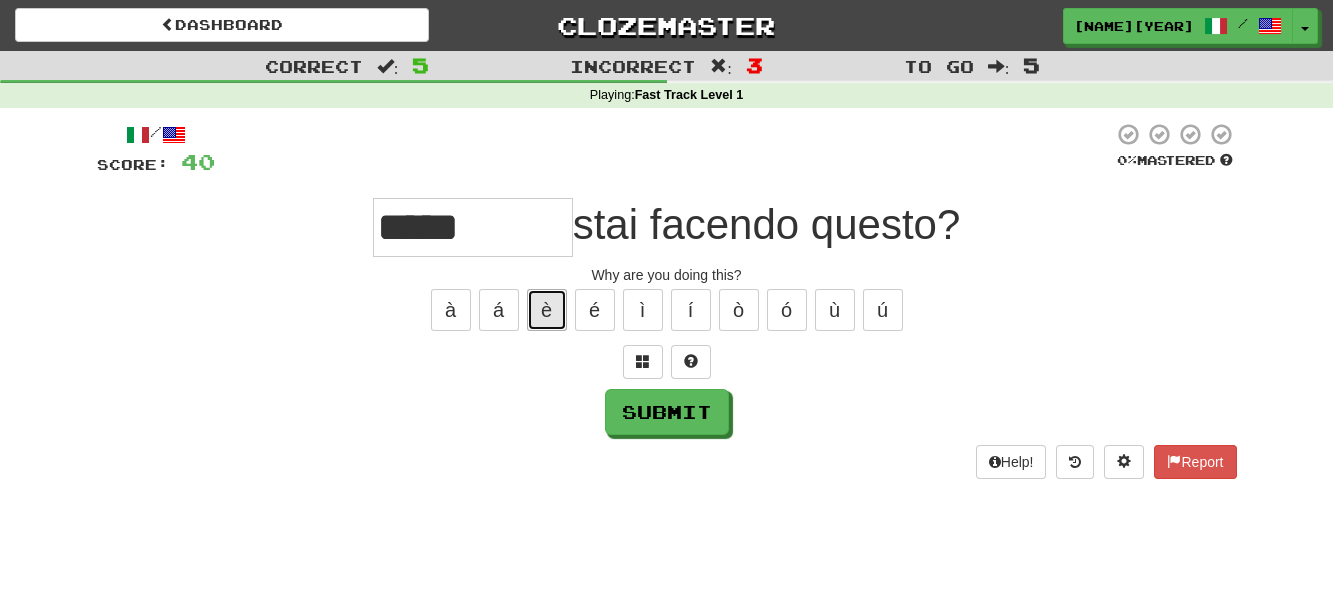 click on "è" at bounding box center [547, 310] 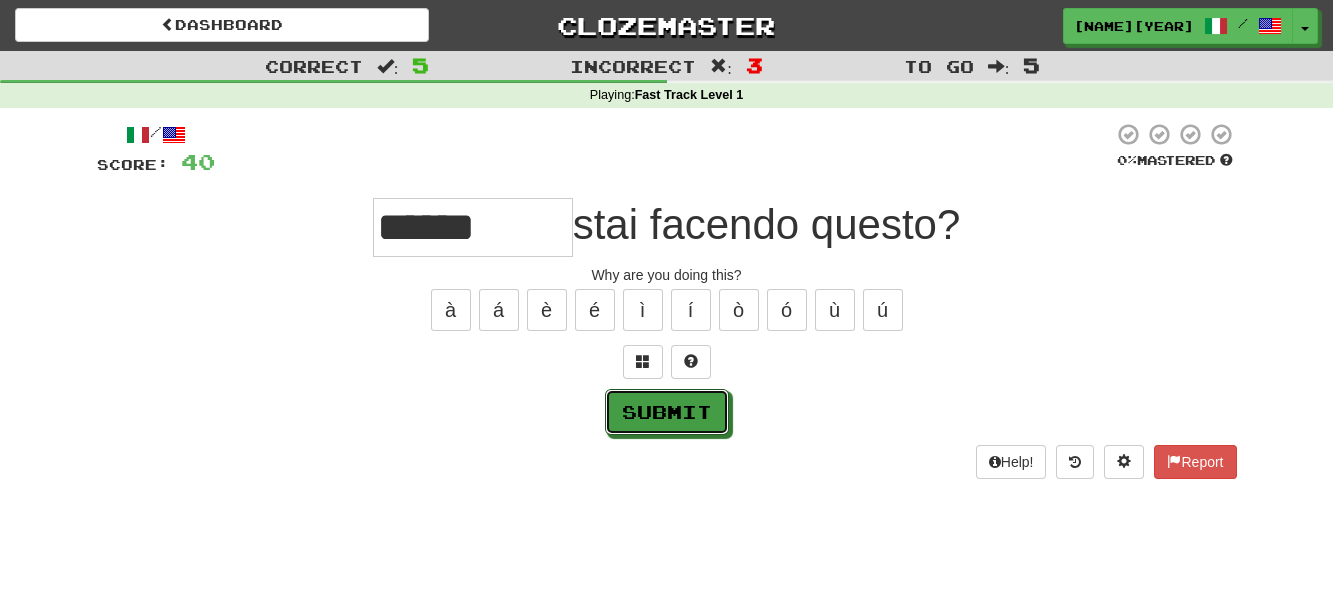 click on "Submit" at bounding box center (667, 412) 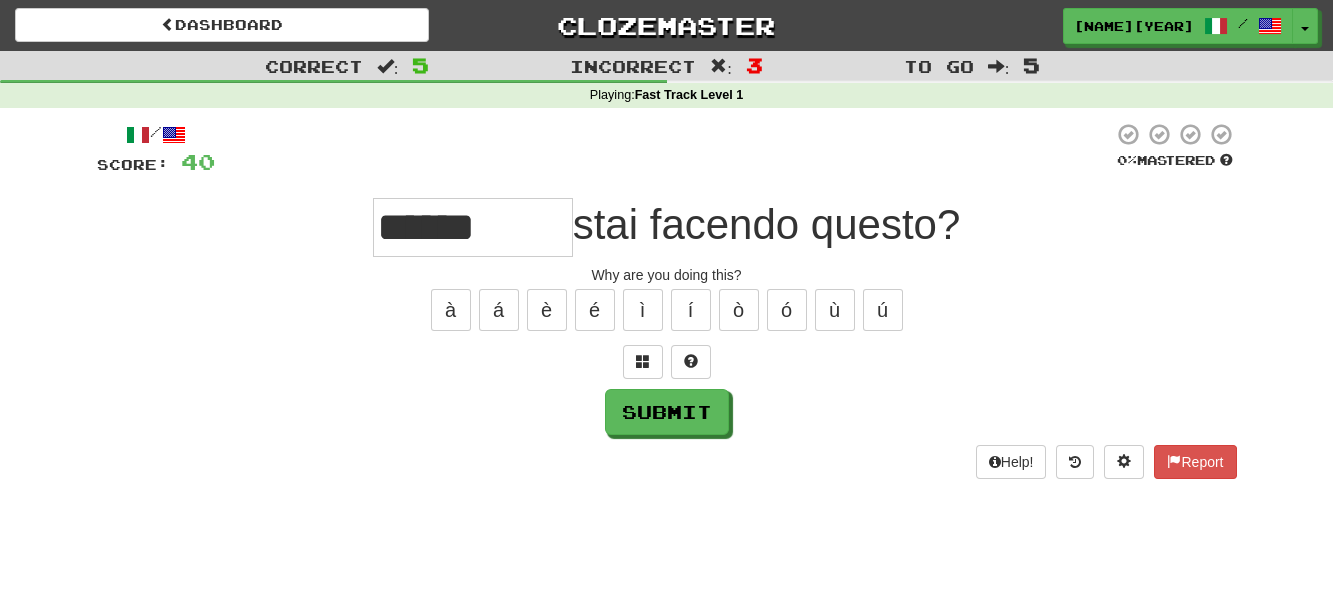 type on "******" 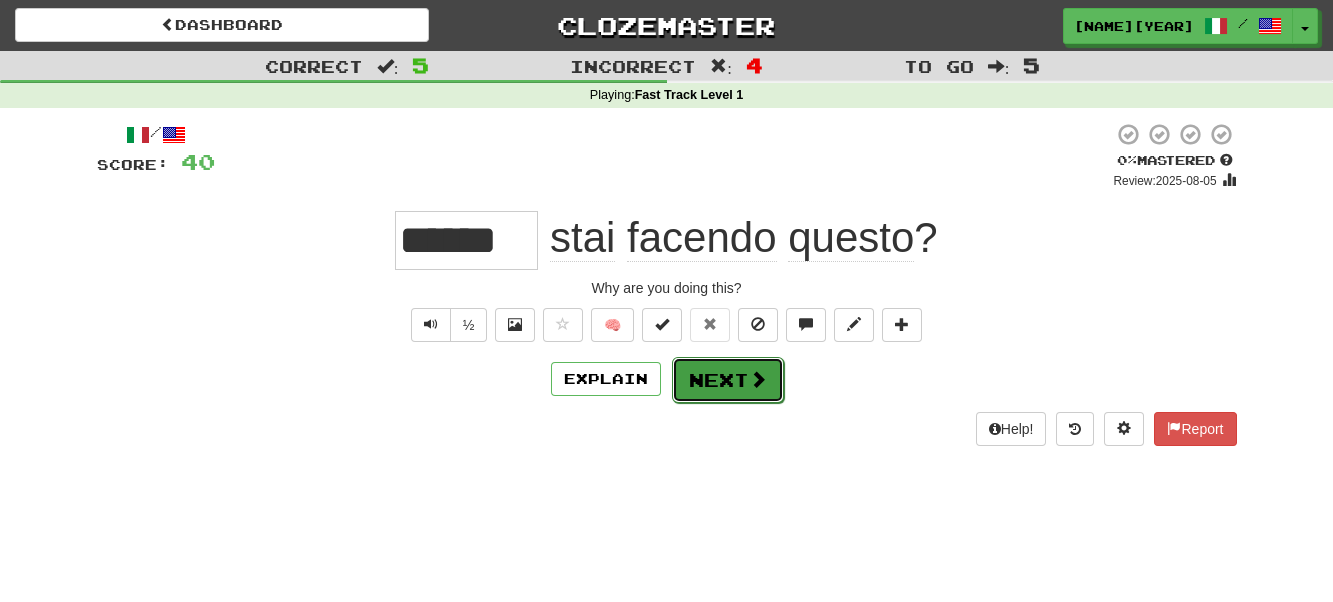 click on "Next" at bounding box center [728, 380] 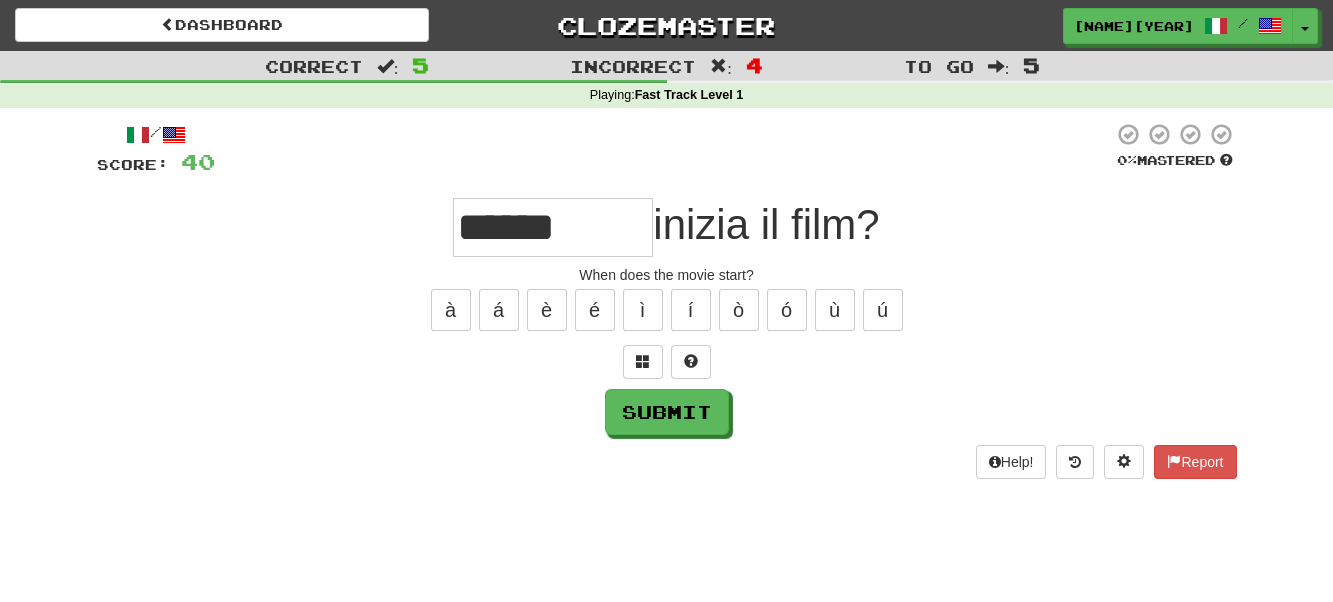 type on "******" 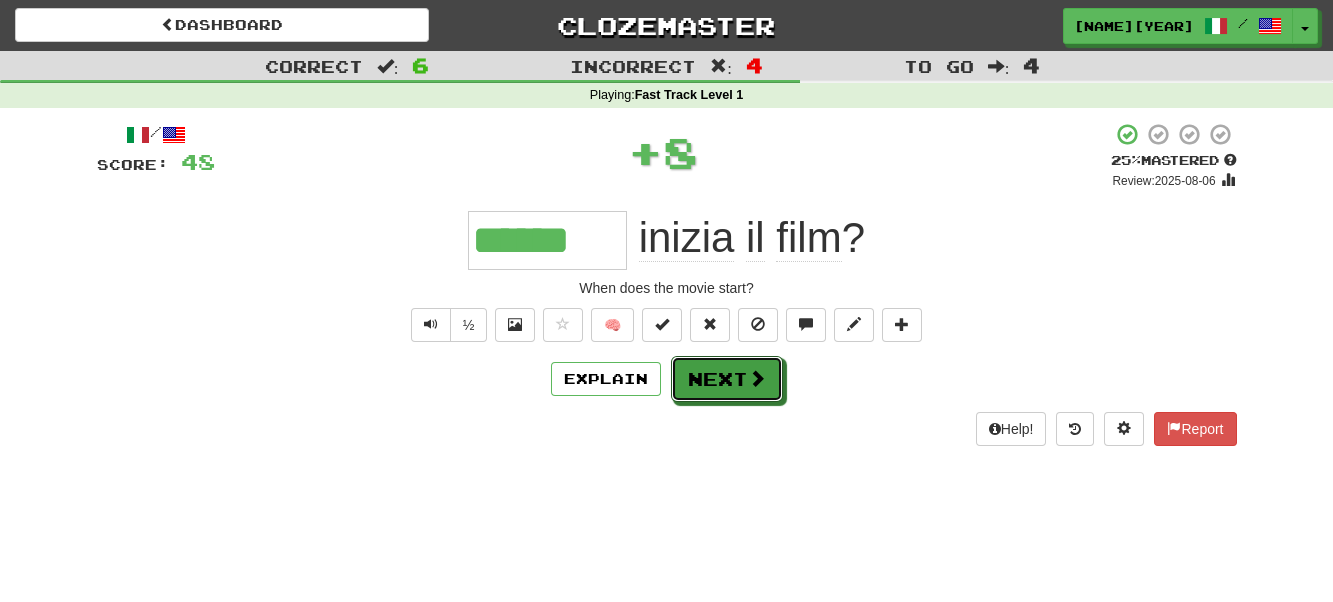 click on "Next" at bounding box center (727, 379) 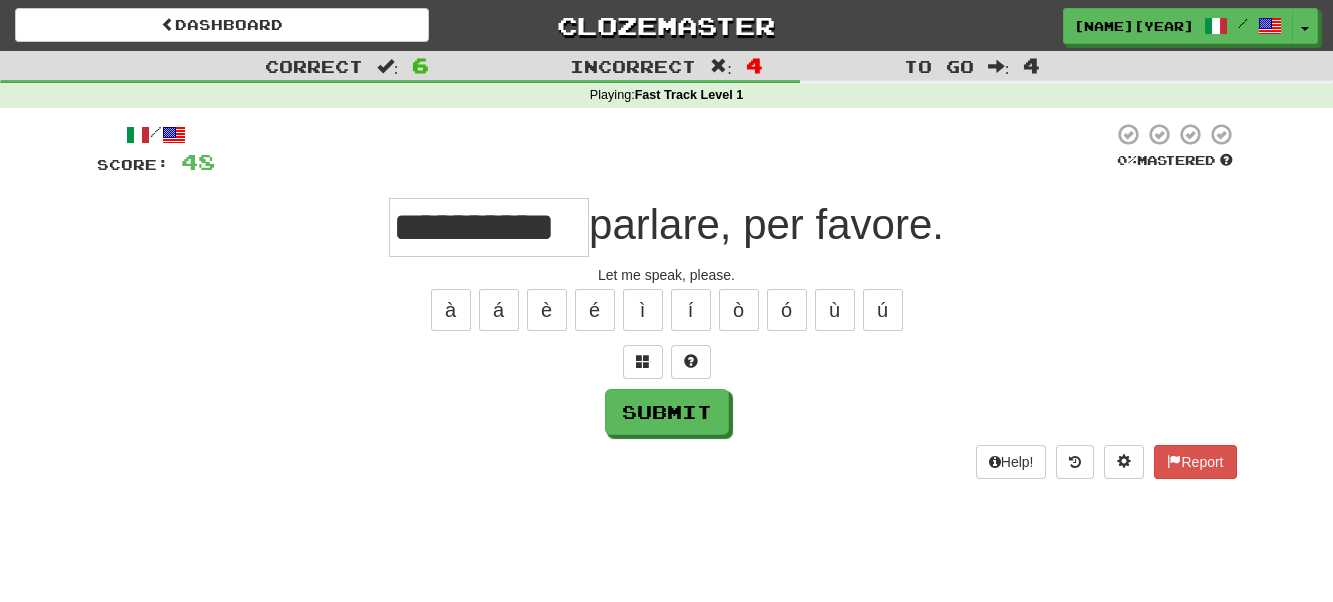 scroll, scrollTop: 0, scrollLeft: 8, axis: horizontal 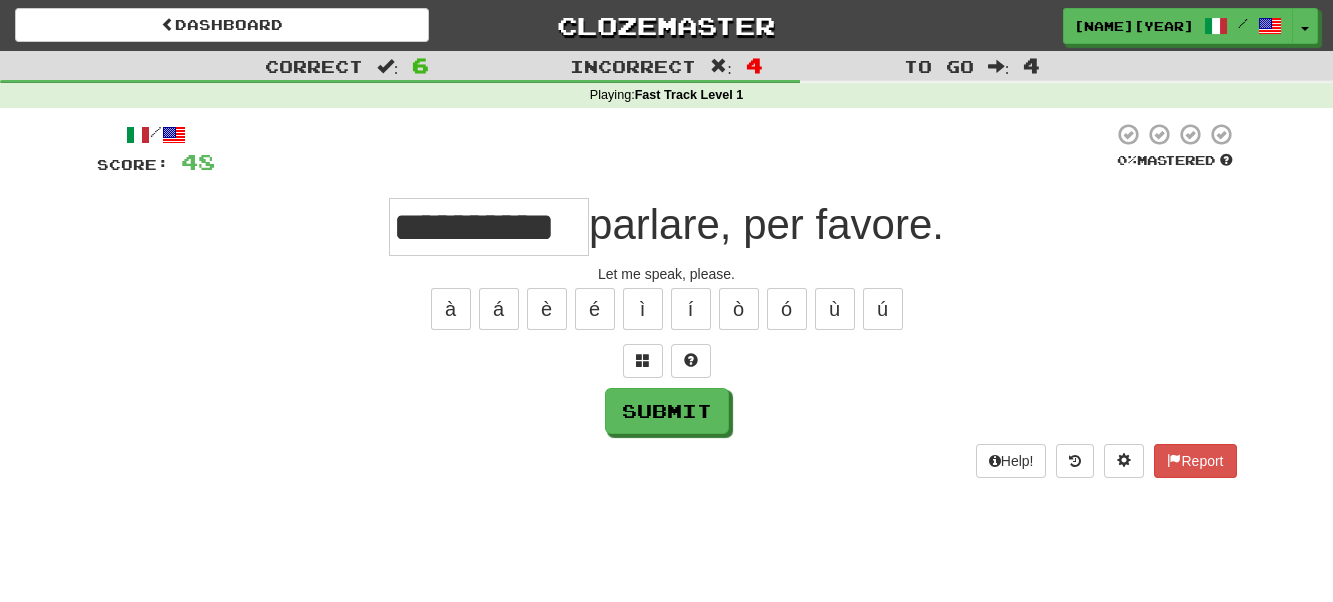 type on "********" 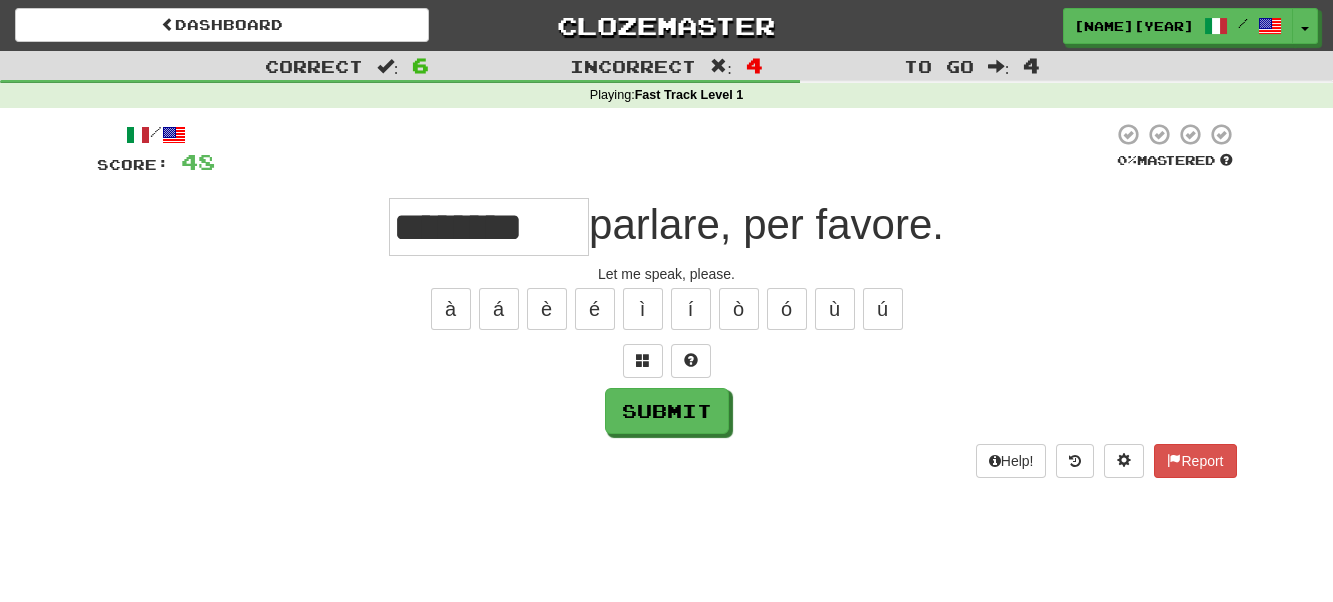 scroll, scrollTop: 0, scrollLeft: 0, axis: both 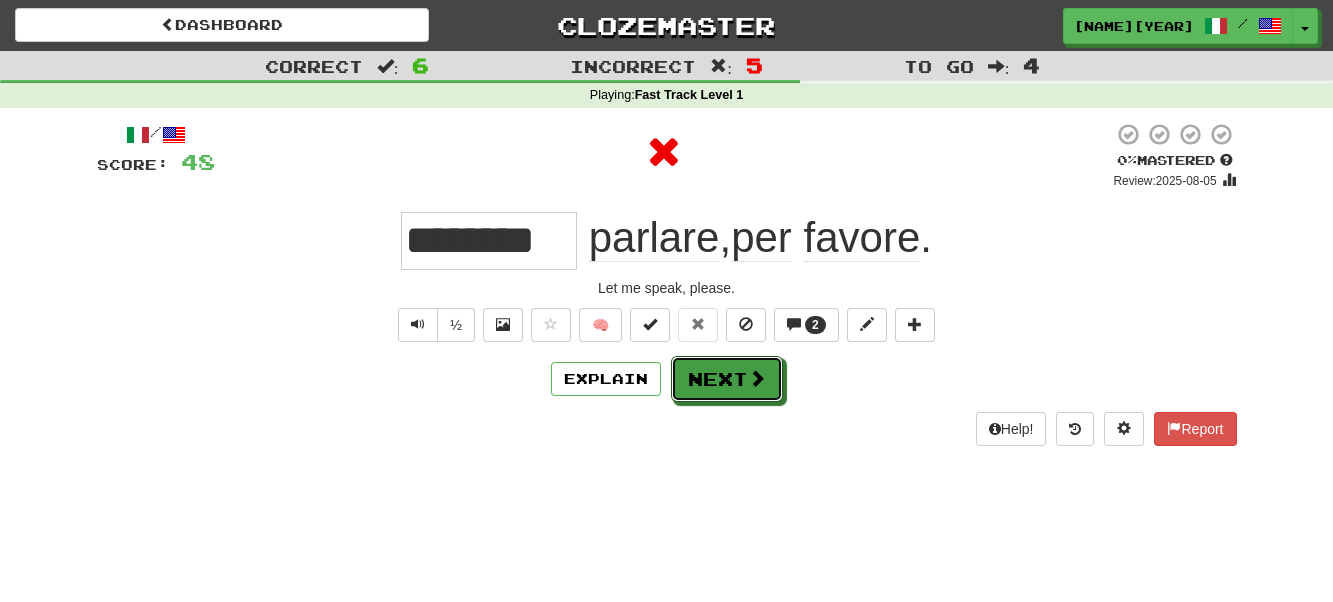 click on "Next" at bounding box center [727, 379] 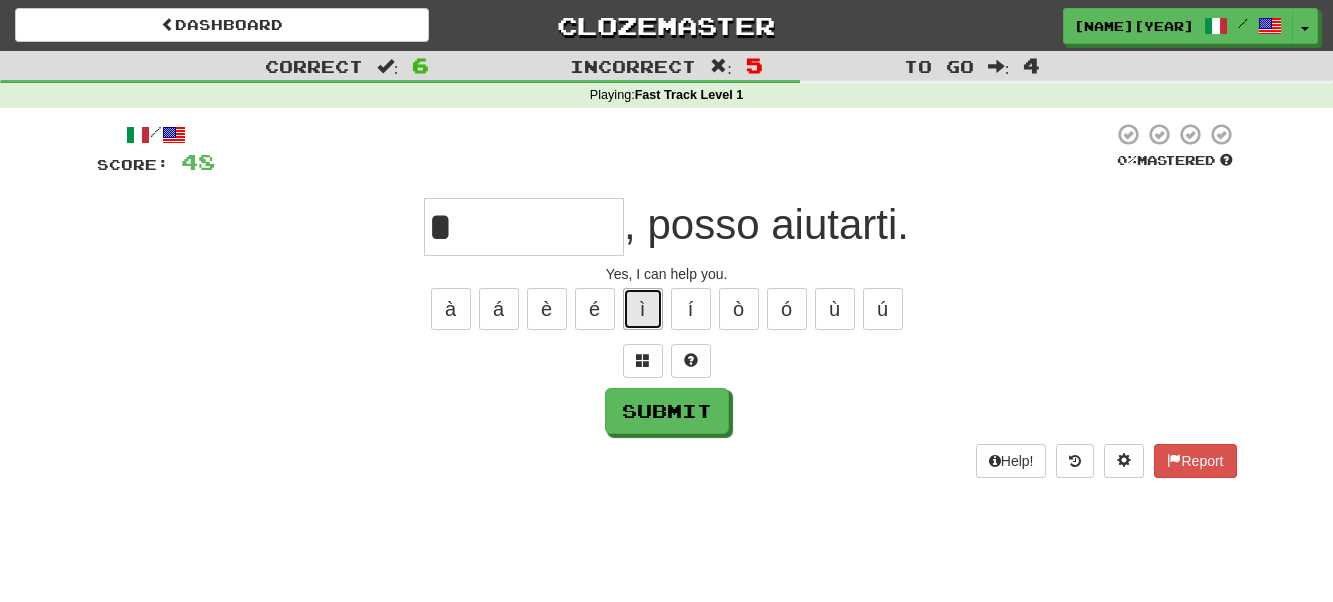 click on "ì" at bounding box center [643, 309] 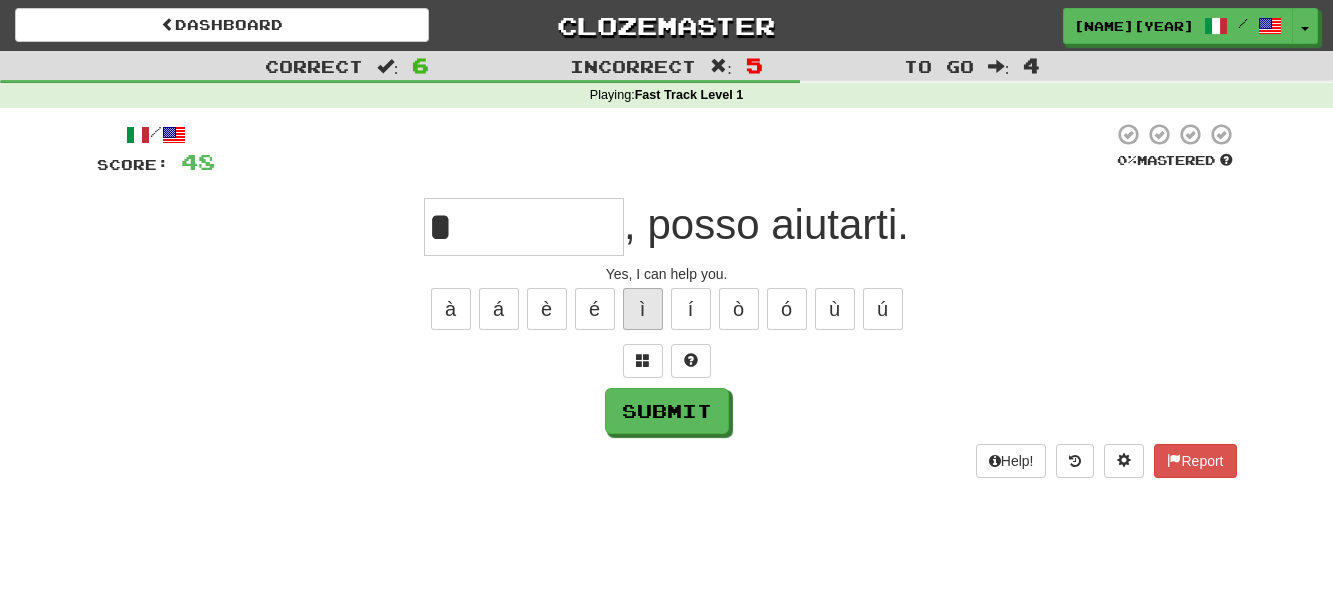 type on "**" 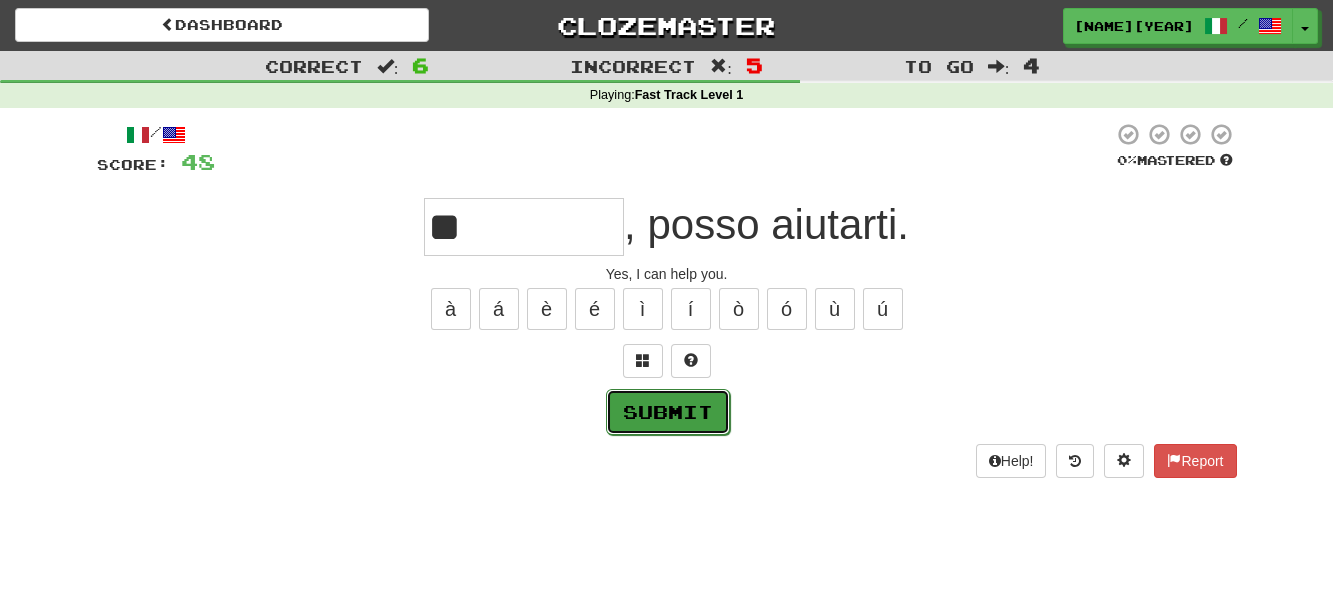 click on "Submit" at bounding box center [668, 412] 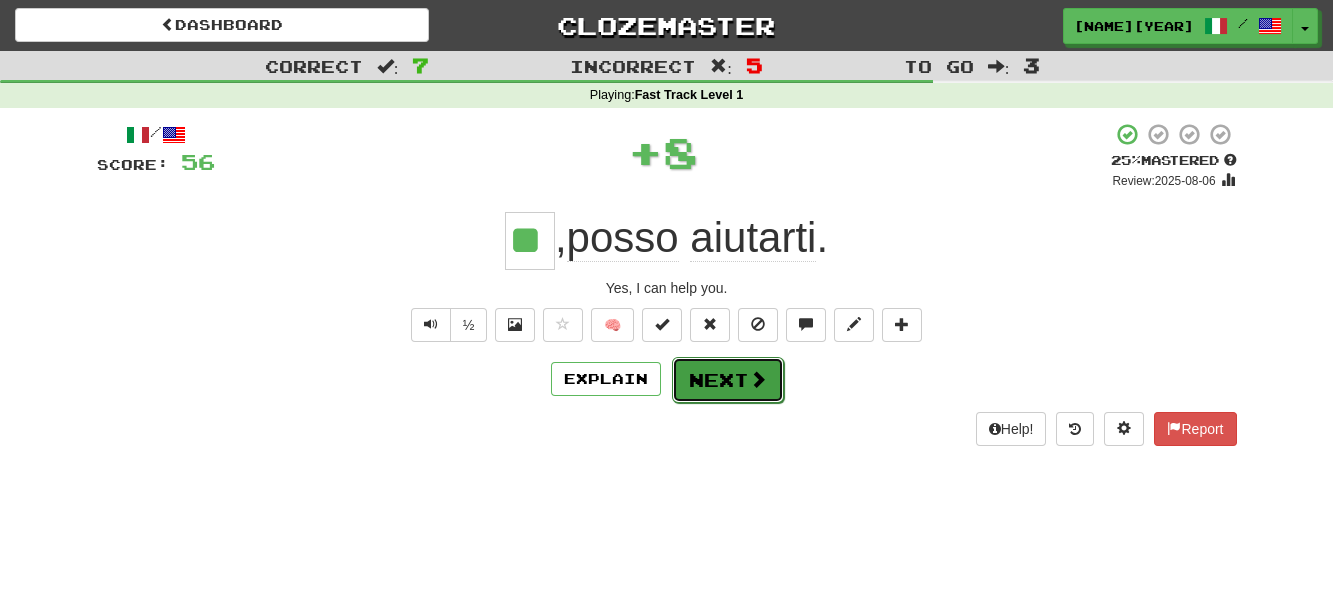 click on "Next" at bounding box center [728, 380] 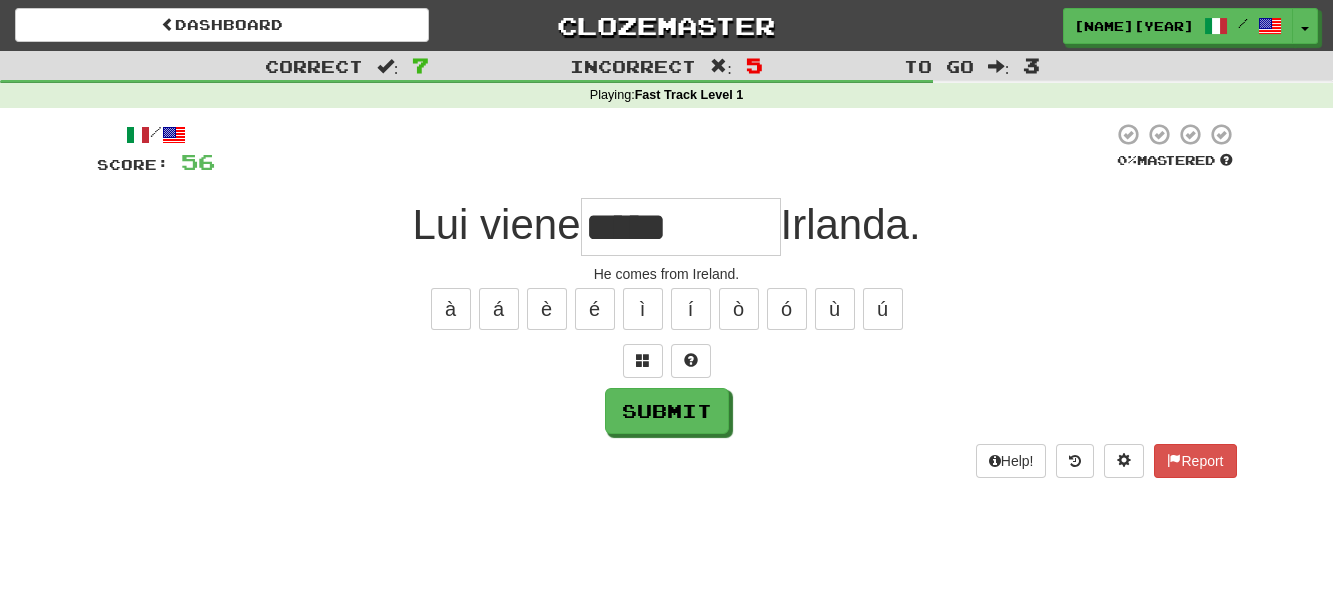 type on "*****" 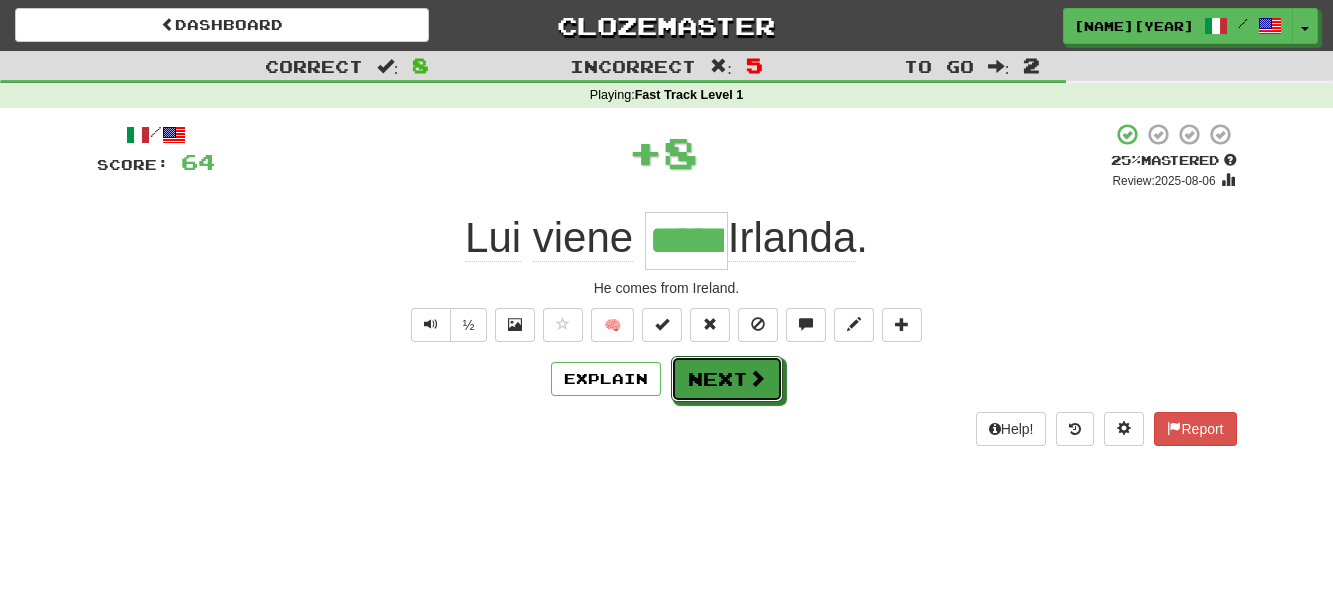 click on "Next" at bounding box center (727, 379) 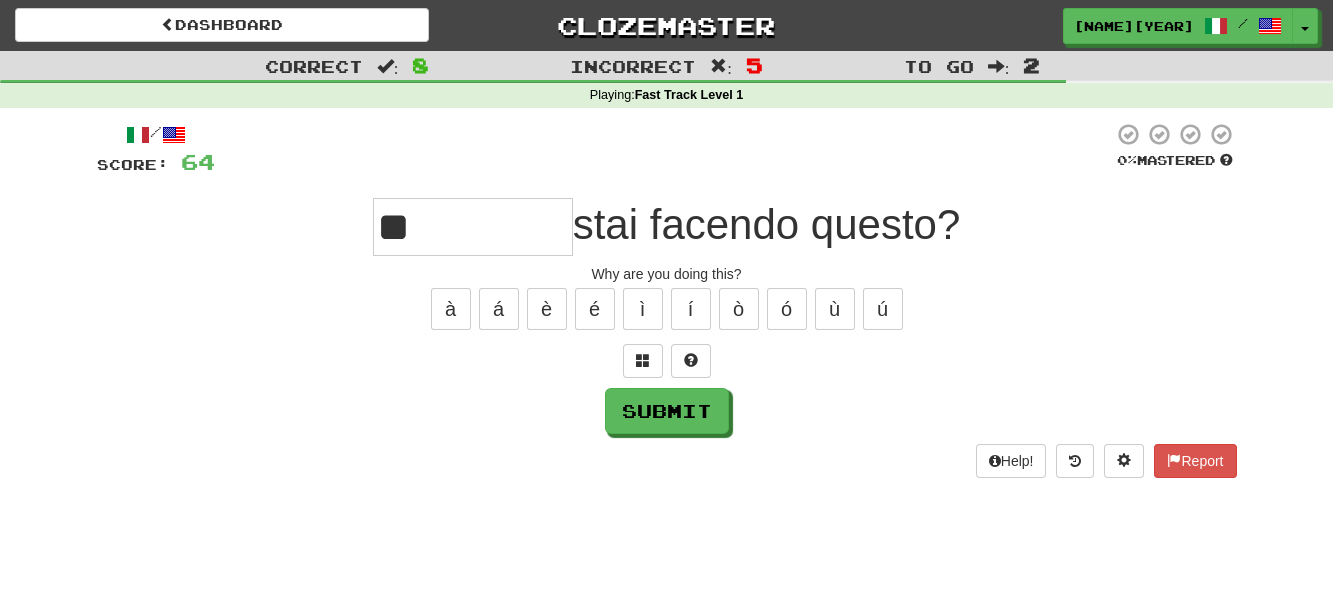 type on "*" 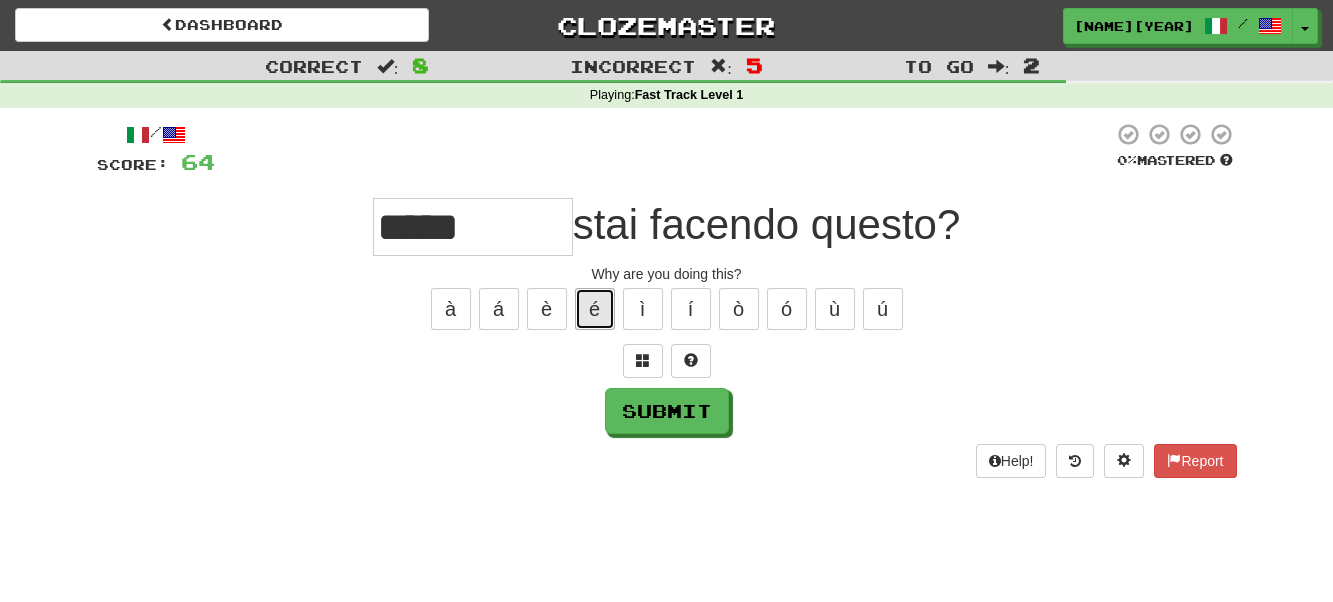 drag, startPoint x: 602, startPoint y: 311, endPoint x: 593, endPoint y: 318, distance: 11.401754 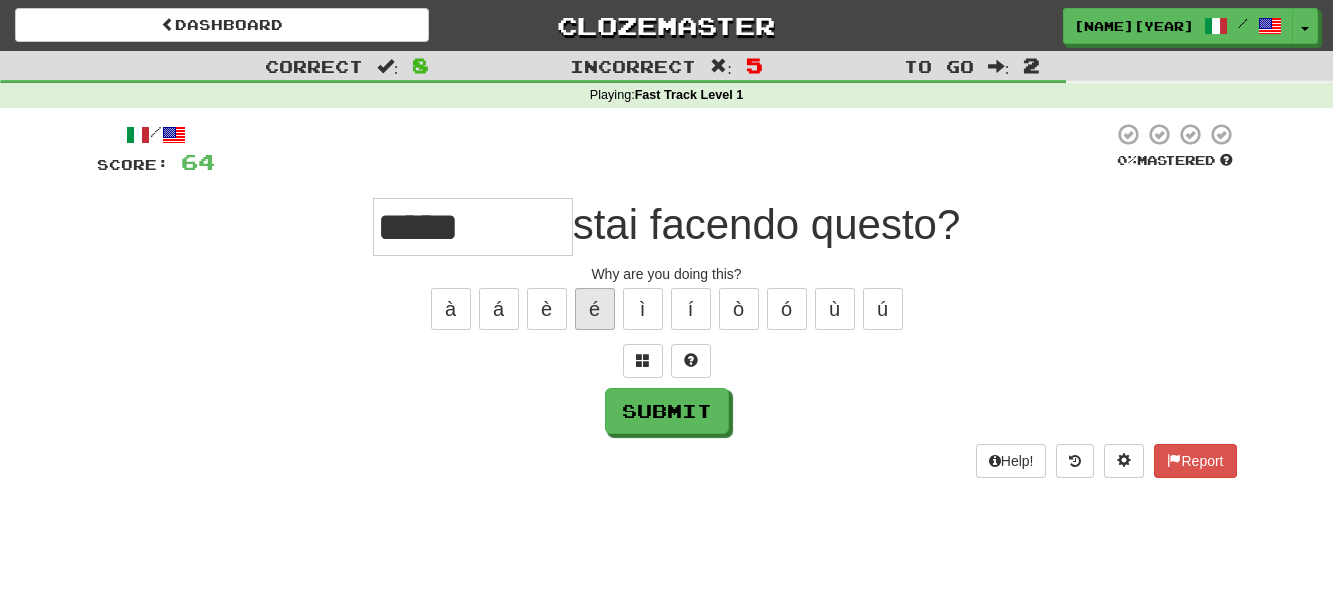 type on "******" 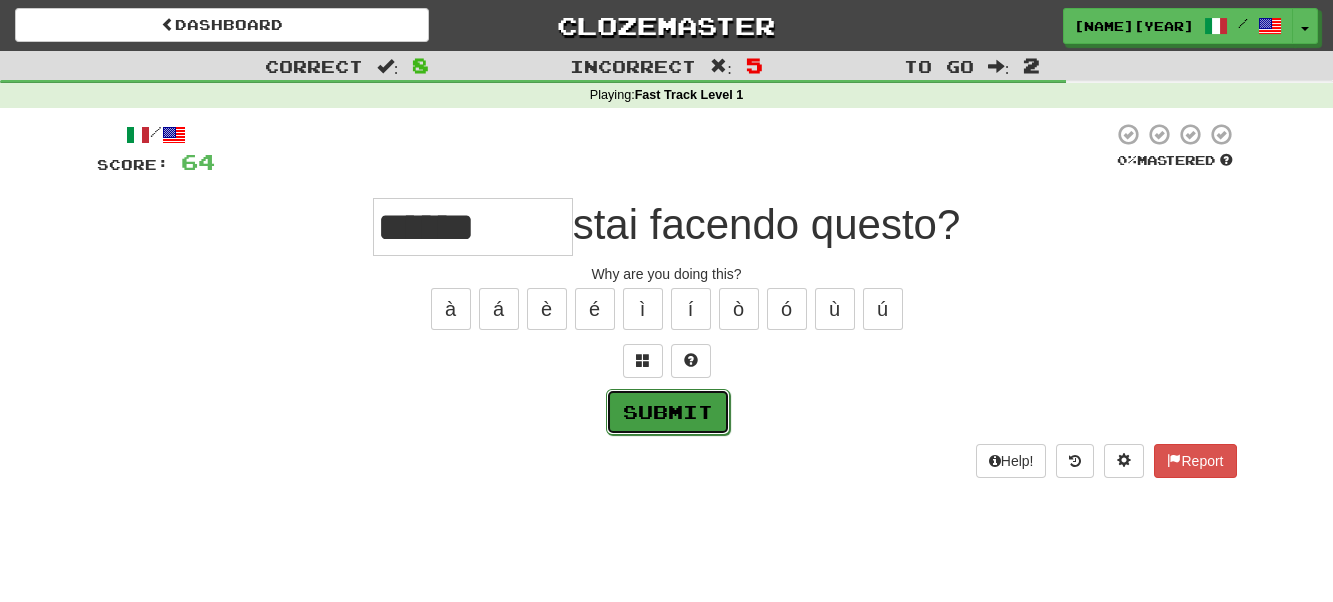 click on "Submit" at bounding box center (668, 412) 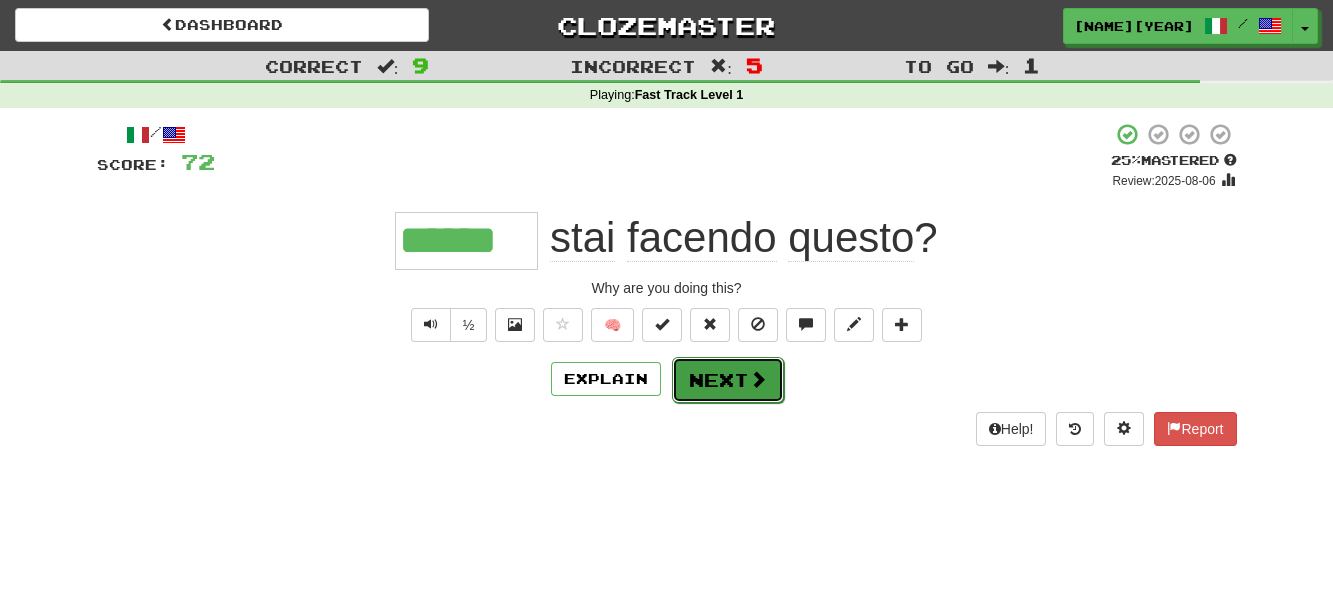 click at bounding box center (758, 379) 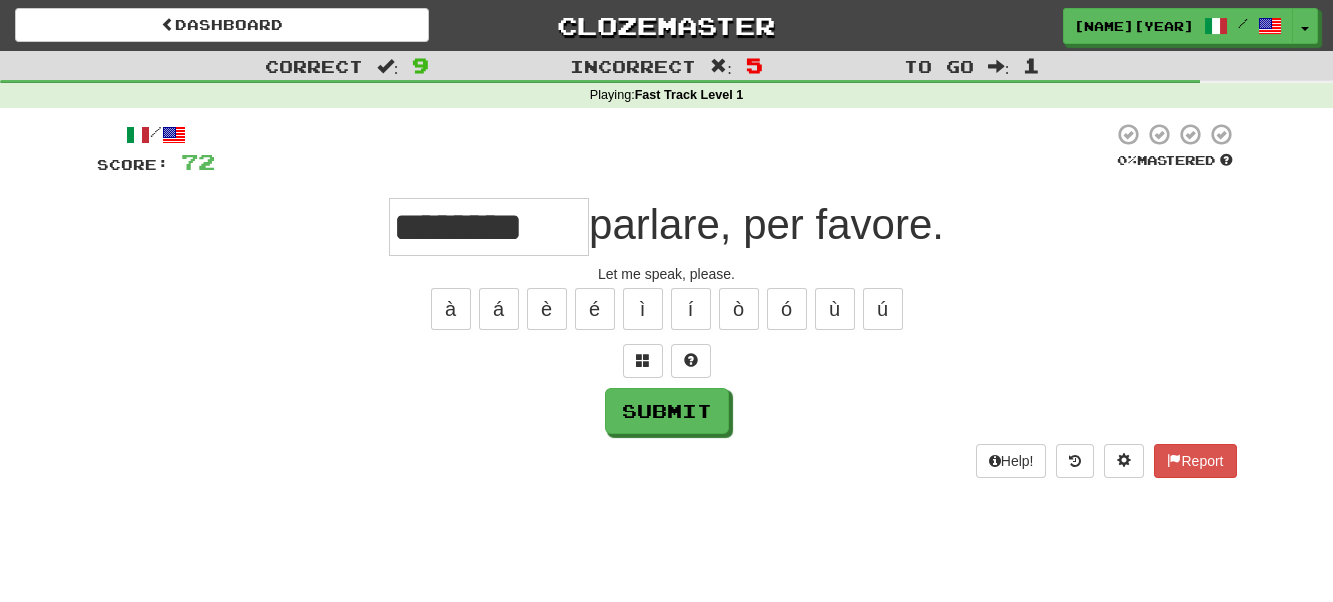 type on "********" 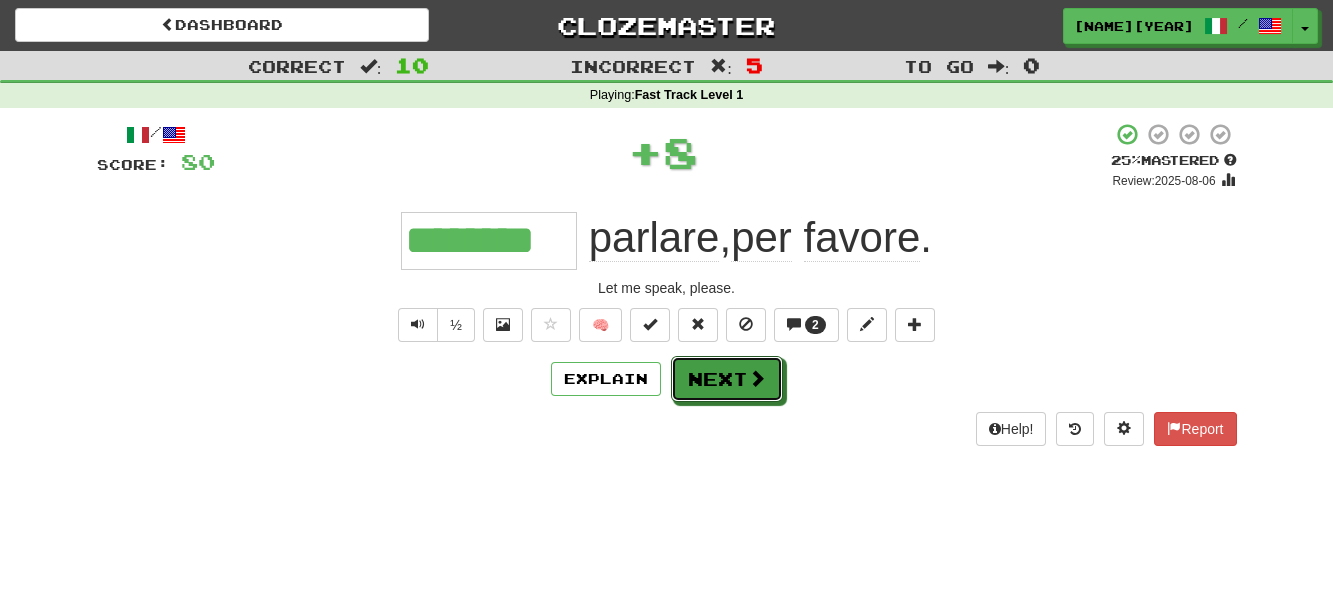 click at bounding box center (757, 378) 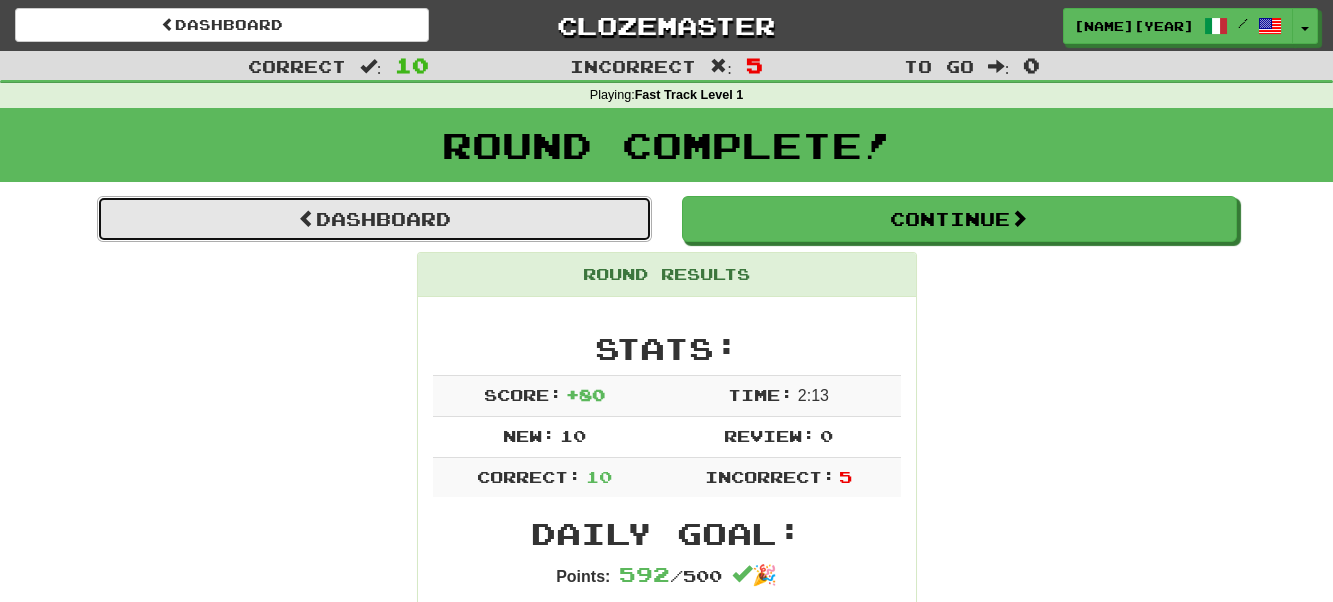 click on "Dashboard" at bounding box center [374, 219] 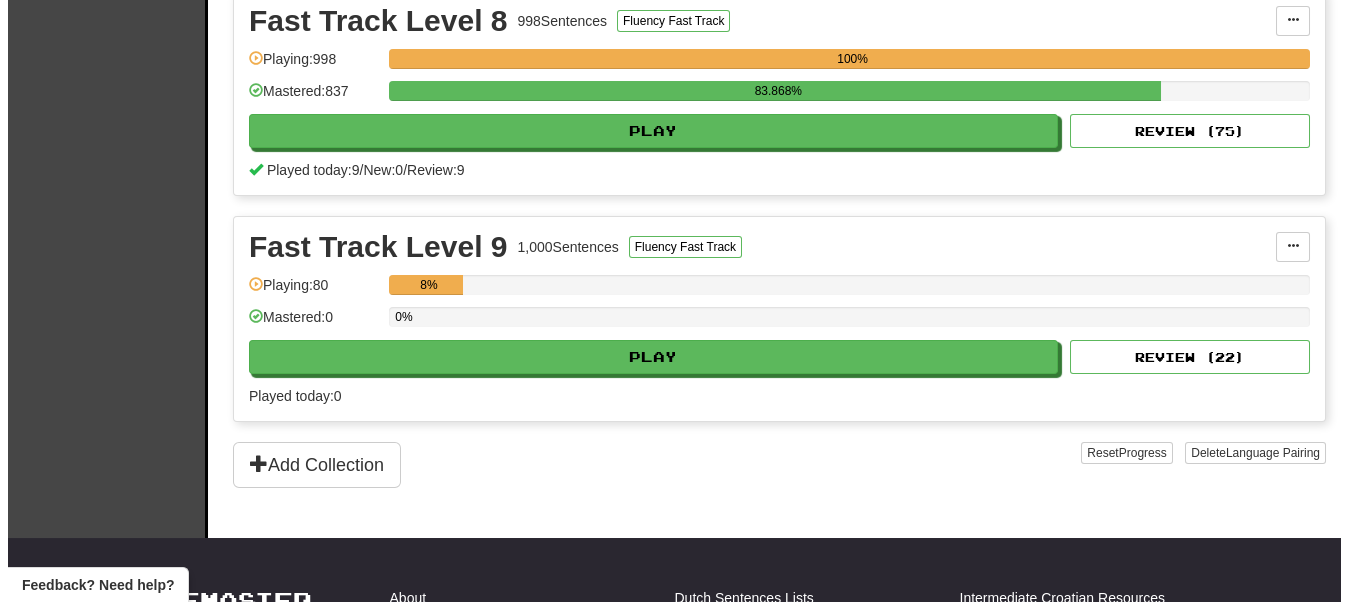 scroll, scrollTop: 400, scrollLeft: 0, axis: vertical 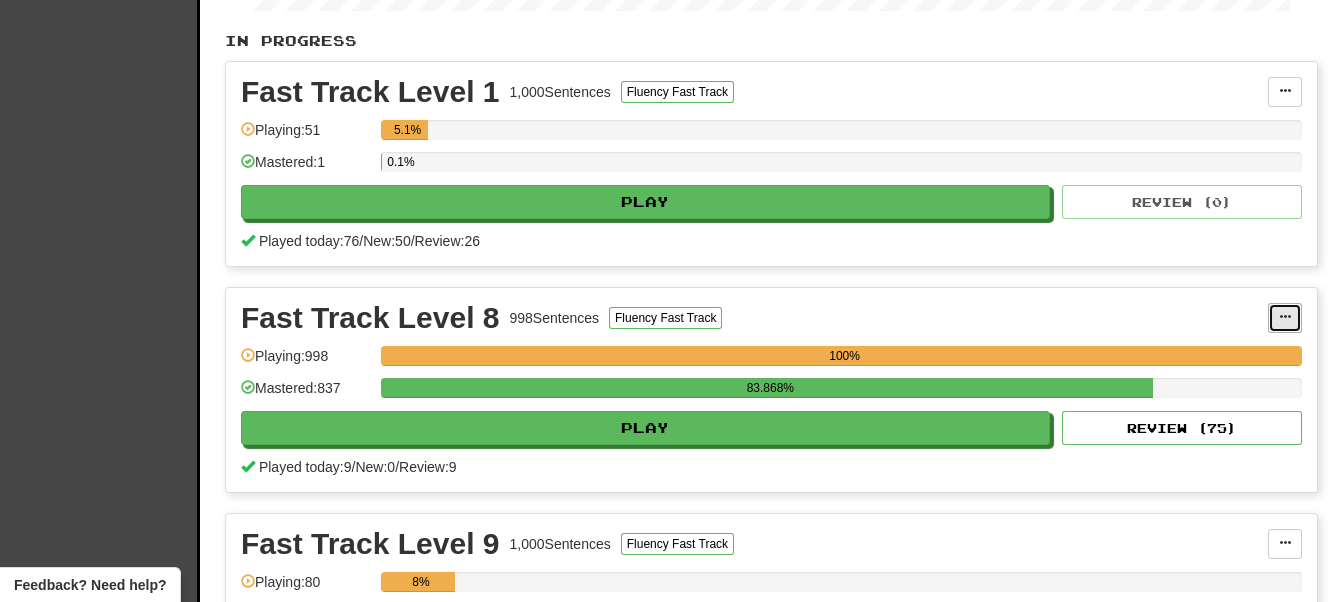click at bounding box center (1285, 317) 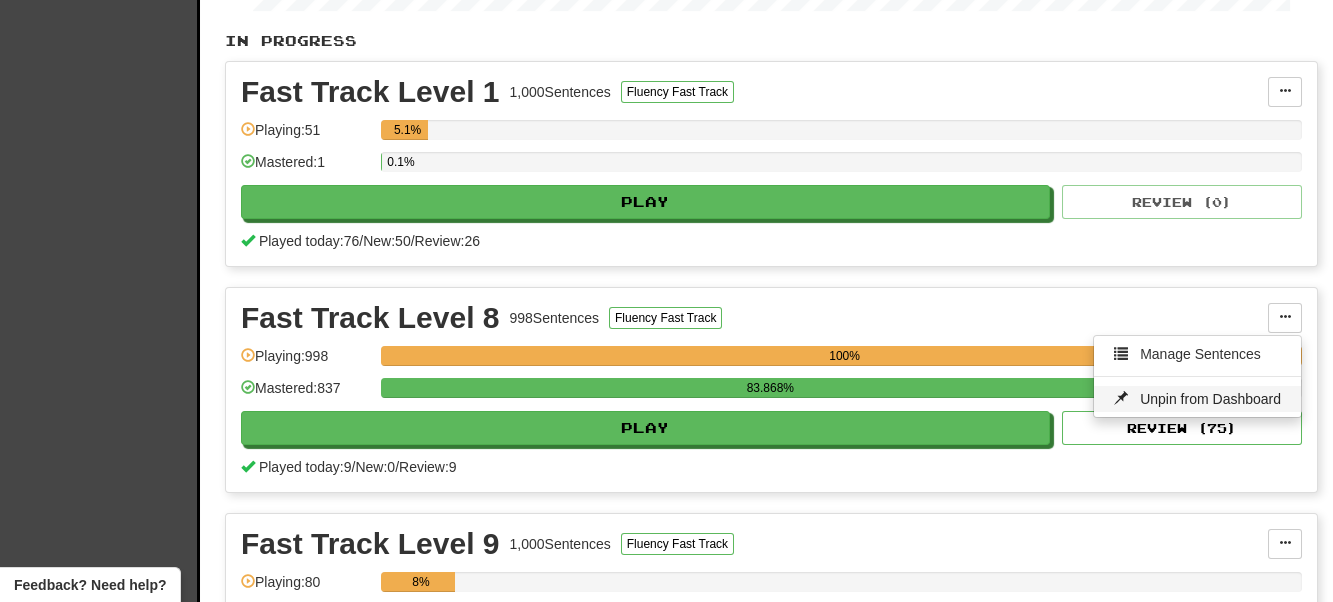 click on "Unpin from Dashboard" at bounding box center (1210, 399) 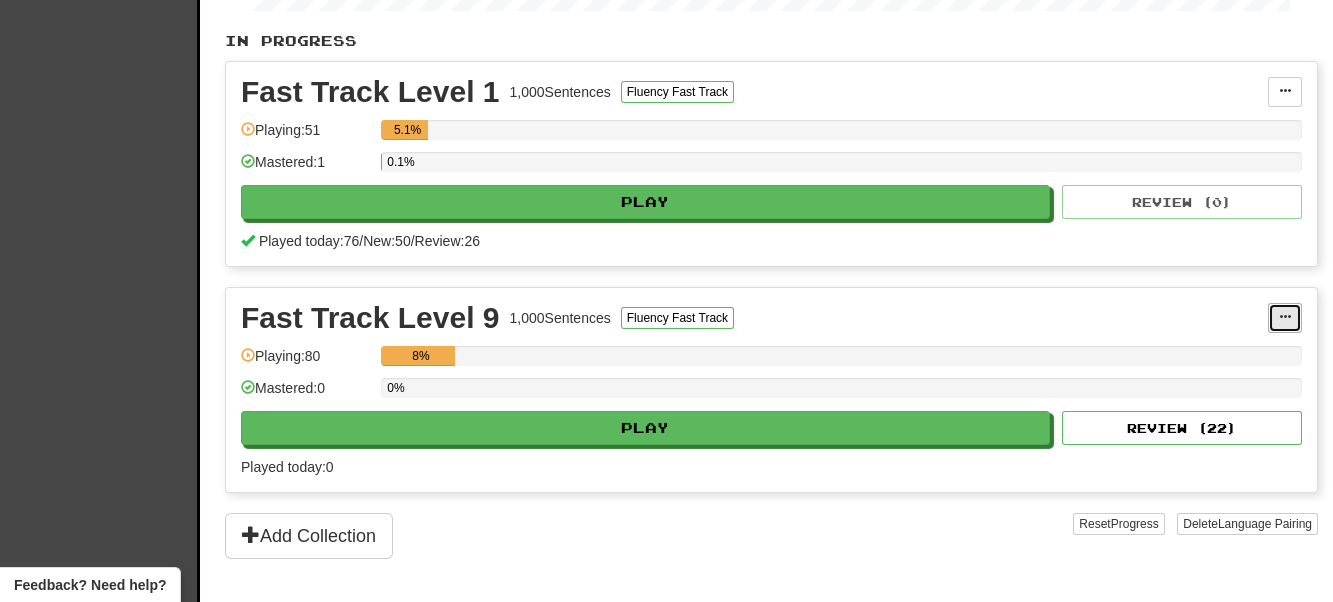 click at bounding box center (1285, 317) 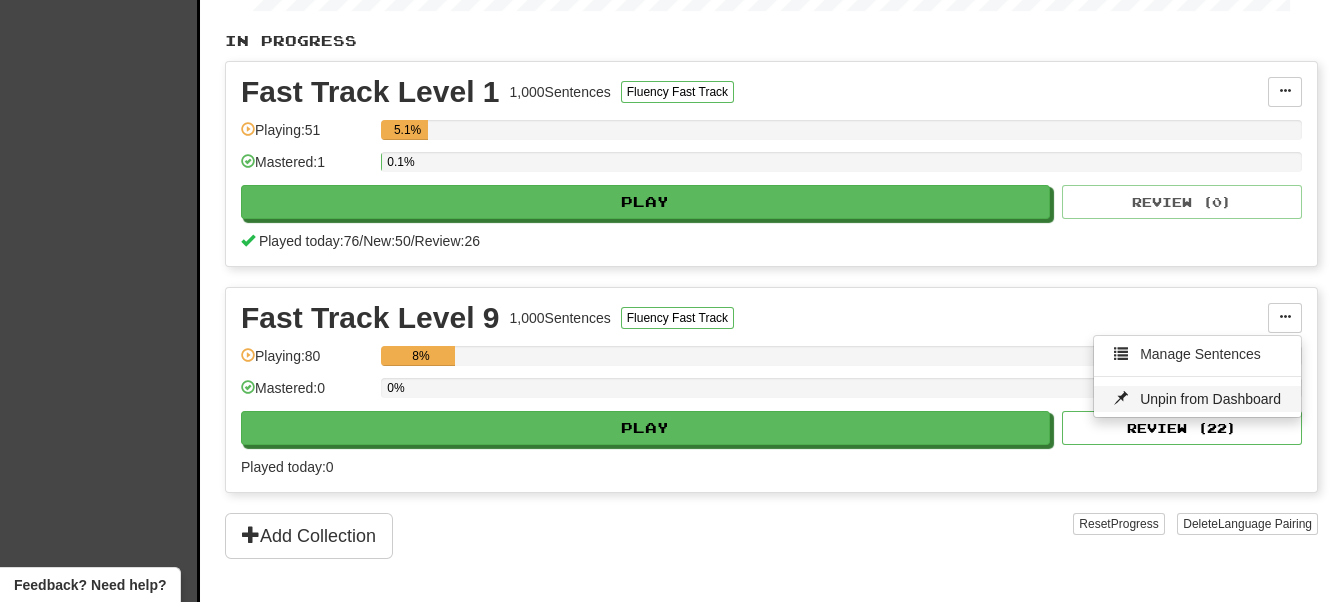 click on "Unpin from Dashboard" at bounding box center [1210, 399] 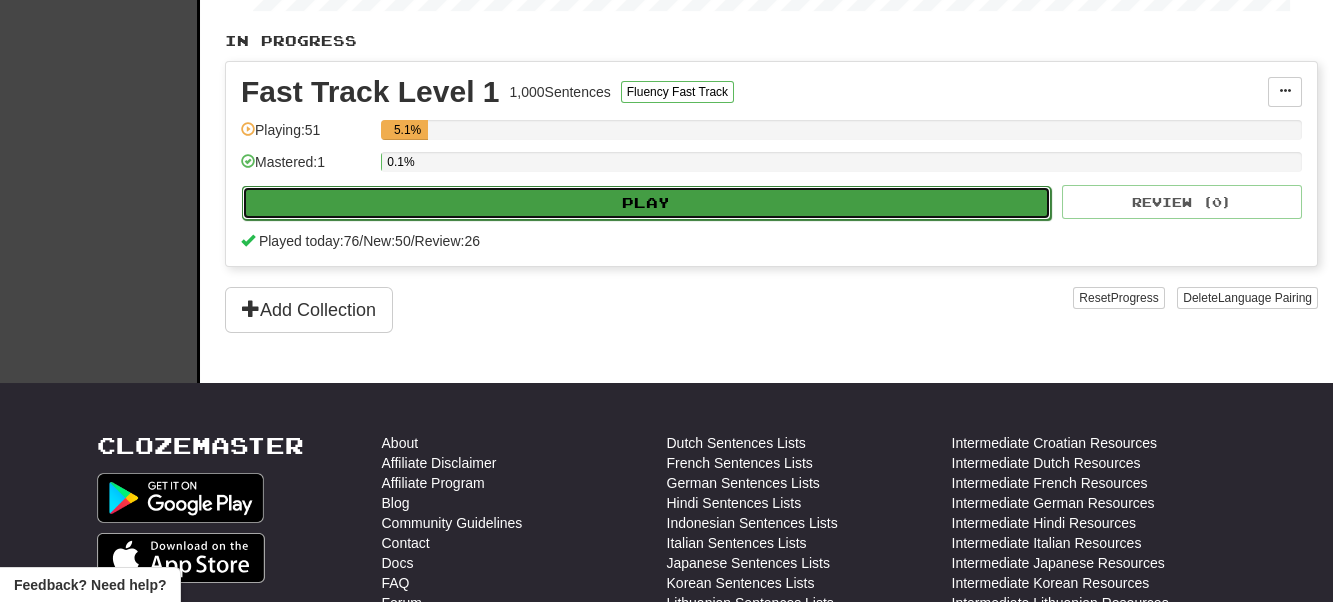 click on "Play" at bounding box center [646, 203] 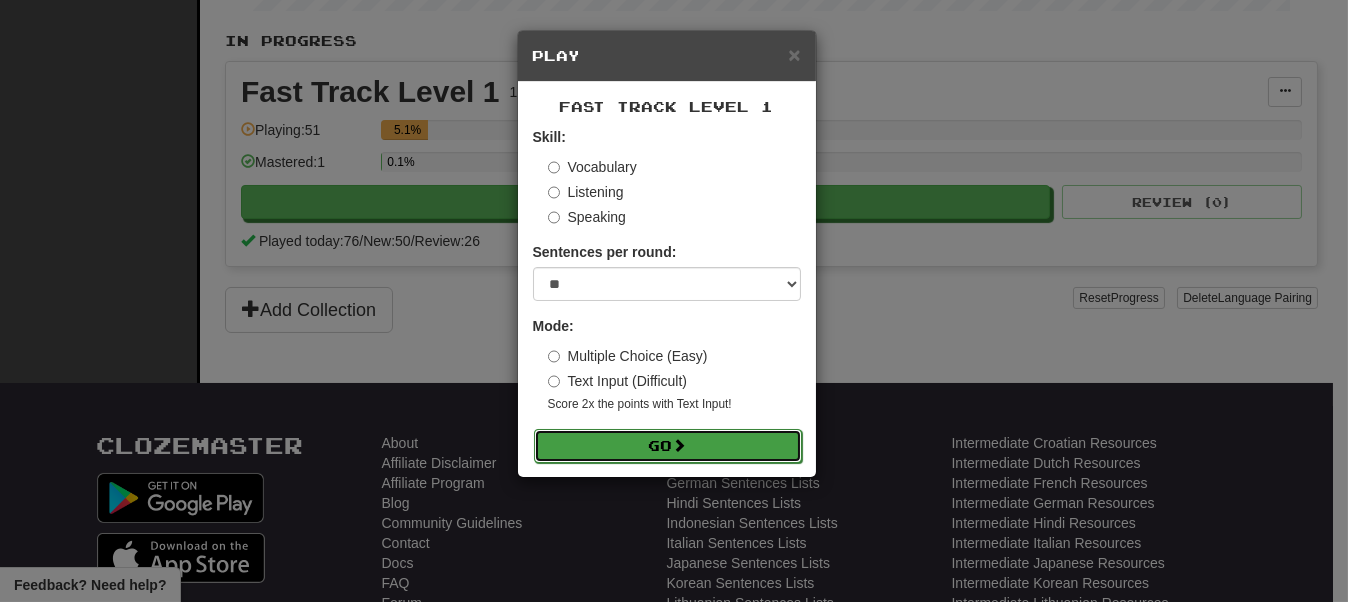 click at bounding box center [680, 445] 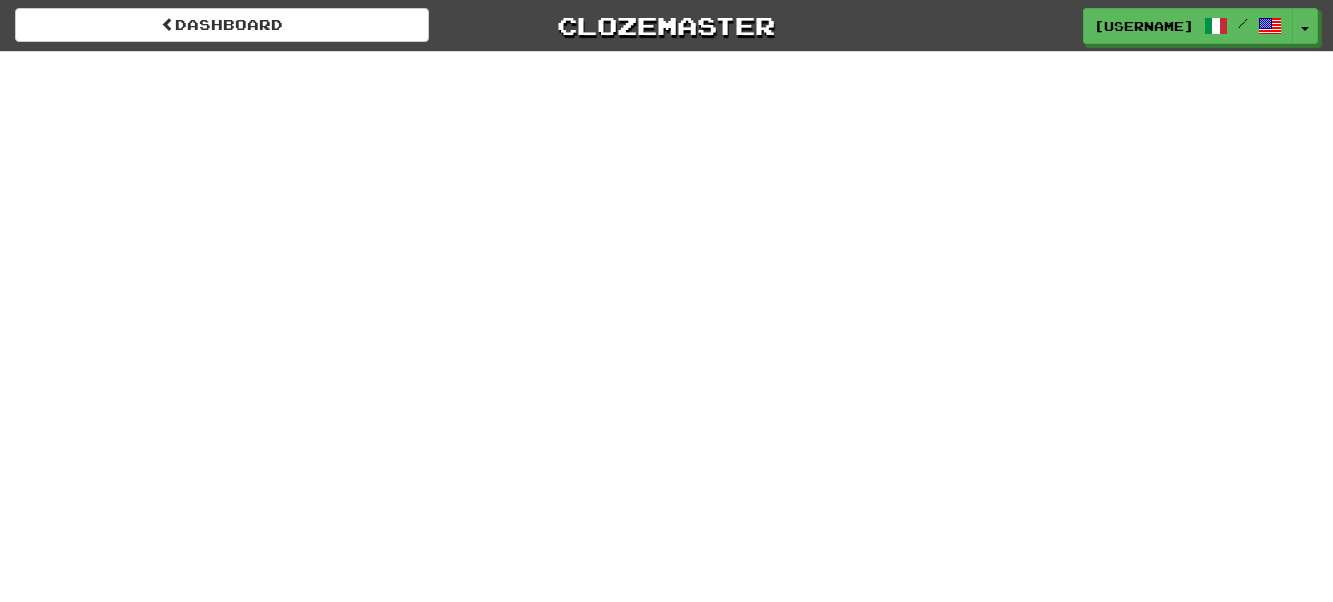 scroll, scrollTop: 0, scrollLeft: 0, axis: both 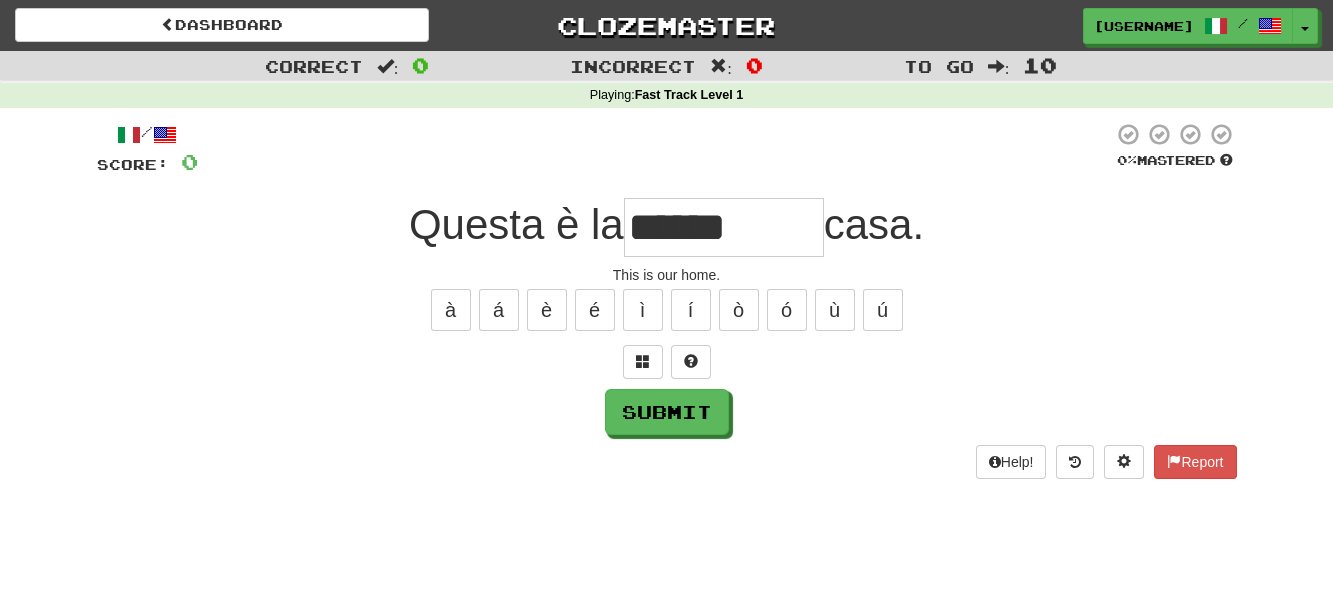 type on "******" 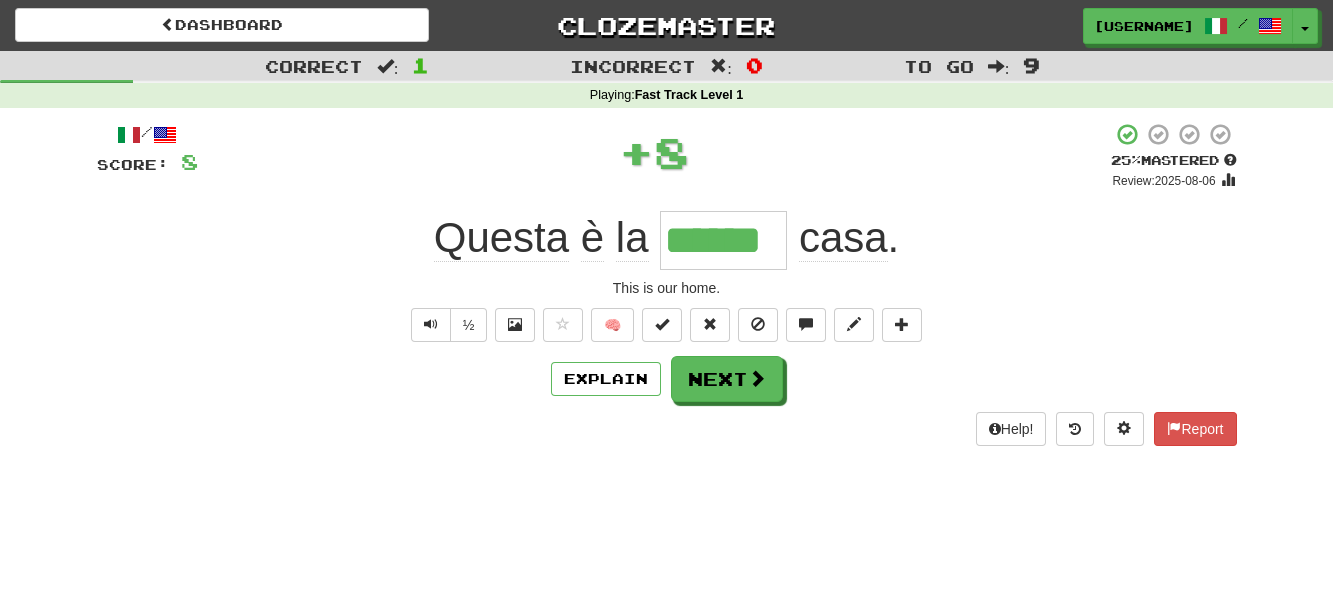 click on "/  Score:   8 + 8 25 %  Mastered Review:  2025-08-06 Questa   è   la   ******   casa . This is our home. ½ 🧠 Explain Next  Help!  Report" at bounding box center (667, 284) 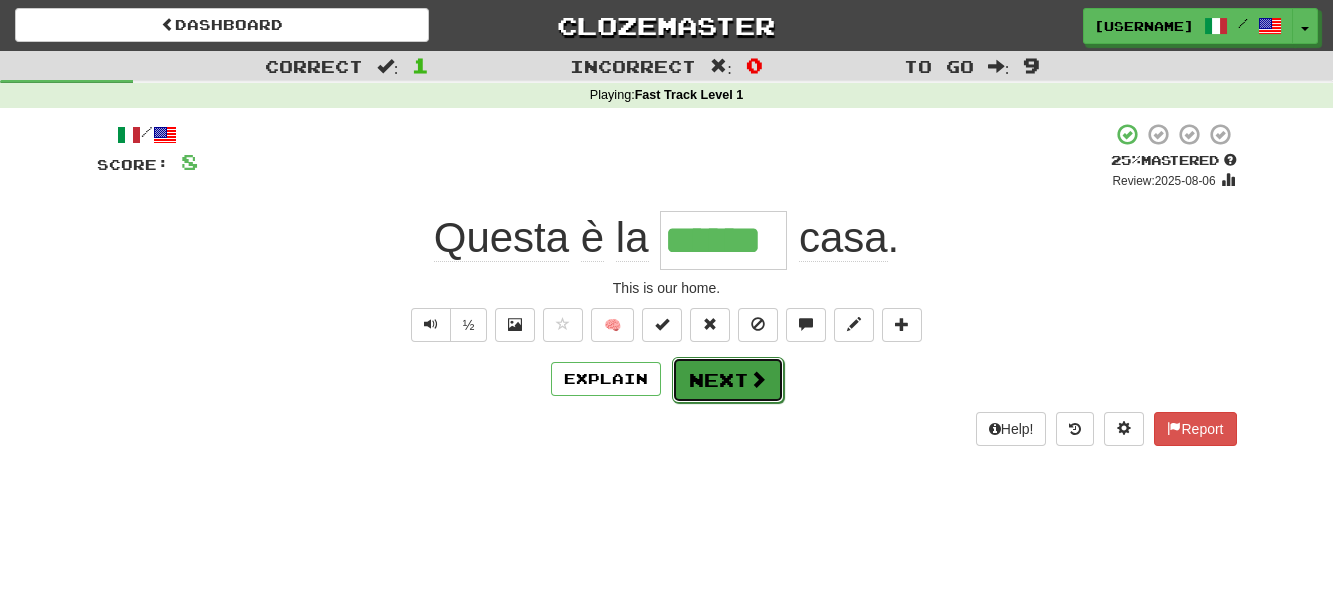 click on "Next" at bounding box center (728, 380) 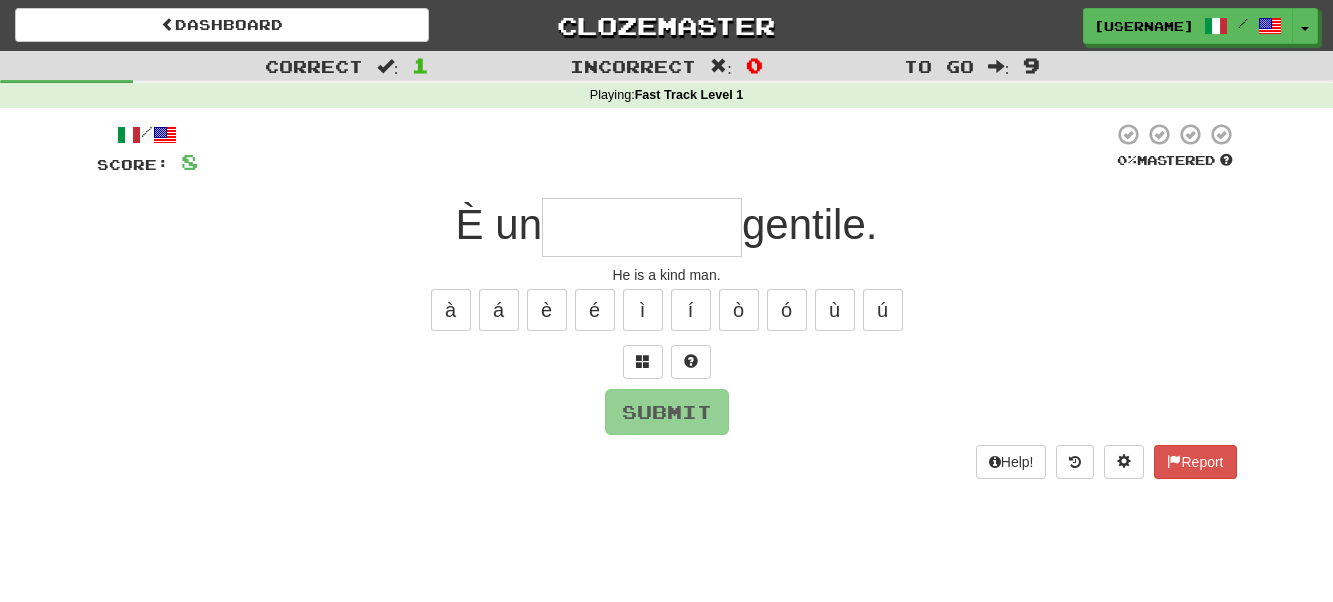 type on "*" 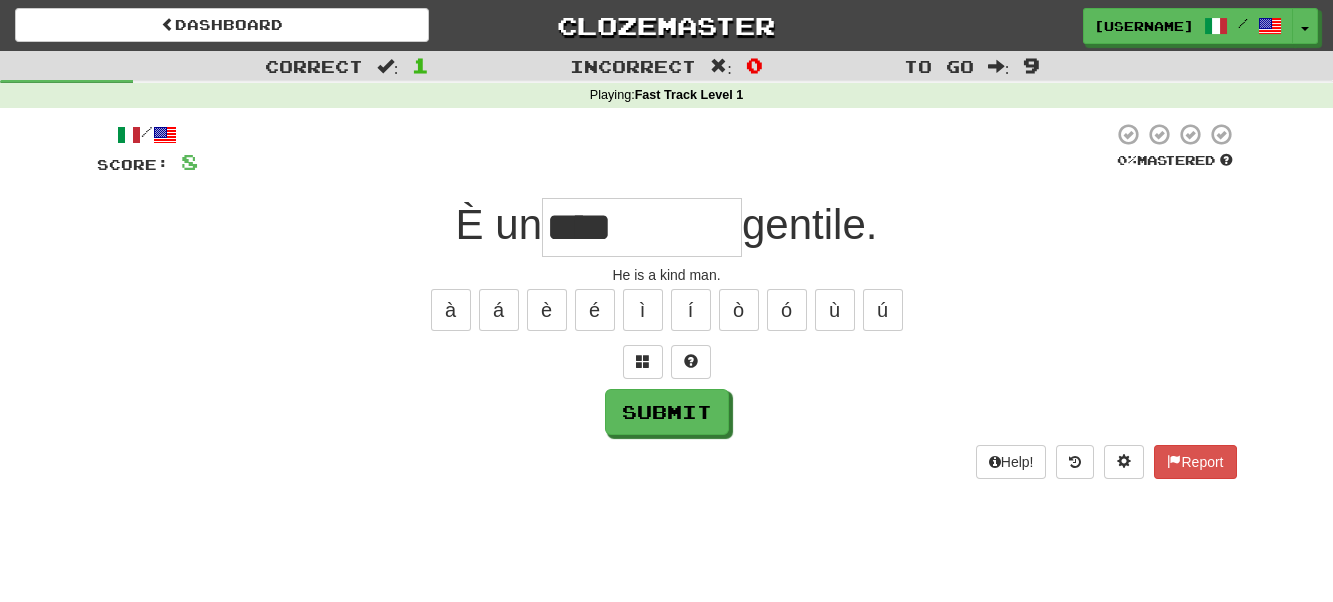type on "****" 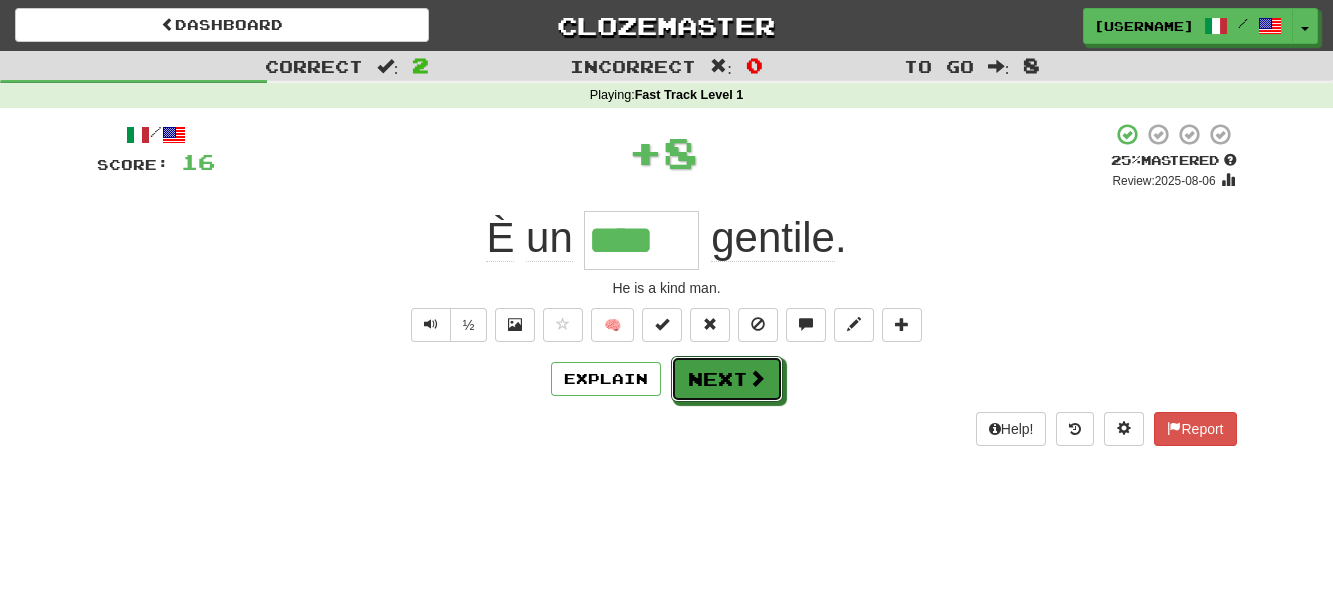click on "Next" at bounding box center [727, 379] 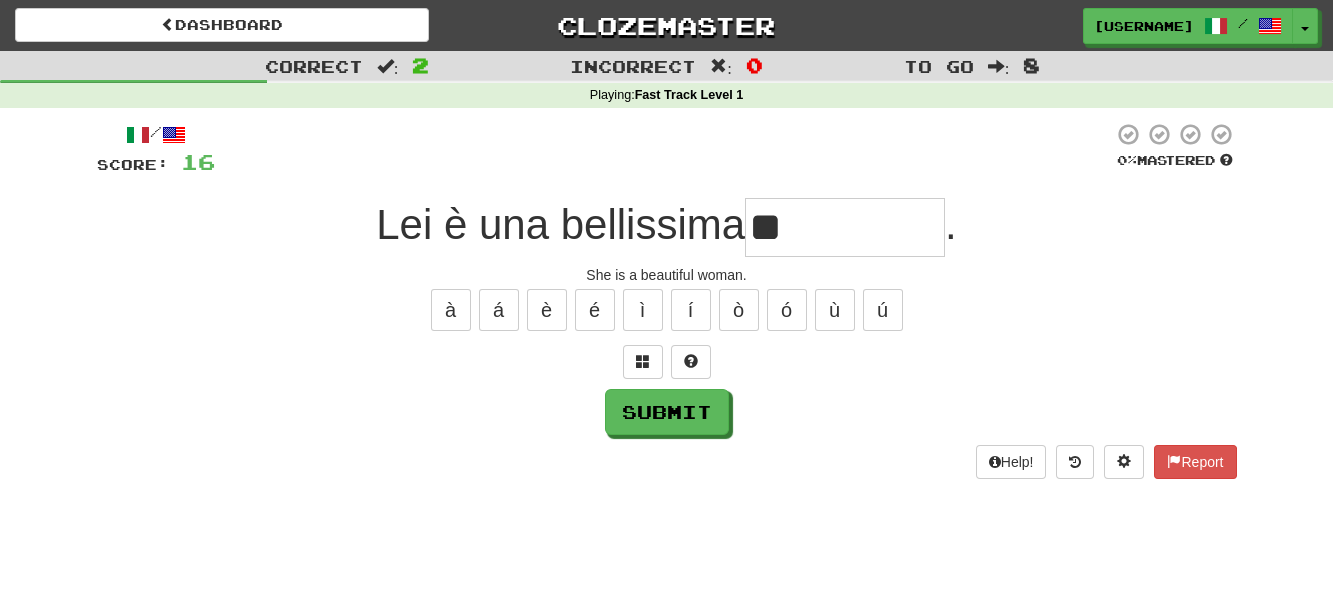 type on "*" 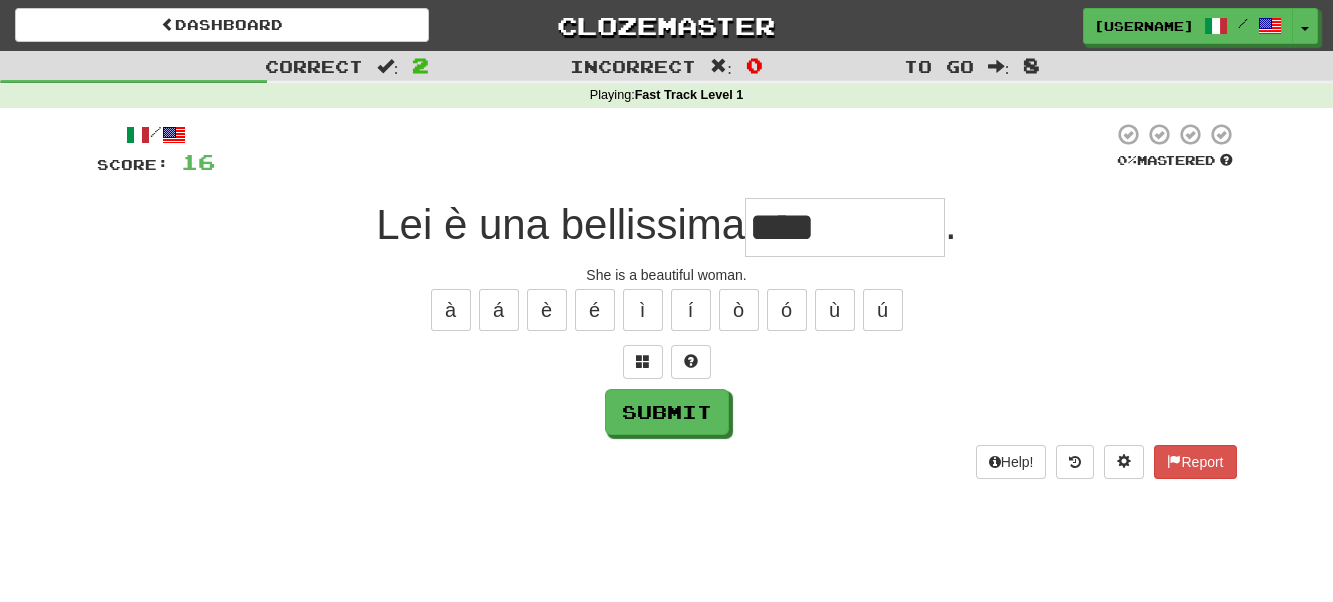 type on "*****" 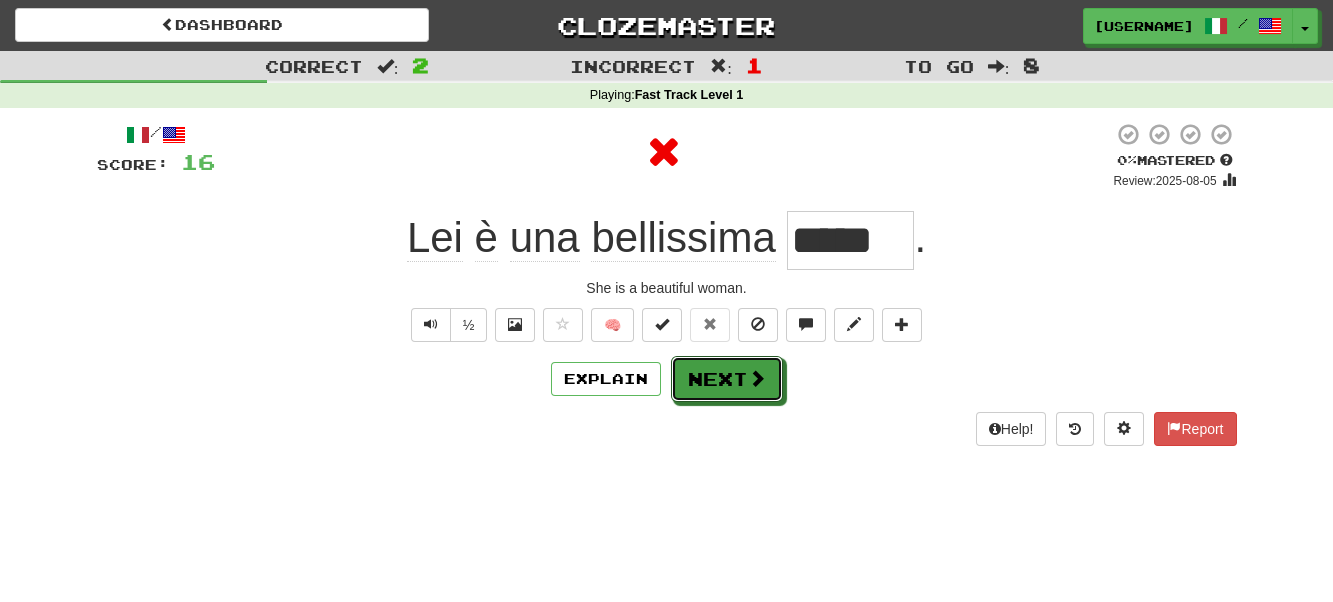 click on "Next" at bounding box center (727, 379) 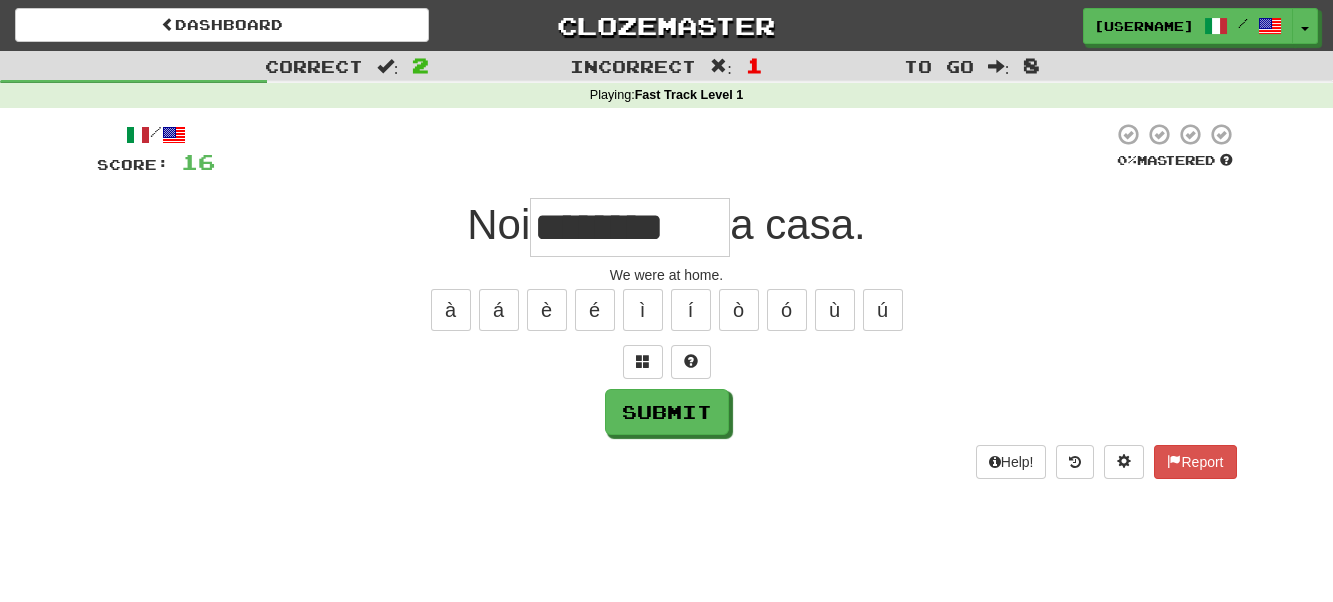 type on "*******" 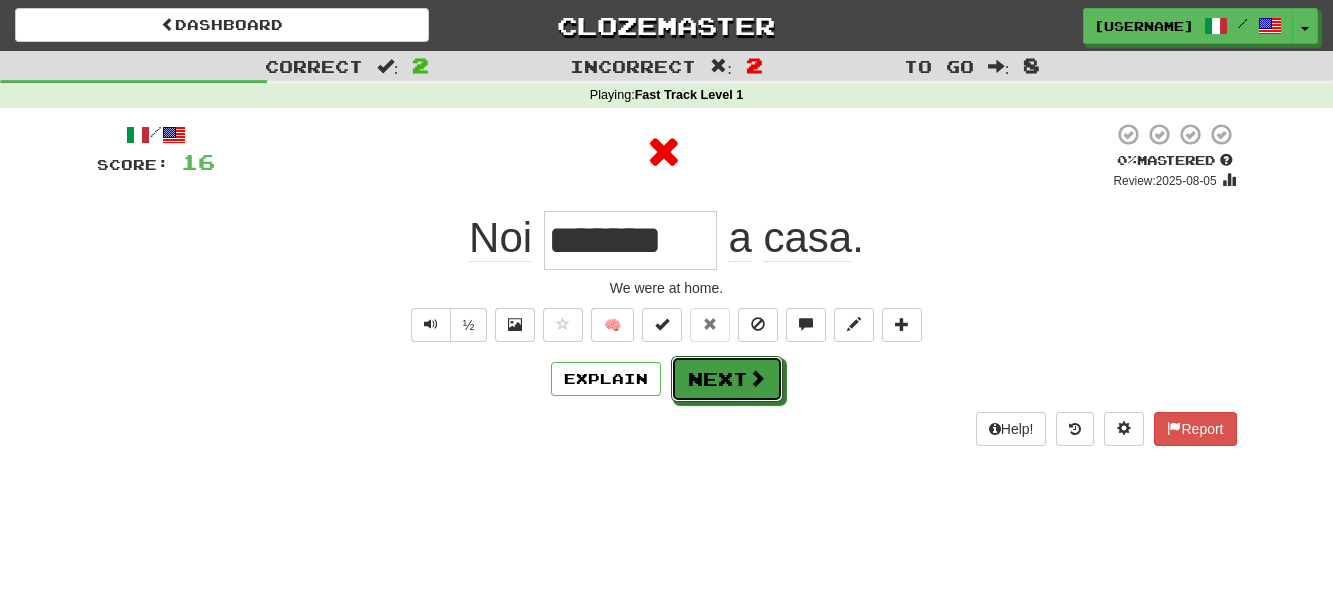 click on "Next" at bounding box center (727, 379) 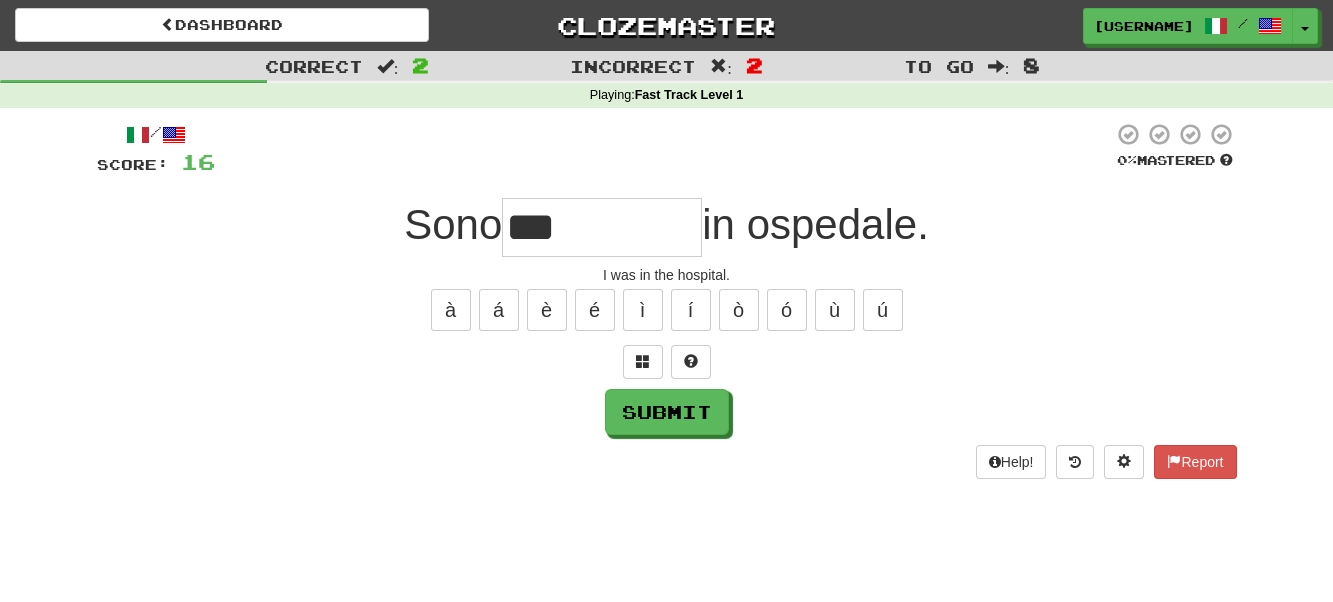 type on "*****" 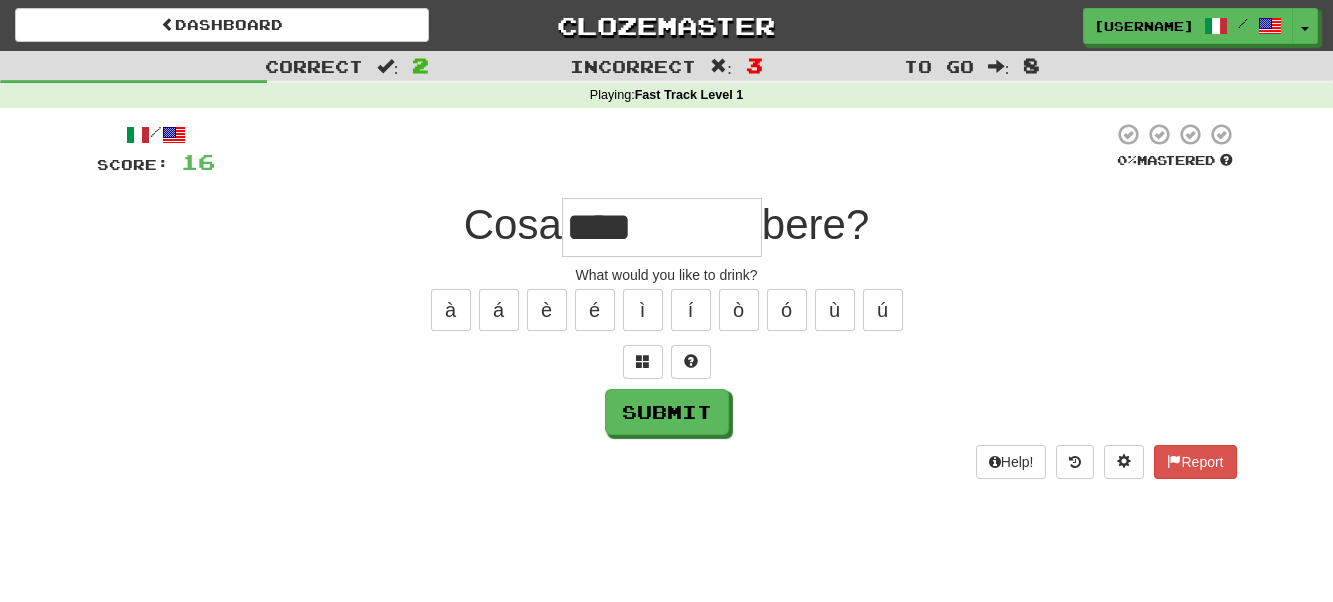 type on "********" 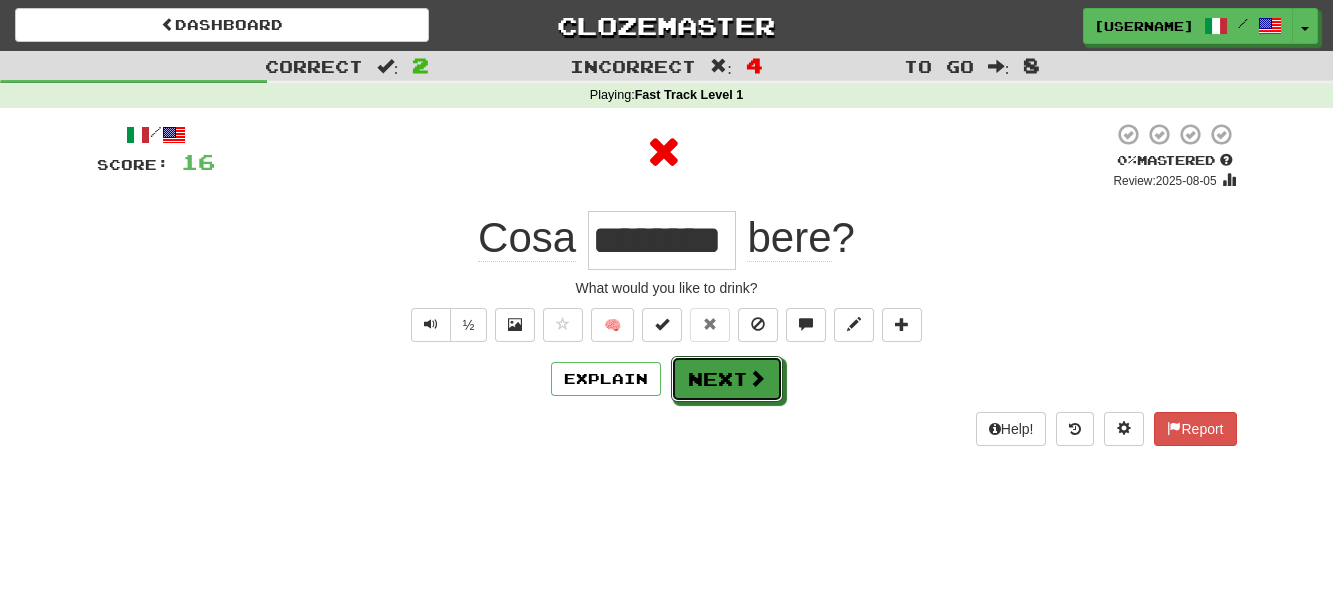 click on "Next" at bounding box center (727, 379) 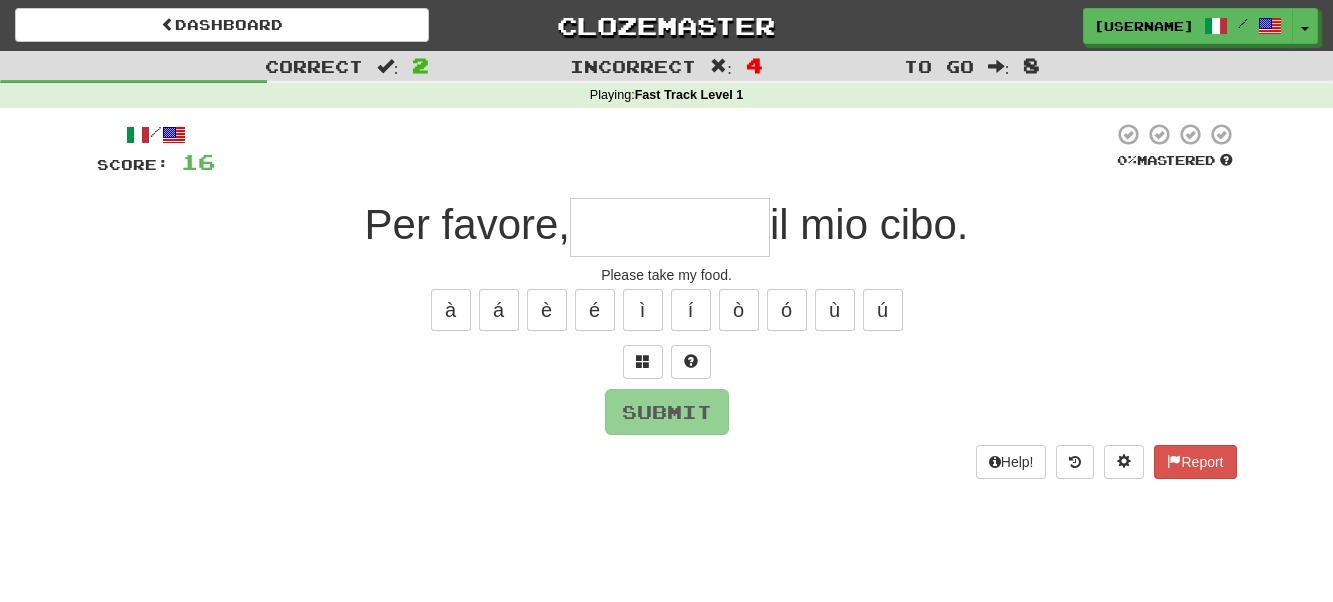 type on "*" 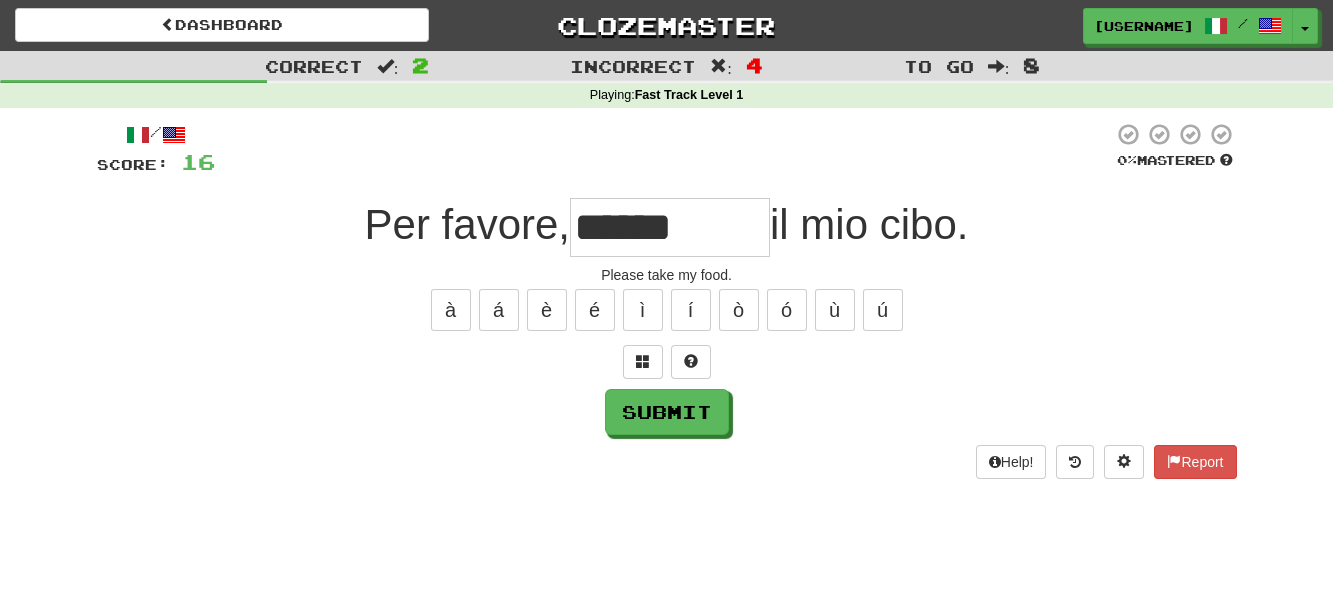 type on "******" 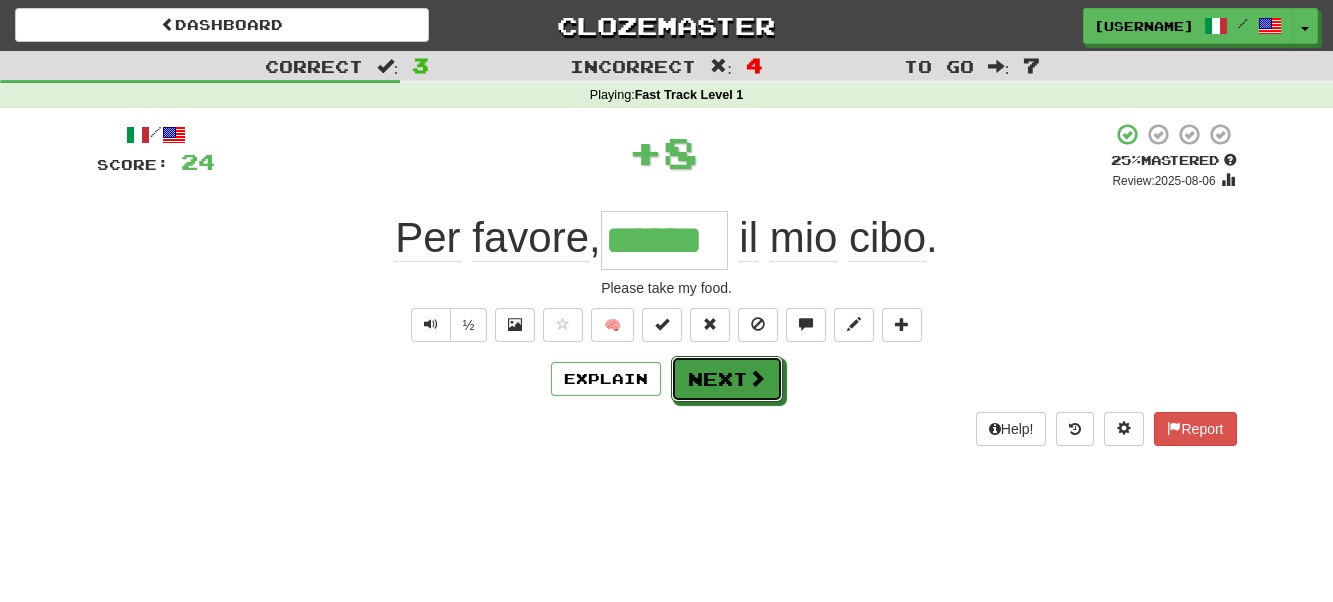 click on "Next" at bounding box center (727, 379) 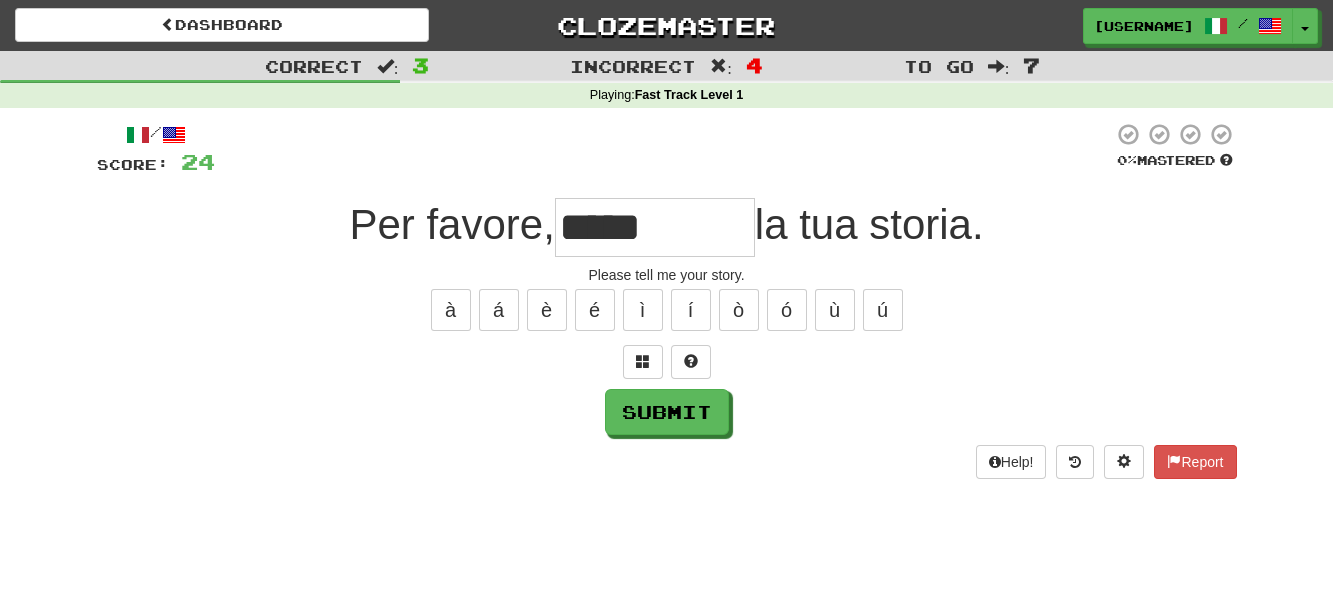 type on "**********" 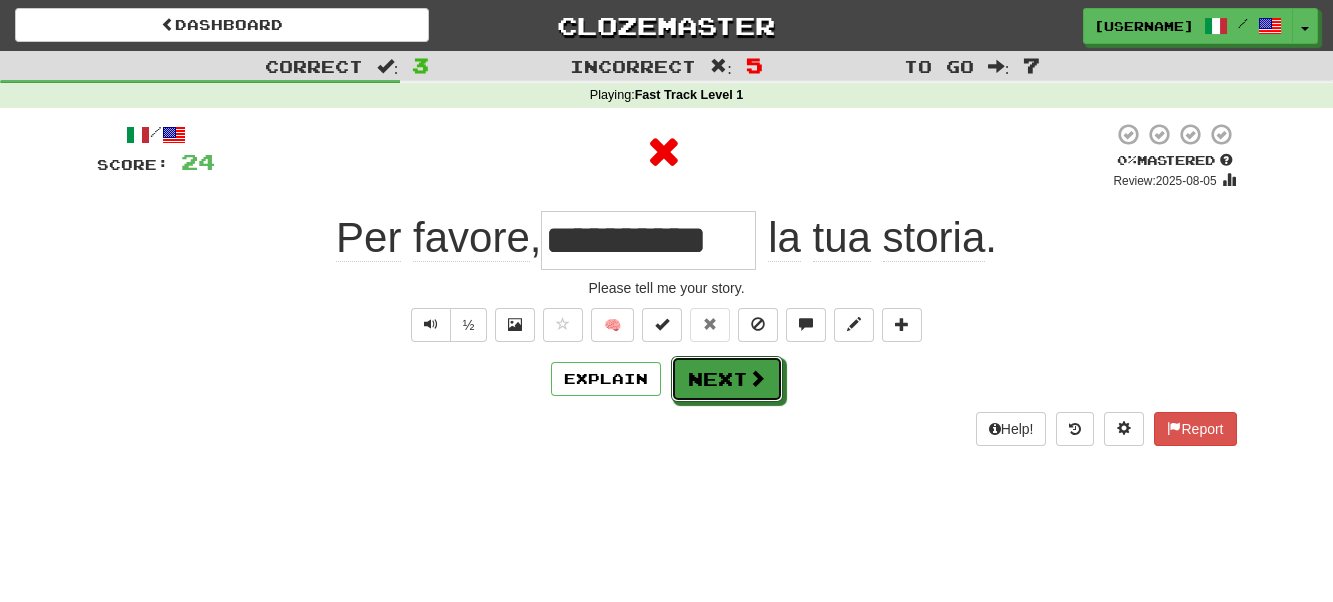 click on "Next" at bounding box center (727, 379) 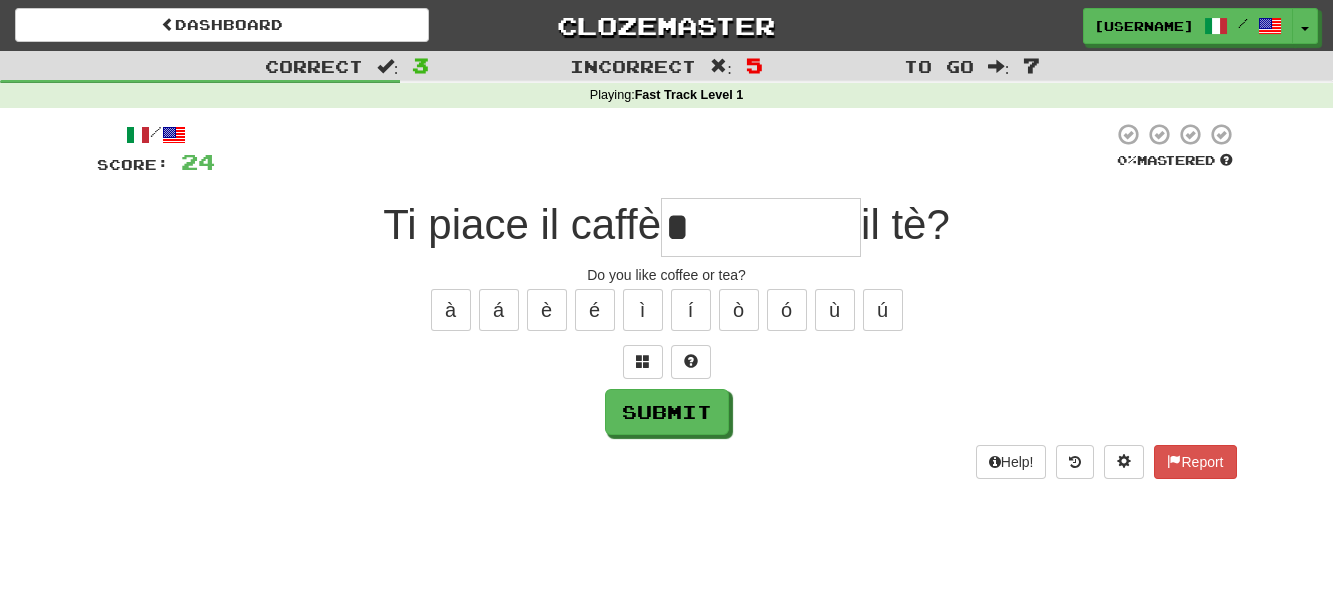 type on "*" 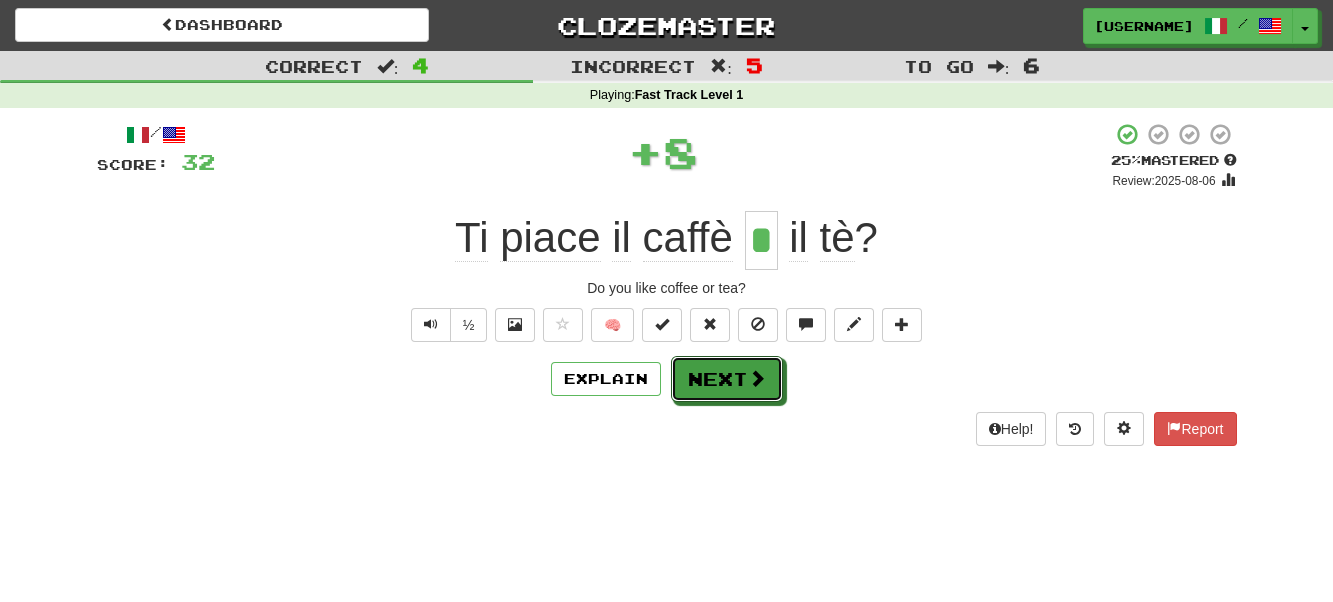 click on "Next" at bounding box center [727, 379] 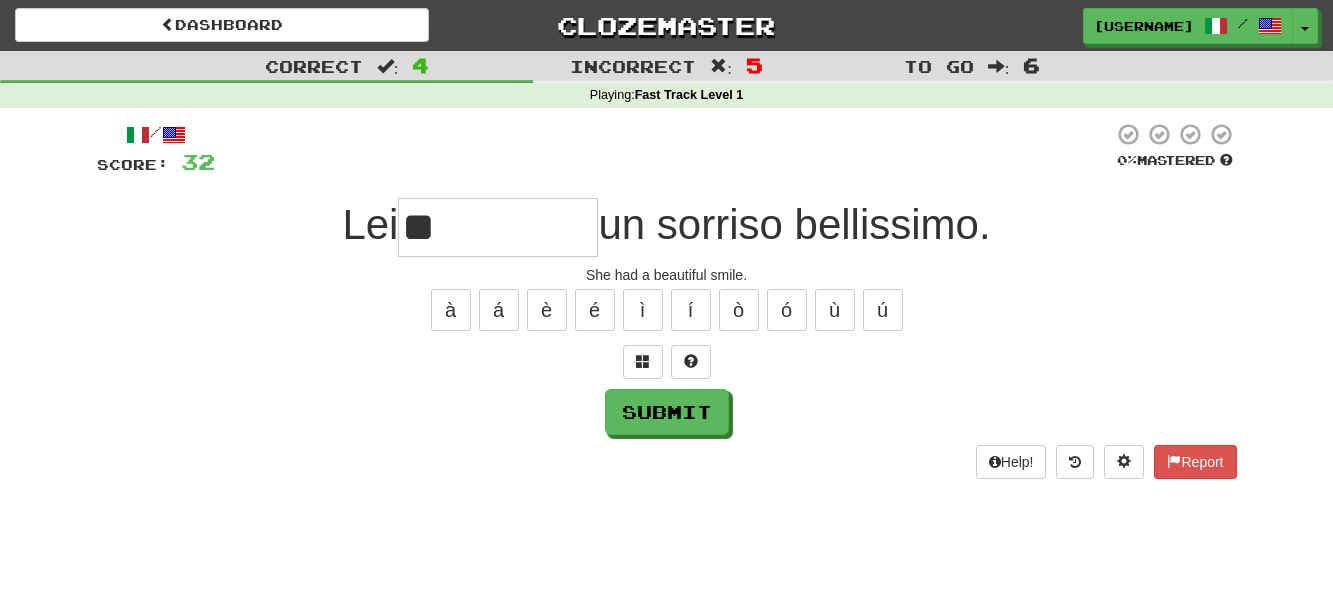 type on "*****" 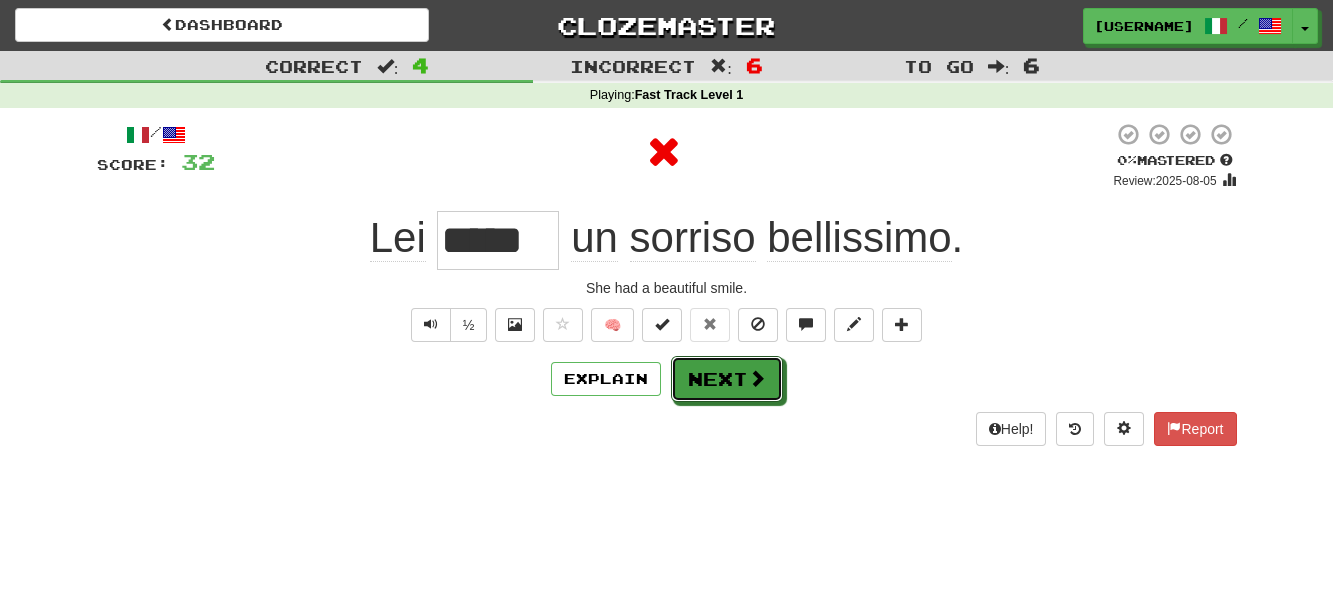 click on "Next" at bounding box center [727, 379] 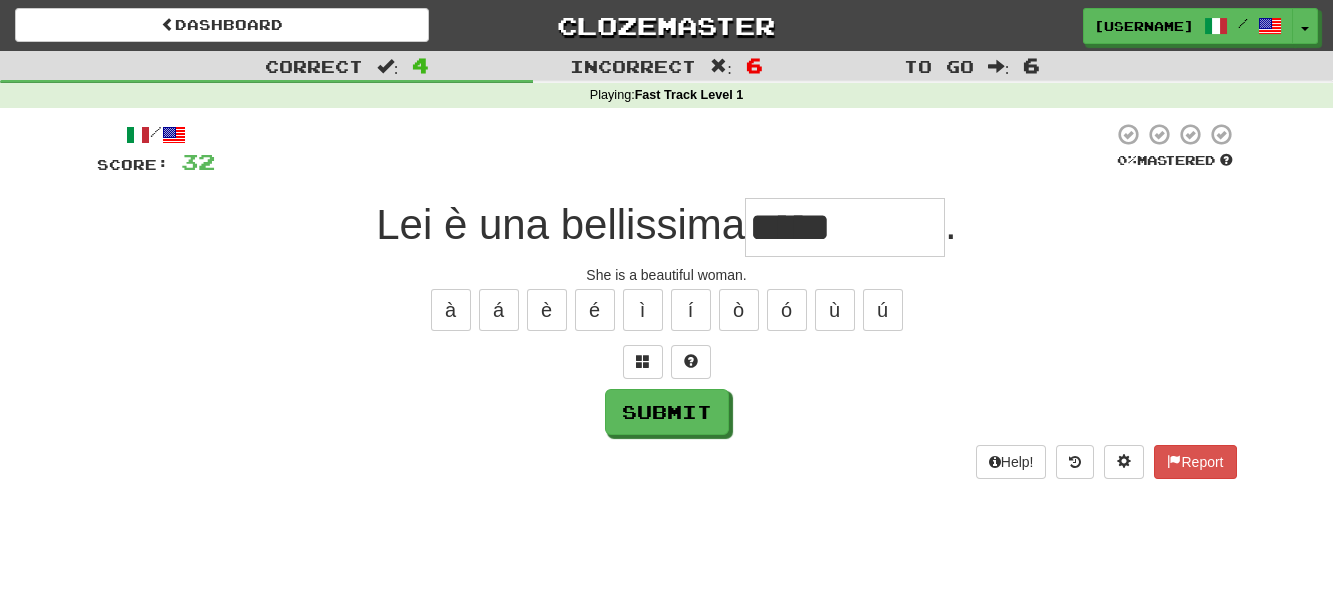 type on "*****" 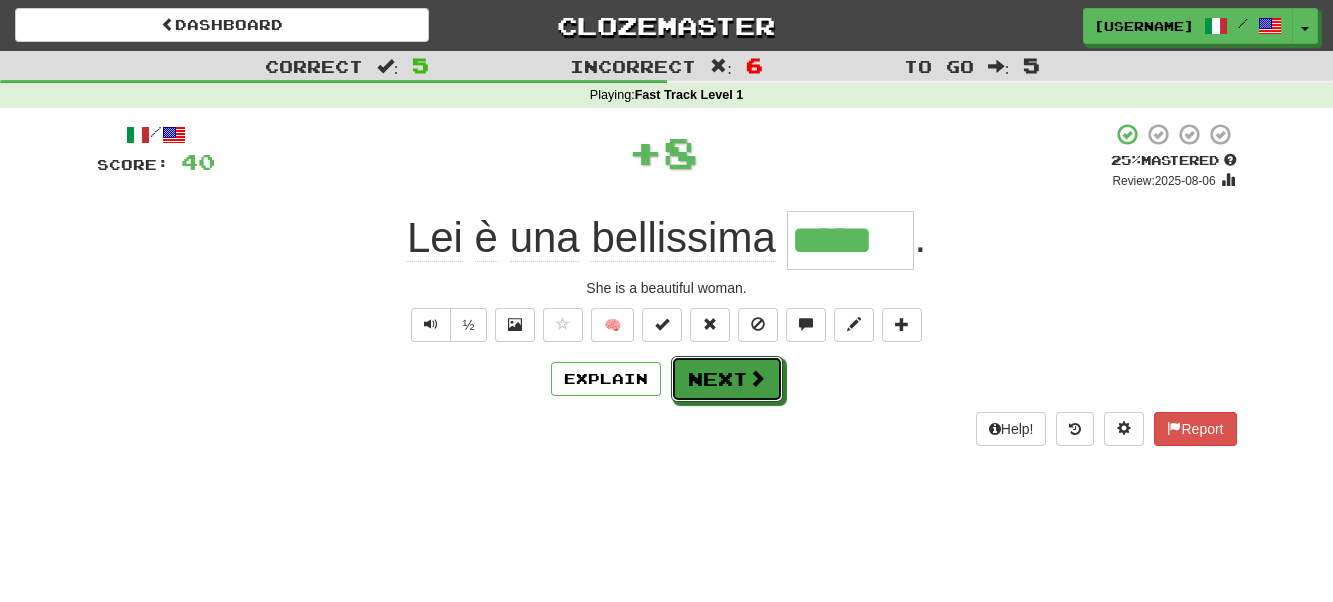 click on "Next" at bounding box center (727, 379) 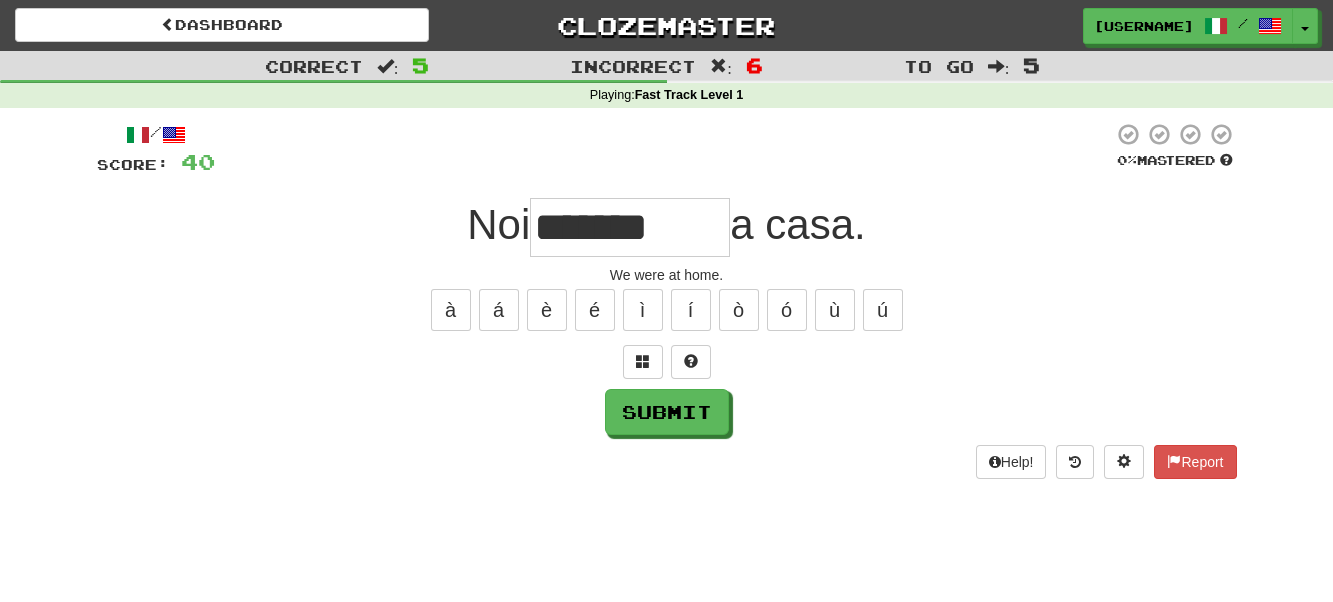 type on "*******" 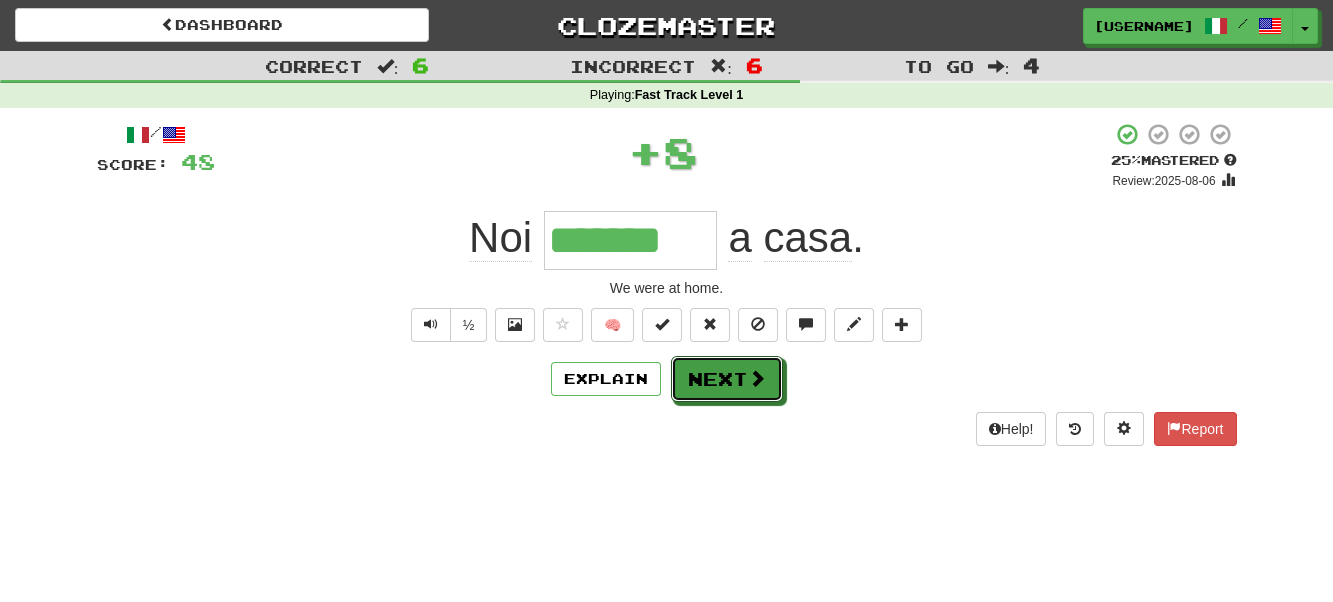 click on "Next" at bounding box center [727, 379] 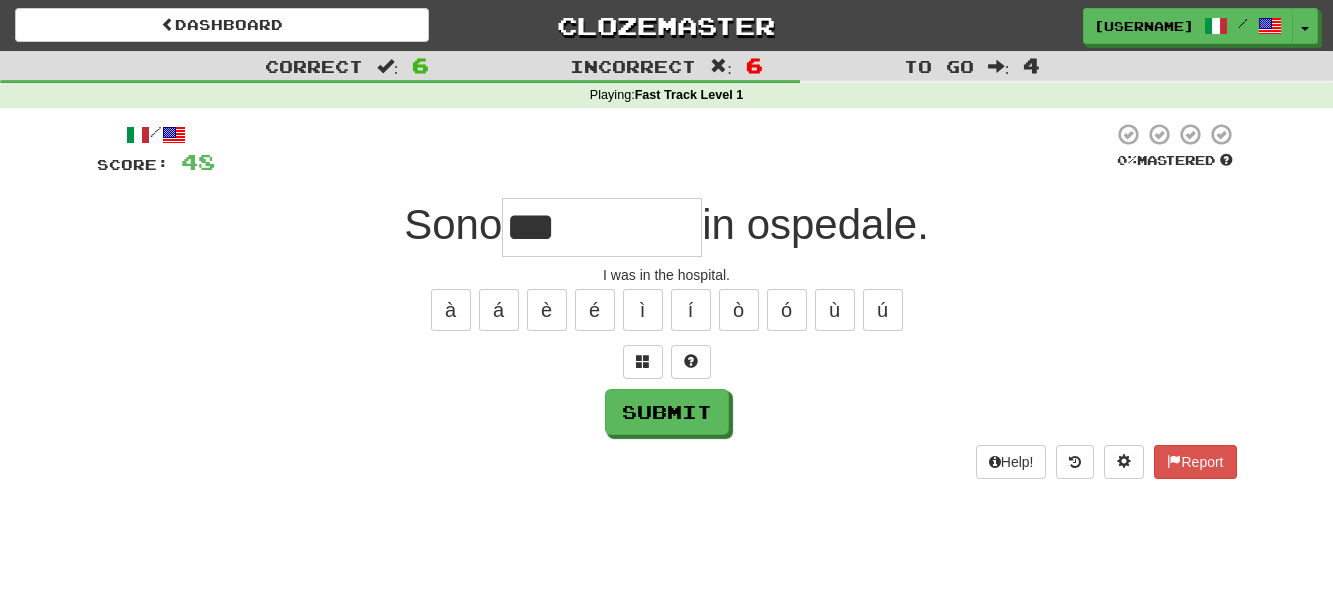 type on "*****" 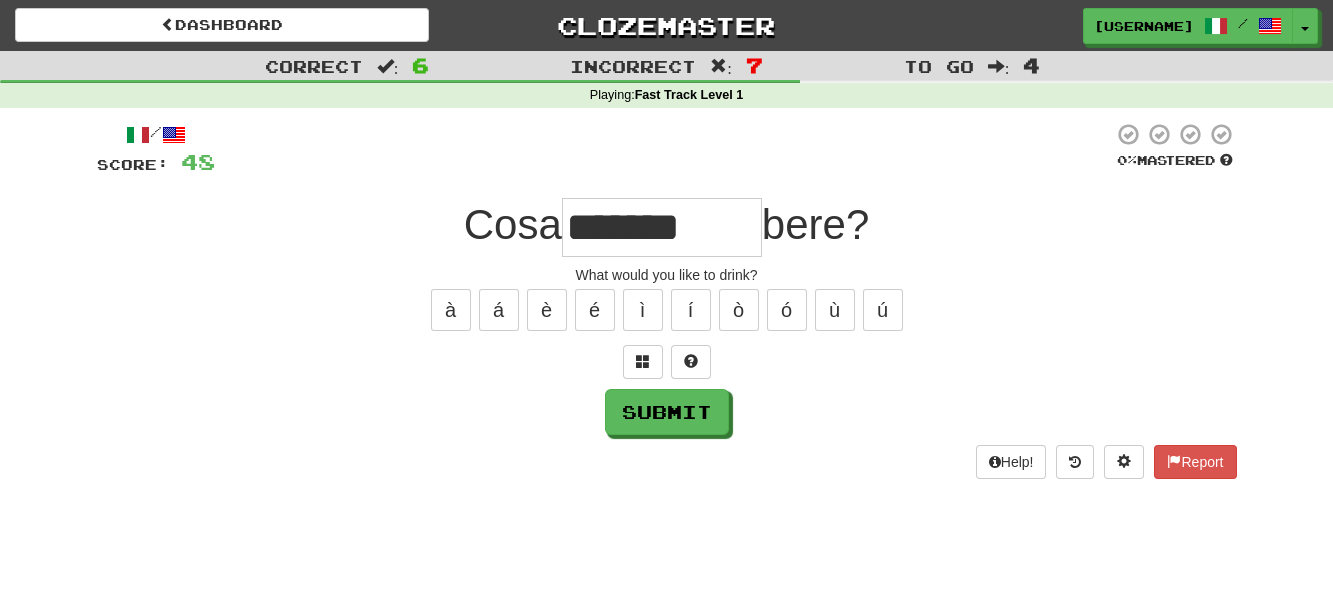type on "********" 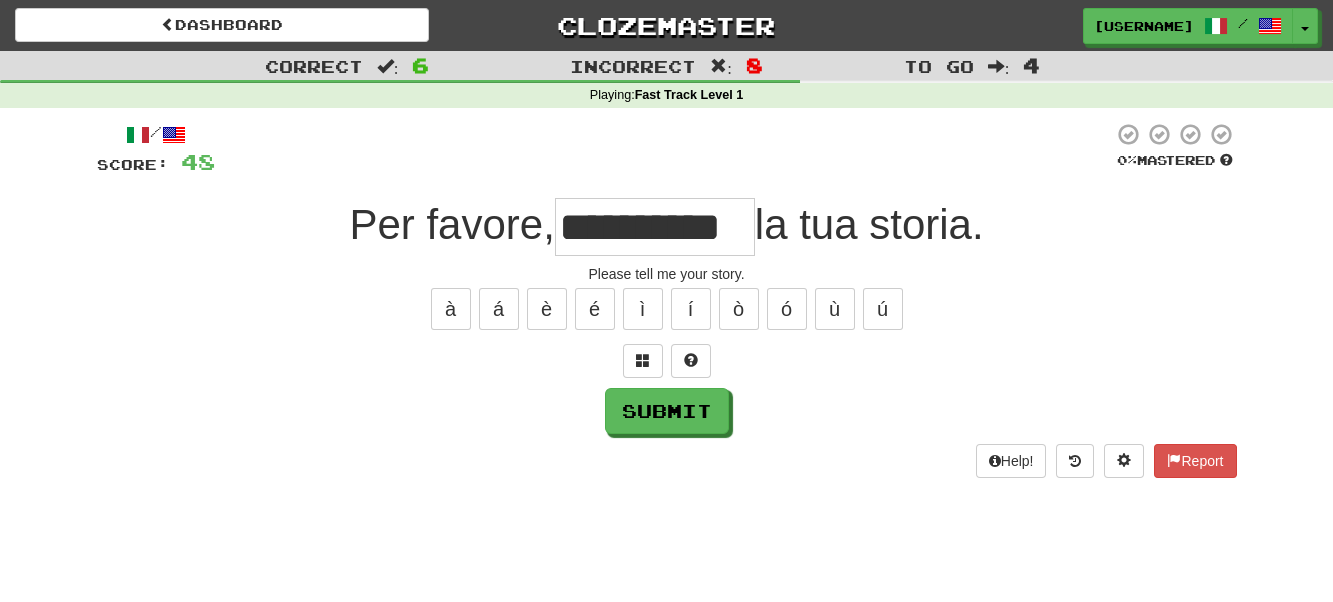 scroll, scrollTop: 0, scrollLeft: 12, axis: horizontal 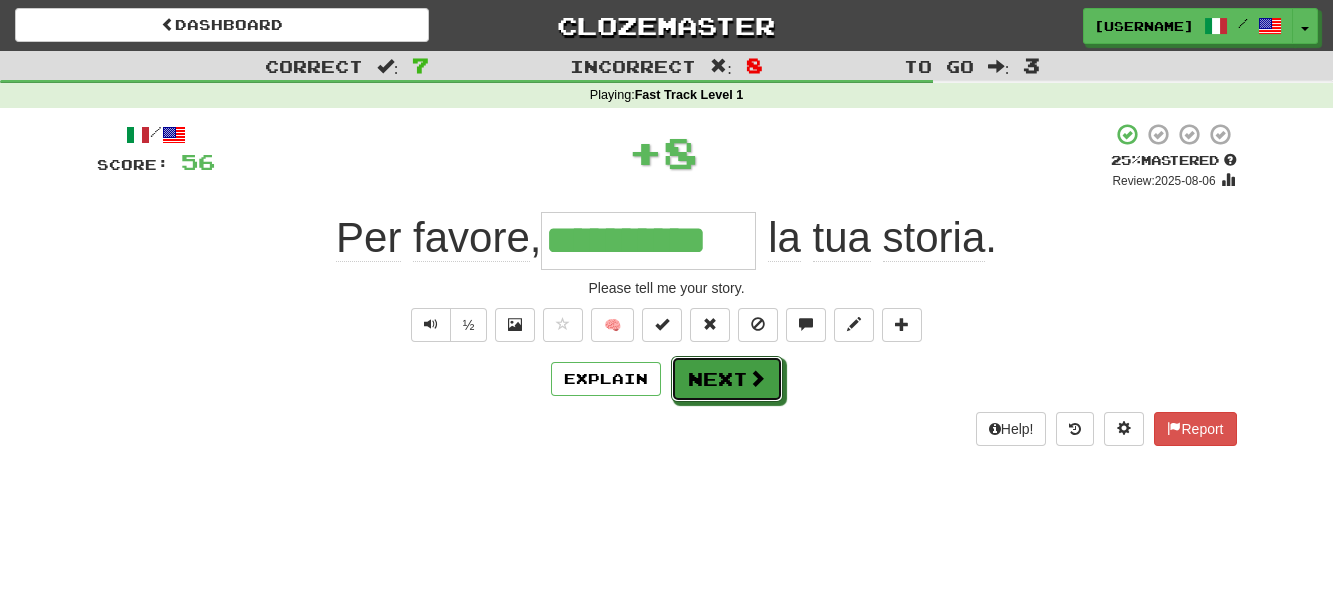click on "Next" at bounding box center [727, 379] 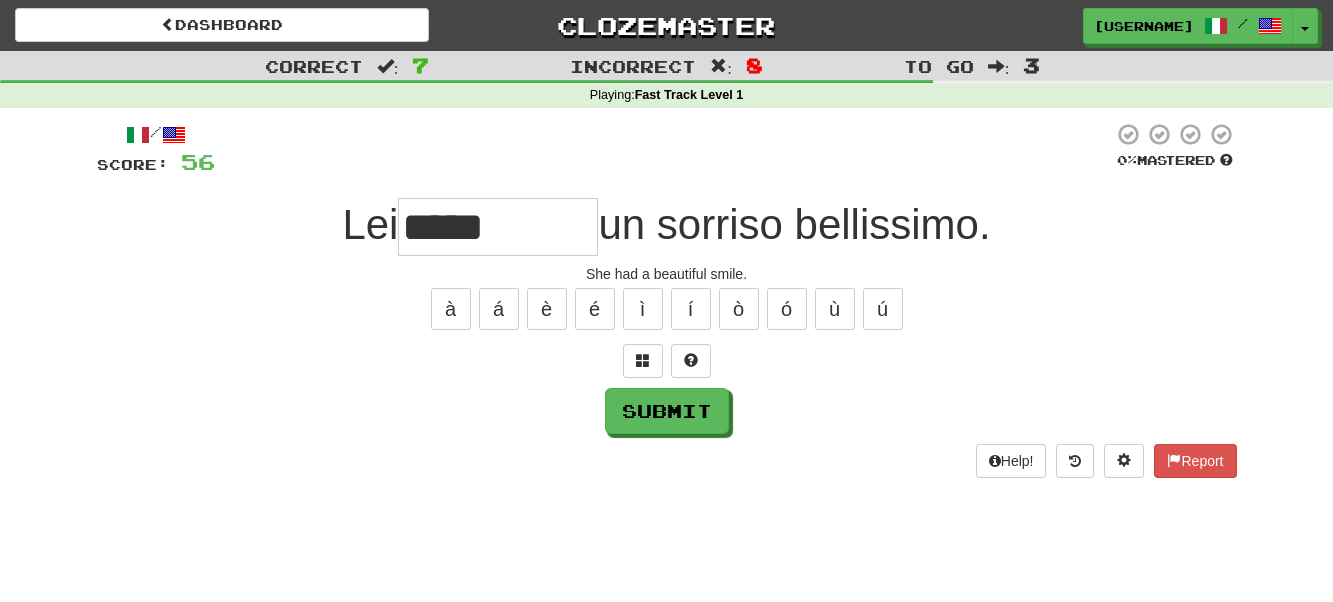 type on "*****" 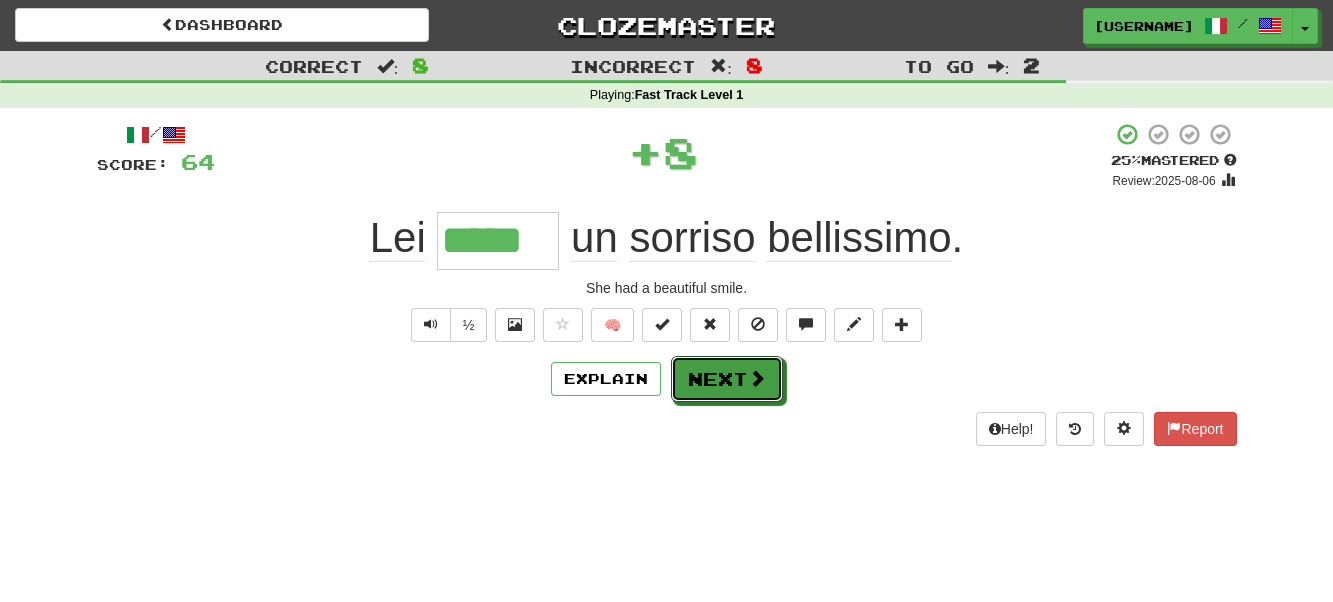 click on "Next" at bounding box center (727, 379) 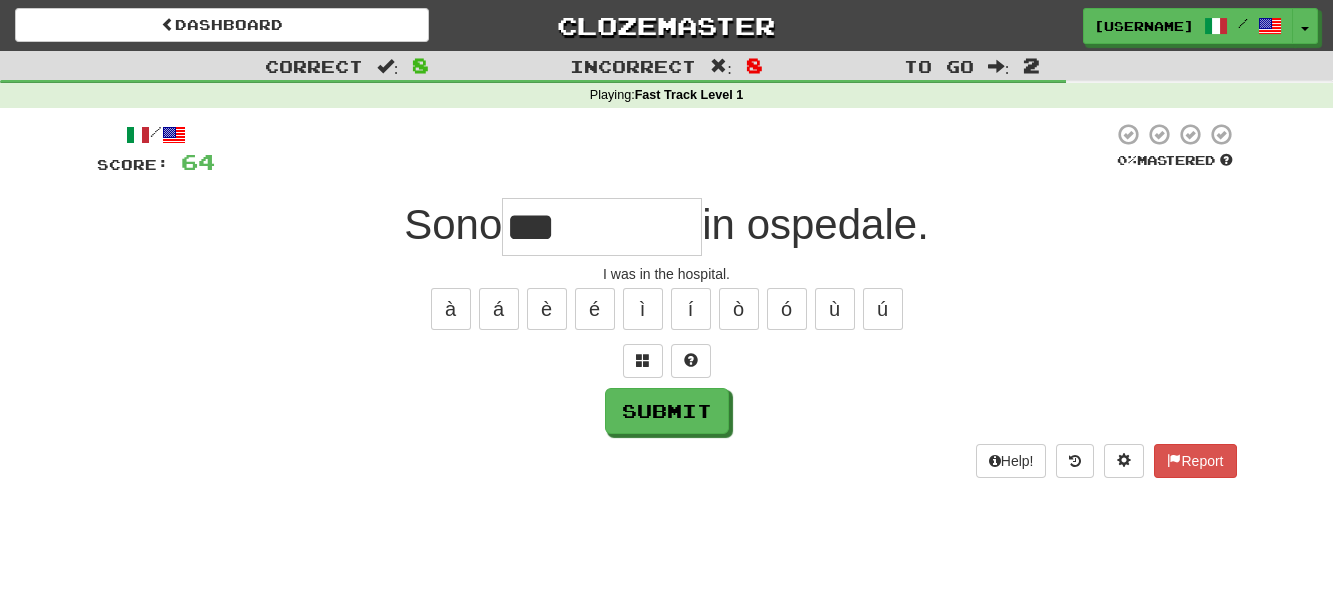 type on "*****" 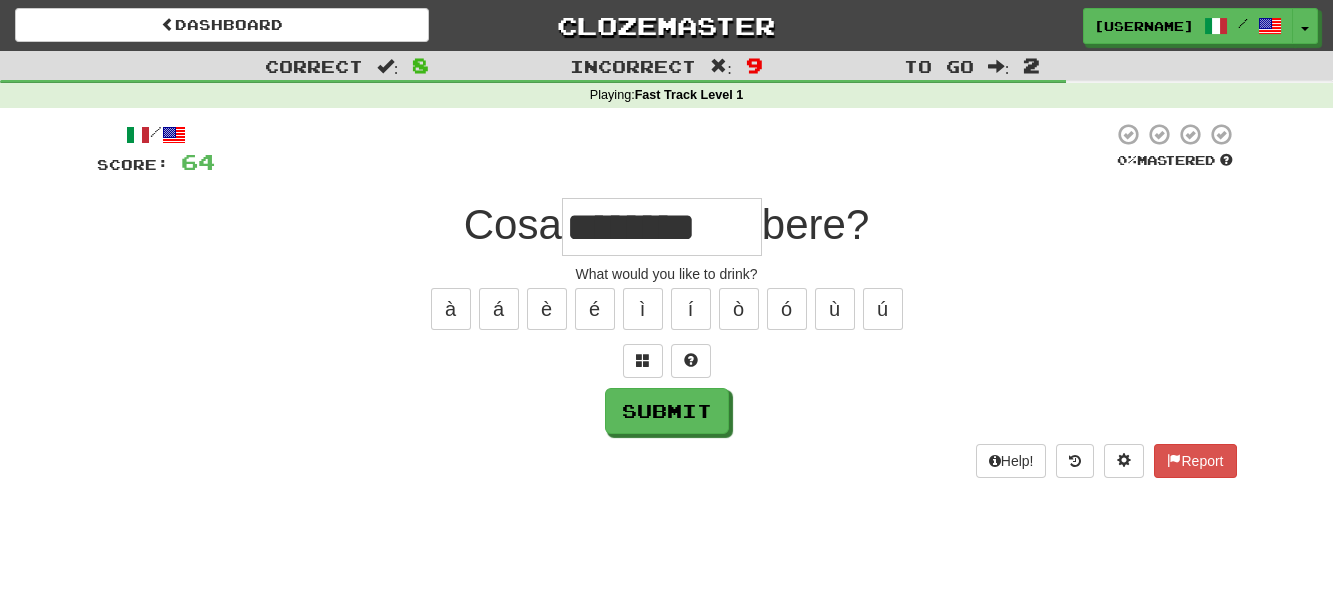 type on "********" 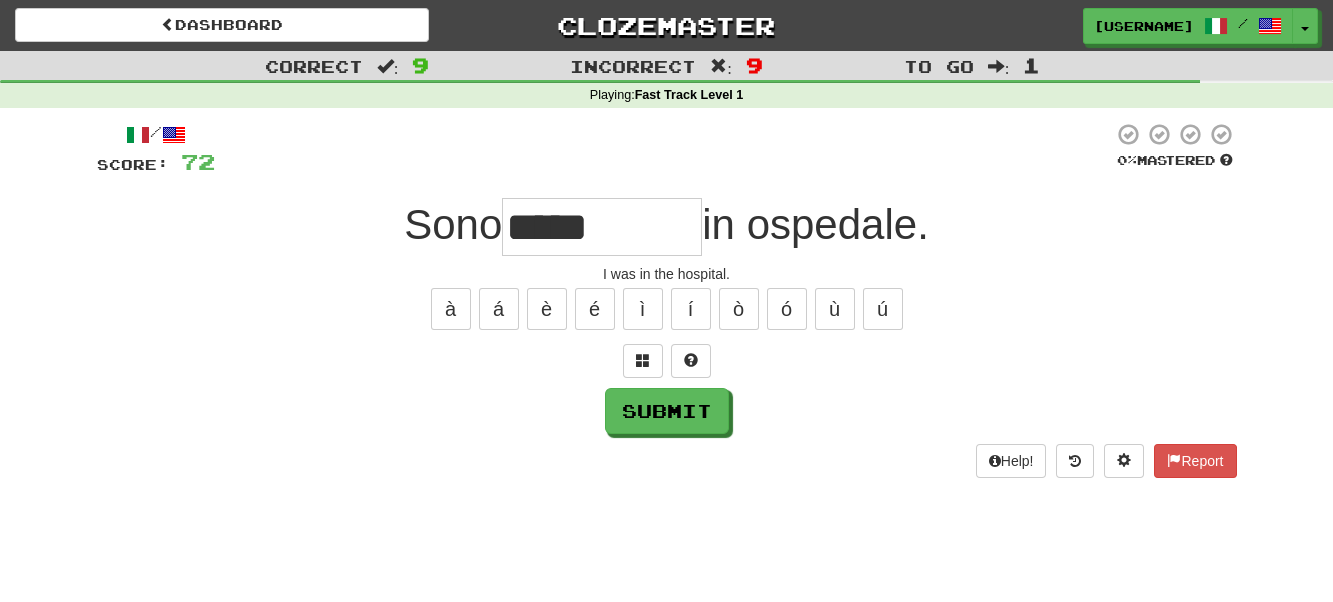 type on "*****" 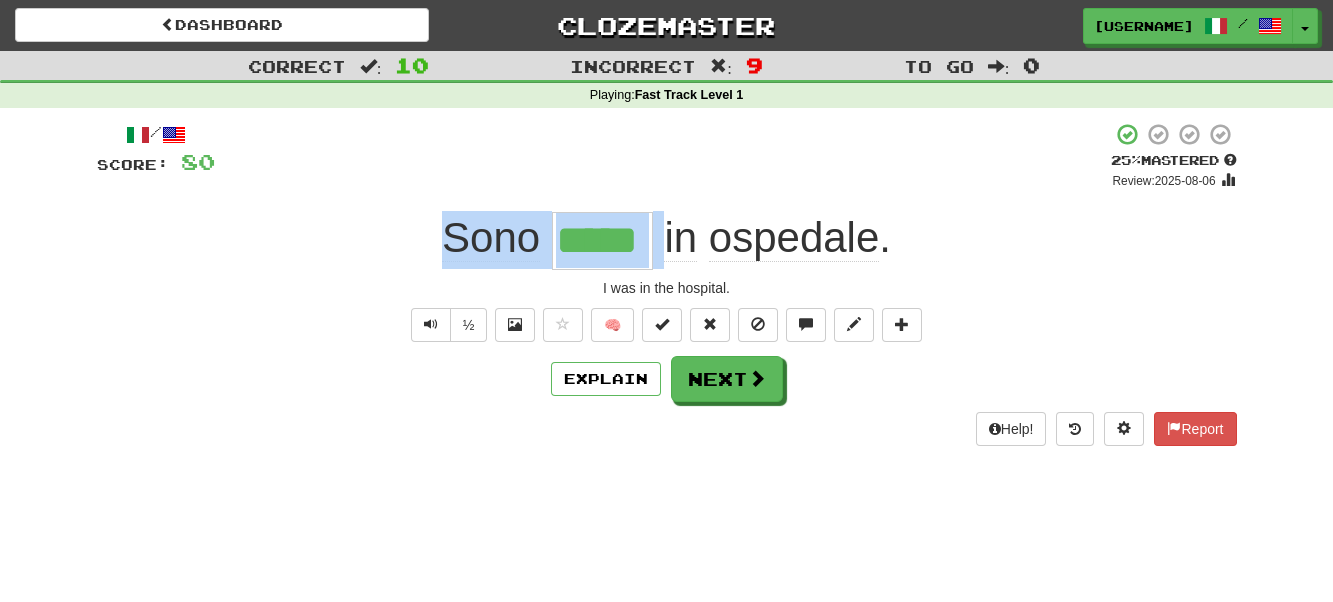 drag, startPoint x: 659, startPoint y: 246, endPoint x: 413, endPoint y: 249, distance: 246.0183 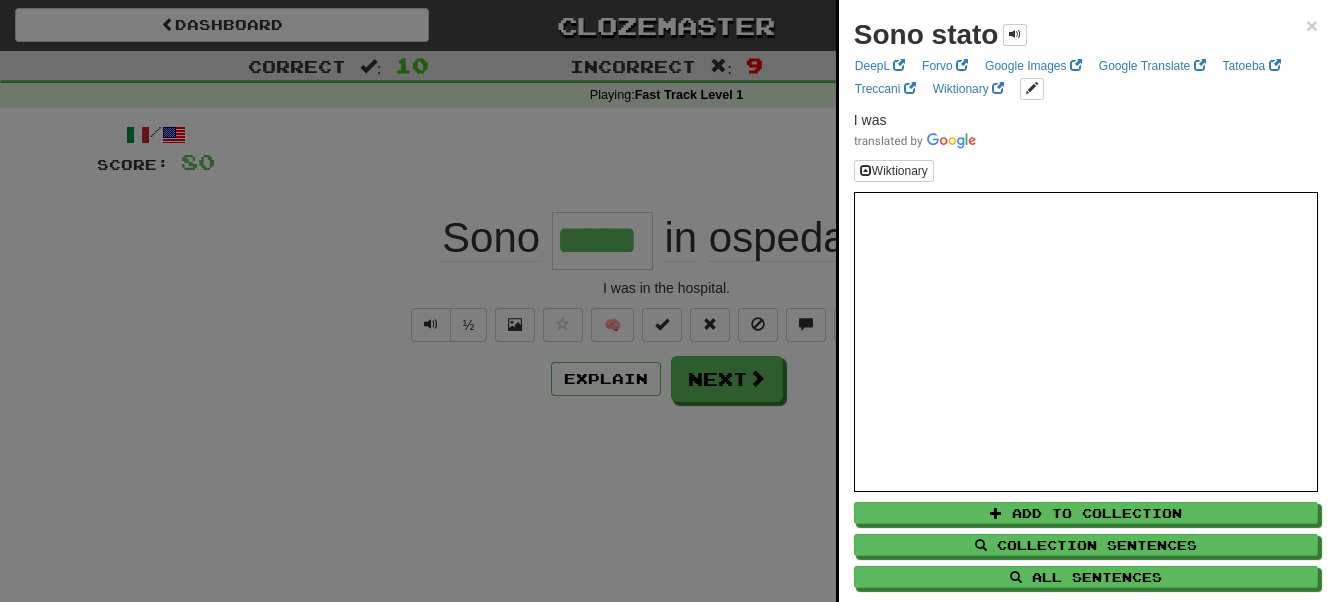 click at bounding box center [666, 301] 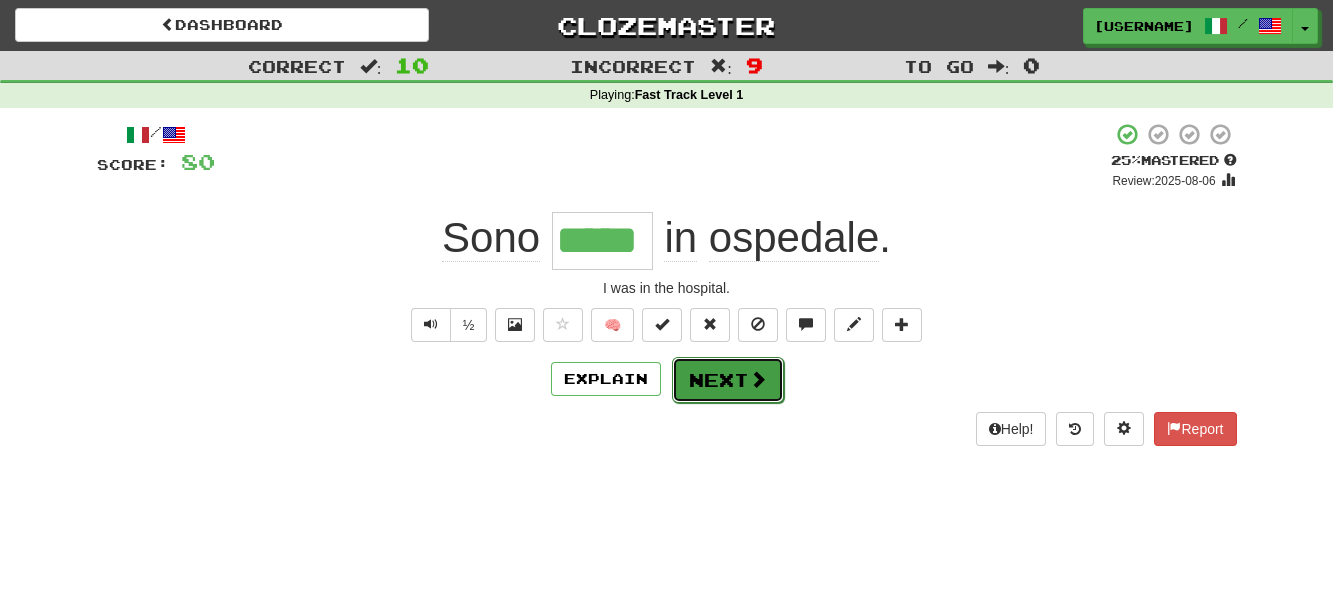 click on "Next" at bounding box center (728, 380) 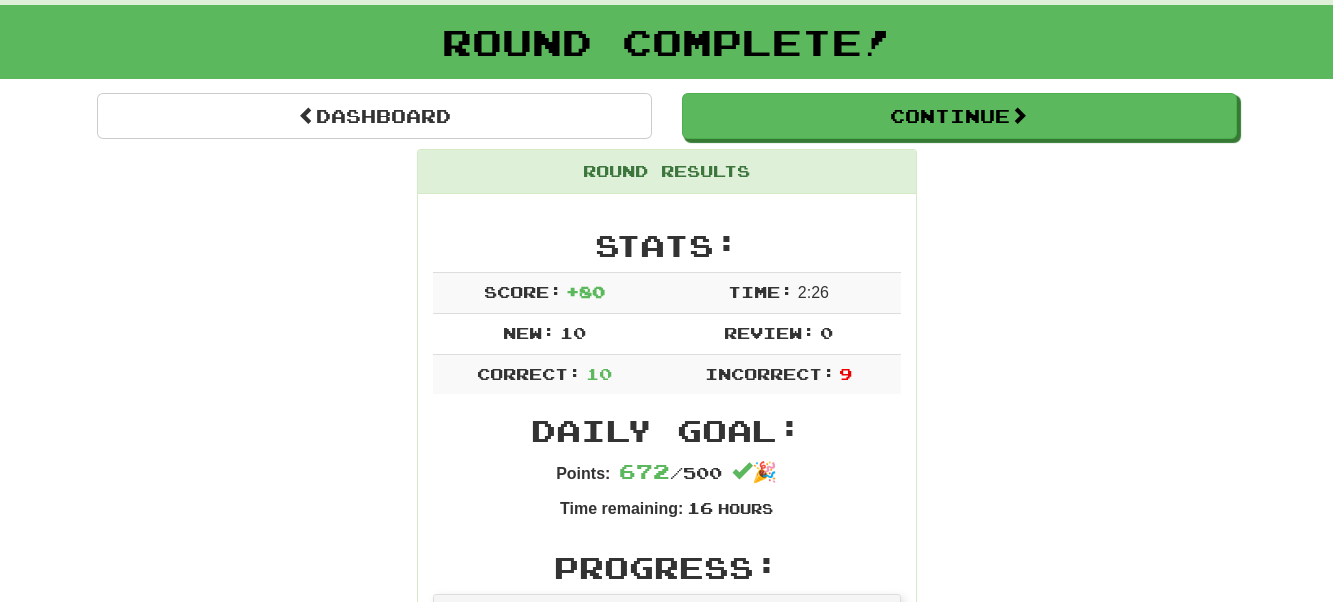 scroll, scrollTop: 0, scrollLeft: 0, axis: both 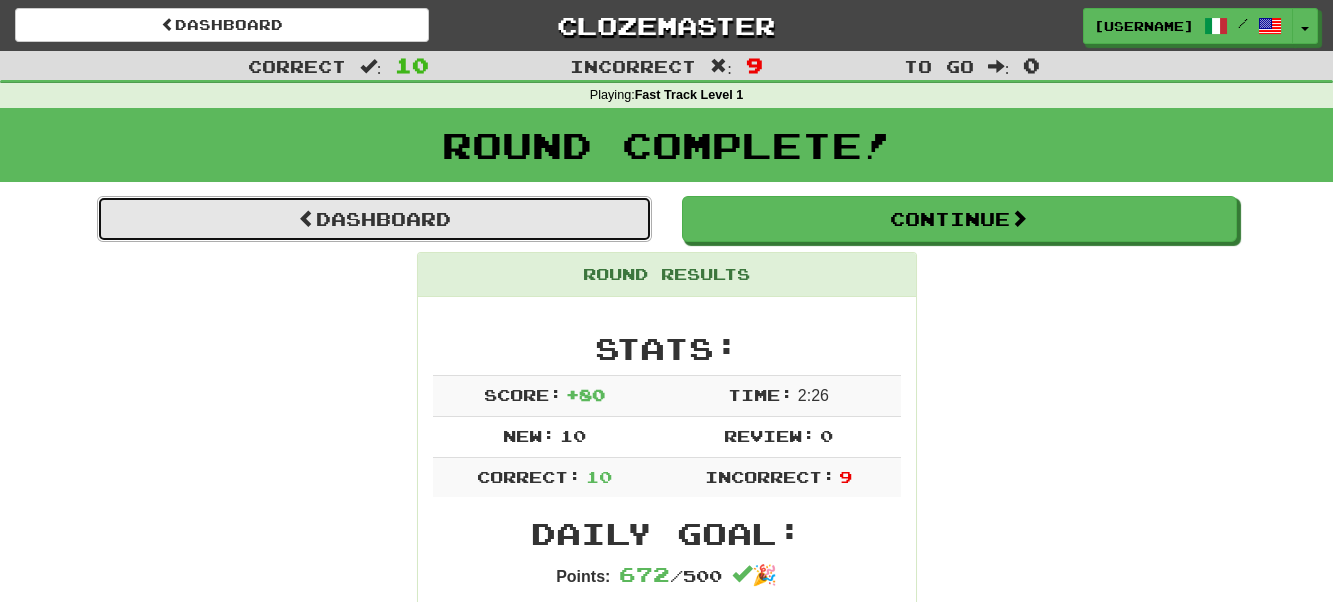click on "Dashboard" at bounding box center (374, 219) 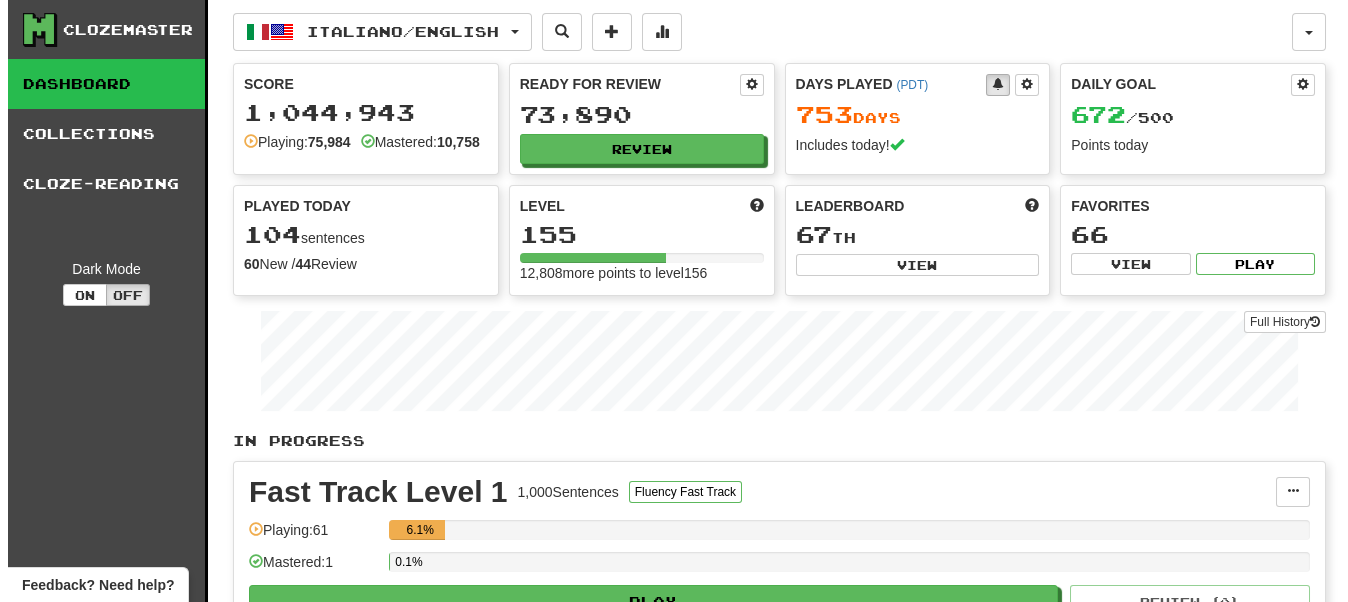 scroll, scrollTop: 200, scrollLeft: 0, axis: vertical 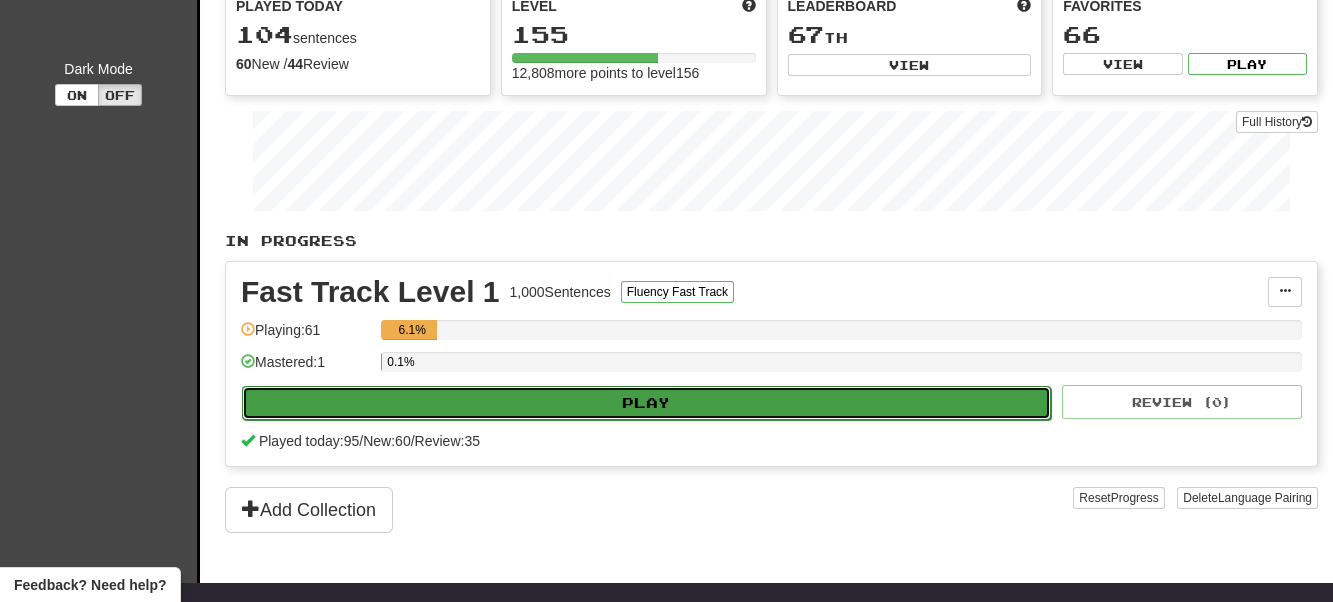 click on "Play" at bounding box center (646, 403) 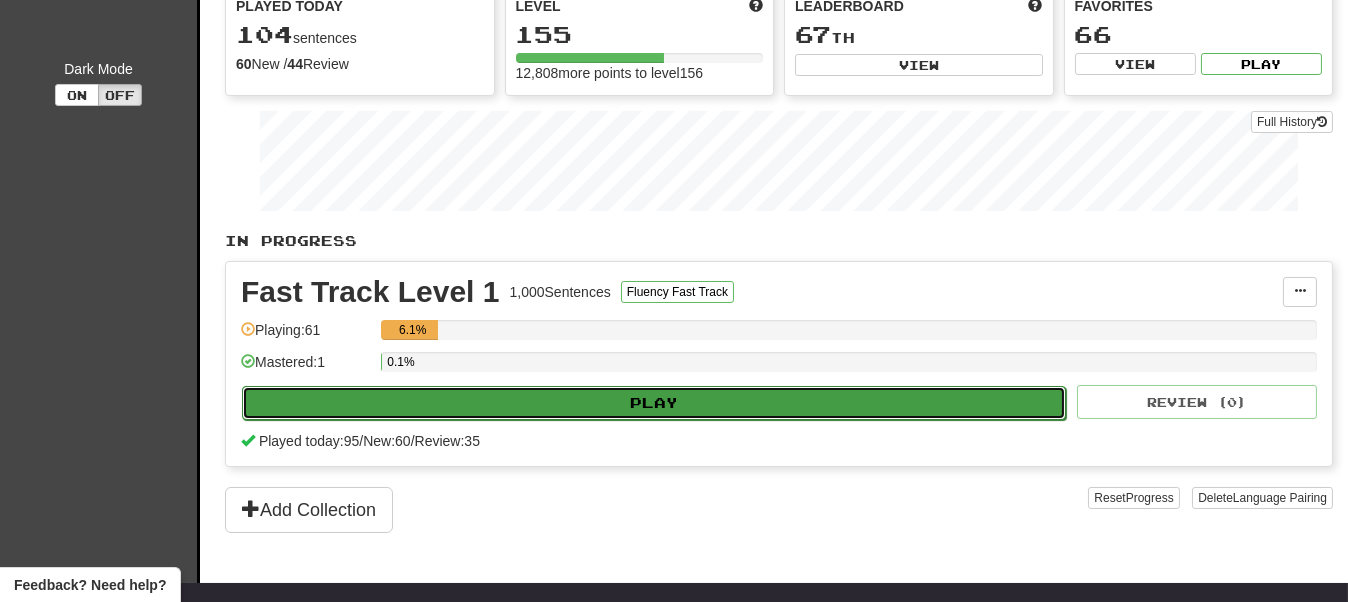 select on "**" 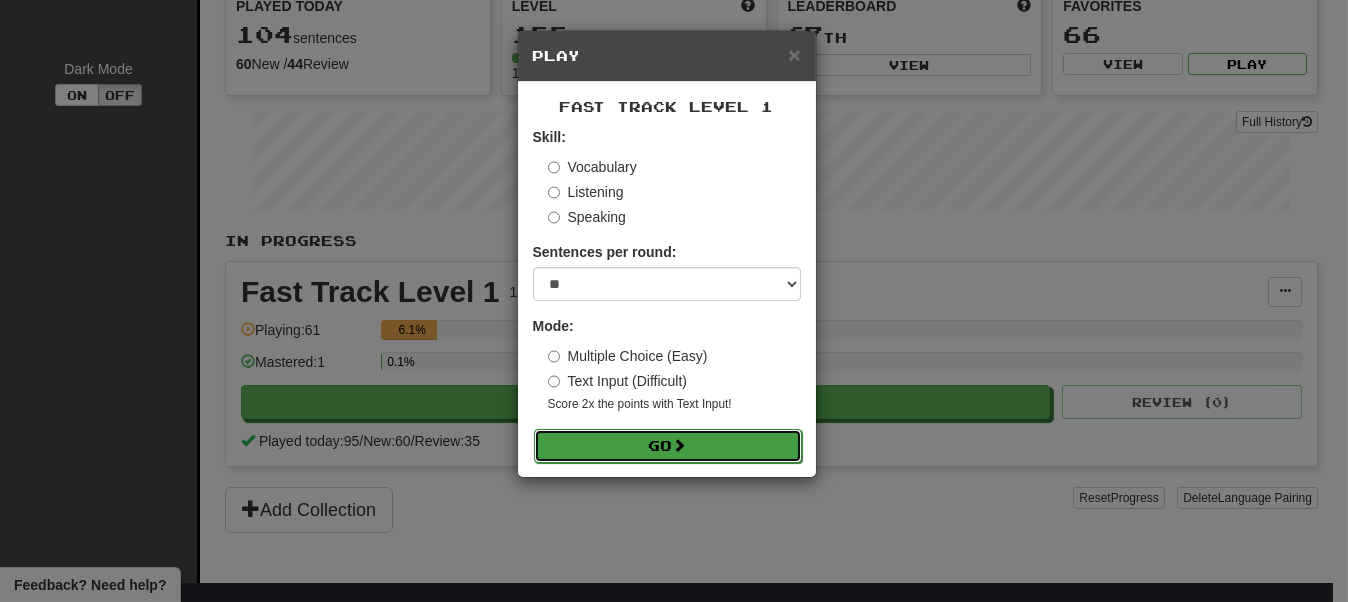 click on "Go" at bounding box center [668, 446] 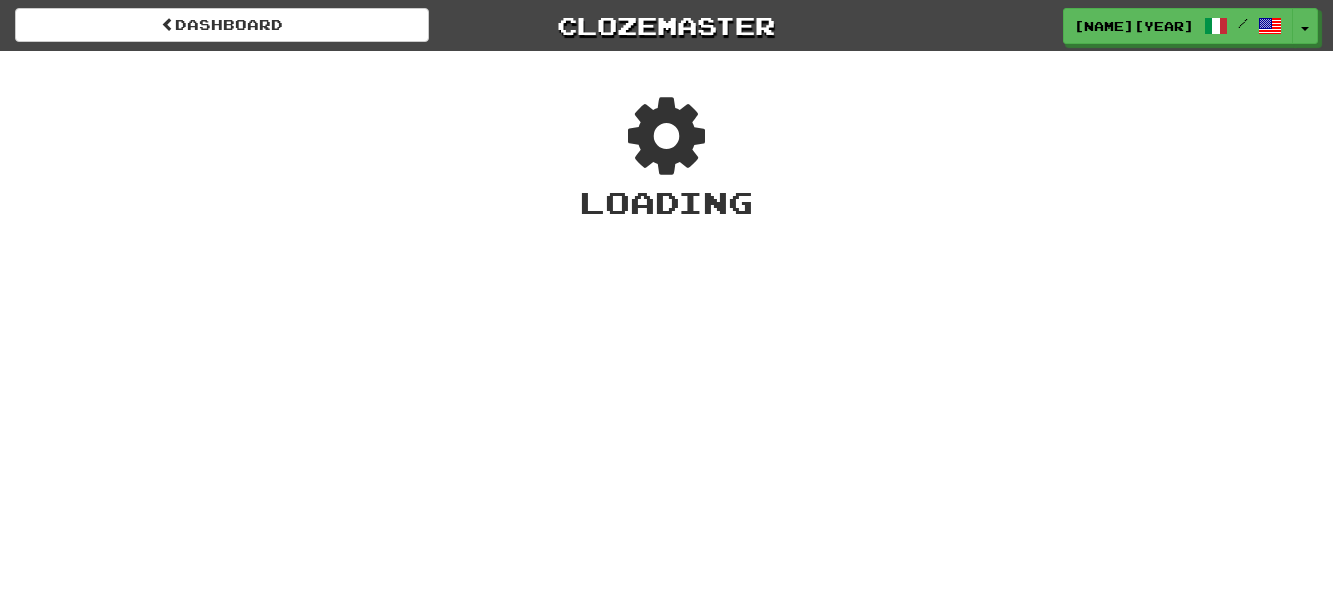 scroll, scrollTop: 0, scrollLeft: 0, axis: both 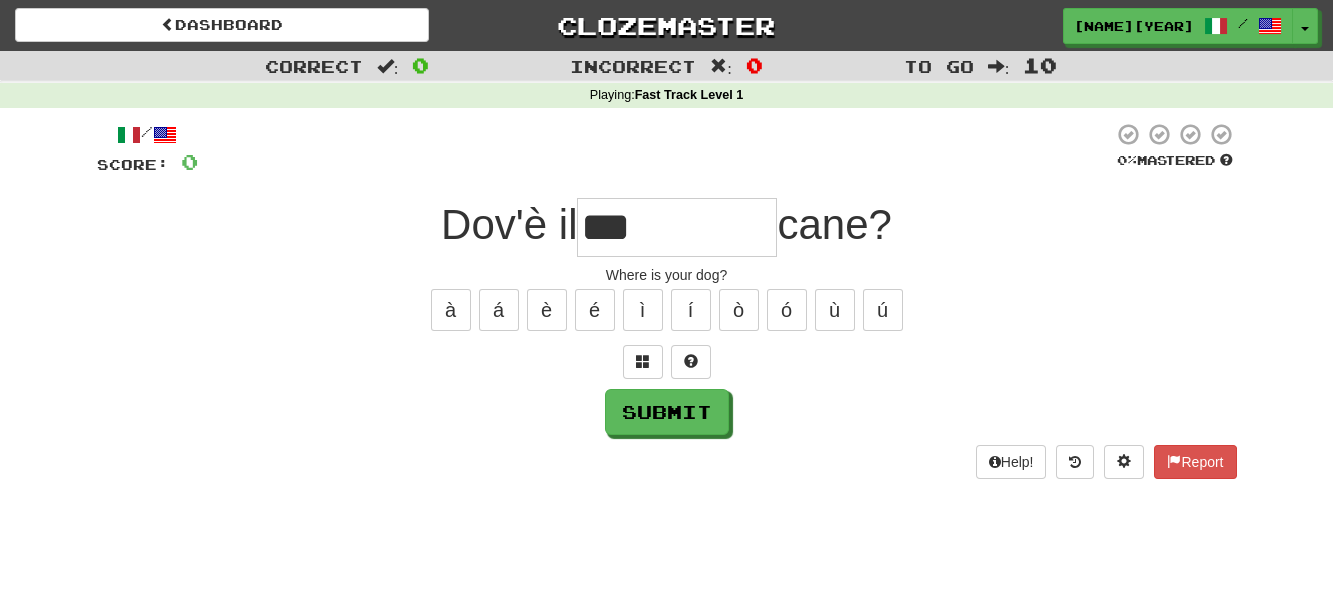 type on "***" 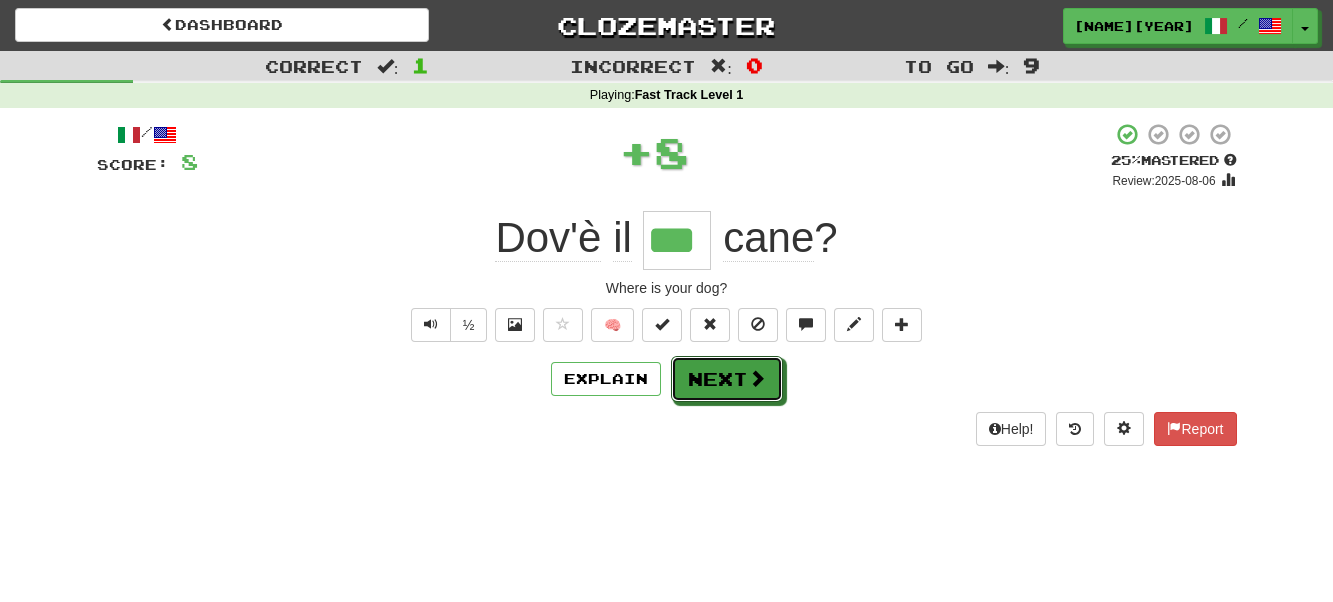 click on "Next" at bounding box center [727, 379] 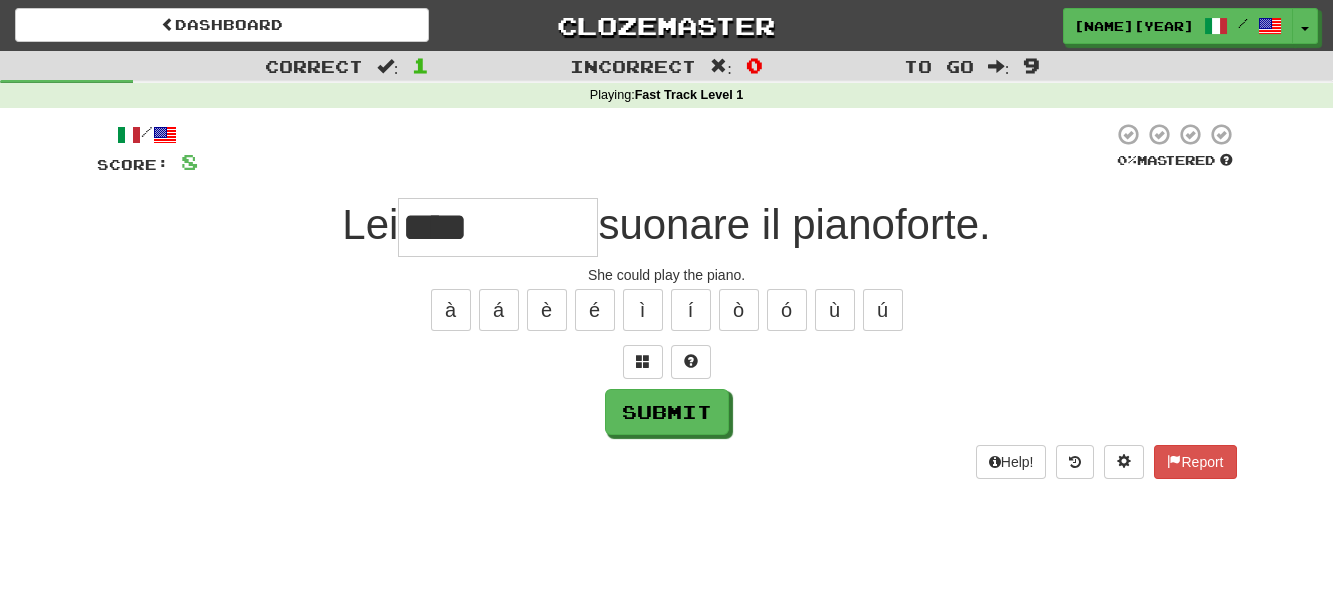 type on "******" 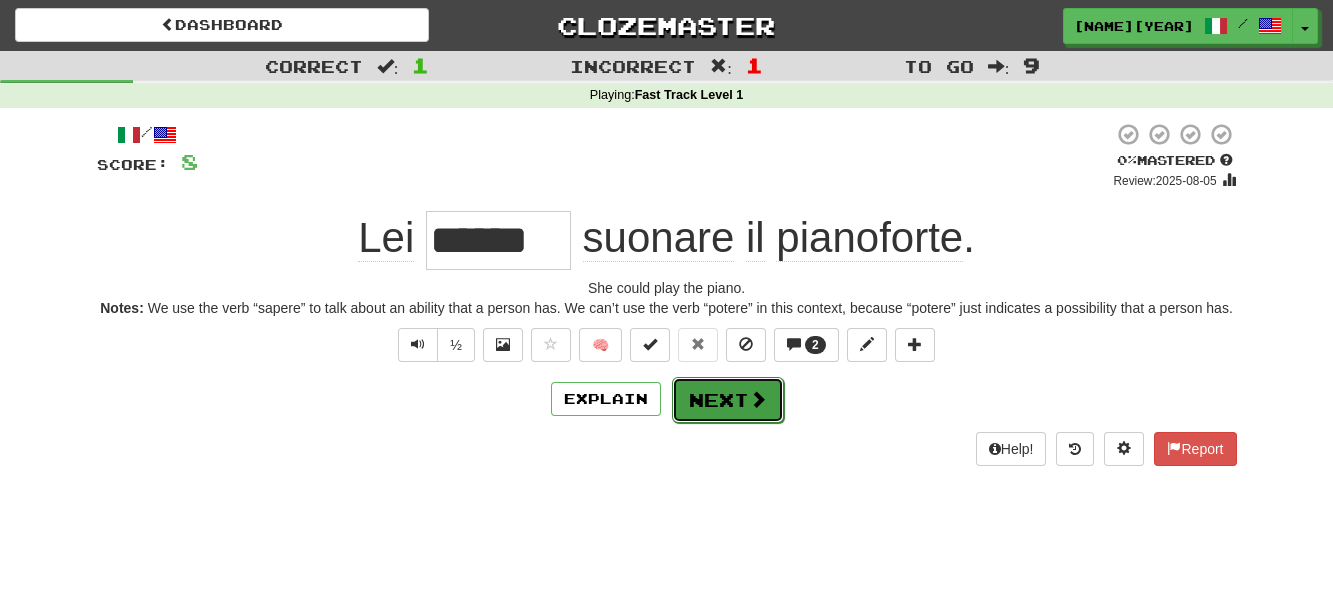 click on "Next" at bounding box center (728, 400) 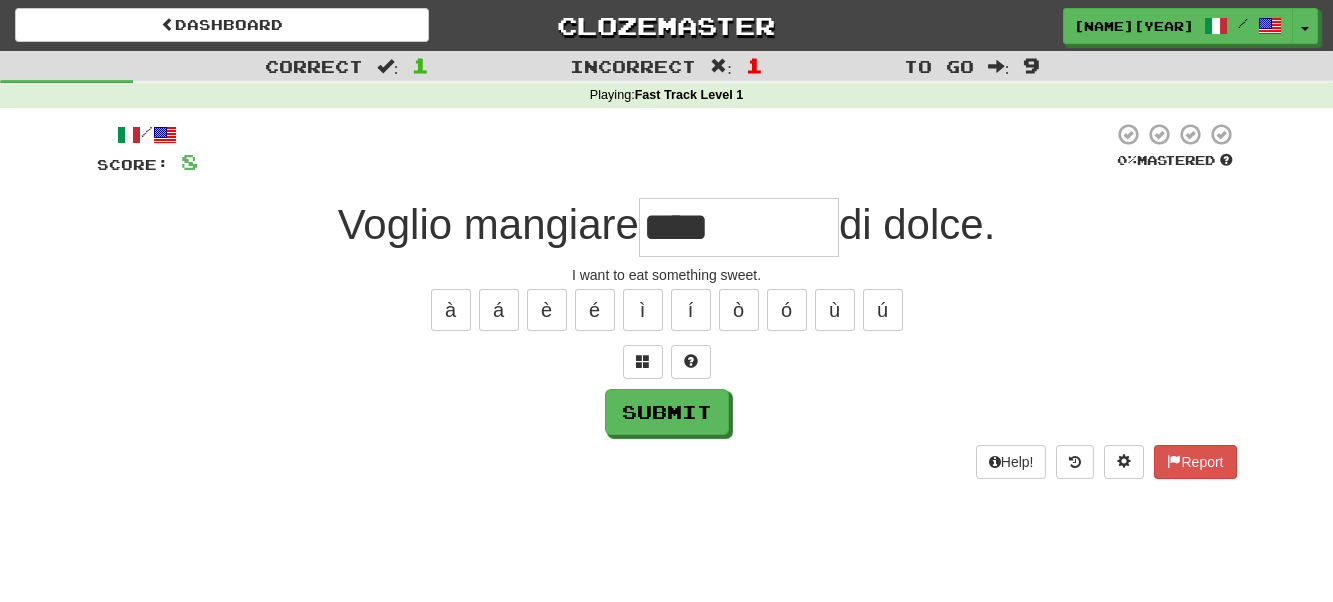 type on "********" 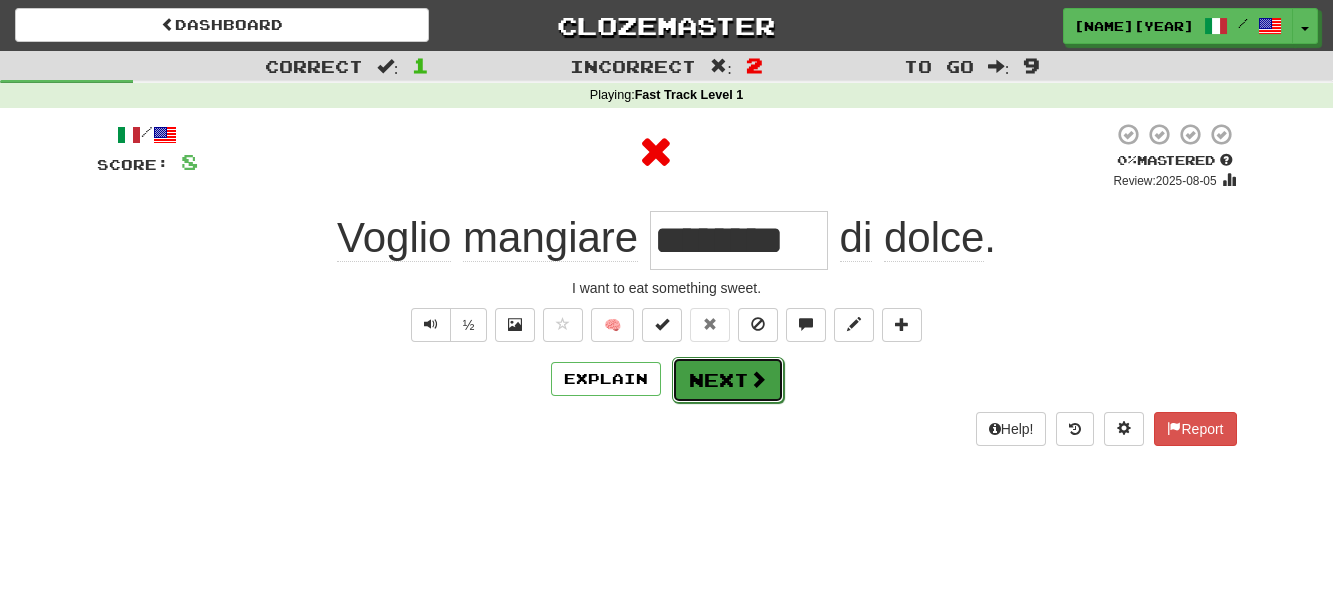 click on "Next" at bounding box center [728, 380] 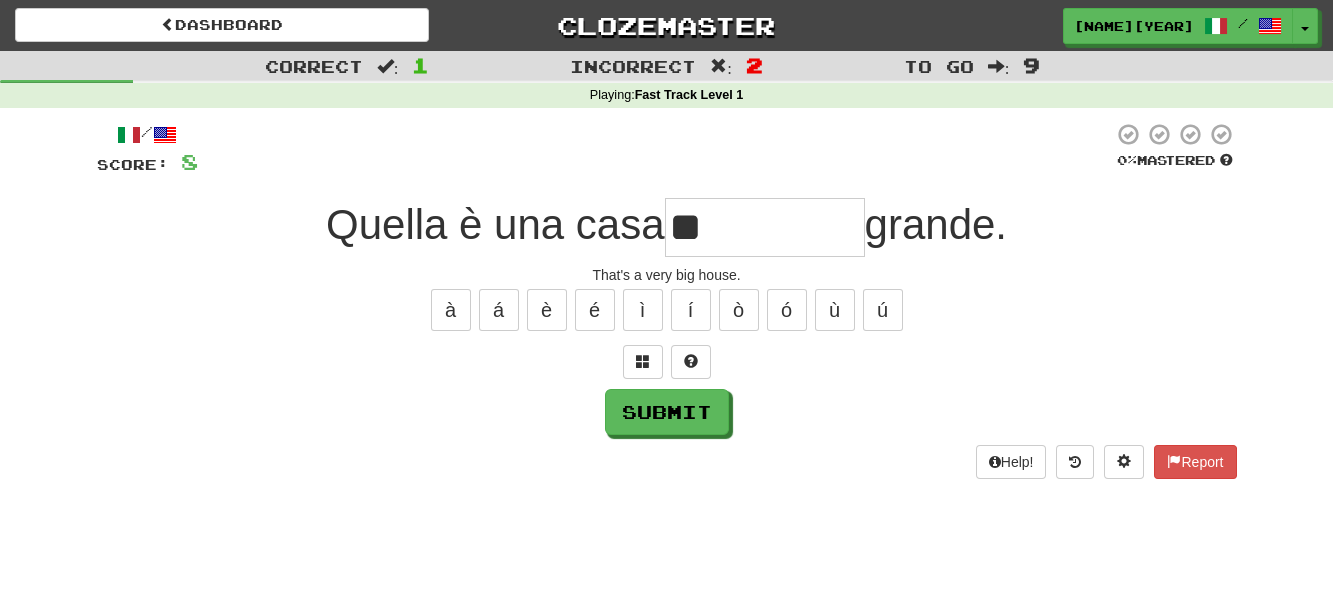 type on "*" 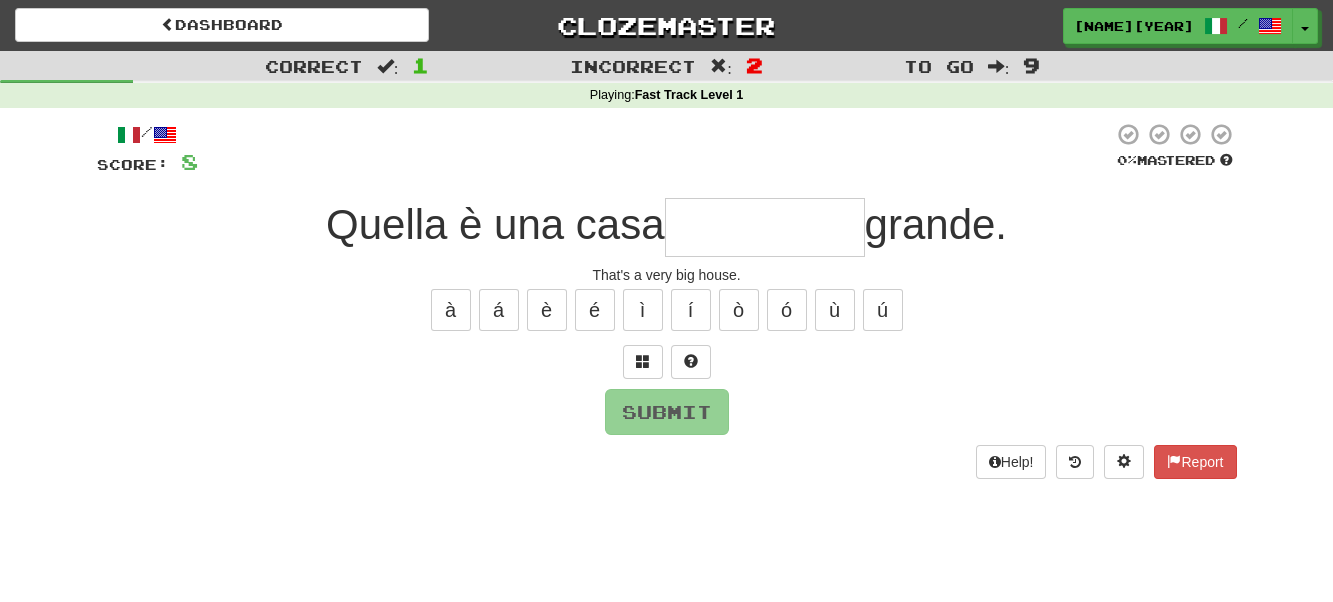 type on "*****" 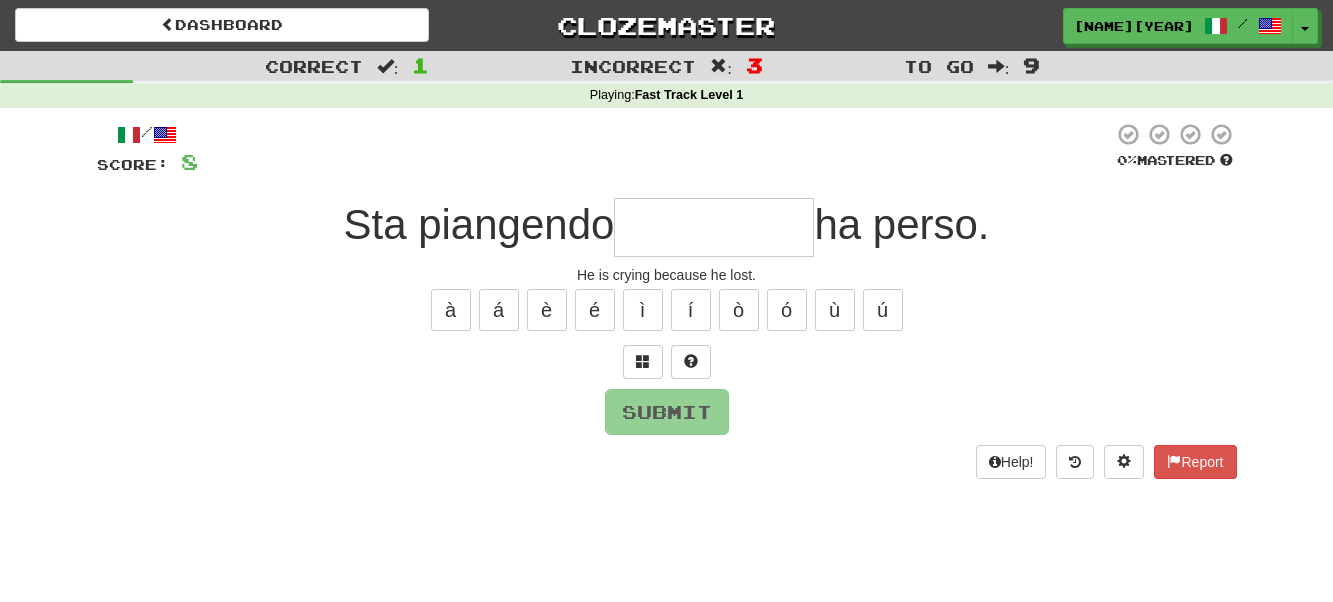 type on "*" 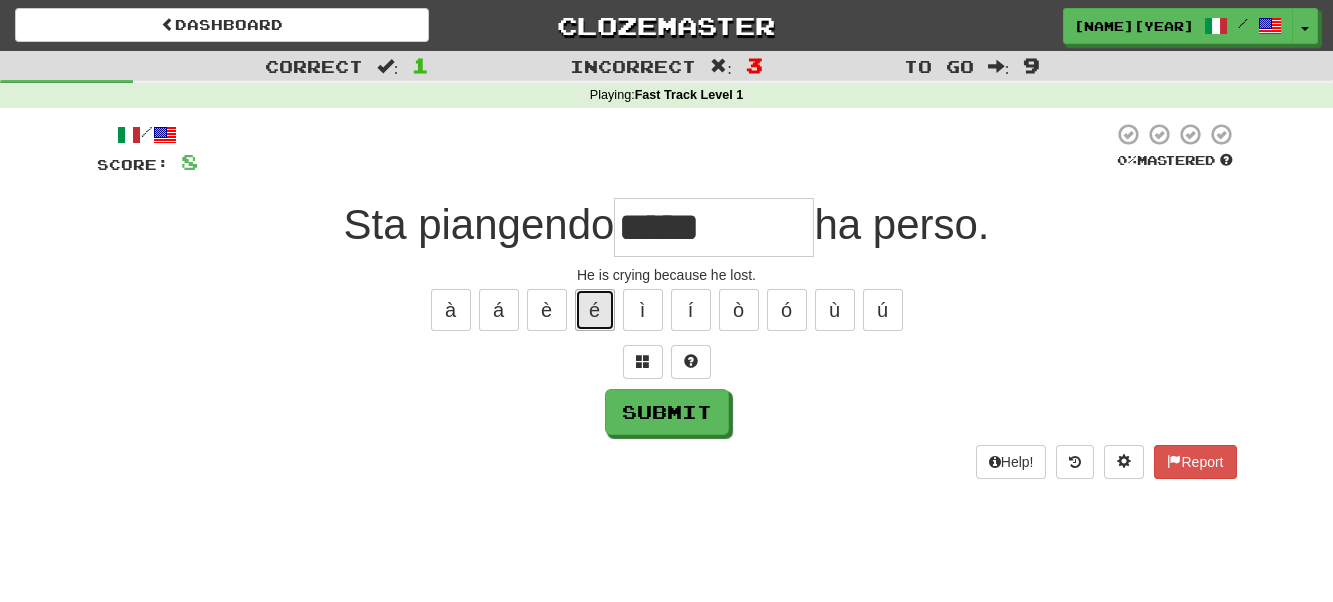 click on "é" at bounding box center (595, 310) 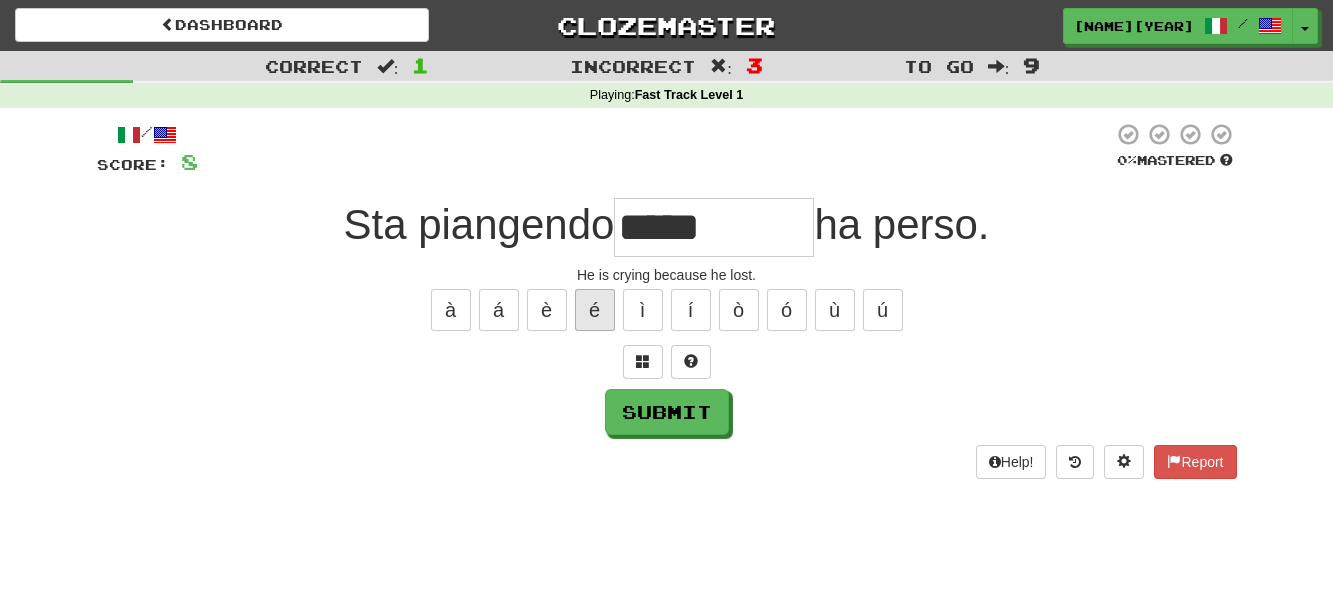 type on "******" 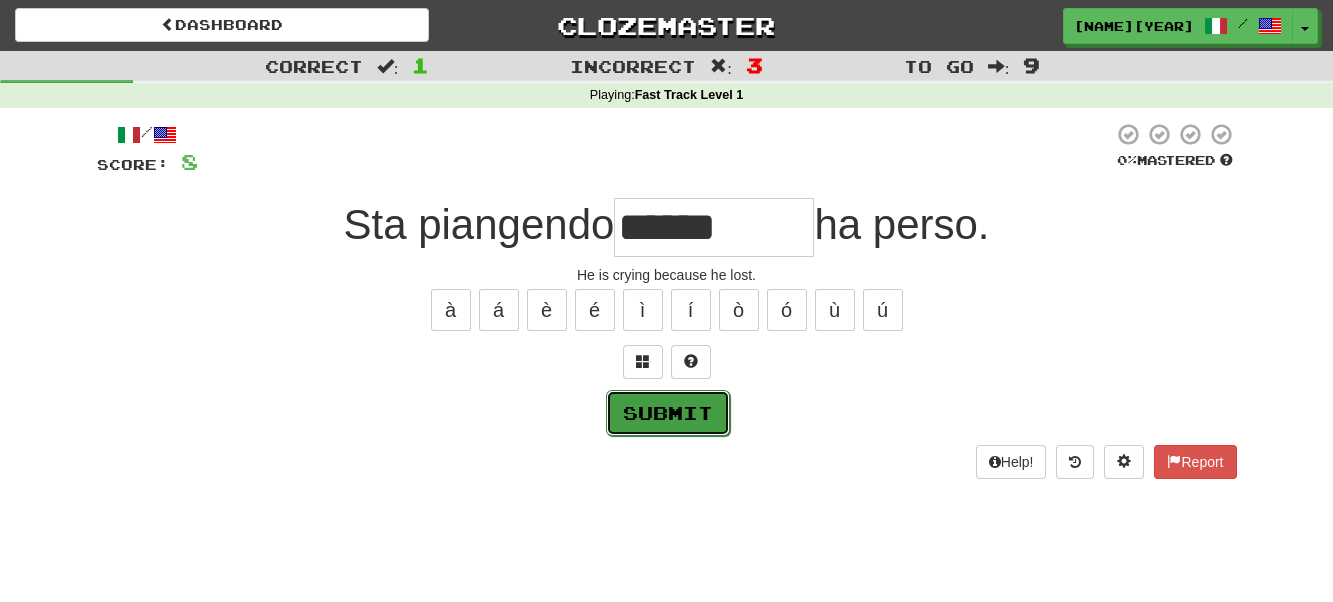 click on "Submit" at bounding box center (668, 413) 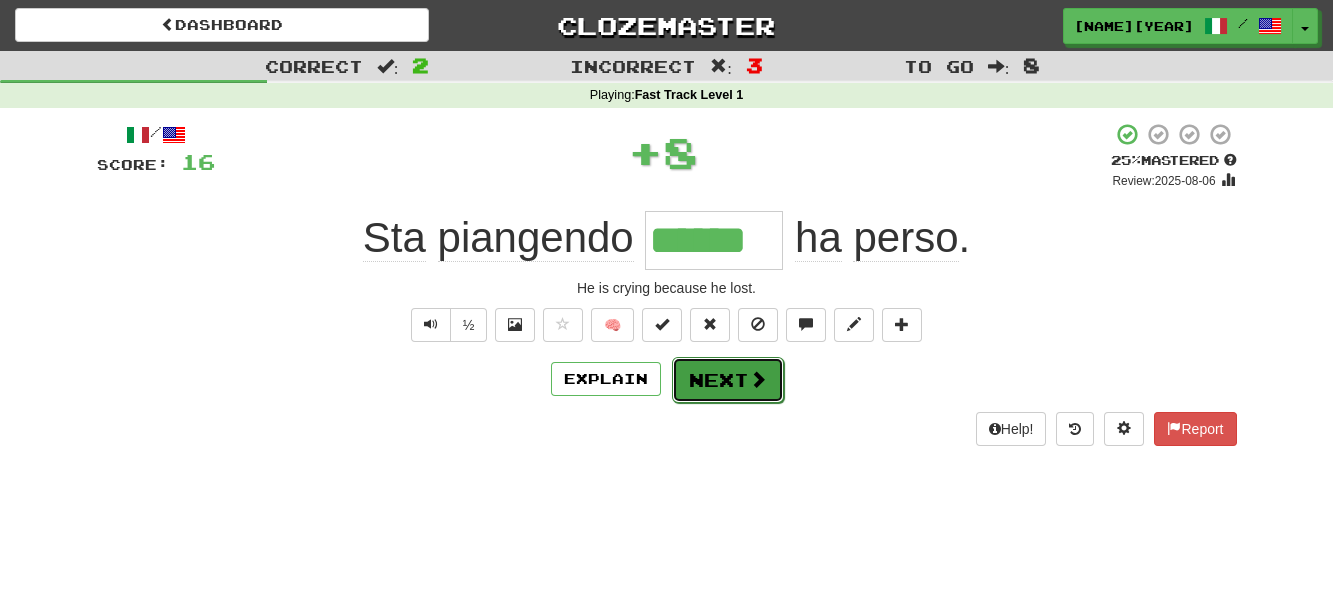 click on "Next" at bounding box center (728, 380) 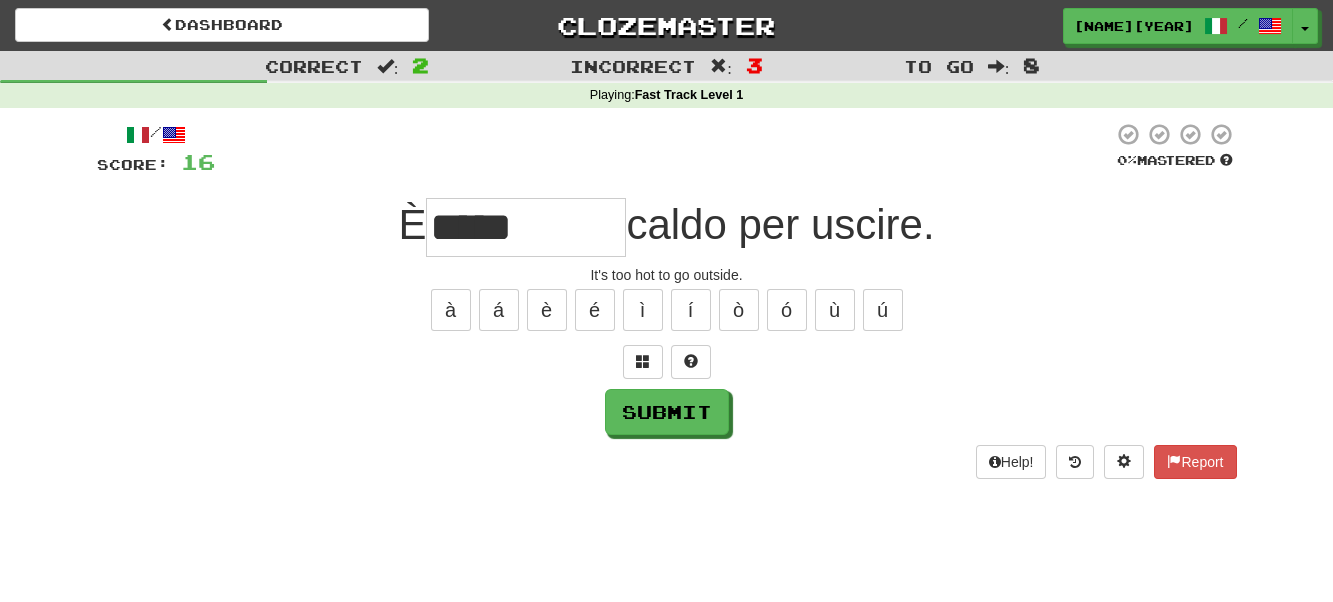 type on "******" 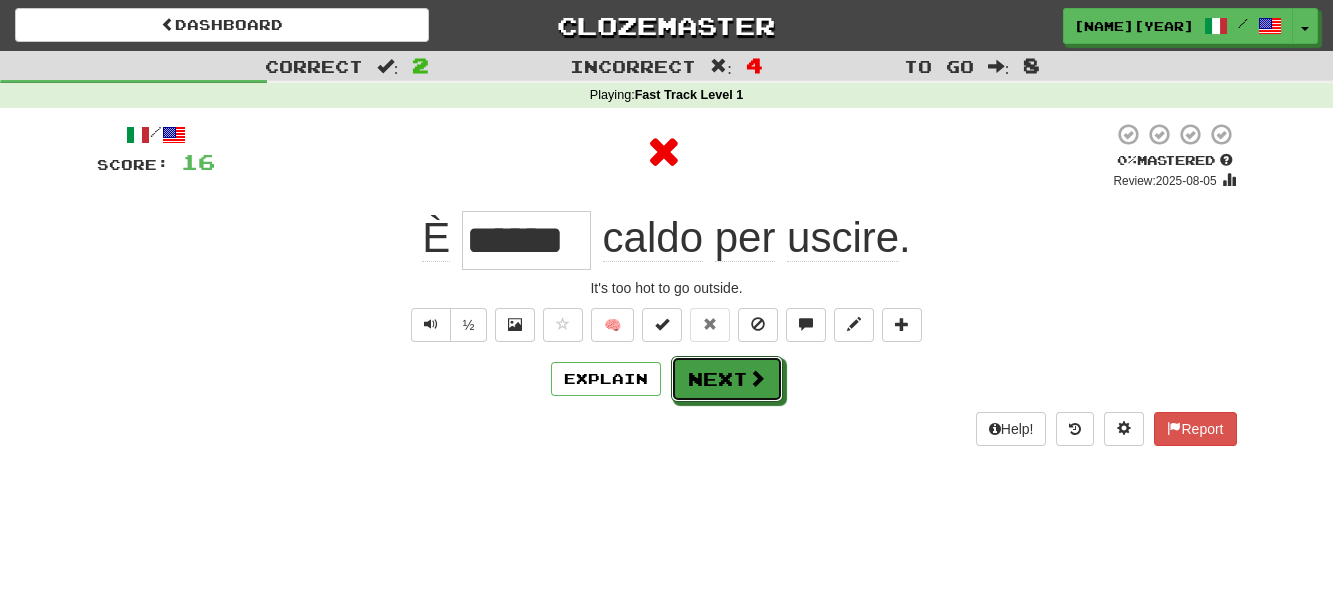 click on "Next" at bounding box center (727, 379) 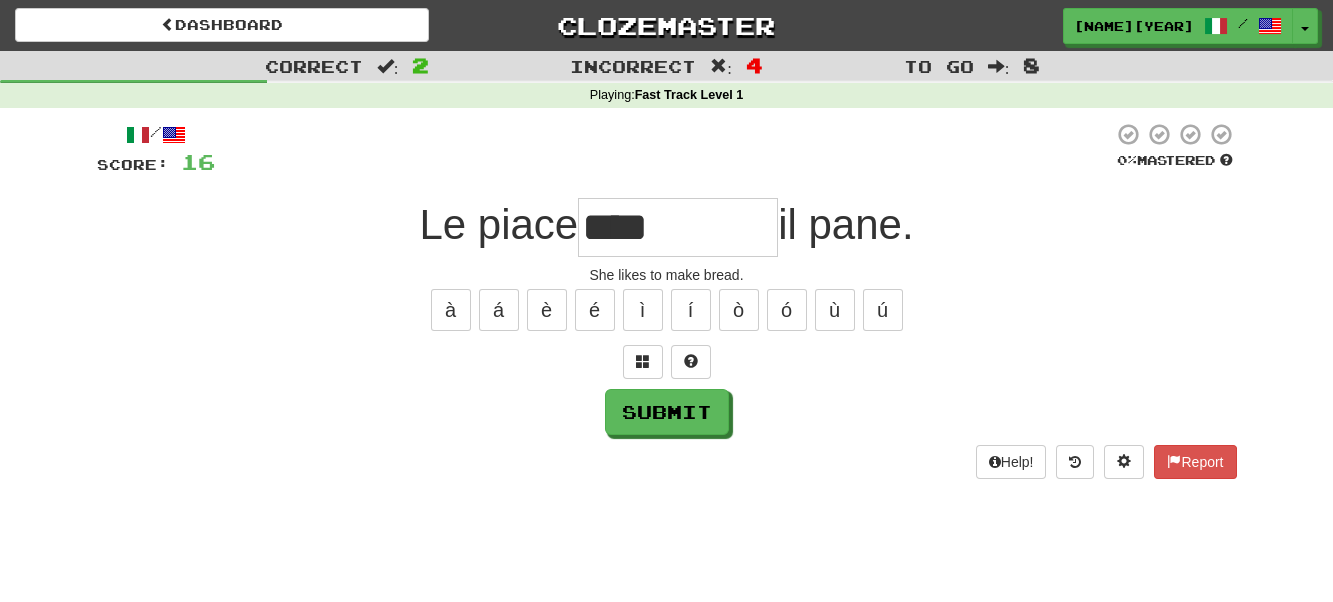 type on "****" 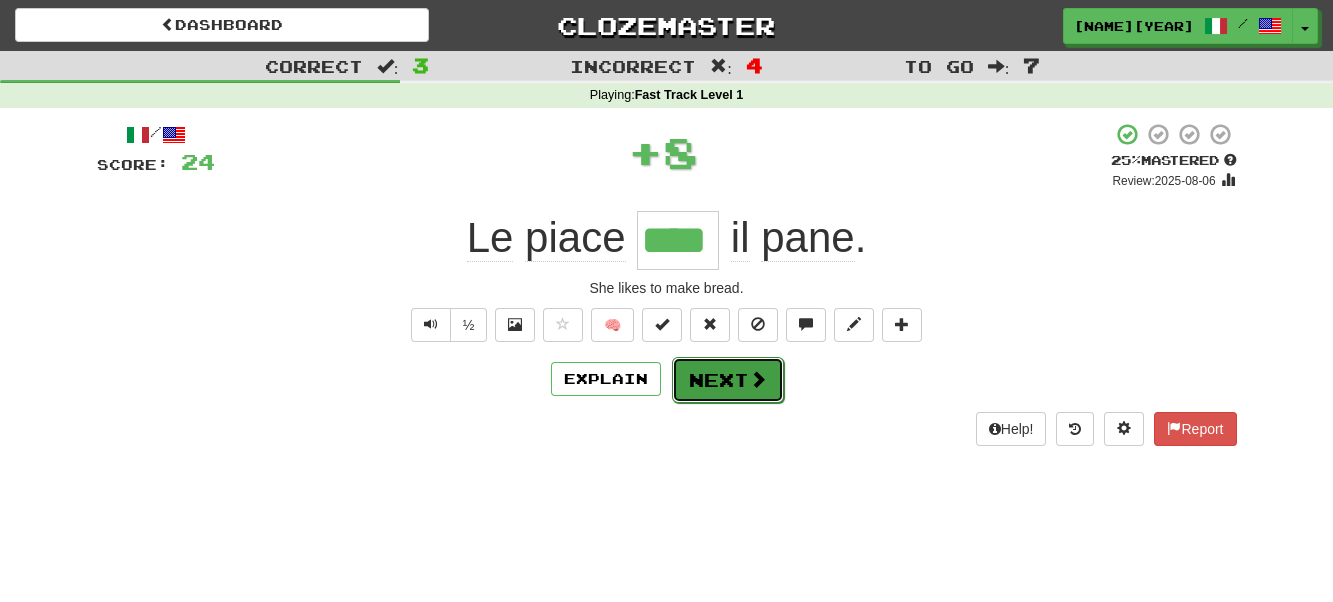 click on "Next" at bounding box center [728, 380] 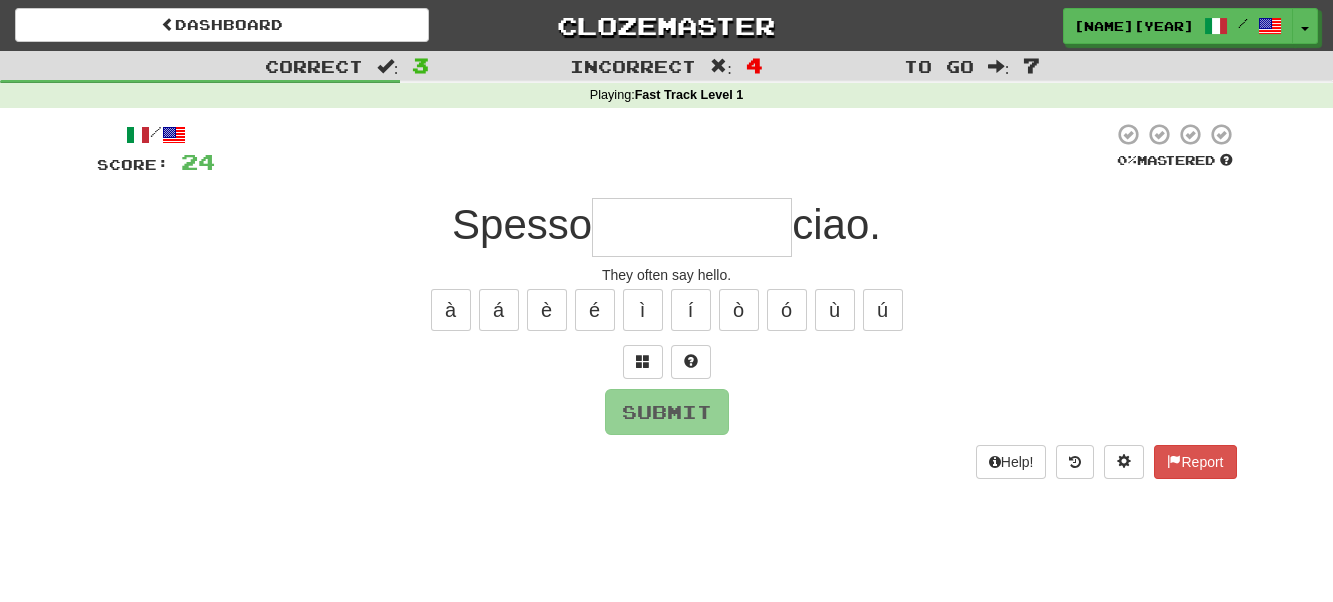 type on "*" 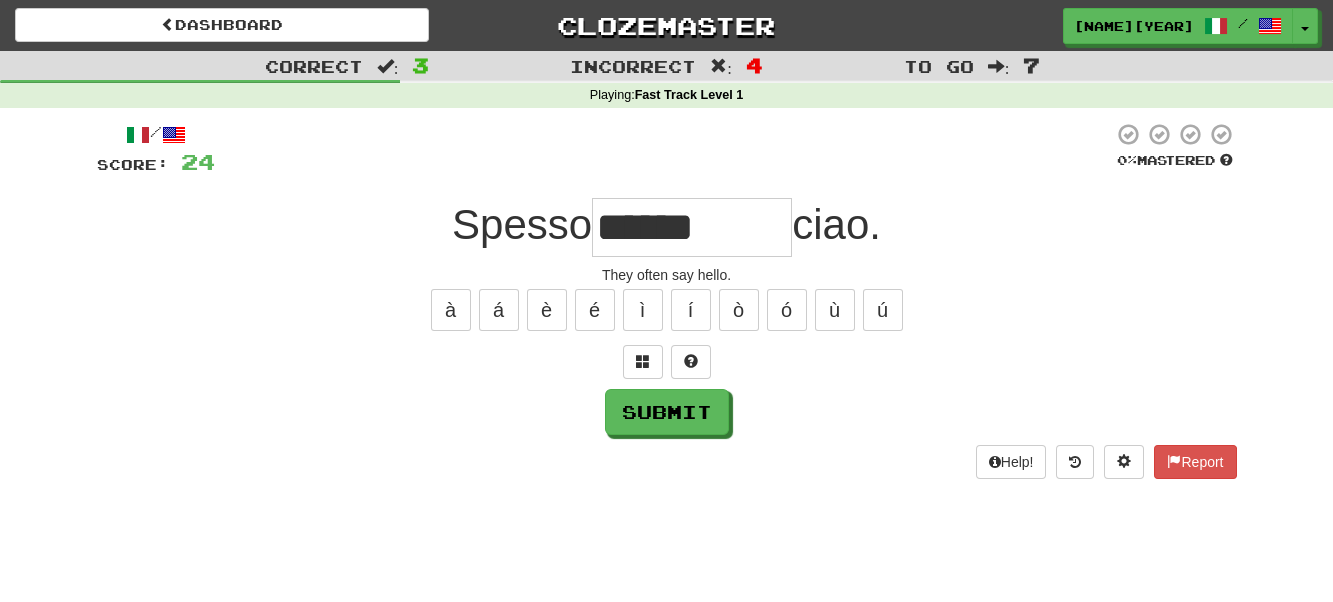 type on "******" 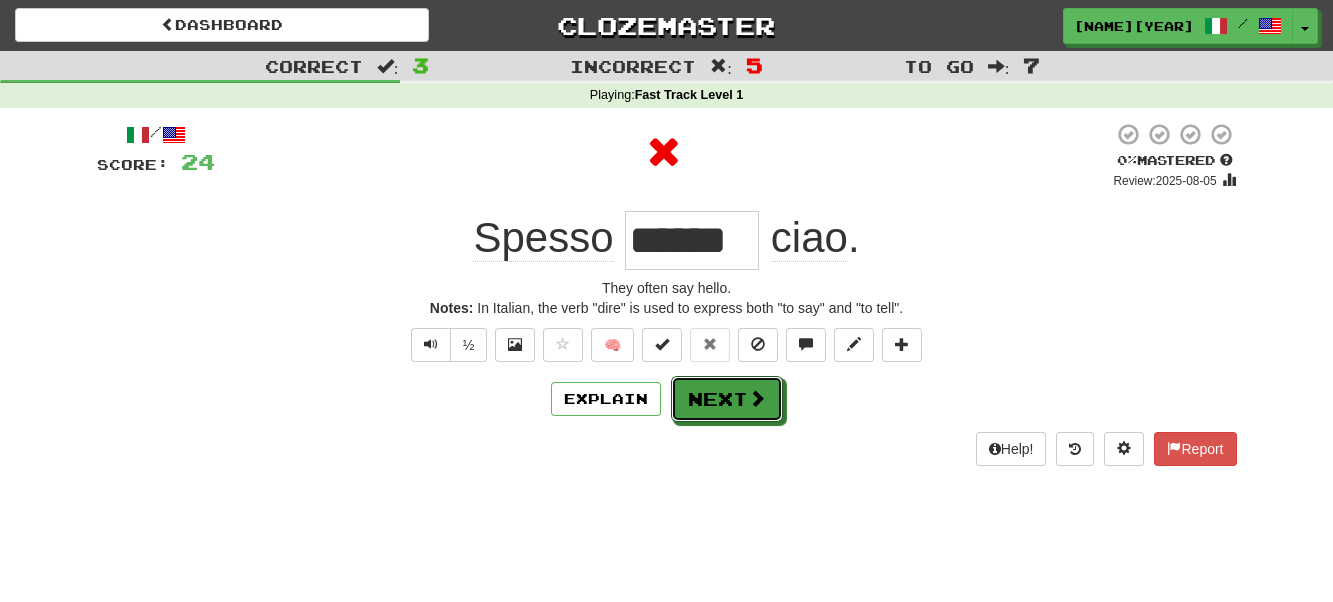 click on "Next" at bounding box center [727, 399] 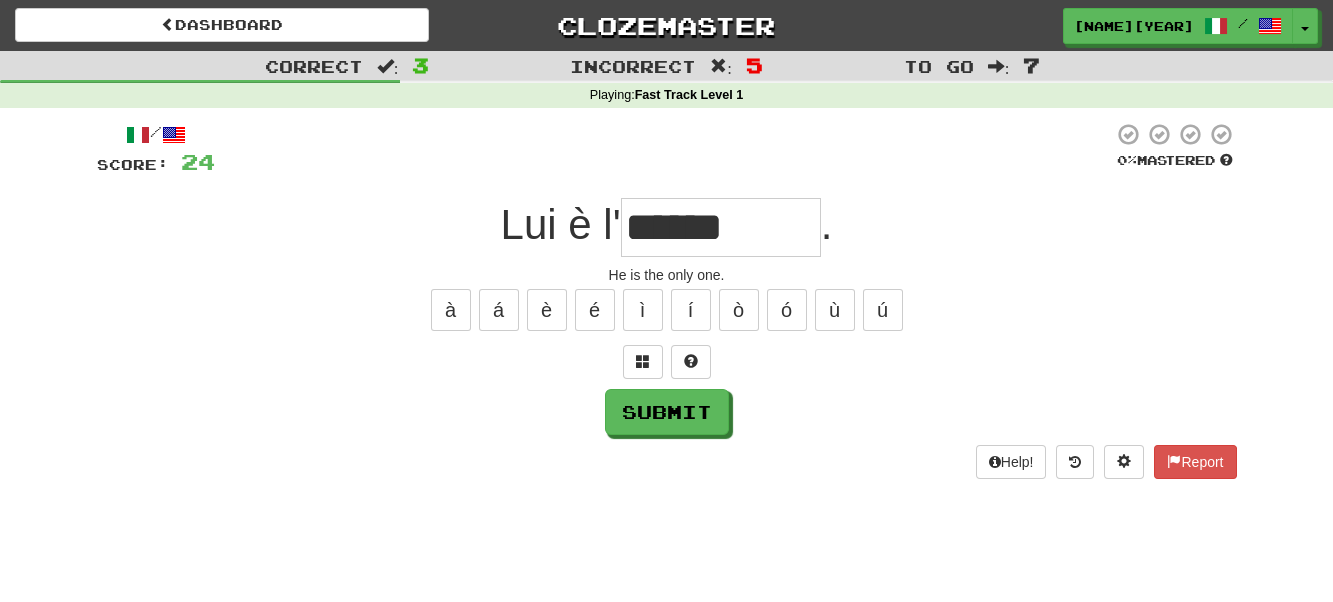type on "*****" 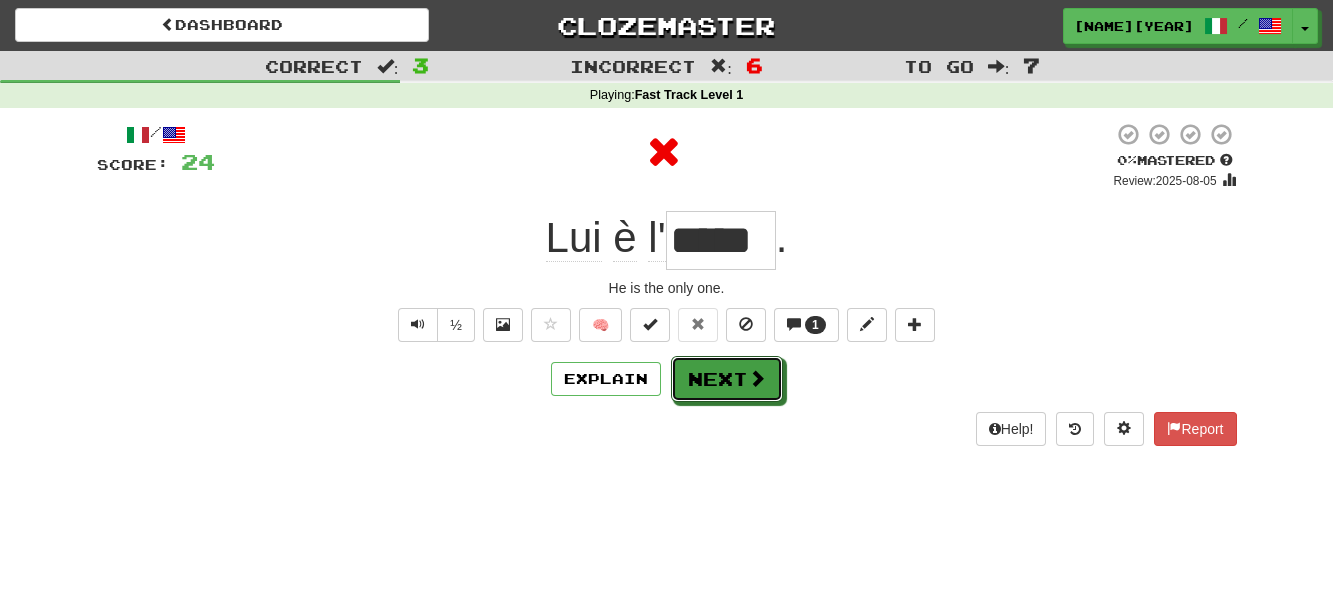 click on "Next" at bounding box center (727, 379) 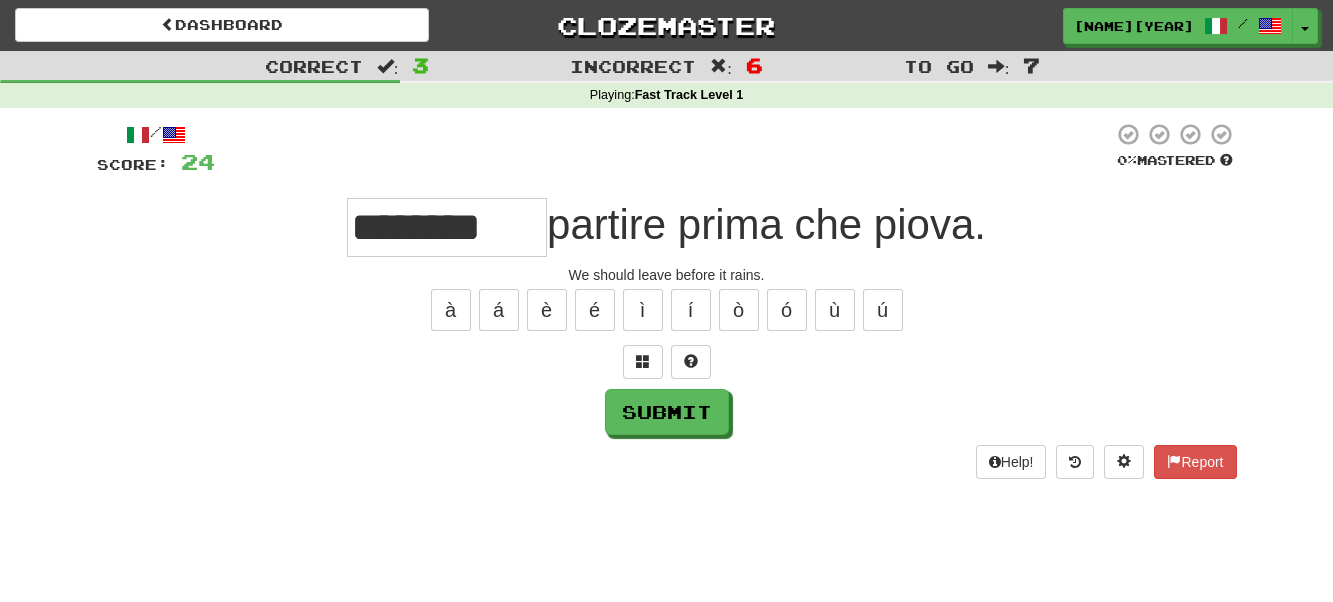 type on "********" 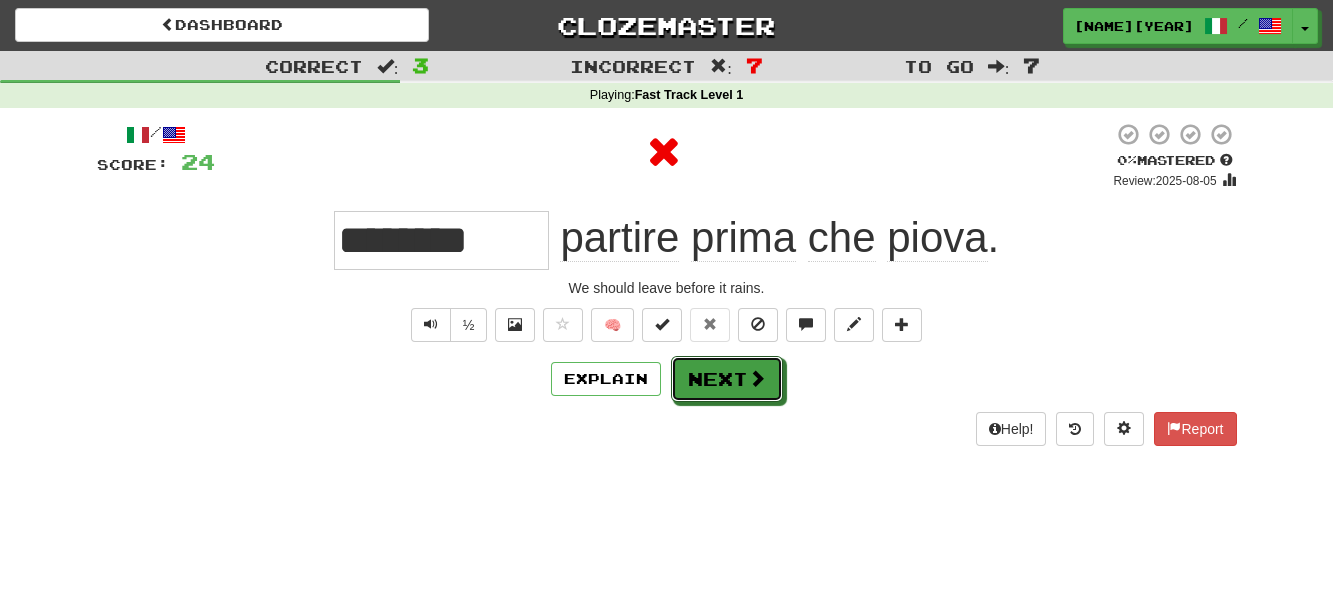 click on "Next" at bounding box center (727, 379) 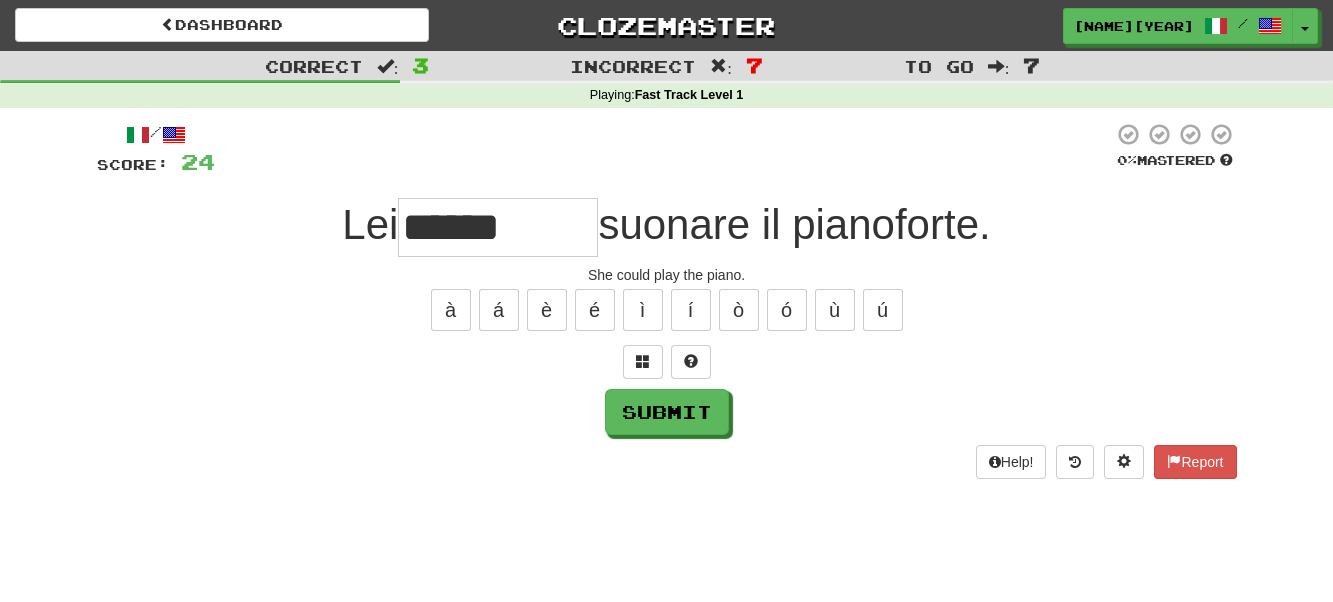 type on "******" 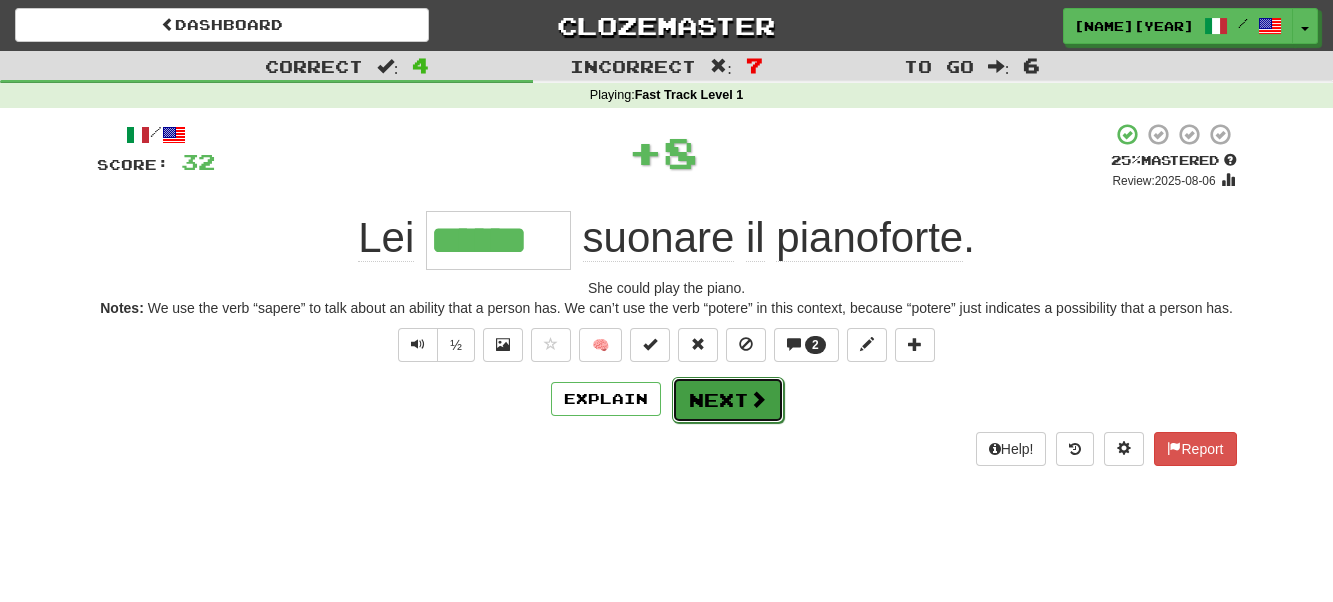 click on "Next" at bounding box center (728, 400) 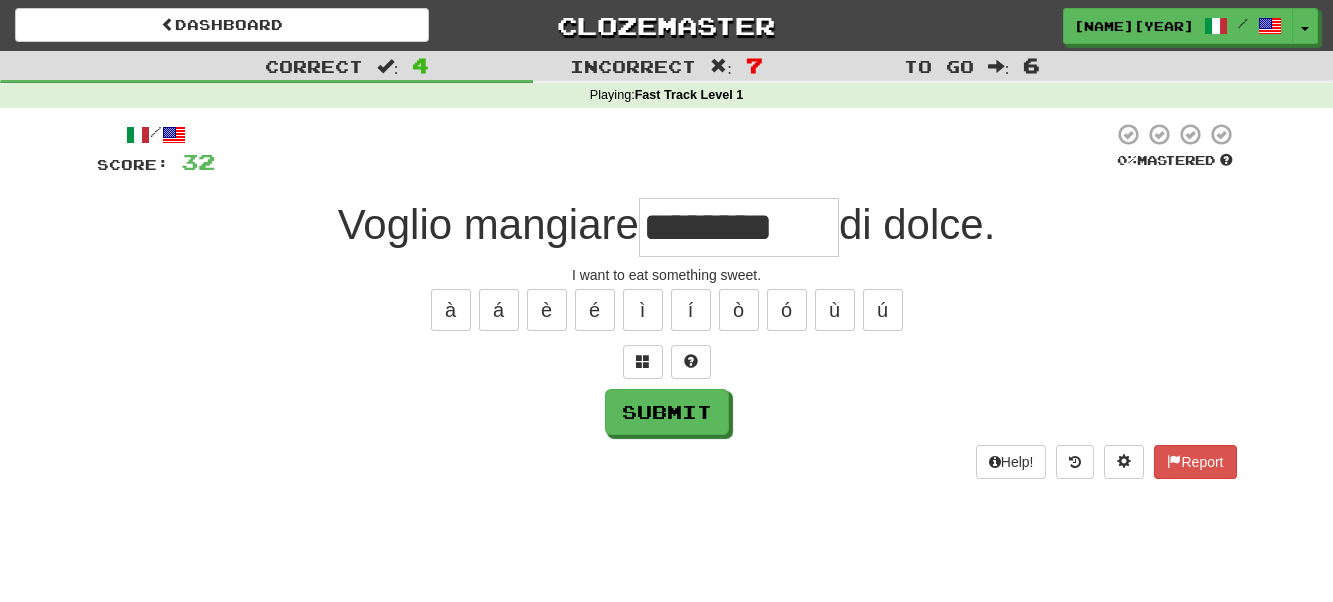 type on "********" 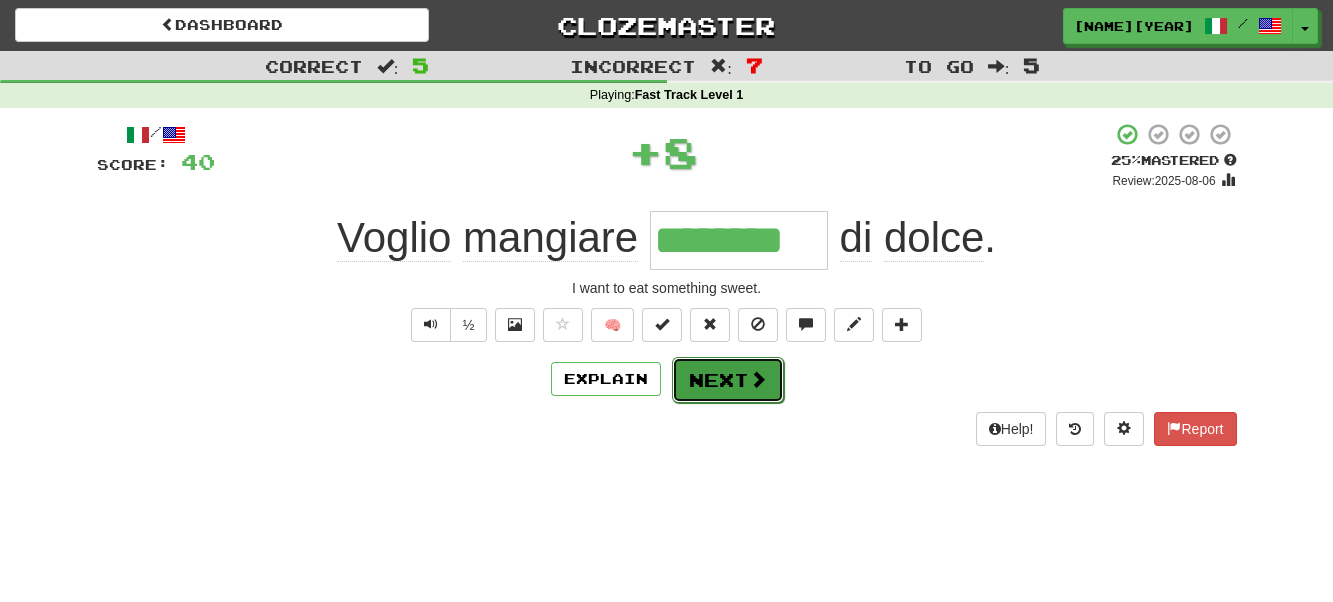click on "Next" at bounding box center [728, 380] 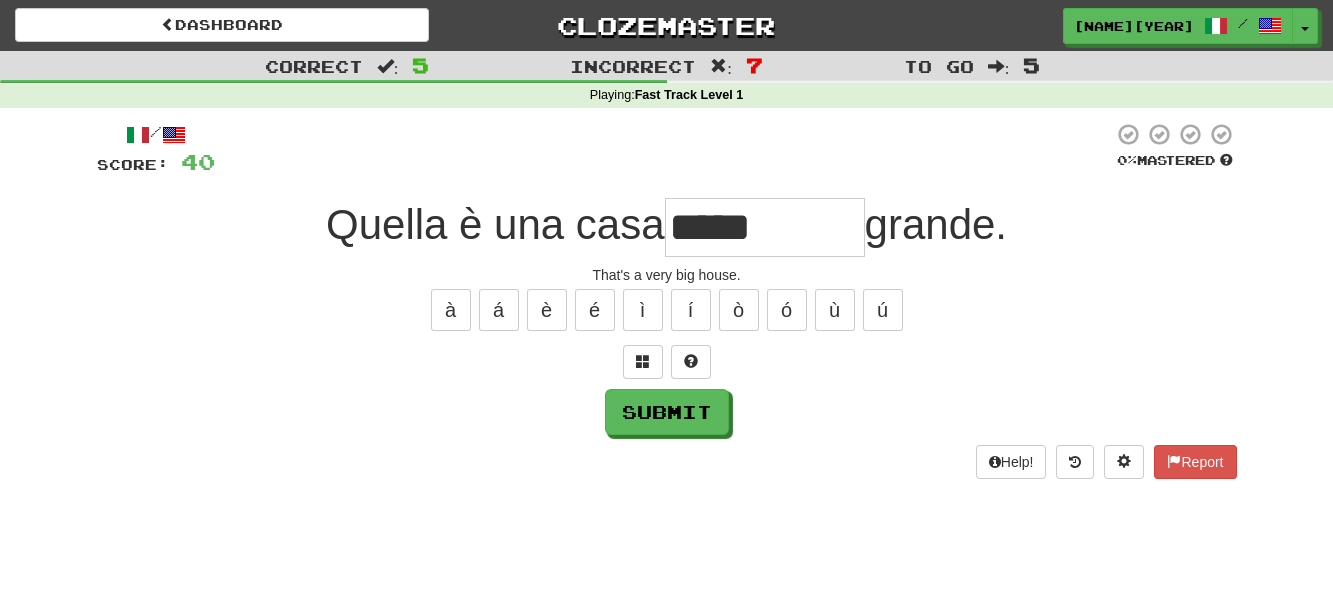 type on "*****" 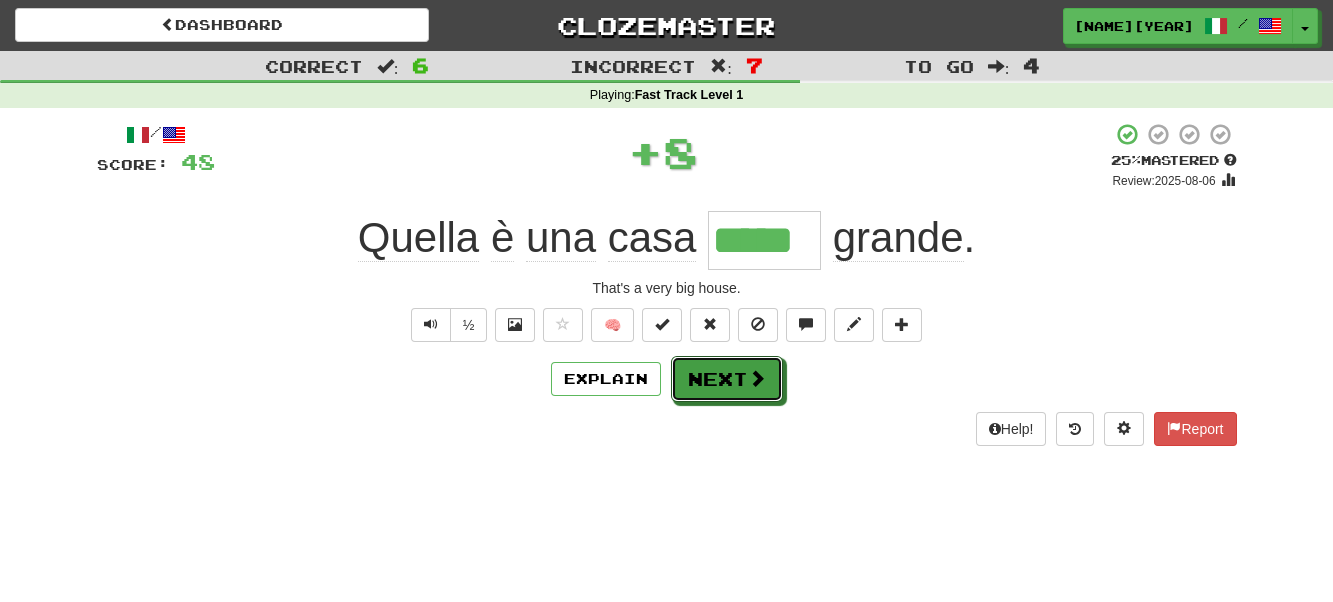click on "Next" at bounding box center (727, 379) 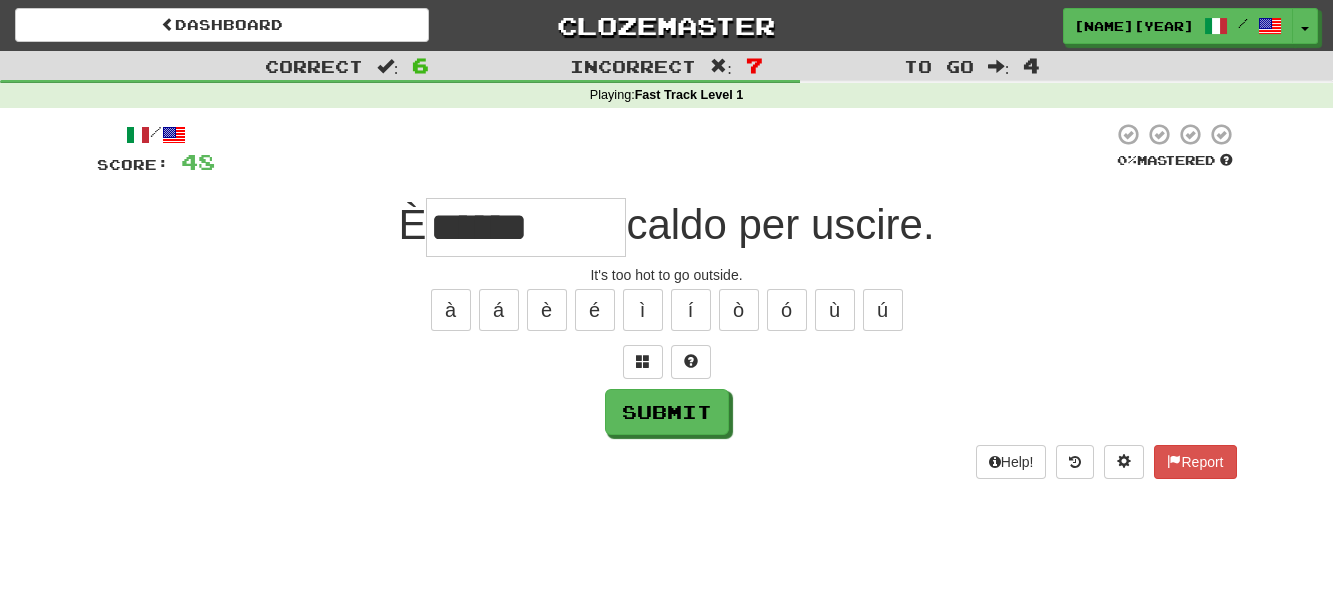 type on "******" 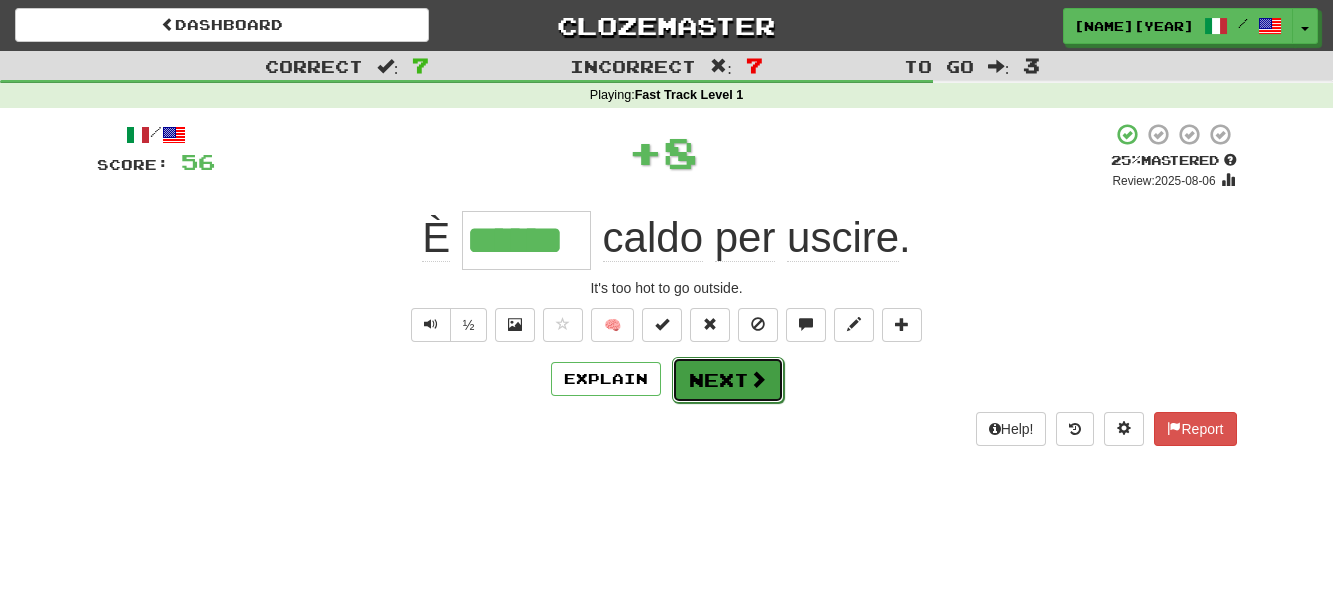 click at bounding box center [758, 379] 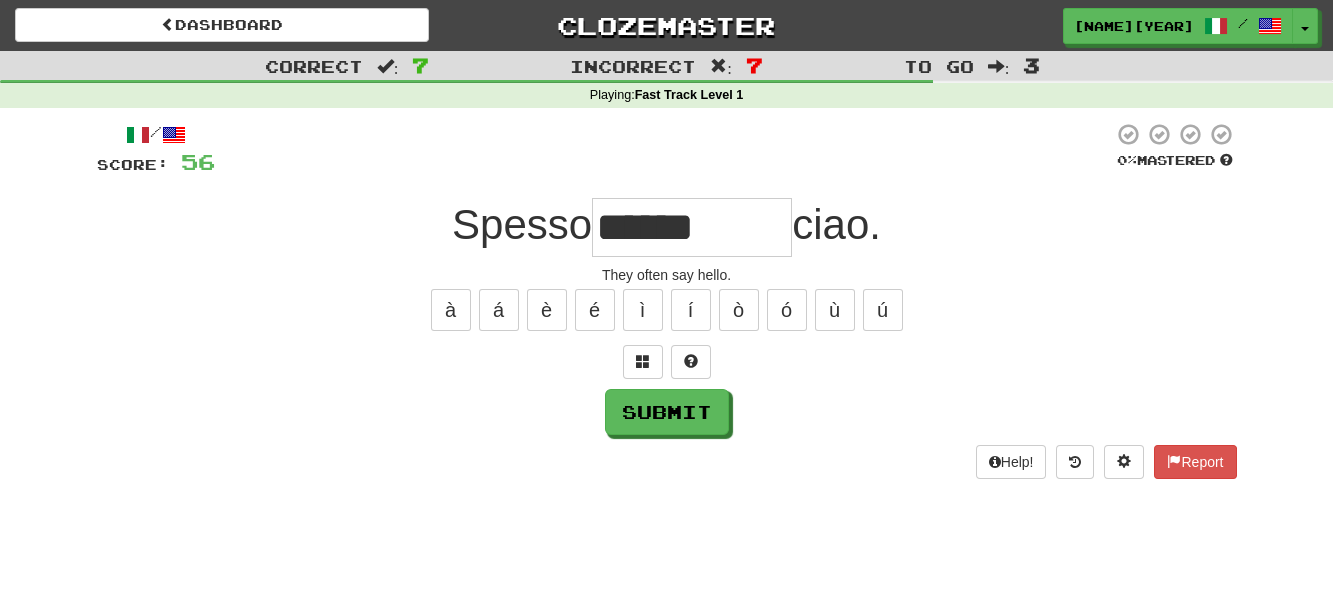 type on "******" 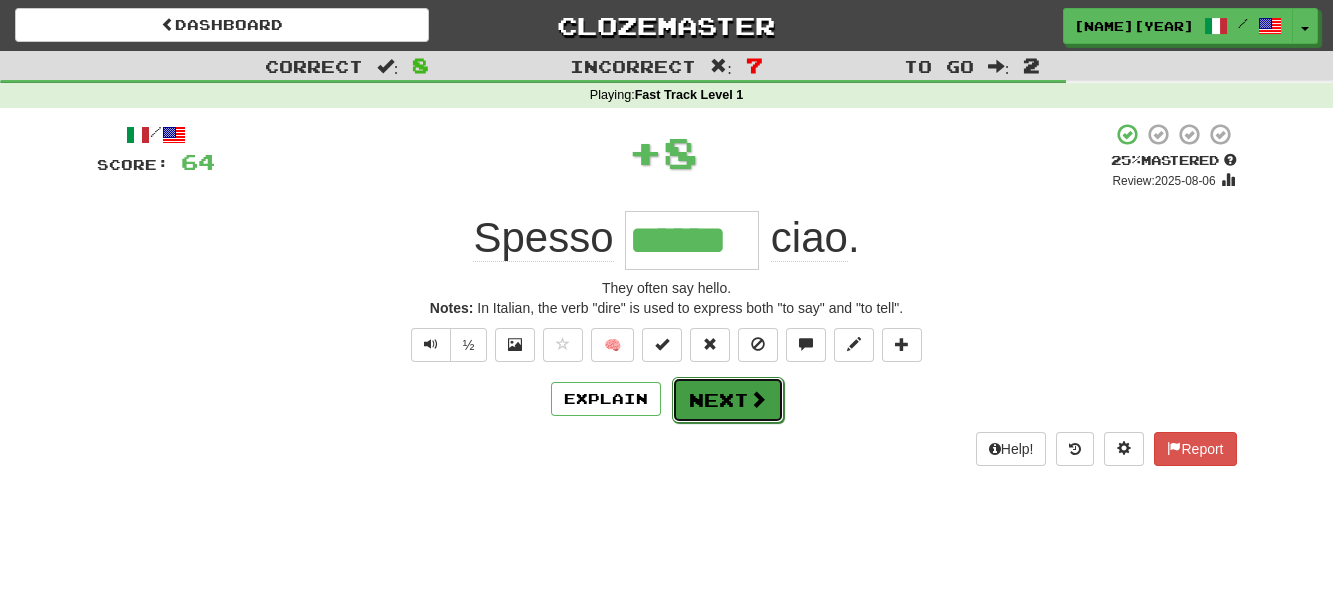 click at bounding box center [758, 399] 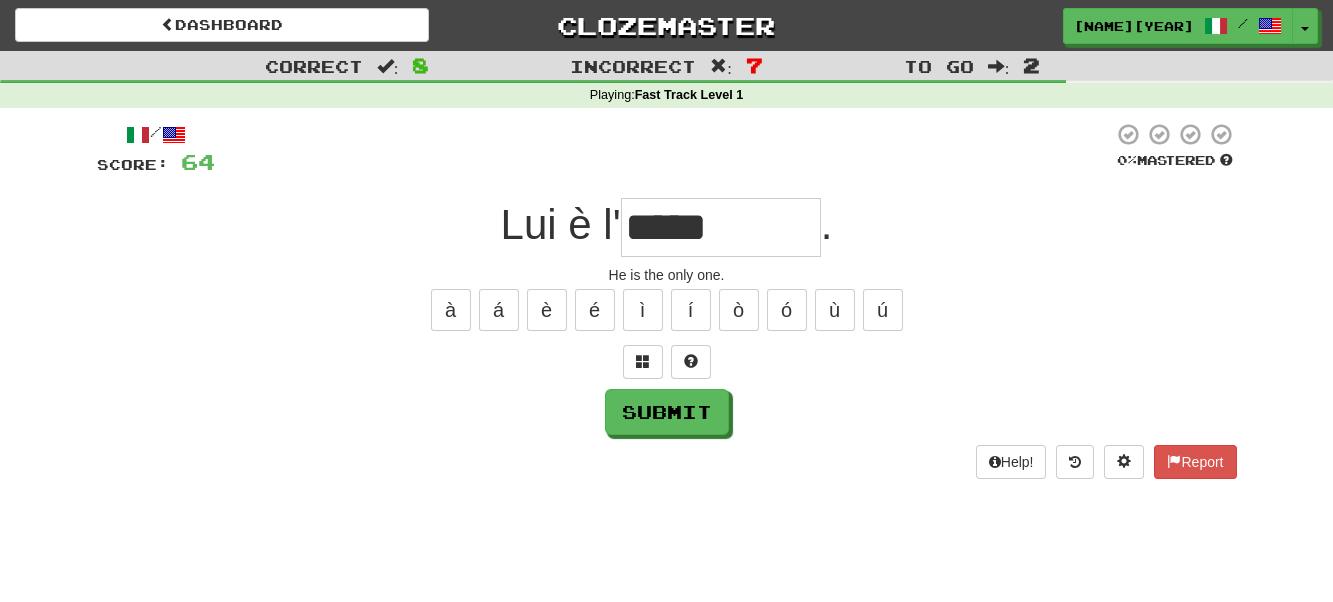 type on "*****" 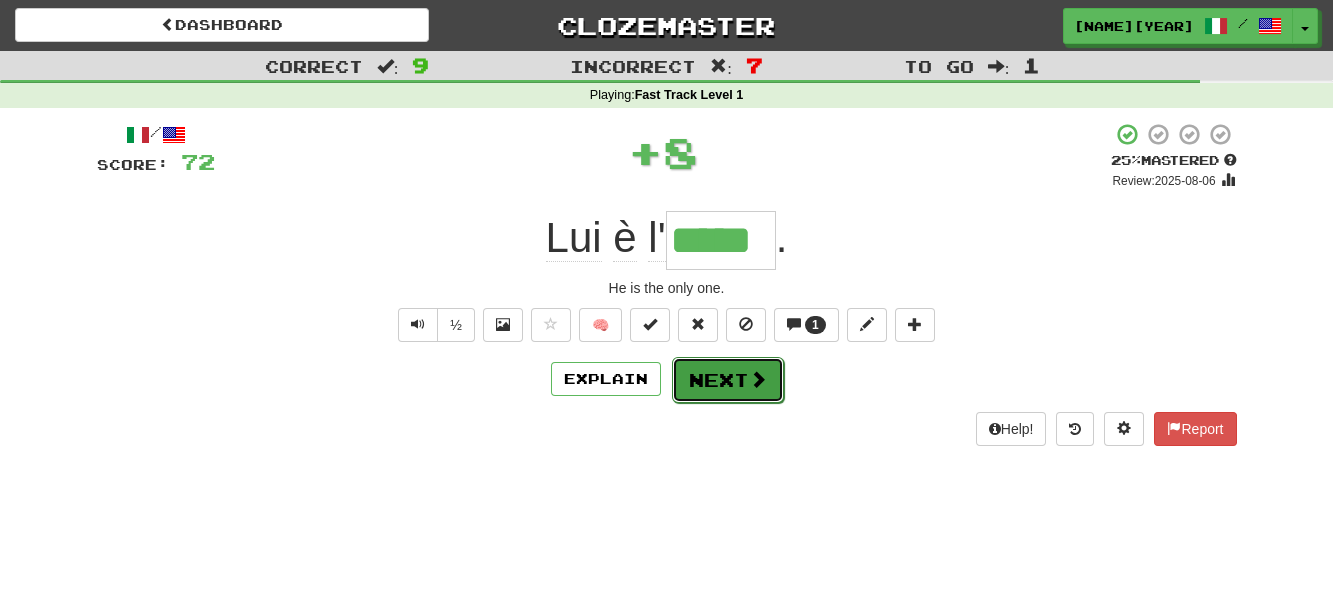 click on "Next" at bounding box center [728, 380] 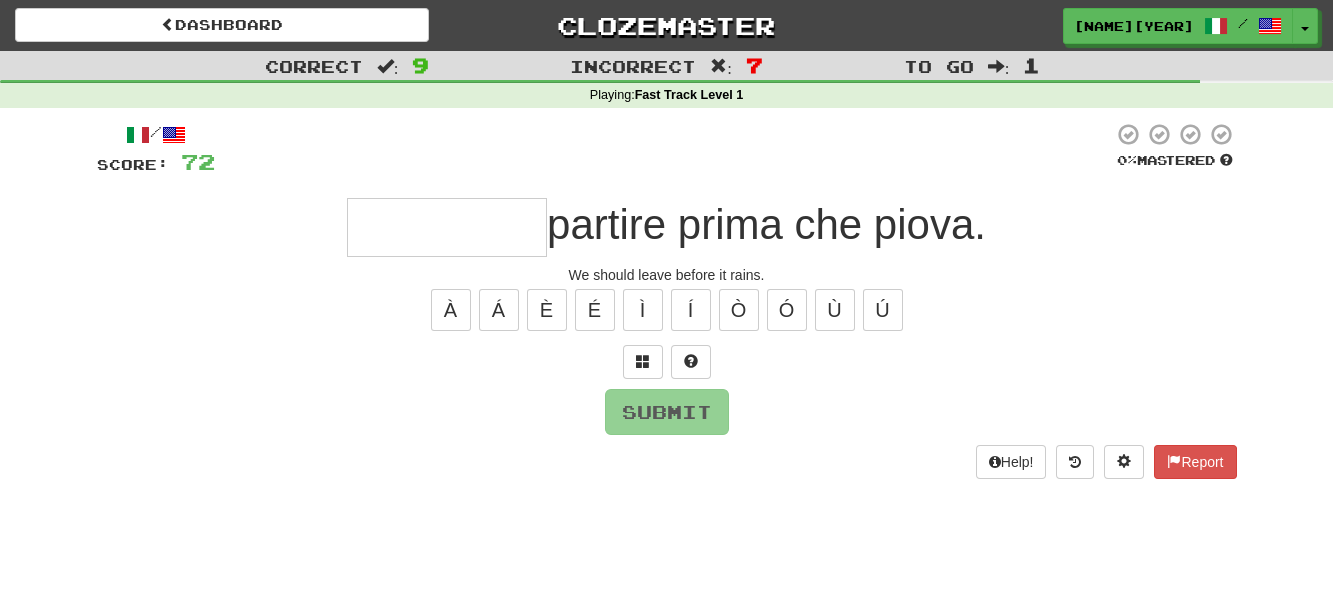 type on "*" 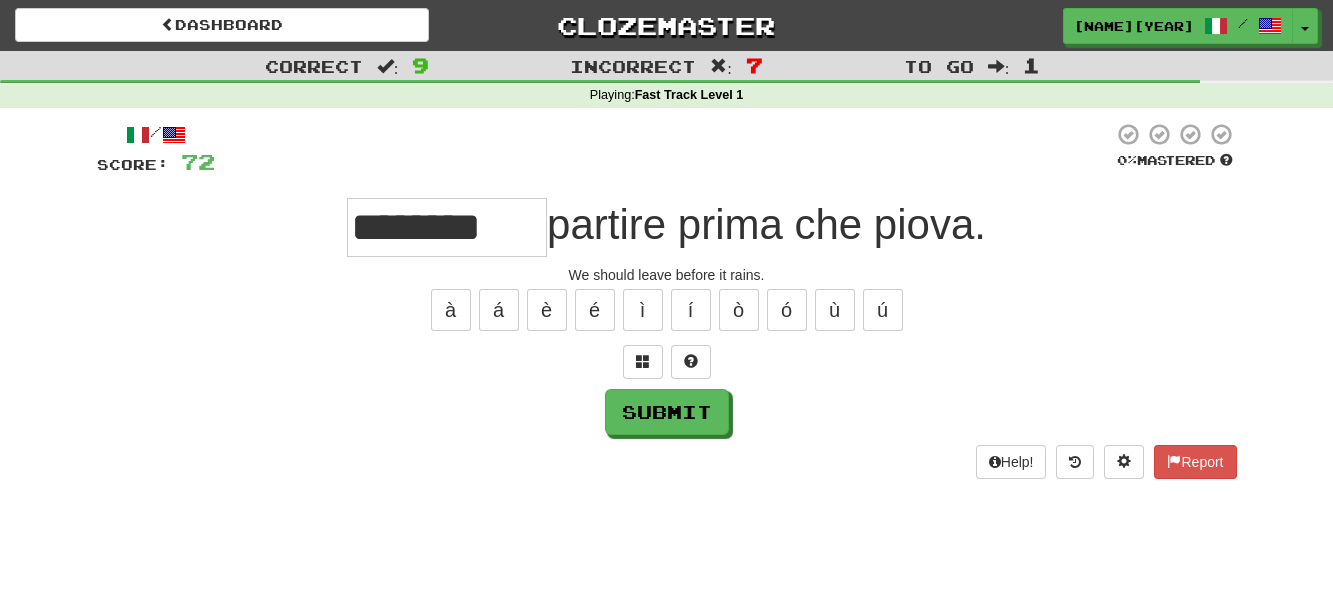 scroll, scrollTop: 0, scrollLeft: 12, axis: horizontal 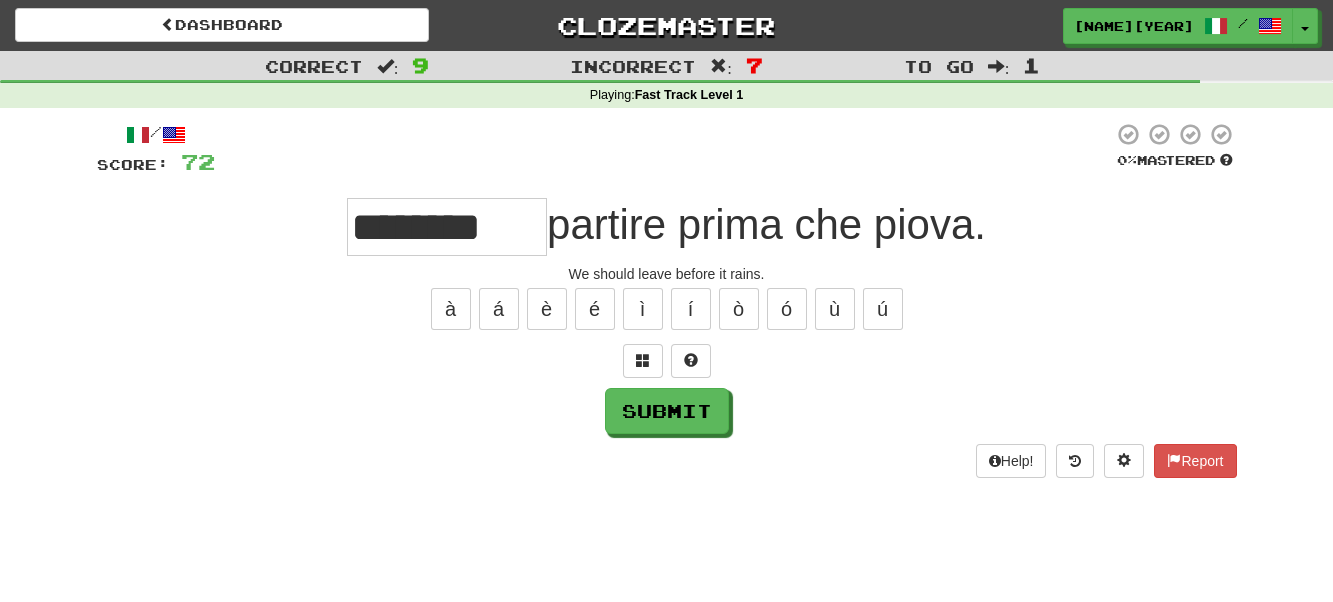 type on "********" 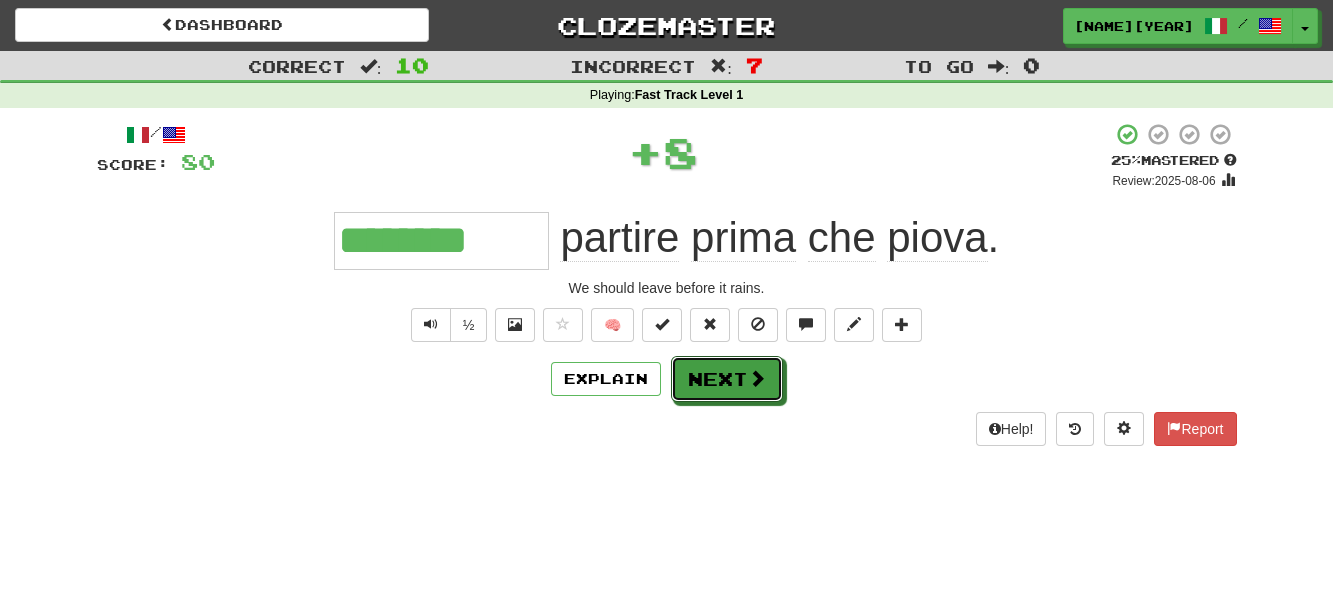 click on "Next" at bounding box center [727, 379] 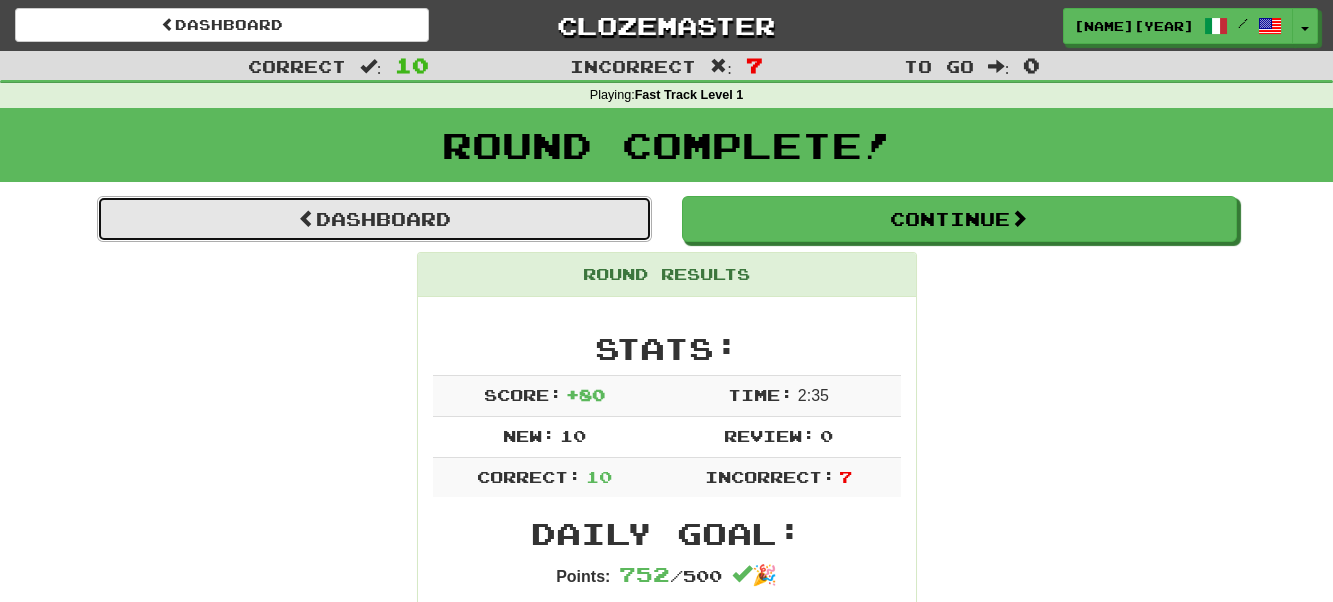 click on "Dashboard" at bounding box center (374, 219) 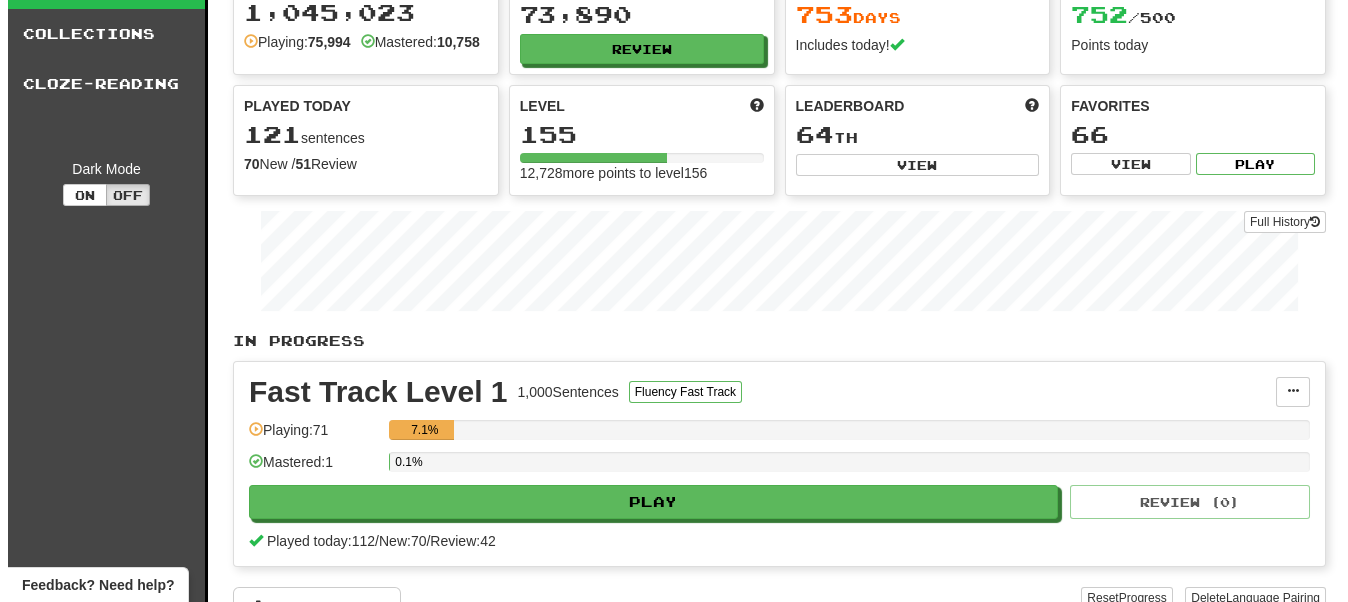scroll, scrollTop: 0, scrollLeft: 0, axis: both 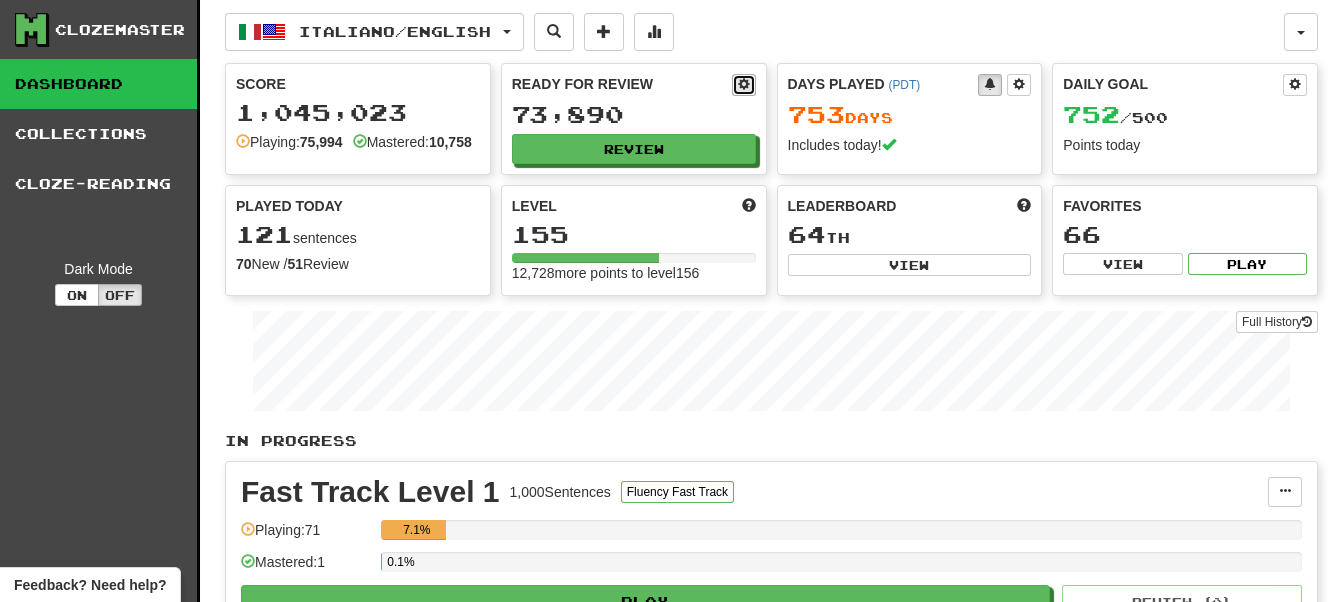click at bounding box center [744, 85] 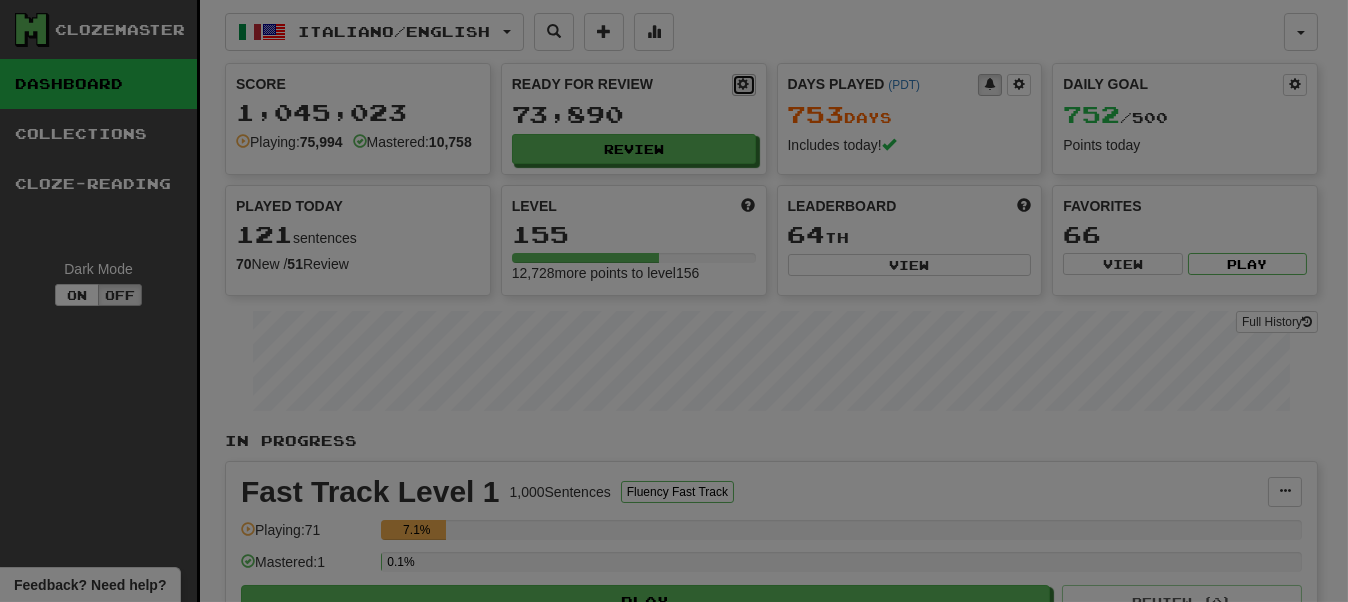 select on "**" 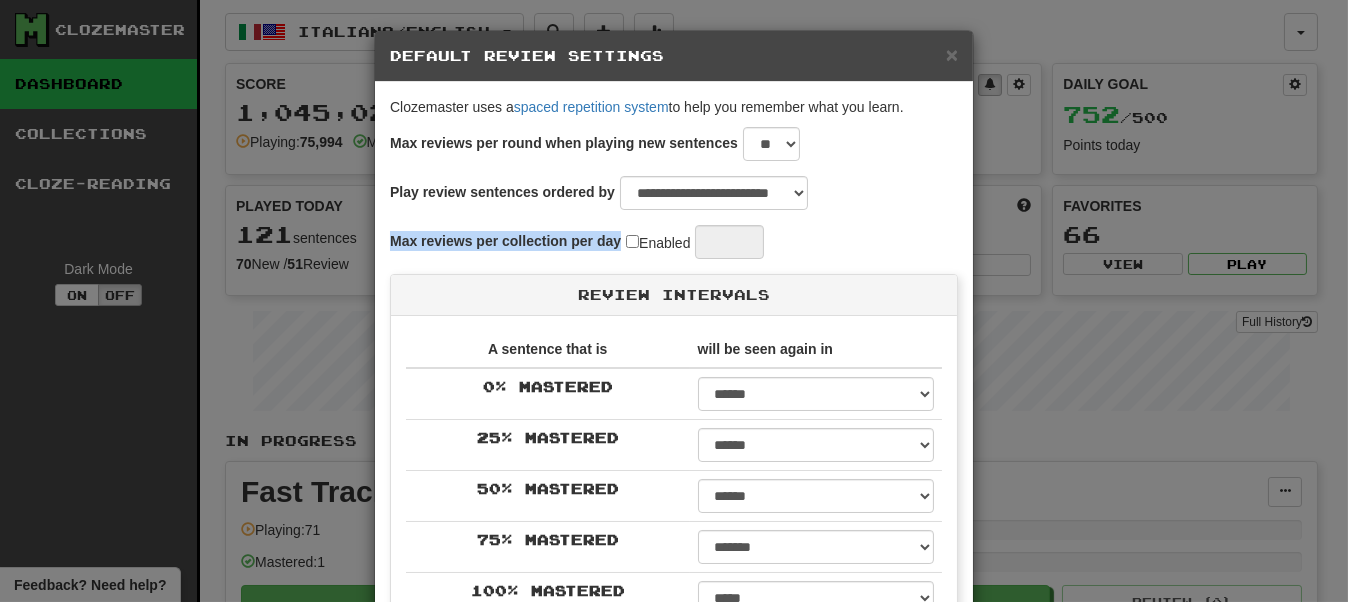 drag, startPoint x: 612, startPoint y: 236, endPoint x: 386, endPoint y: 240, distance: 226.0354 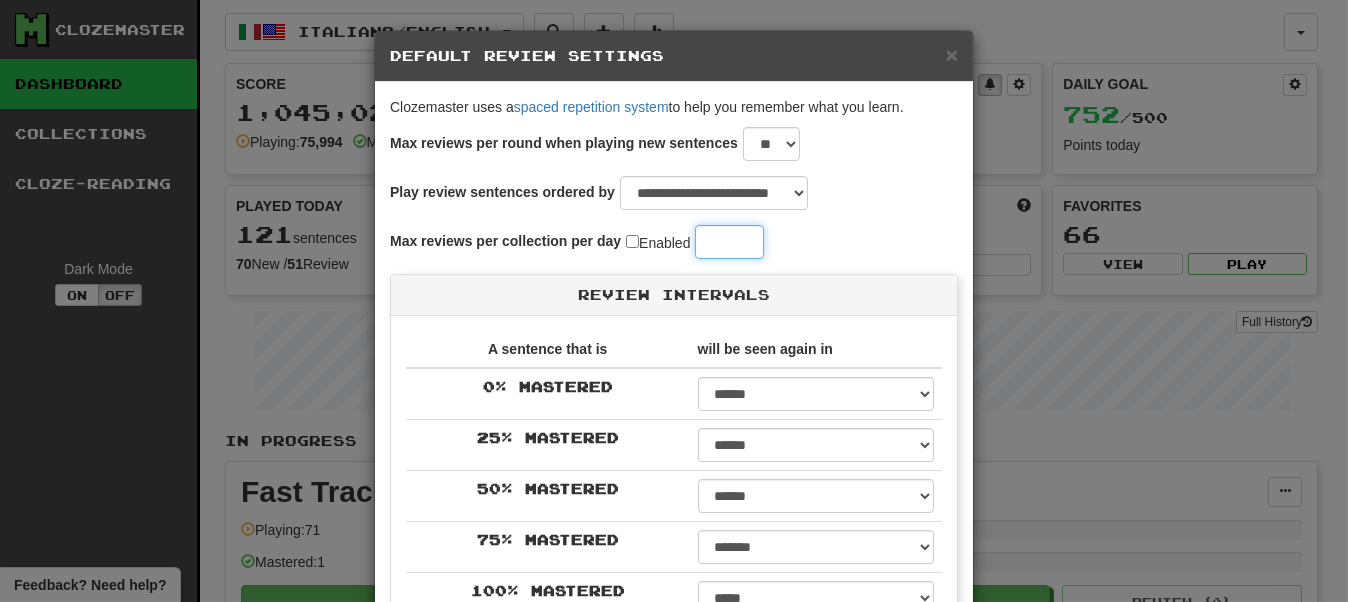drag, startPoint x: 724, startPoint y: 241, endPoint x: 599, endPoint y: 276, distance: 129.80756 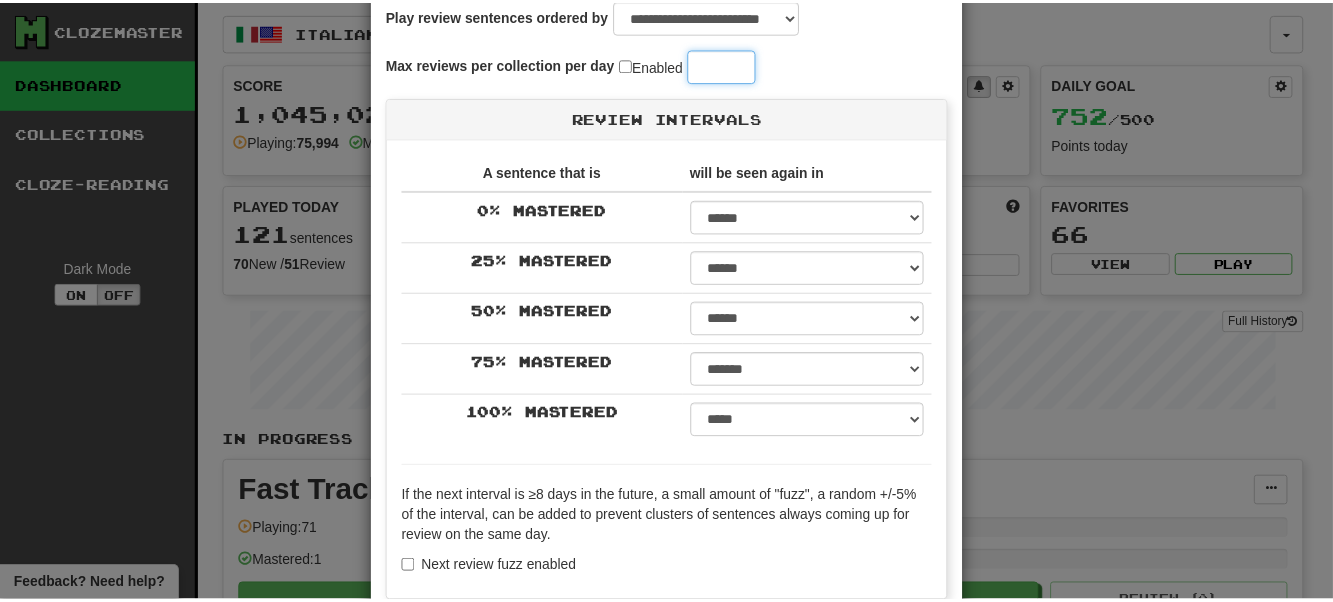scroll, scrollTop: 300, scrollLeft: 0, axis: vertical 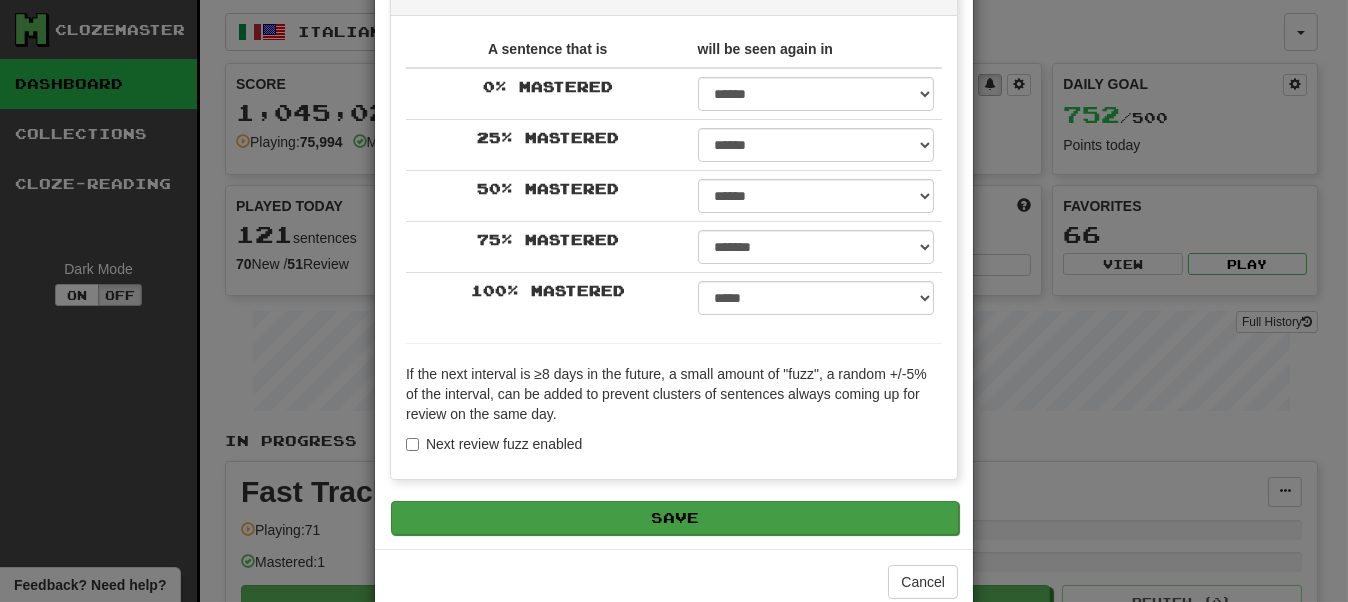type on "*" 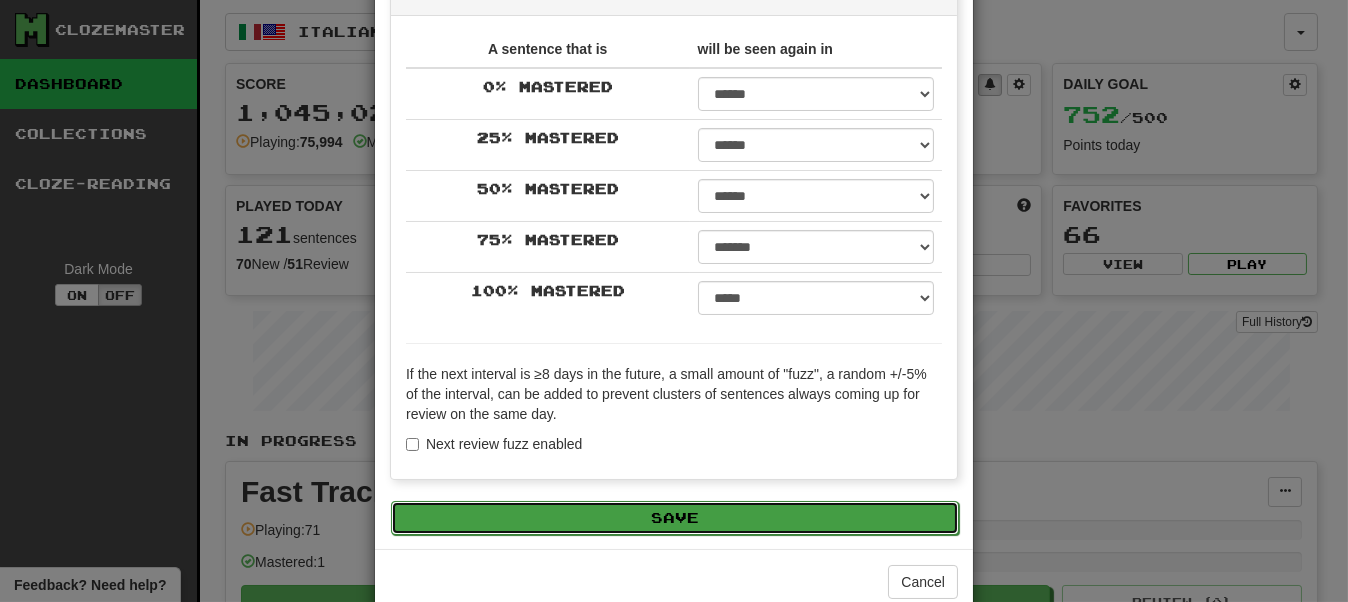 click on "Save" at bounding box center [675, 518] 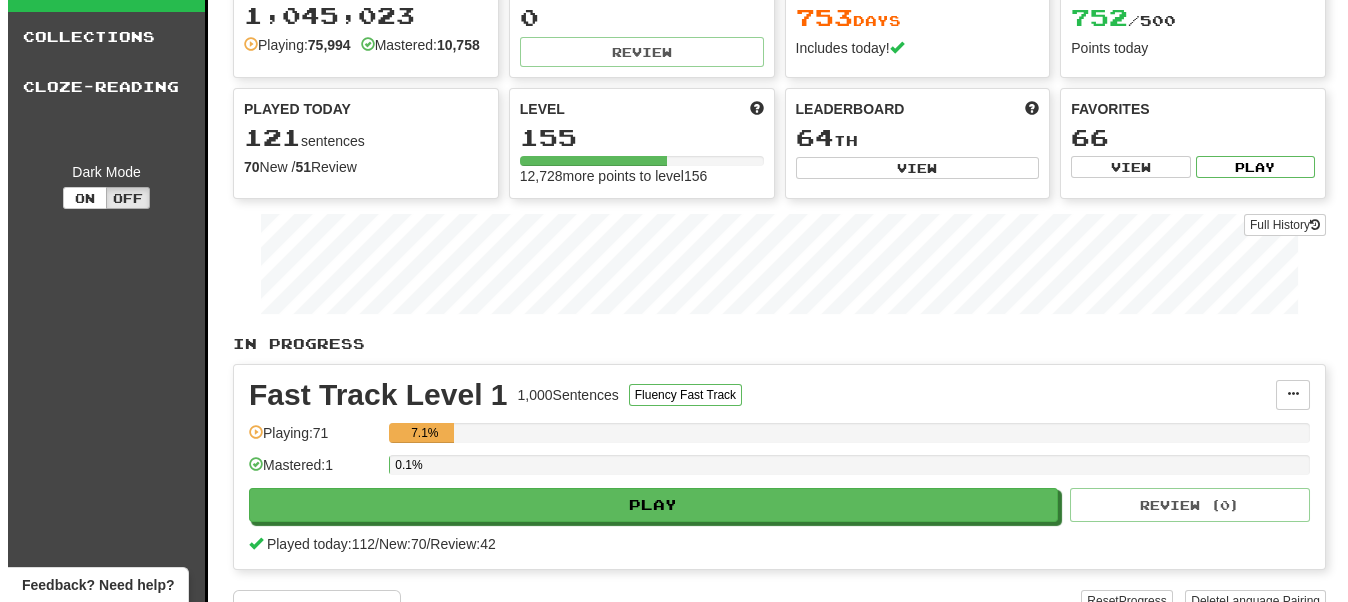 scroll, scrollTop: 200, scrollLeft: 0, axis: vertical 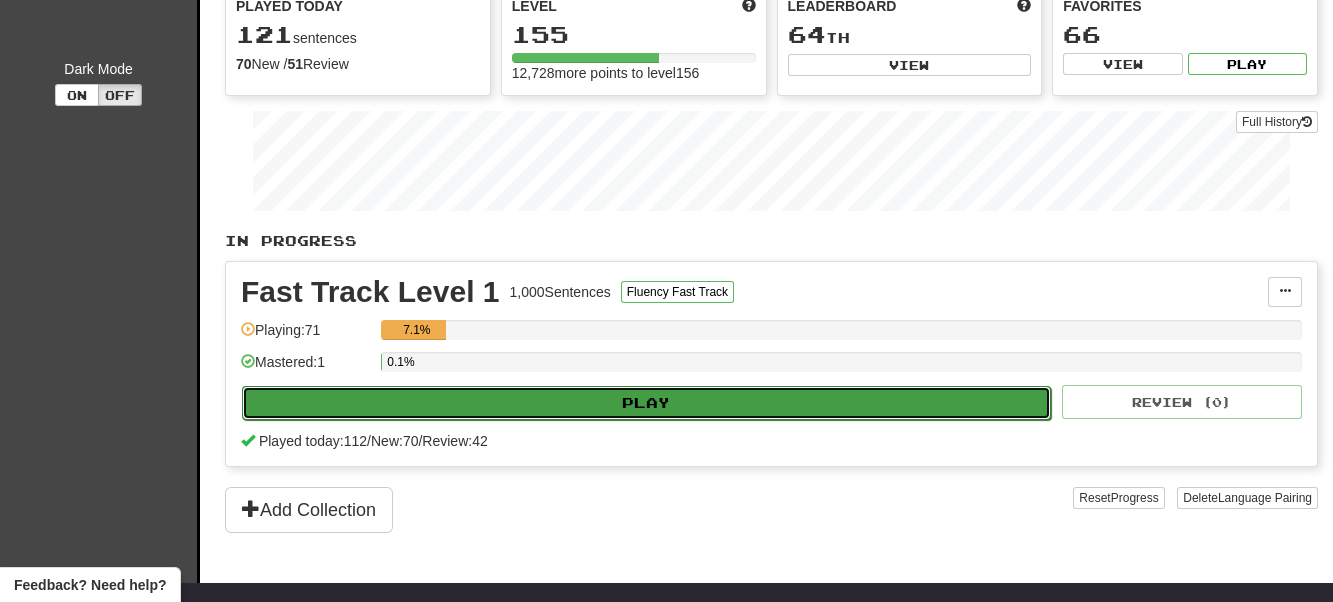 click on "Play" at bounding box center (646, 403) 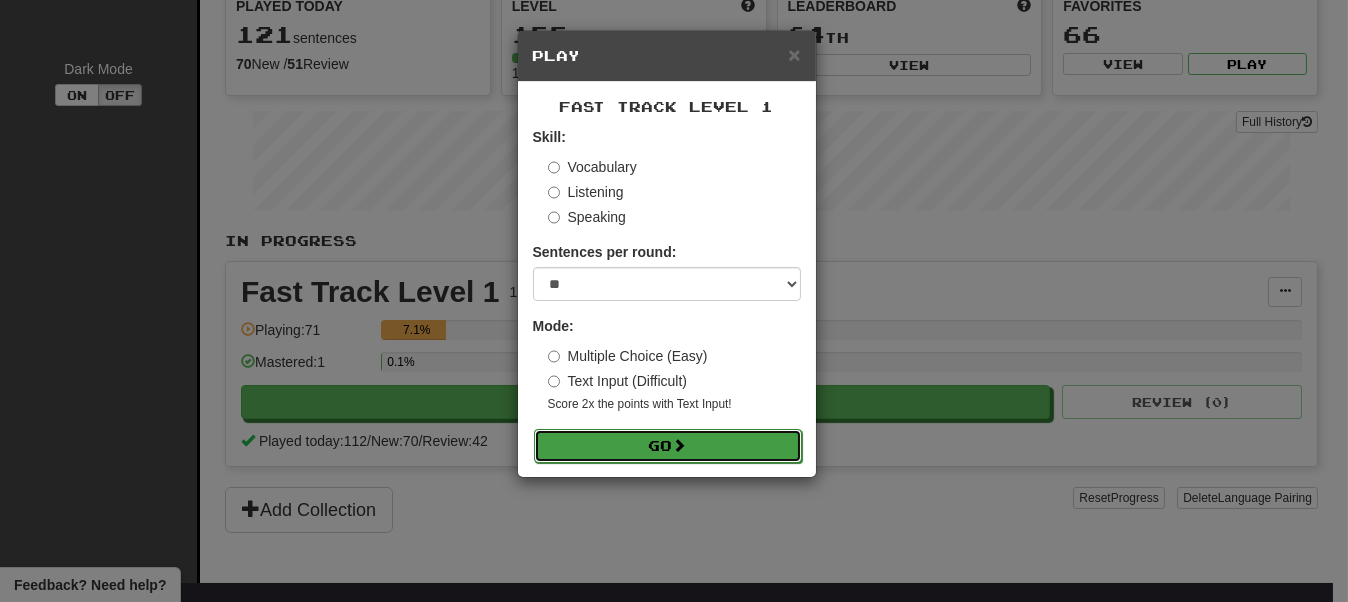 click on "Go" at bounding box center (668, 446) 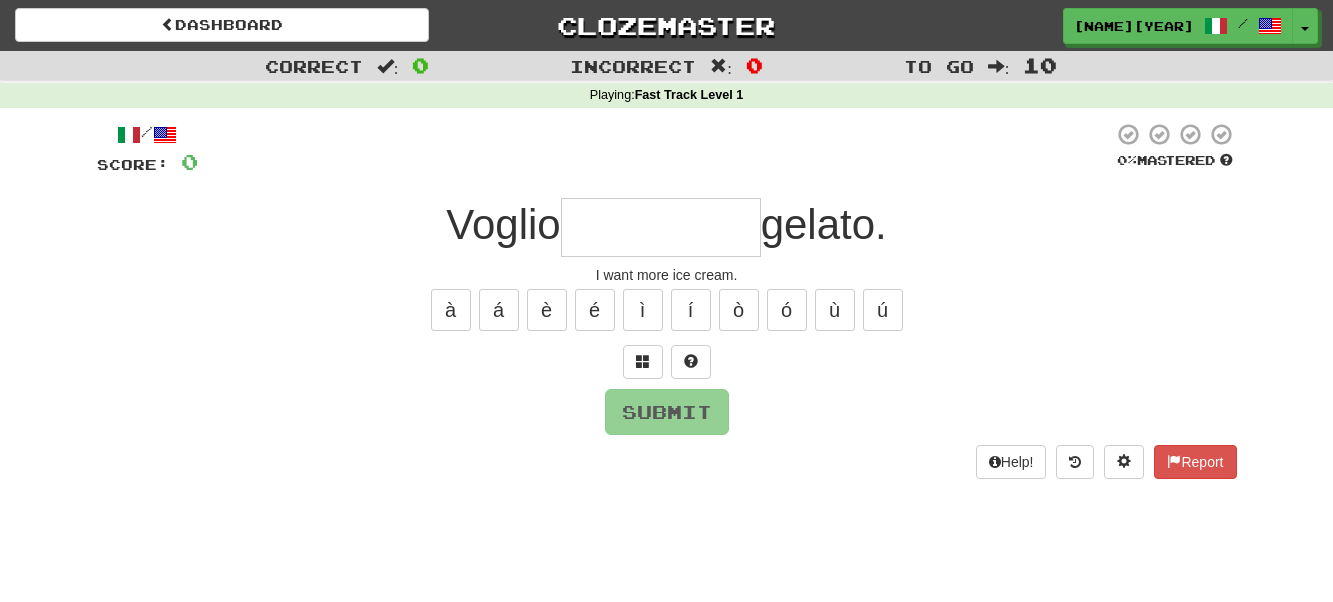 scroll, scrollTop: 0, scrollLeft: 0, axis: both 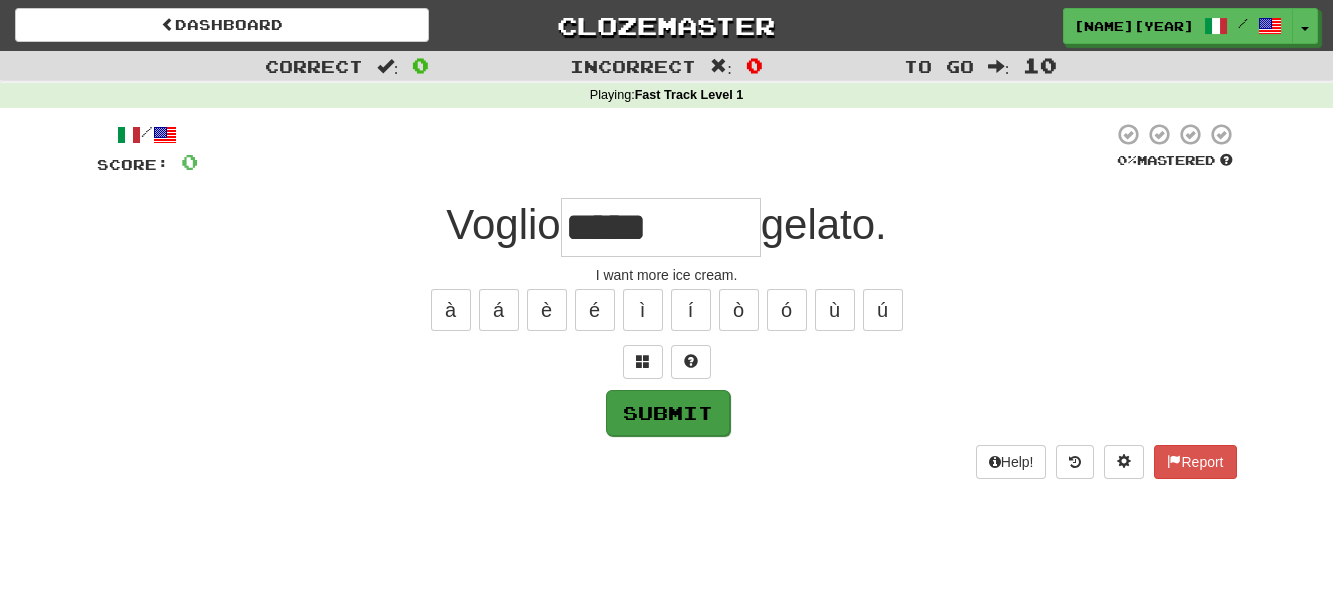 type on "***" 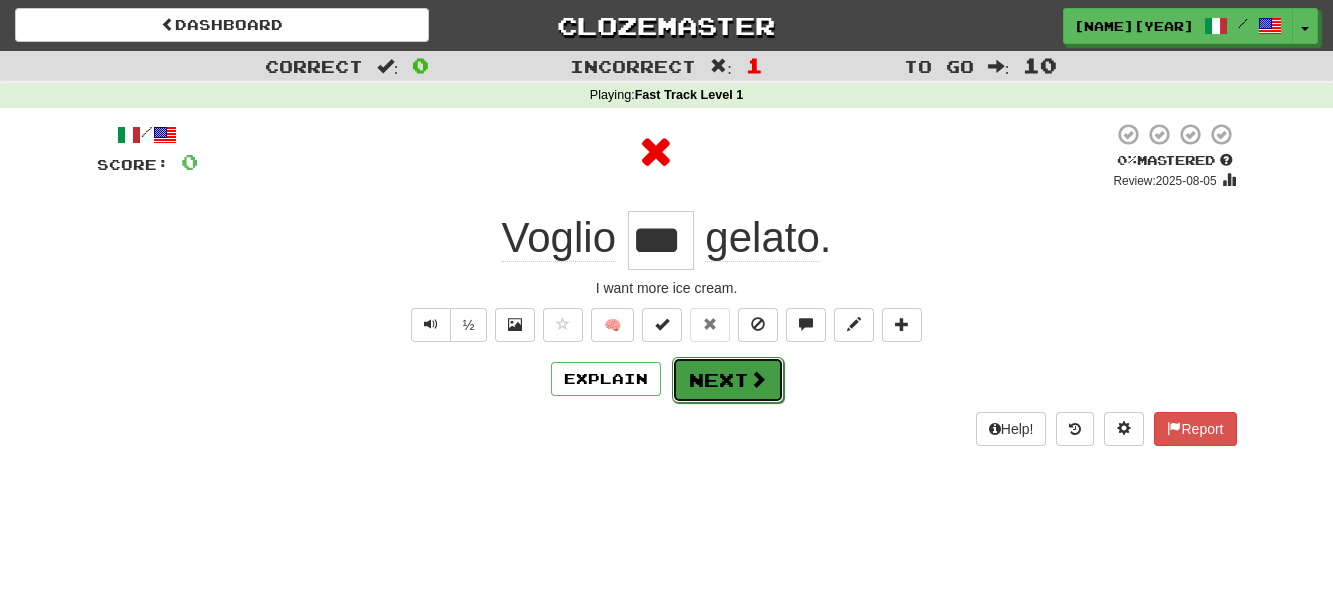click on "Next" at bounding box center (728, 380) 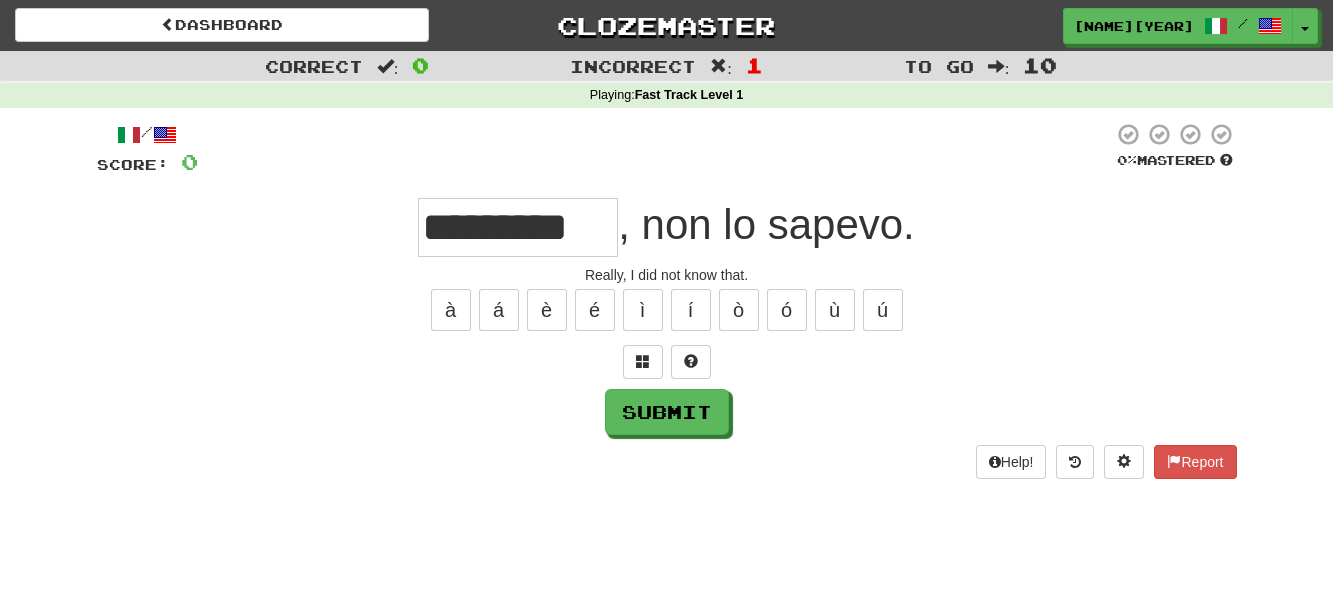 scroll, scrollTop: 0, scrollLeft: 10, axis: horizontal 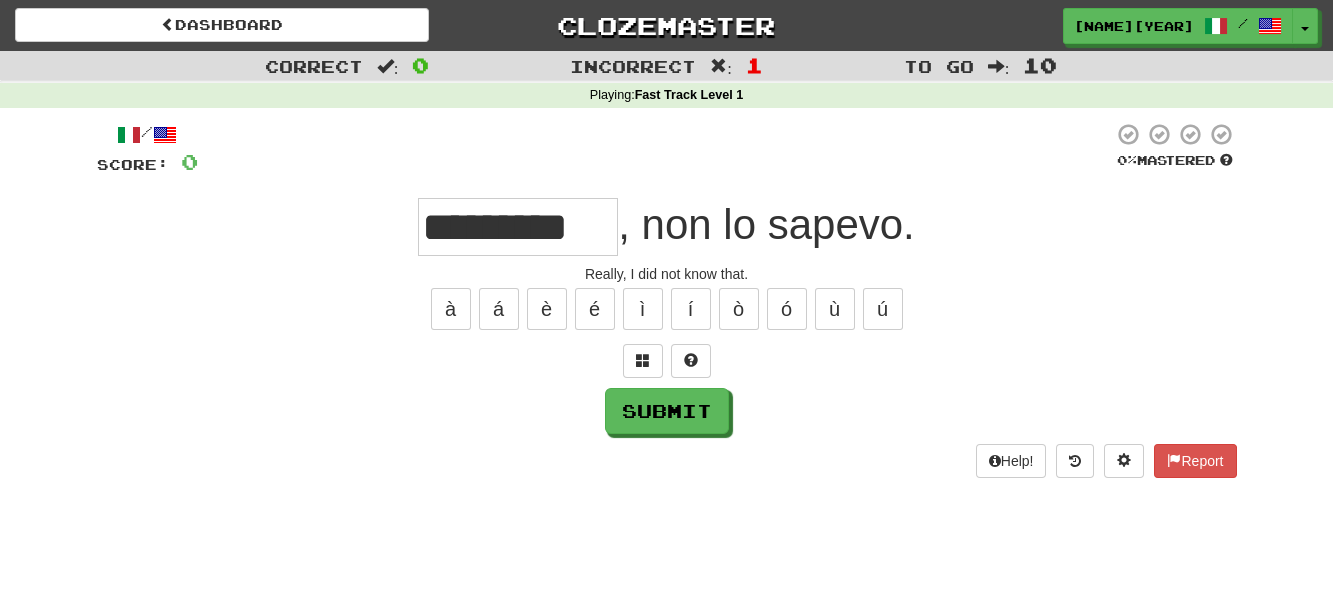 type on "*******" 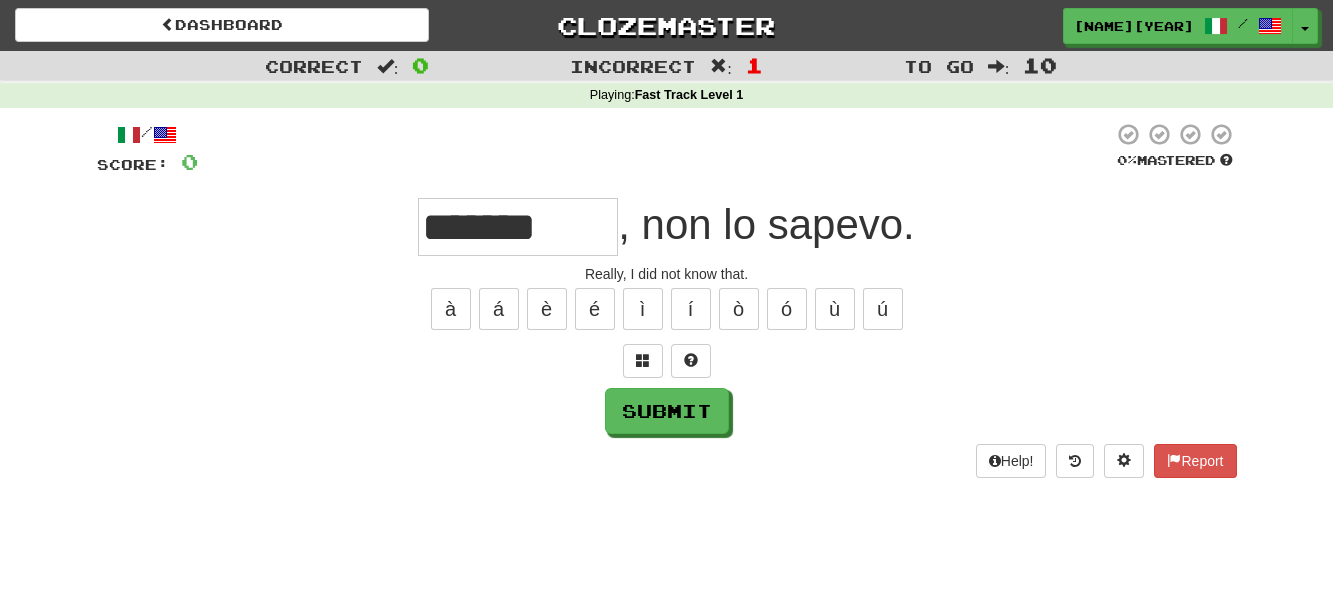 scroll, scrollTop: 0, scrollLeft: 0, axis: both 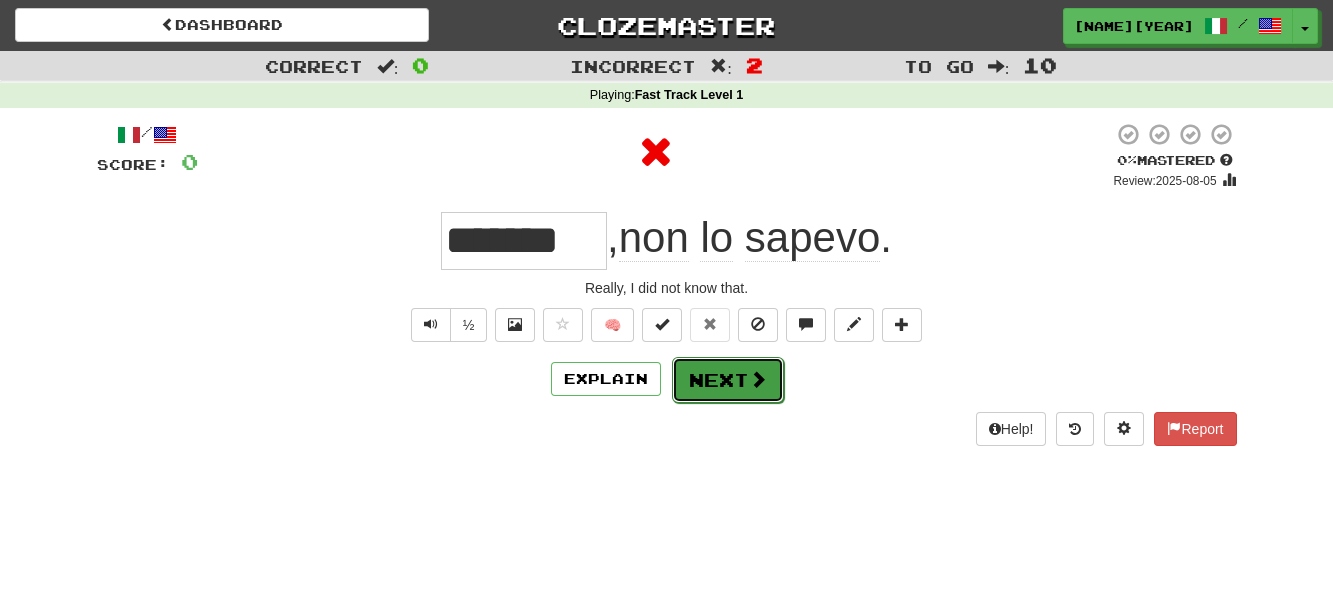 click on "Next" at bounding box center (728, 380) 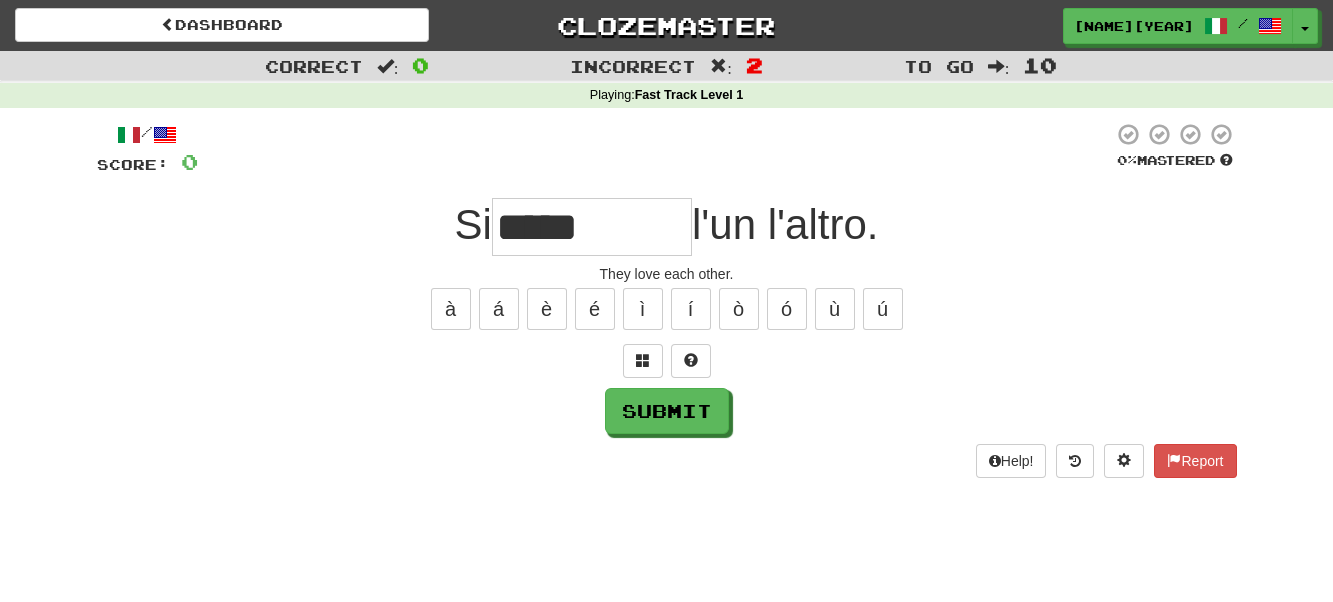 type on "*****" 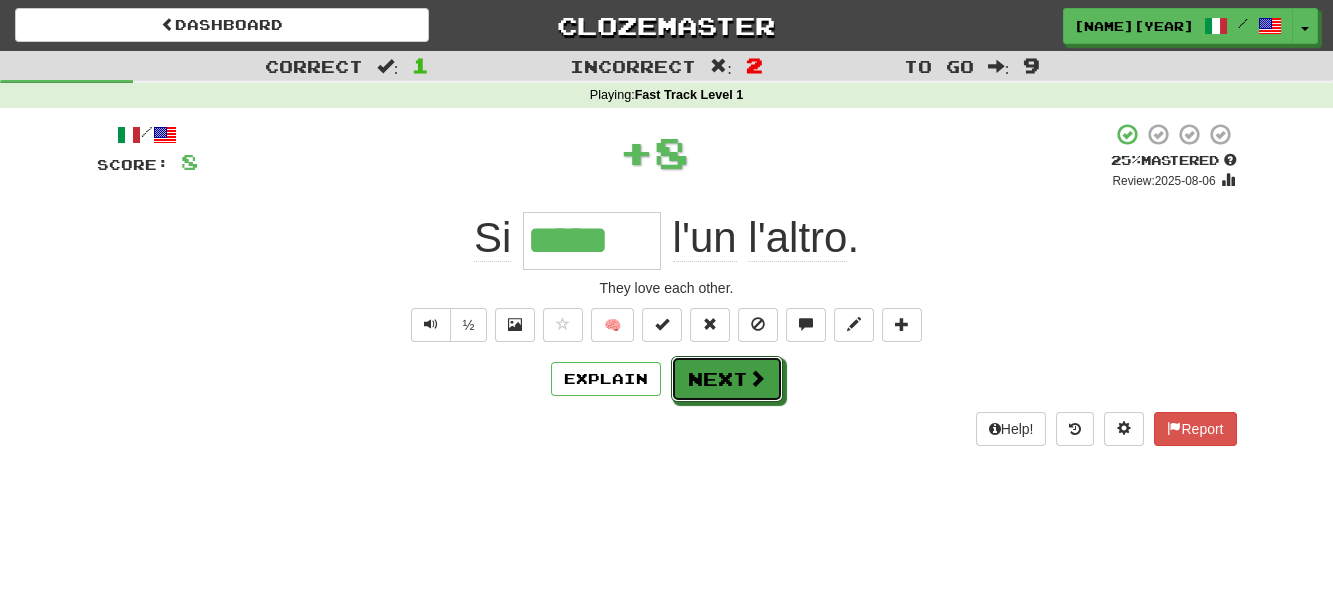 click on "Next" at bounding box center (727, 379) 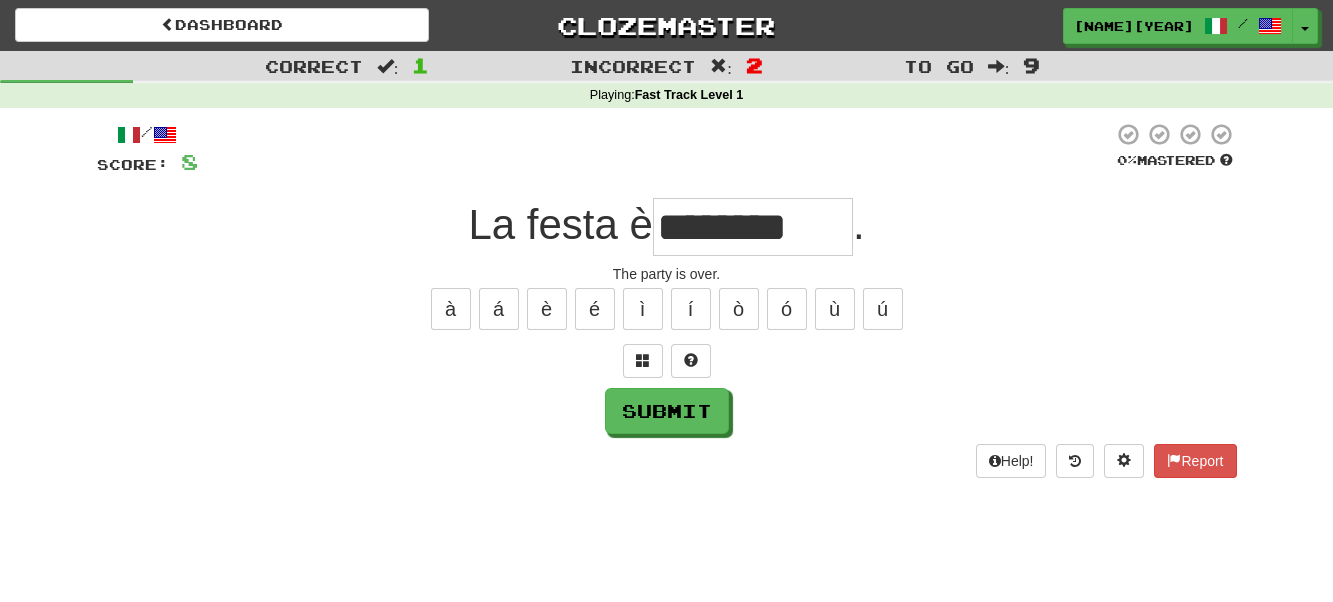 type on "******" 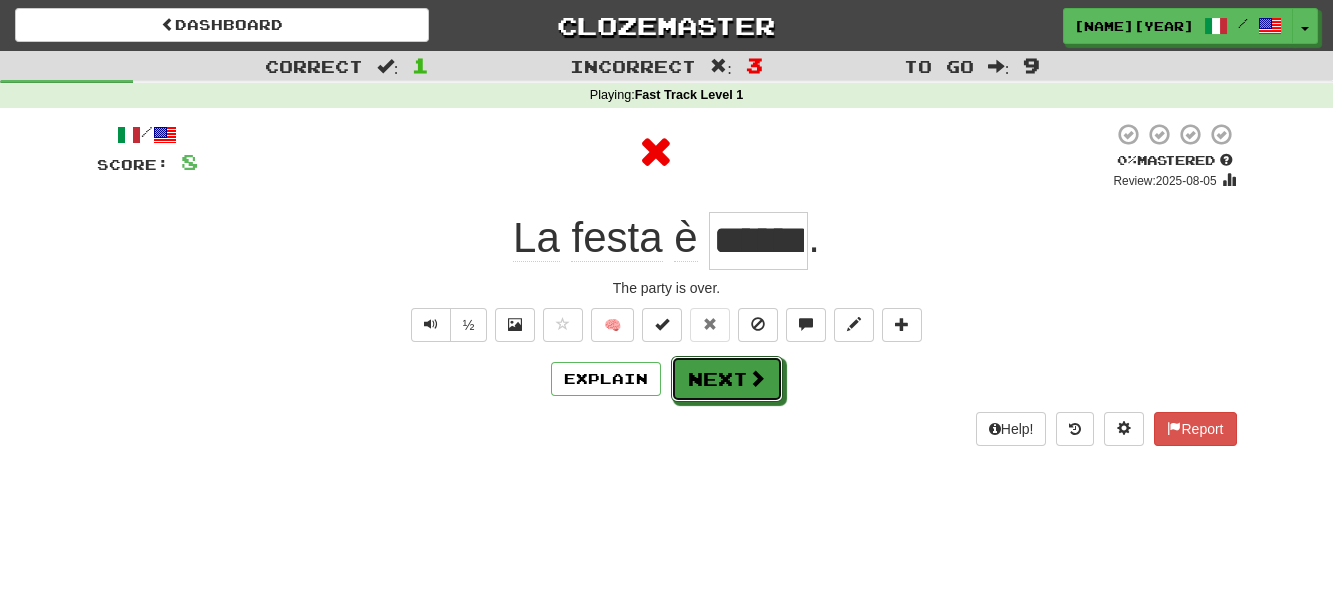 click on "Next" at bounding box center [727, 379] 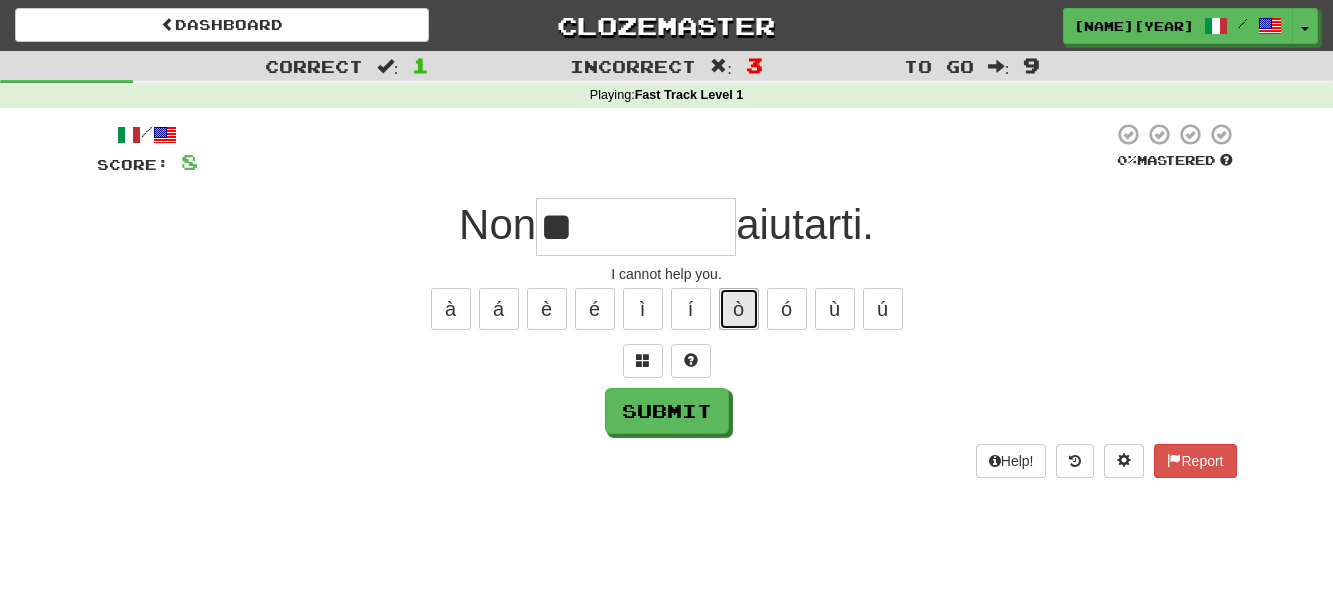 click on "ò" at bounding box center [739, 309] 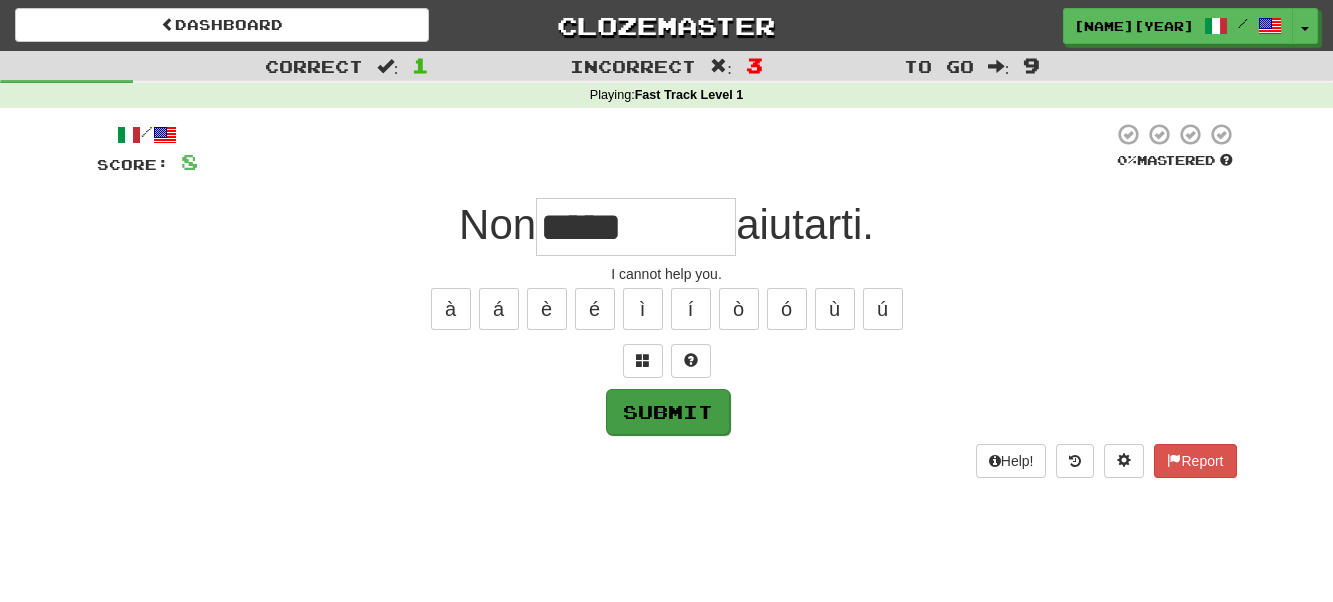 type on "*****" 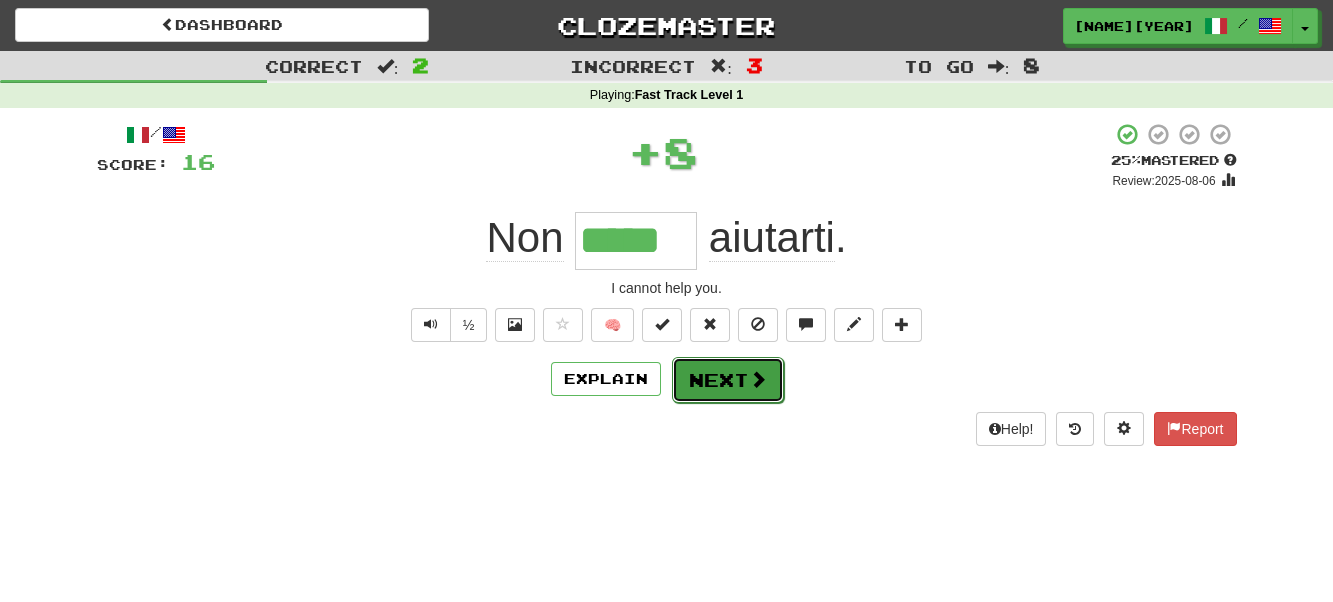 click on "Next" at bounding box center (728, 380) 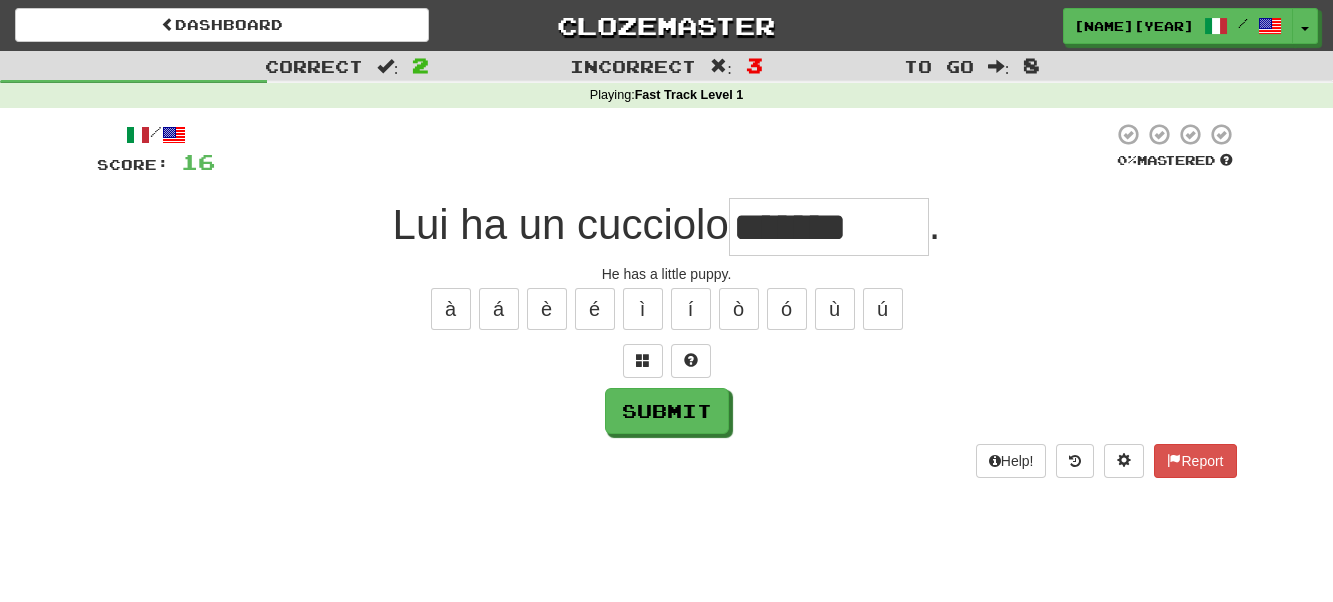 type on "*******" 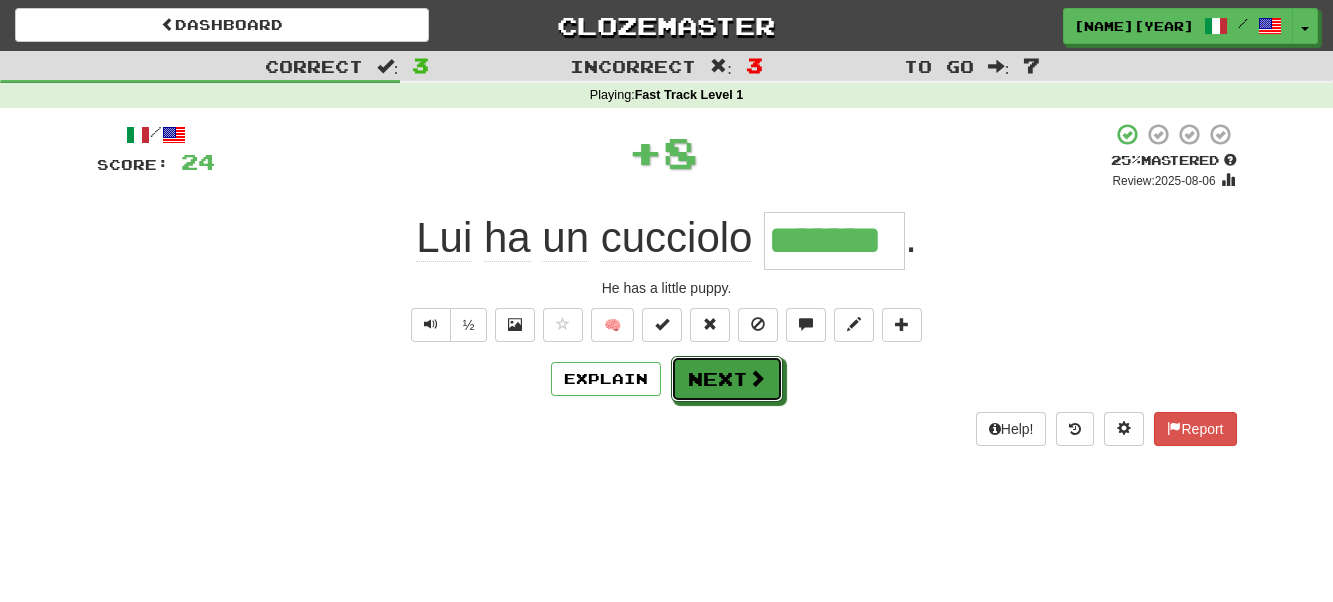 click on "Next" at bounding box center (727, 379) 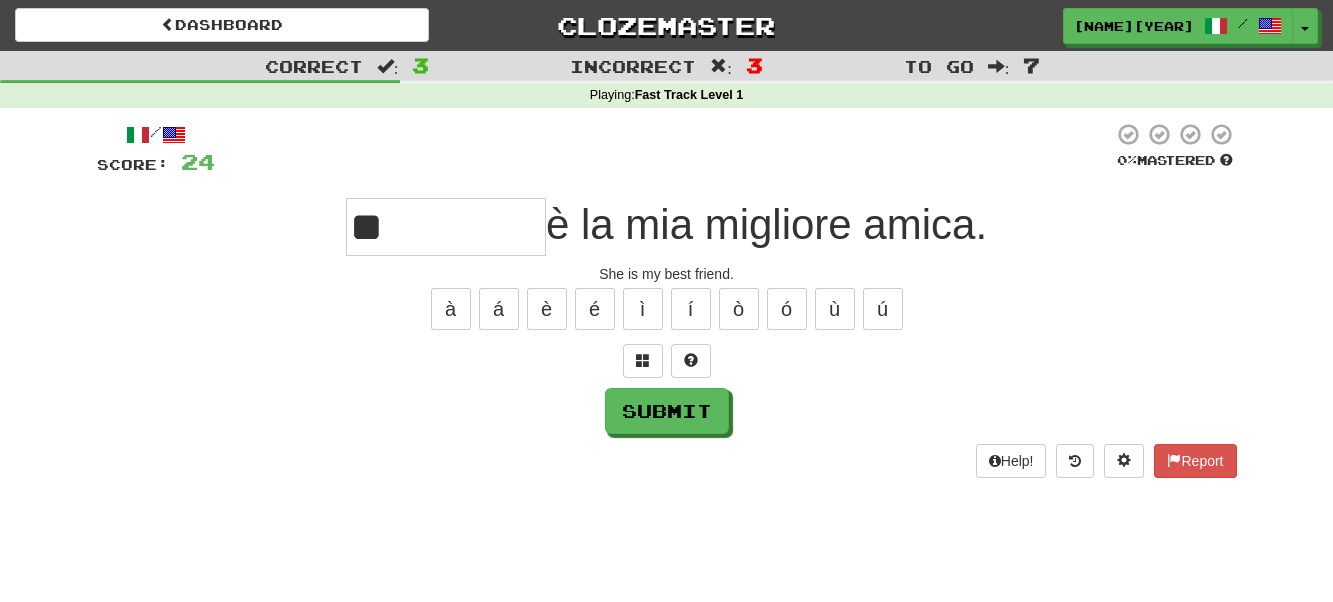 type on "***" 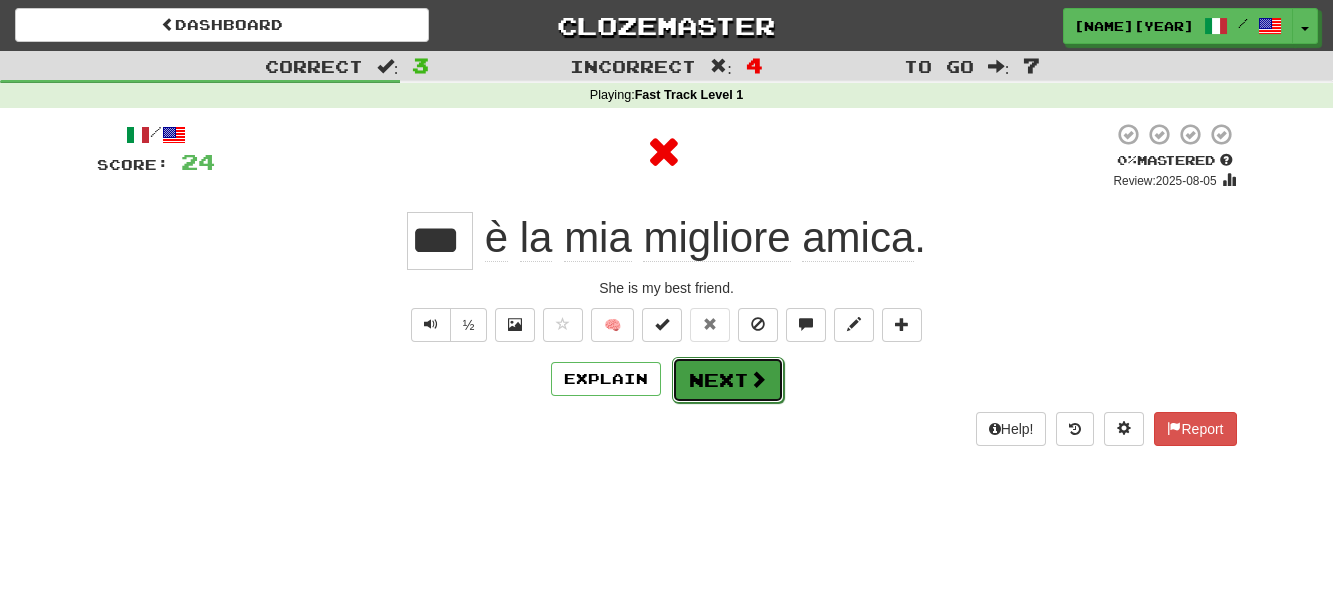 click on "Next" at bounding box center [728, 380] 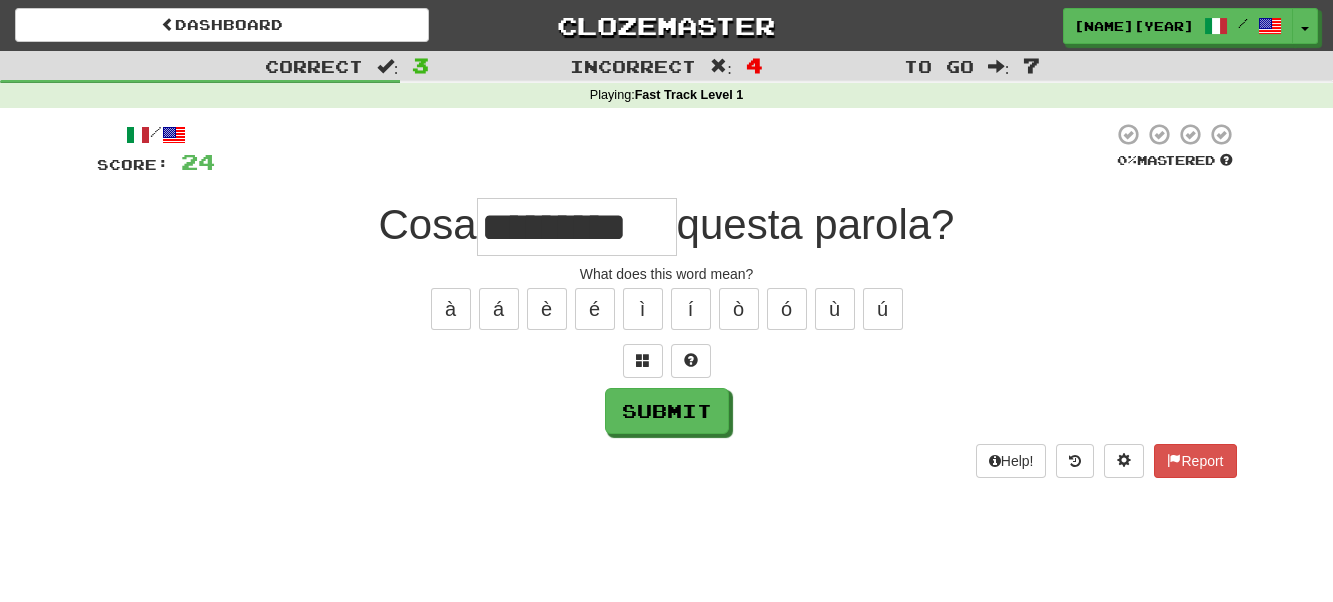 type on "*********" 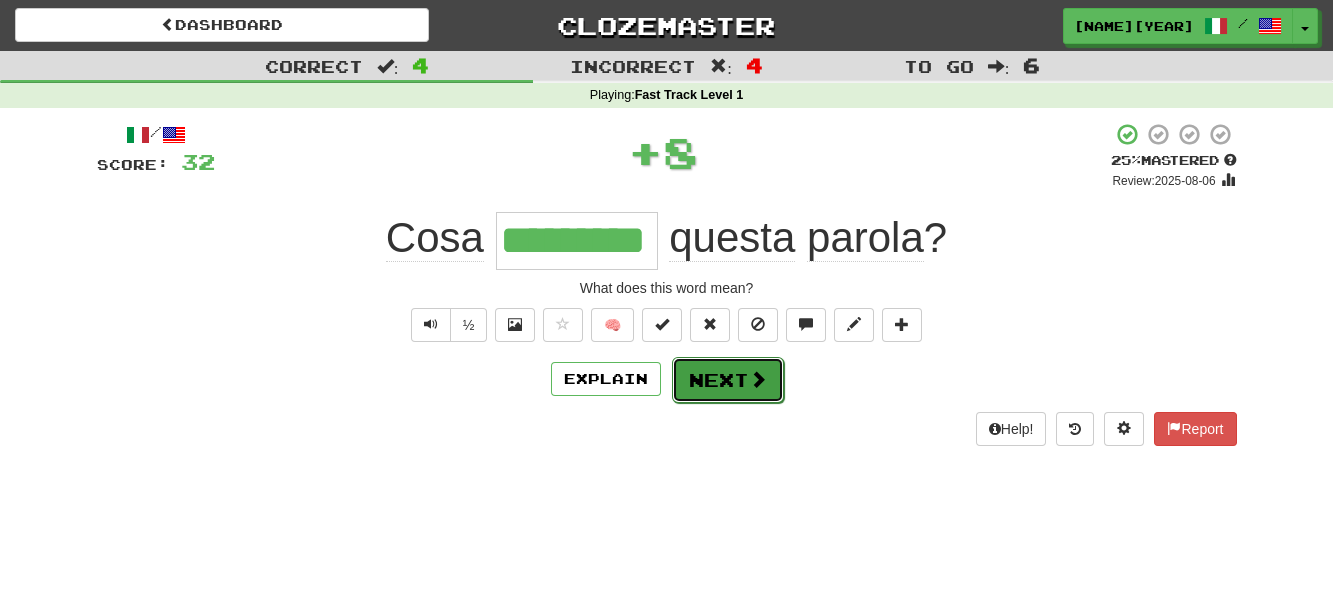 click on "Next" at bounding box center [728, 380] 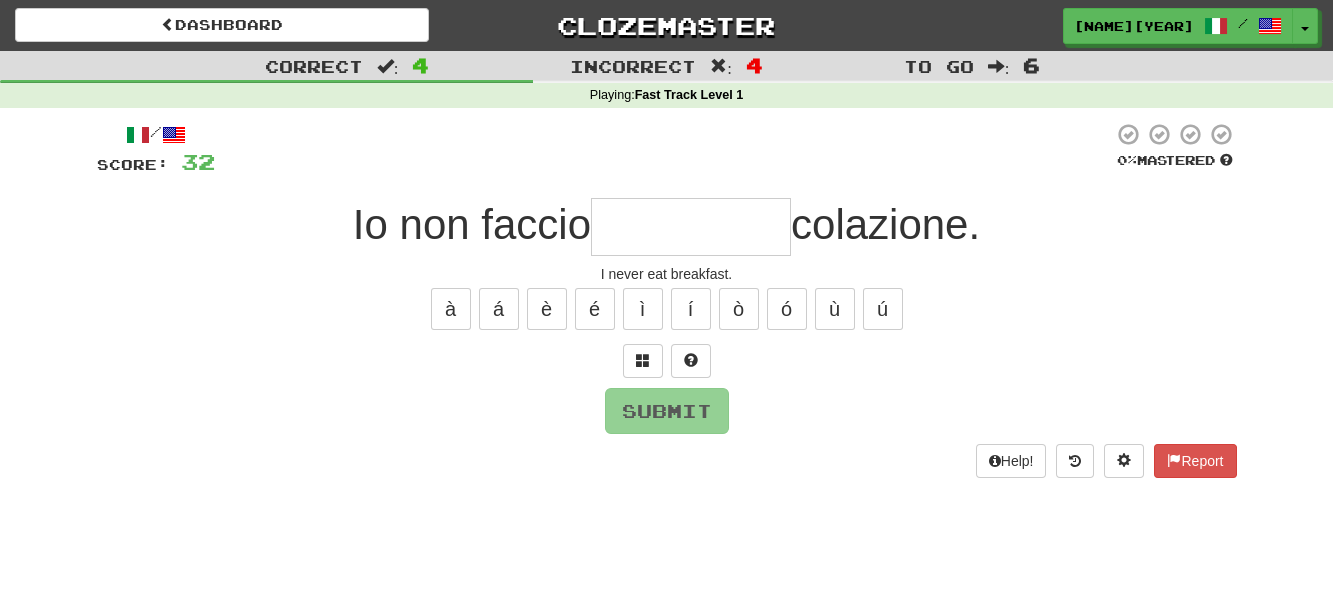 type on "*" 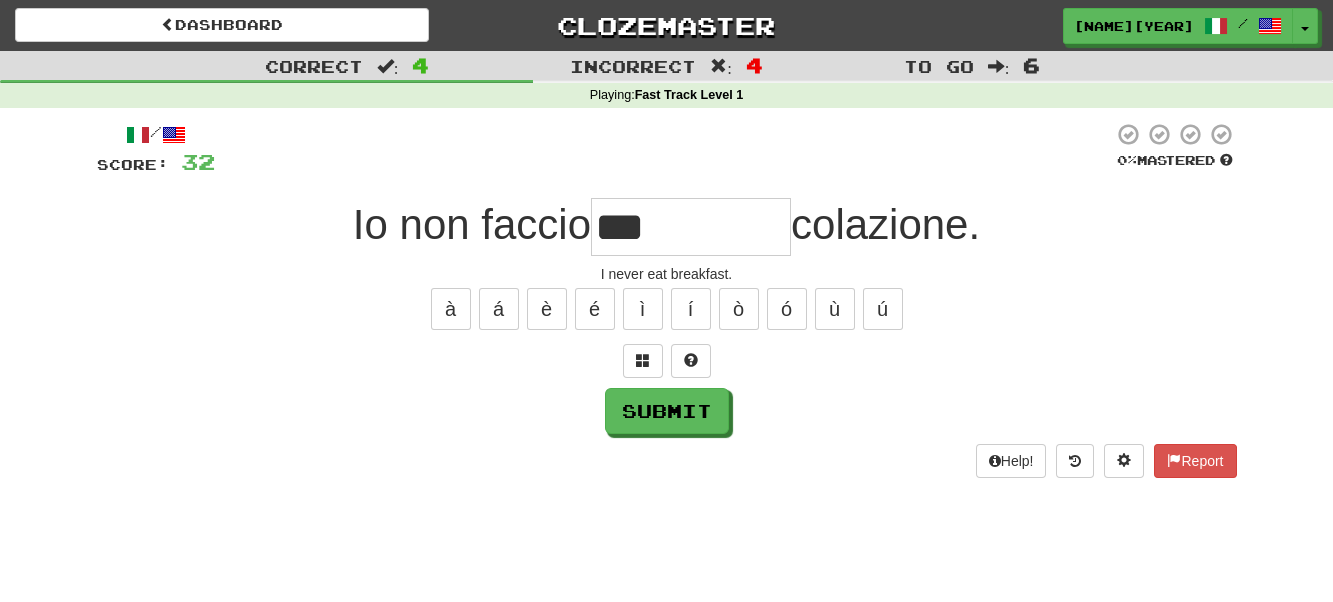 type on "***" 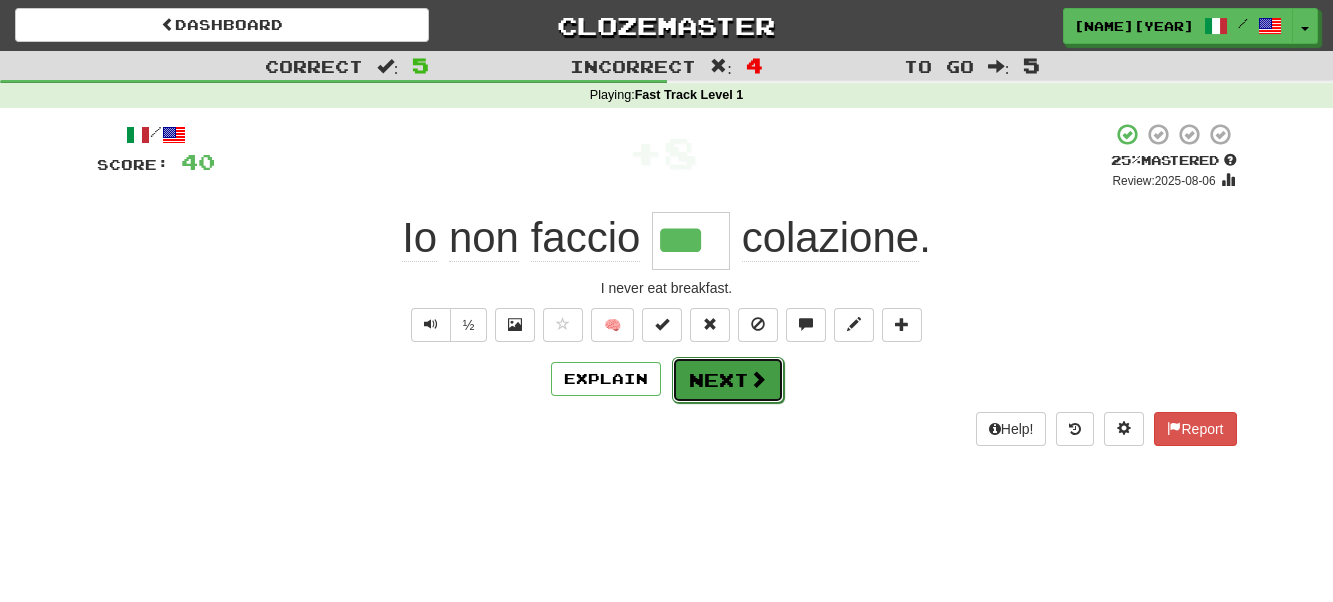 click on "Next" at bounding box center [728, 380] 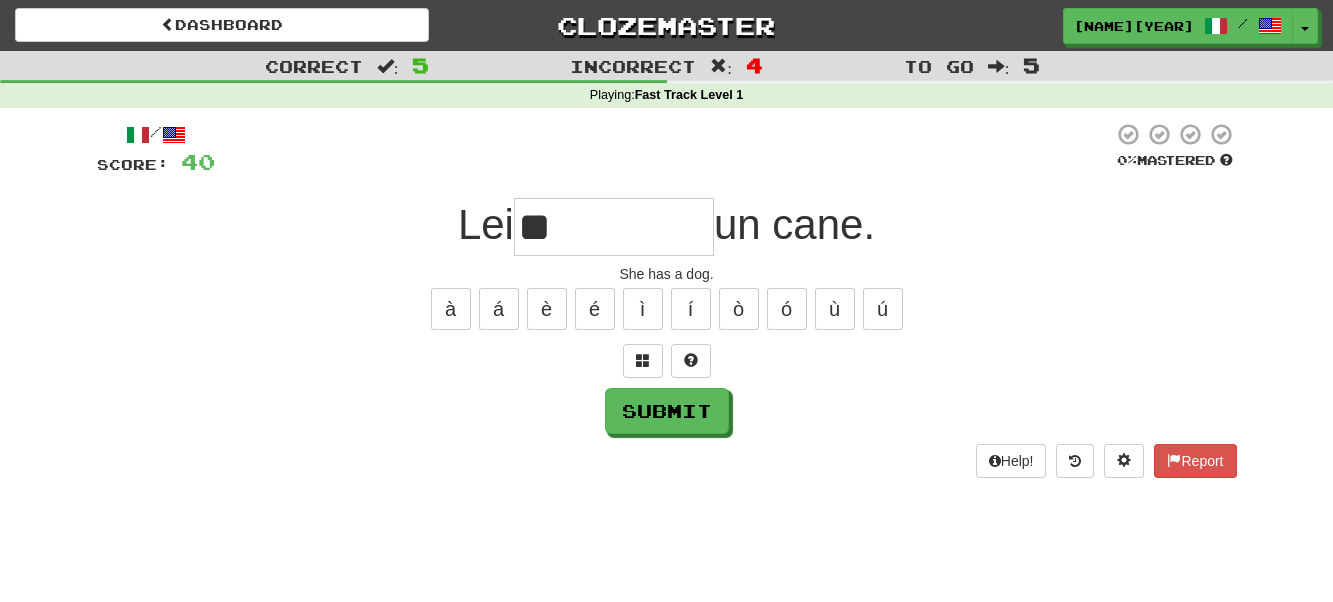 type on "**" 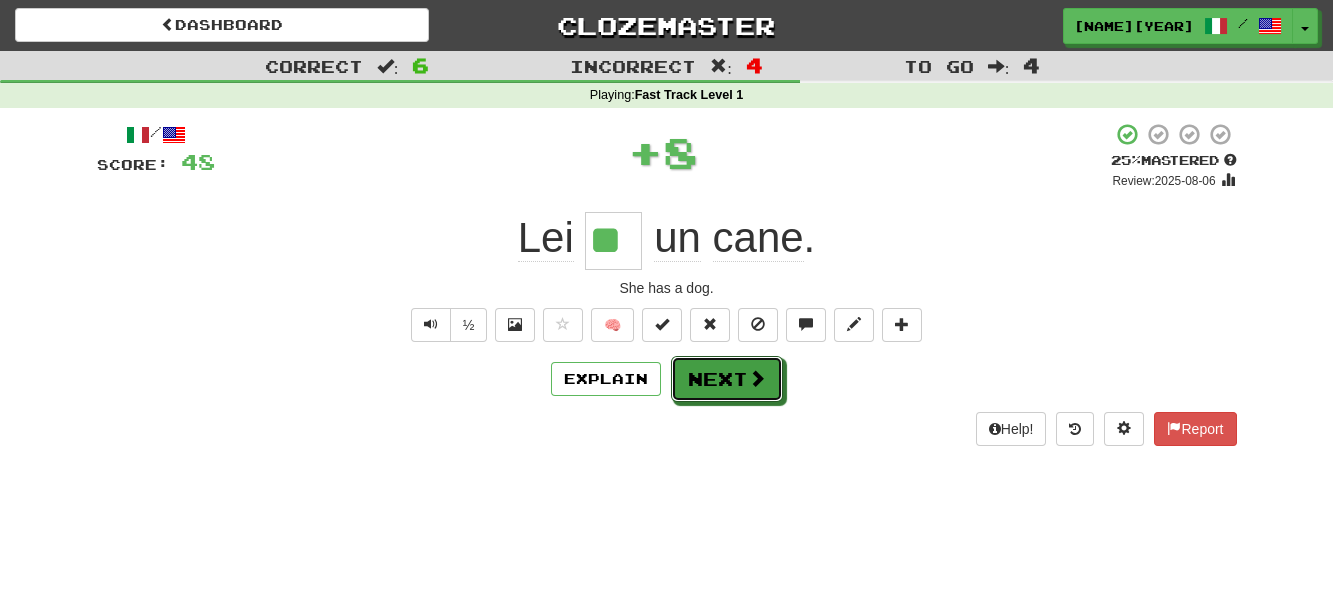 click on "Next" at bounding box center [727, 379] 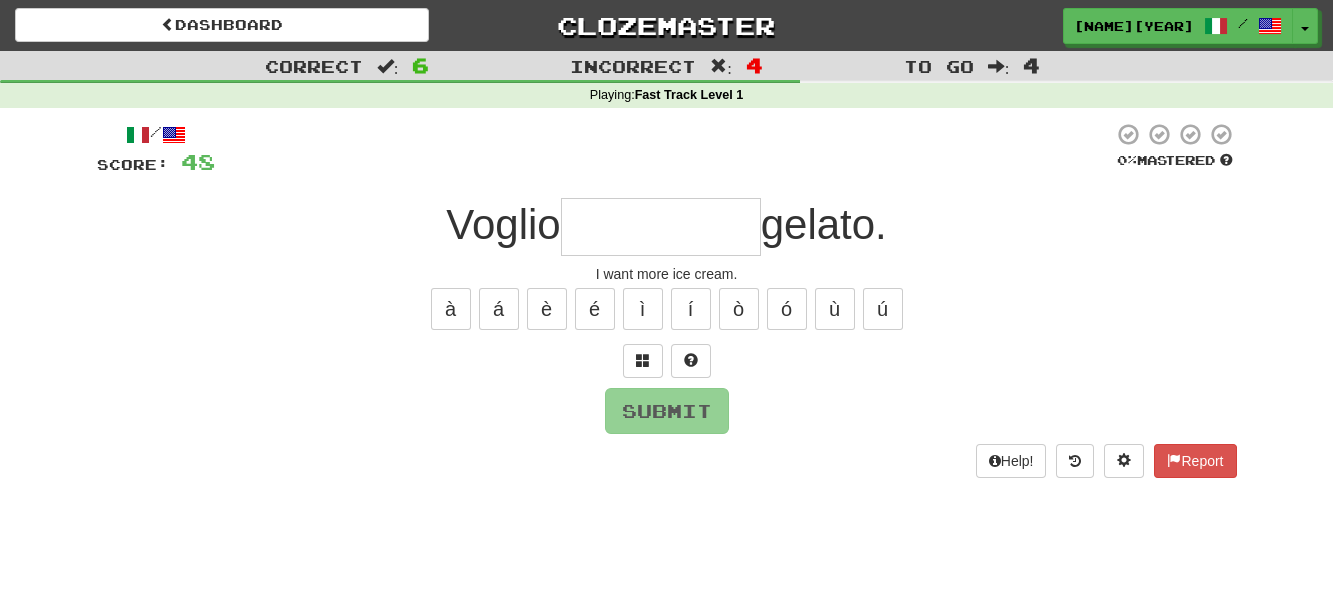 type on "*" 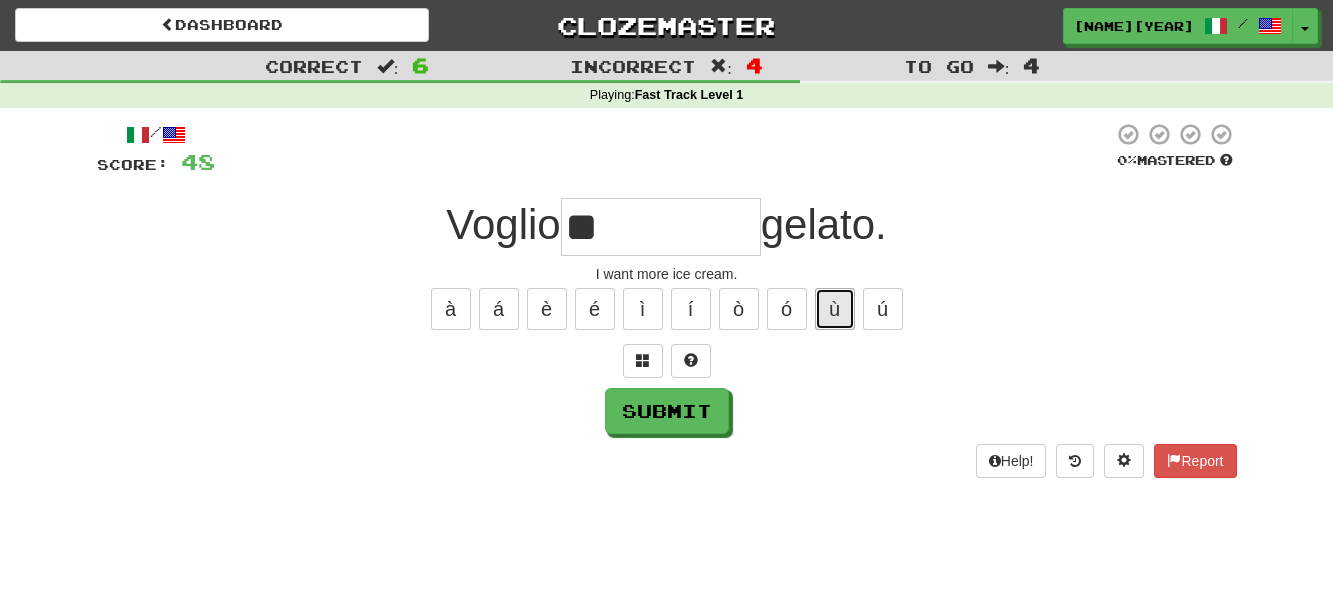 click on "ù" at bounding box center (835, 309) 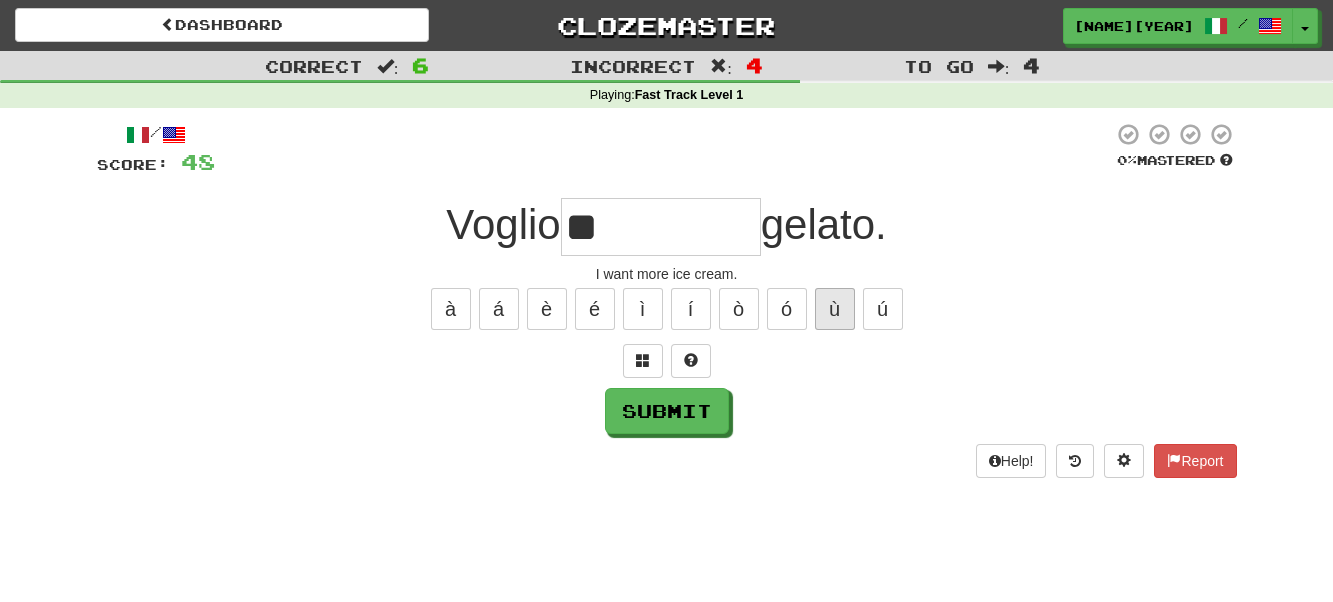 type on "***" 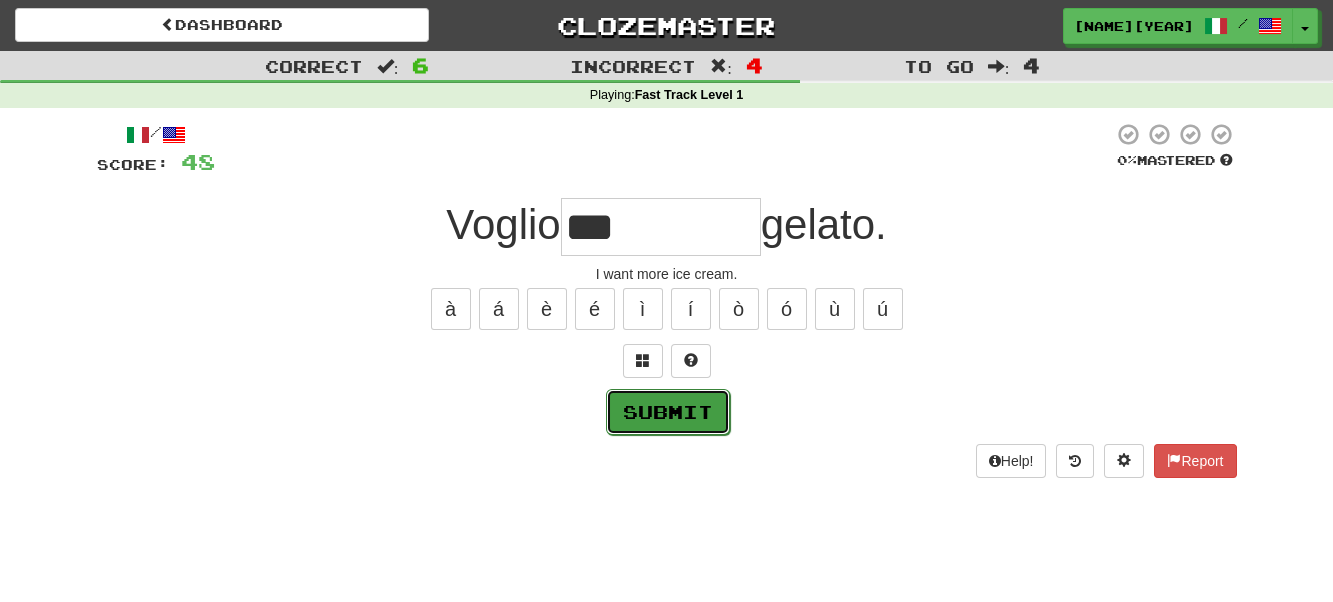 click on "Submit" at bounding box center (668, 412) 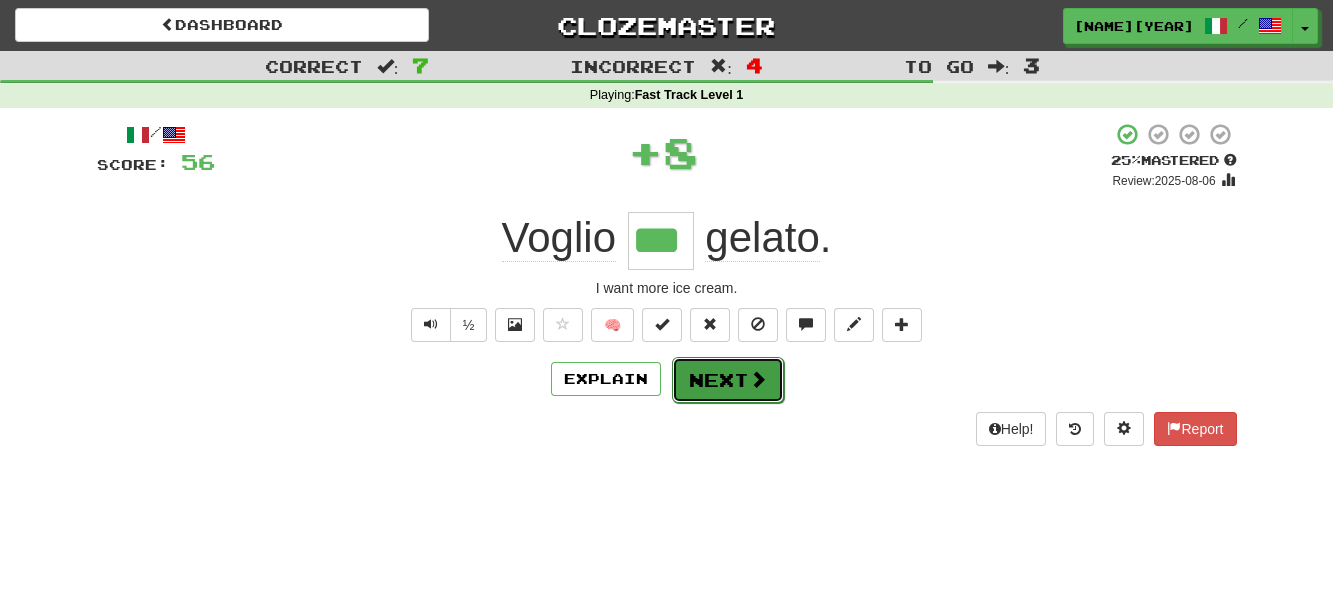 click on "Next" at bounding box center (728, 380) 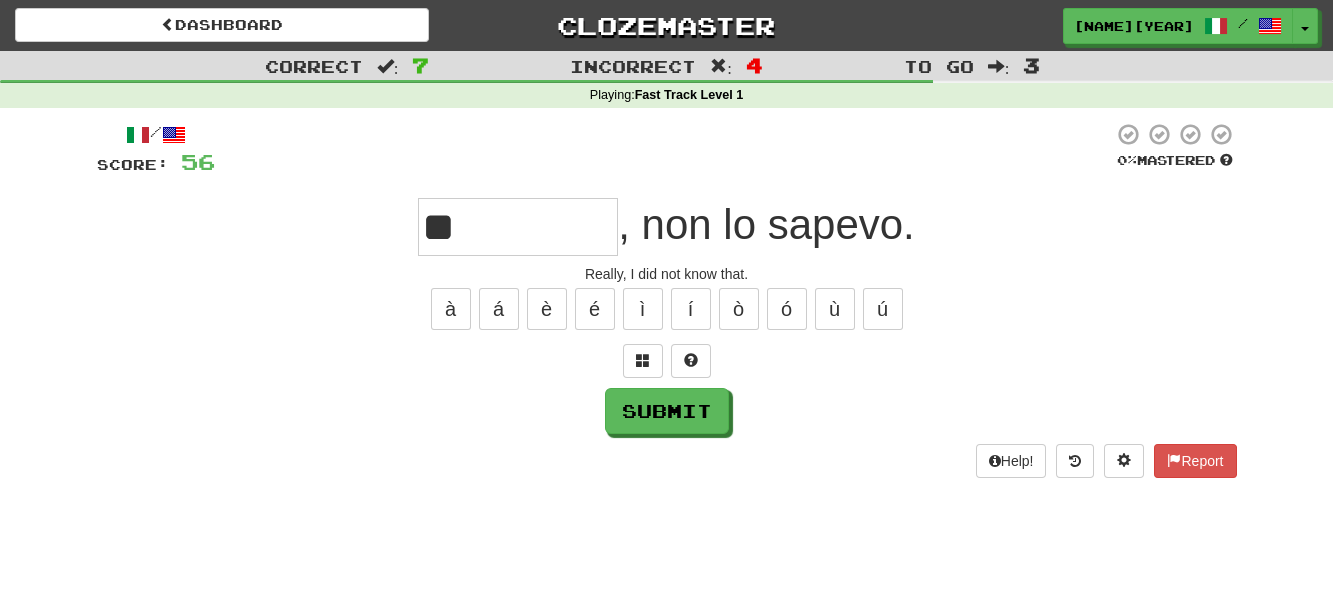 type on "*" 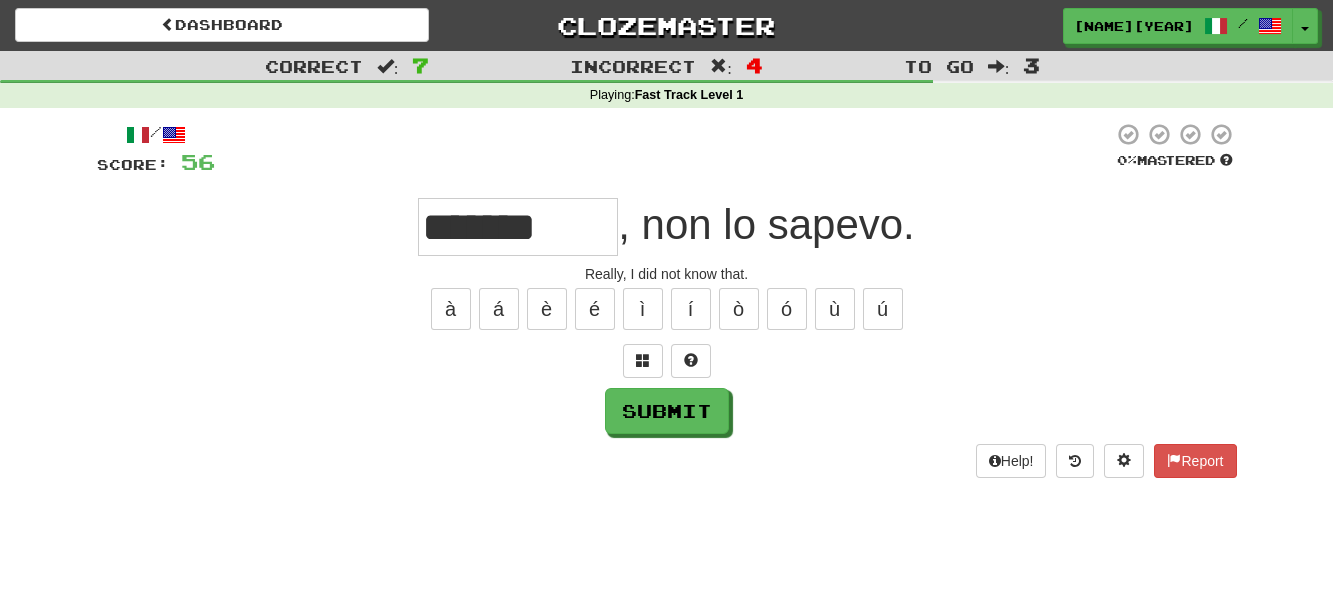 type on "*******" 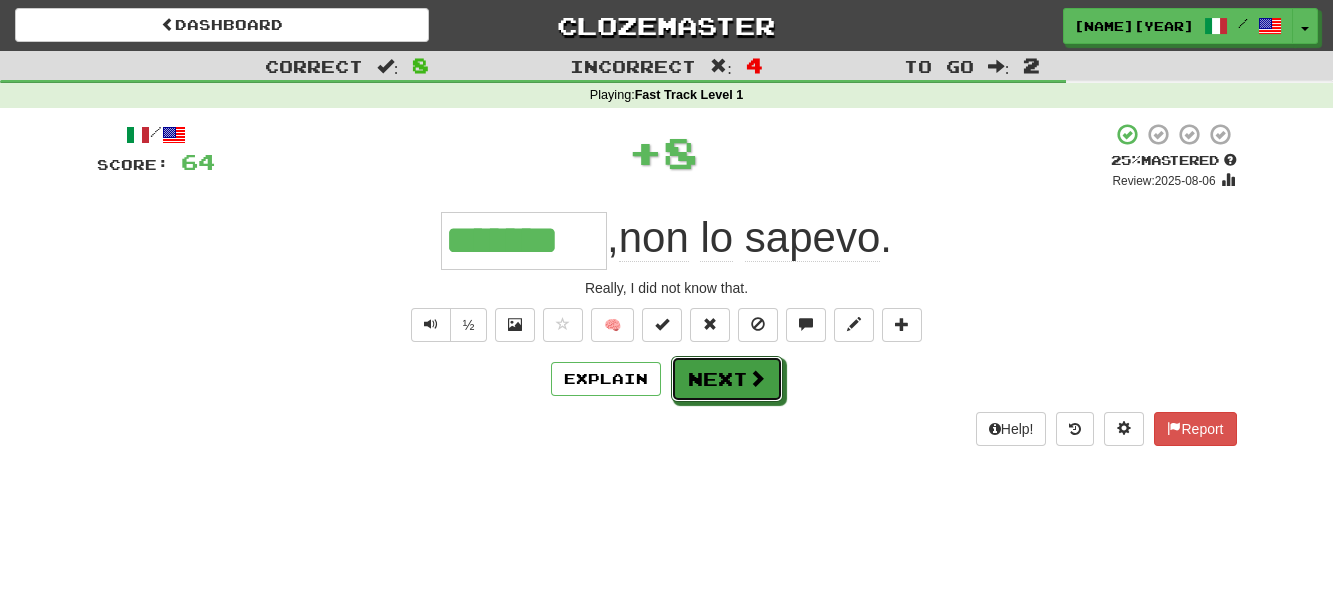 click on "Next" at bounding box center [727, 379] 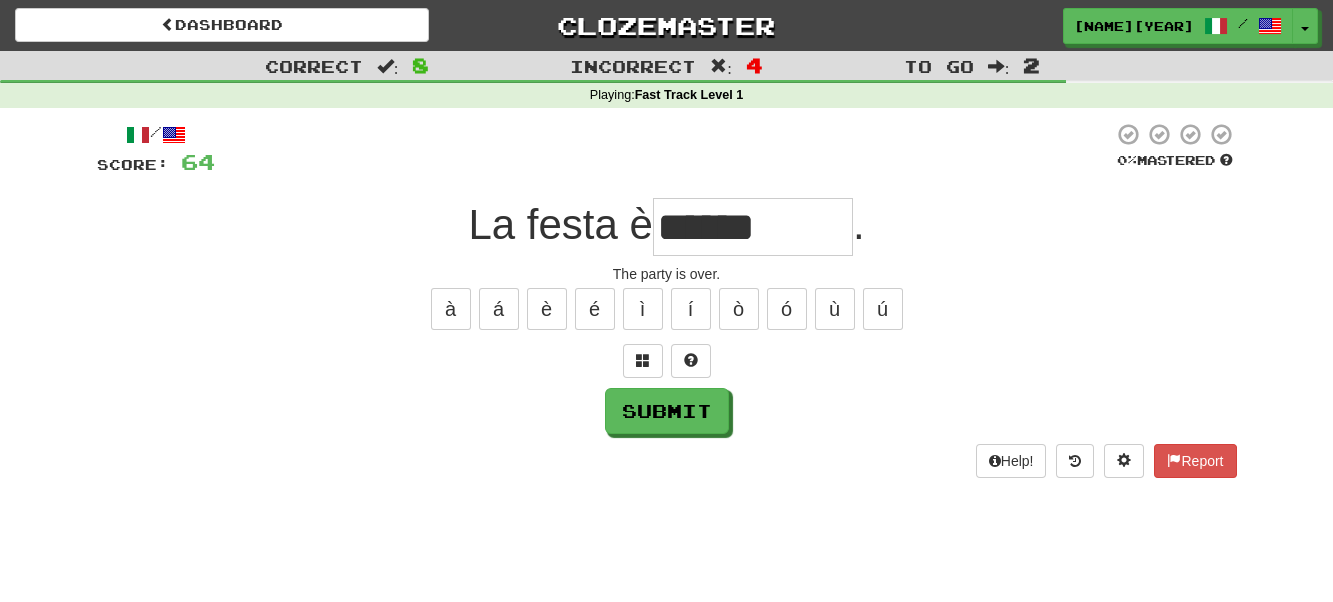 type on "******" 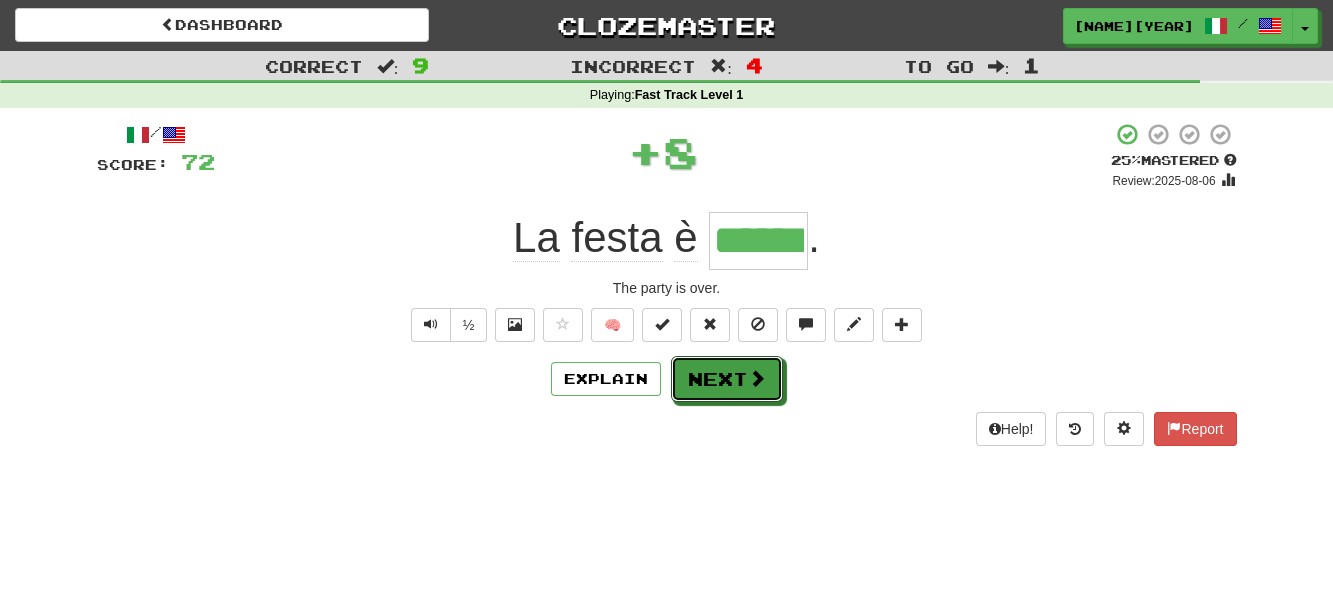 click on "Next" at bounding box center (727, 379) 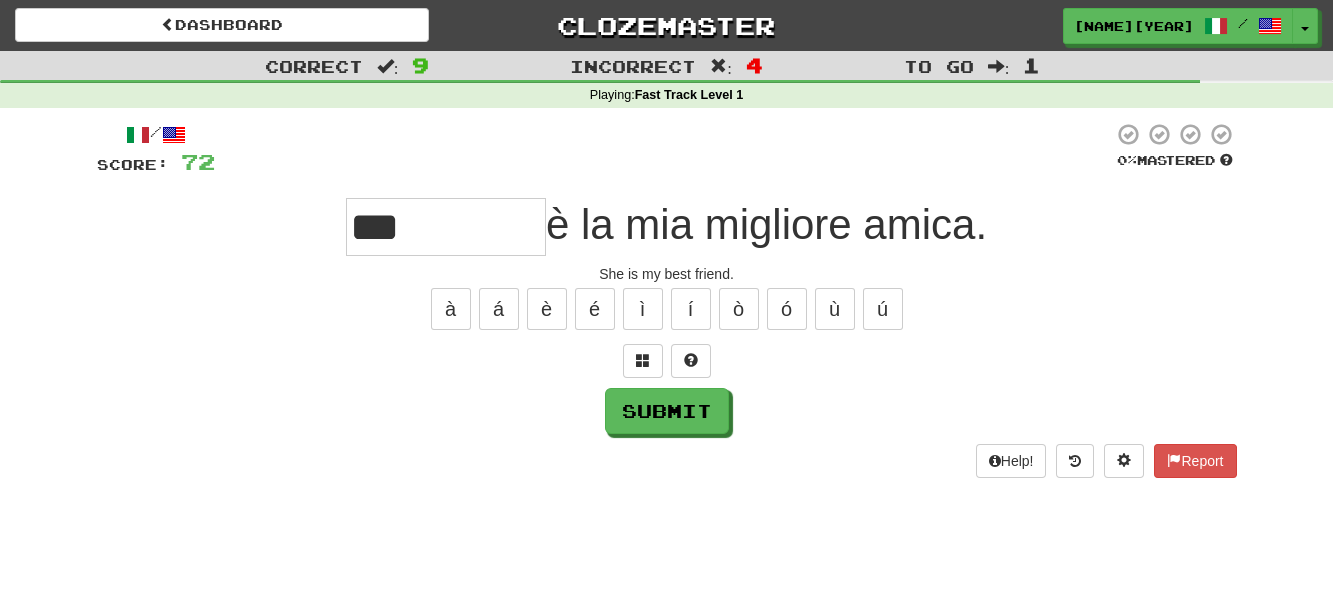 type on "***" 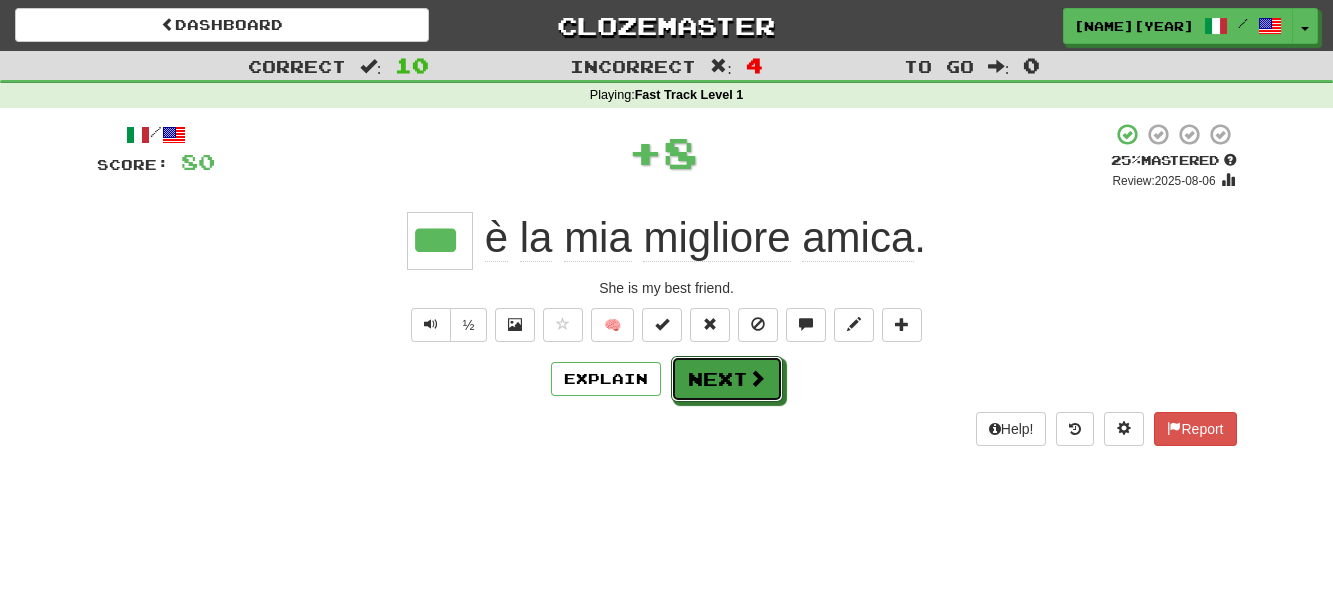 click on "Next" at bounding box center [727, 379] 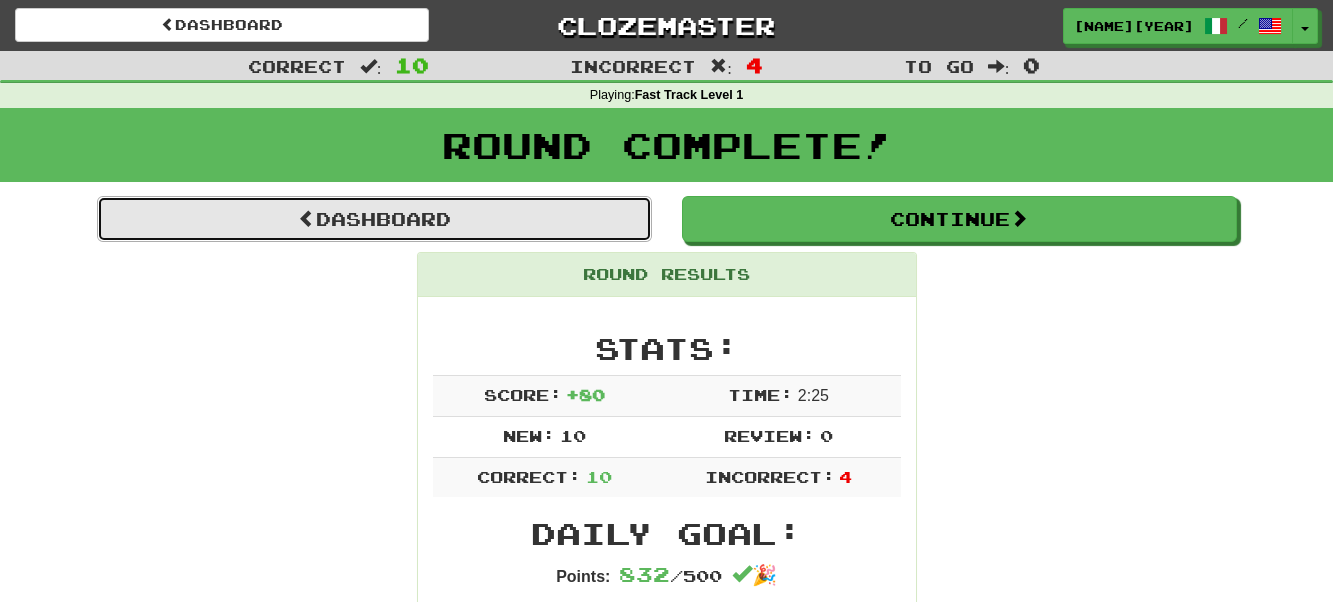 click on "Dashboard" at bounding box center [374, 219] 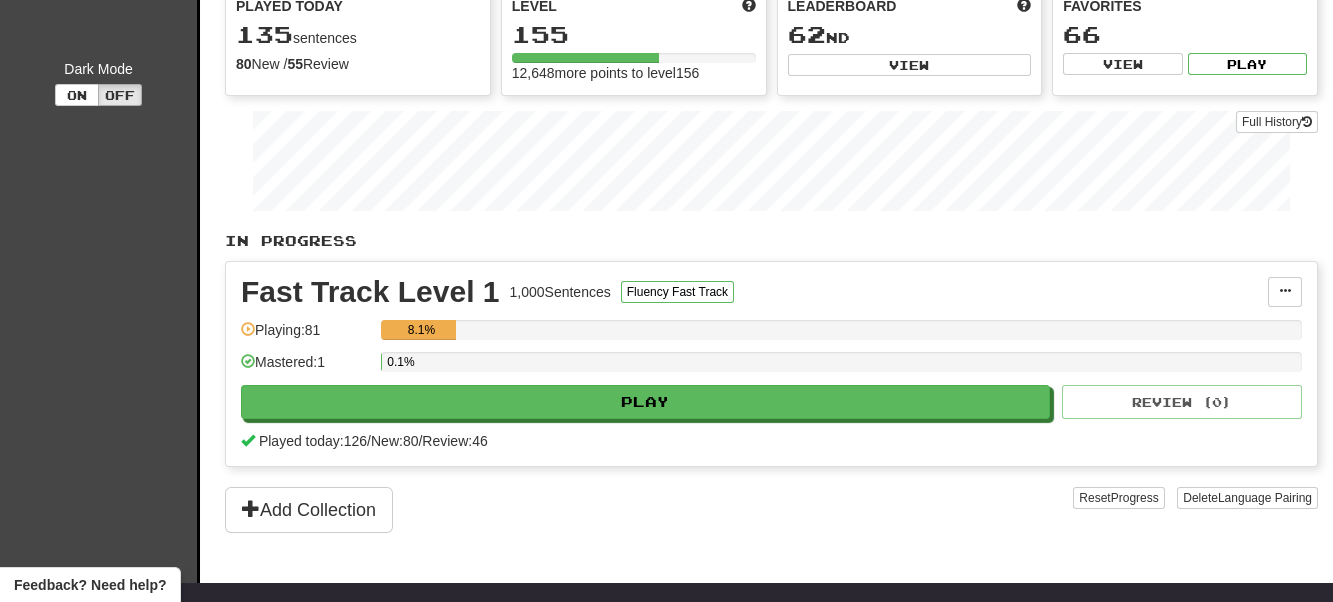 scroll, scrollTop: 0, scrollLeft: 0, axis: both 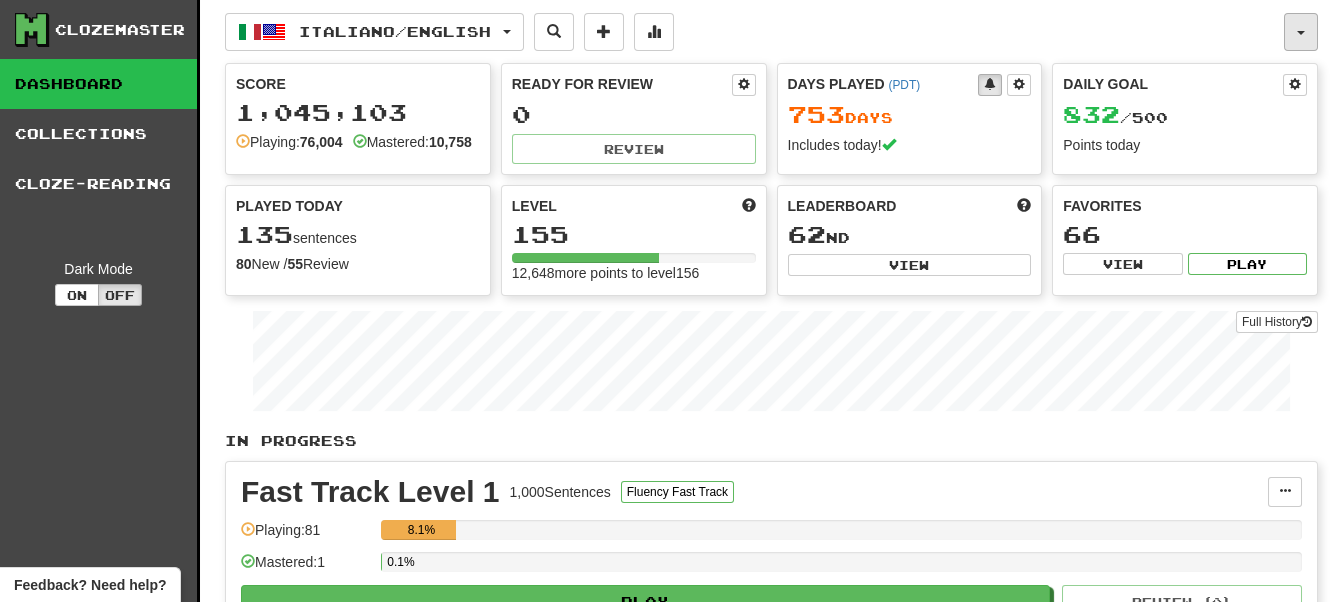click at bounding box center [1301, 32] 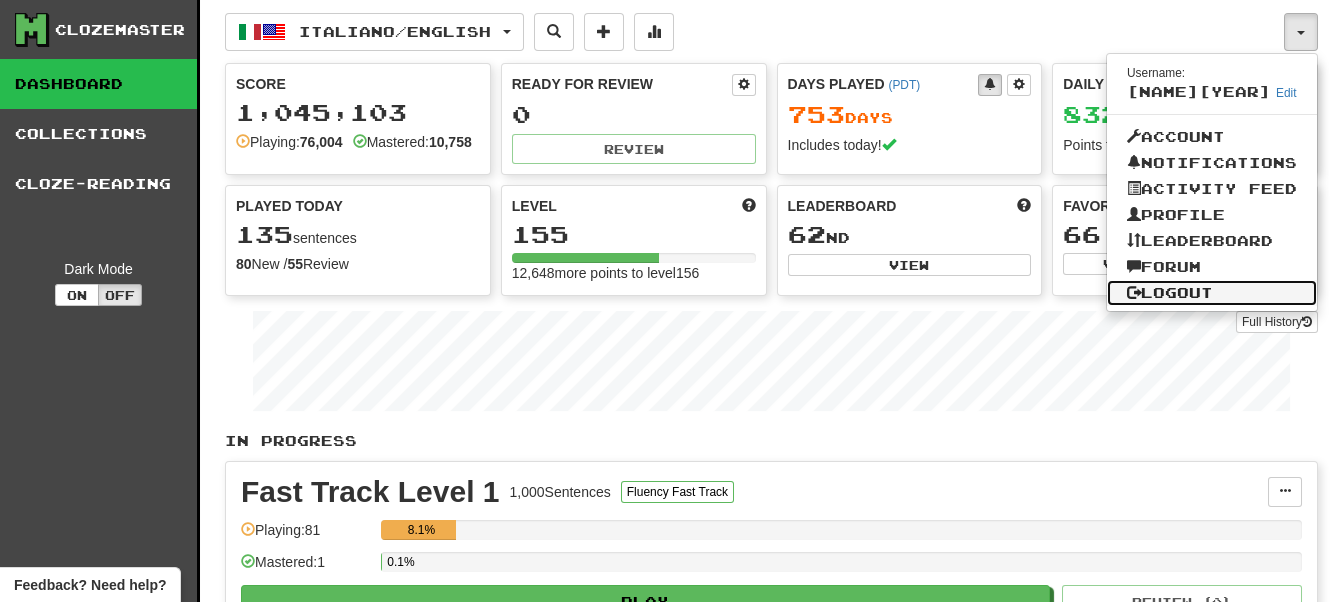click on "Logout" at bounding box center (1212, 293) 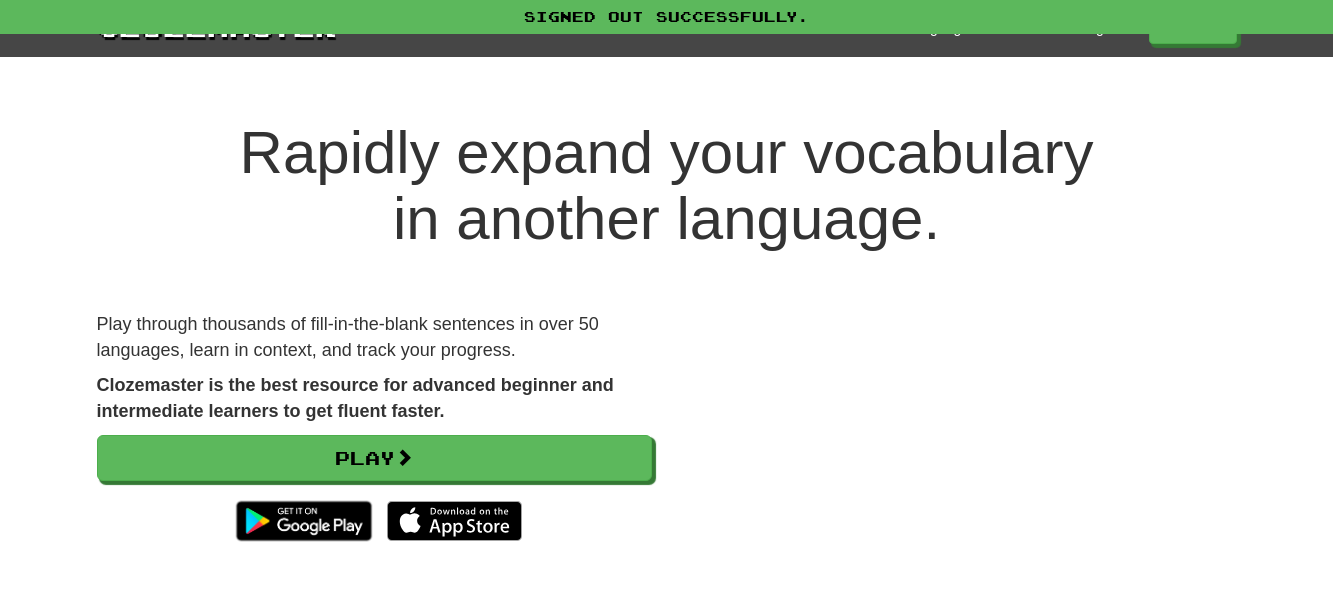 scroll, scrollTop: 0, scrollLeft: 0, axis: both 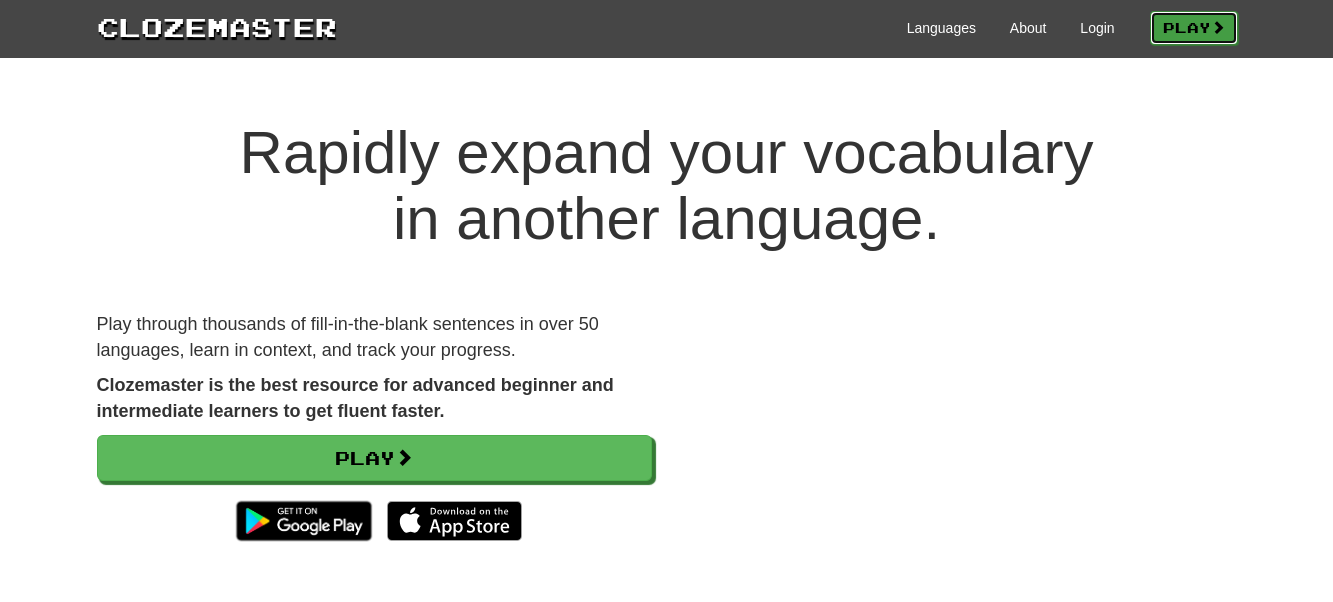 click on "Play" at bounding box center (1194, 28) 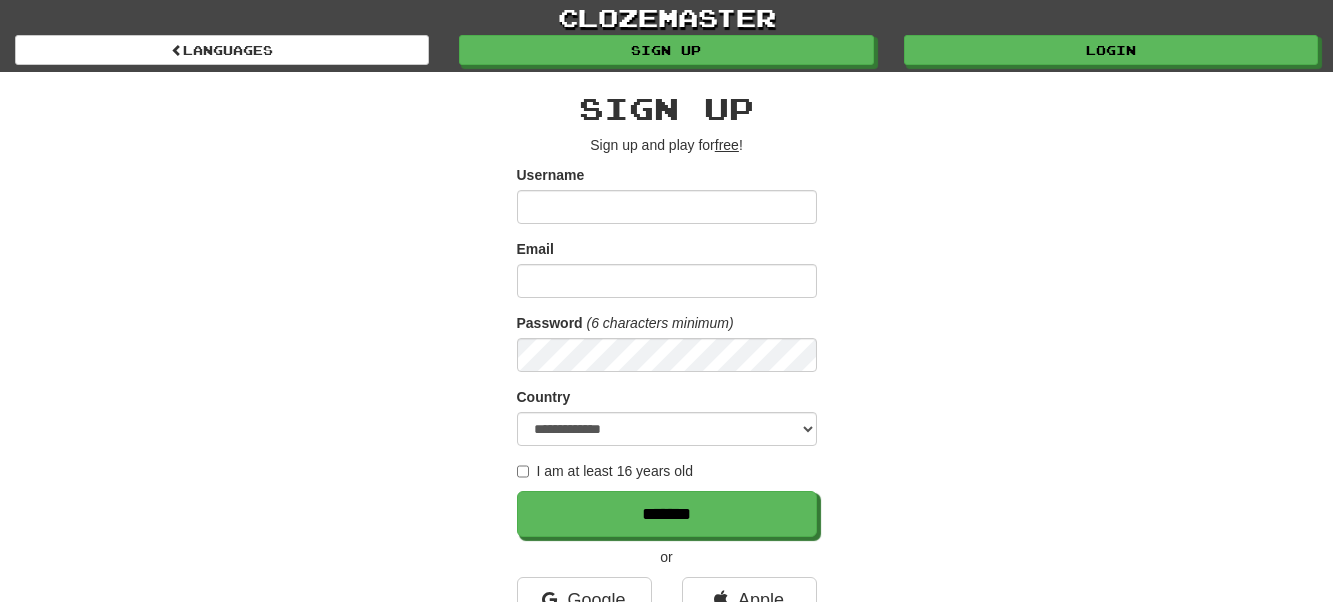 scroll, scrollTop: 0, scrollLeft: 0, axis: both 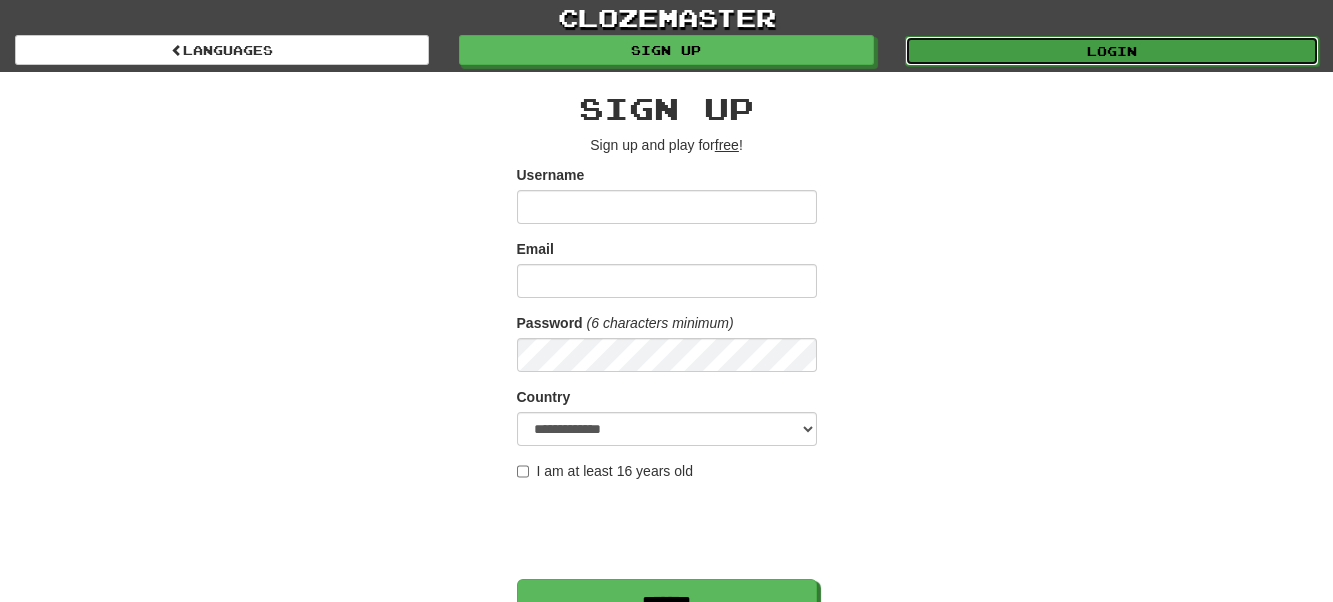 drag, startPoint x: 1024, startPoint y: 45, endPoint x: 984, endPoint y: 65, distance: 44.72136 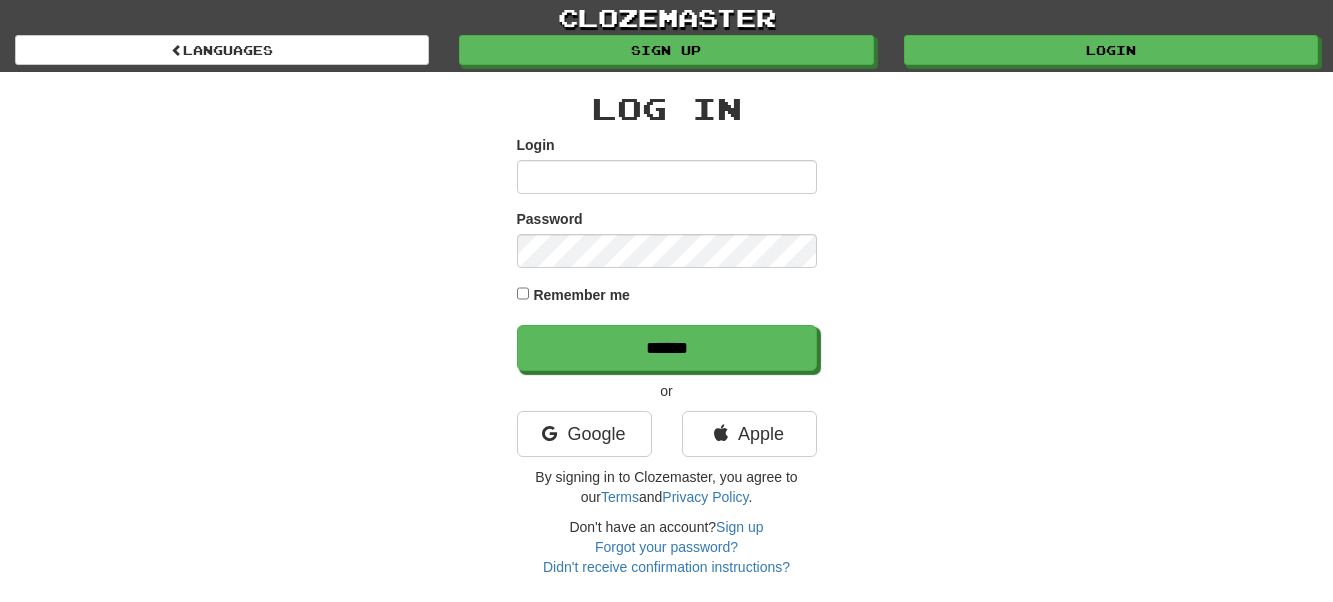 scroll, scrollTop: 0, scrollLeft: 0, axis: both 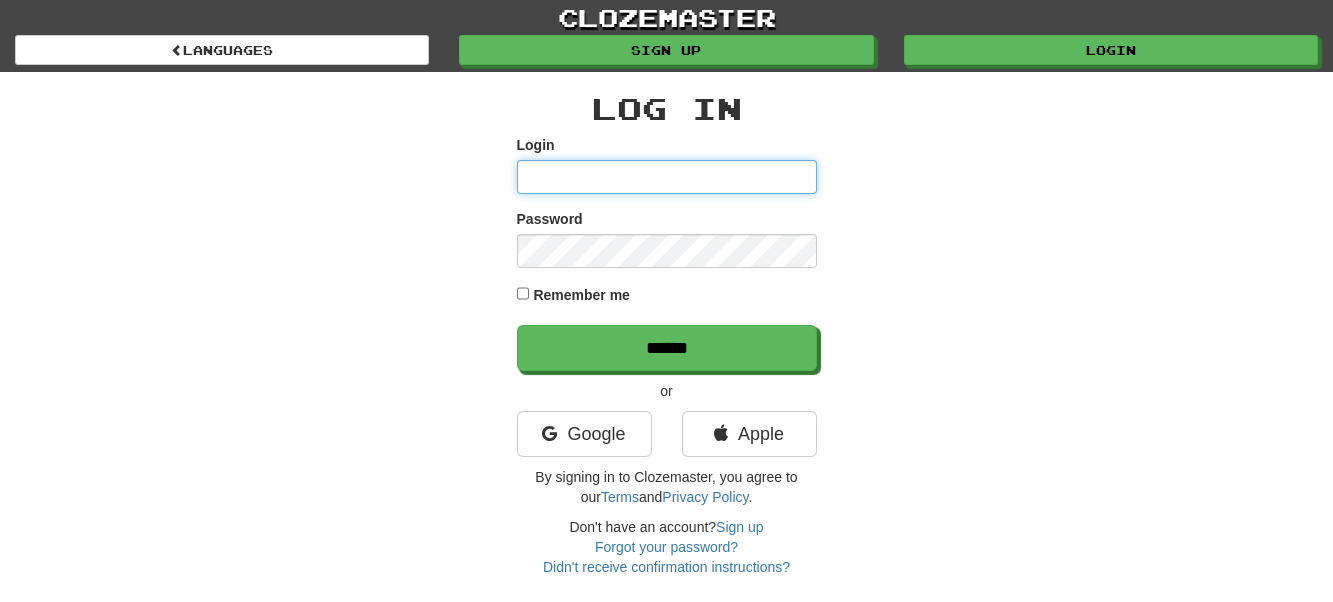 type on "**********" 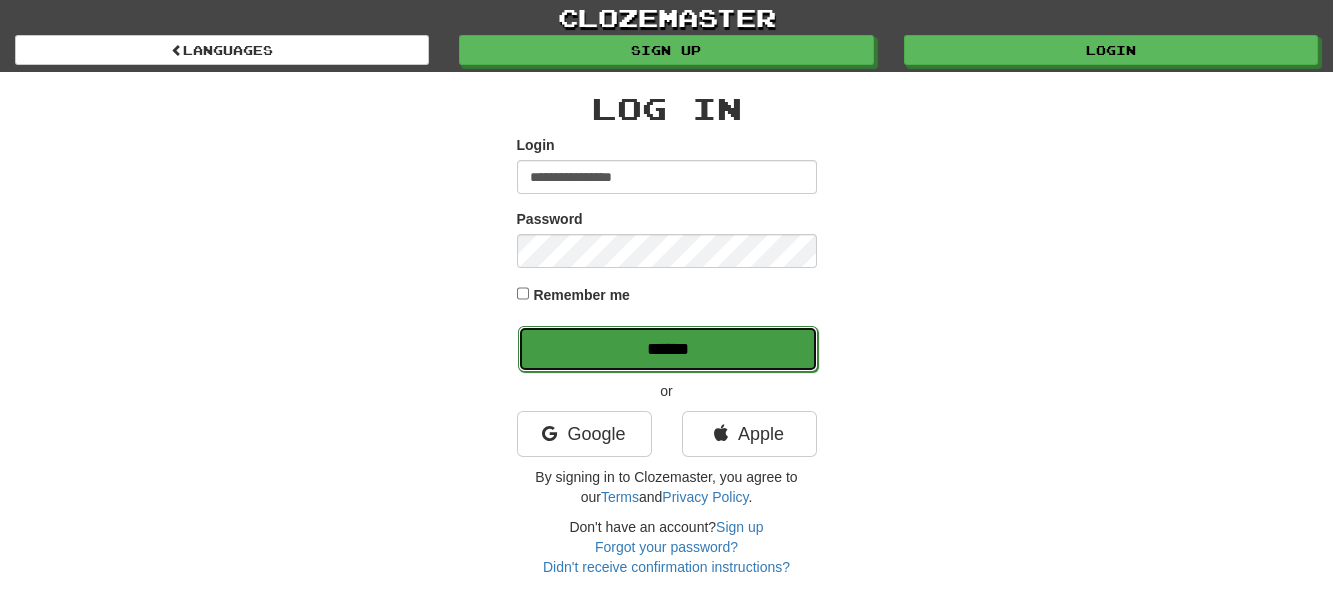 click on "******" at bounding box center (668, 349) 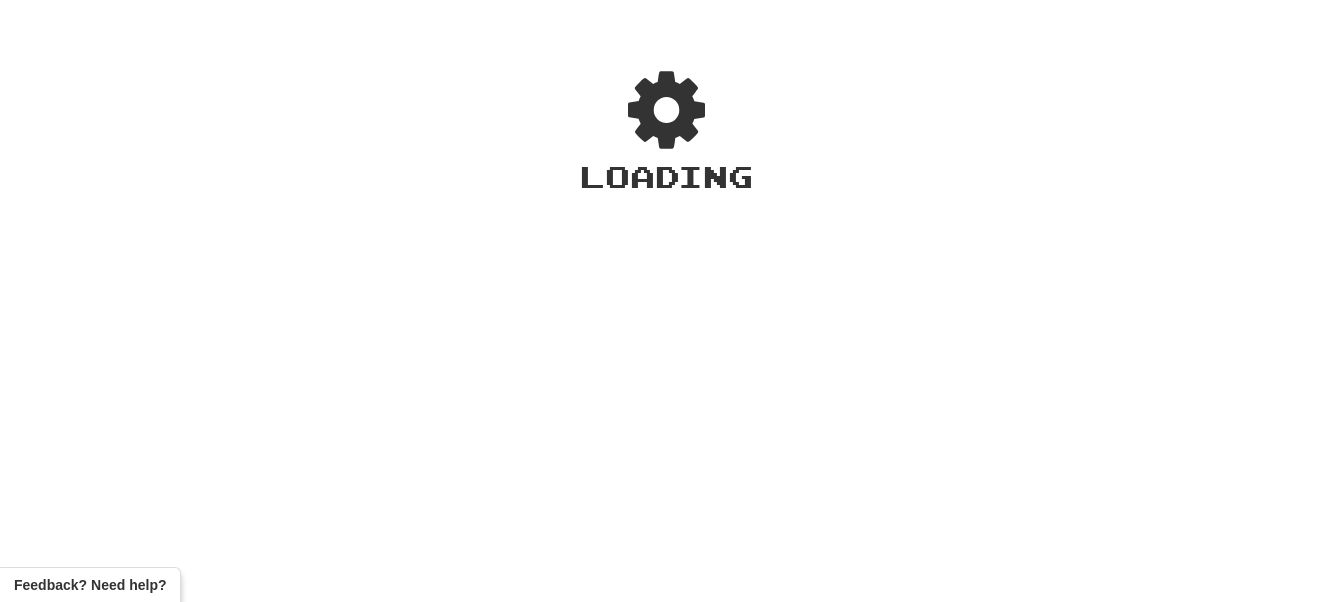 scroll, scrollTop: 0, scrollLeft: 0, axis: both 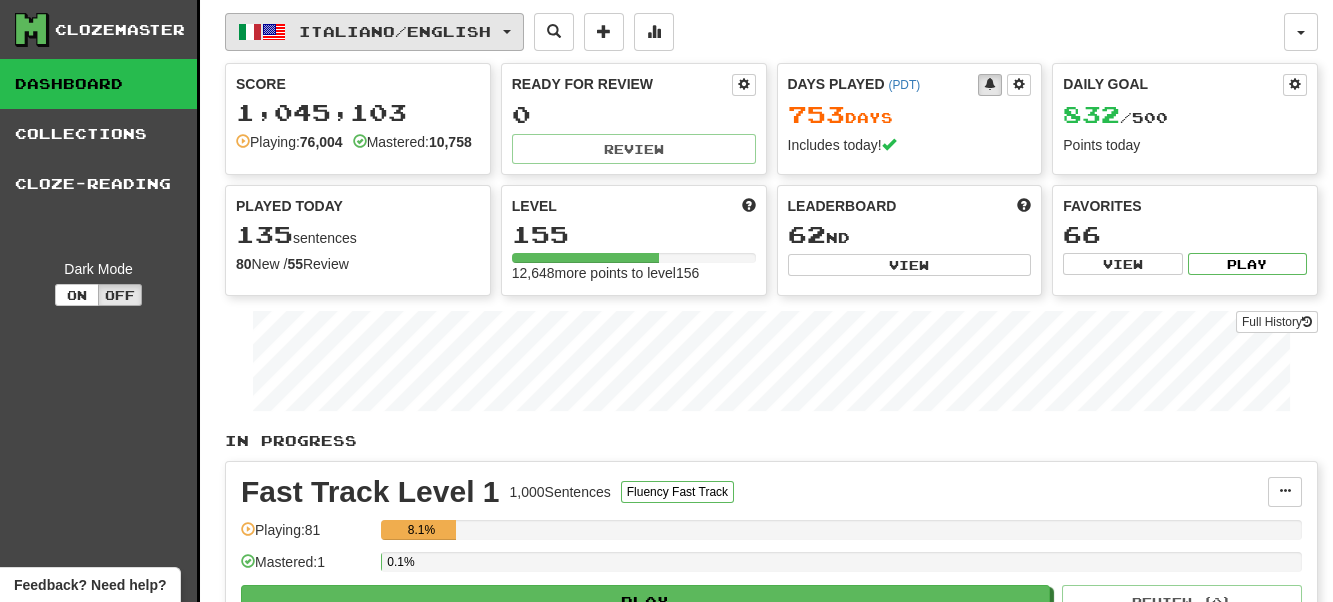 click on "Italiano  /  English" at bounding box center [374, 32] 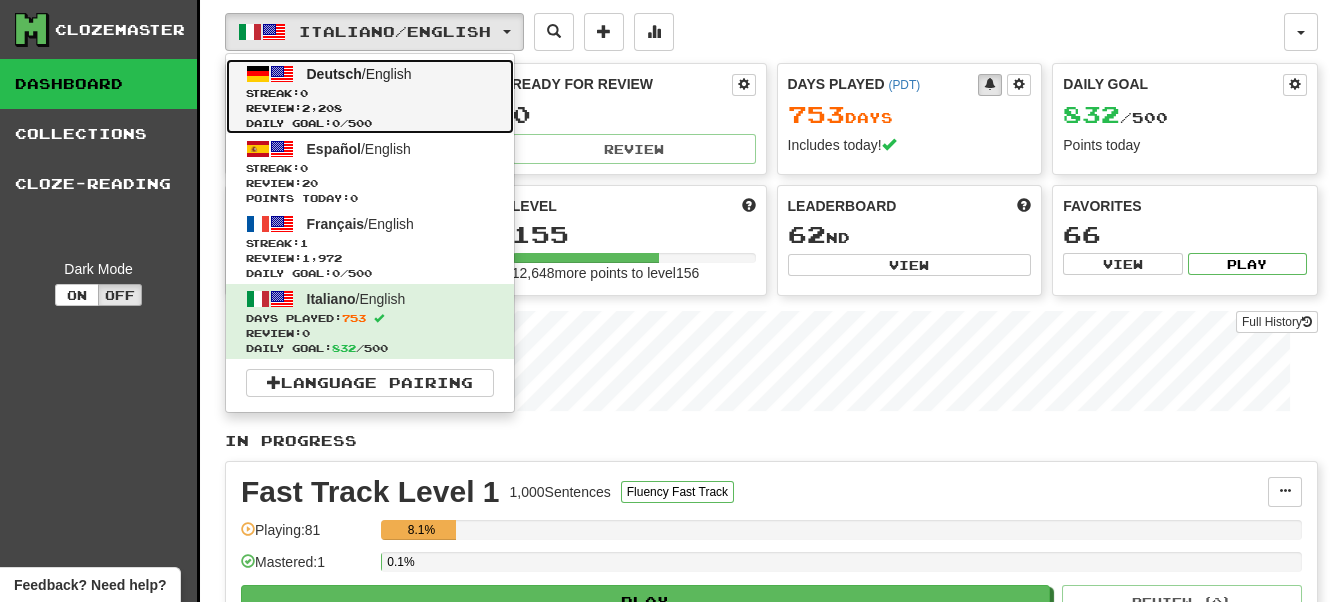 click on "Review:  2,208" at bounding box center [370, 108] 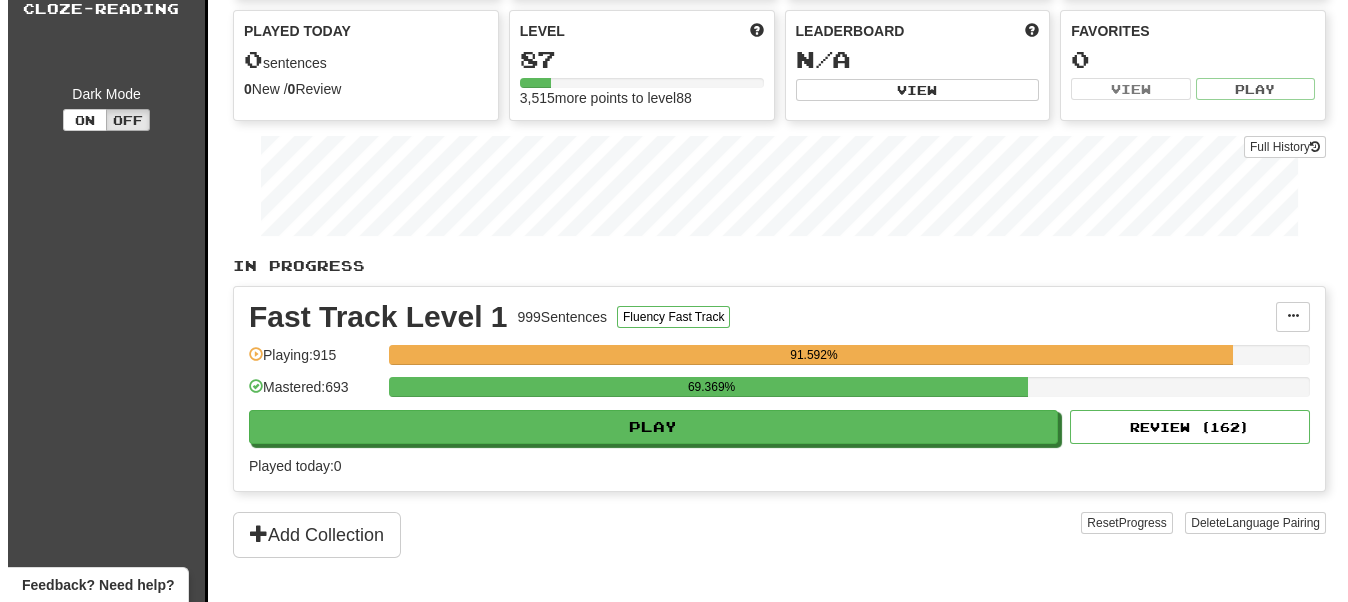 scroll, scrollTop: 200, scrollLeft: 0, axis: vertical 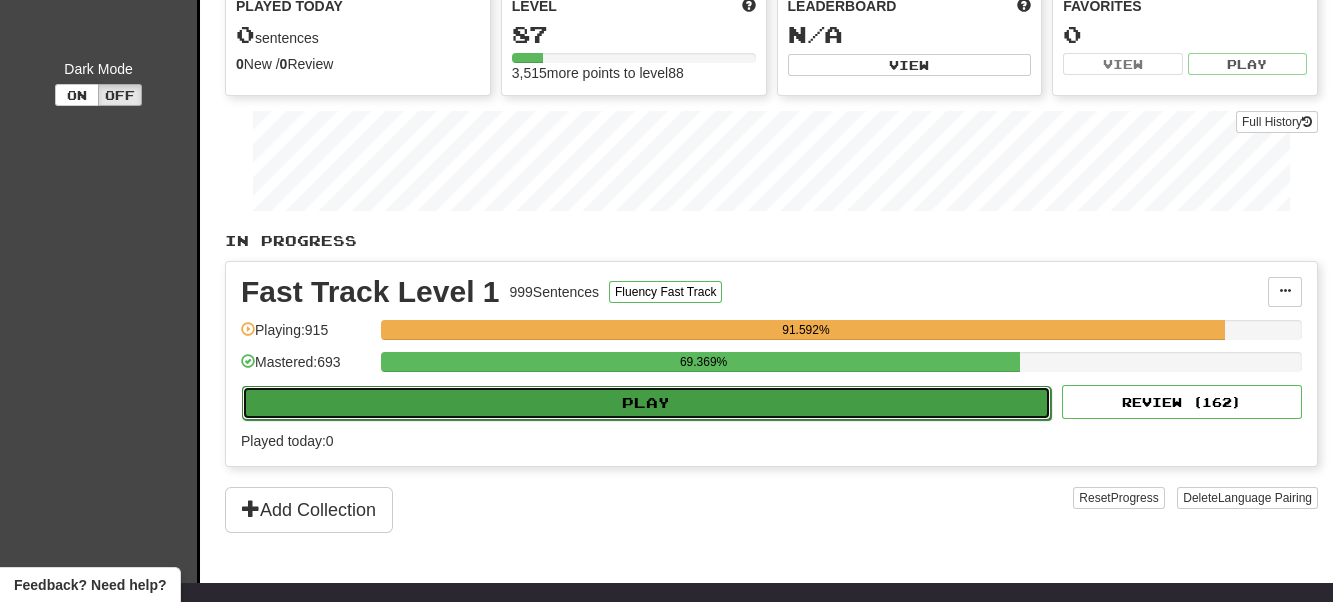 click on "Play" at bounding box center [646, 403] 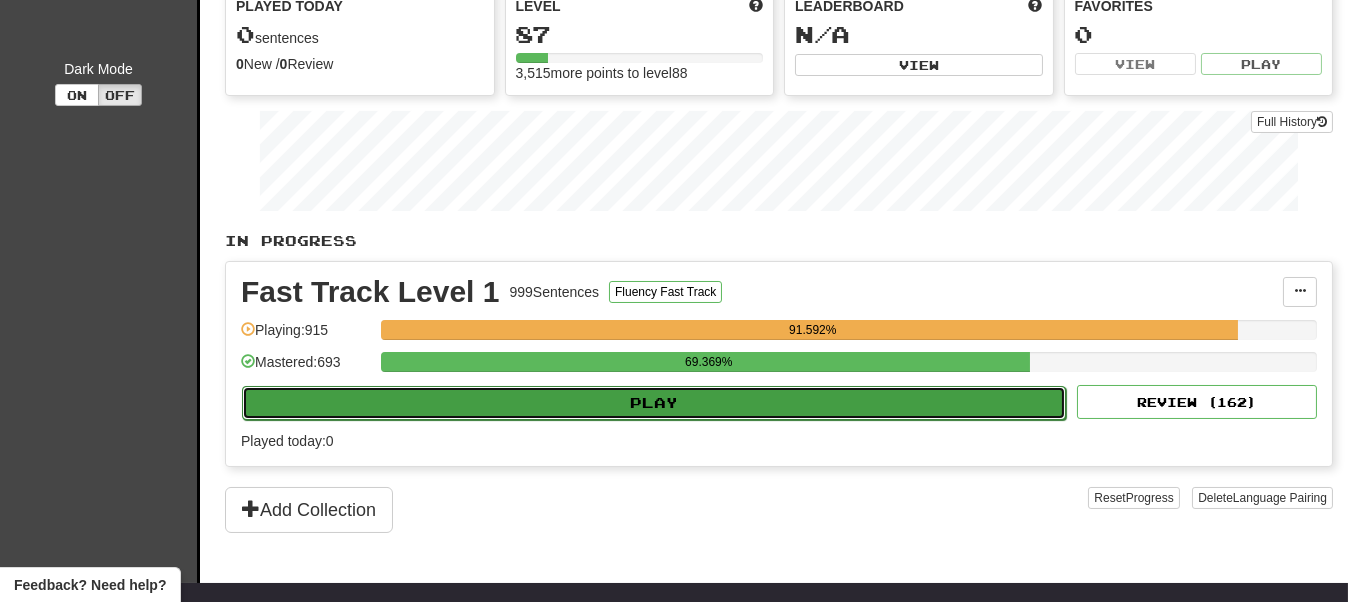 select on "**" 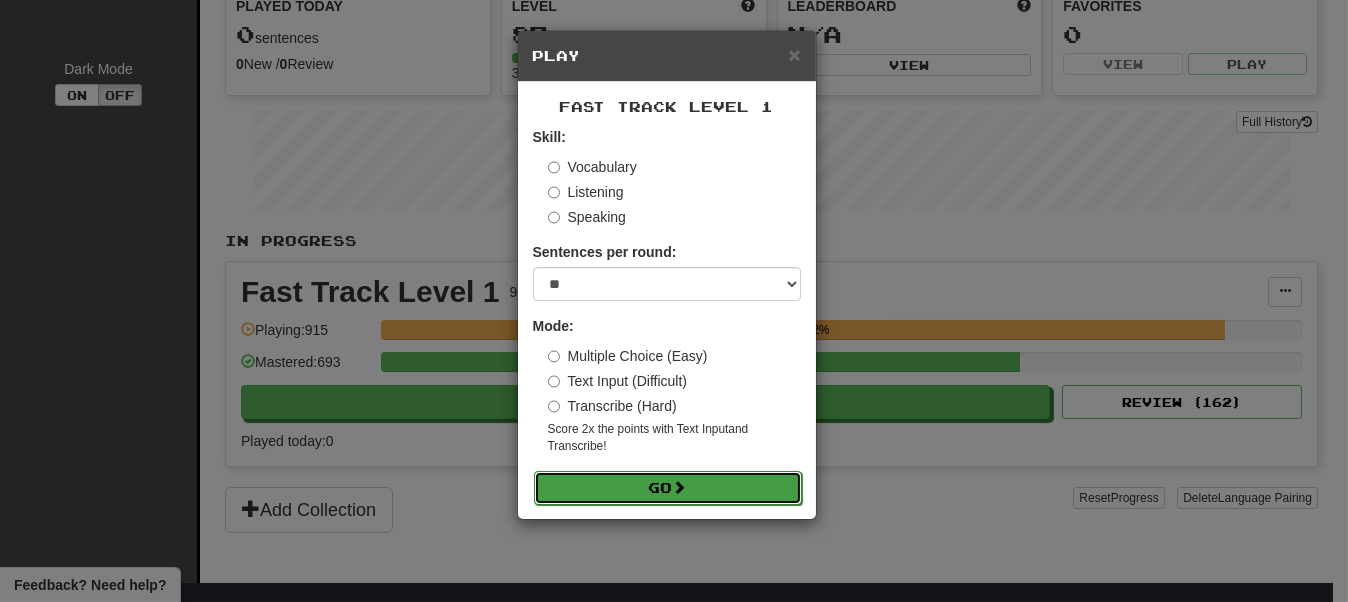 drag, startPoint x: 666, startPoint y: 498, endPoint x: 653, endPoint y: 491, distance: 14.764823 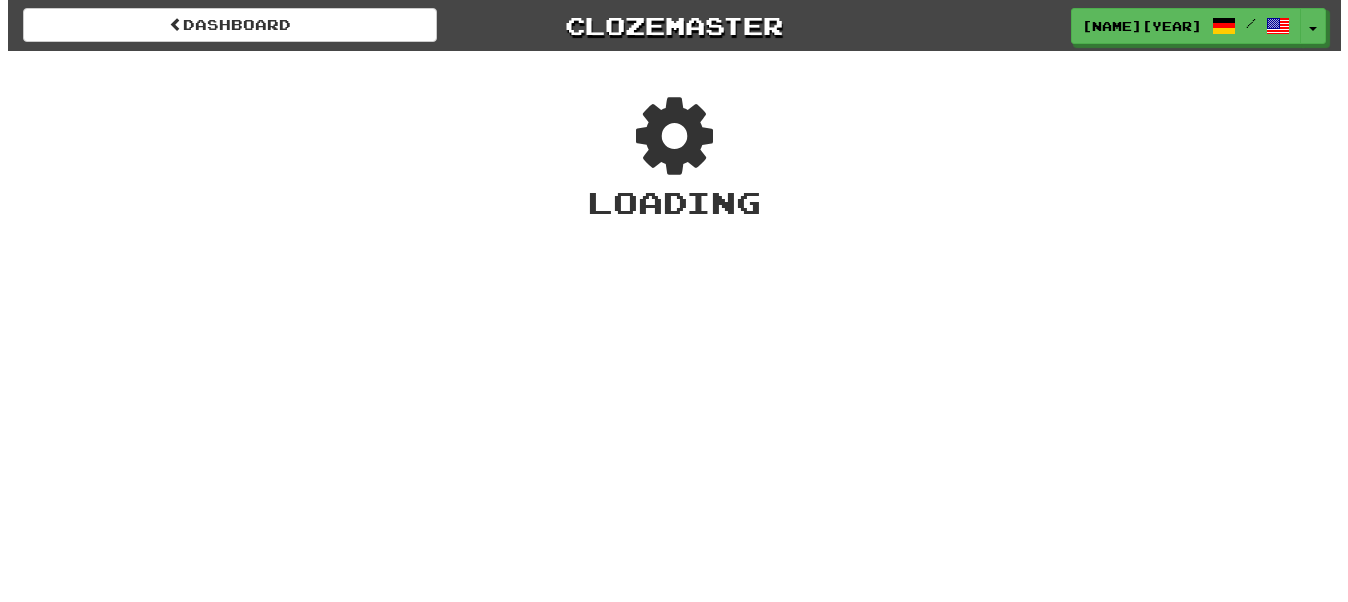 scroll, scrollTop: 0, scrollLeft: 0, axis: both 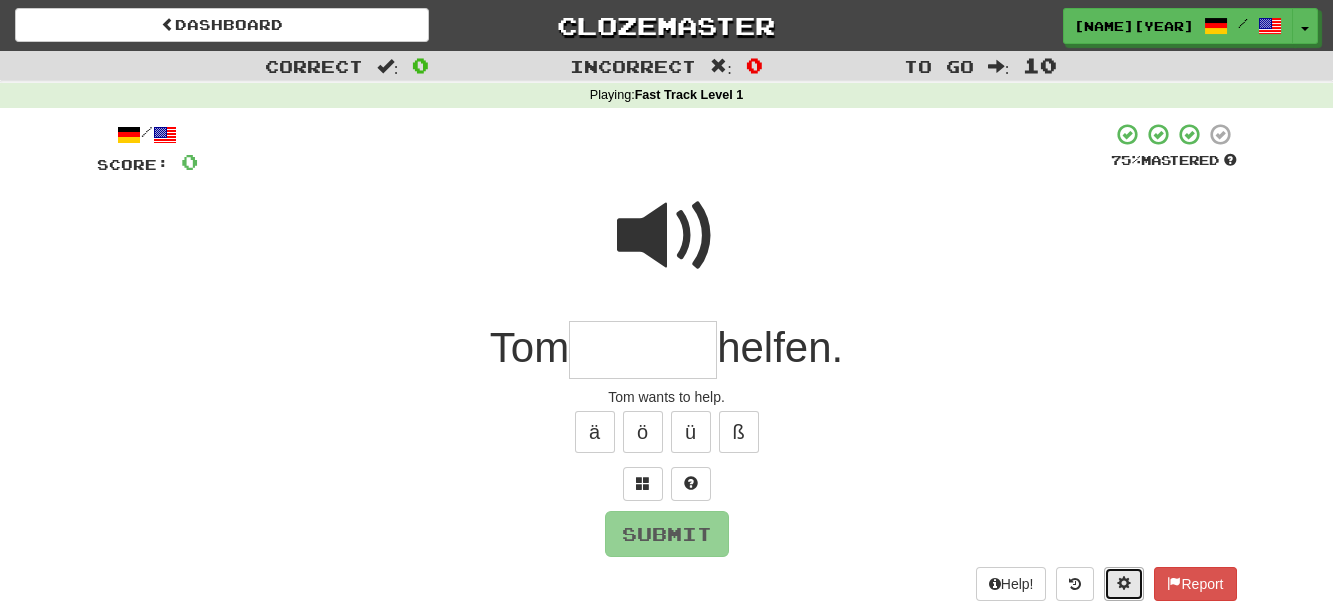 click at bounding box center (1124, 584) 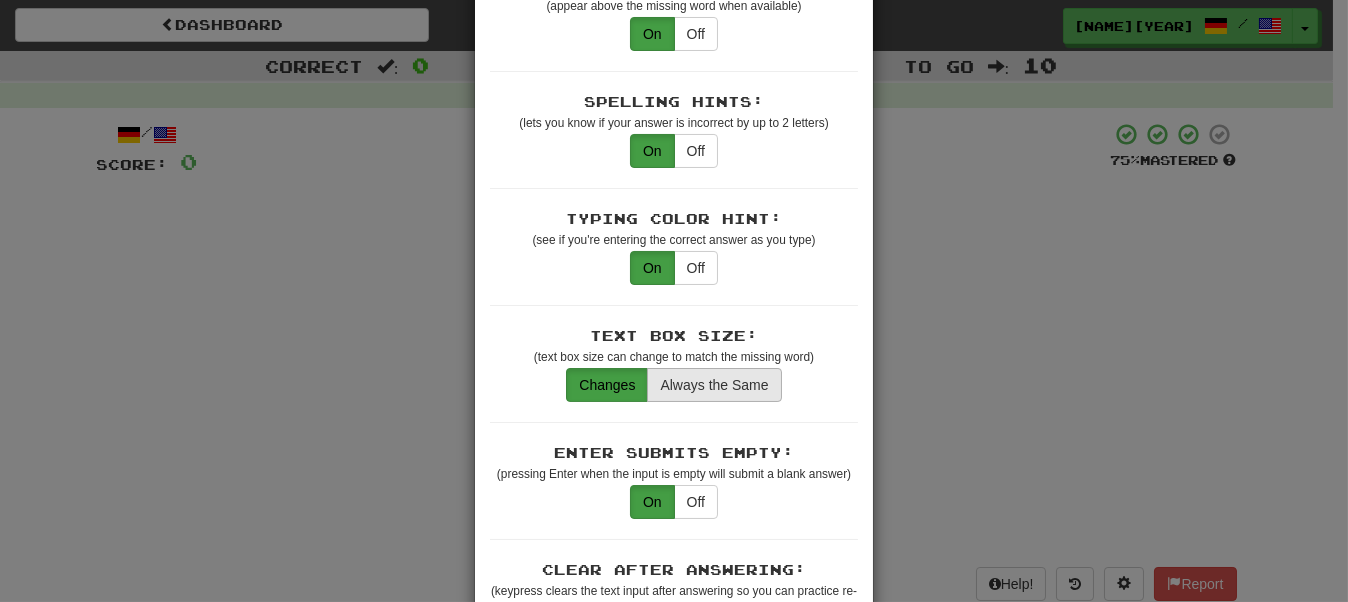 scroll, scrollTop: 500, scrollLeft: 0, axis: vertical 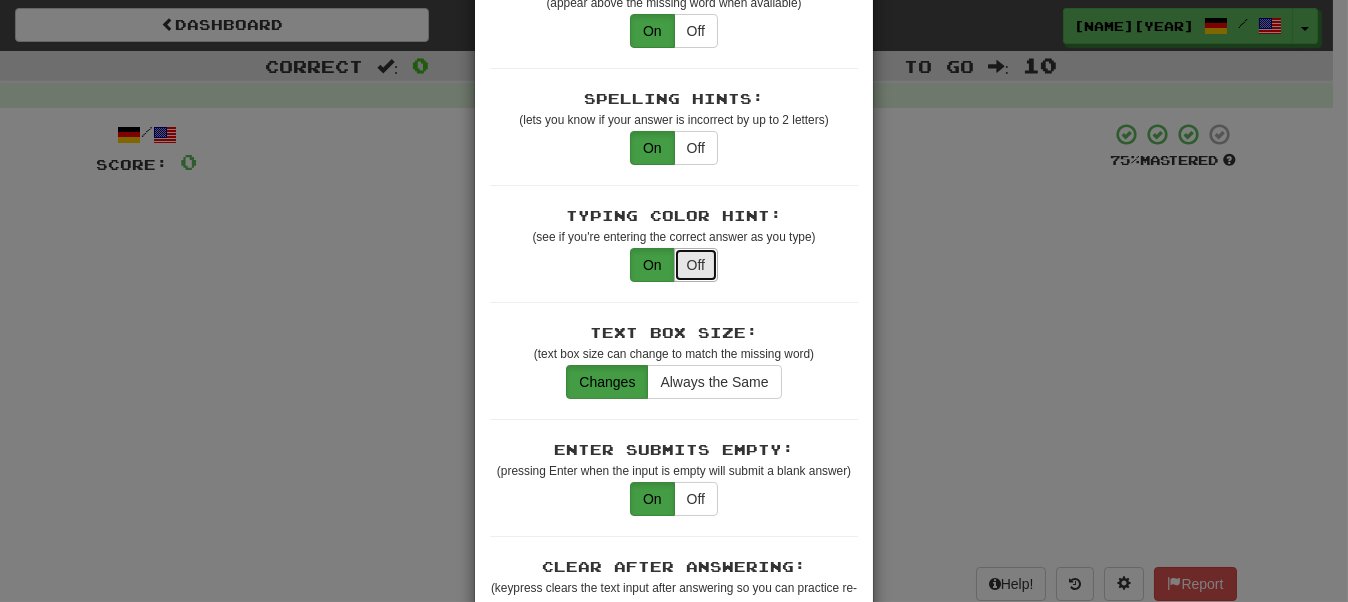 click on "Off" at bounding box center (696, 265) 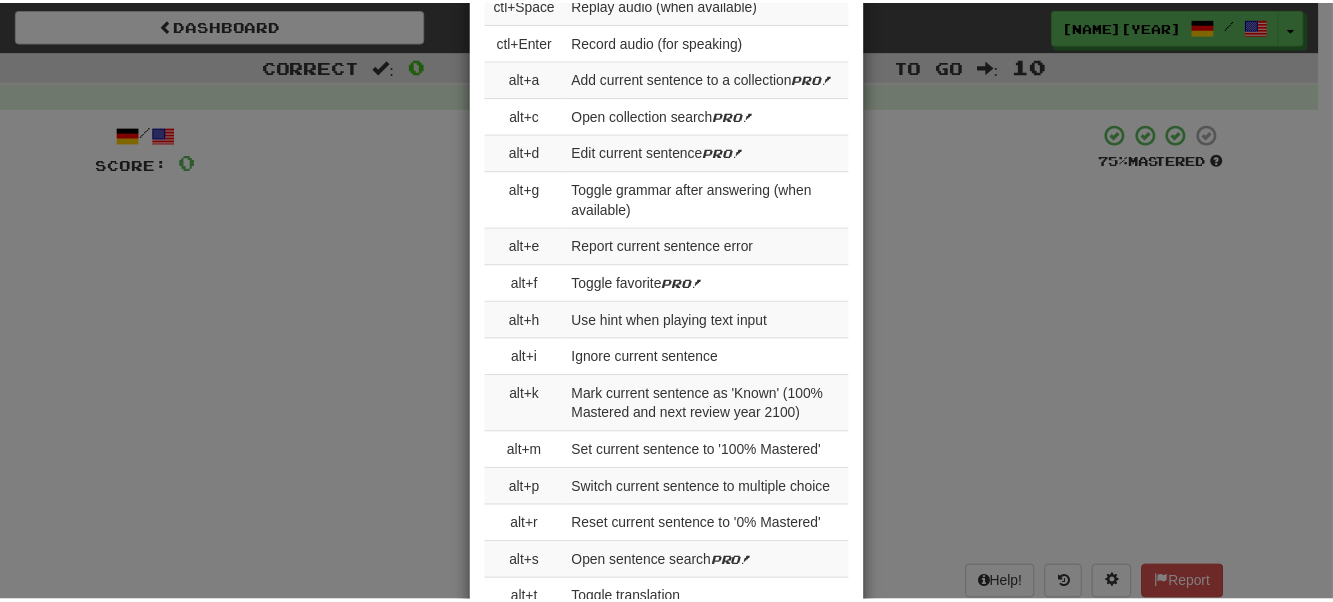 scroll, scrollTop: 3226, scrollLeft: 0, axis: vertical 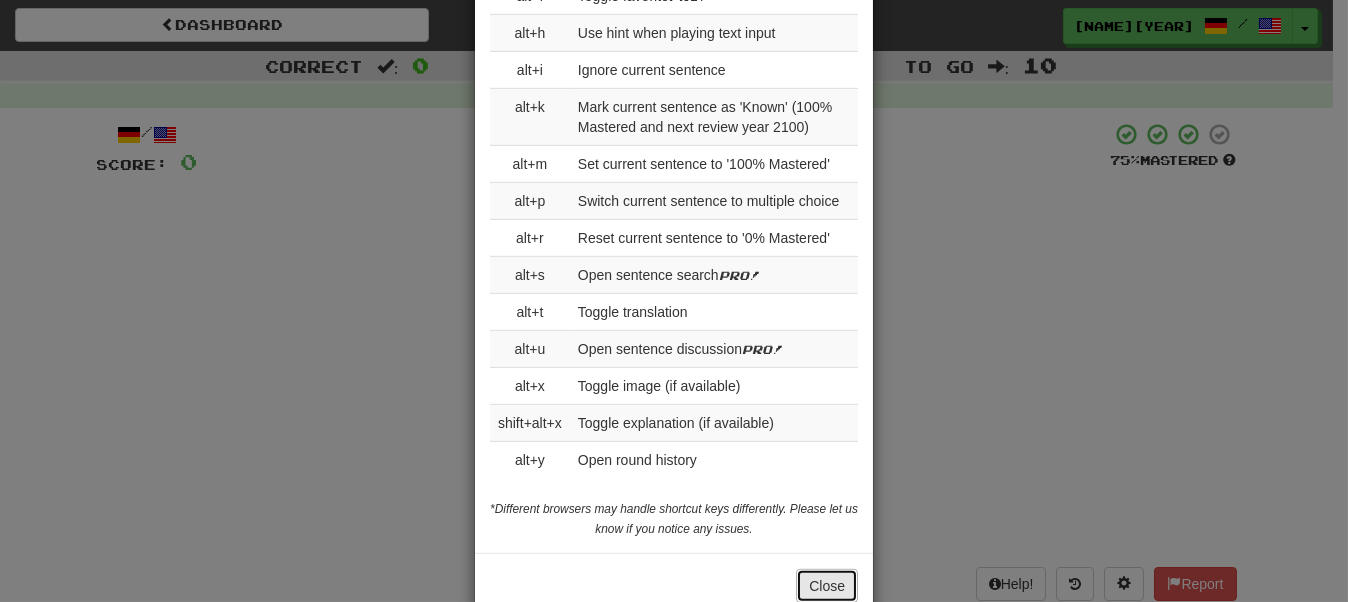 click on "Close" at bounding box center [827, 586] 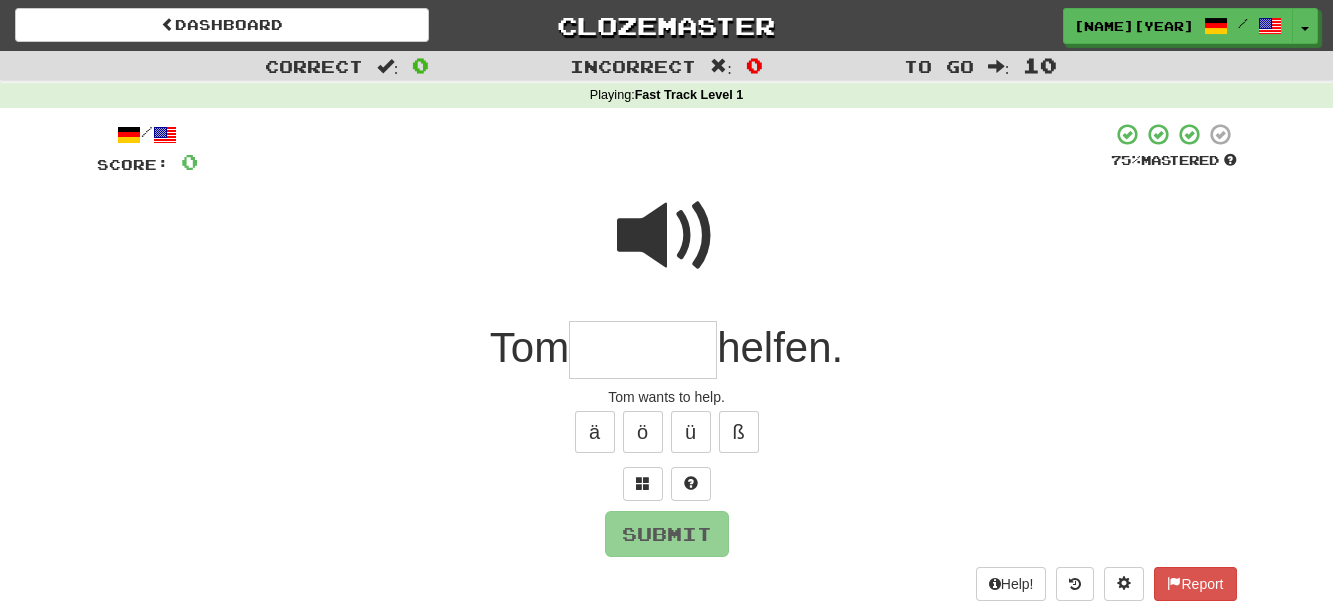 click at bounding box center (643, 350) 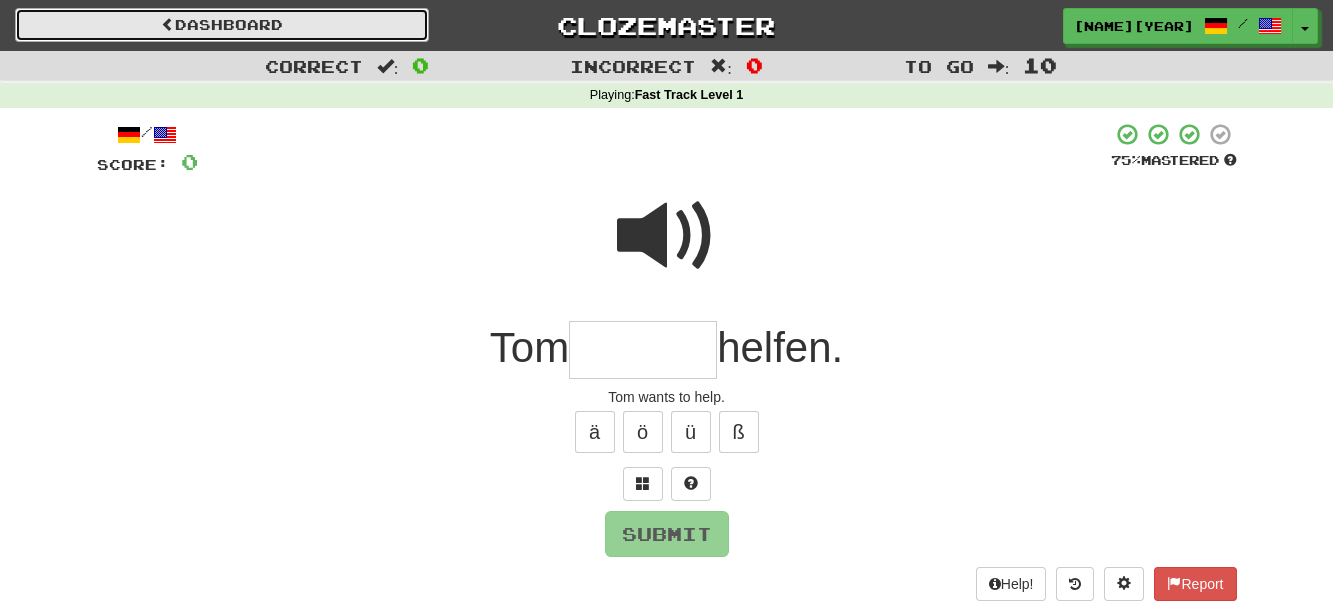 click on "Dashboard" at bounding box center [222, 25] 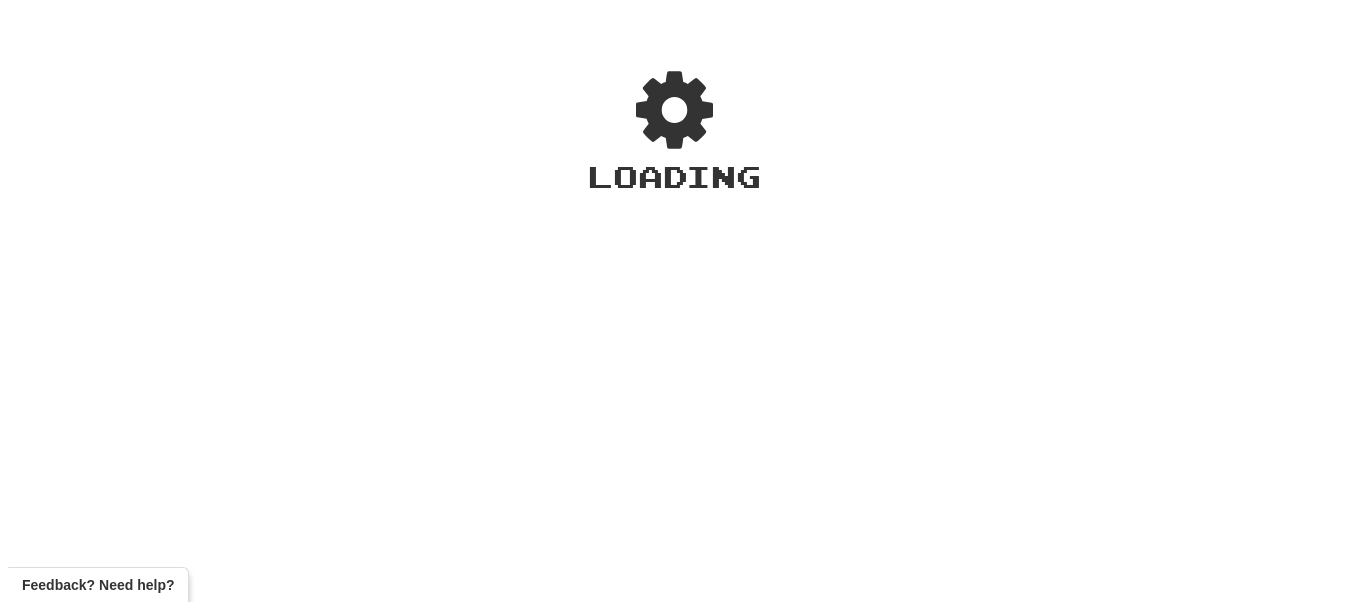 scroll, scrollTop: 0, scrollLeft: 0, axis: both 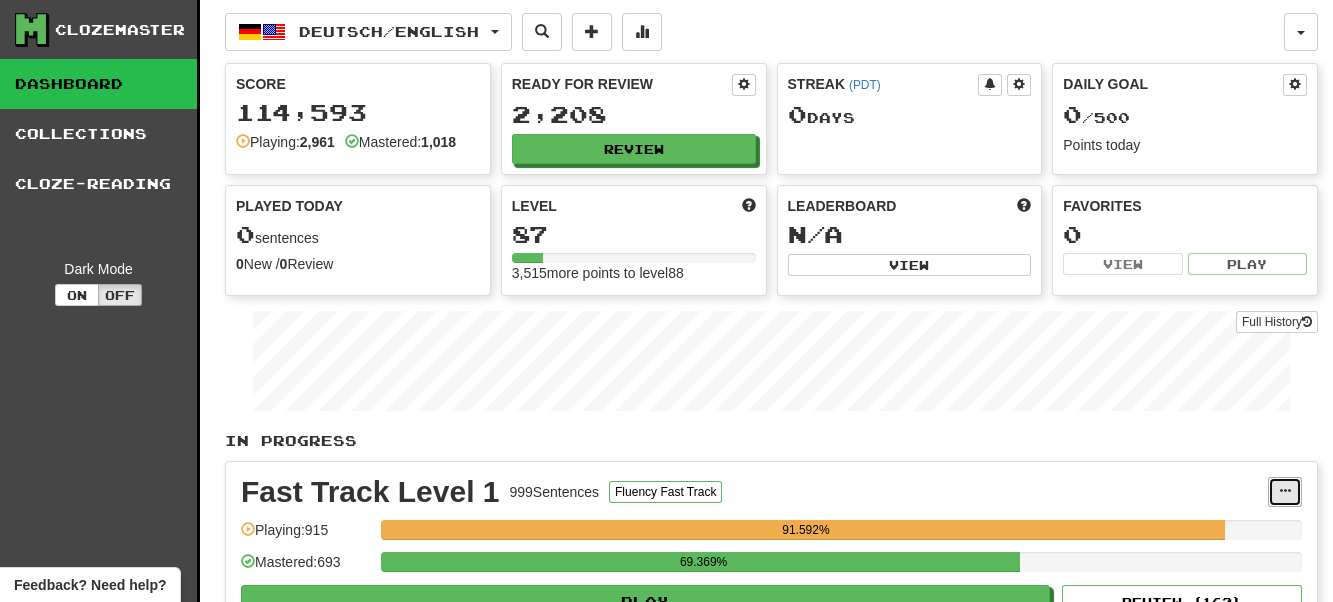 click at bounding box center (1285, 491) 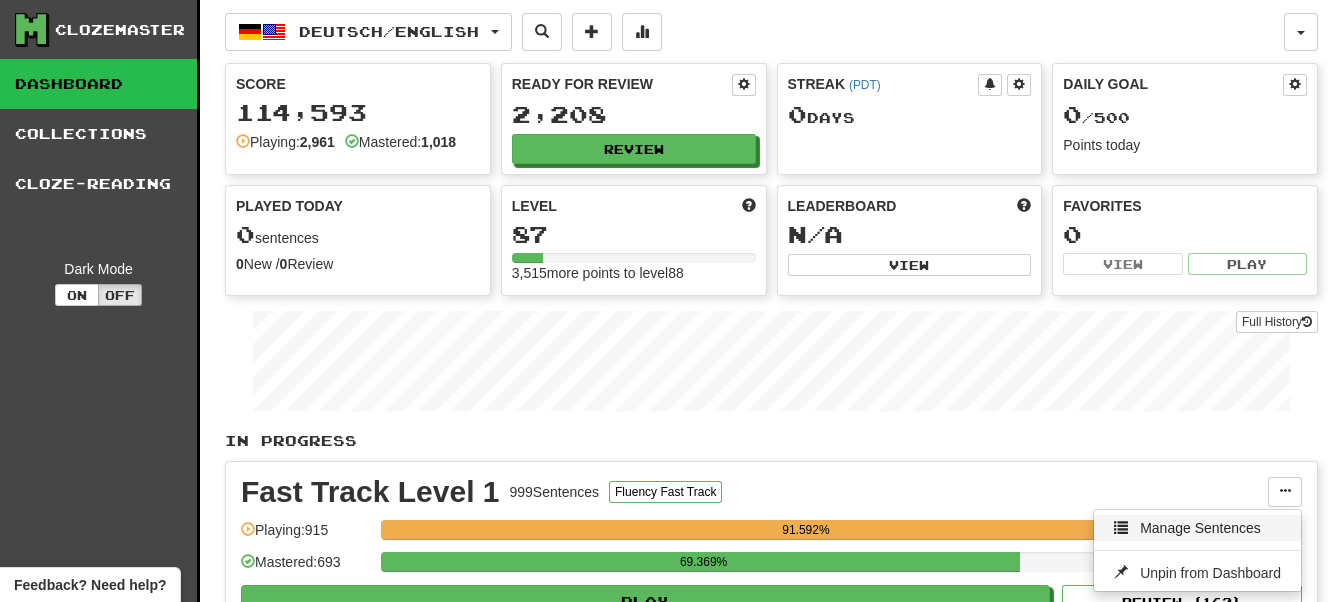 click on "Manage Sentences" at bounding box center [1200, 528] 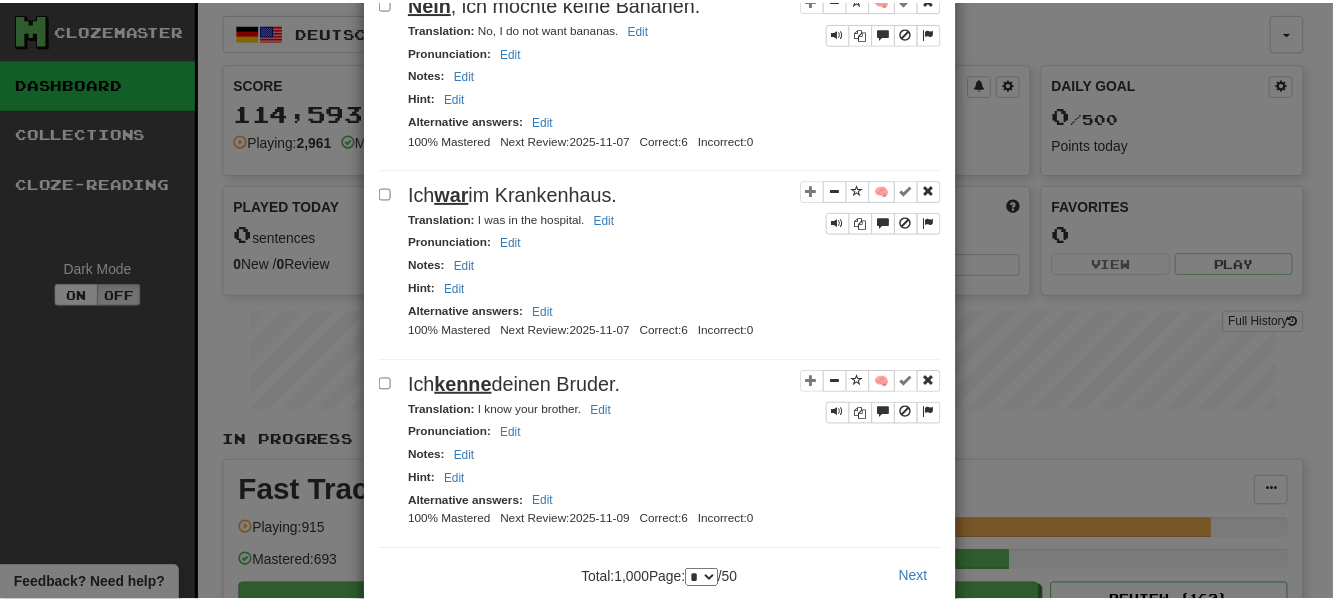 scroll, scrollTop: 3625, scrollLeft: 0, axis: vertical 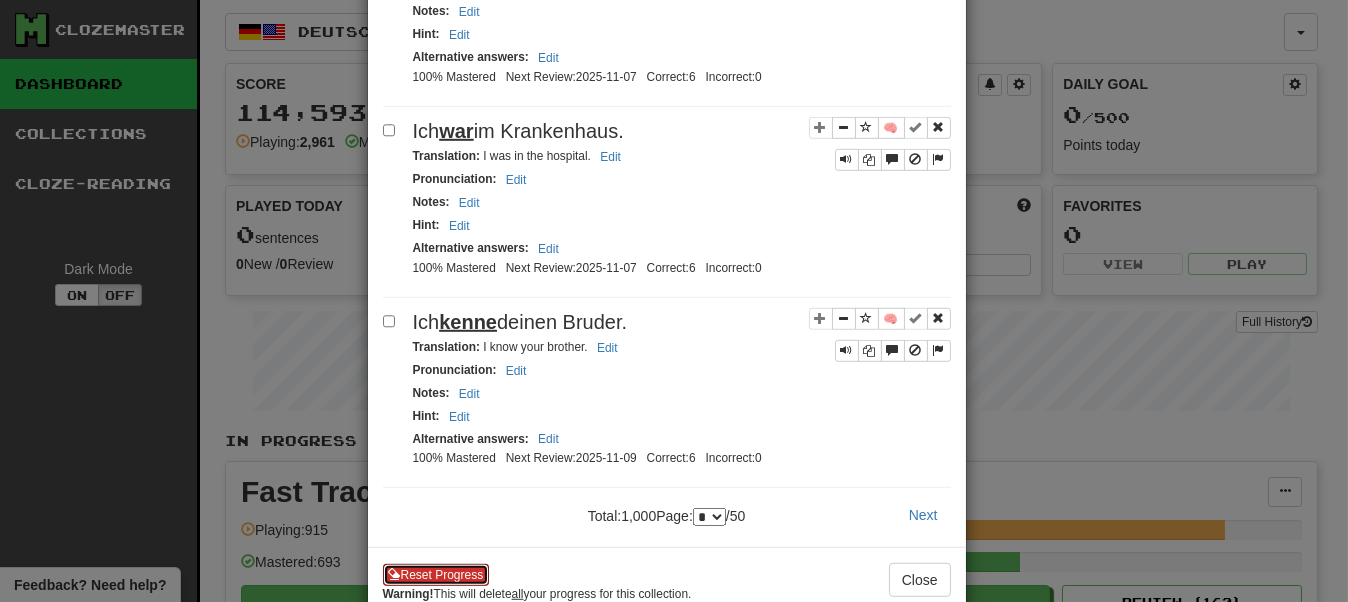 drag, startPoint x: 435, startPoint y: 528, endPoint x: 766, endPoint y: 103, distance: 538.68915 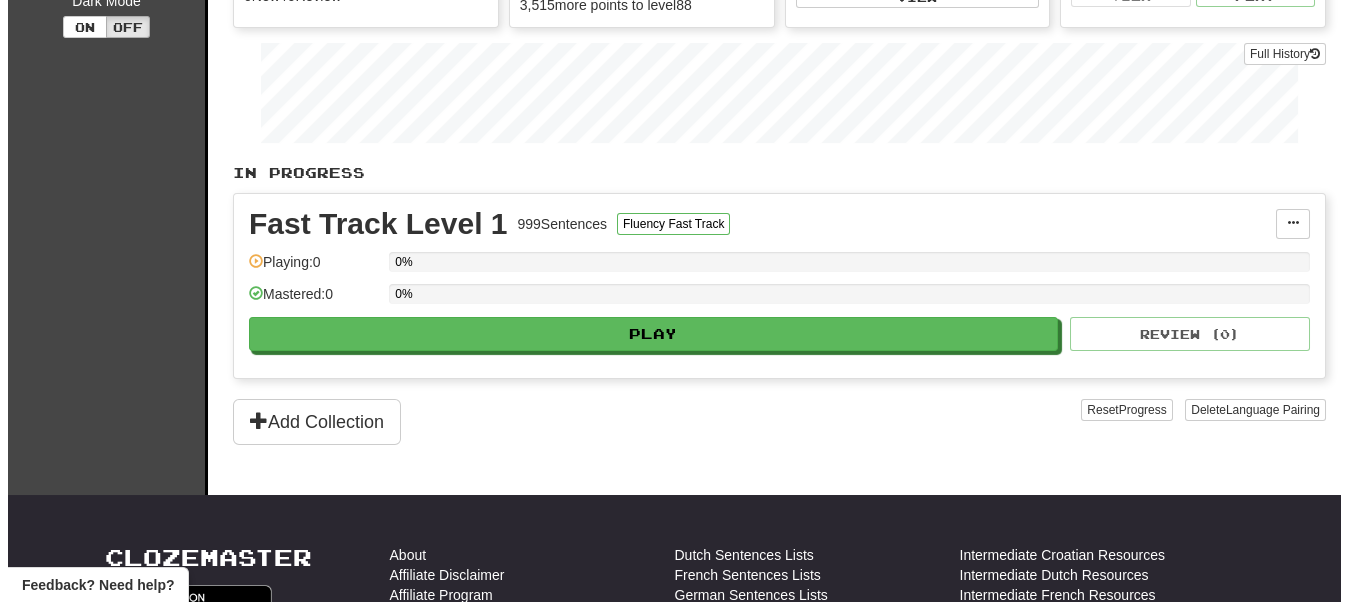 scroll, scrollTop: 300, scrollLeft: 0, axis: vertical 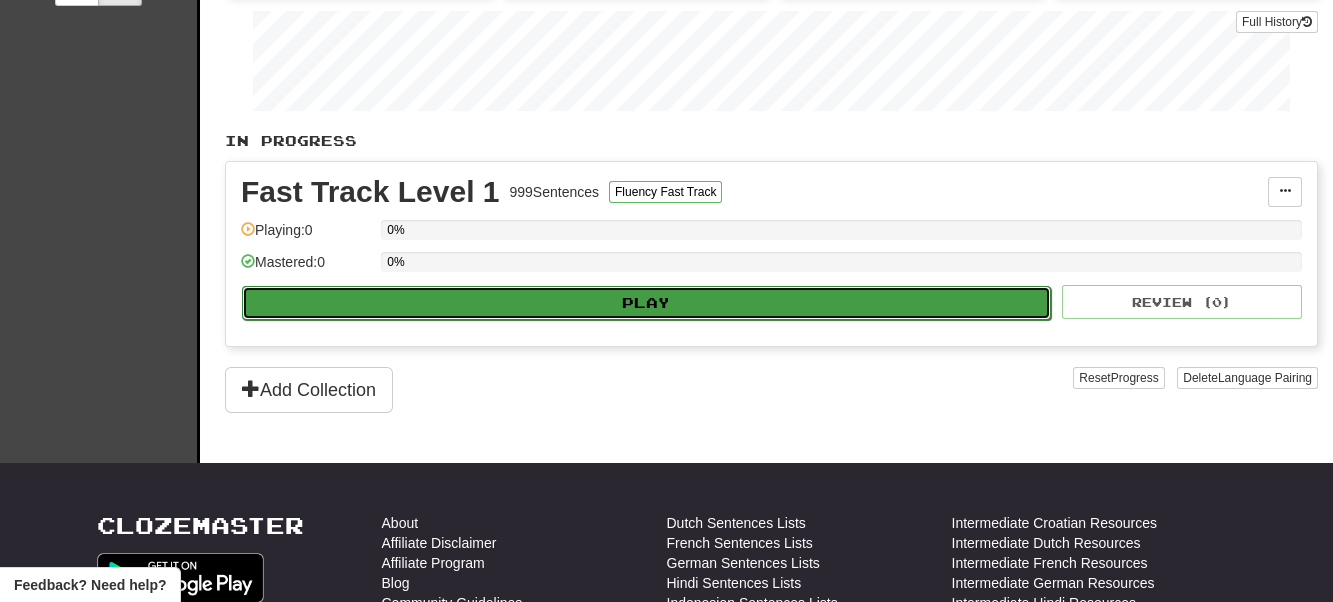 click on "Play" at bounding box center [646, 303] 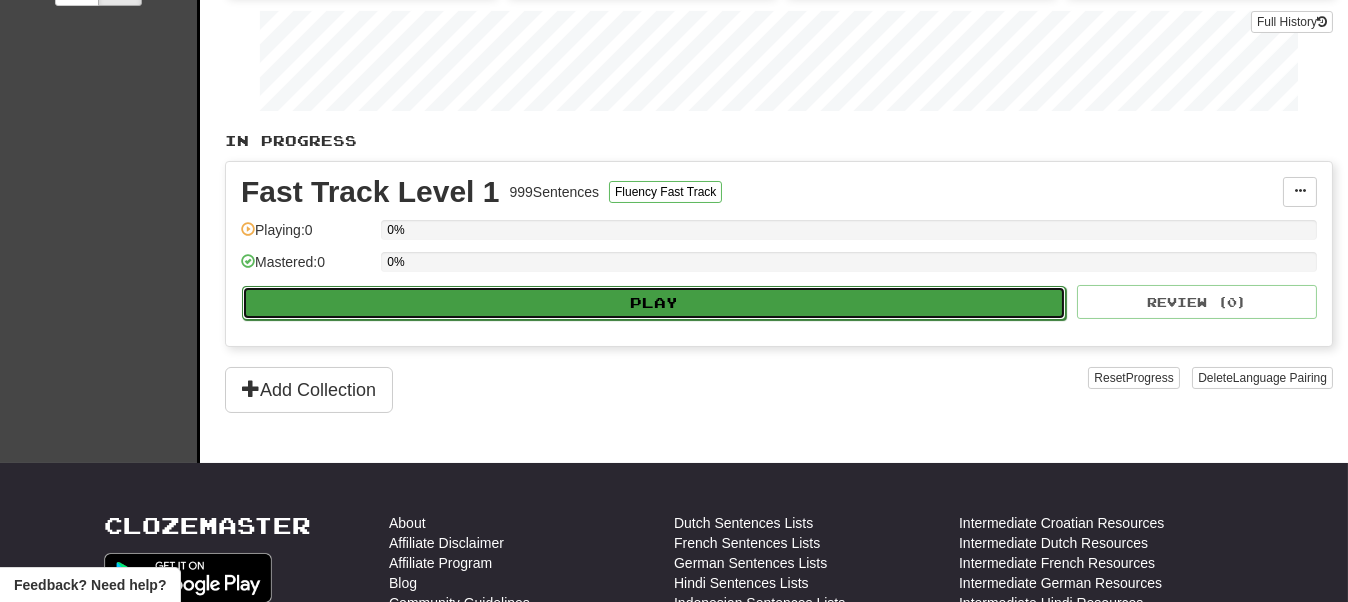 select on "**" 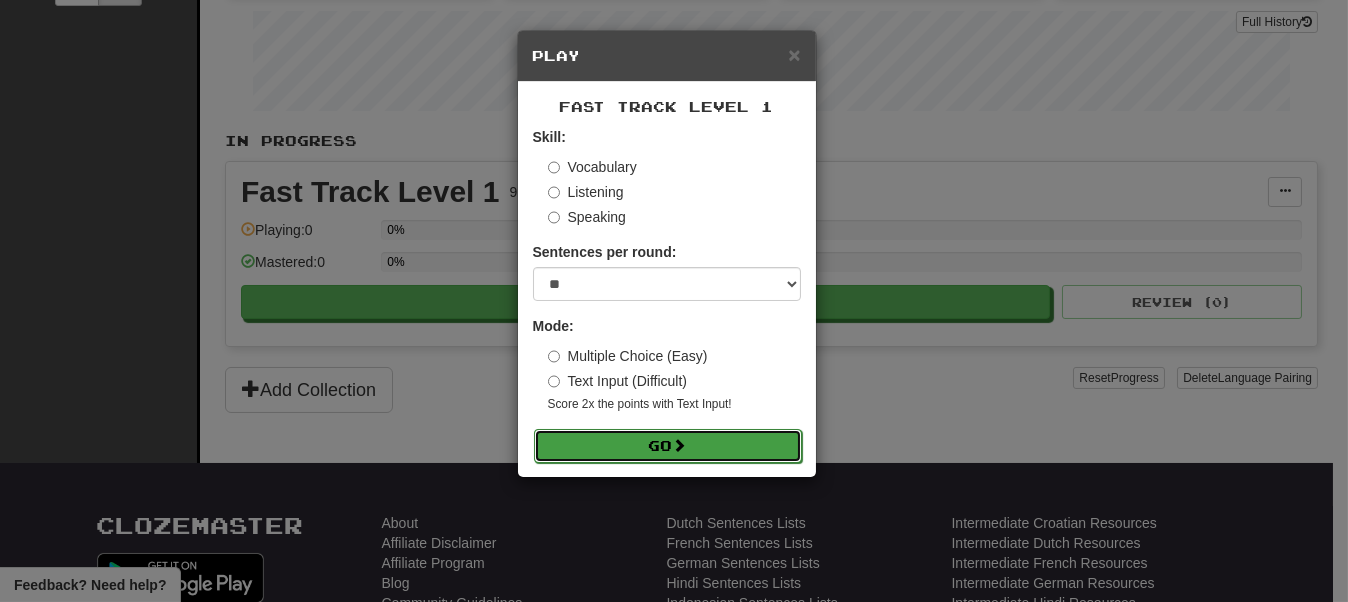 click on "Go" at bounding box center (668, 446) 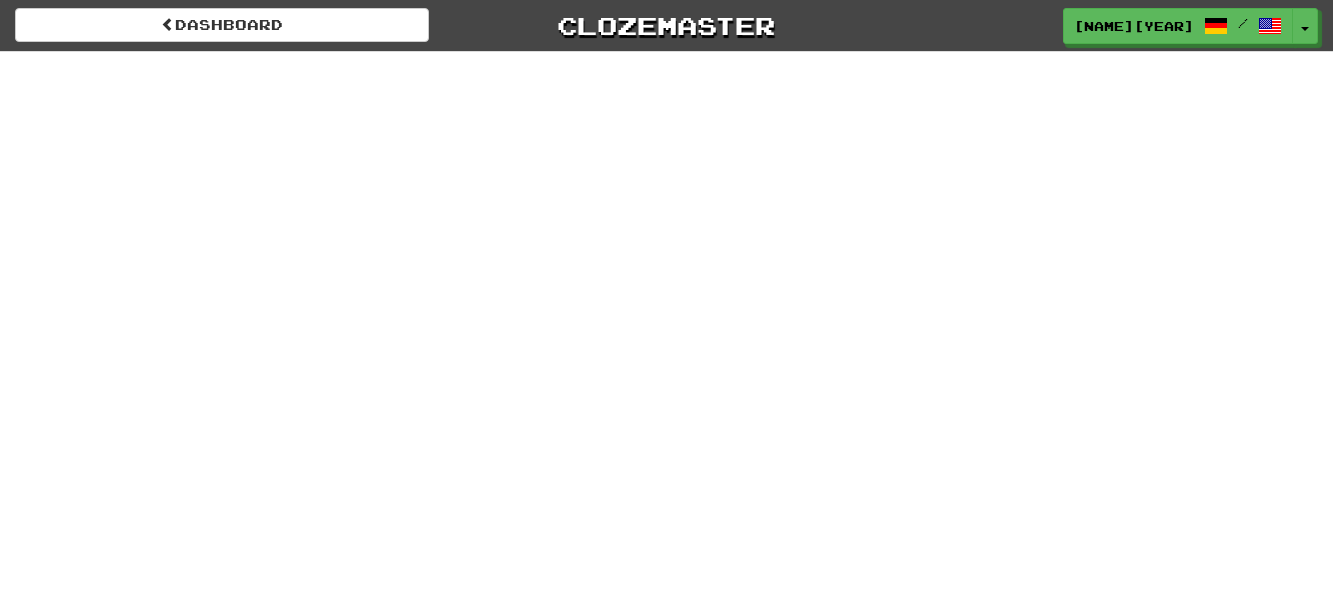 scroll, scrollTop: 0, scrollLeft: 0, axis: both 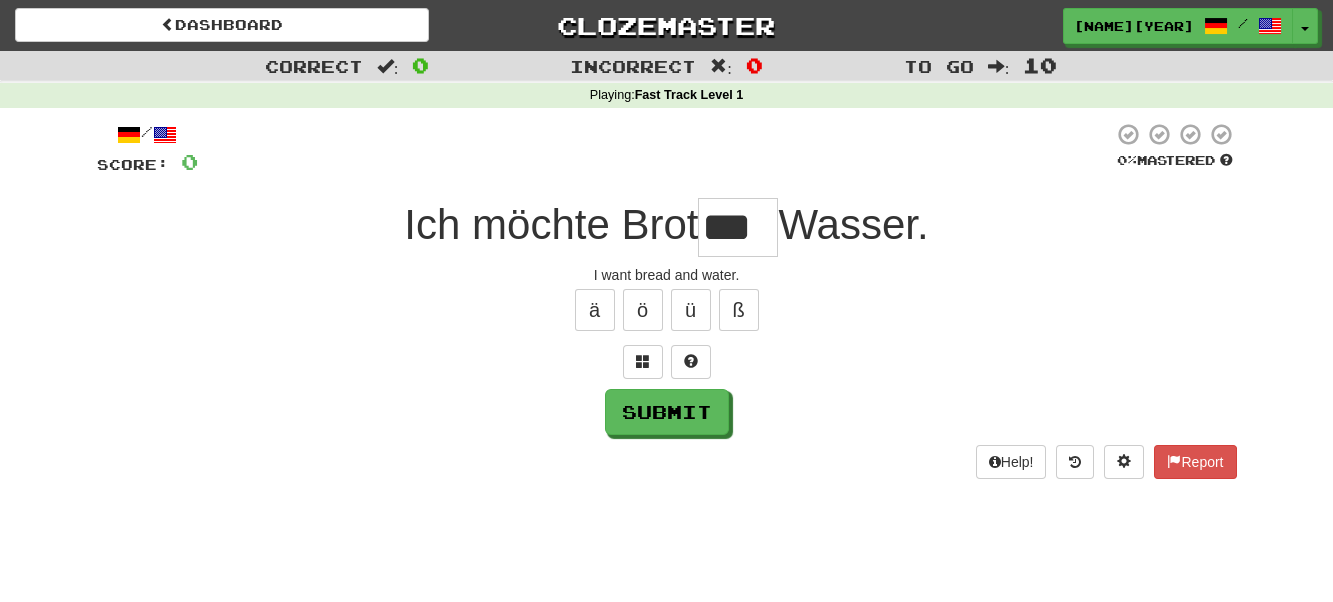 type on "***" 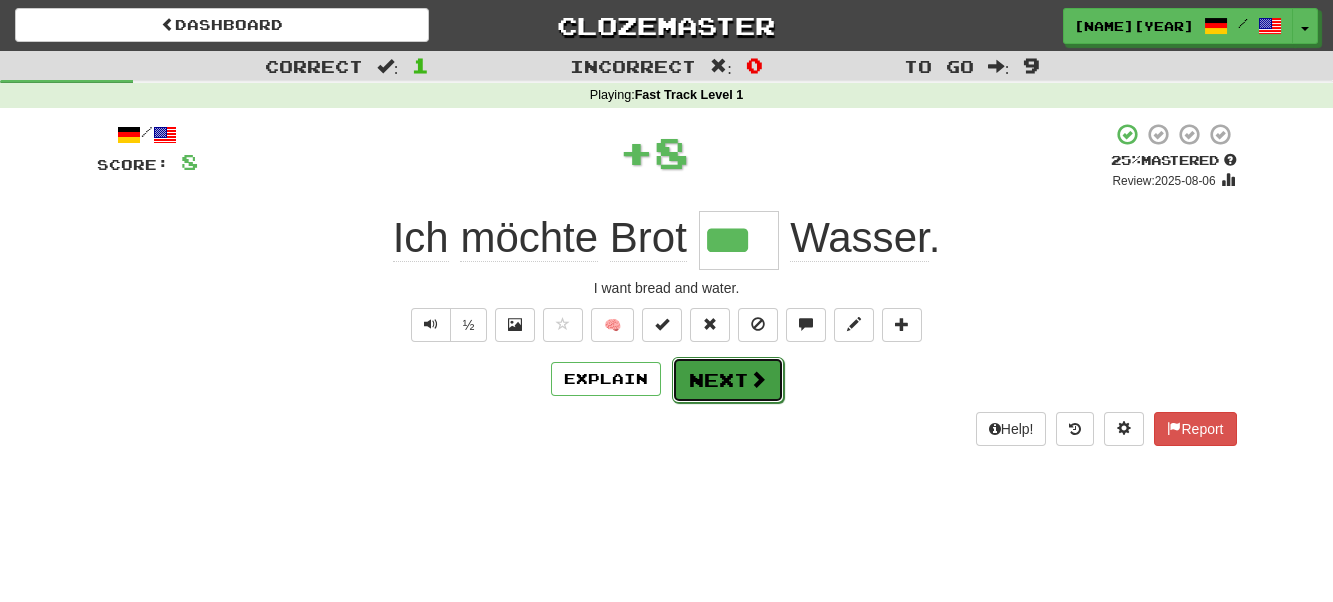 click on "Next" at bounding box center [728, 380] 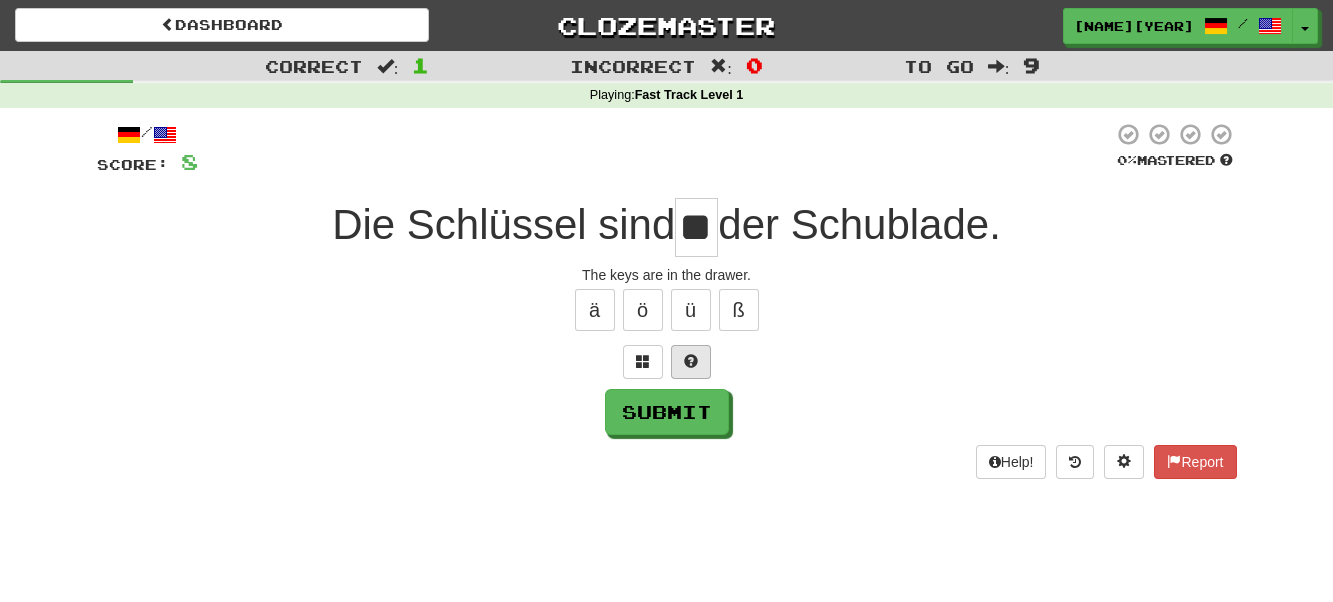 type on "**" 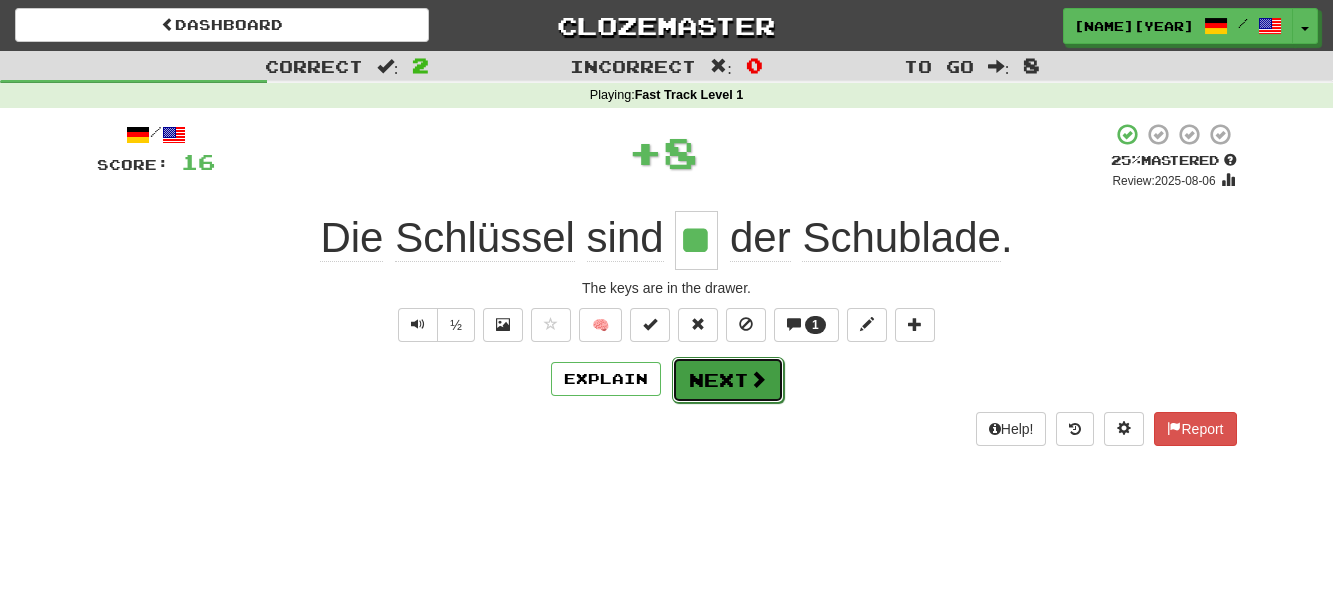 click on "Next" at bounding box center [728, 380] 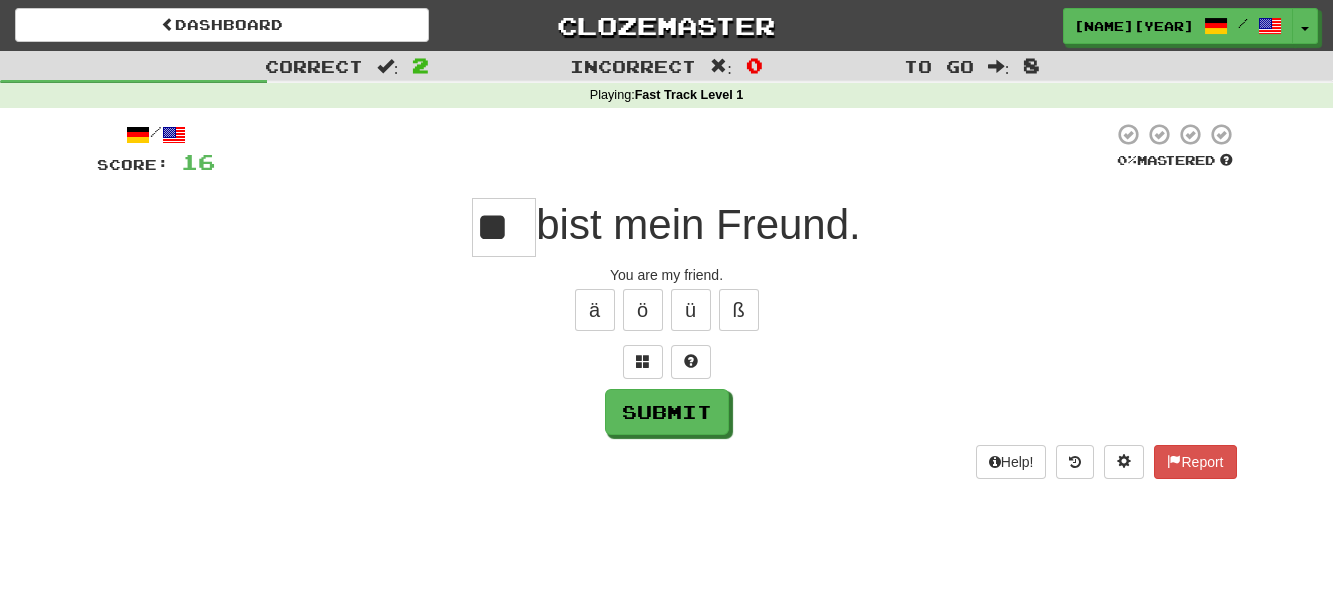 type on "**" 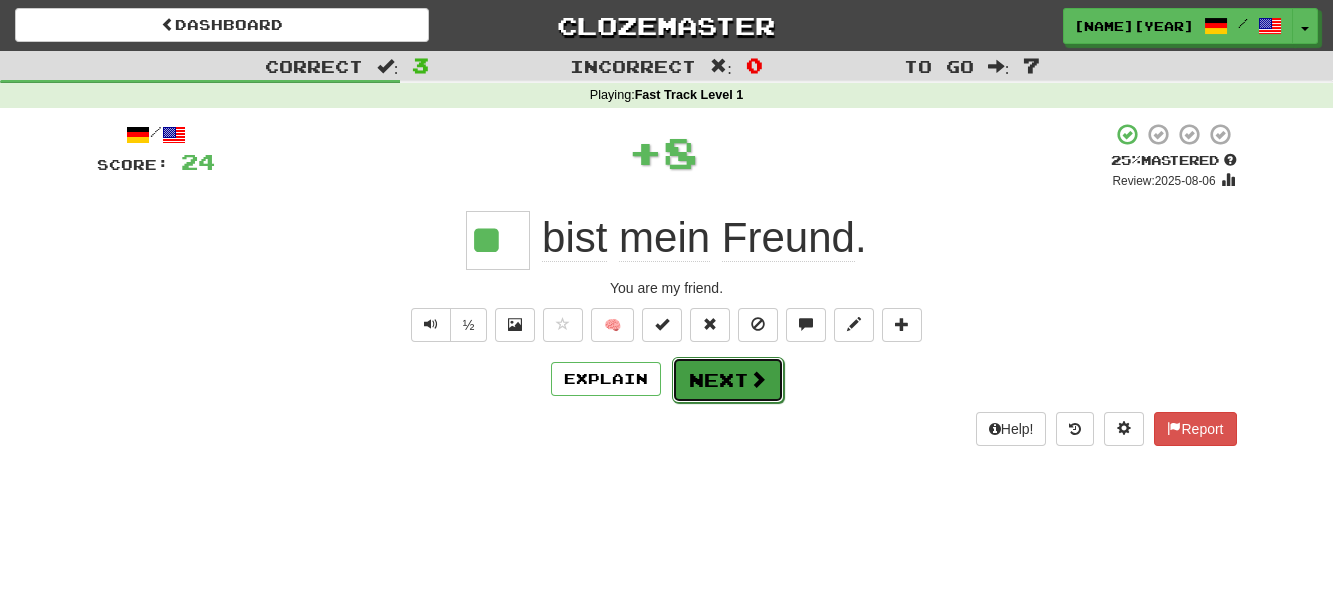 click on "Next" at bounding box center (728, 380) 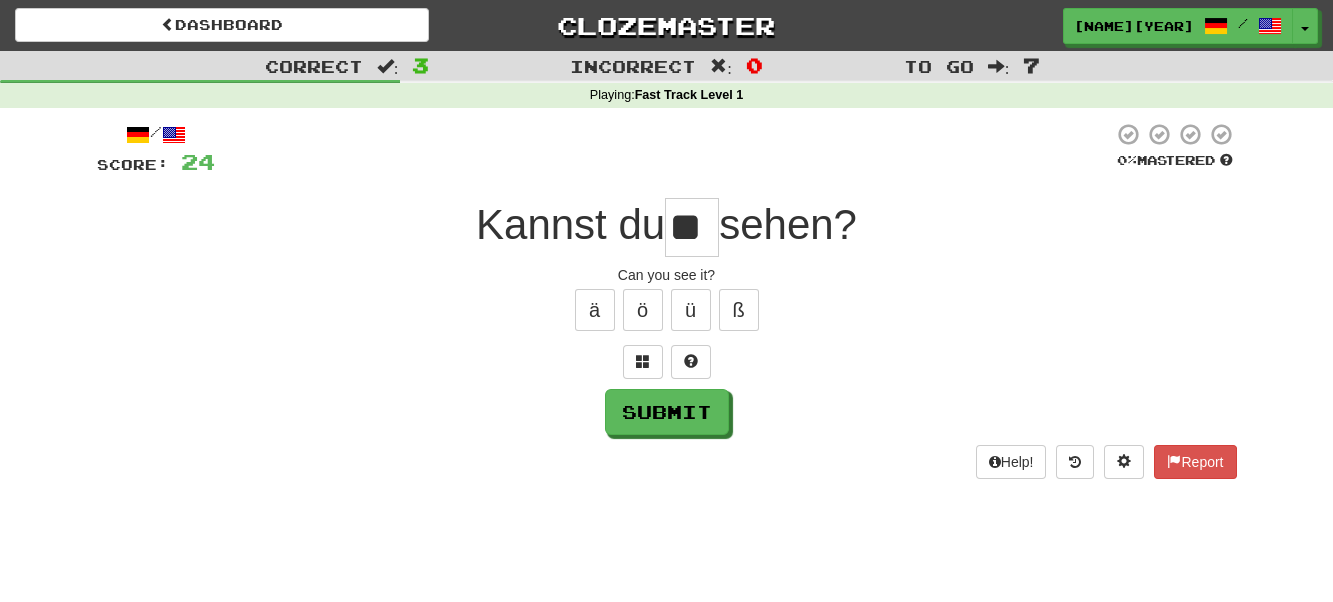 type on "**" 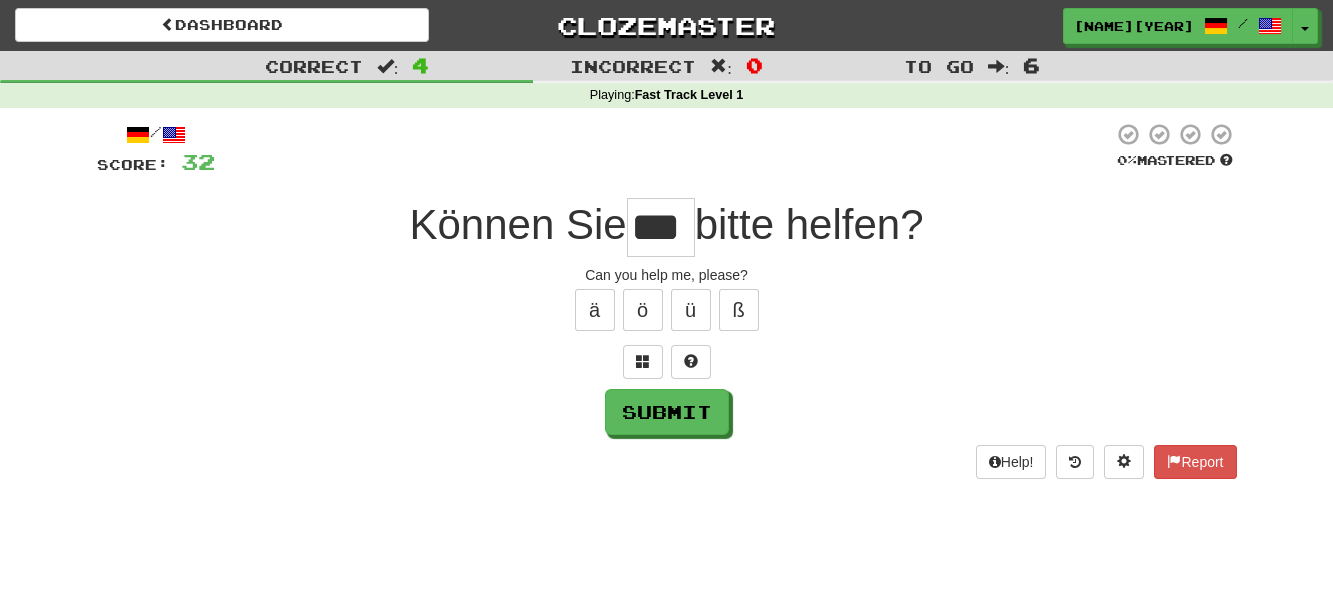 type on "***" 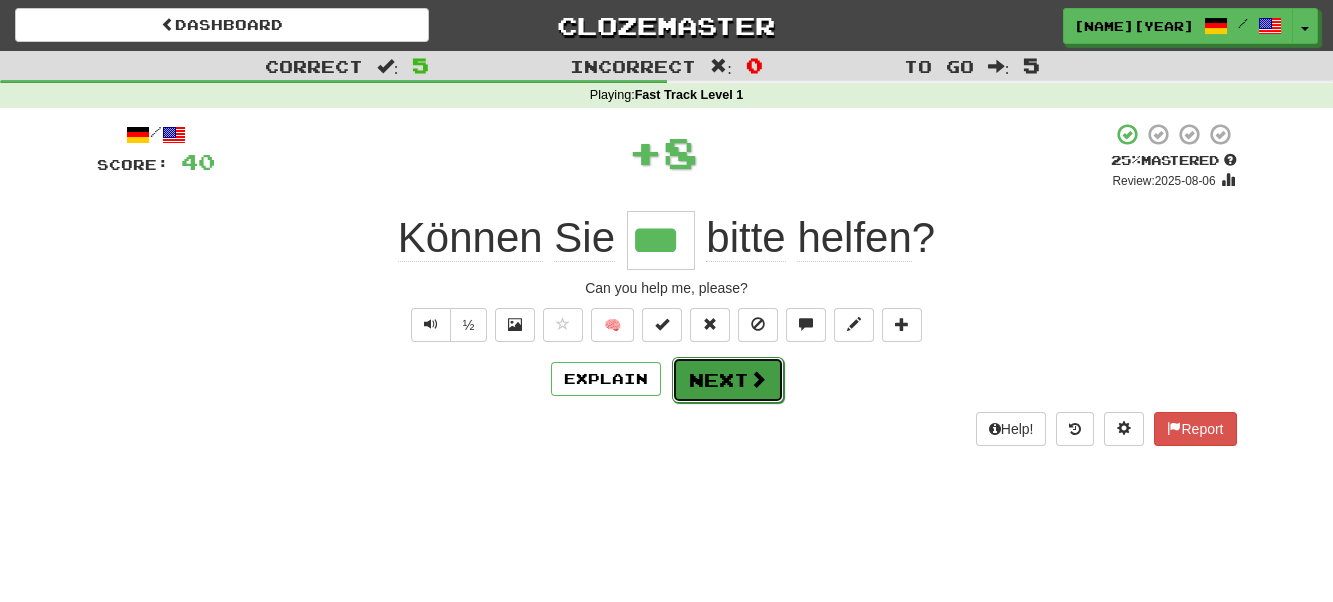 click on "Next" at bounding box center [728, 380] 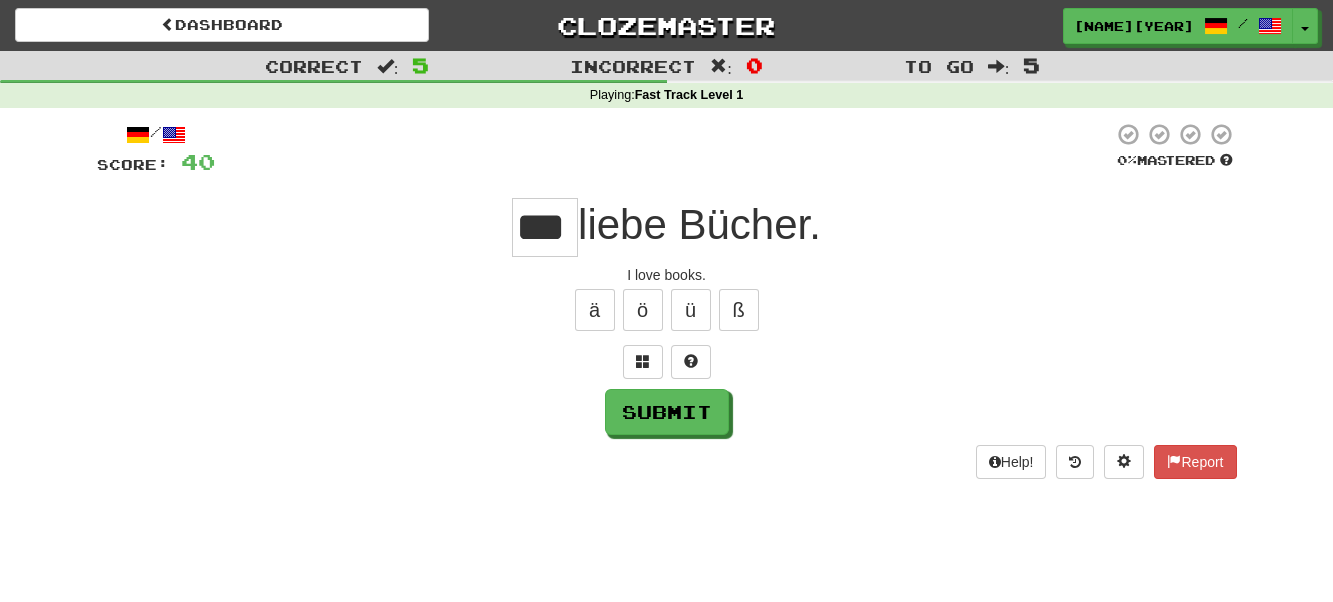 type on "***" 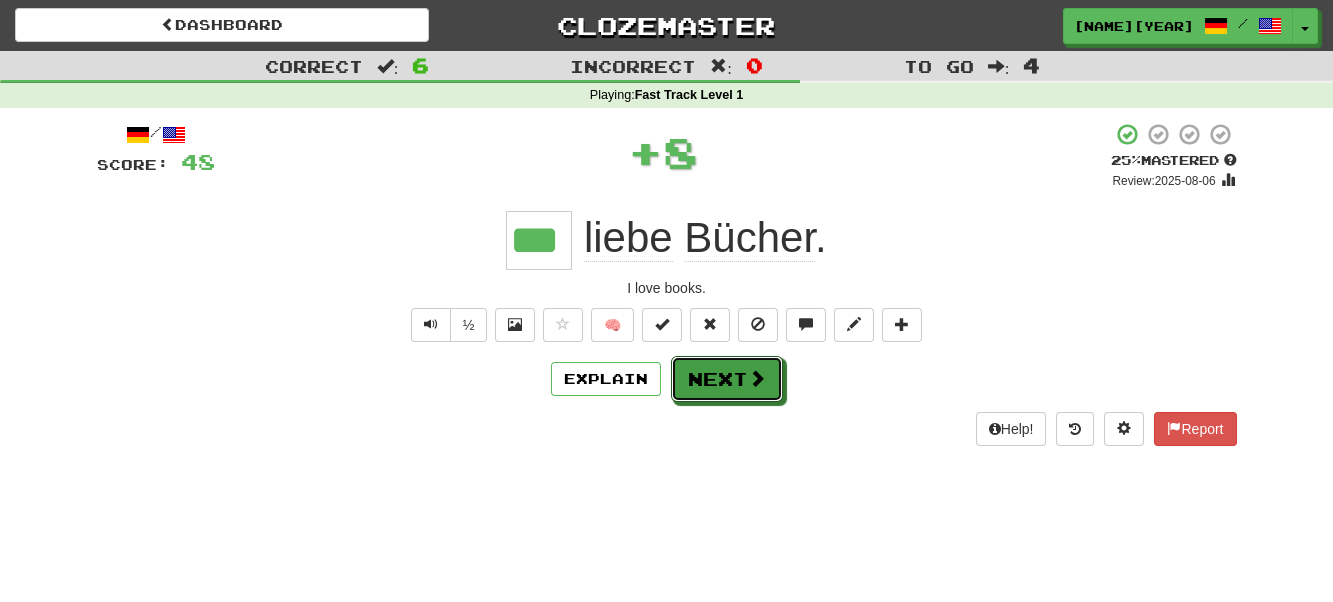 click on "Next" at bounding box center [727, 379] 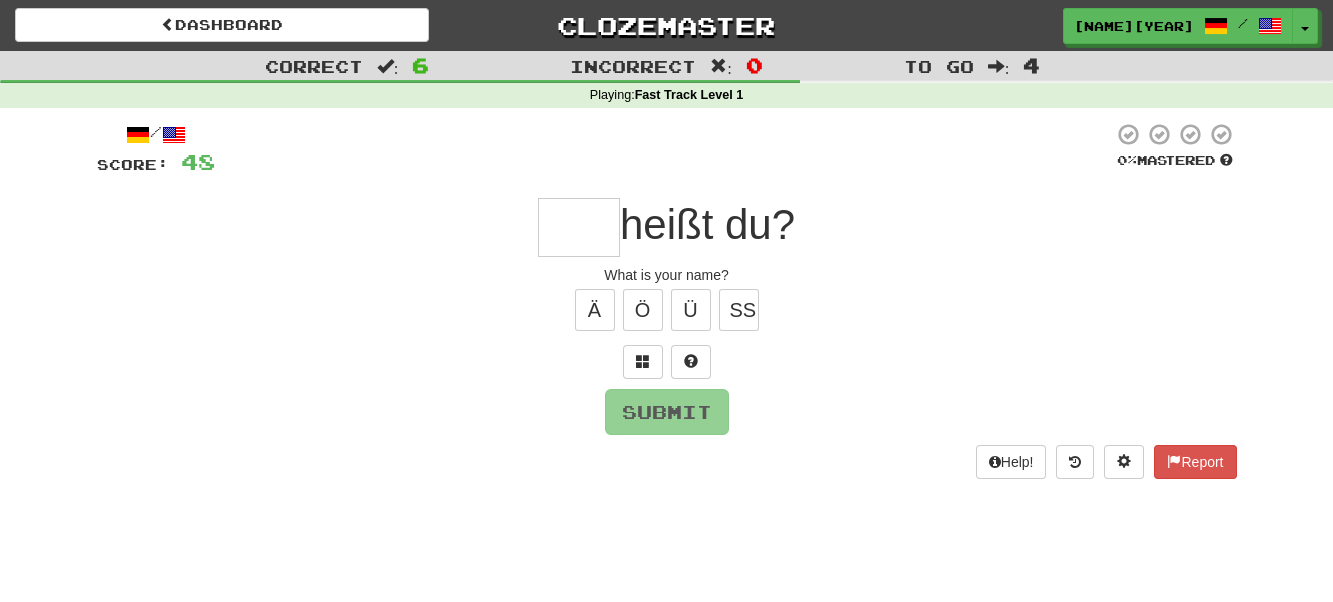 type on "*" 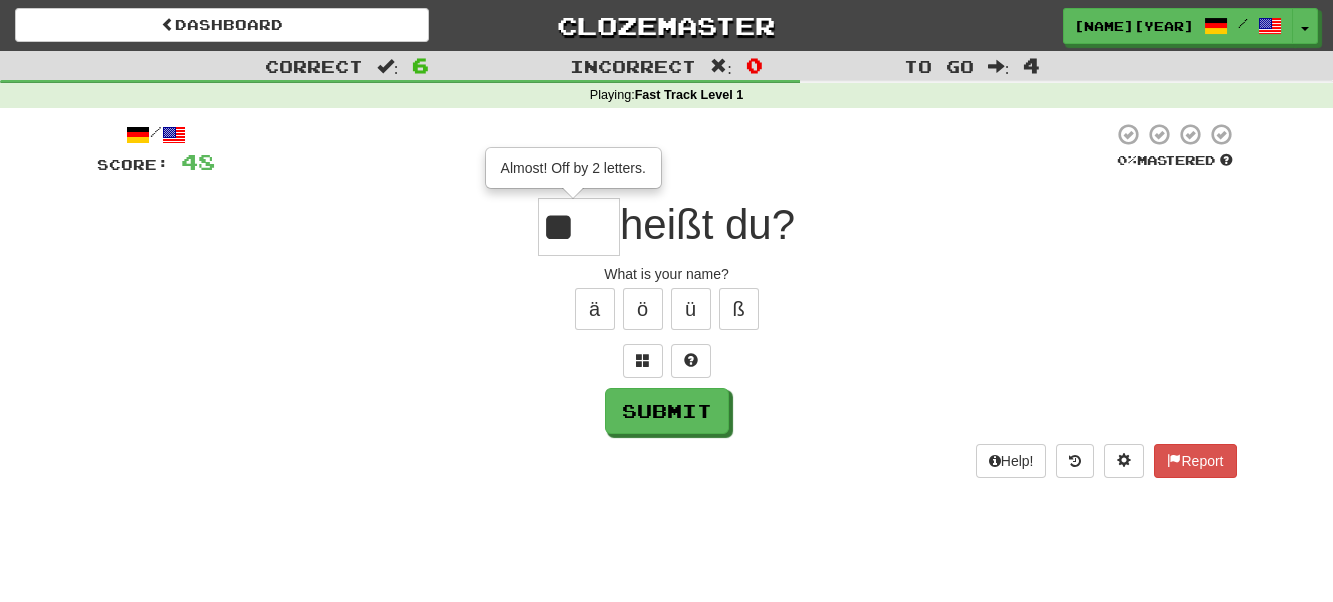 scroll, scrollTop: 0, scrollLeft: 0, axis: both 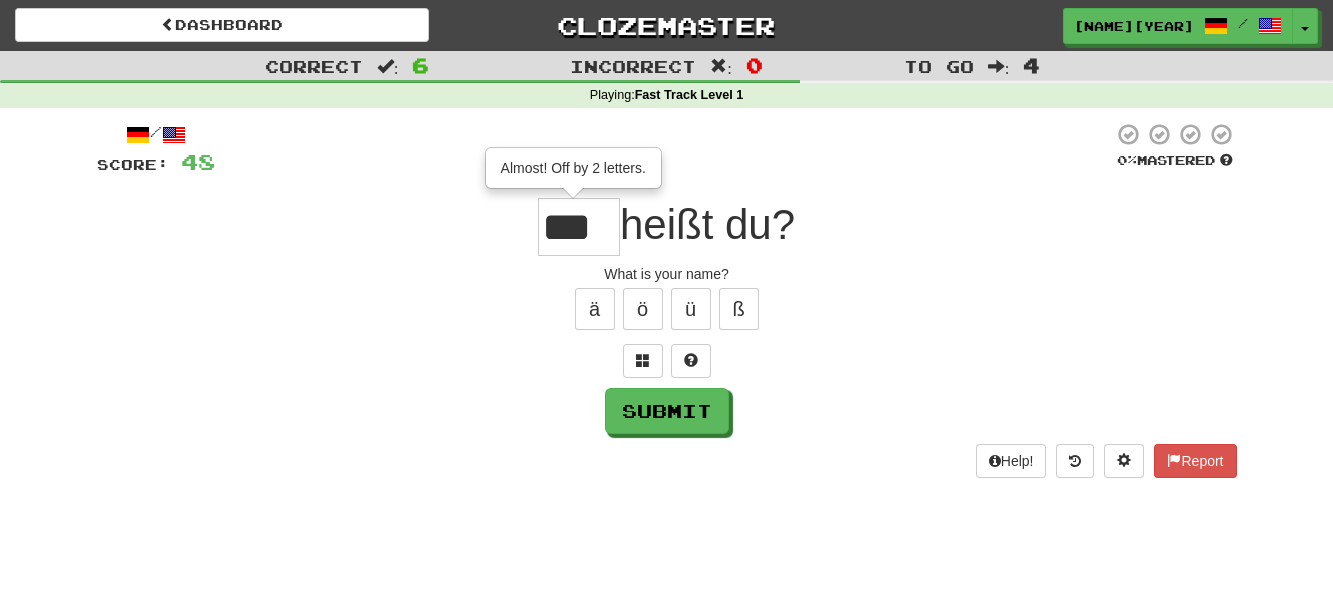 type on "***" 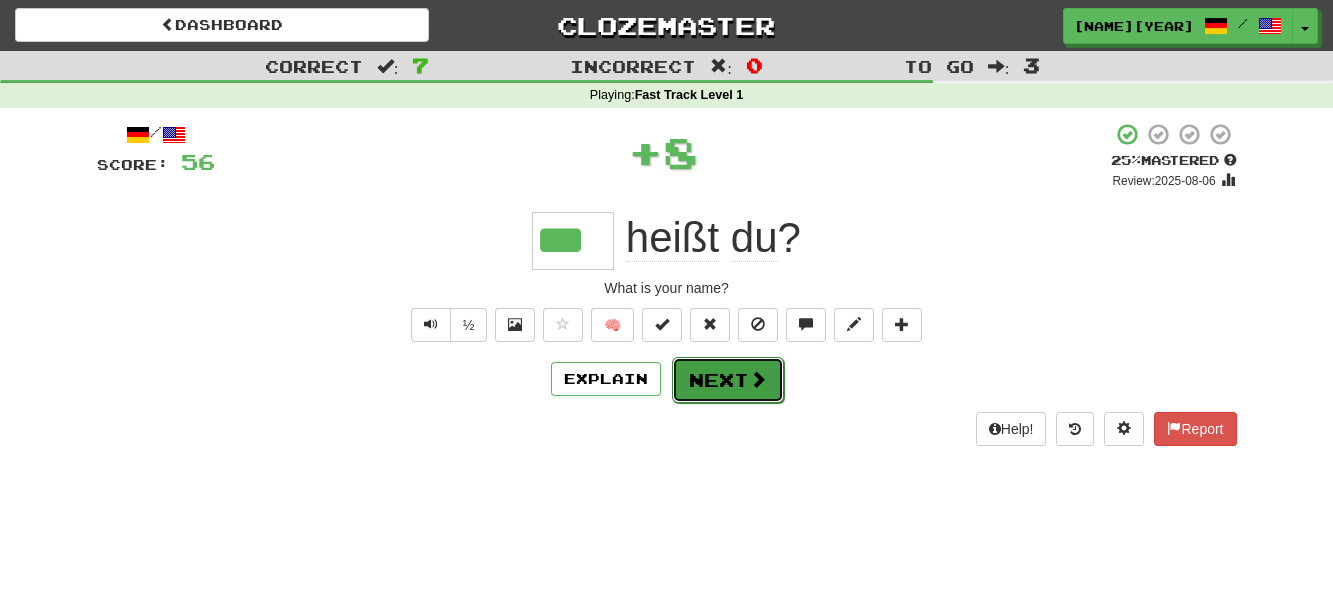 click on "Next" at bounding box center [728, 380] 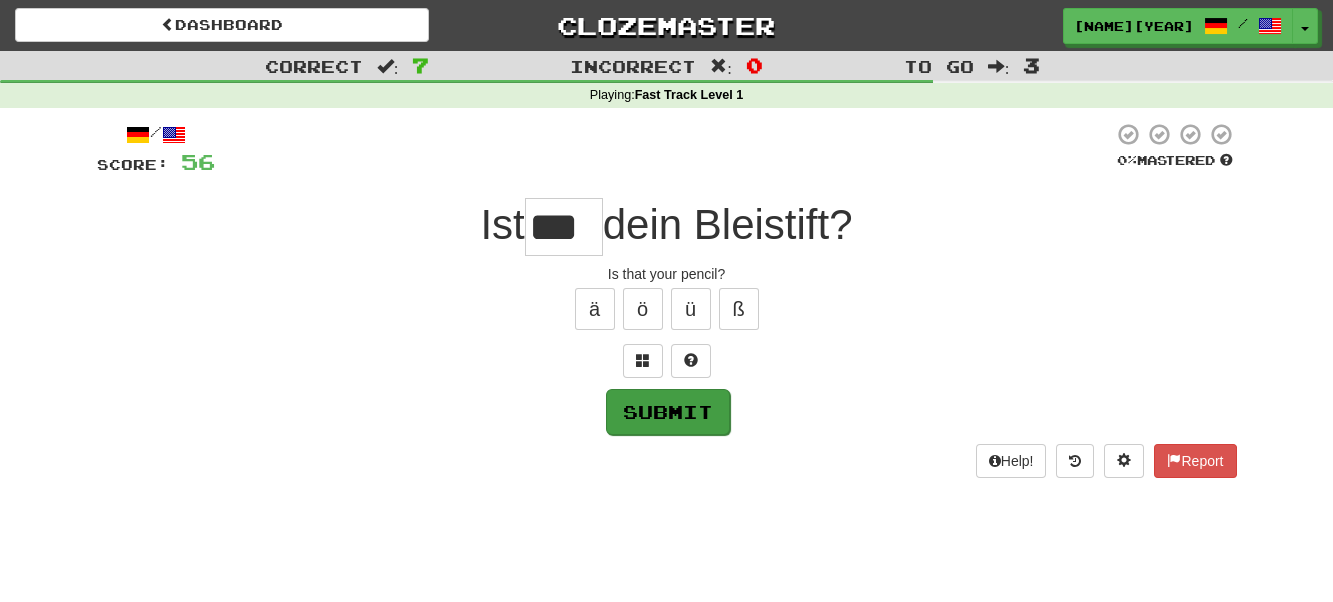 type on "***" 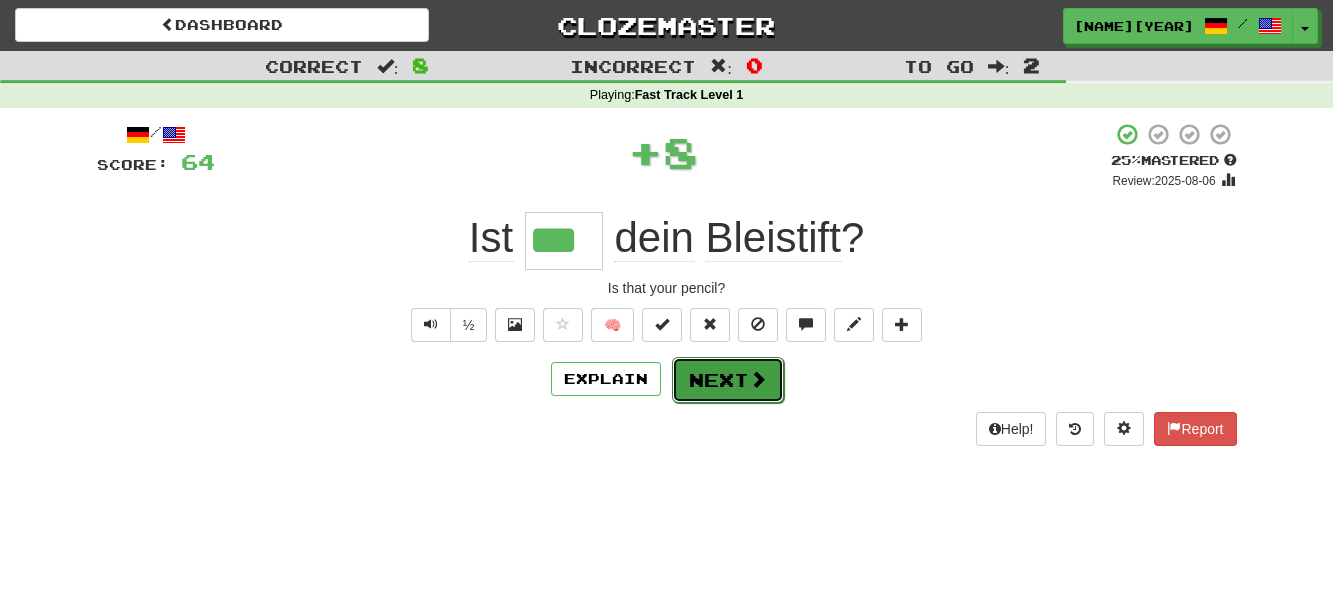 click on "Next" at bounding box center [728, 380] 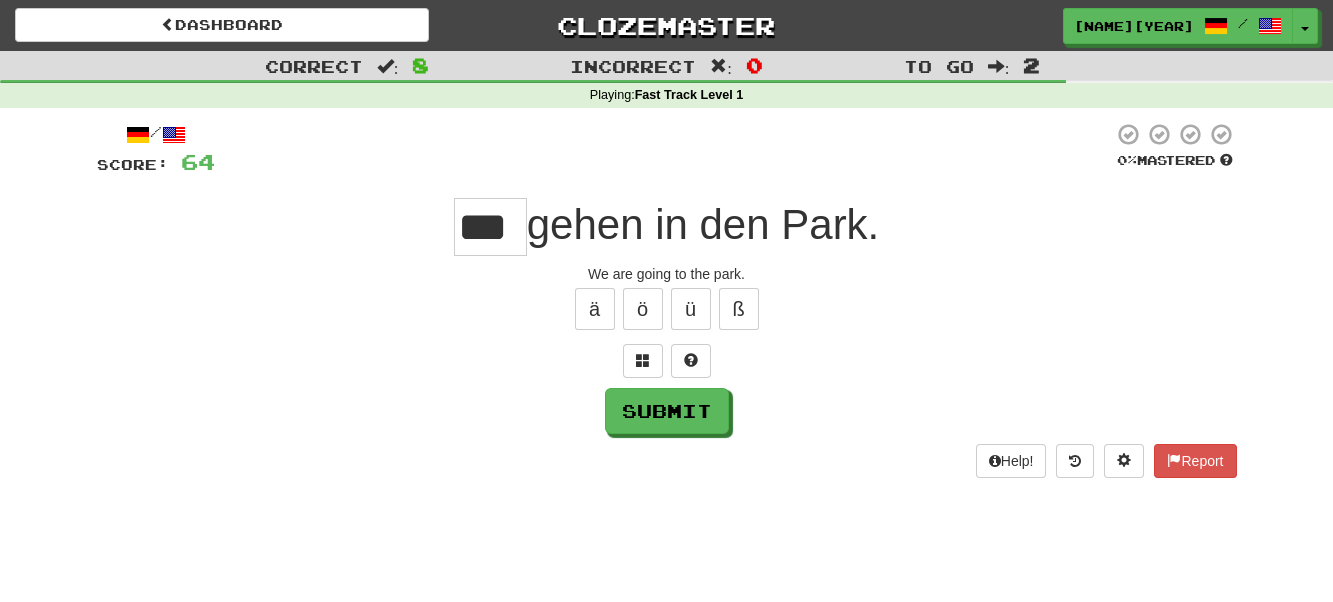 type on "***" 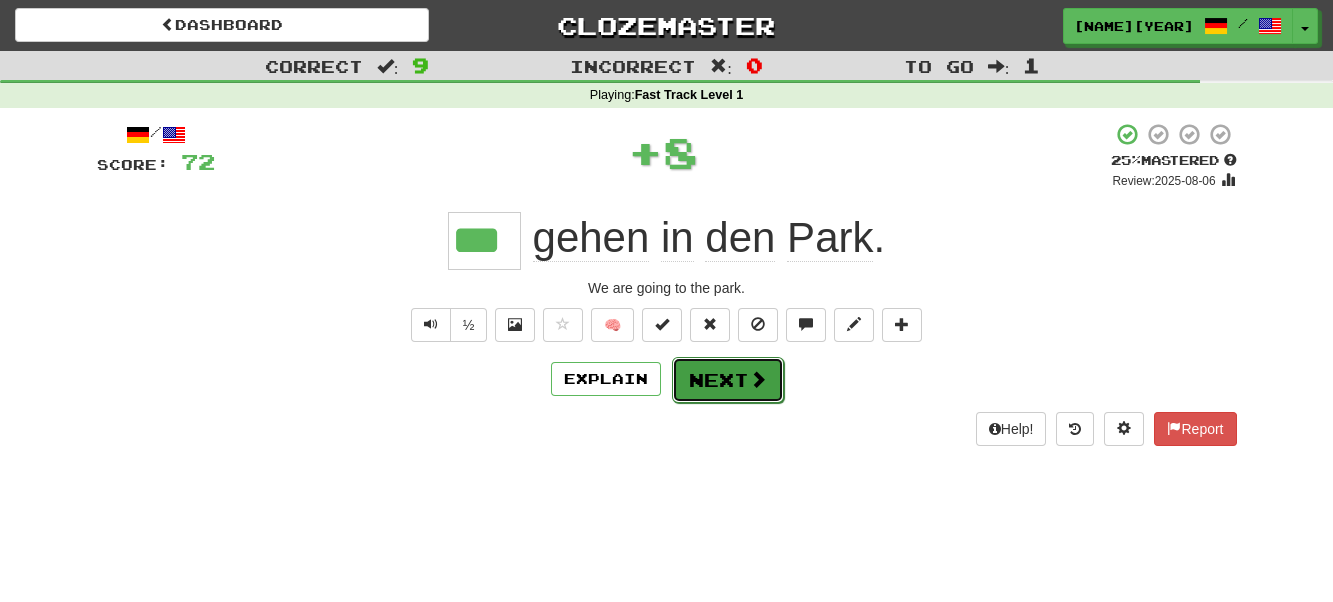 click on "Next" at bounding box center (728, 380) 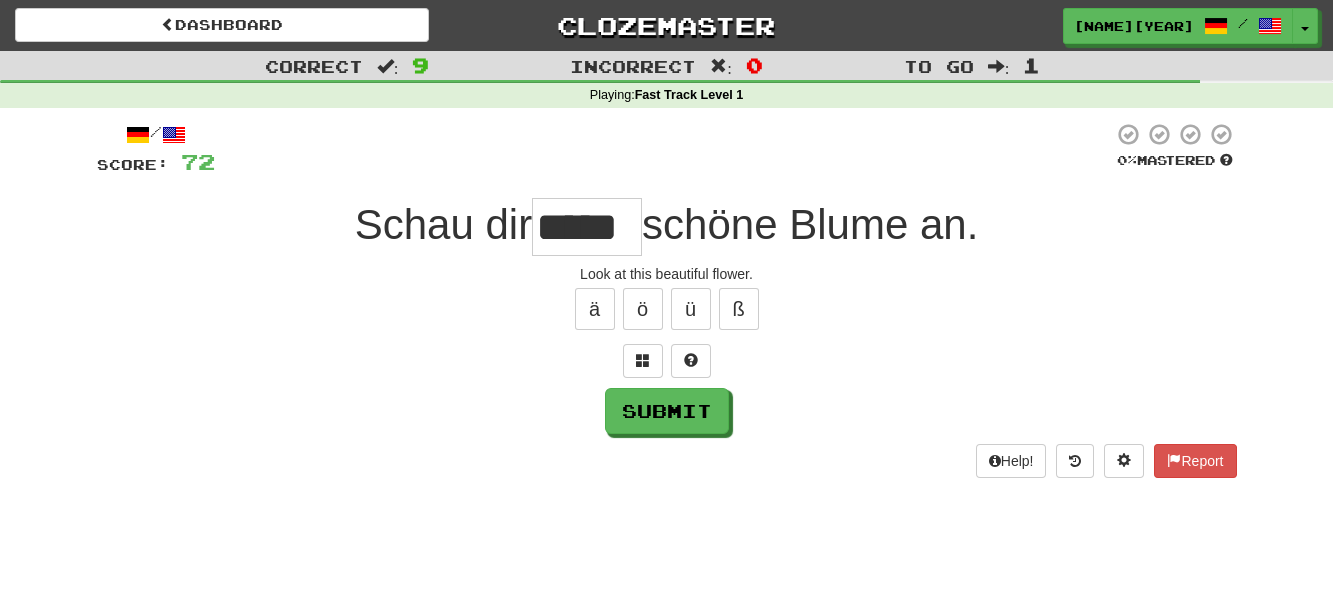 type on "*****" 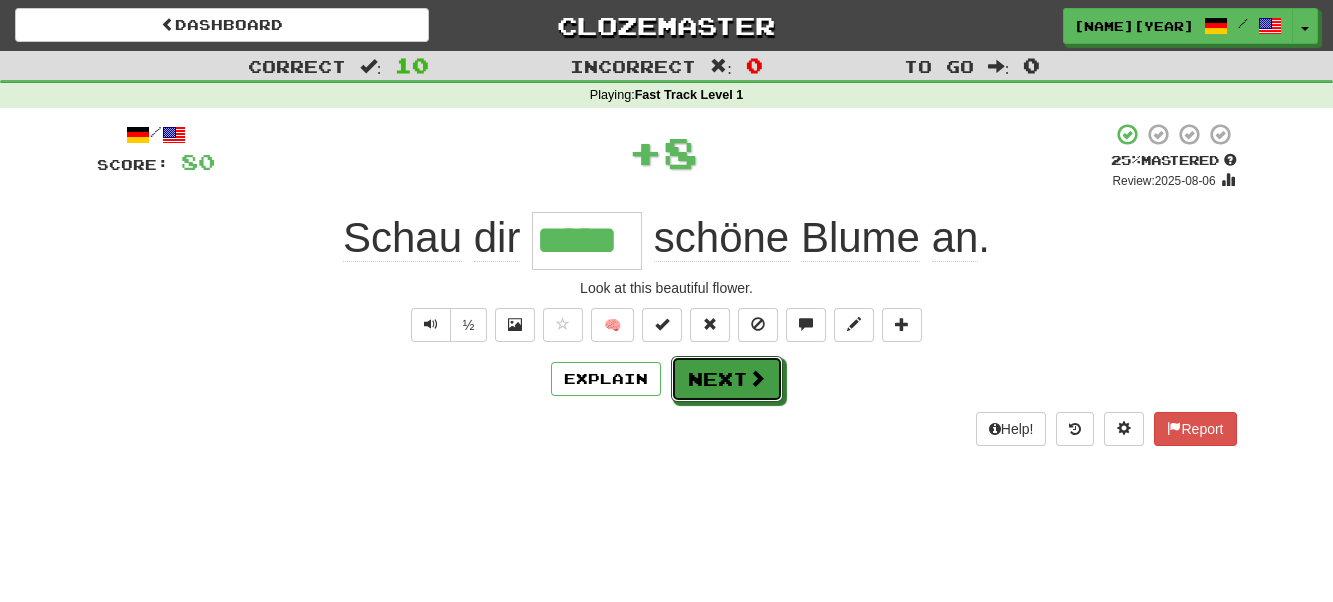 click on "Next" at bounding box center (727, 379) 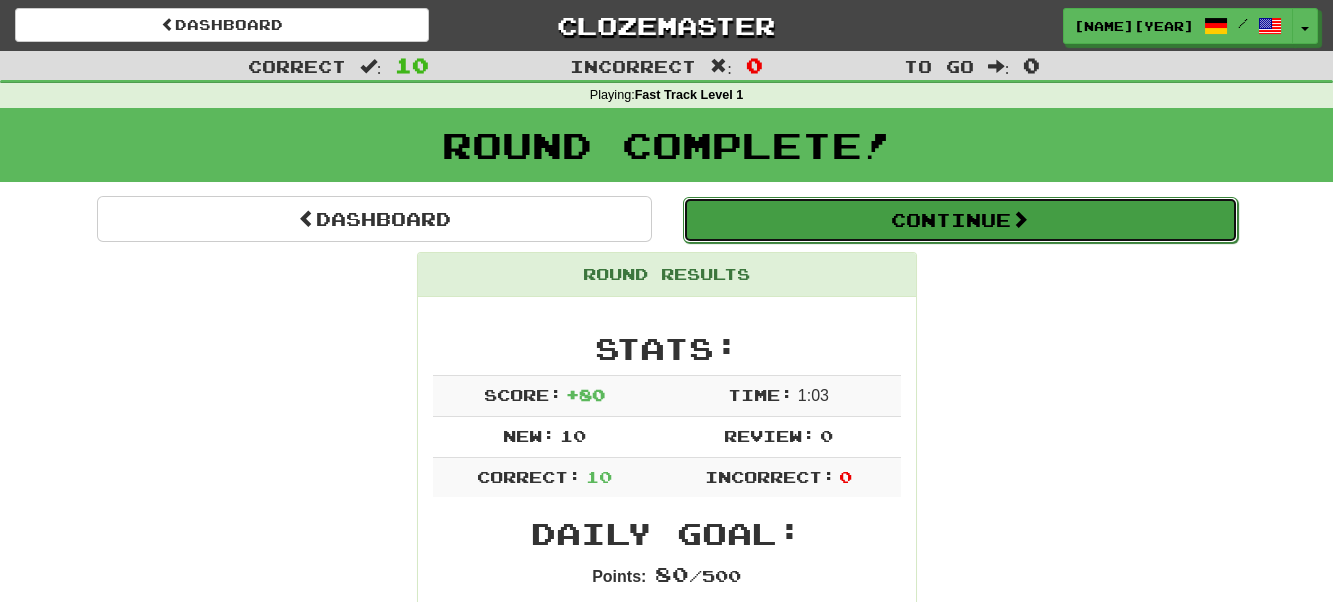 click on "Continue" at bounding box center (960, 220) 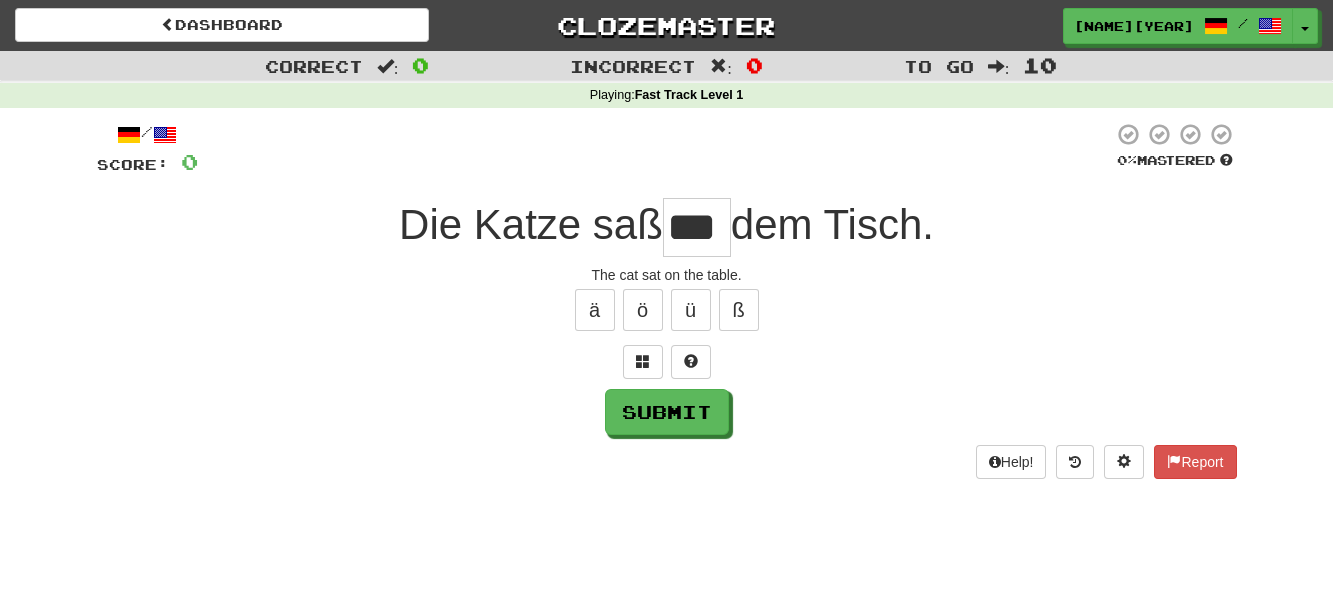 type on "***" 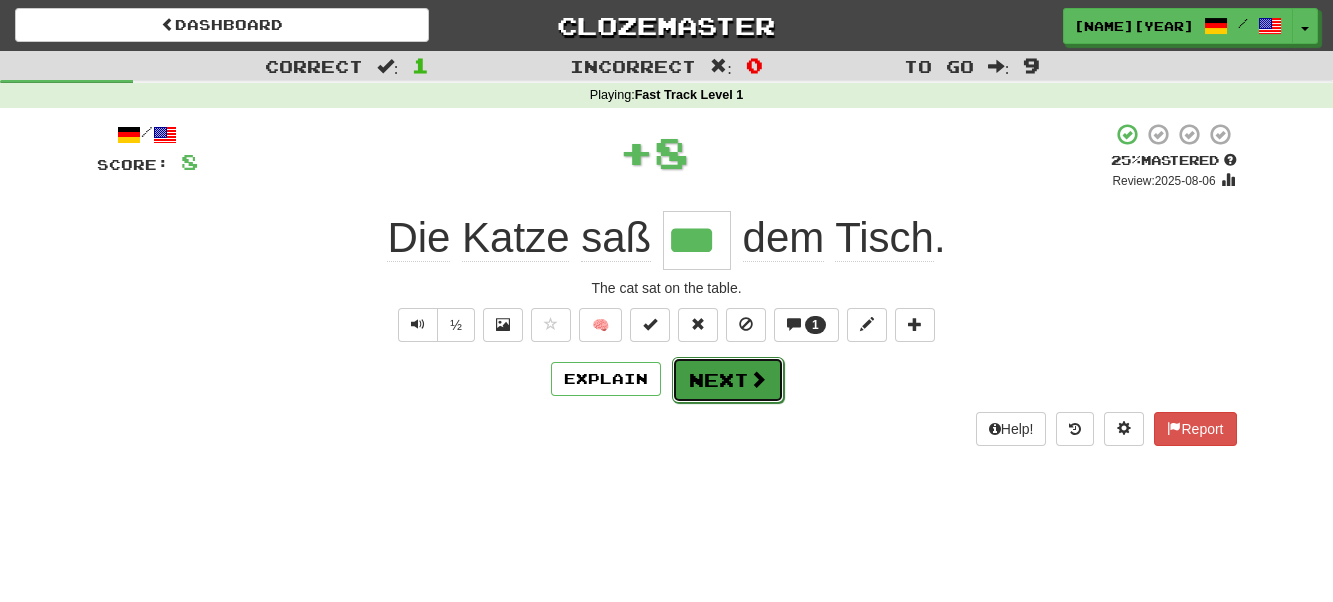 click on "Next" at bounding box center [728, 380] 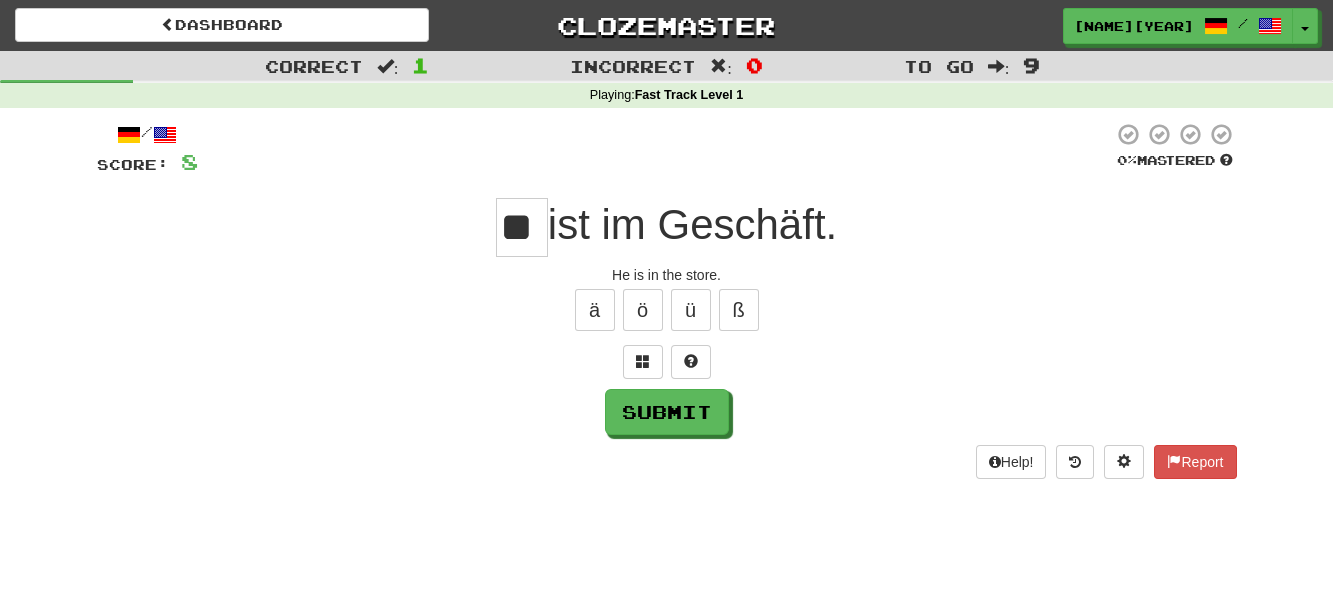 type on "**" 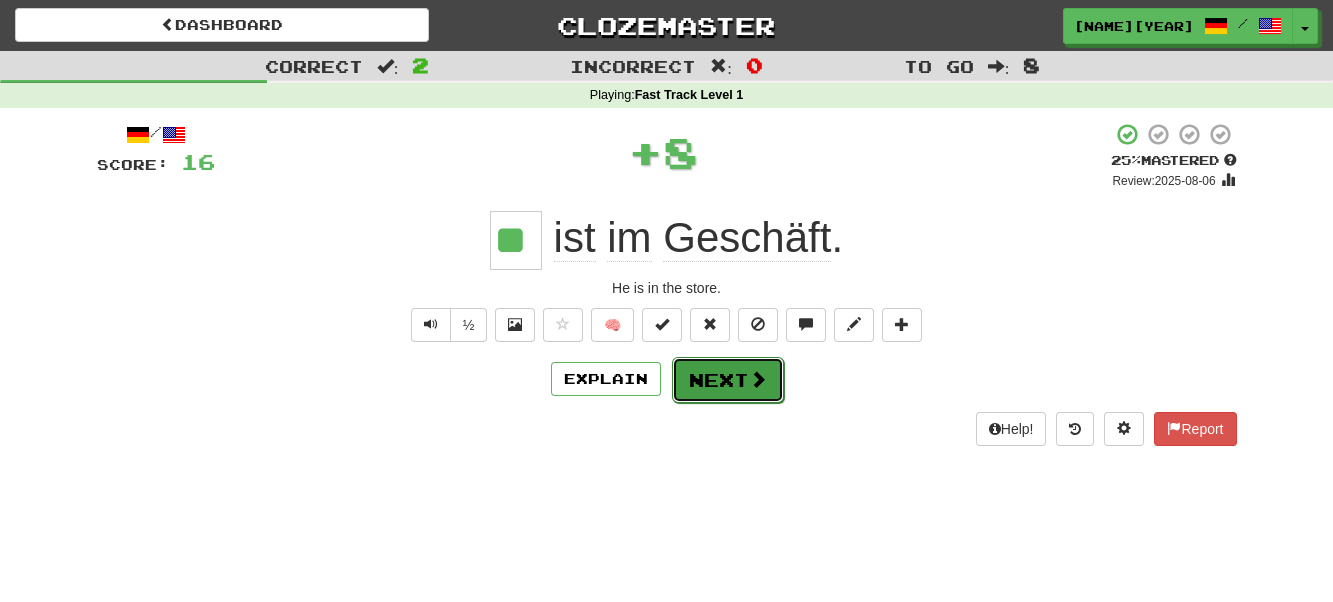 click on "Next" at bounding box center (728, 380) 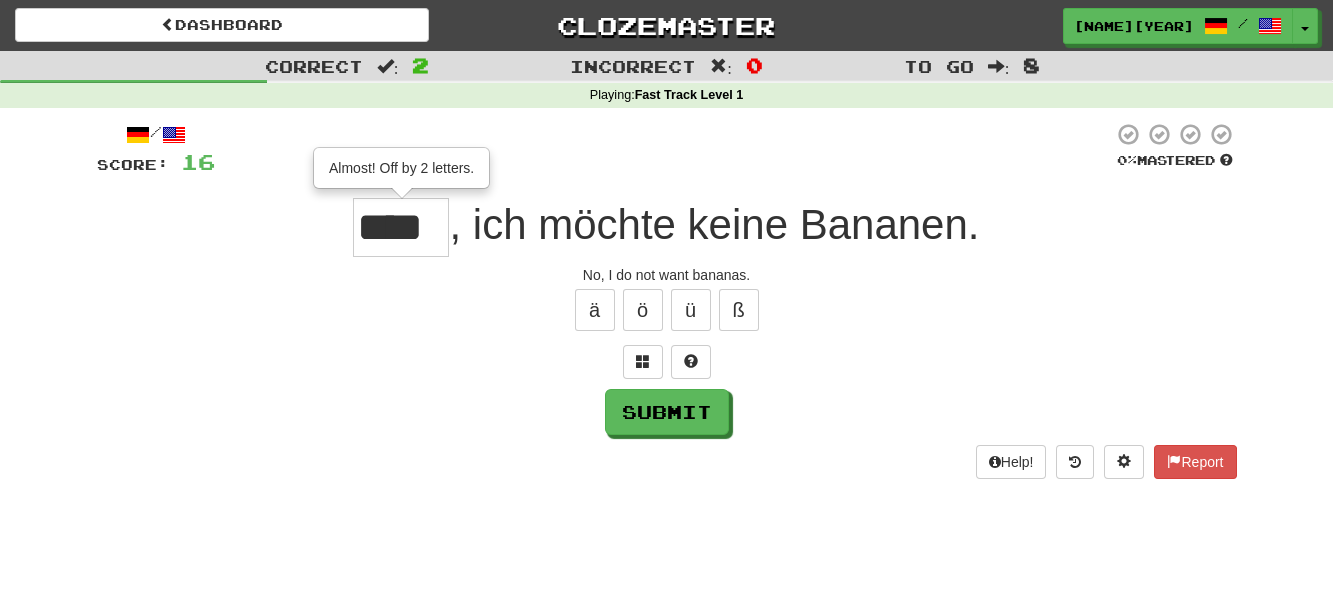 type on "****" 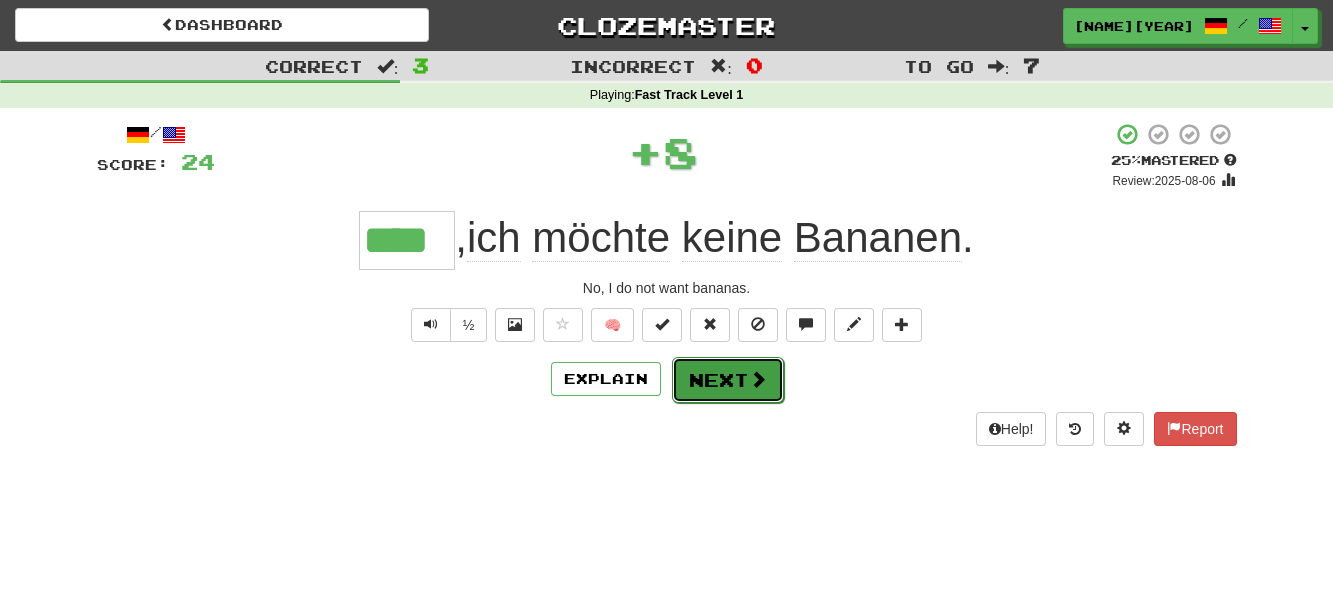 click on "Next" at bounding box center [728, 380] 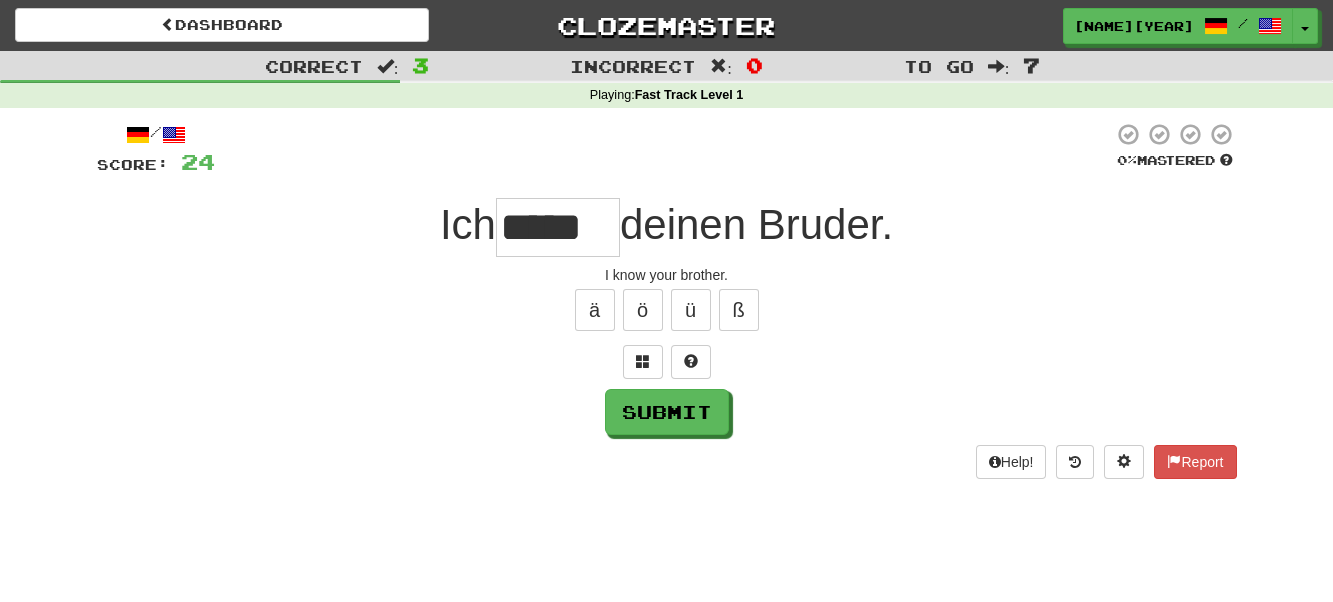type on "*****" 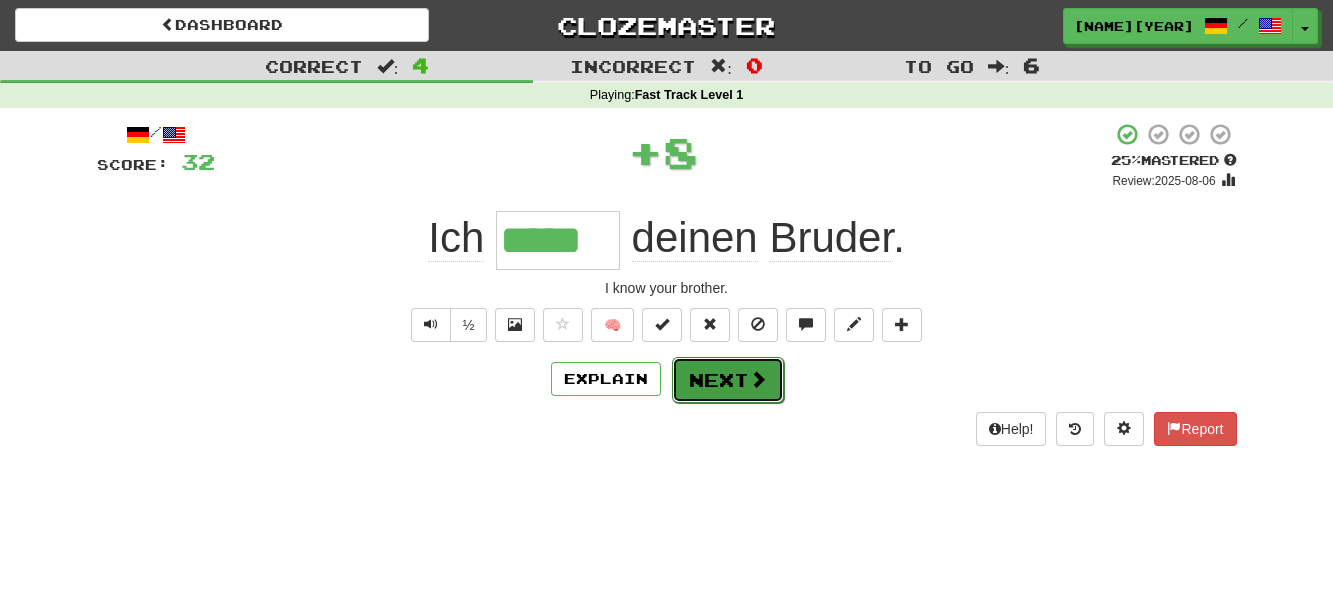 click on "Next" at bounding box center (728, 380) 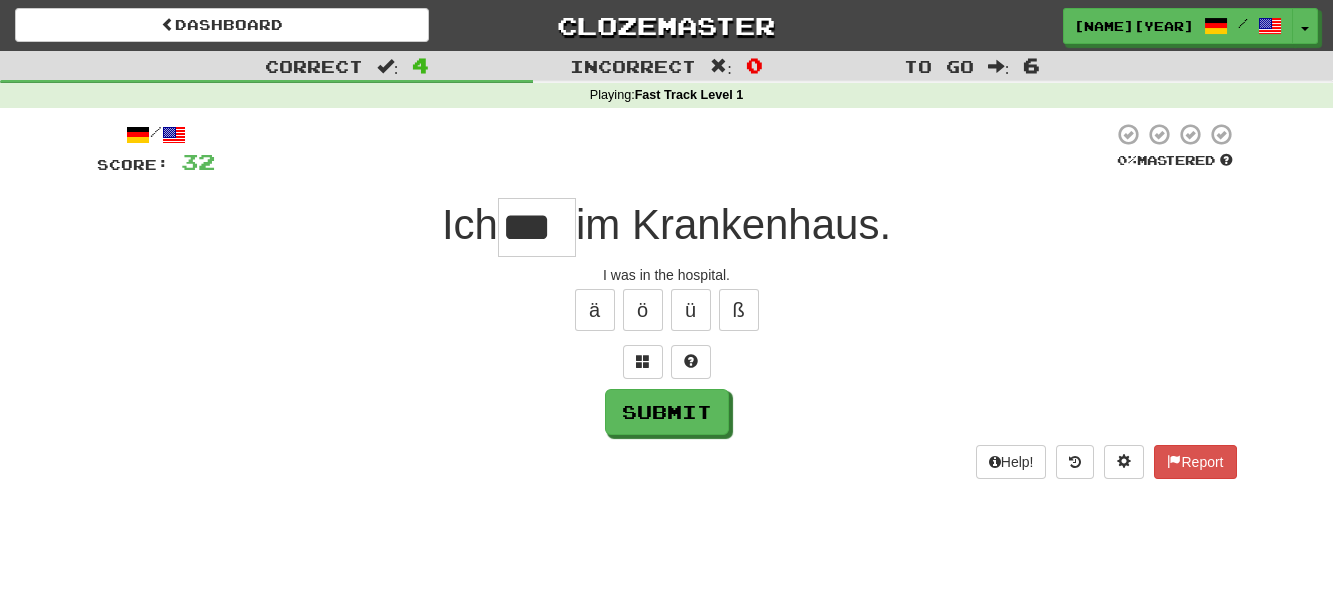 type on "***" 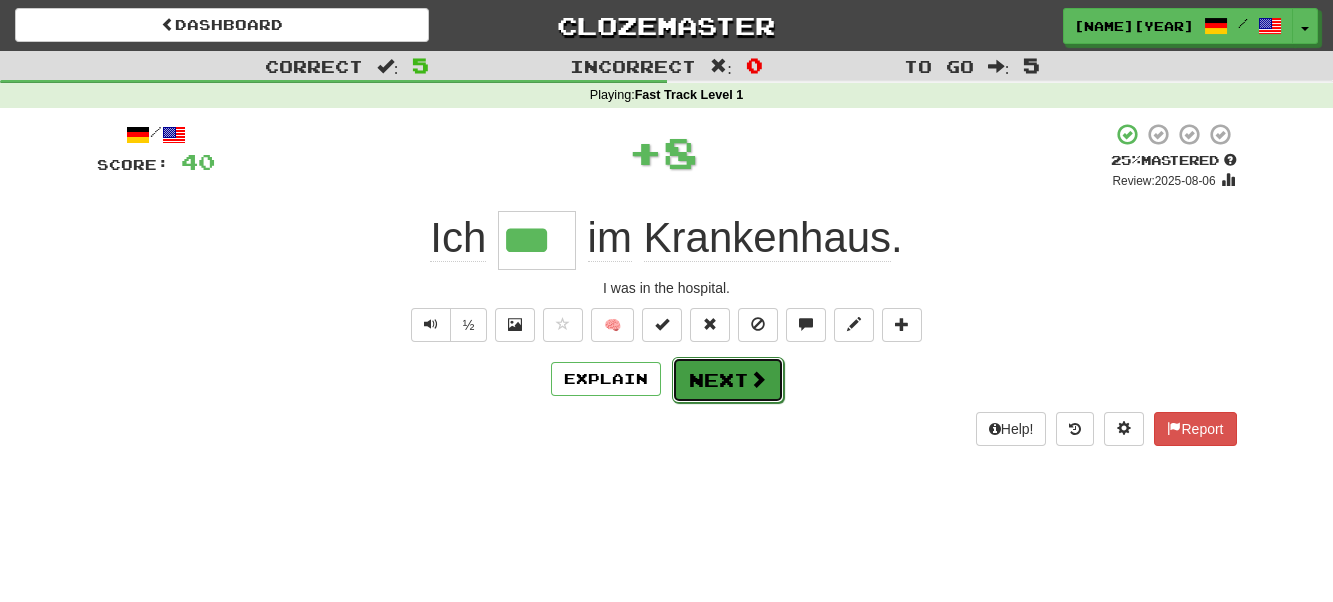 click on "Next" at bounding box center [728, 380] 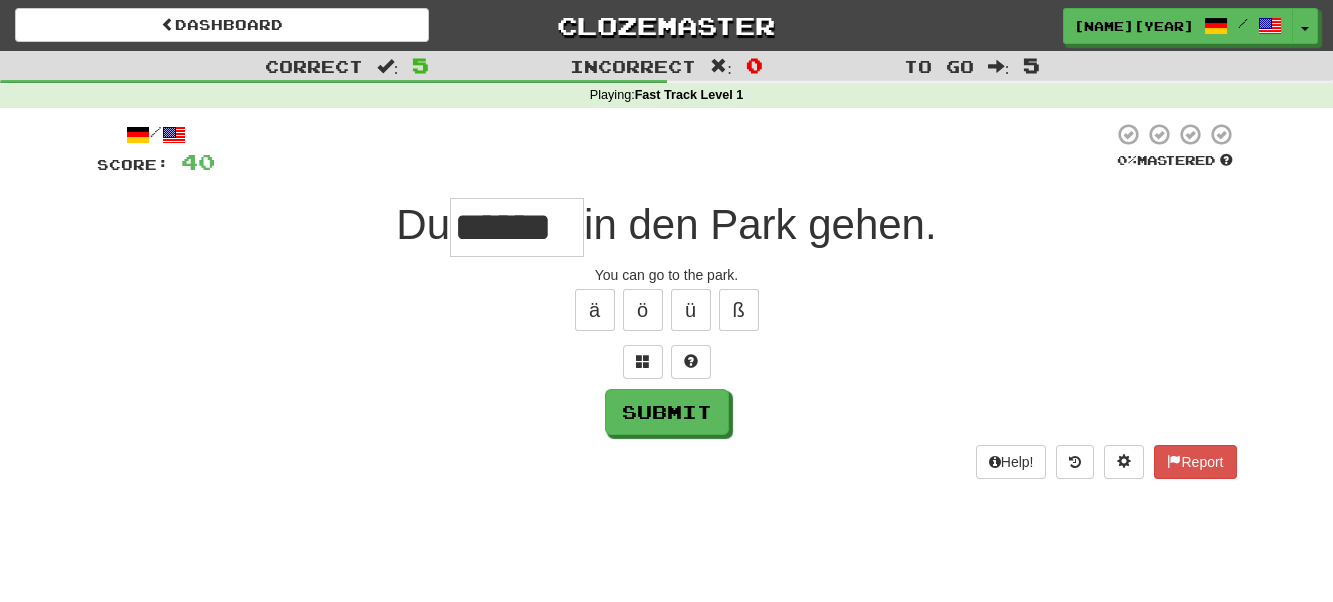type on "******" 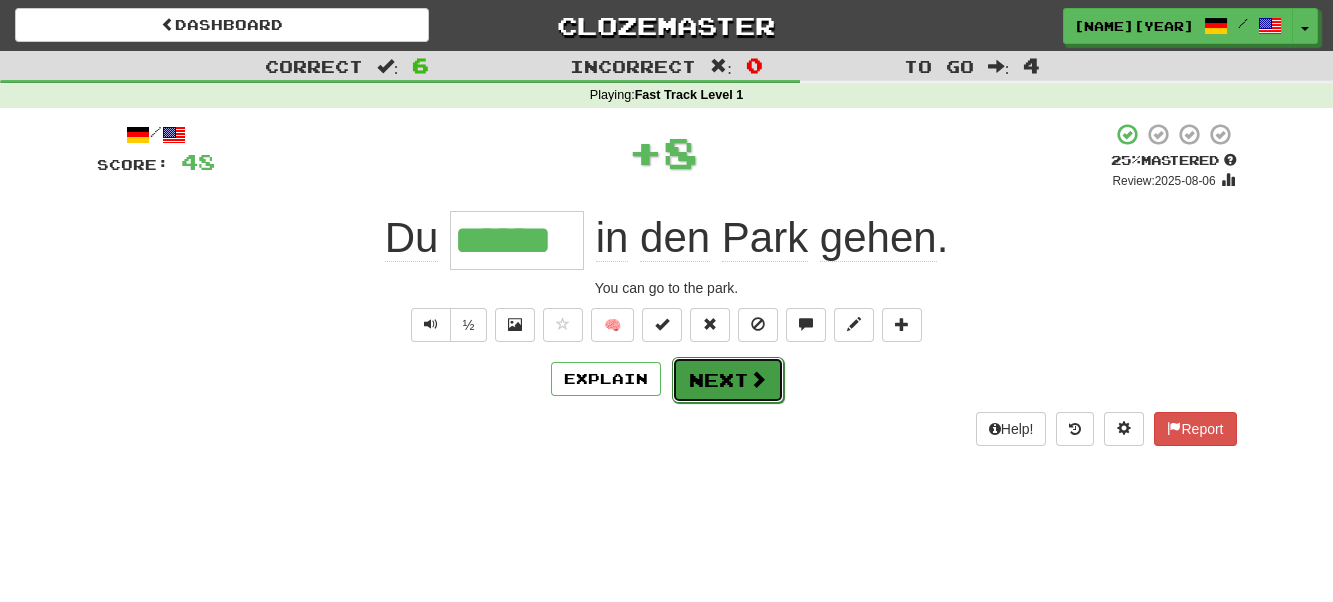 click at bounding box center [758, 379] 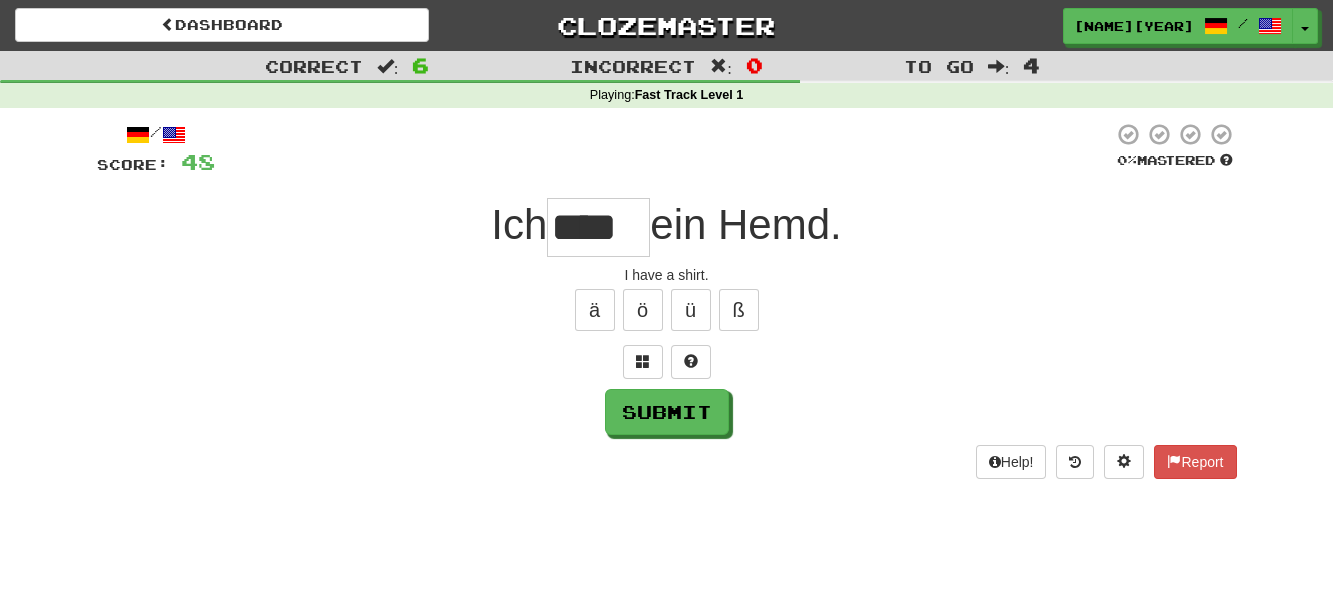 type on "****" 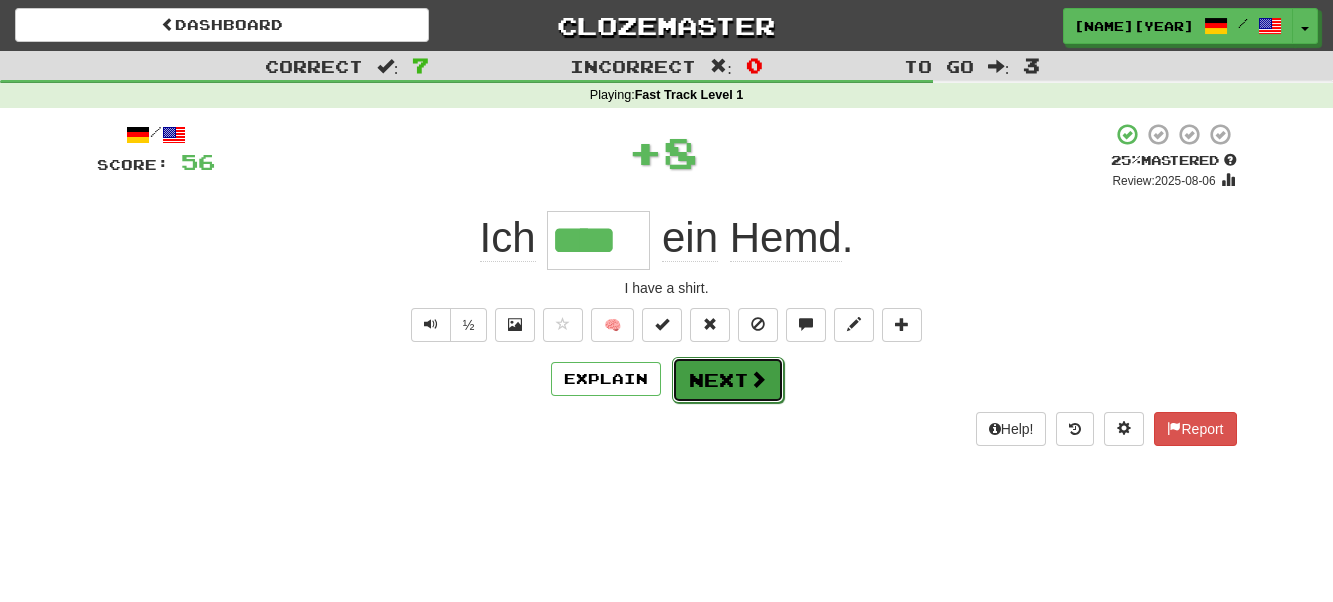 click at bounding box center [758, 379] 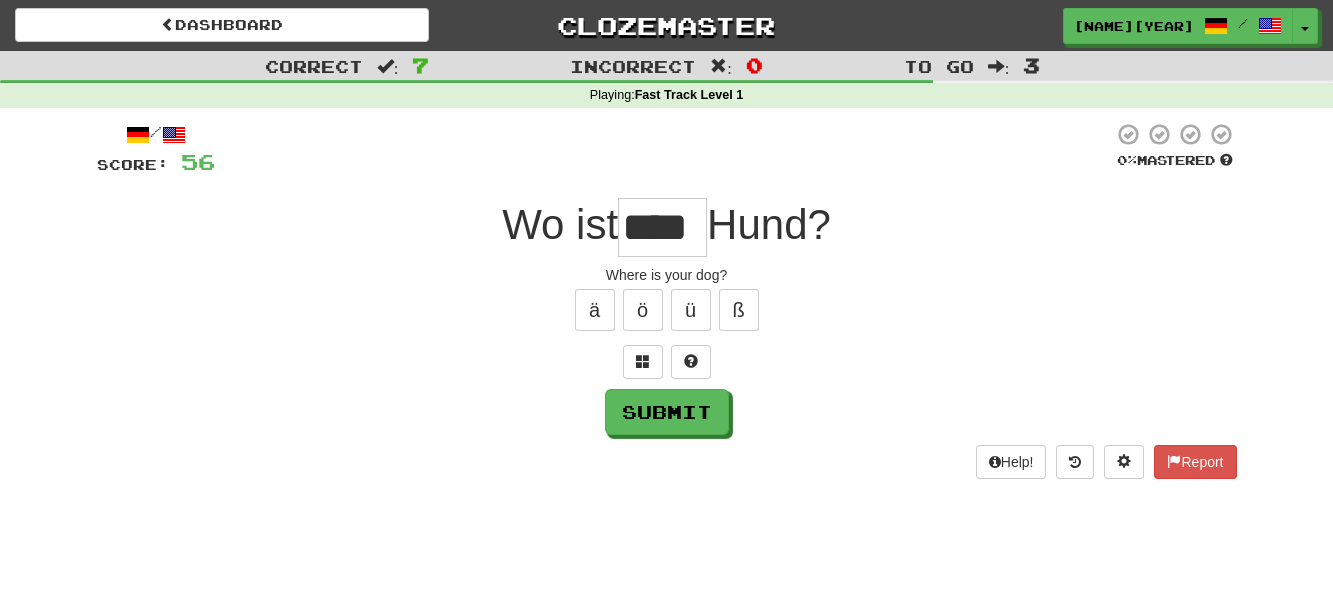 type on "****" 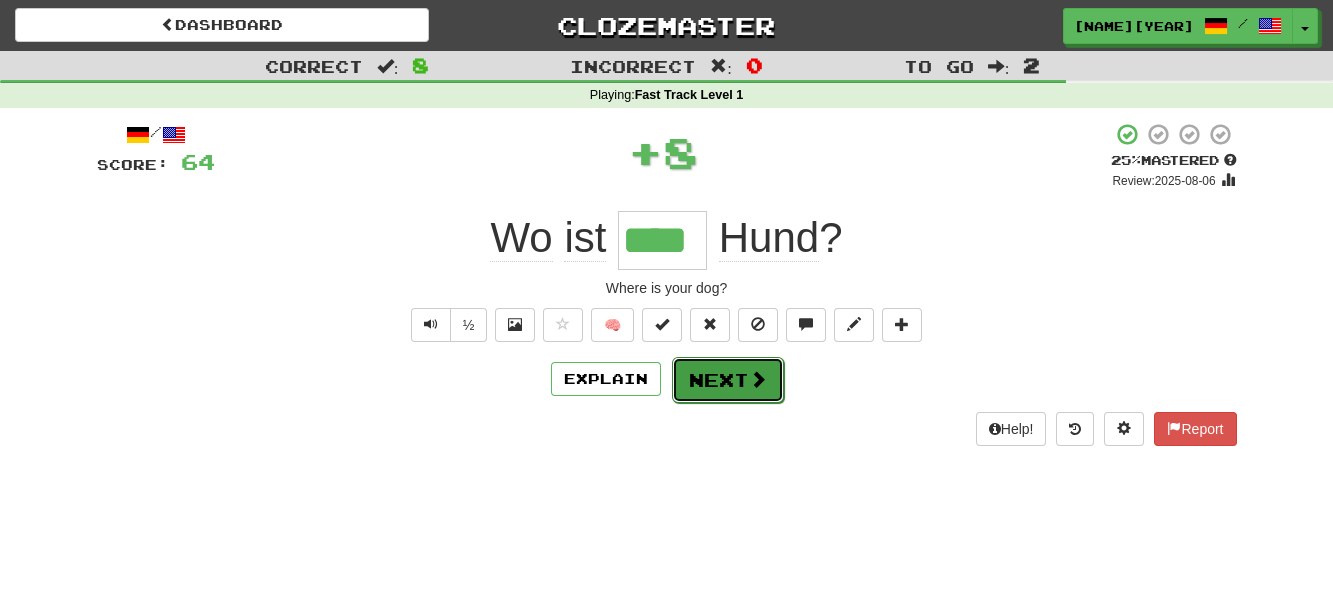 click at bounding box center [758, 379] 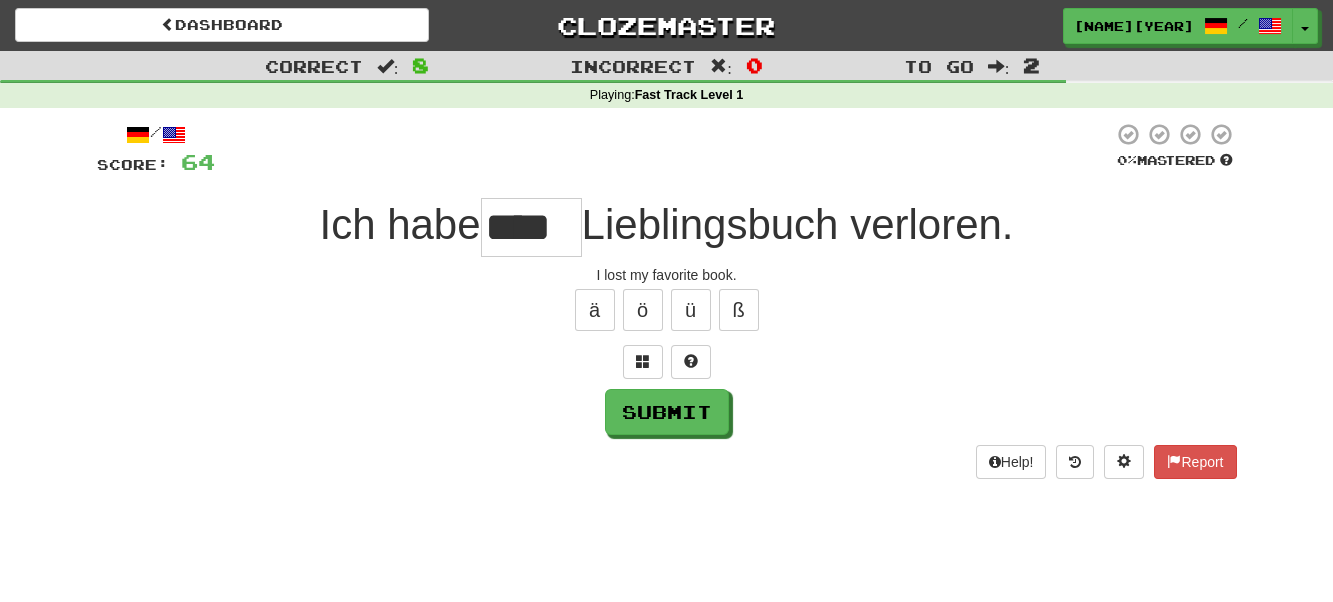 type on "****" 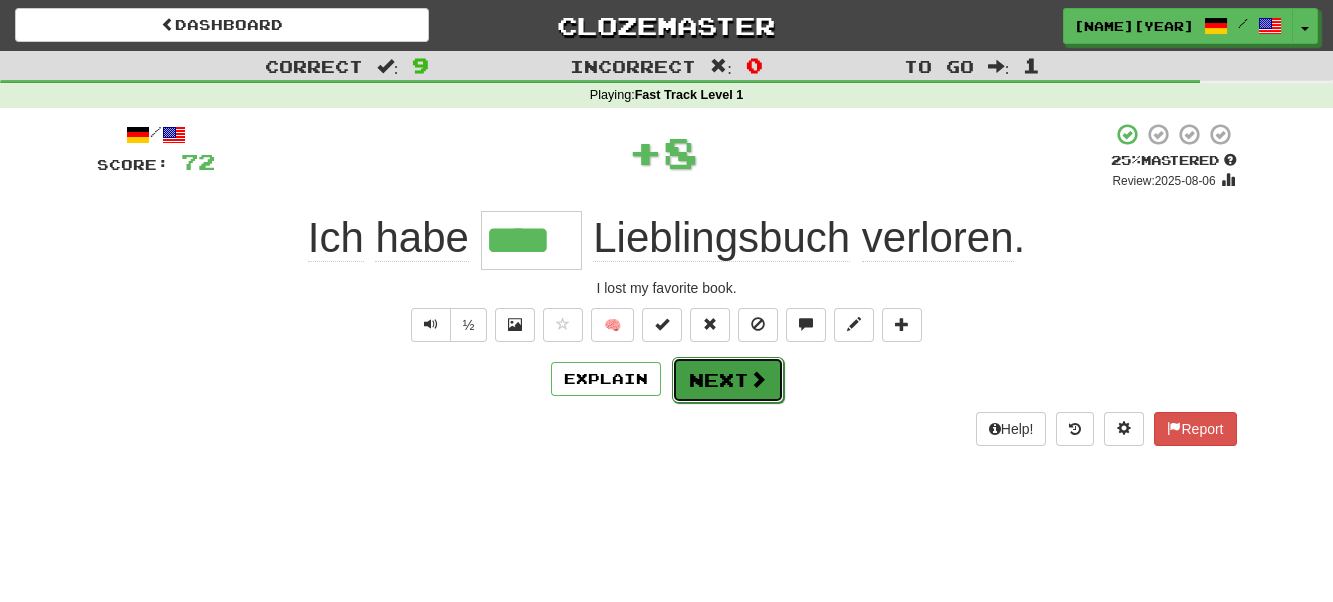 click at bounding box center [758, 379] 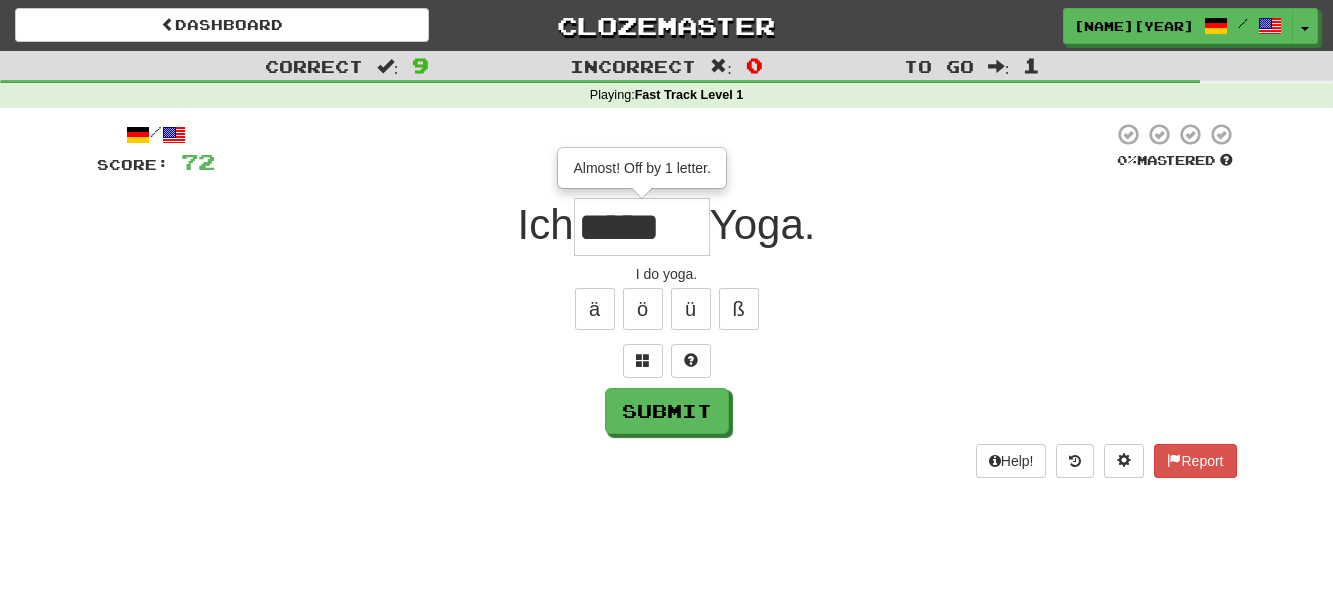 scroll, scrollTop: 0, scrollLeft: 0, axis: both 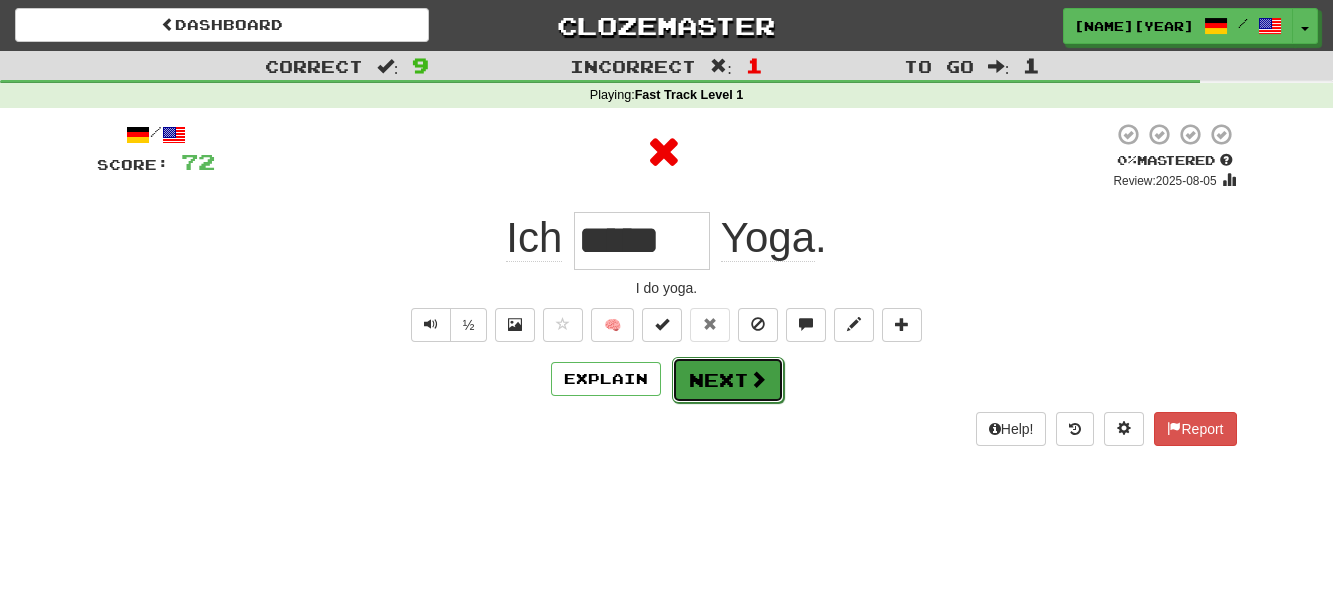 click at bounding box center [758, 379] 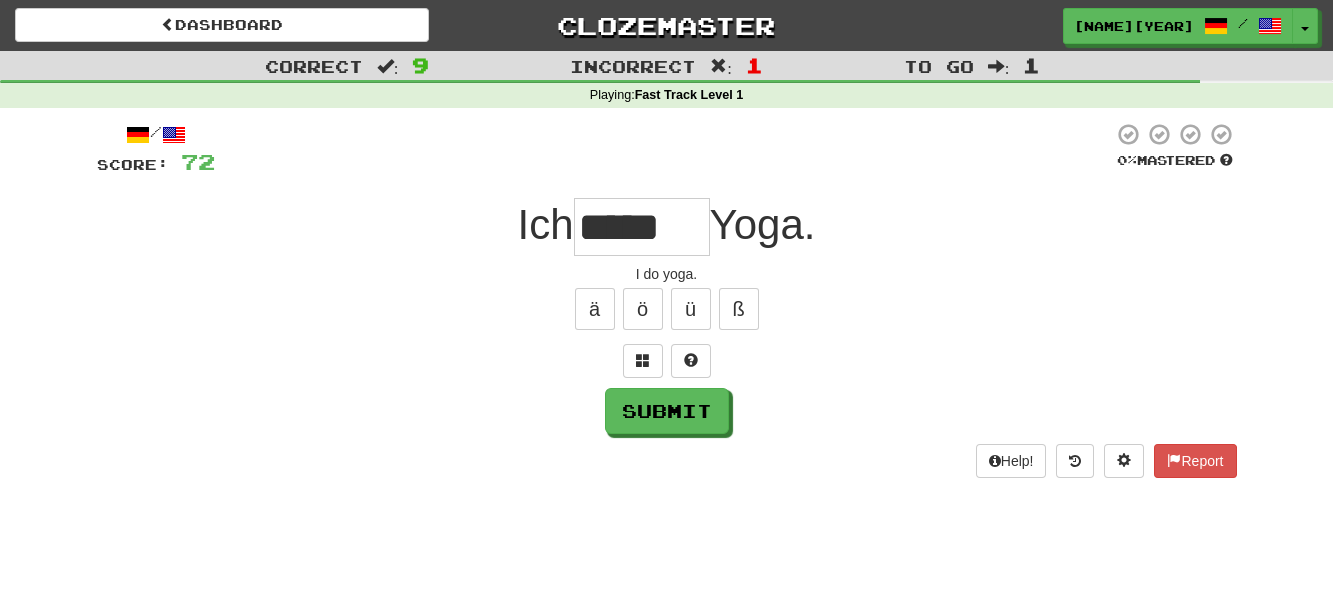 type on "*****" 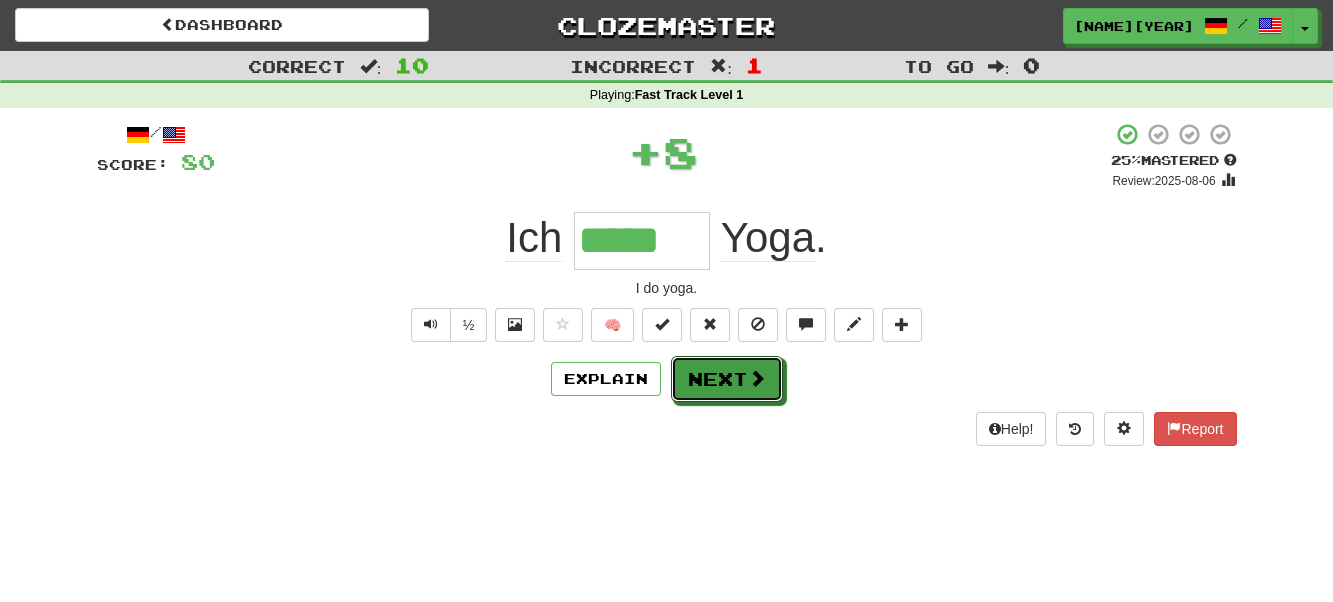 click at bounding box center [757, 378] 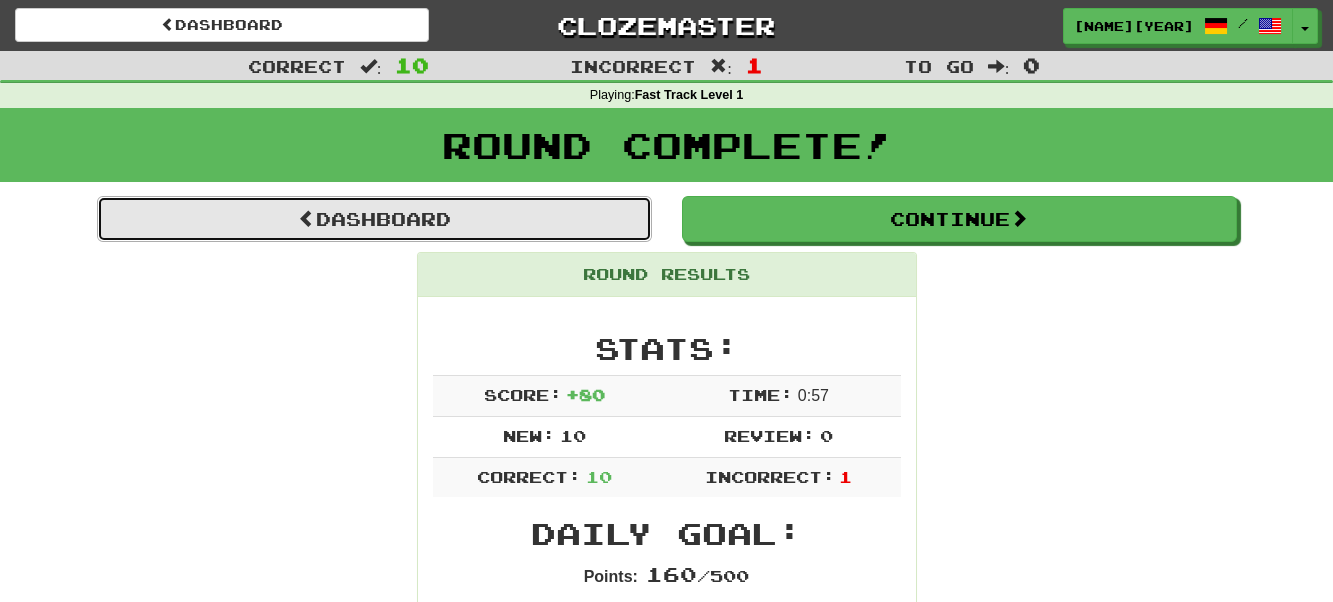 click on "Dashboard" at bounding box center (374, 219) 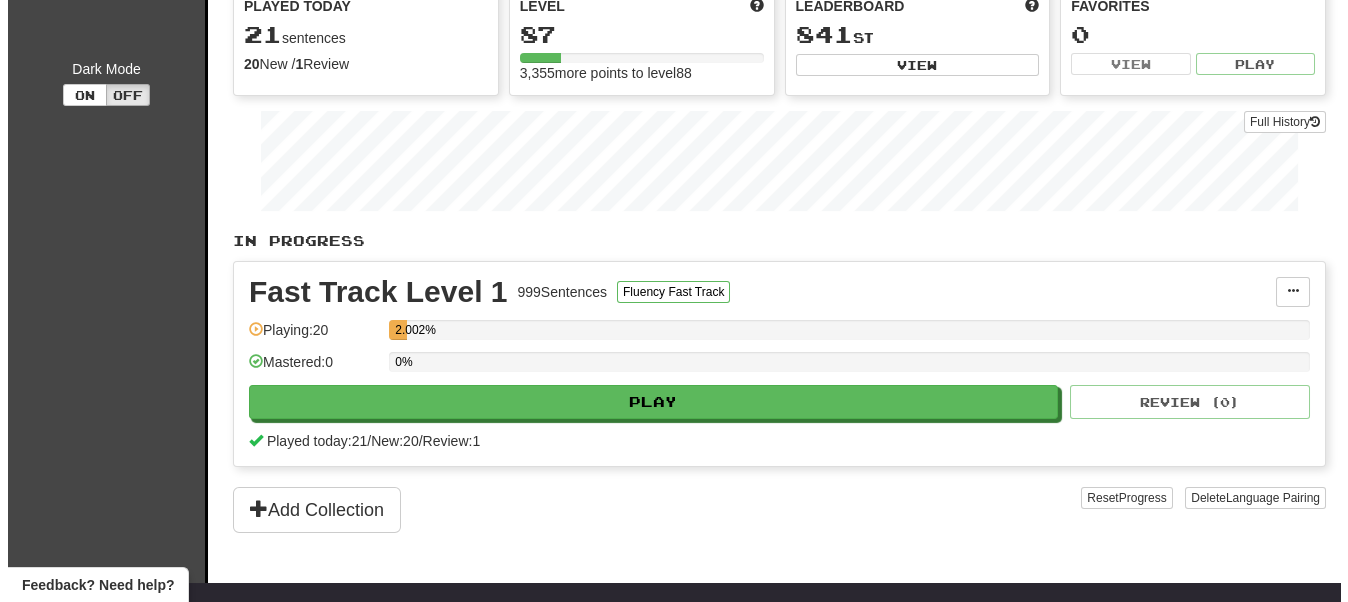 scroll, scrollTop: 300, scrollLeft: 0, axis: vertical 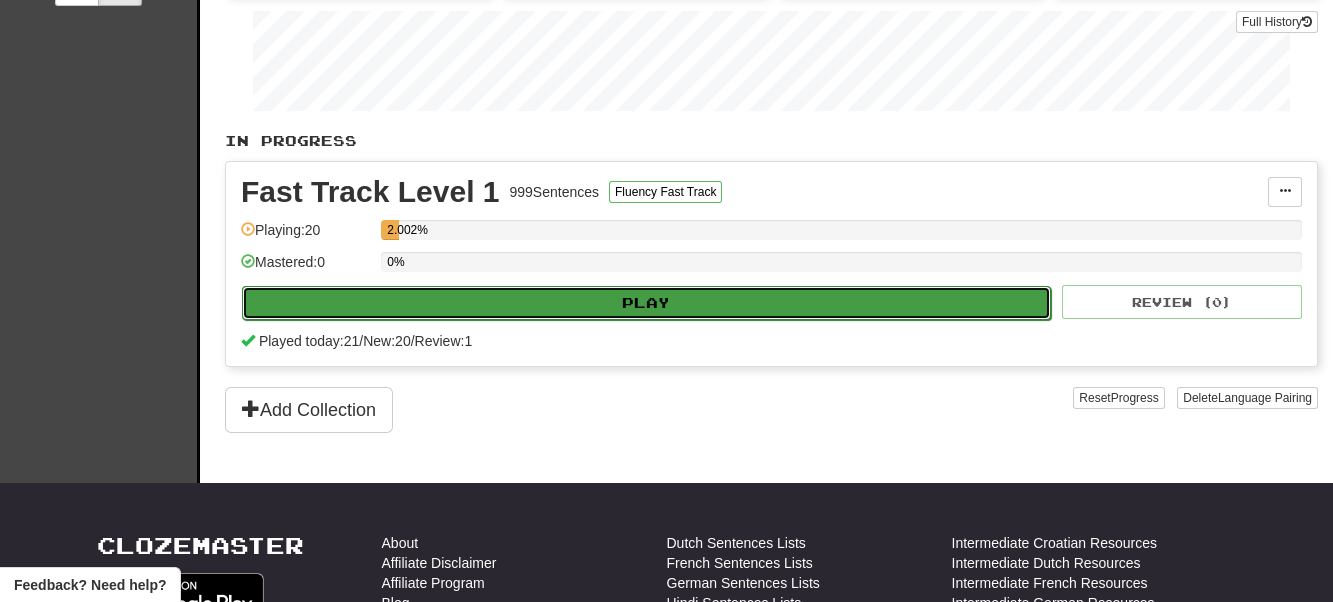 click on "Play" at bounding box center (646, 303) 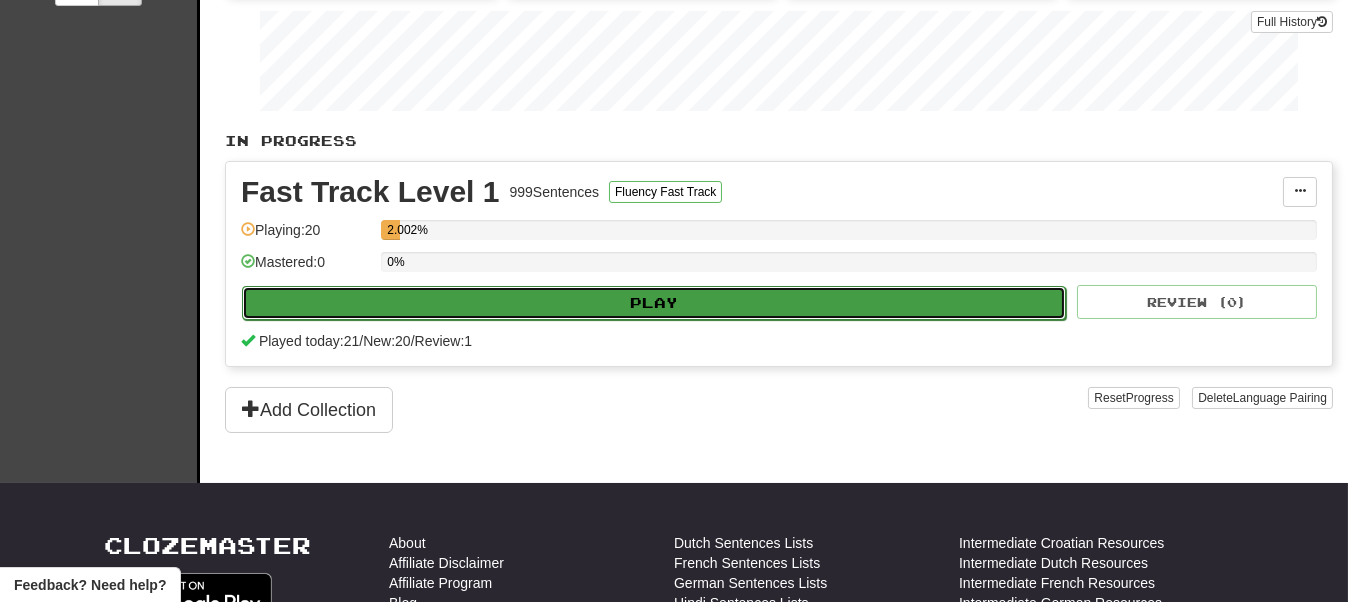 select on "**" 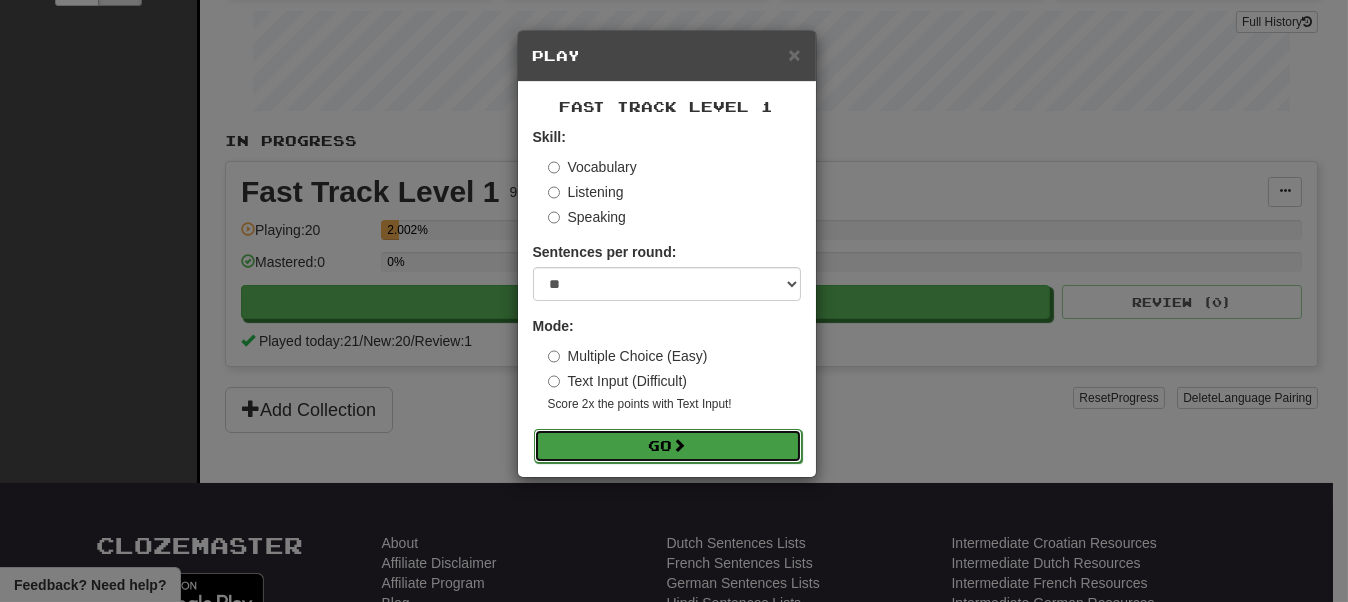 click at bounding box center [680, 445] 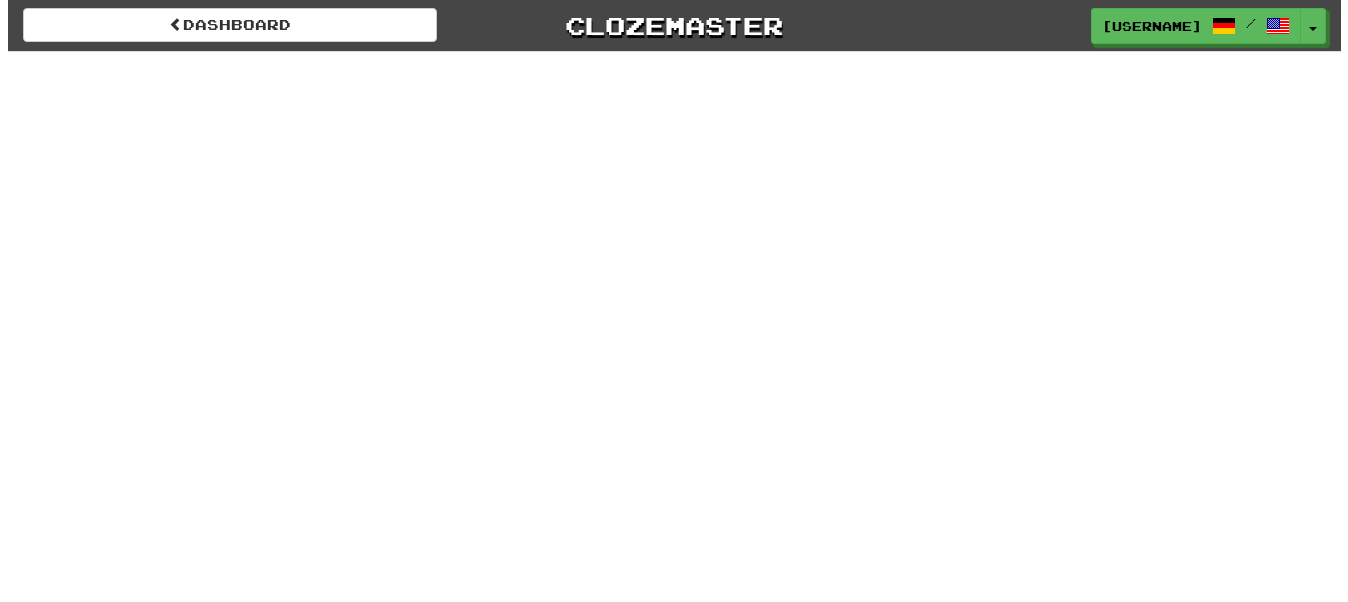 scroll, scrollTop: 0, scrollLeft: 0, axis: both 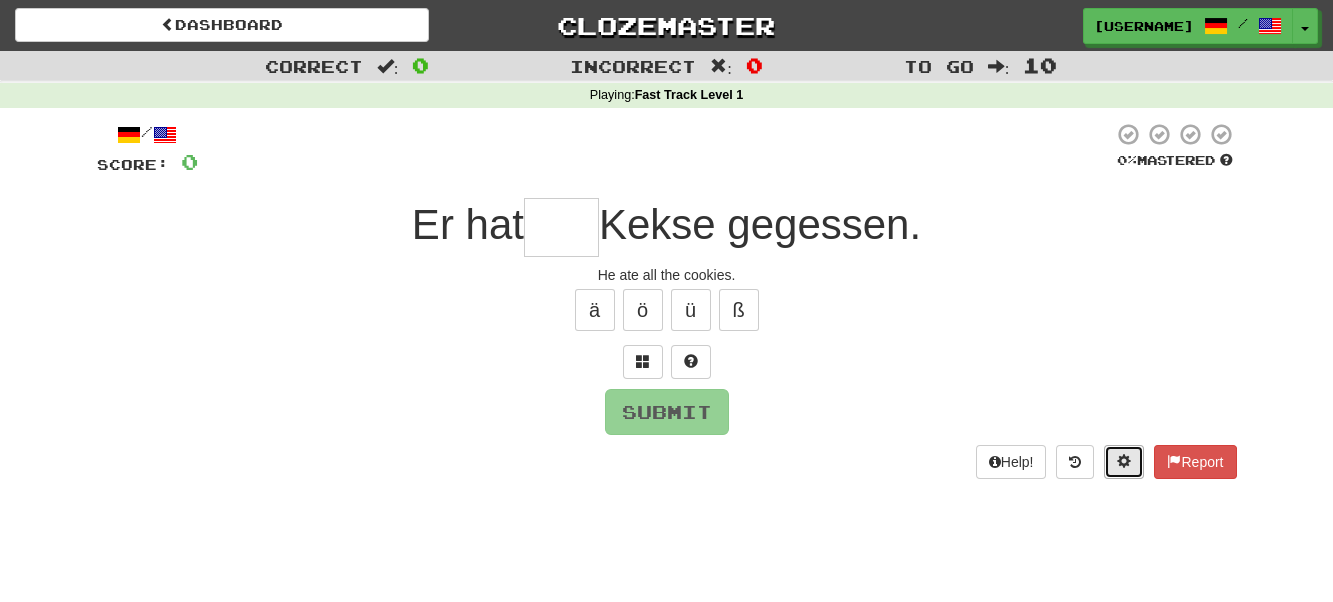 click at bounding box center (1124, 461) 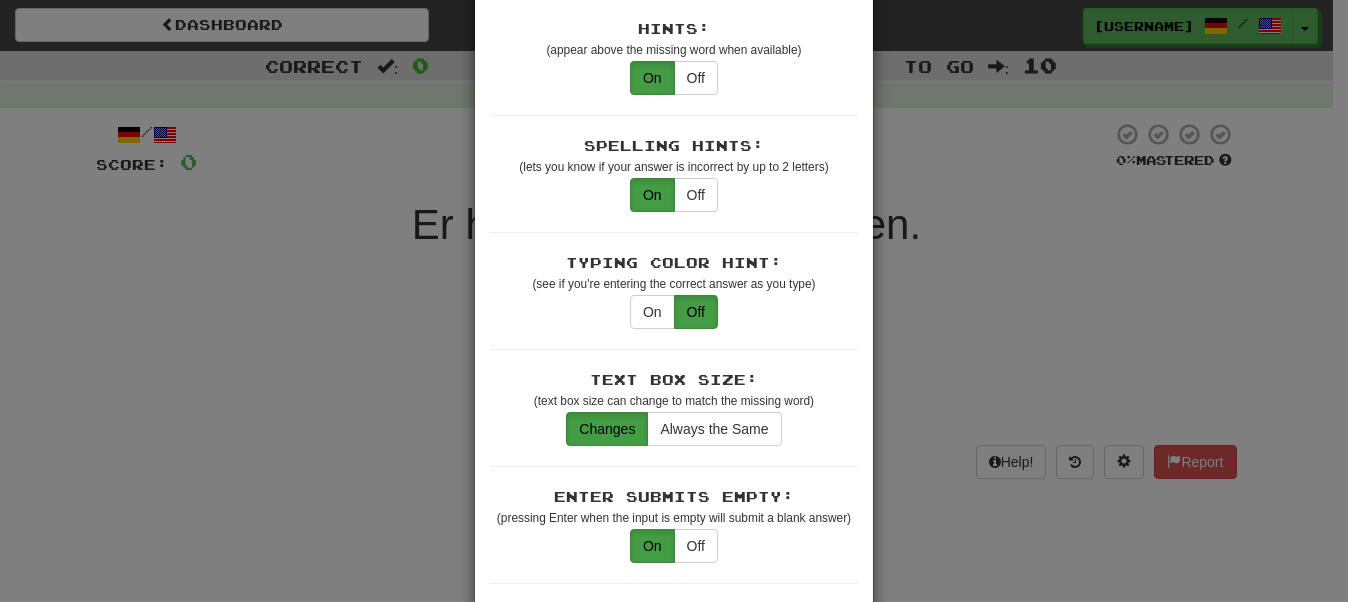 scroll, scrollTop: 400, scrollLeft: 0, axis: vertical 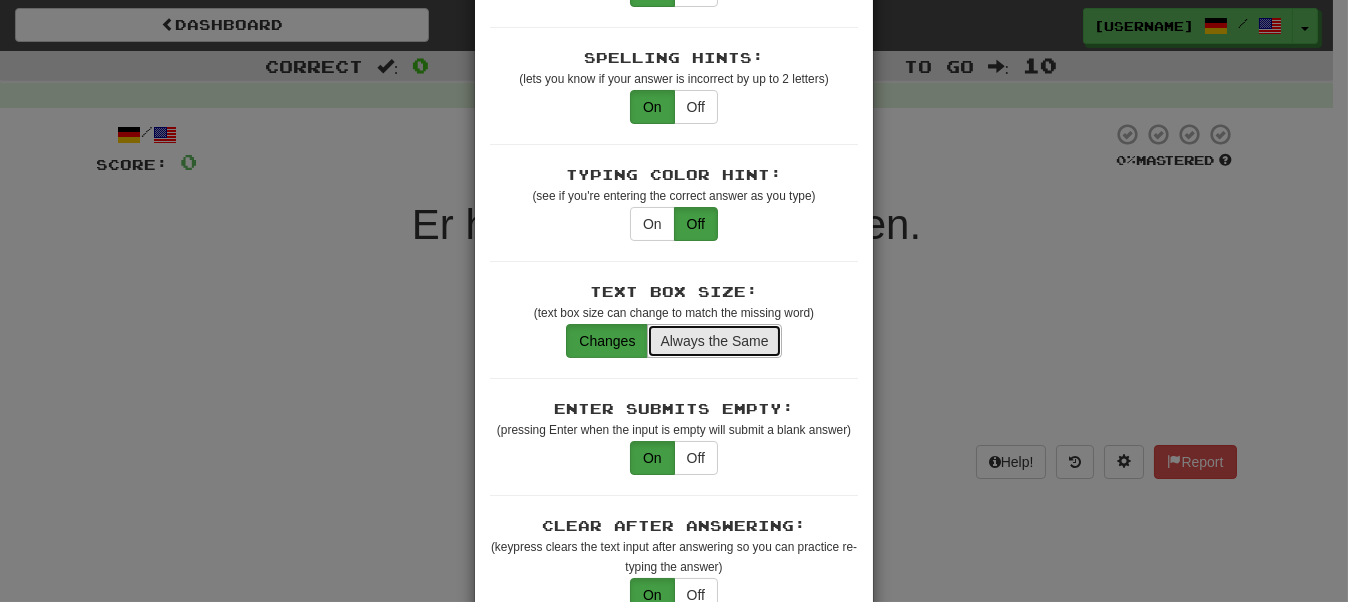 click on "Always the Same" at bounding box center (714, 341) 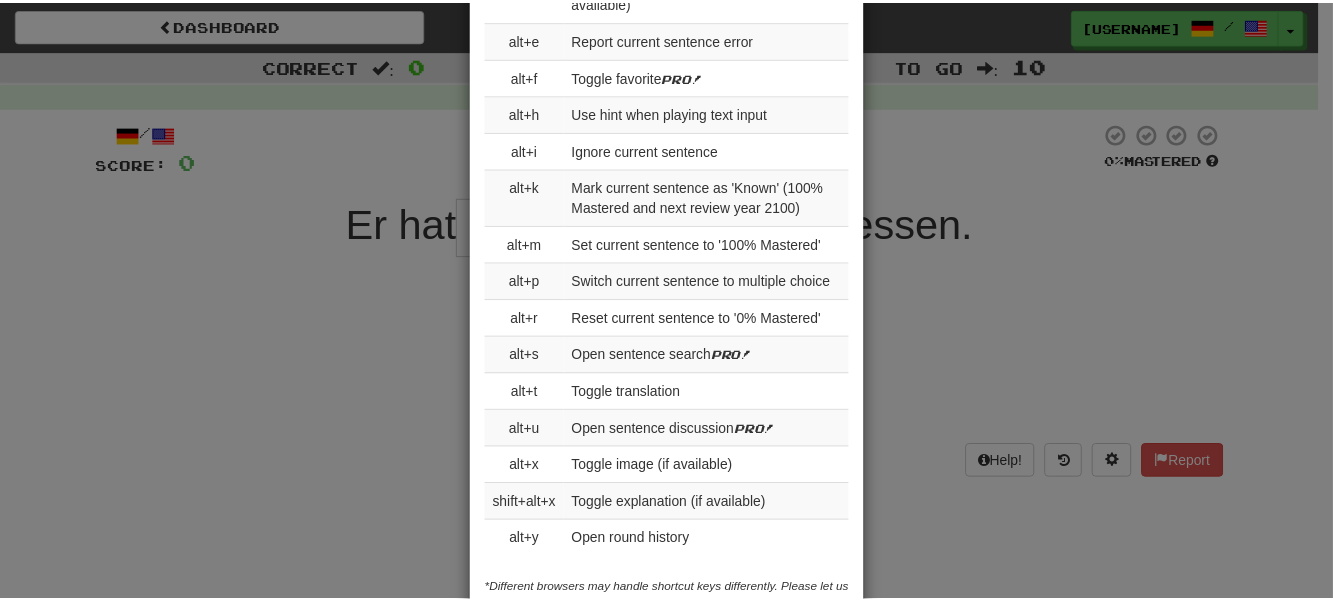 scroll, scrollTop: 3086, scrollLeft: 0, axis: vertical 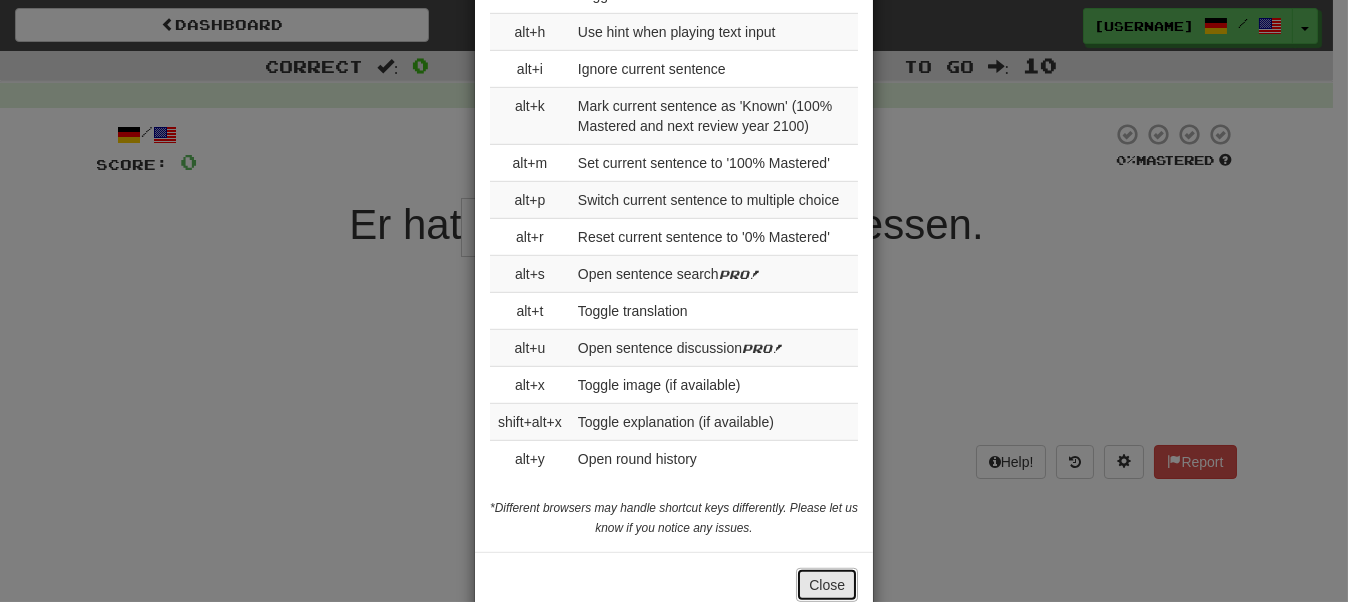 click on "Close" at bounding box center [827, 585] 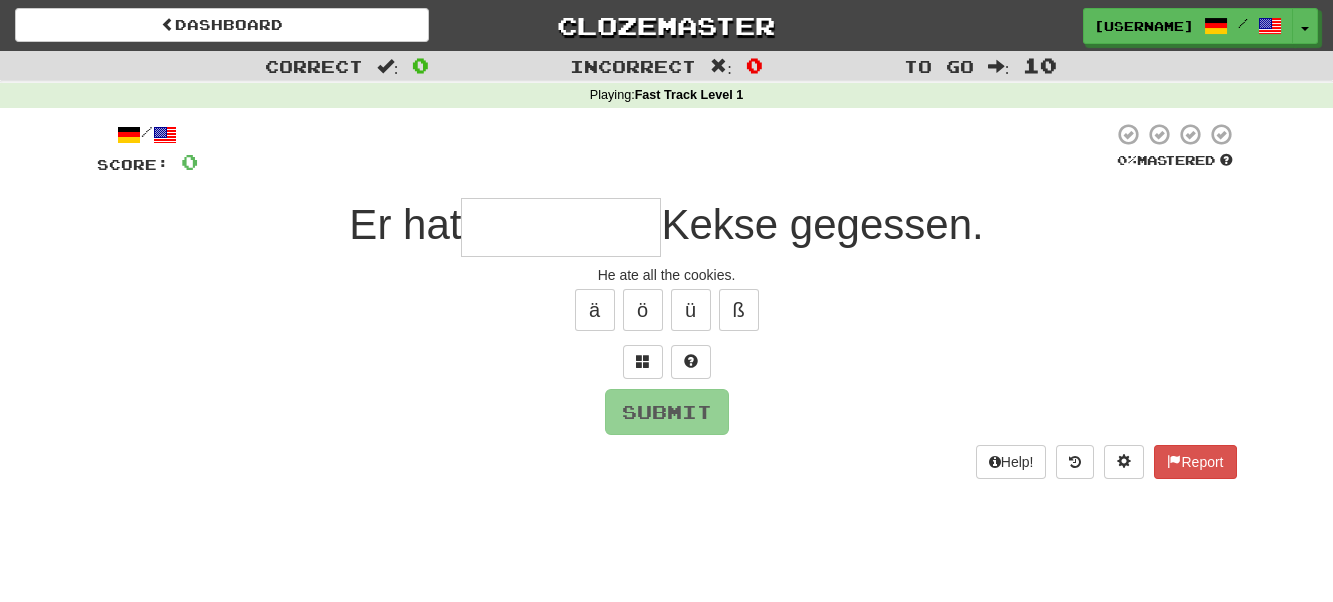 click at bounding box center (561, 227) 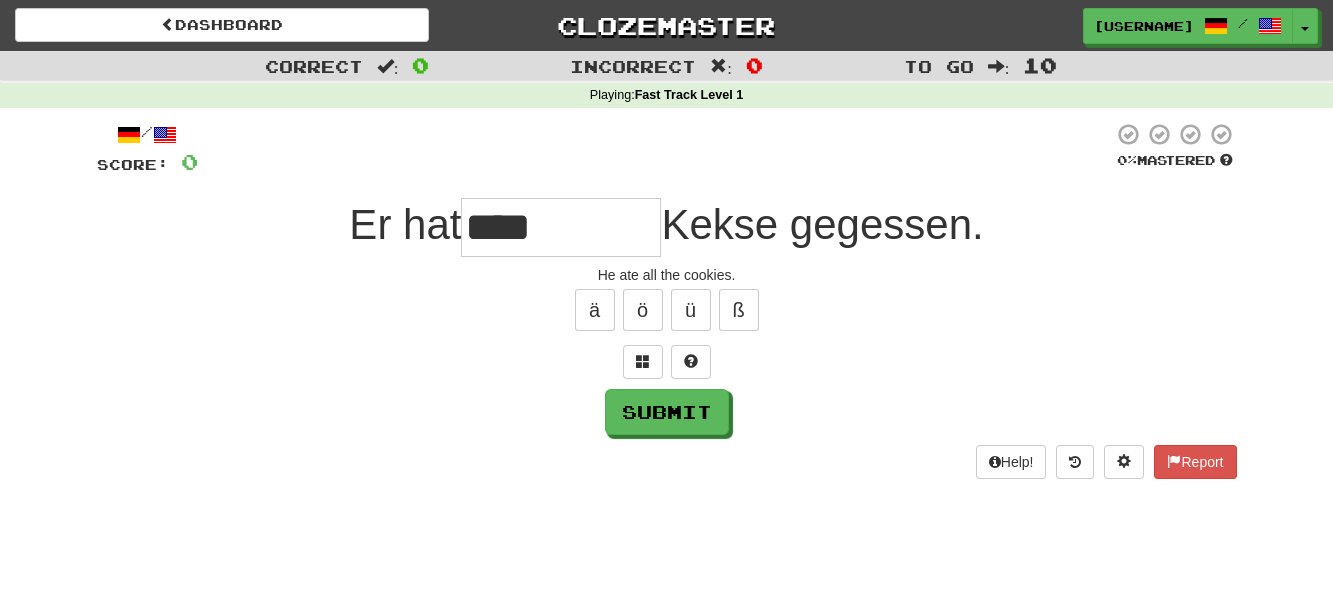 type on "****" 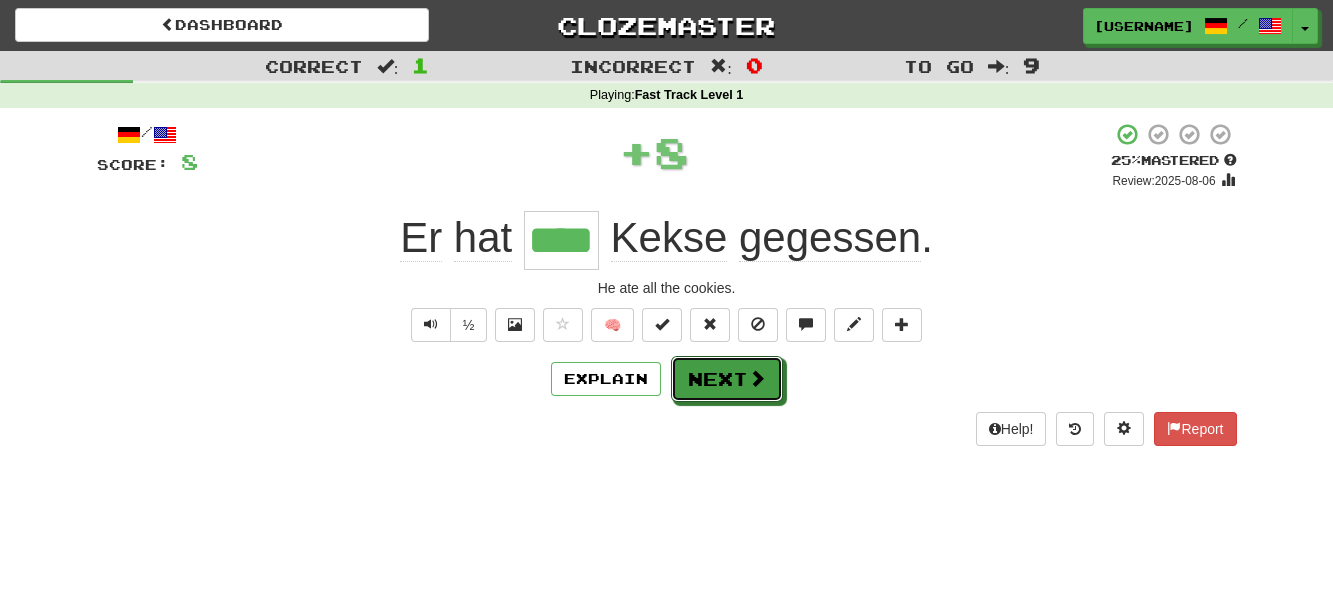 click on "Next" at bounding box center (727, 379) 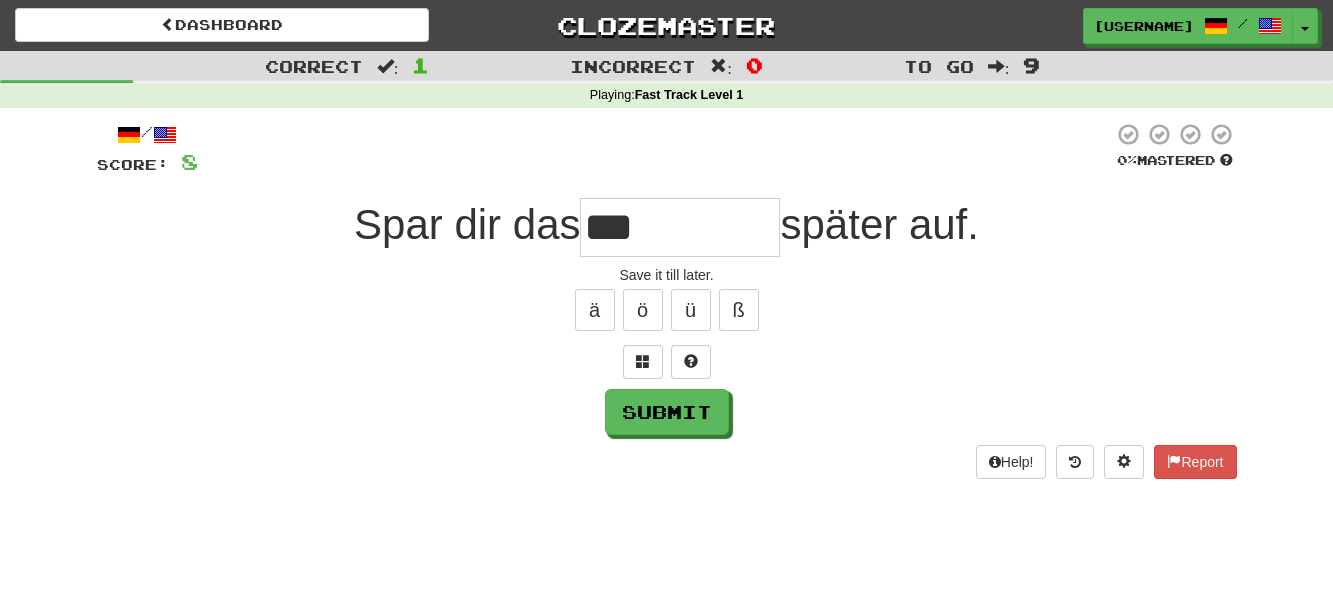 type on "***" 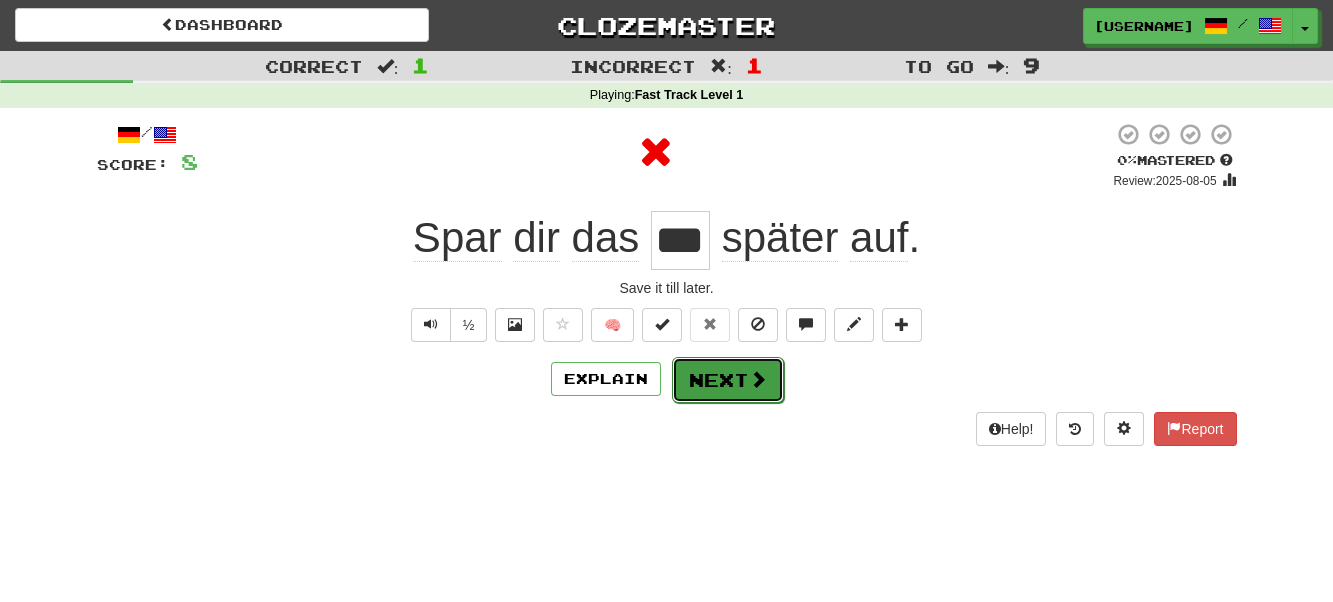 click on "Next" at bounding box center (728, 380) 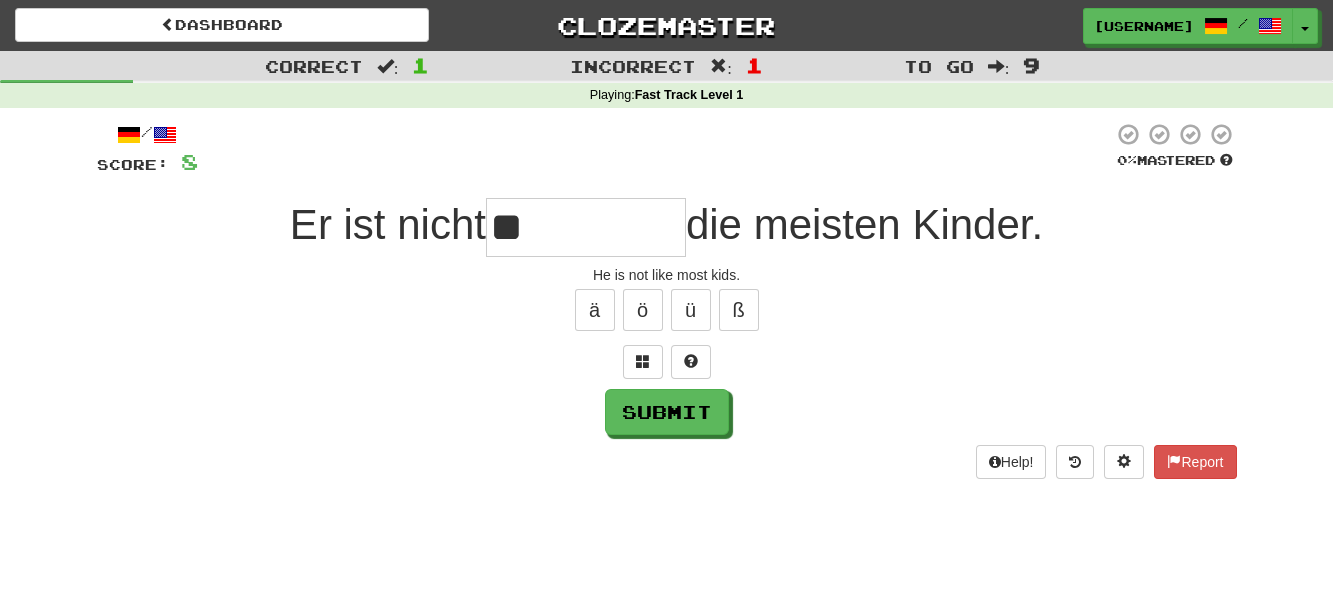 type on "*" 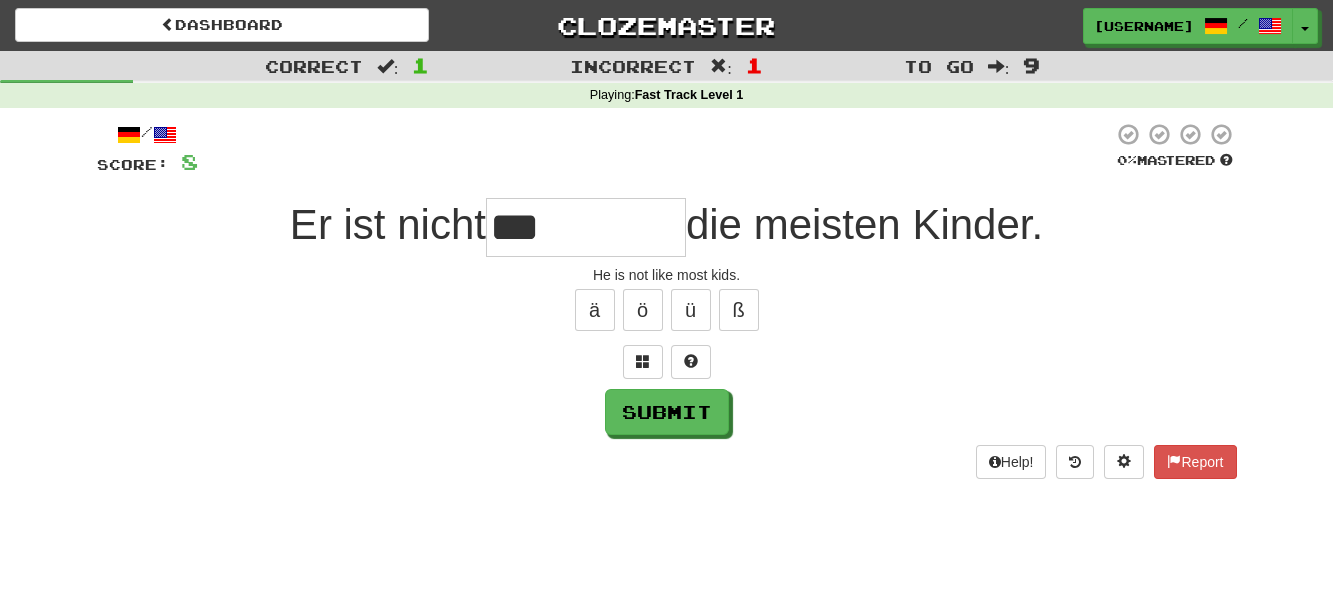 type on "***" 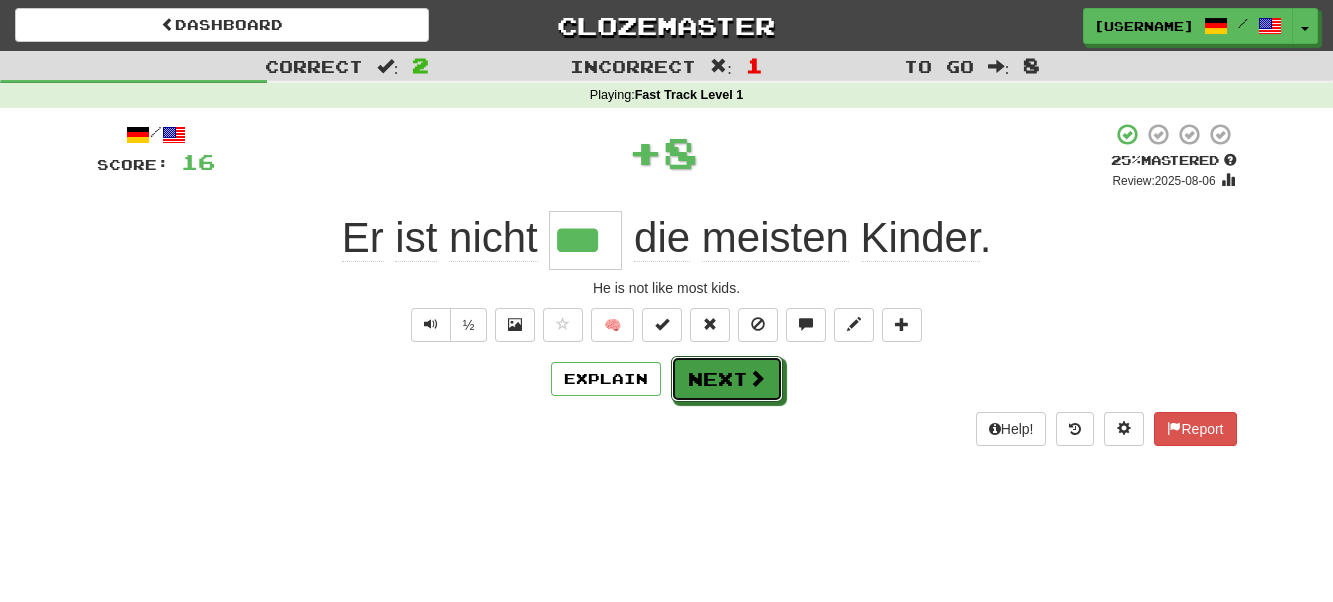 click on "Next" at bounding box center (727, 379) 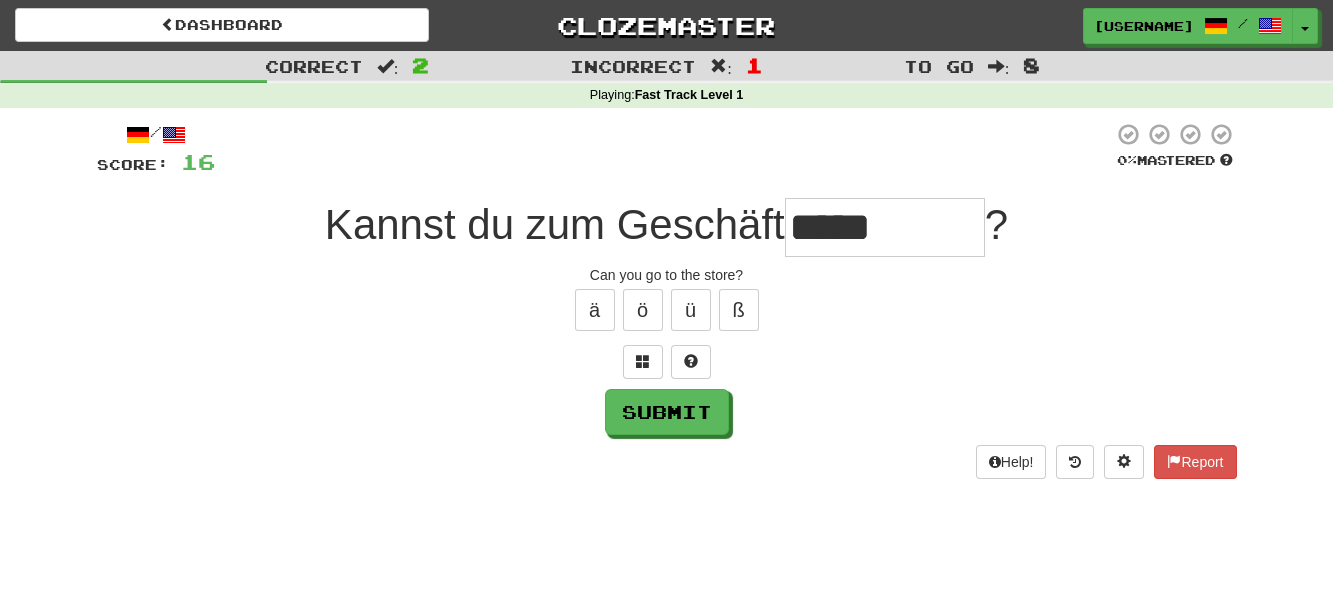 type on "*****" 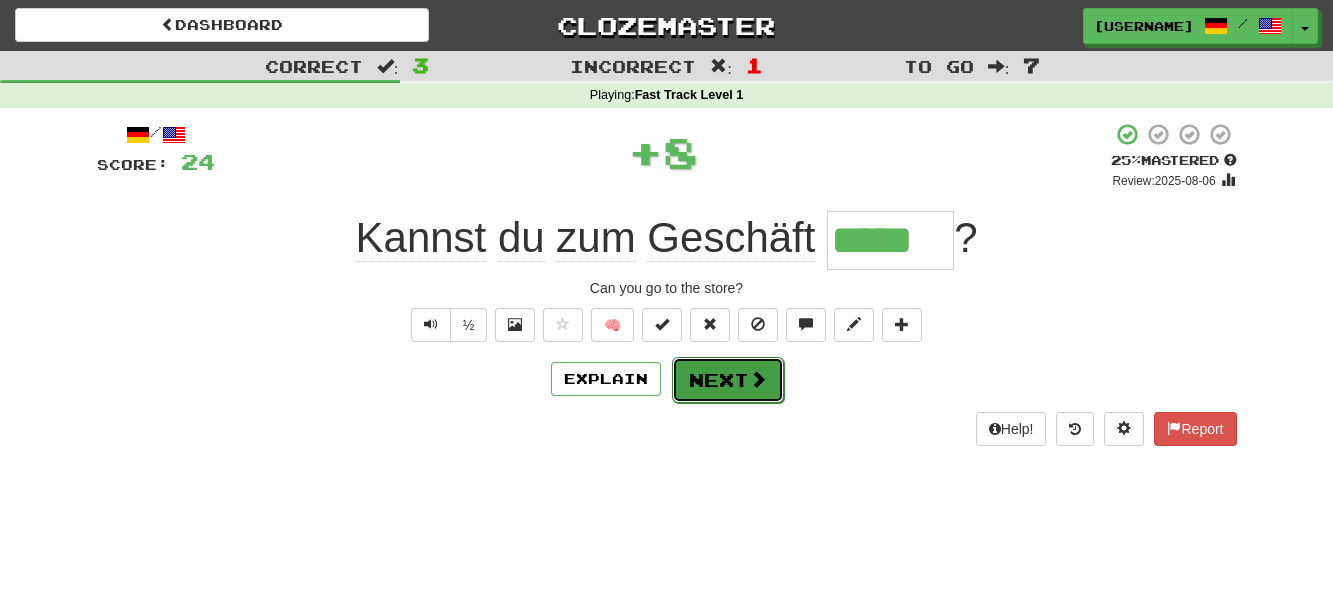 click on "Next" at bounding box center [728, 380] 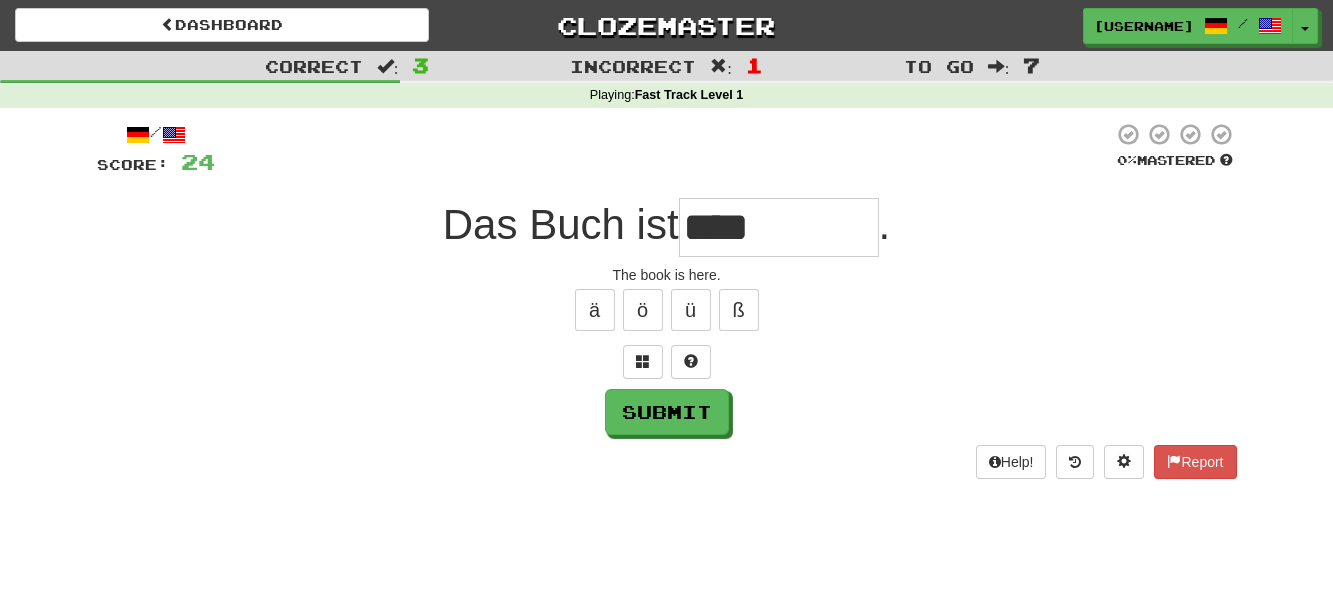 type on "****" 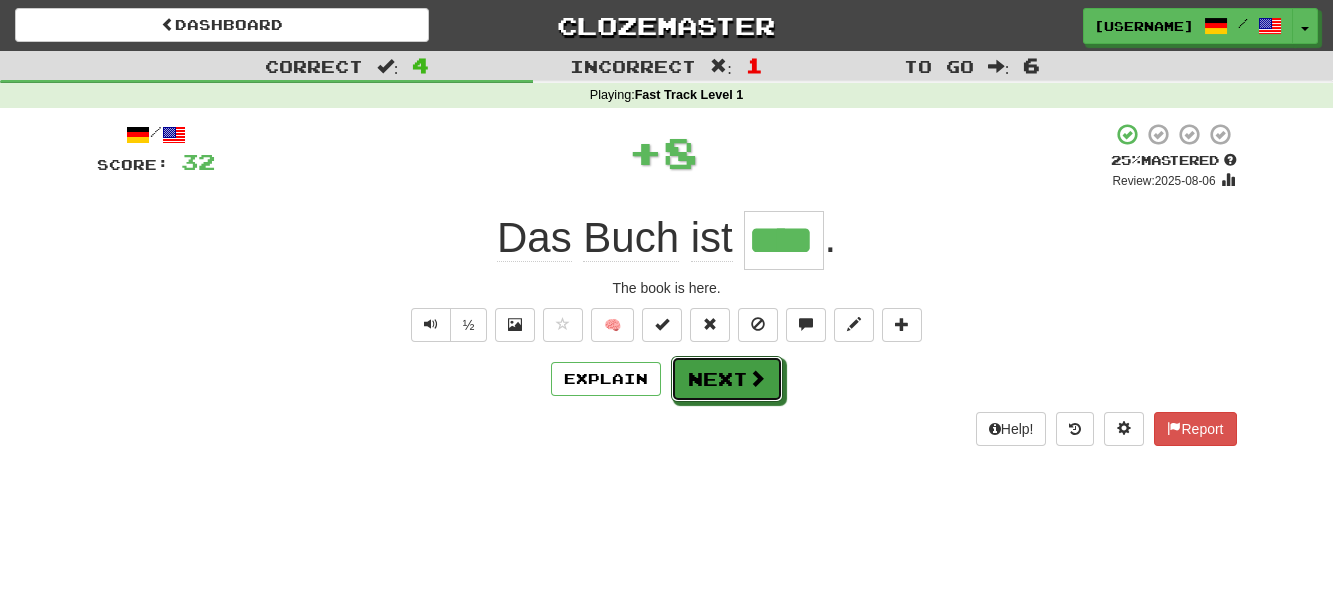 click on "Next" at bounding box center [727, 379] 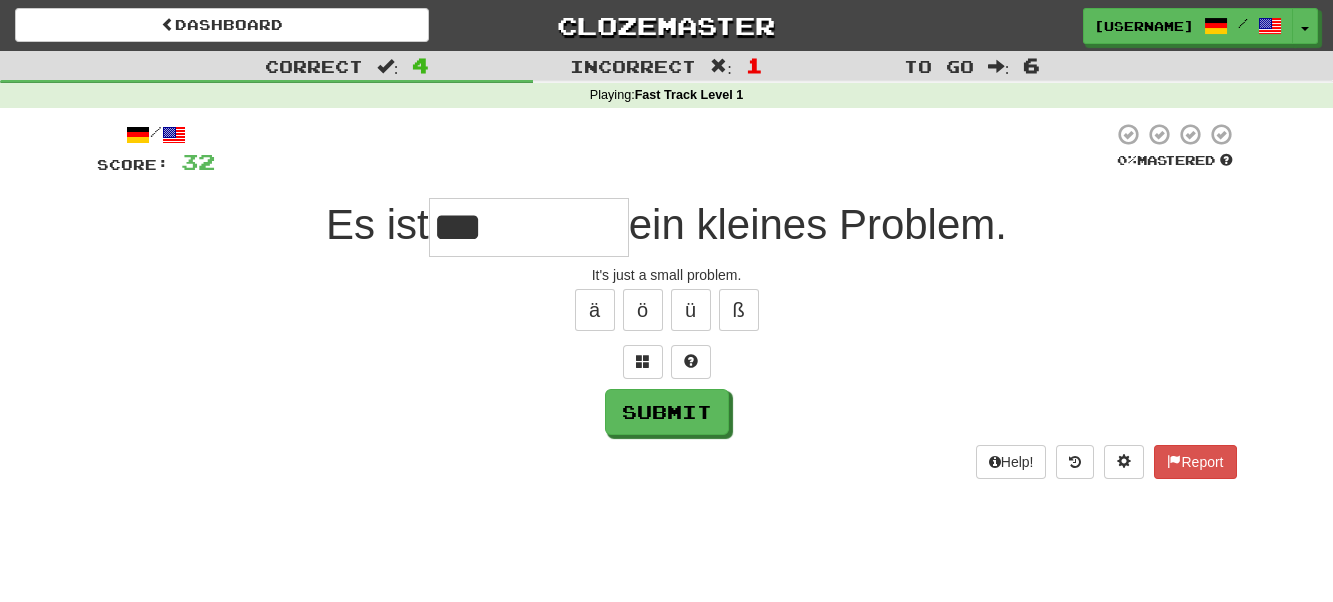 type on "***" 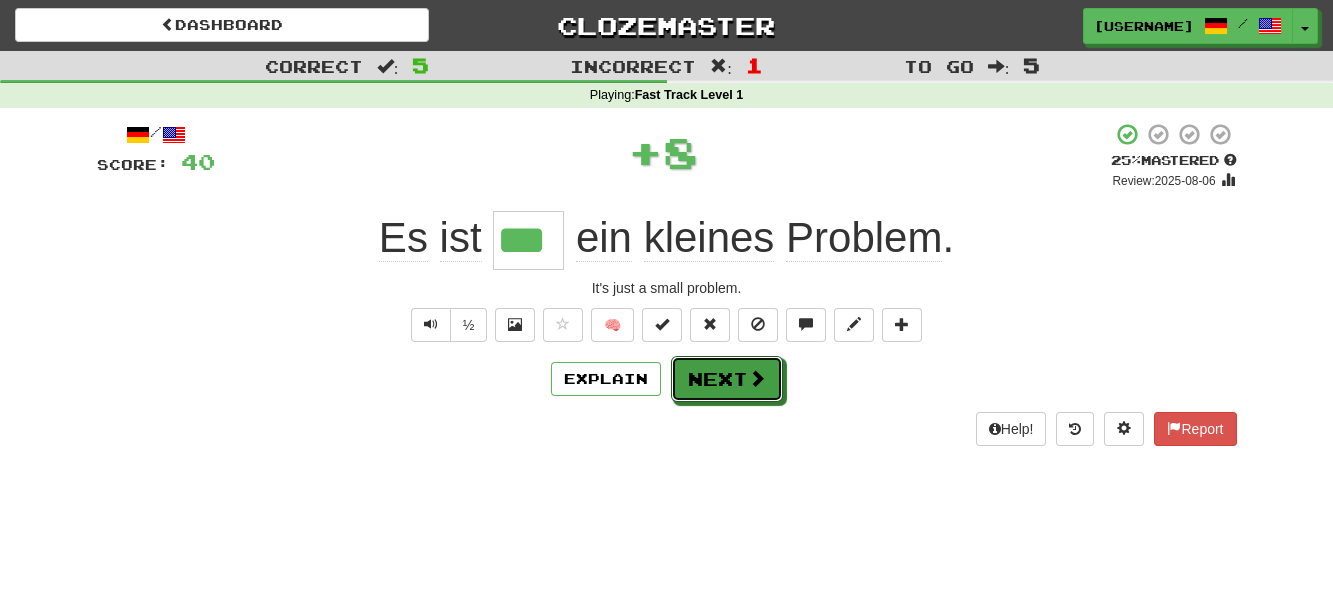 click on "Next" at bounding box center (727, 379) 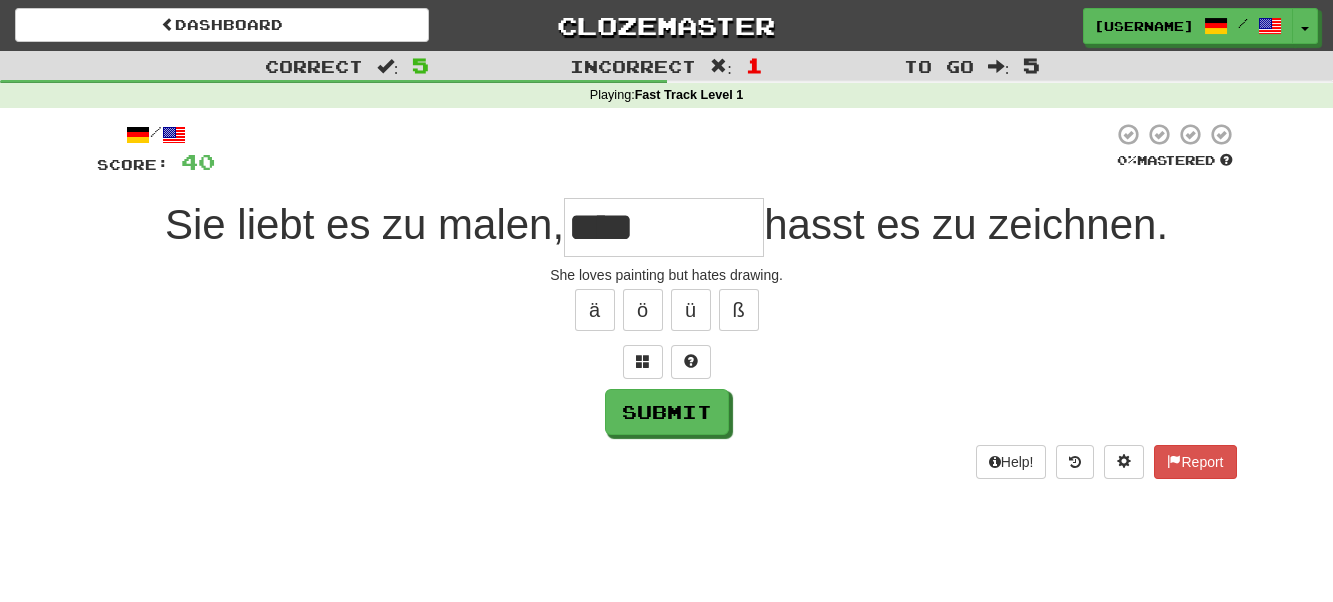 type on "****" 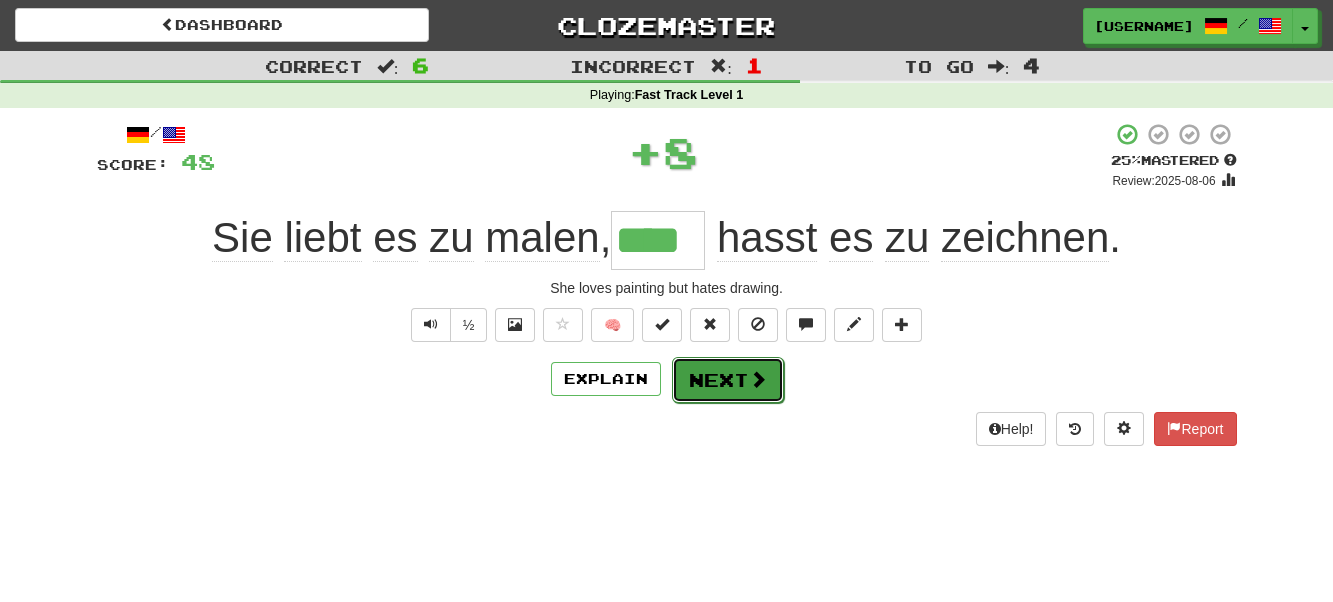 click on "Next" at bounding box center [728, 380] 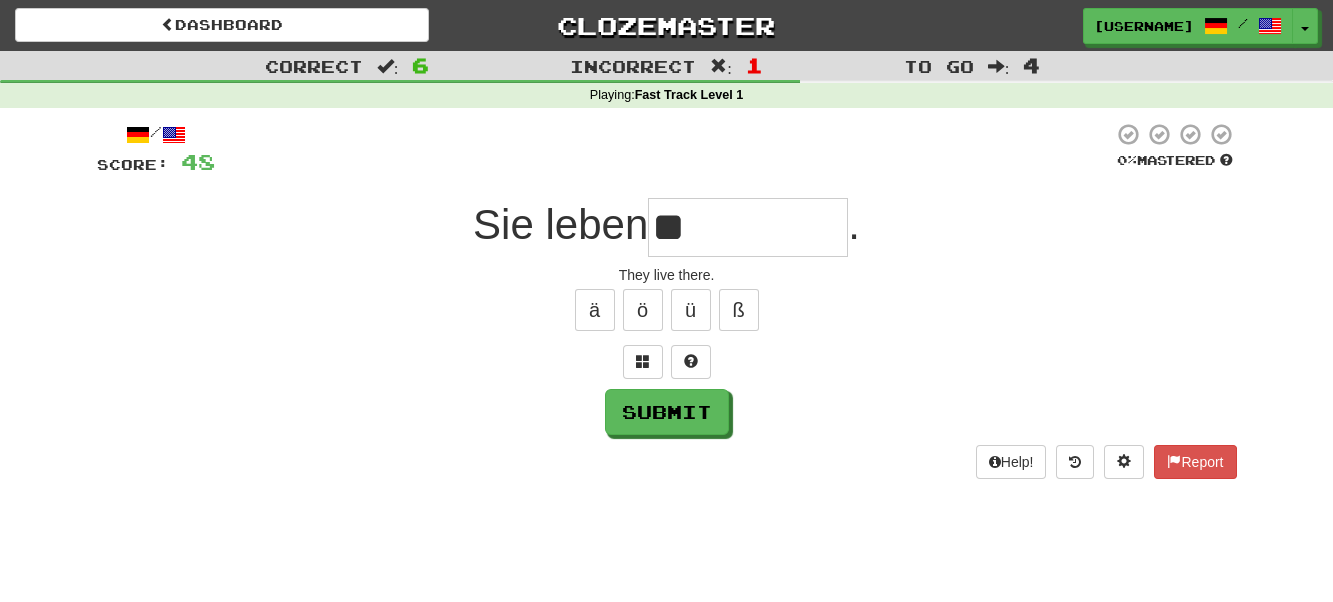 type on "****" 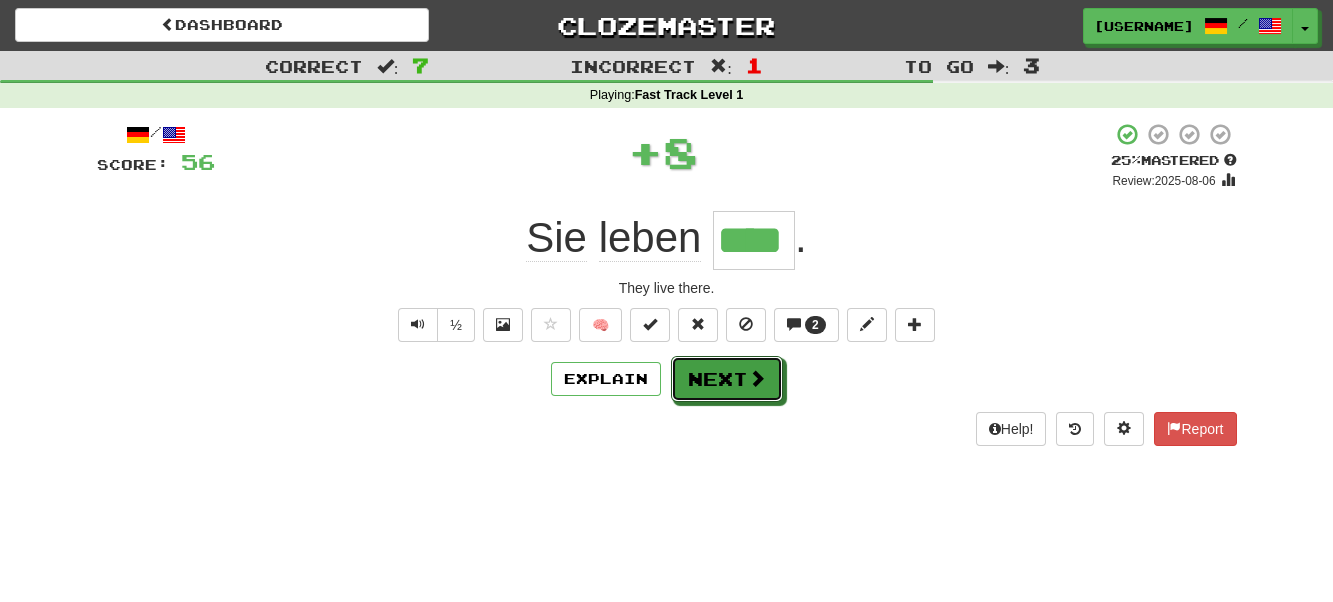 click on "Next" at bounding box center [727, 379] 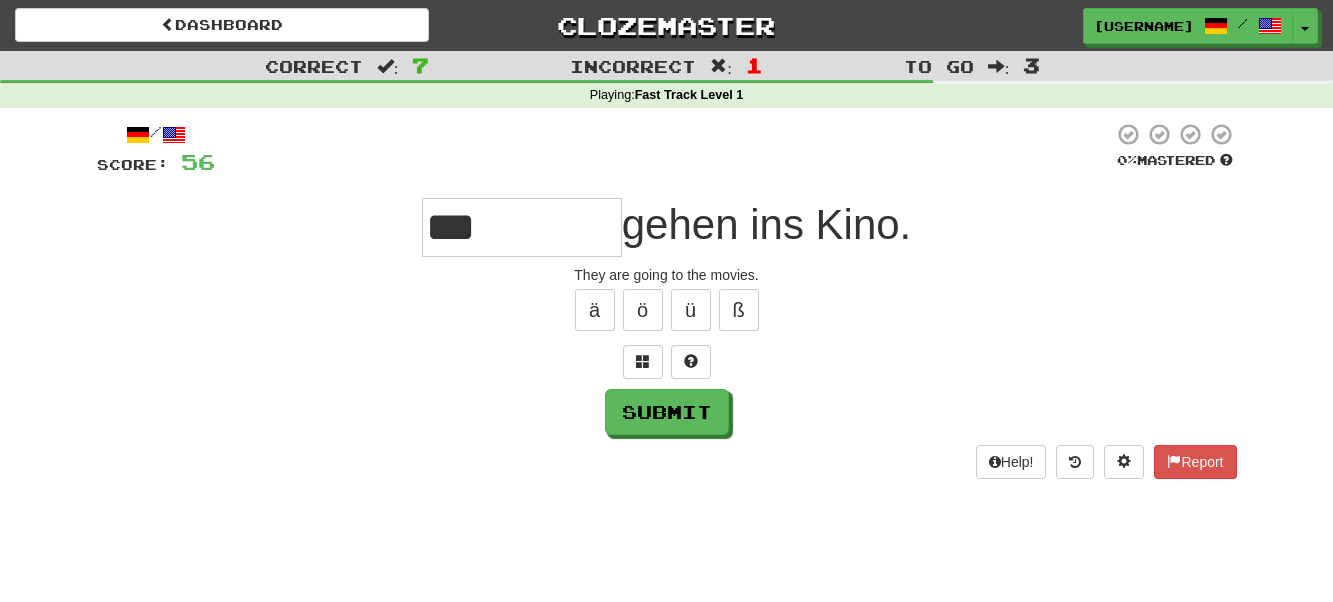 type on "***" 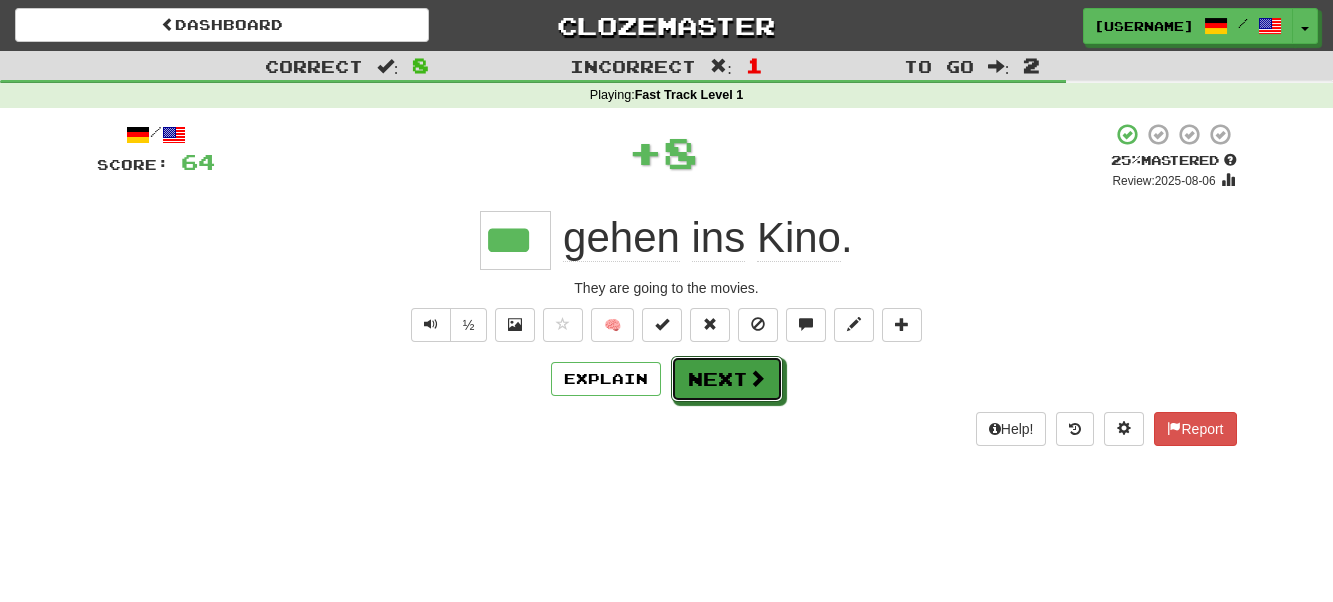 click on "Next" at bounding box center [727, 379] 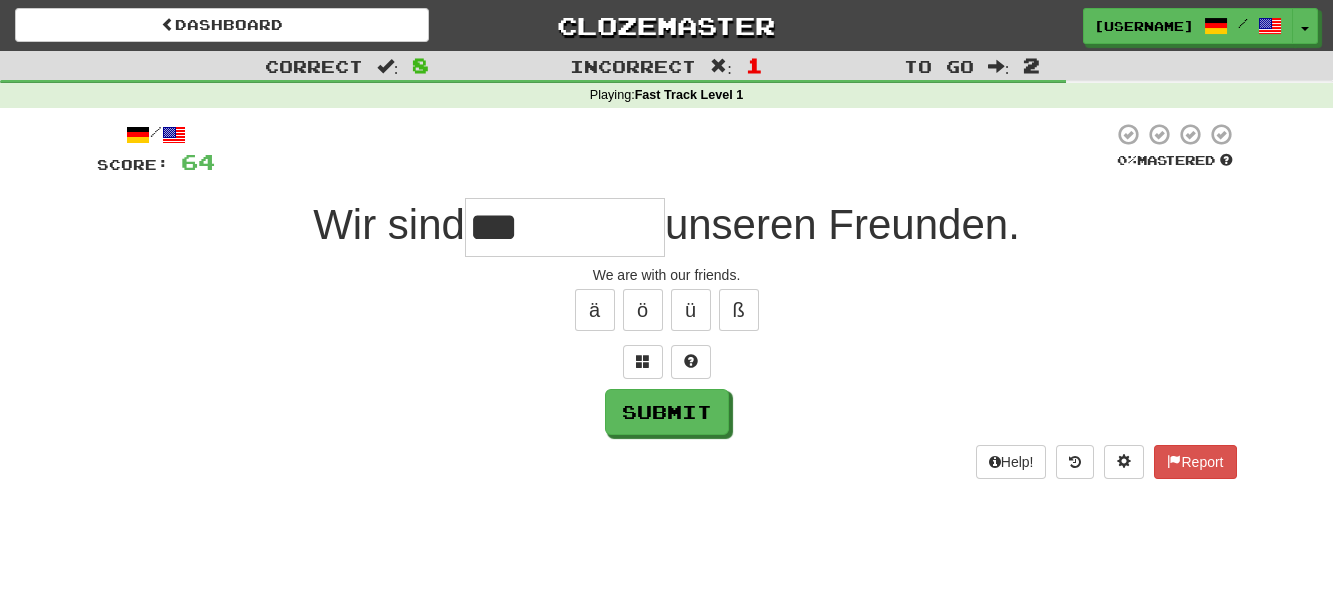 type on "***" 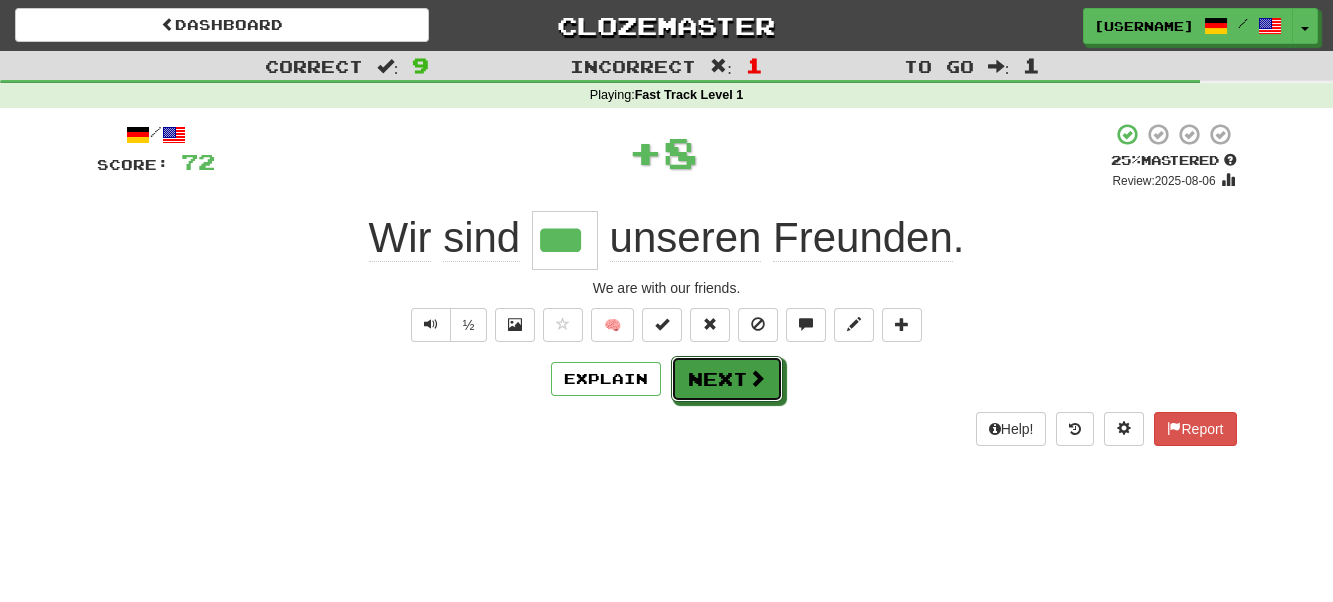 click on "Next" at bounding box center [727, 379] 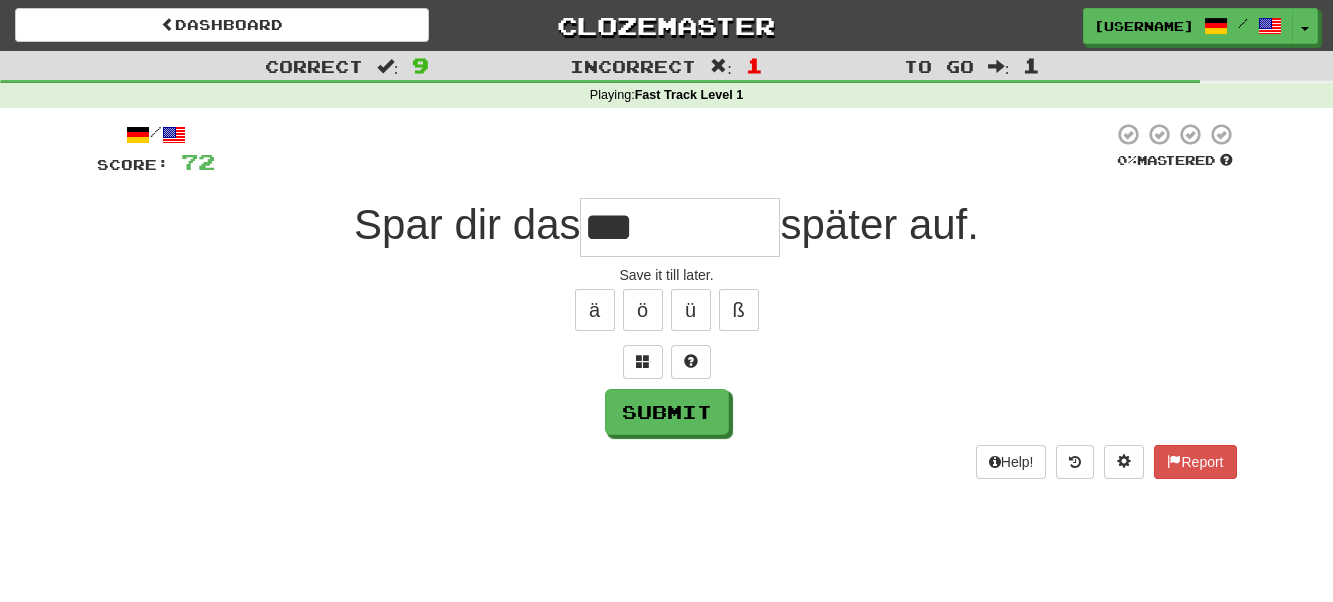 type on "***" 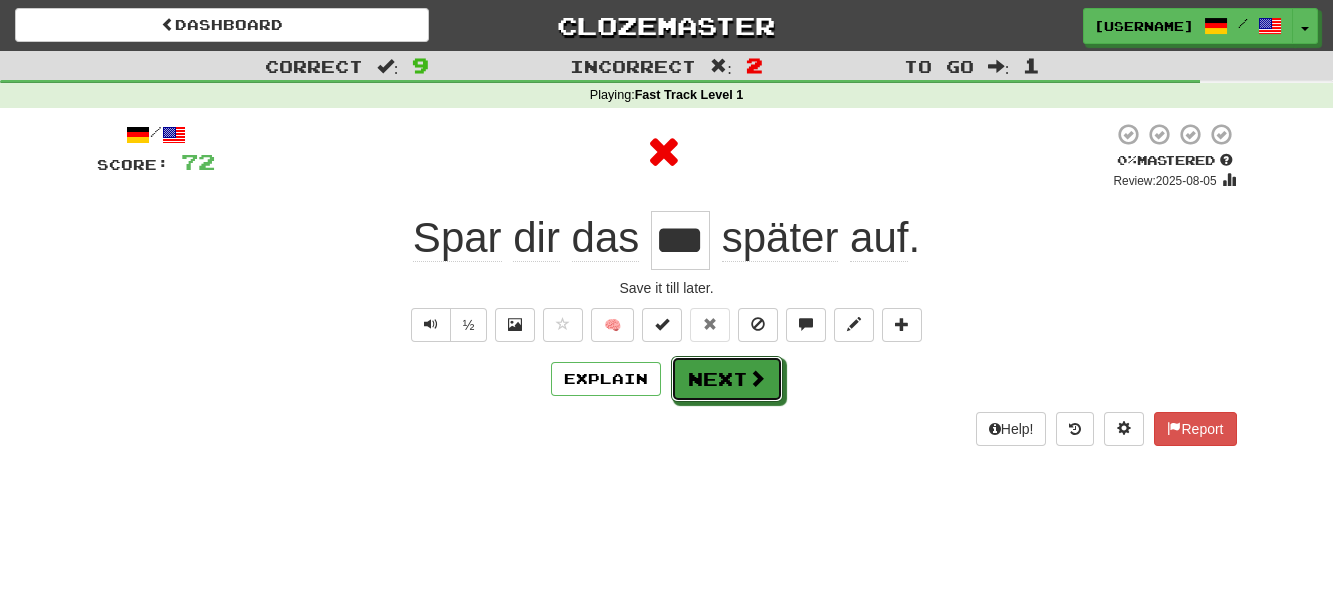 click on "Next" at bounding box center (727, 379) 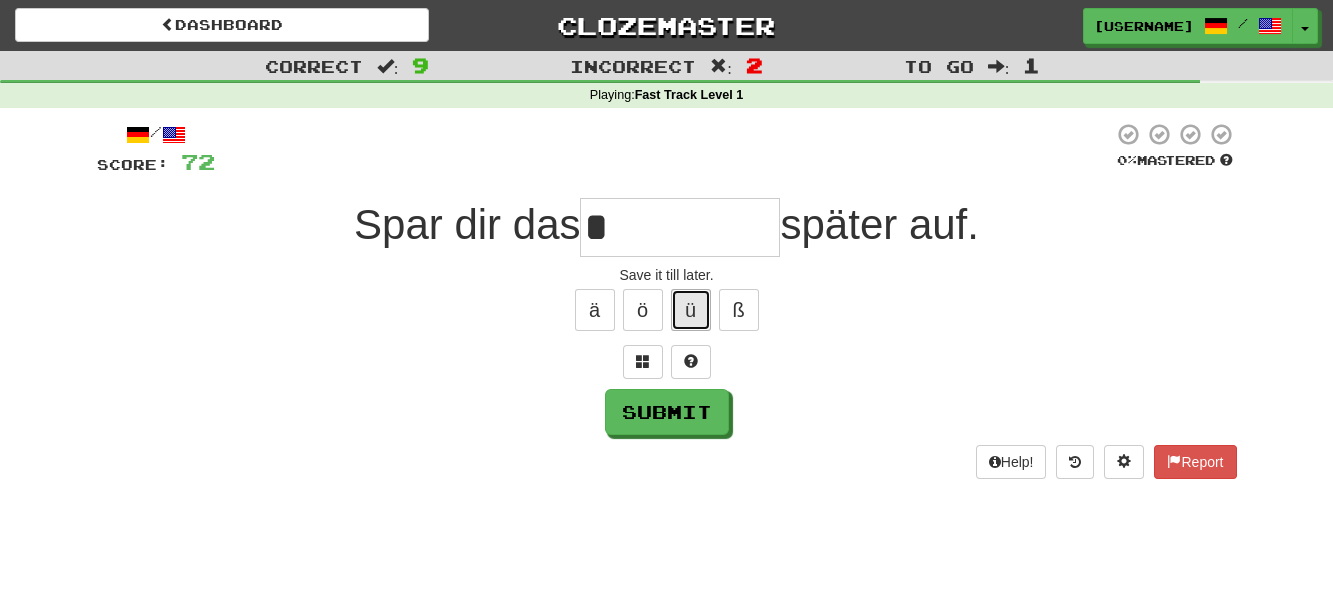 click on "ü" at bounding box center (691, 310) 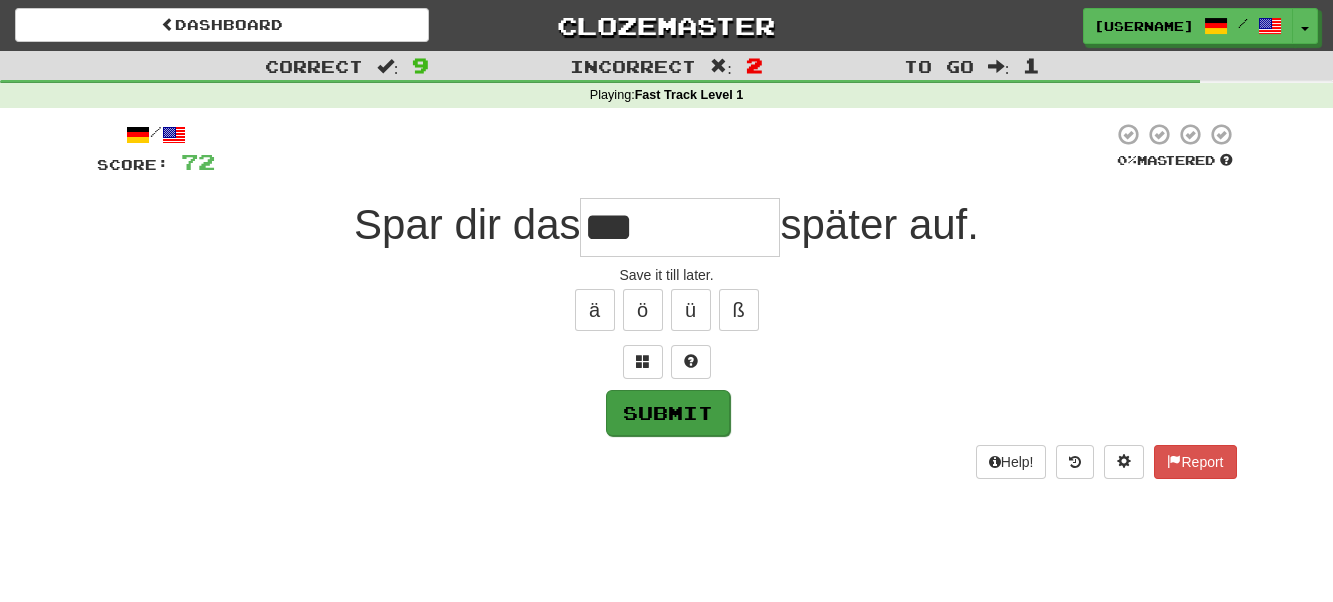 type on "***" 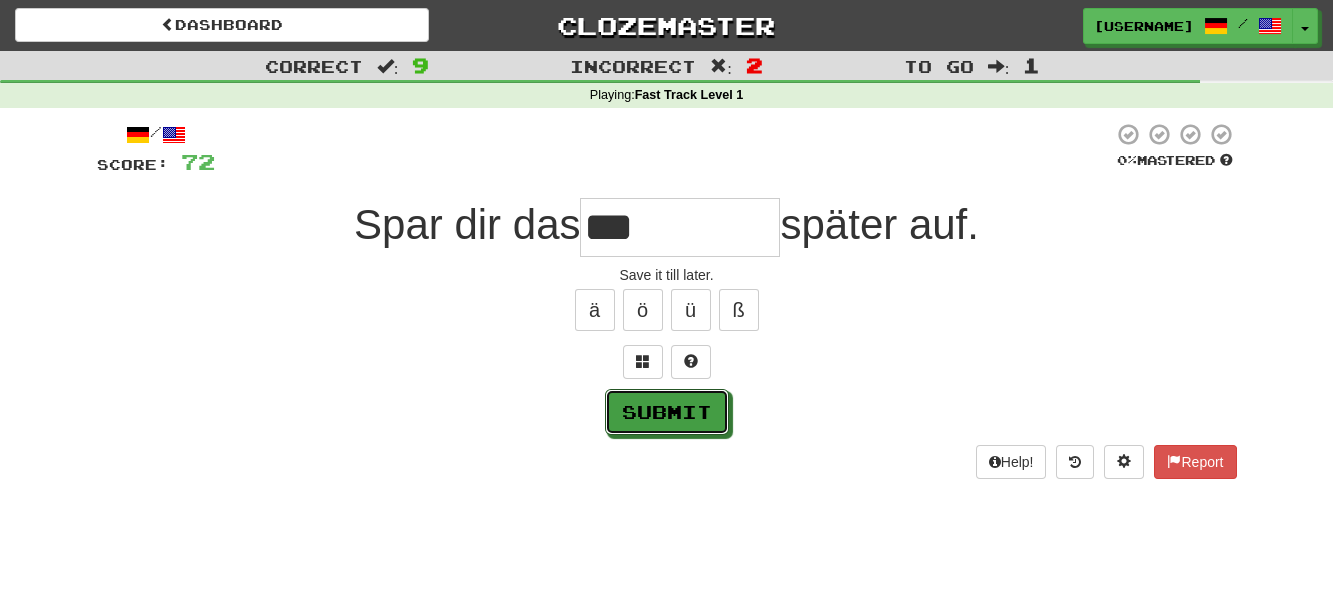 click on "Submit" at bounding box center (667, 412) 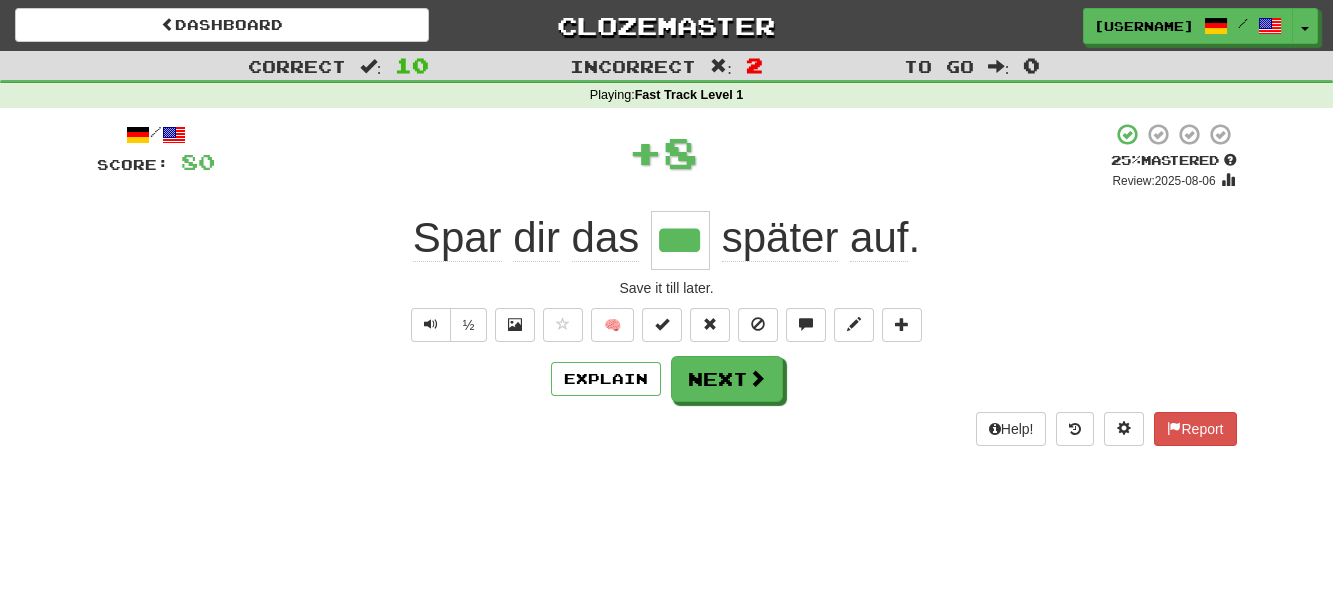 click on "/  Score:   80 + 8 25 %  Mastered Review:  2025-08-06 Spar   dir   das   ***   später   auf . Save it till later. ½ 🧠 Explain Next  Help!  Report" at bounding box center (667, 284) 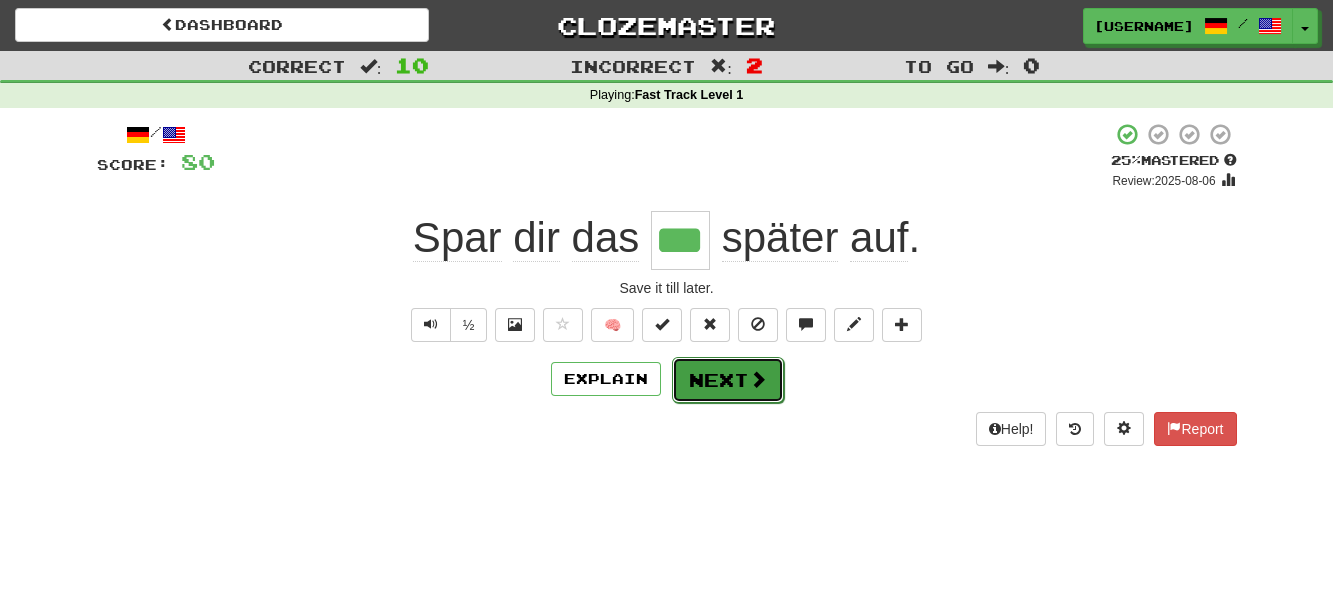 click on "Next" at bounding box center (728, 380) 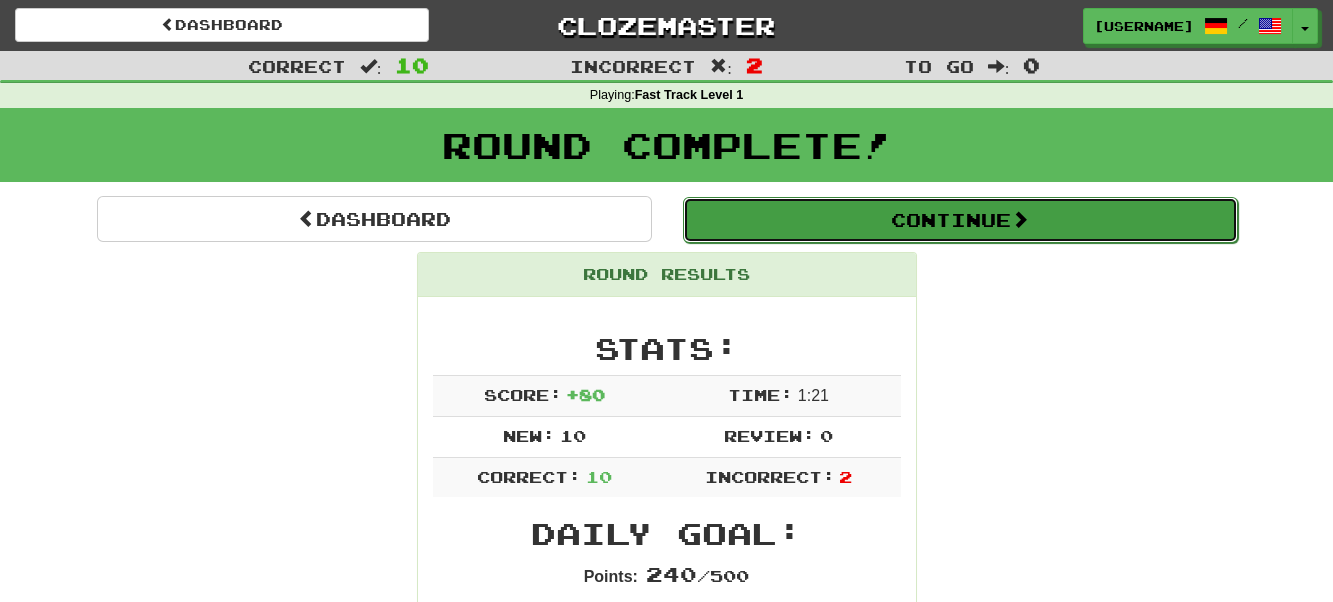 click on "Continue" at bounding box center [960, 220] 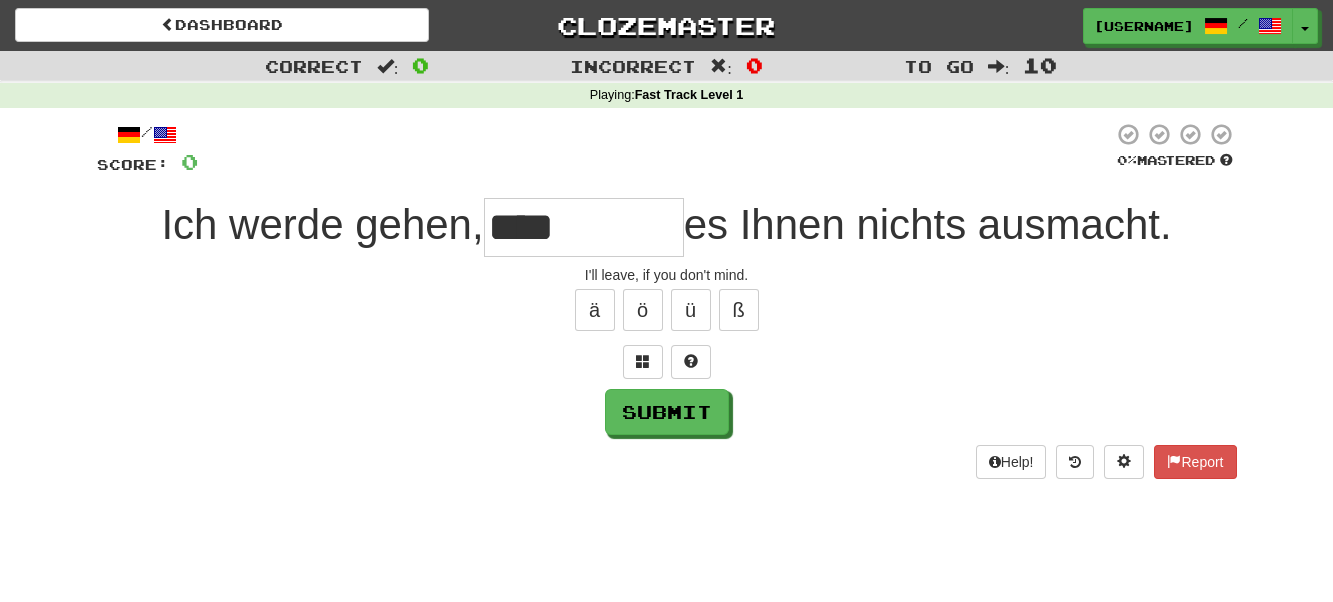 type on "****" 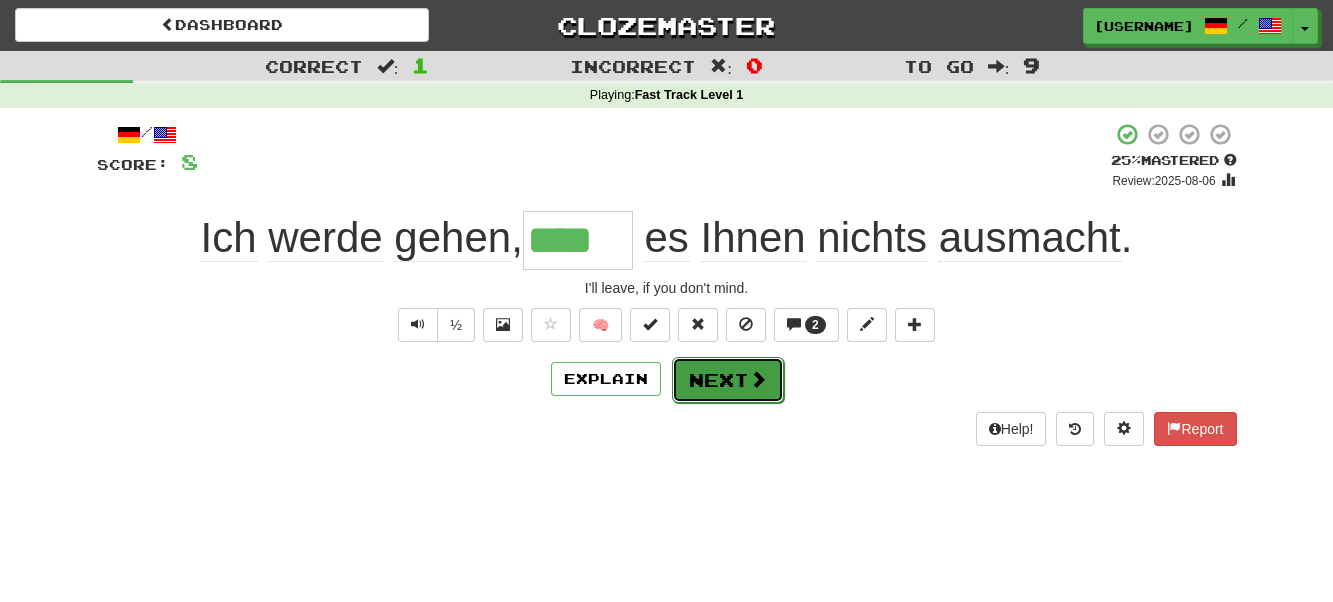 click on "Next" at bounding box center (728, 380) 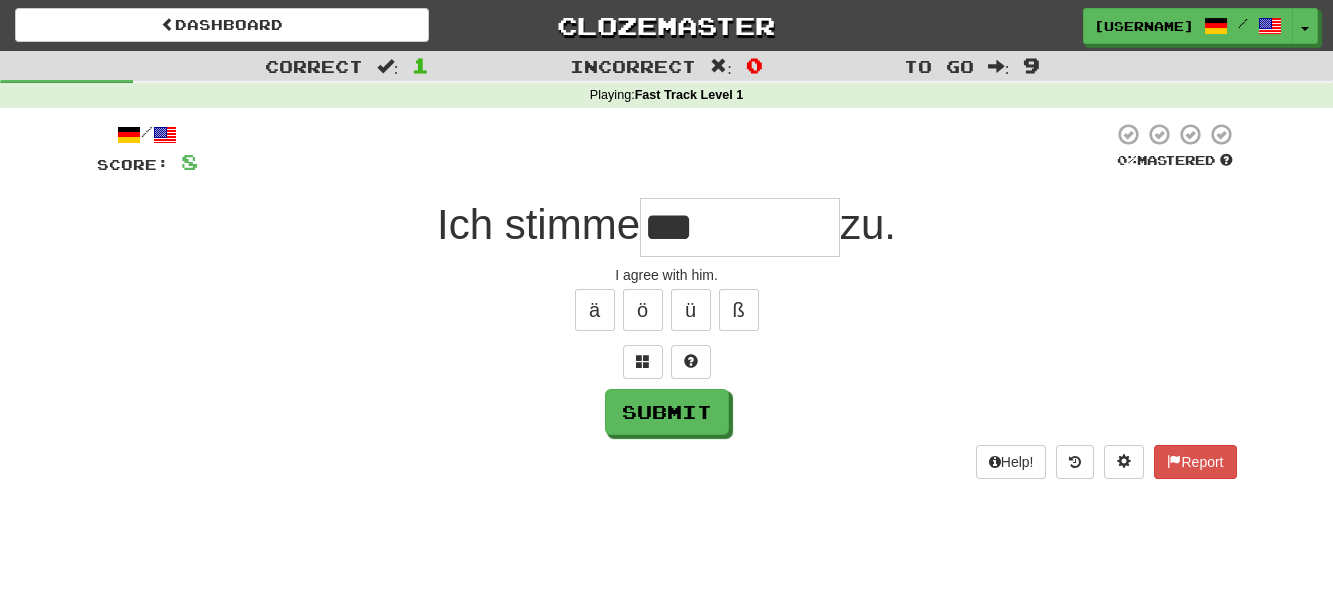 type on "***" 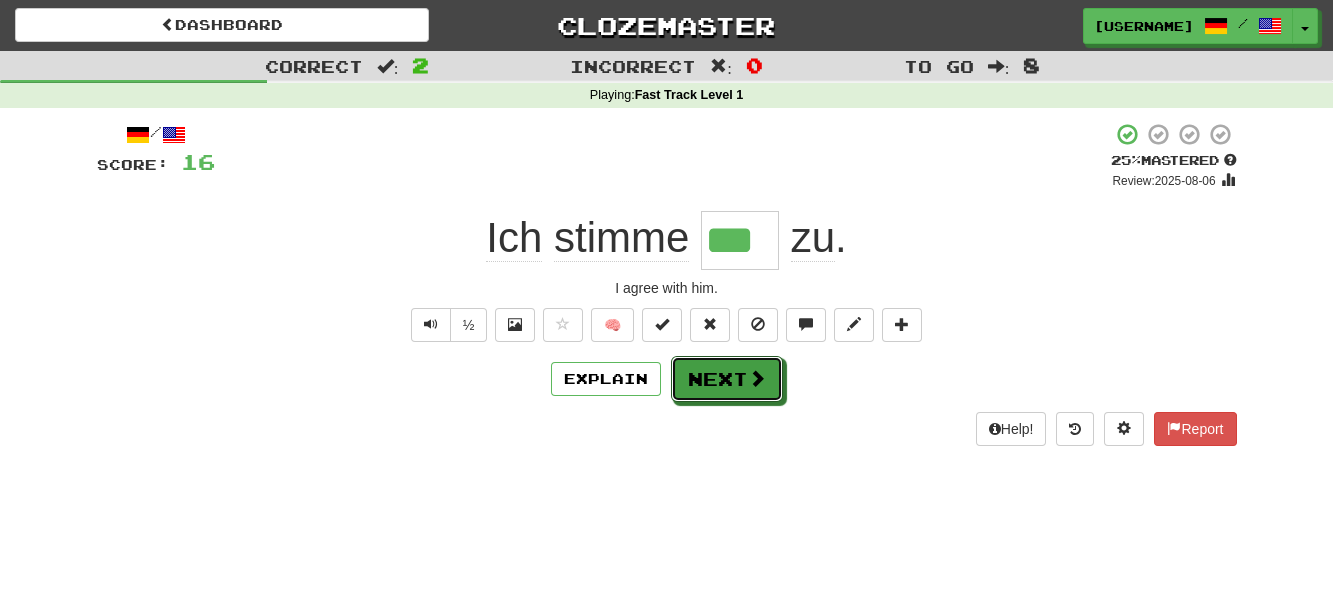 click on "Next" at bounding box center (727, 379) 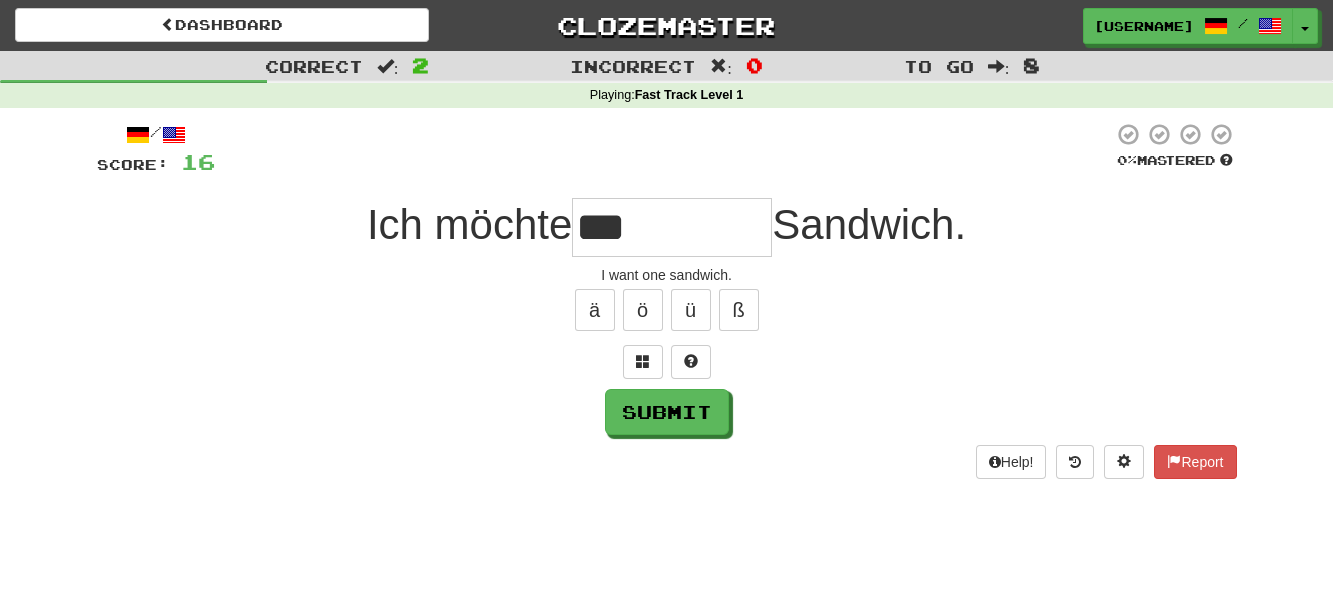 type on "***" 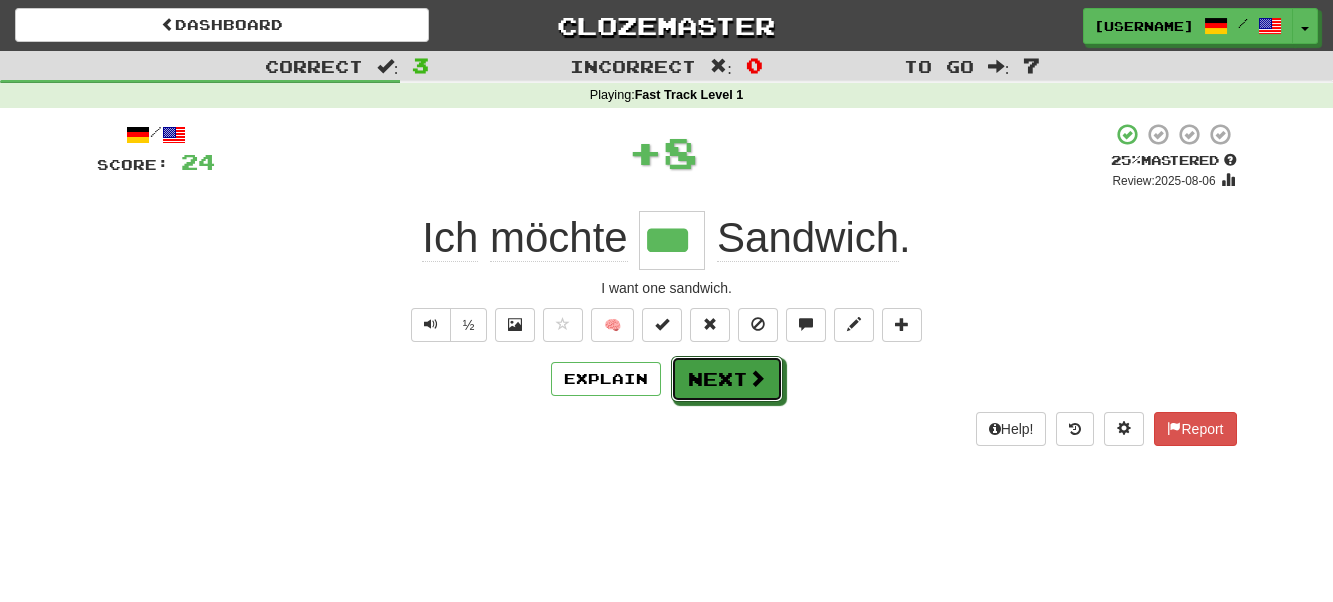 click on "Next" at bounding box center (727, 379) 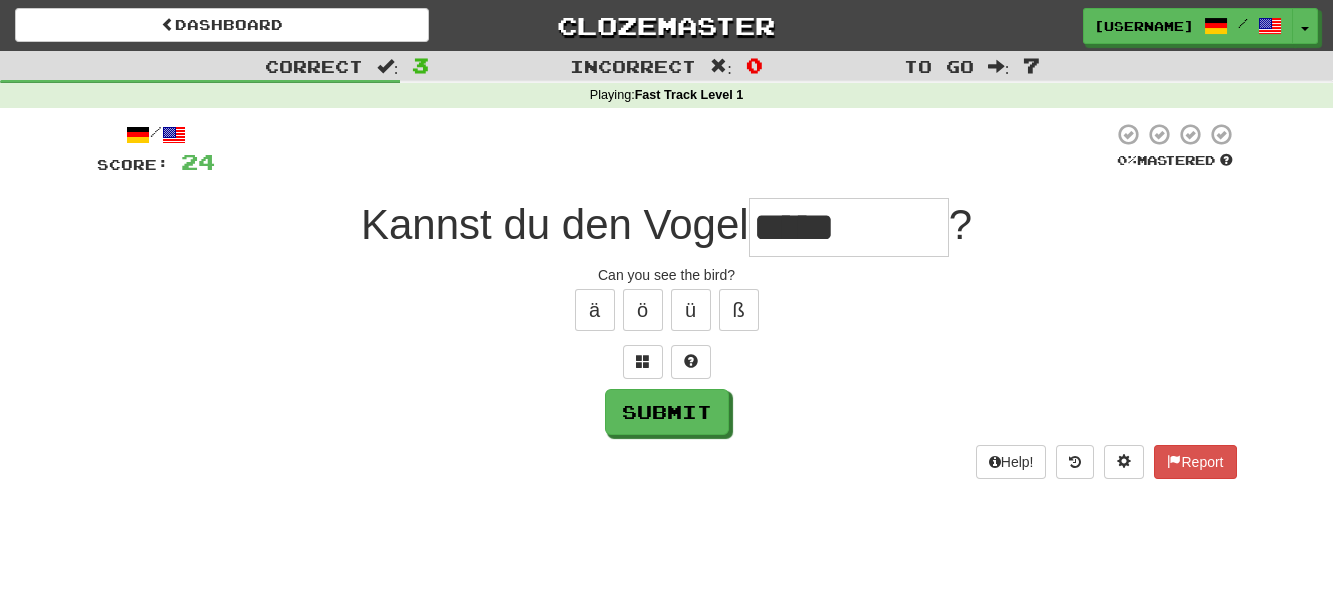 type on "*****" 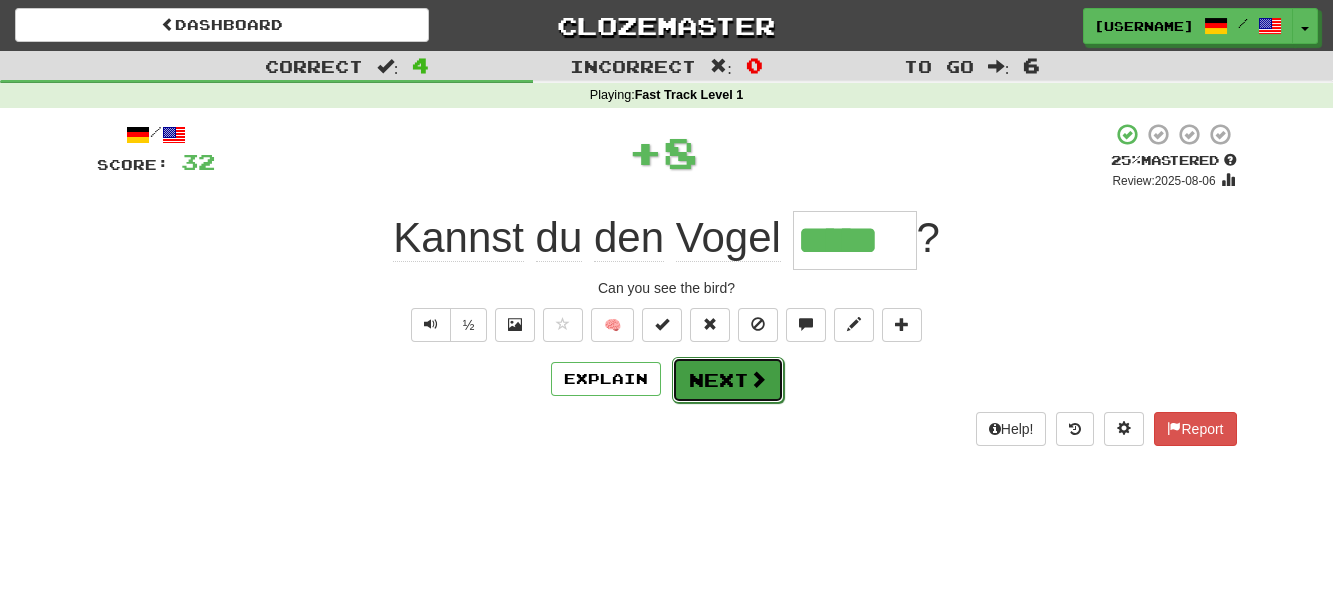 click on "Next" at bounding box center [728, 380] 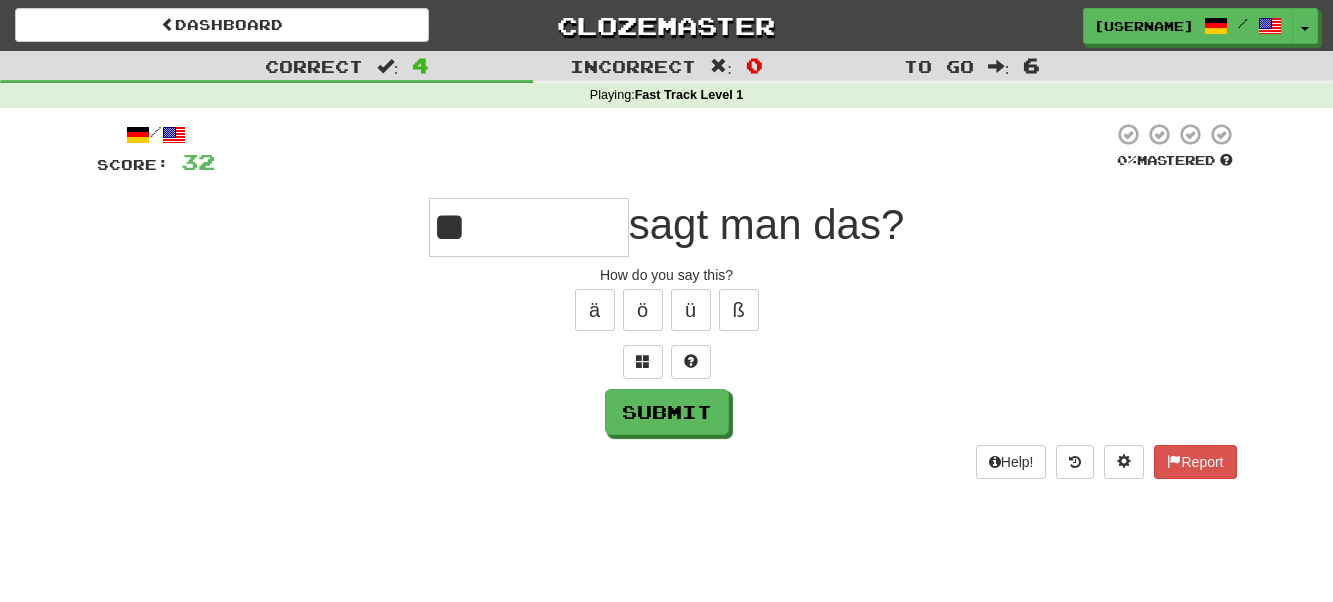 type on "*" 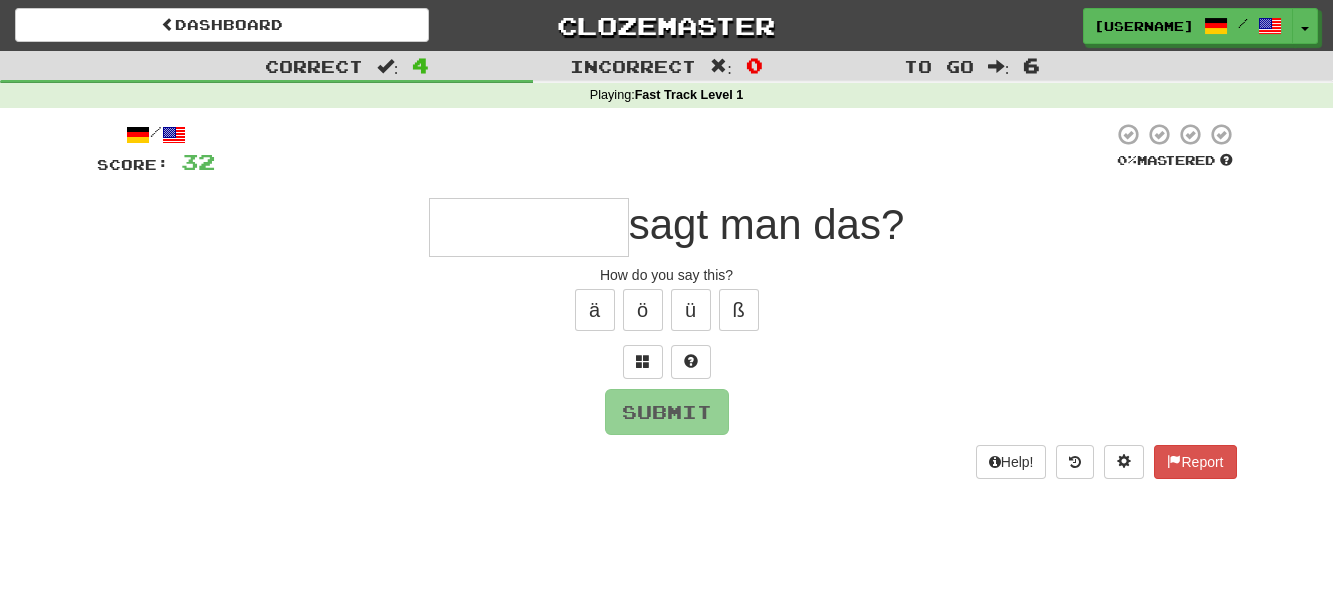type on "*" 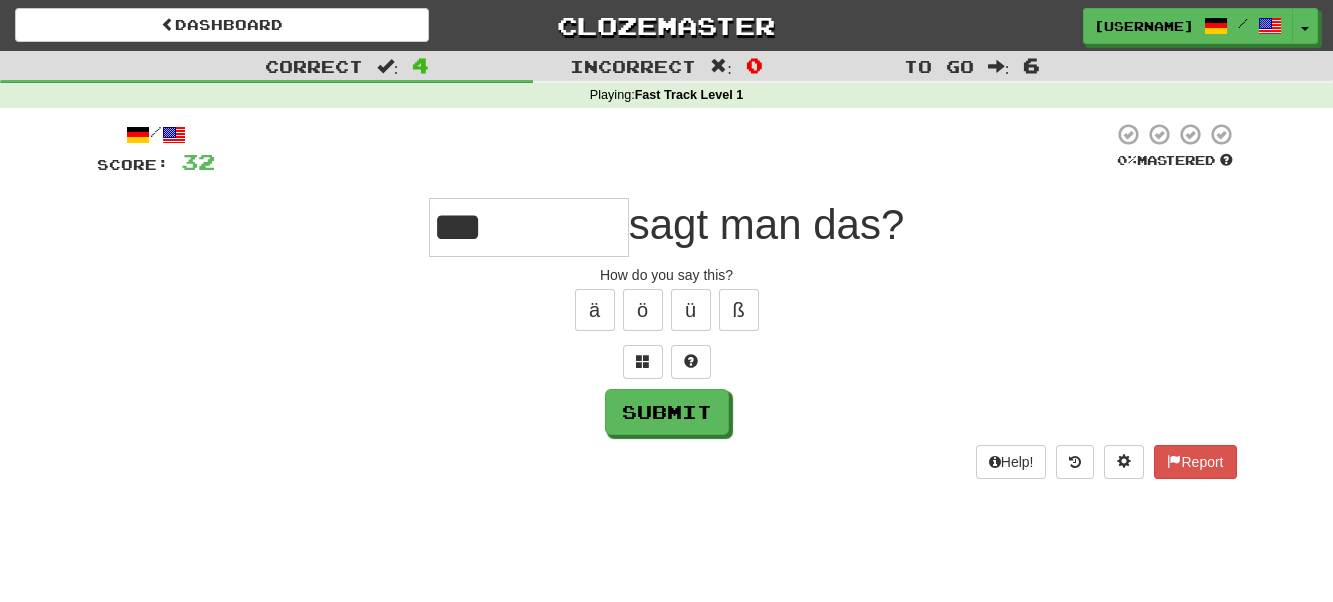 type on "***" 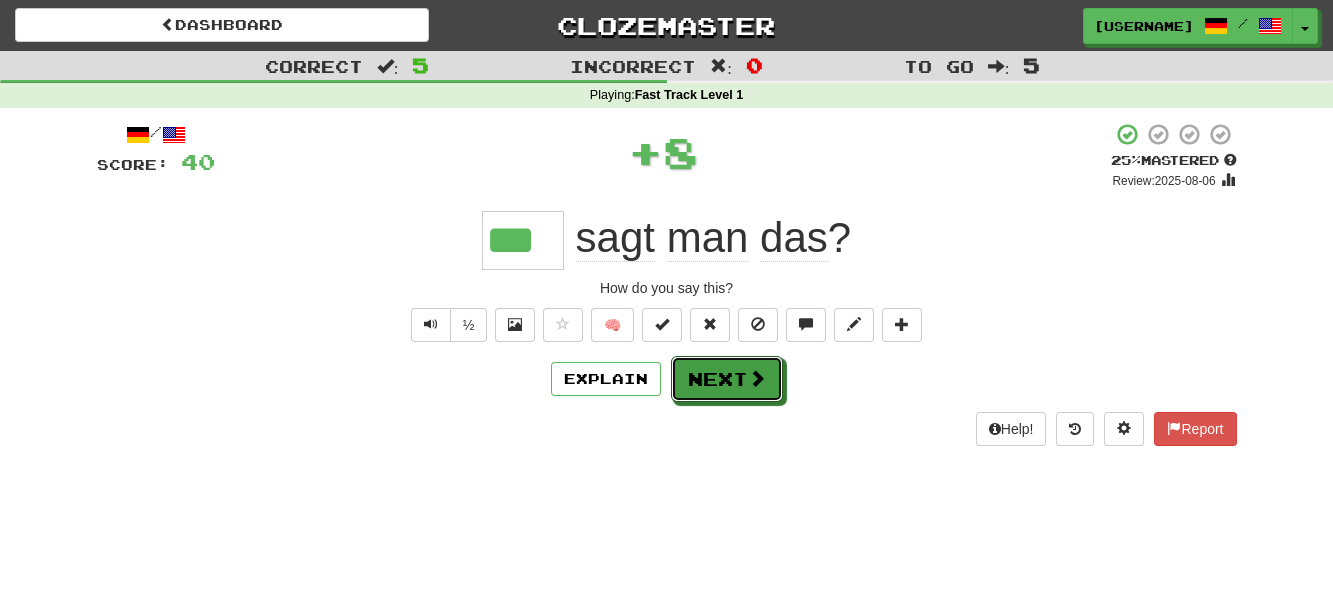 click on "Next" at bounding box center (727, 379) 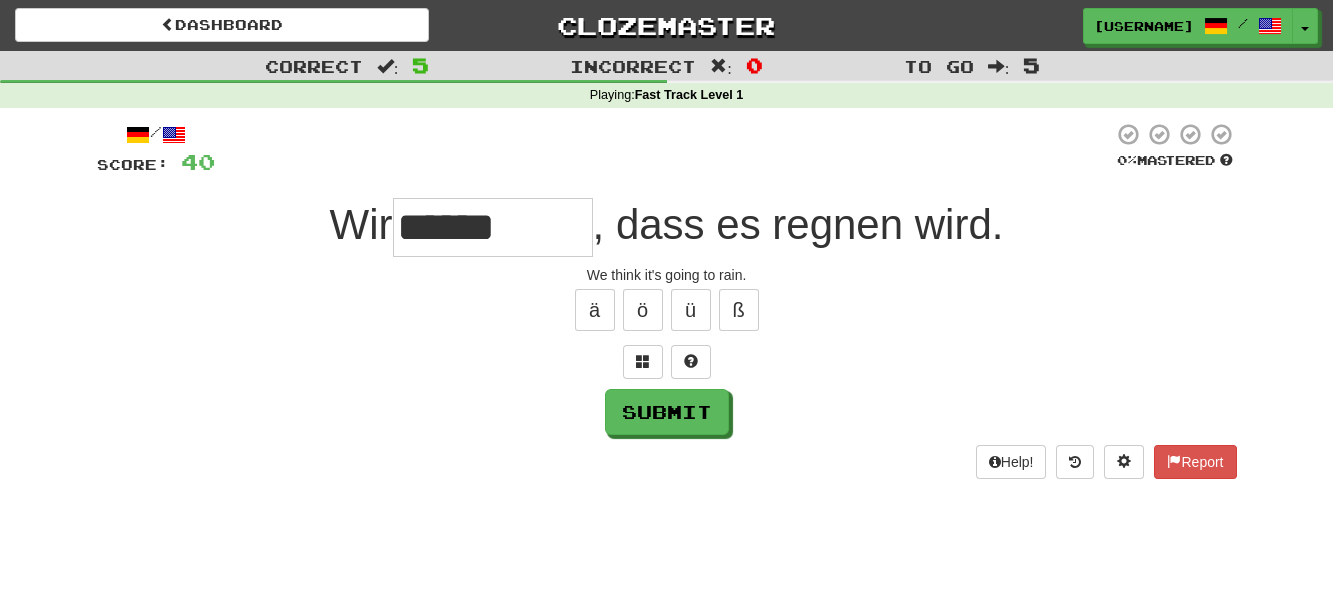type on "*******" 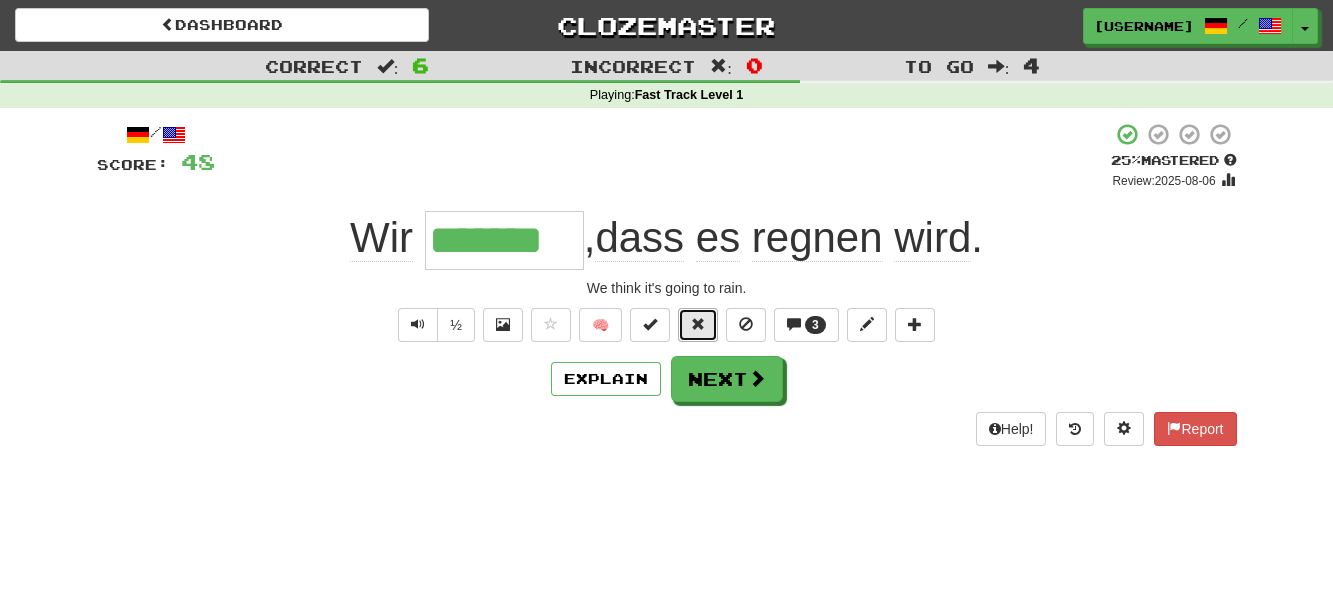 click at bounding box center [698, 324] 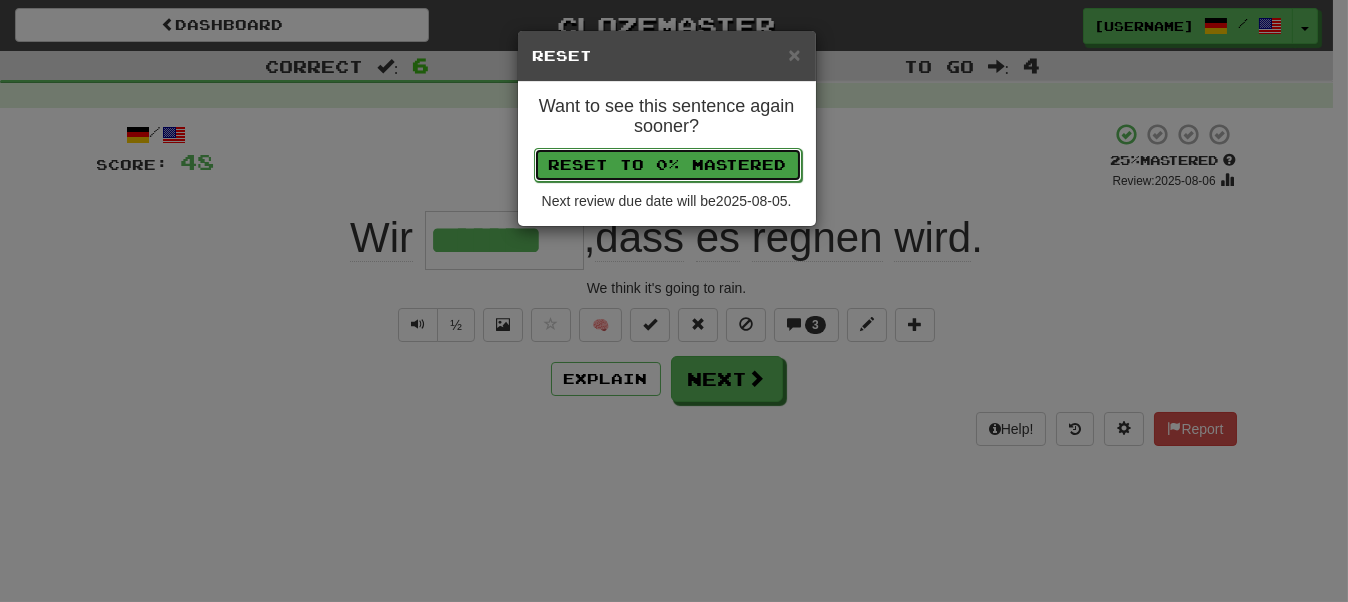 click on "Reset to 0% Mastered" at bounding box center [668, 165] 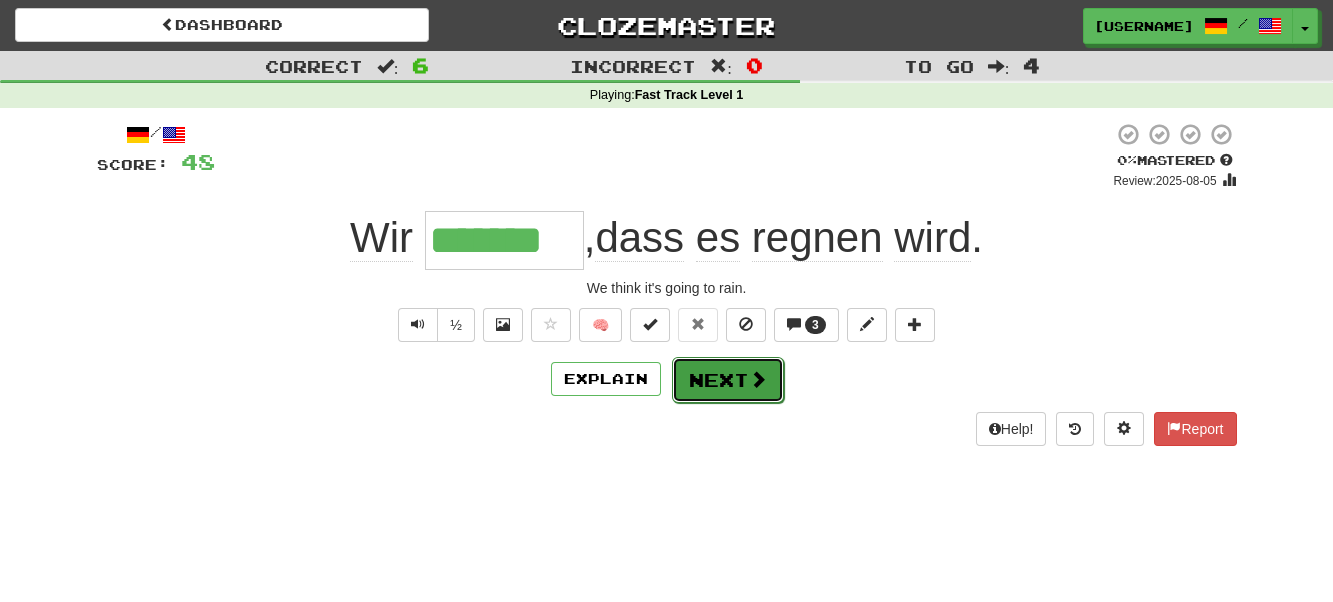 click on "Next" at bounding box center [728, 380] 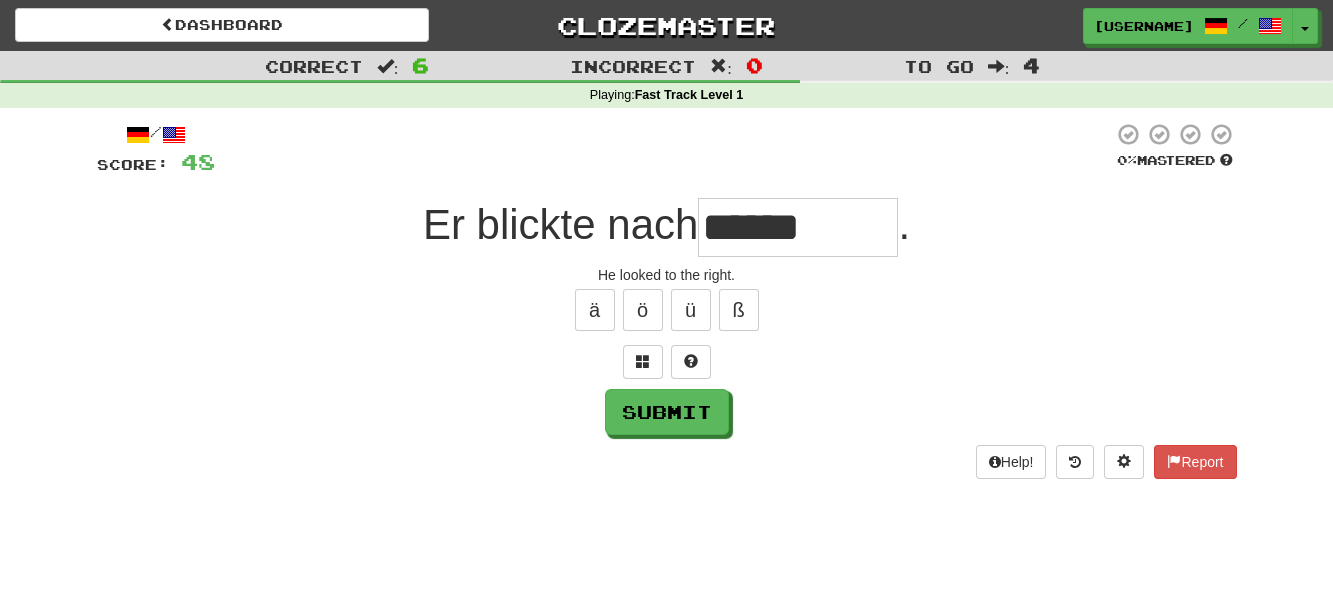 type on "******" 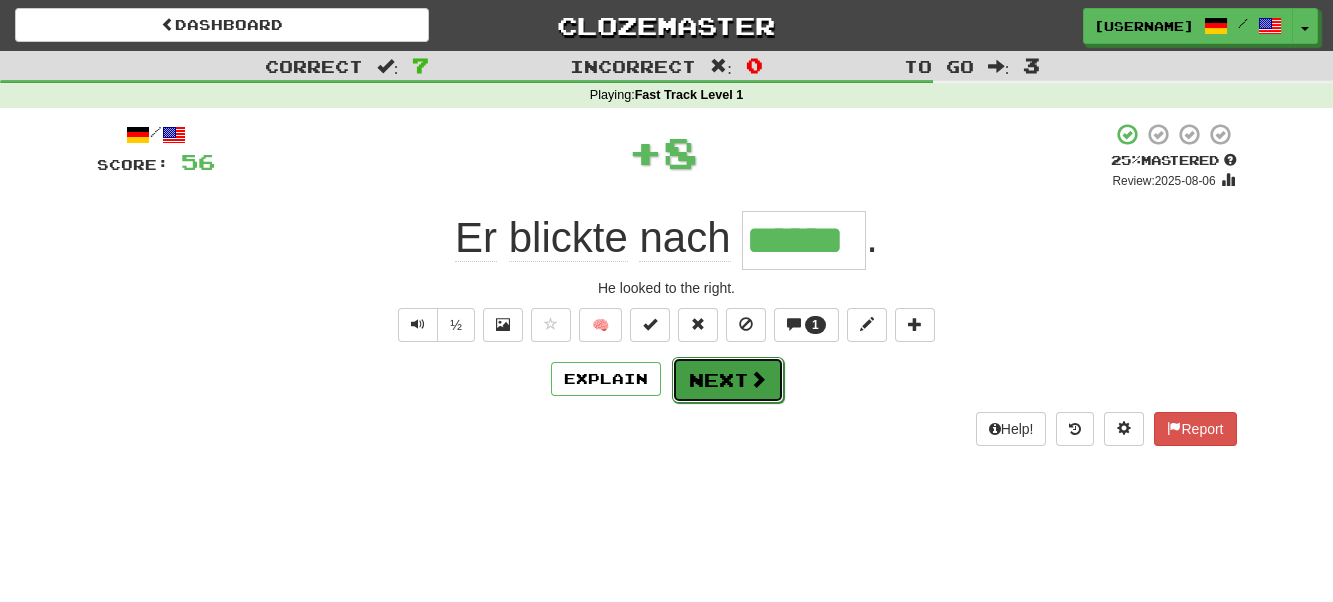 click on "Next" at bounding box center [728, 380] 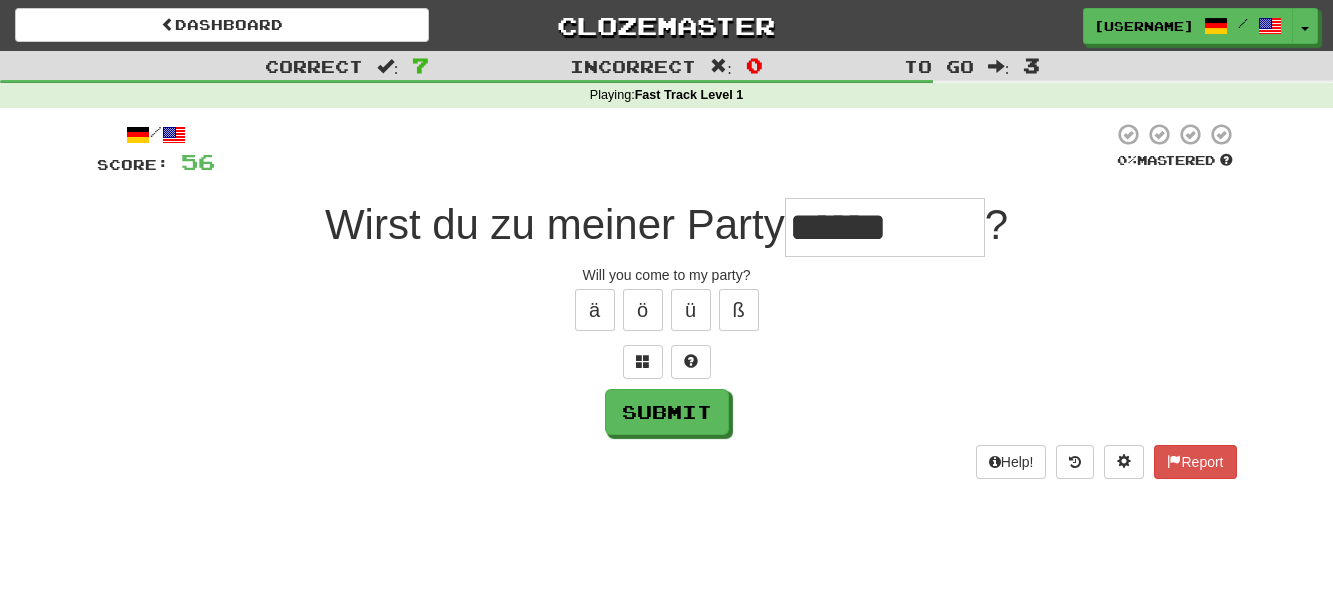 type on "******" 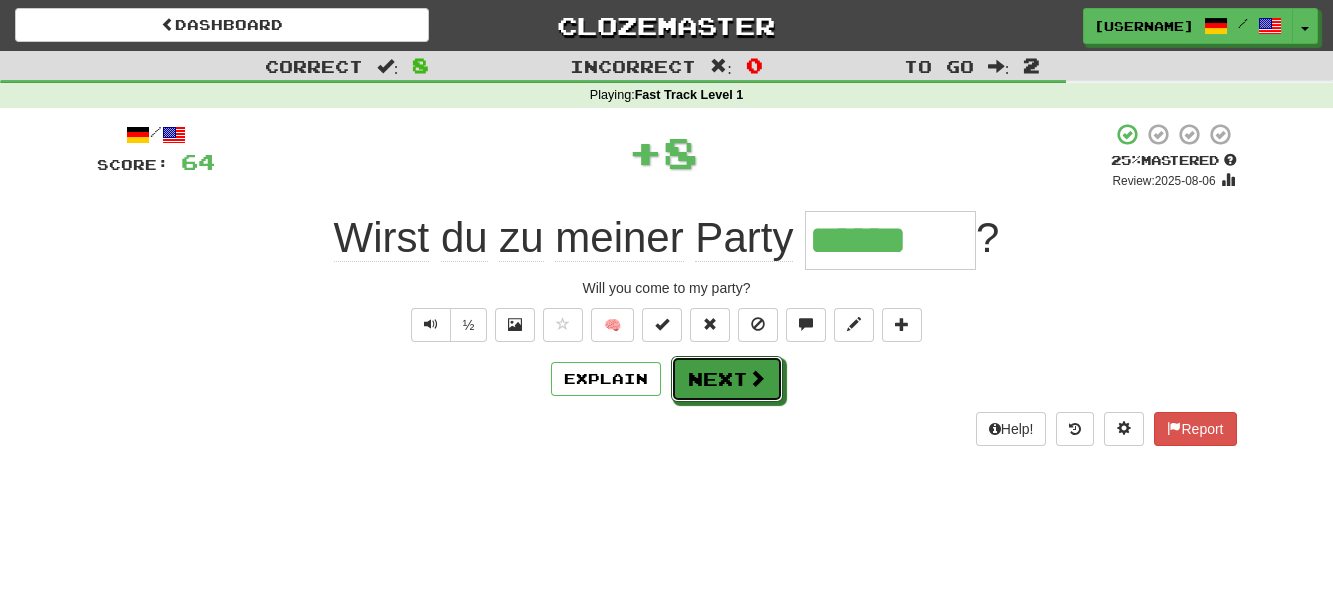 click on "Next" at bounding box center (727, 379) 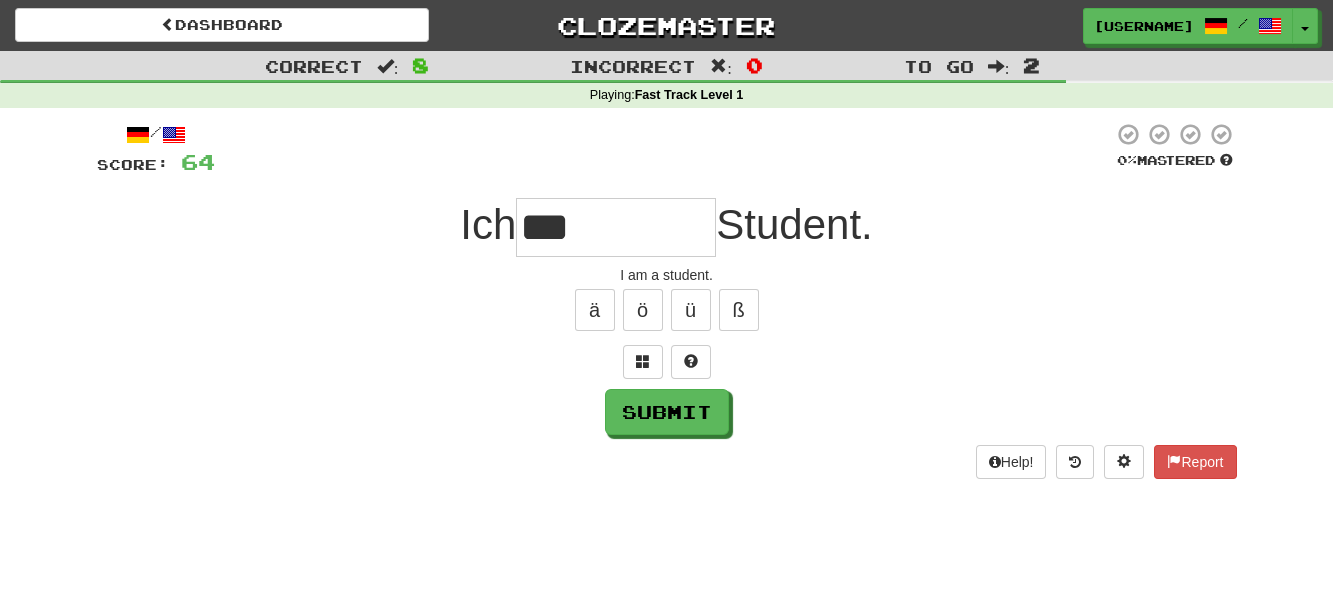 type on "***" 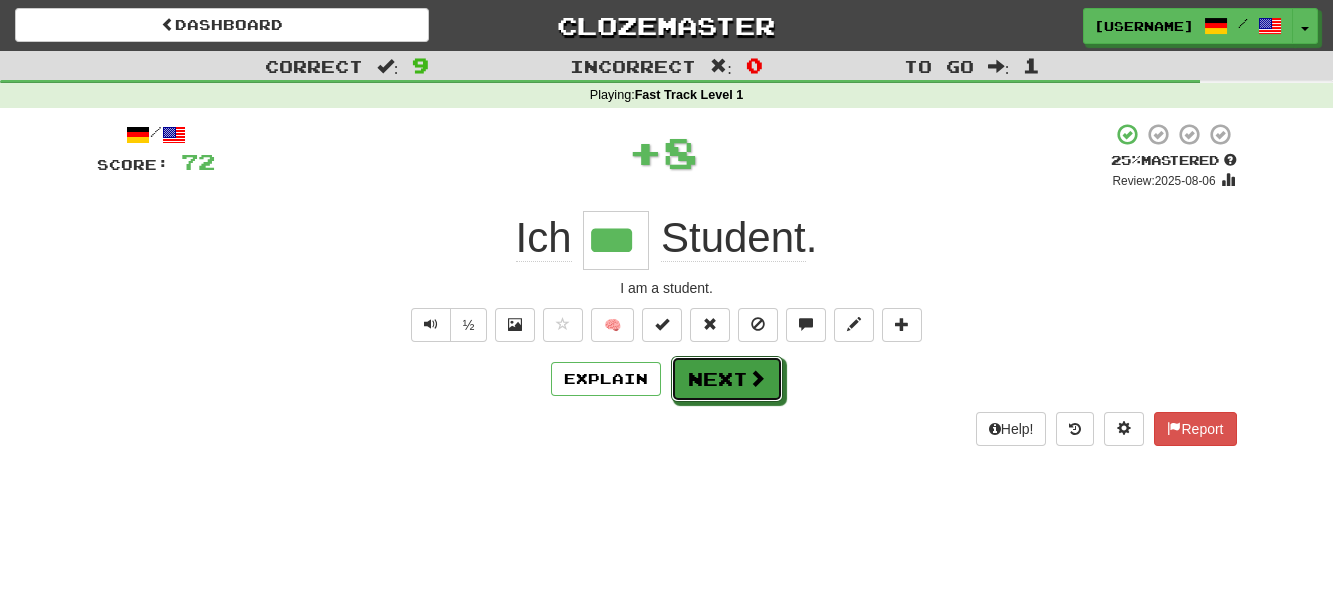 click on "Next" at bounding box center (727, 379) 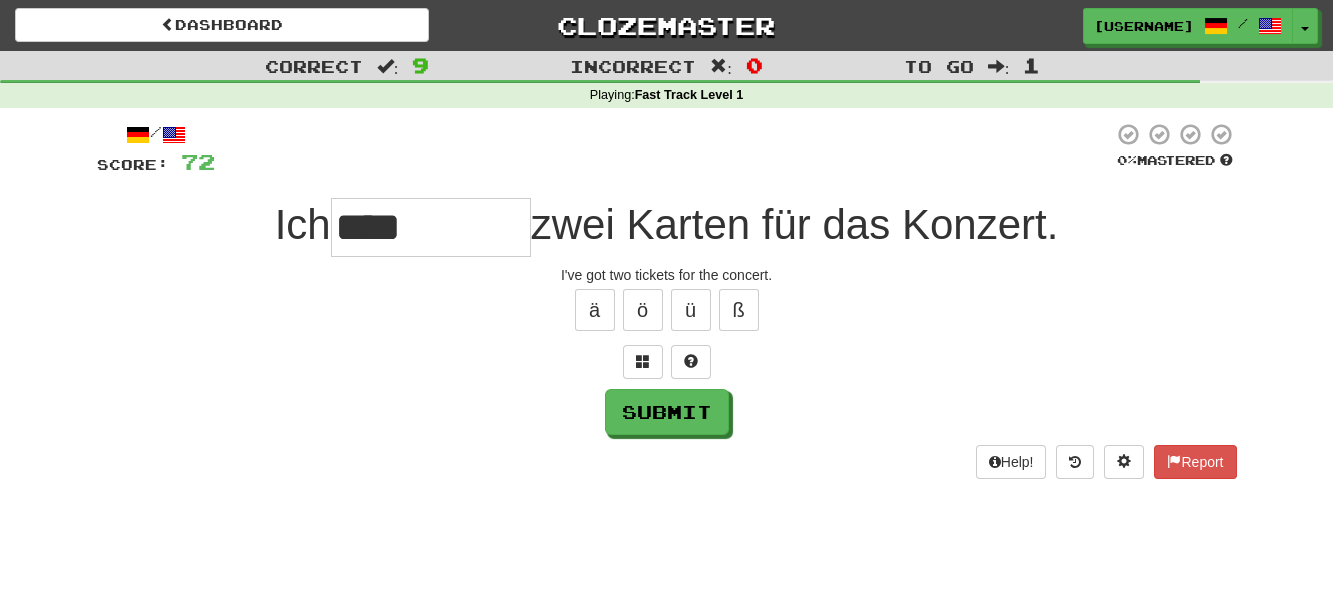 type on "****" 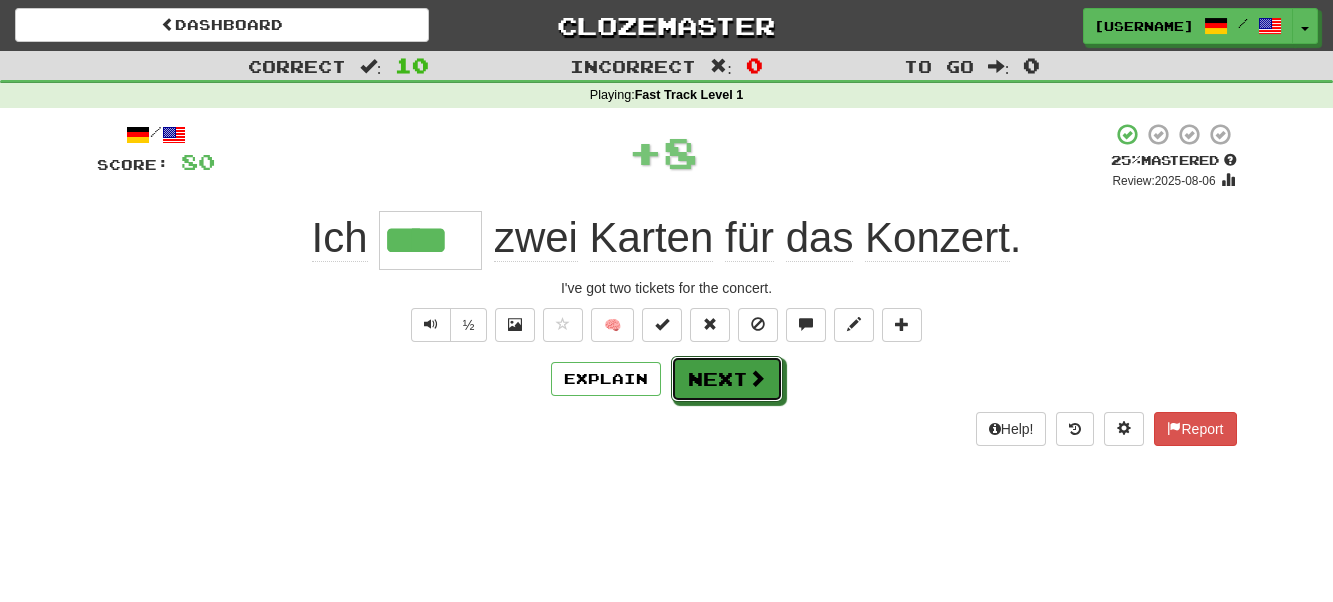 click on "Next" at bounding box center (727, 379) 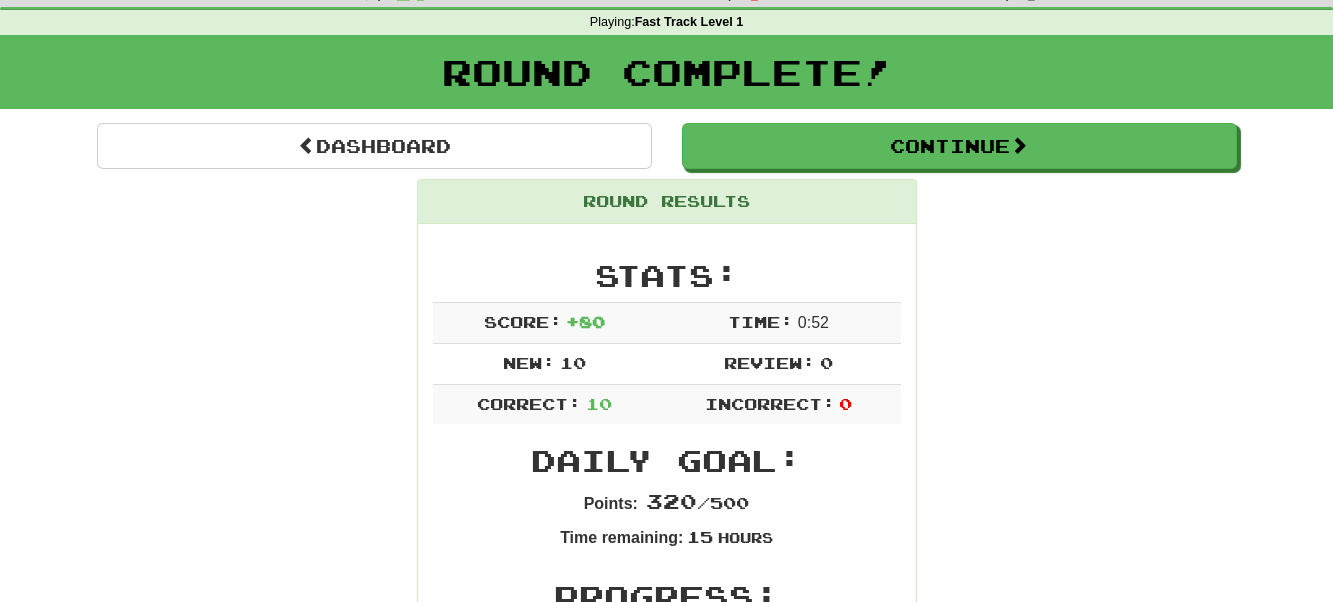 scroll, scrollTop: 0, scrollLeft: 0, axis: both 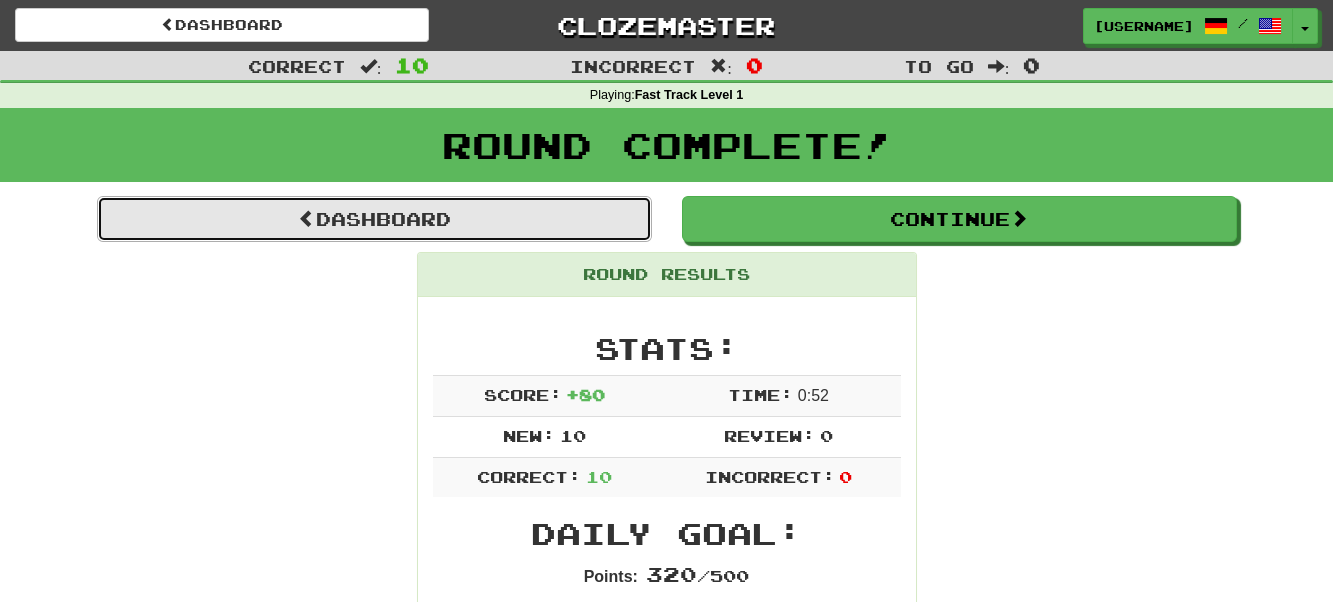 click on "Dashboard" at bounding box center [374, 219] 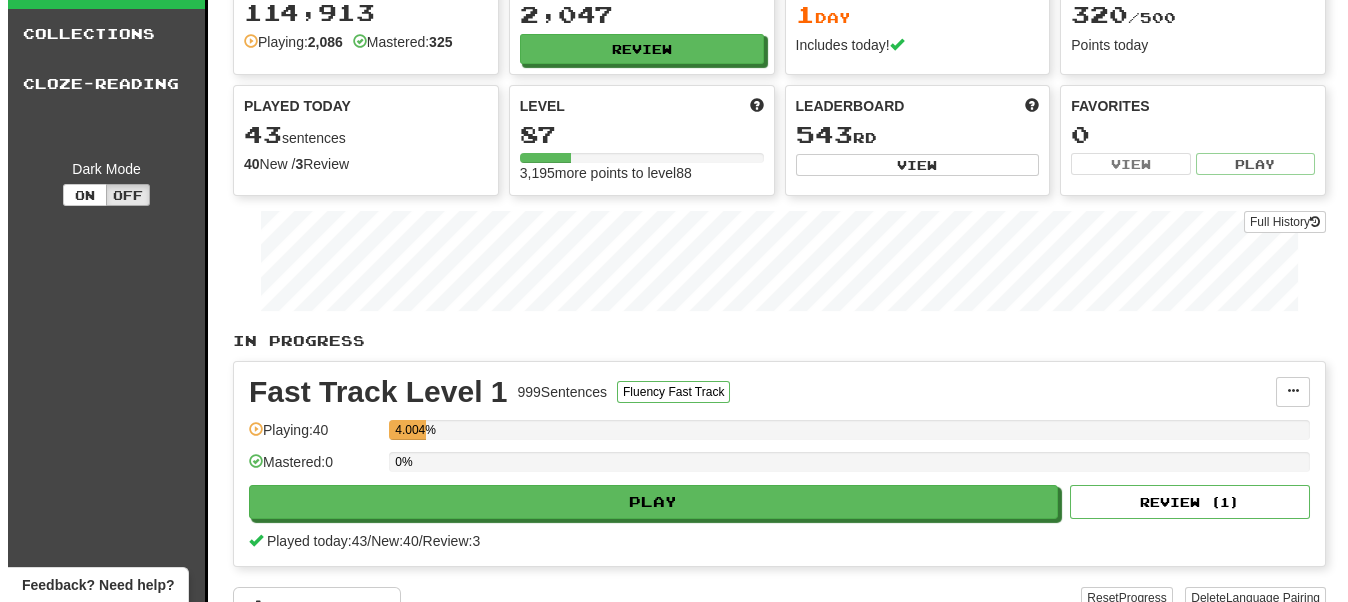 scroll, scrollTop: 300, scrollLeft: 0, axis: vertical 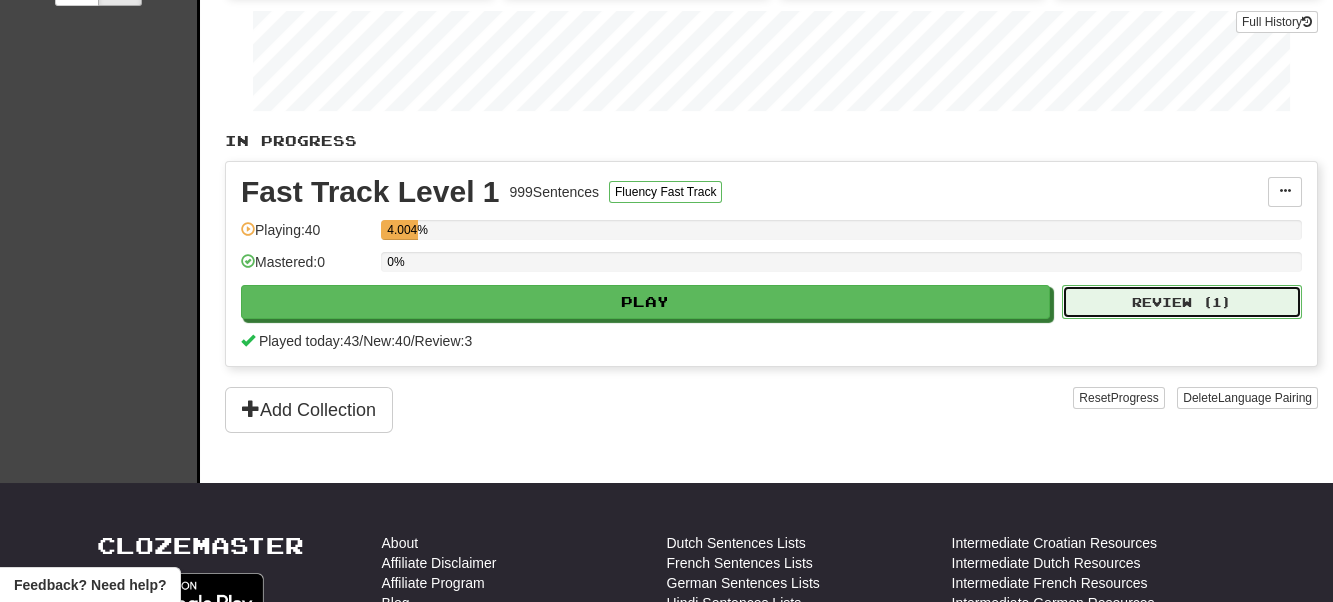 click on "Review ( 1 )" at bounding box center [1182, 302] 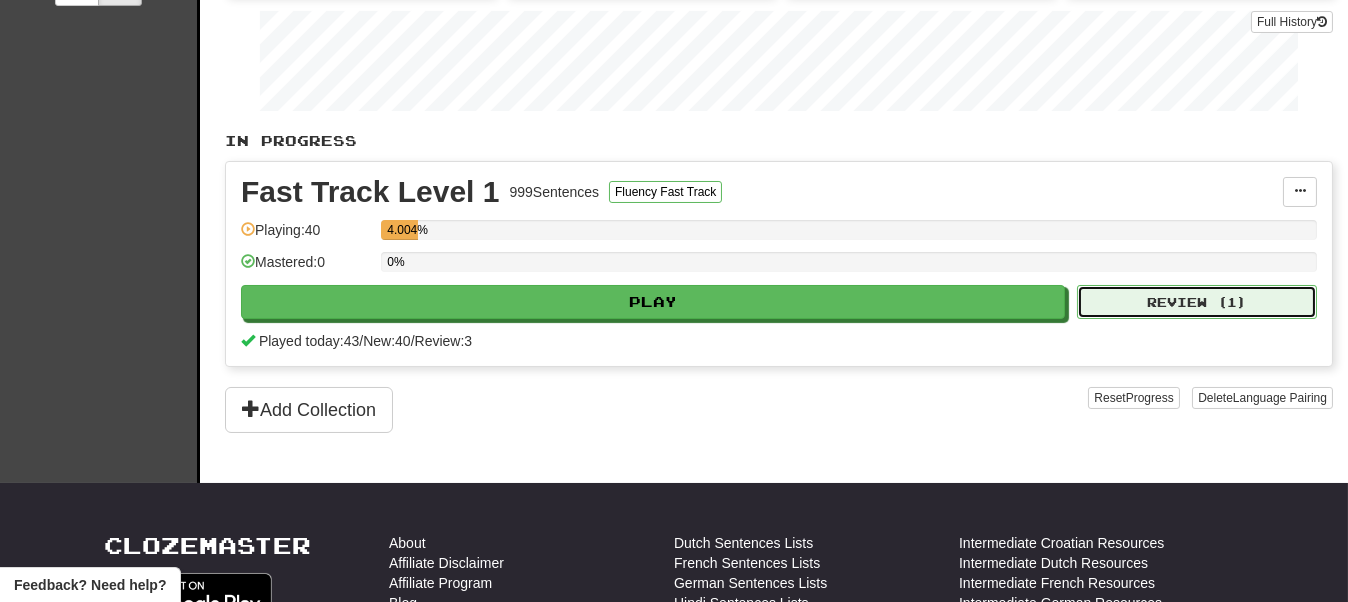 select on "**" 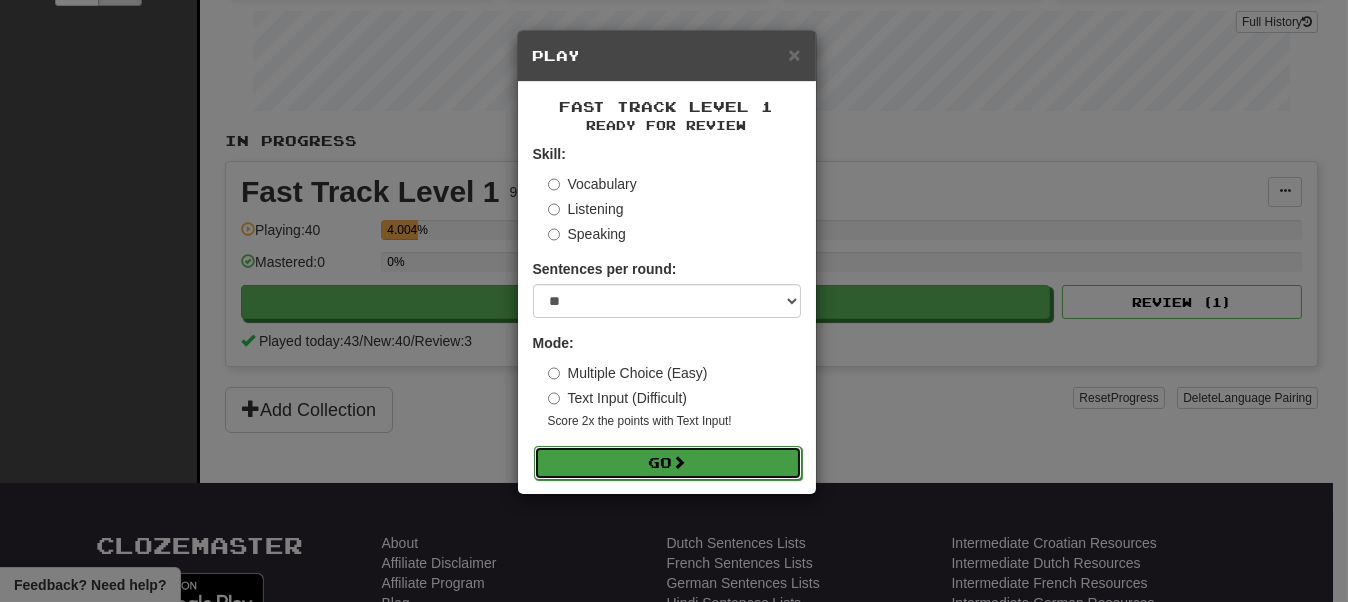 click on "Go" at bounding box center [668, 463] 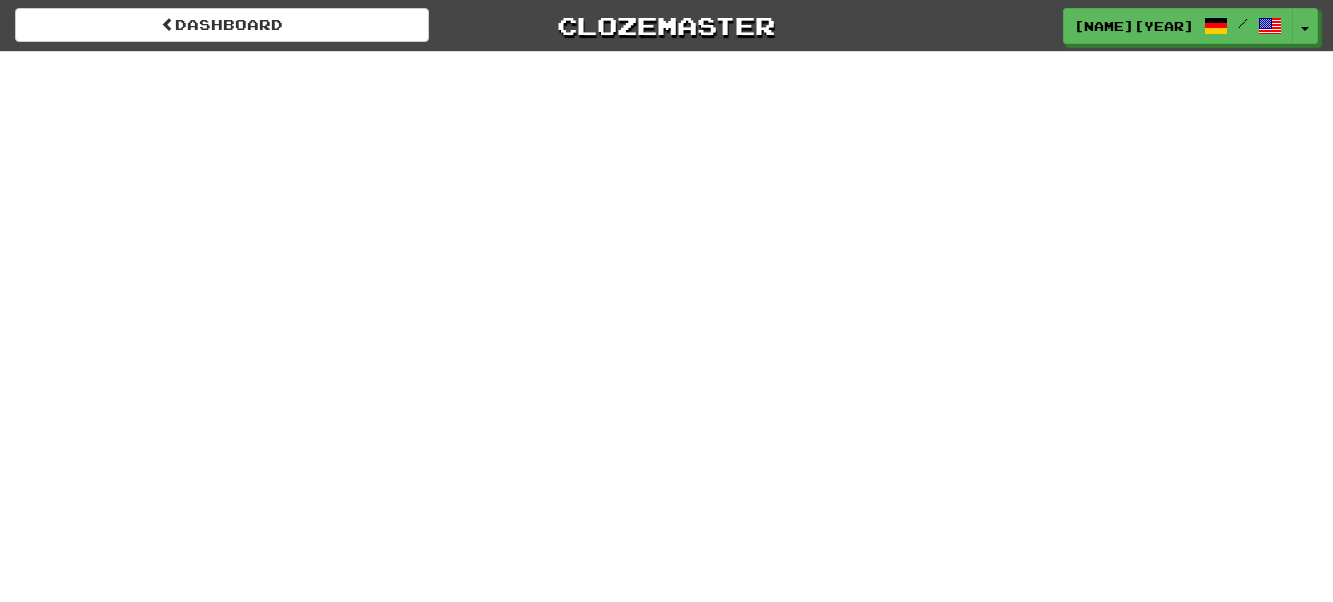 scroll, scrollTop: 0, scrollLeft: 0, axis: both 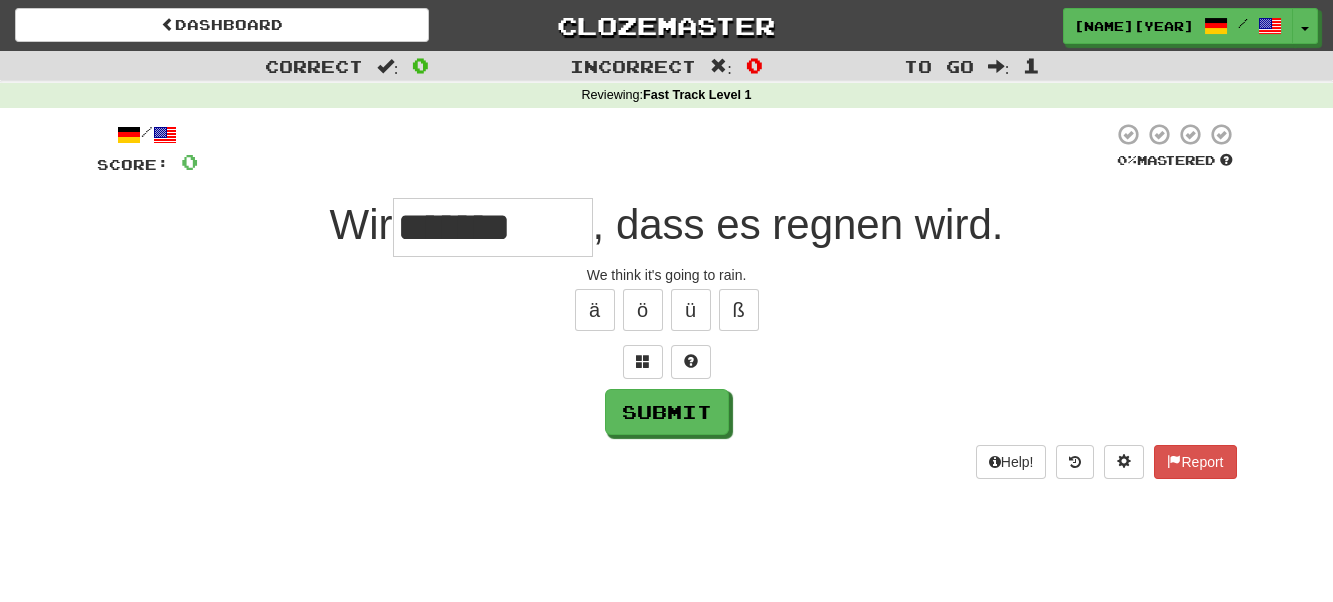 type on "*******" 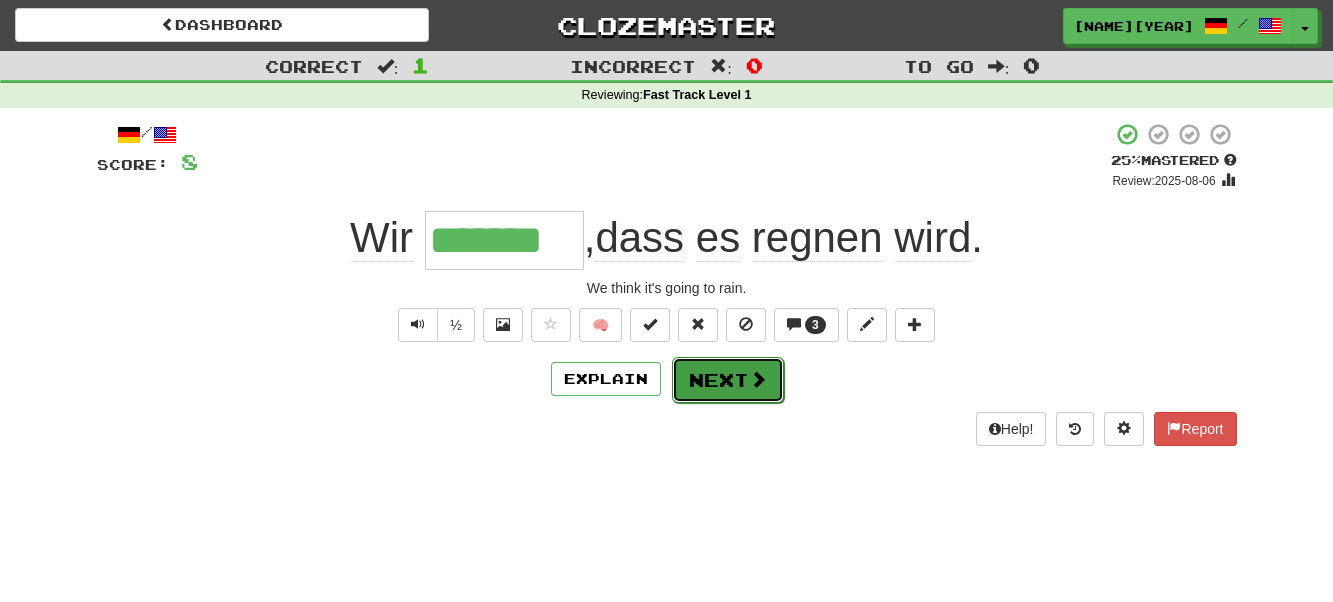 click on "Next" at bounding box center [728, 380] 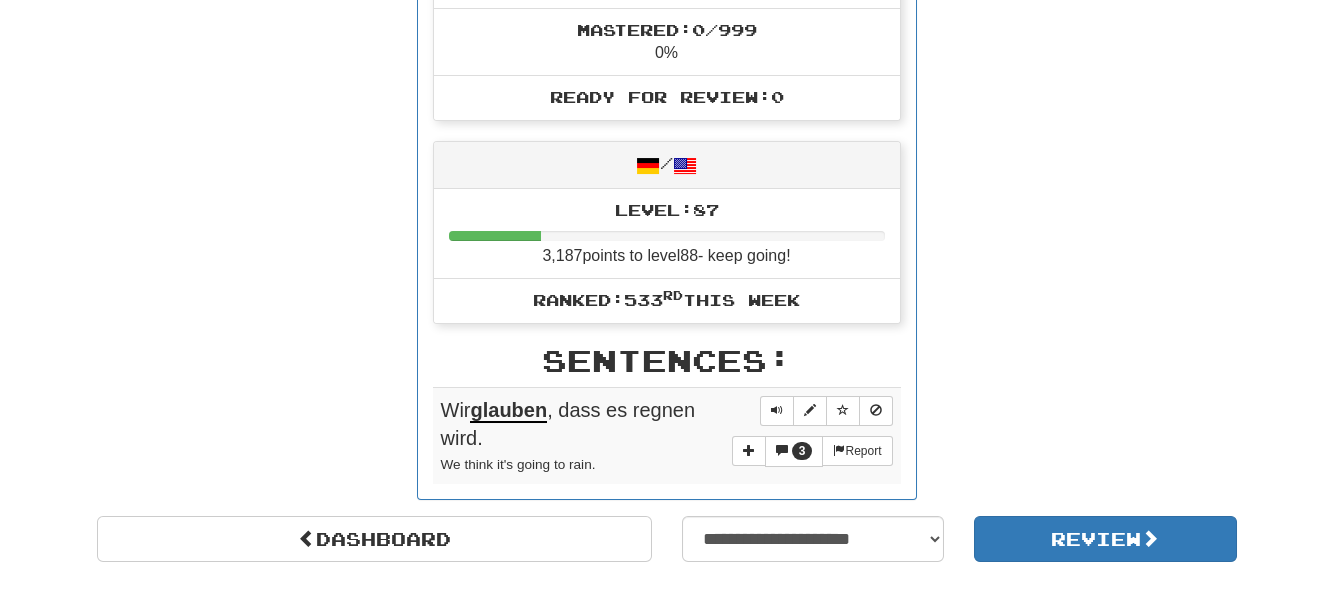 scroll, scrollTop: 0, scrollLeft: 0, axis: both 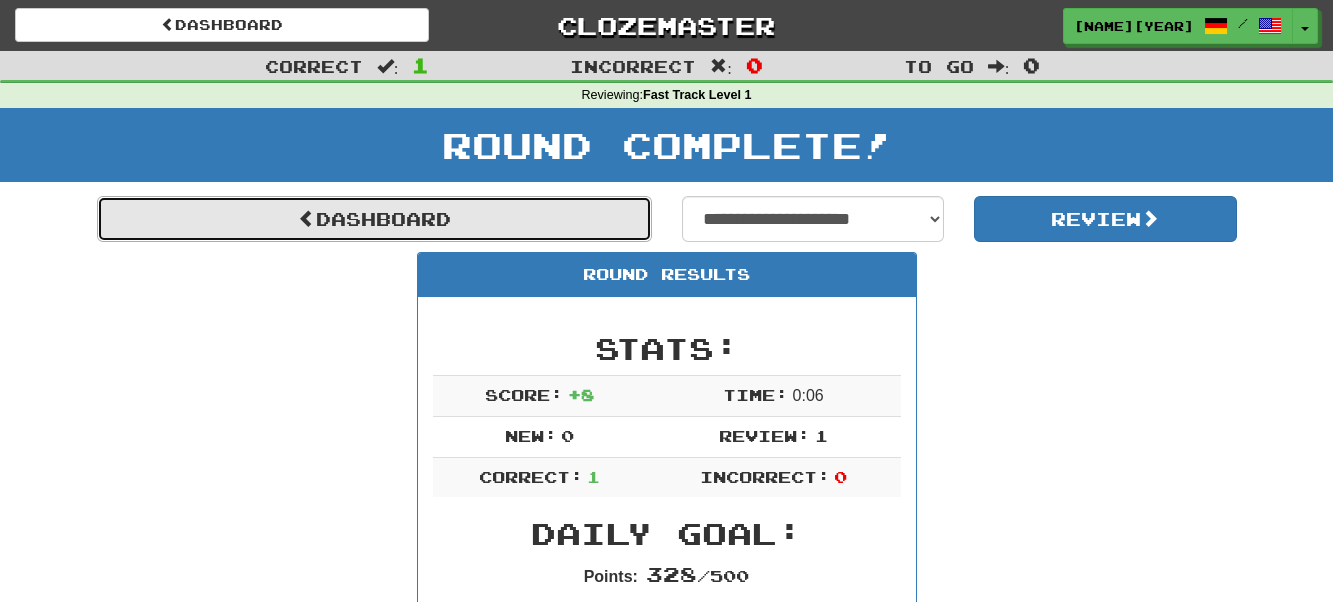 click on "Dashboard" at bounding box center (374, 219) 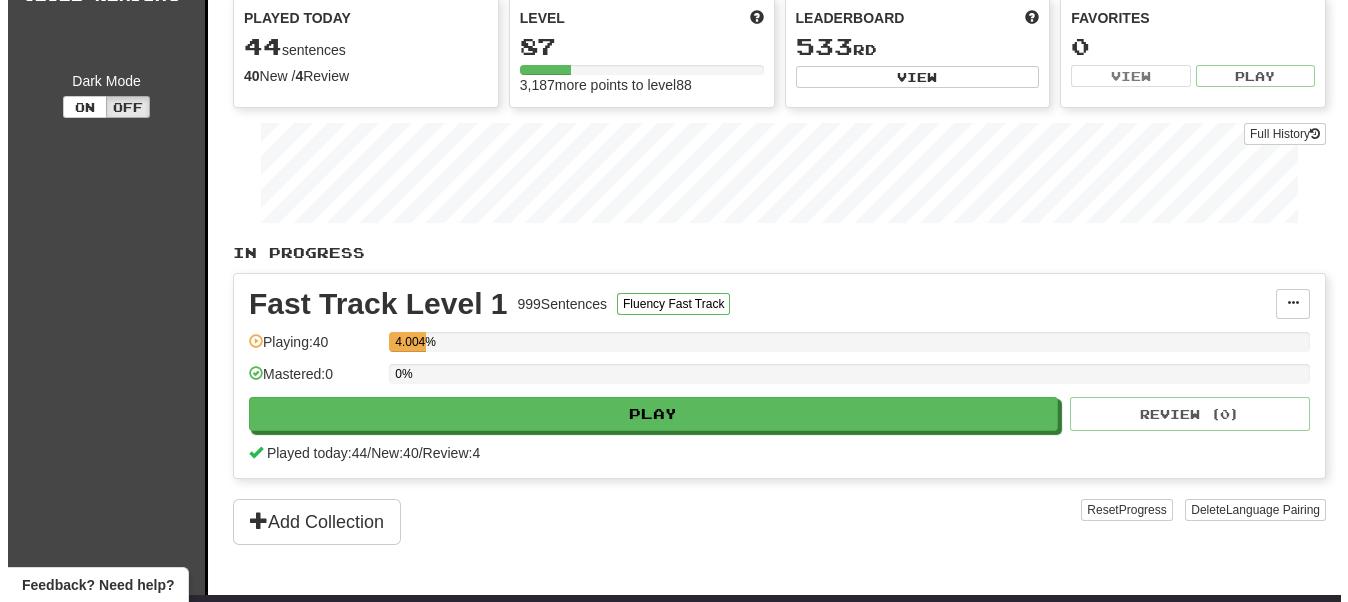 scroll, scrollTop: 200, scrollLeft: 0, axis: vertical 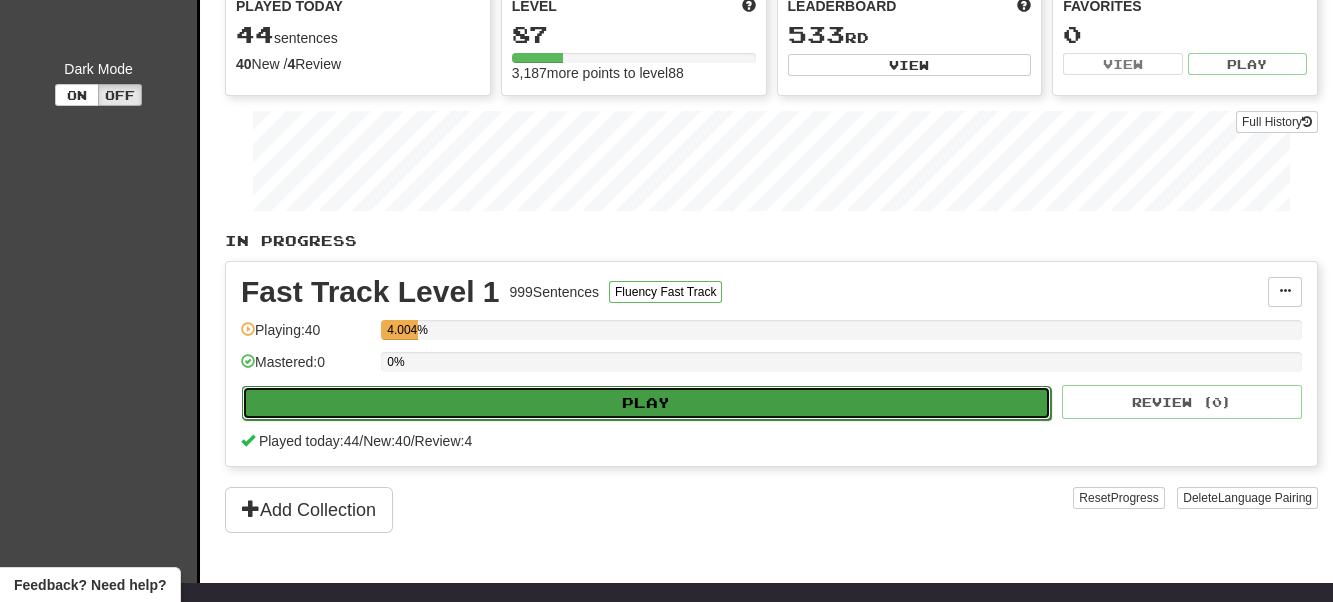 click on "Play" at bounding box center (646, 403) 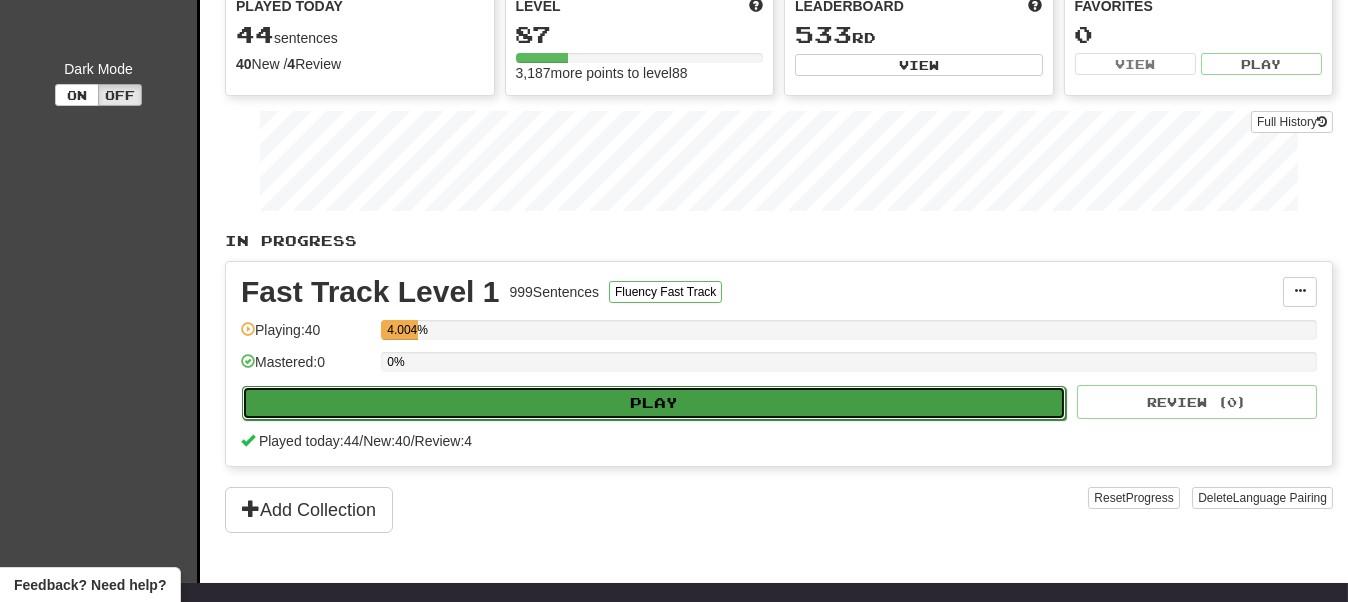 select on "**" 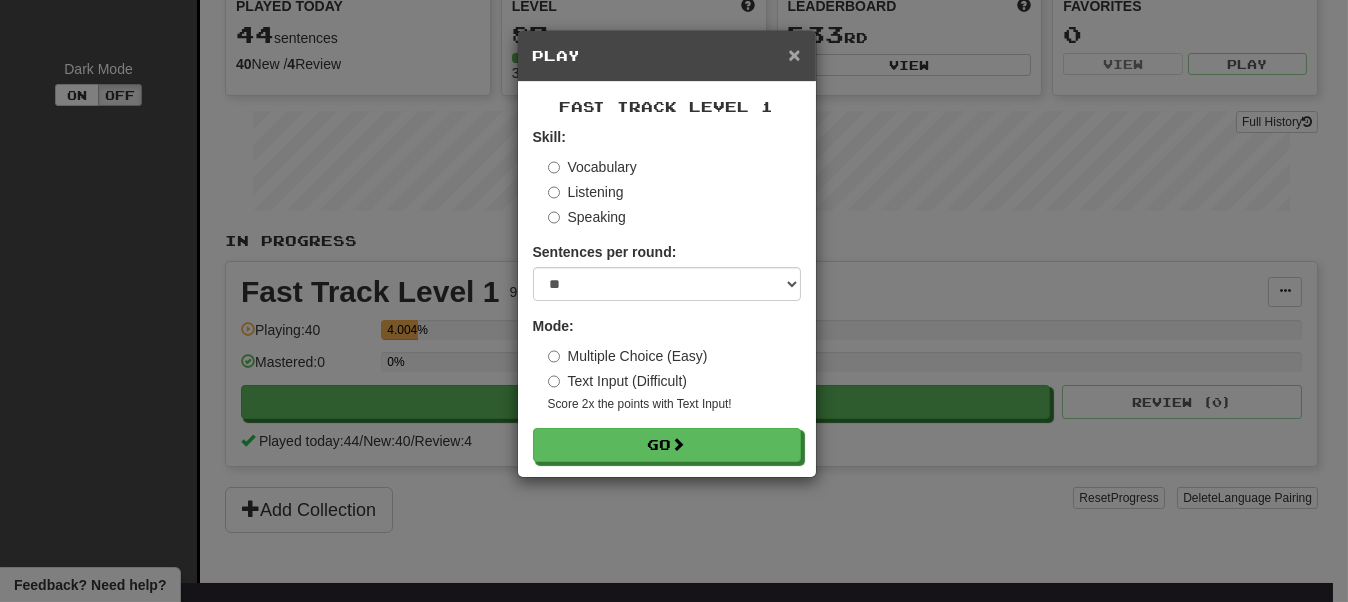 click on "×" at bounding box center (794, 54) 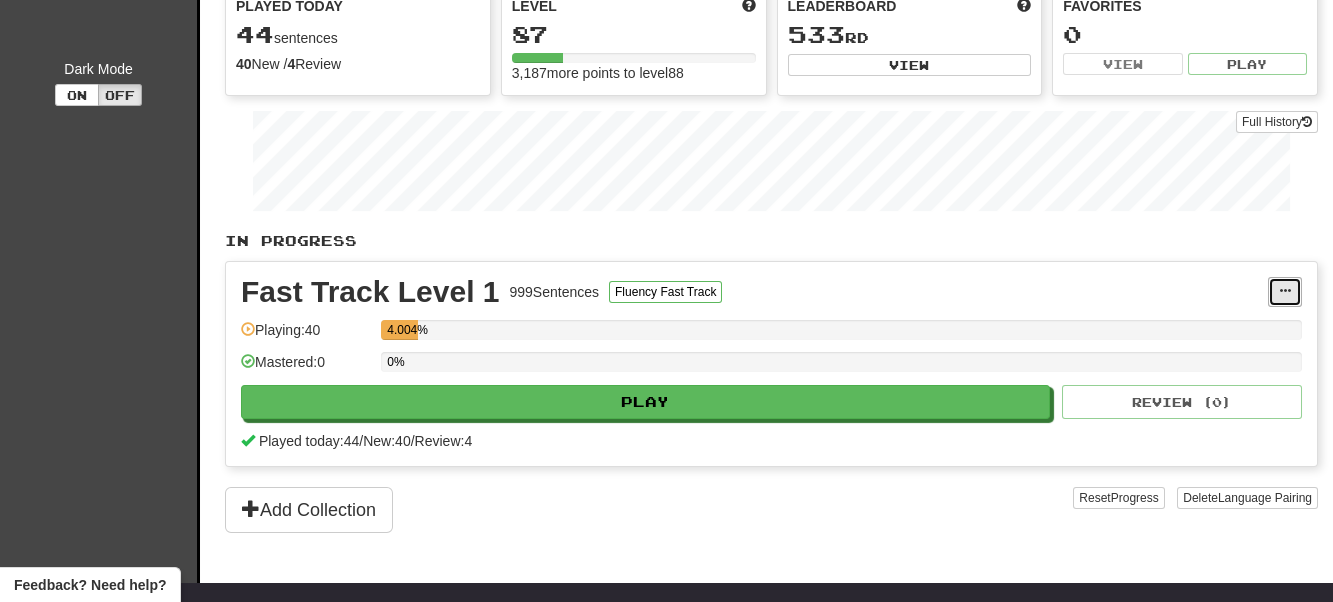 click at bounding box center [1285, 292] 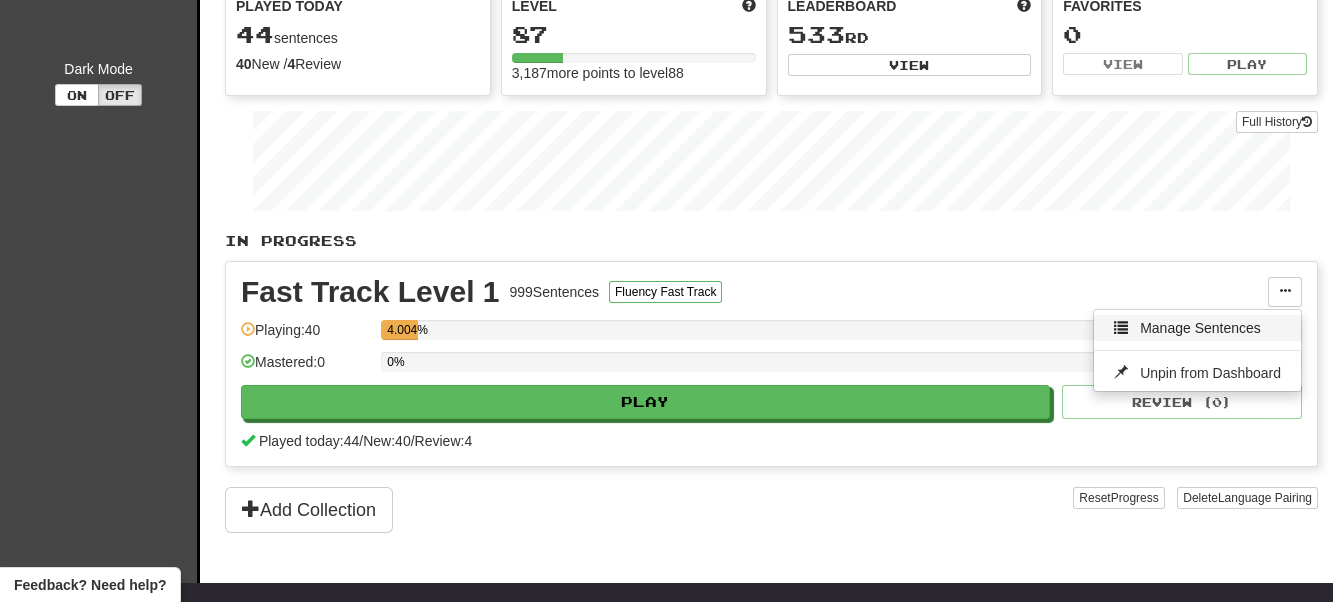click on "Manage Sentences" at bounding box center (1200, 328) 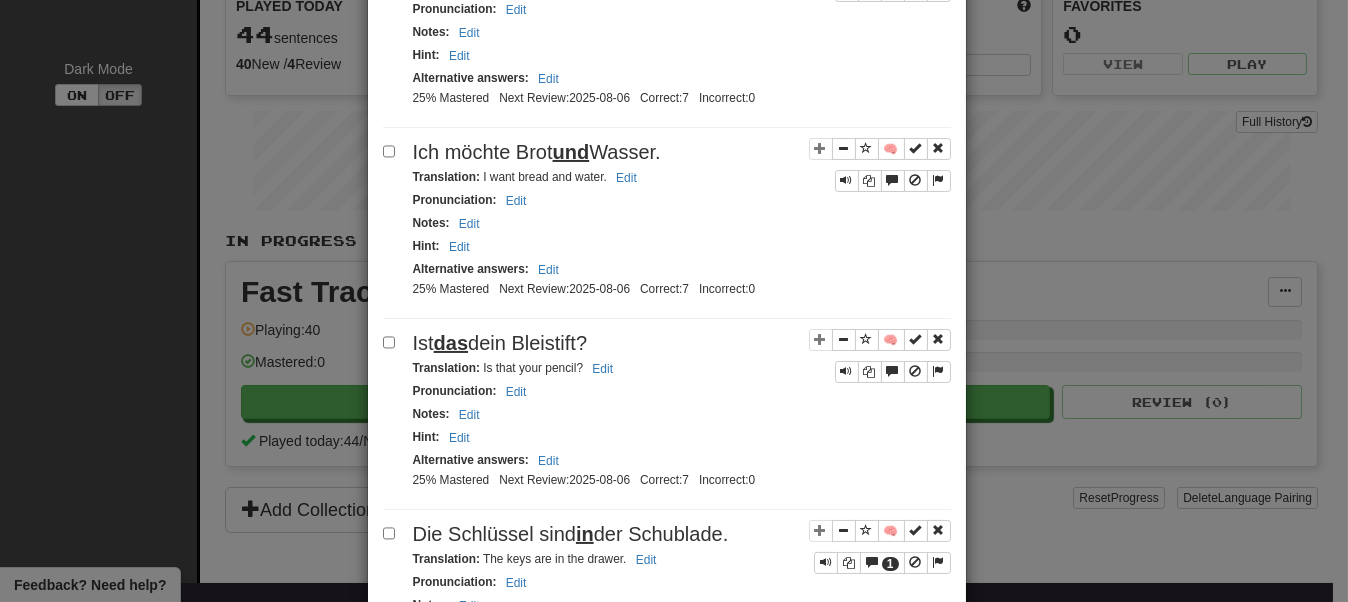 scroll, scrollTop: 0, scrollLeft: 0, axis: both 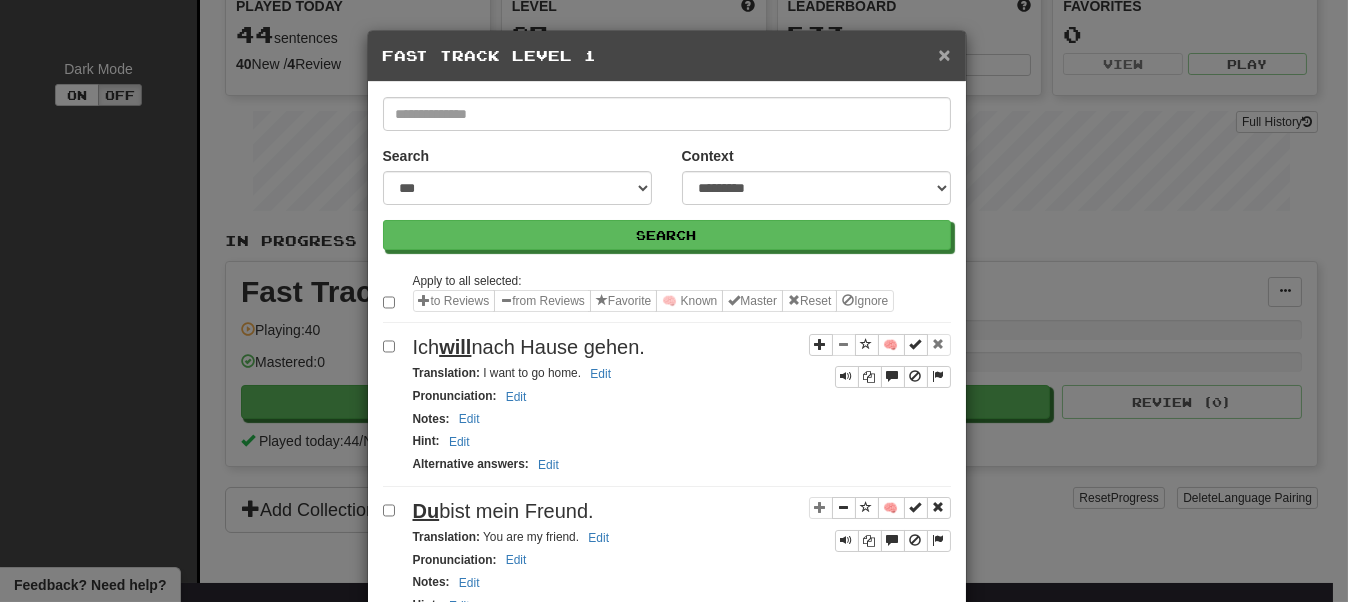 click on "×" at bounding box center [944, 54] 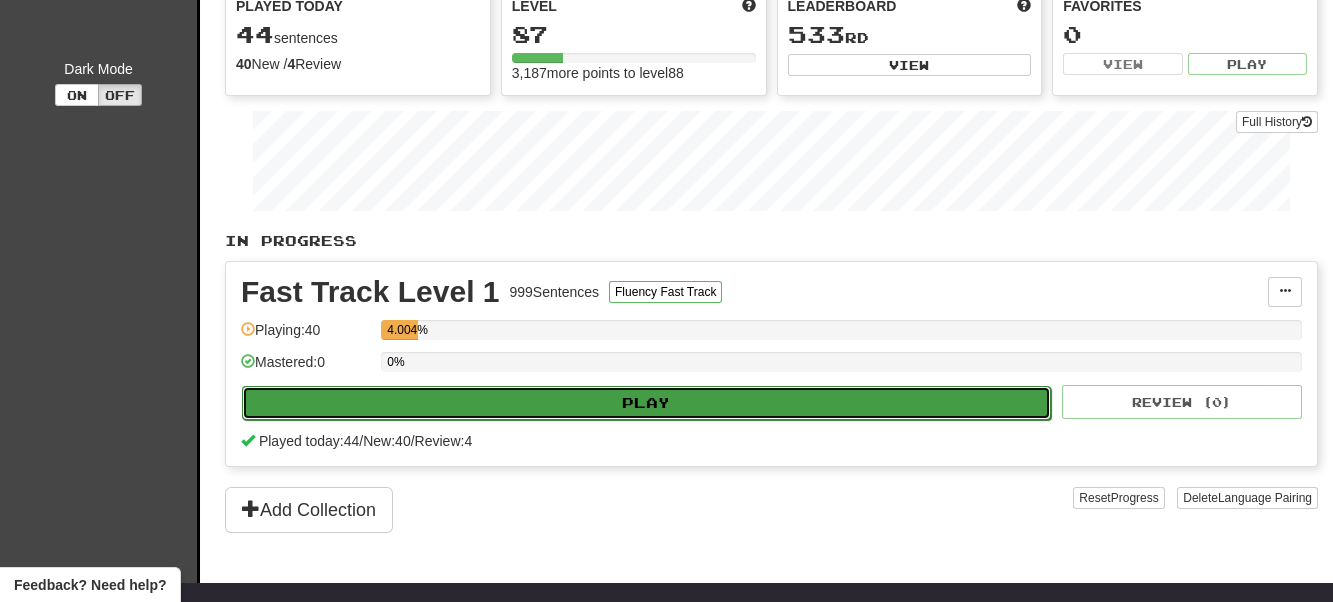 click on "Play" at bounding box center [646, 403] 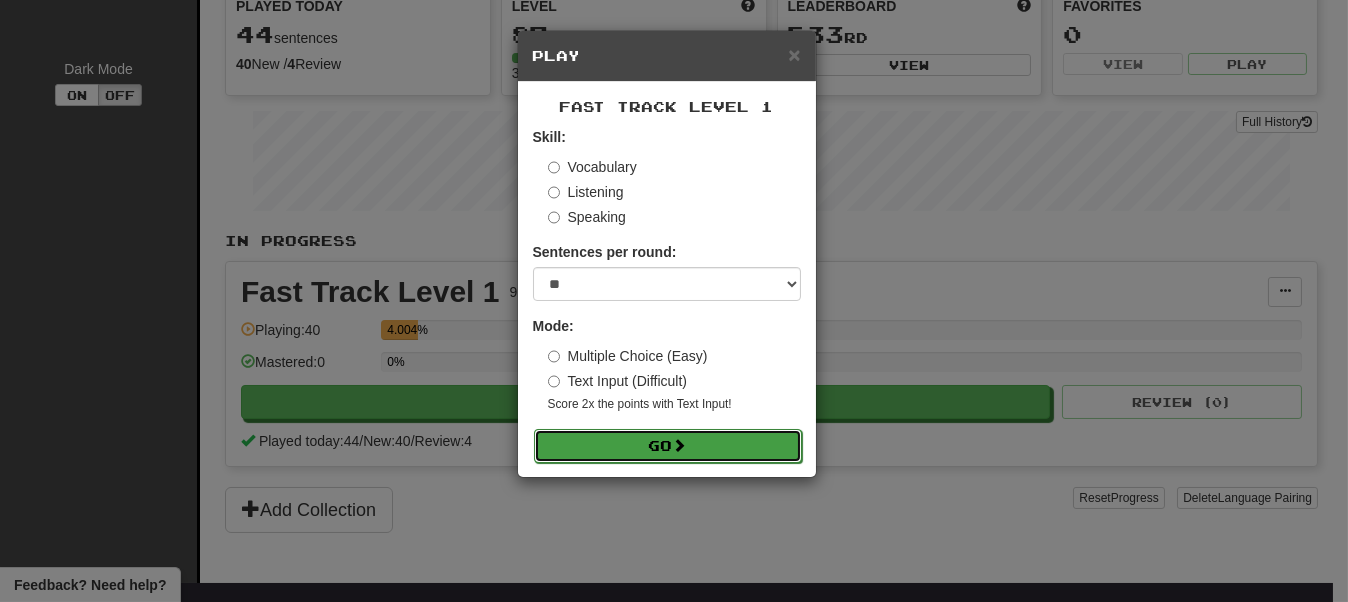 click on "Go" at bounding box center (668, 446) 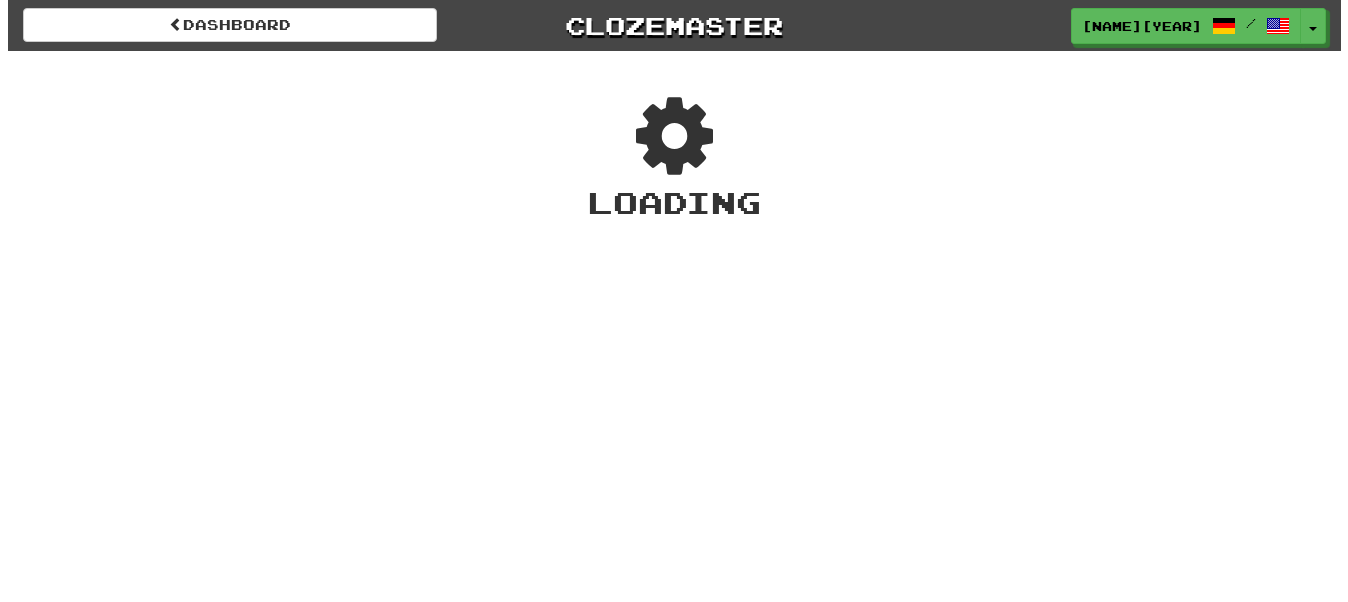 scroll, scrollTop: 0, scrollLeft: 0, axis: both 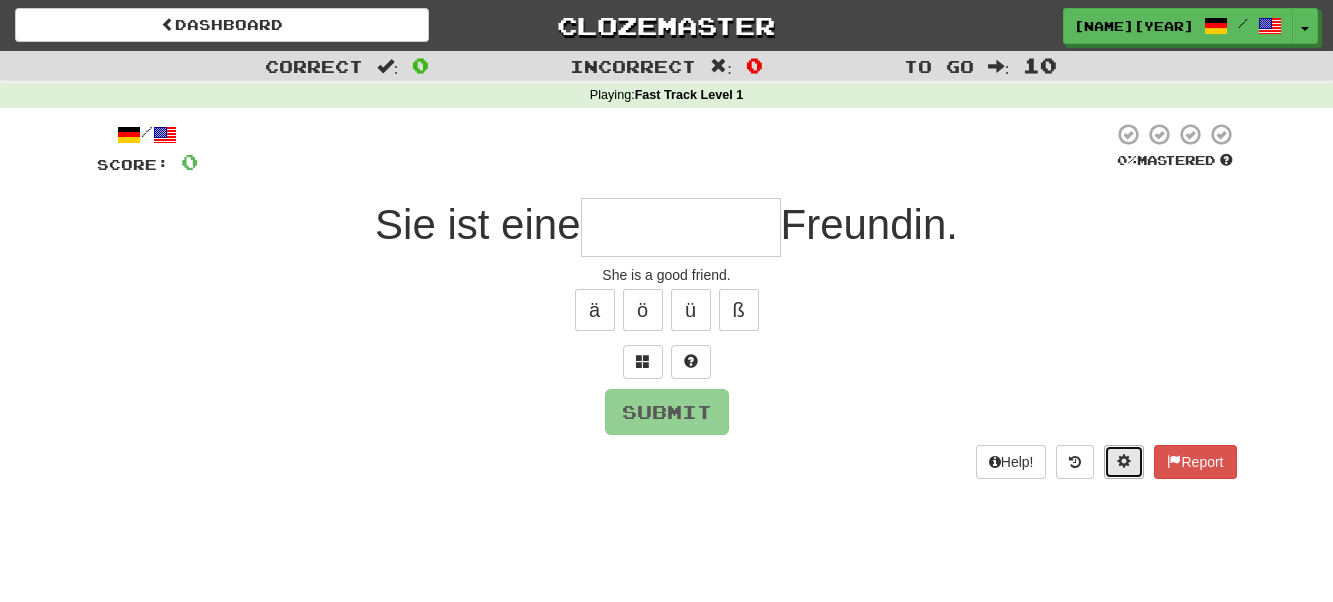 click at bounding box center (1124, 461) 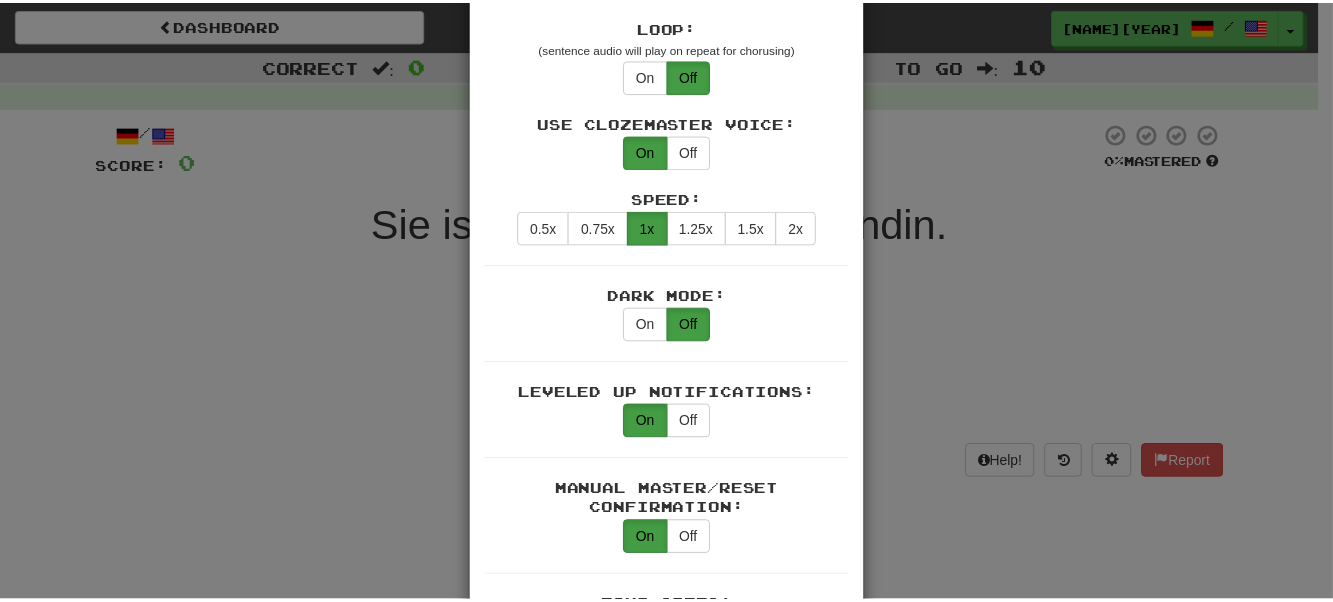 scroll, scrollTop: 2000, scrollLeft: 0, axis: vertical 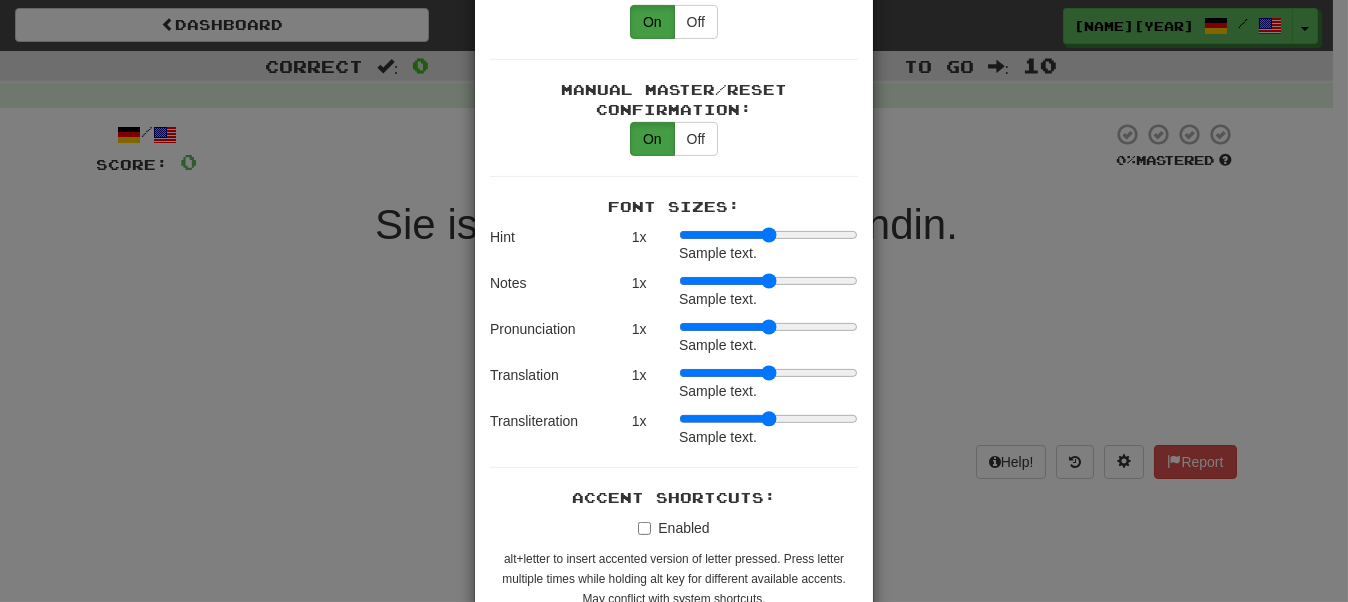 click on "× Game Settings Translations: Visible Show  After Answering Hidden Sentence Text Initially Hidden: (see just the translation, then click a button to see the sentence text) On Off Hints: (appear above the missing word when available) On Off Spelling Hints: (lets you know if your answer is incorrect by up to 2 letters) On Off Typing Color Hint: (see if you're entering the correct answer as you type) On Off Text Box Size: (text box size can change to match the missing word) Changes Always the Same Enter Submits Empty: (pressing Enter when the input is empty will submit a blank answer) On Off Clear After Answering: (keypress clears the text input after answering so you can practice re-typing the answer) On Off Image Toggle: (toggle button, if sentence image available) After Answering Before and After Off Image Background: (use sentence image as background, if available) On Off Pronunciation: (shown after answering when available) On Off Sound Effects: On Off Text-to-Speech Auto-Play: On Off Loop: On Off On Off 1" at bounding box center (674, 301) 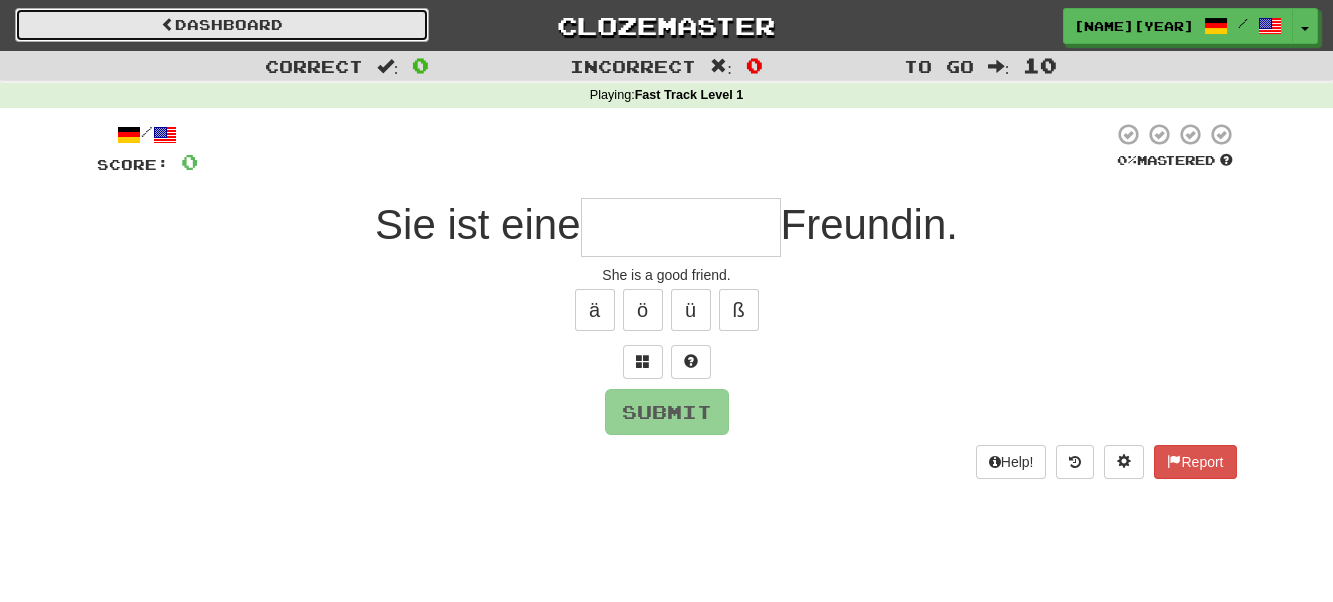 click on "Dashboard" at bounding box center (222, 25) 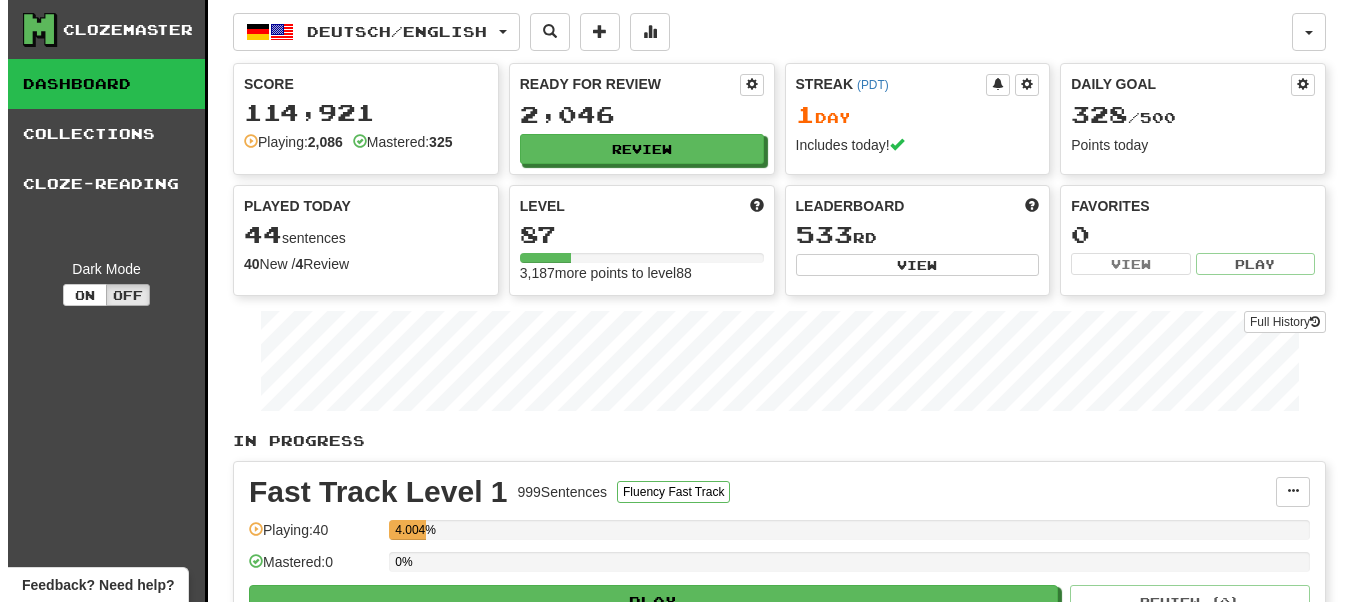 scroll, scrollTop: 0, scrollLeft: 0, axis: both 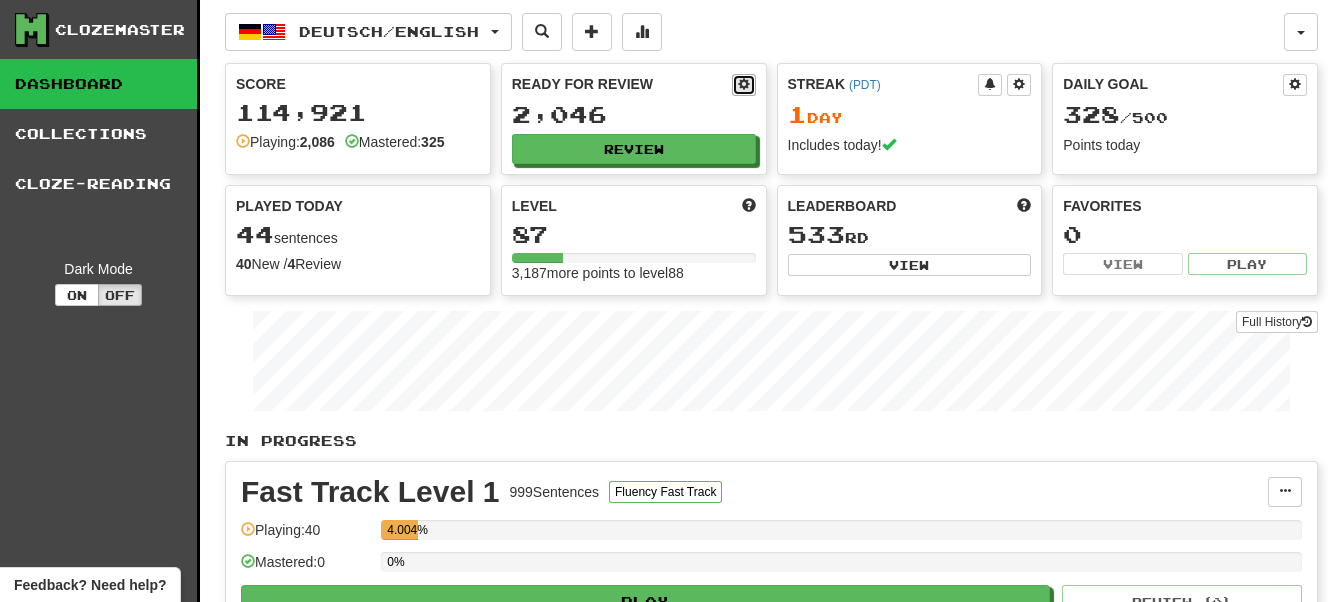 click at bounding box center [744, 84] 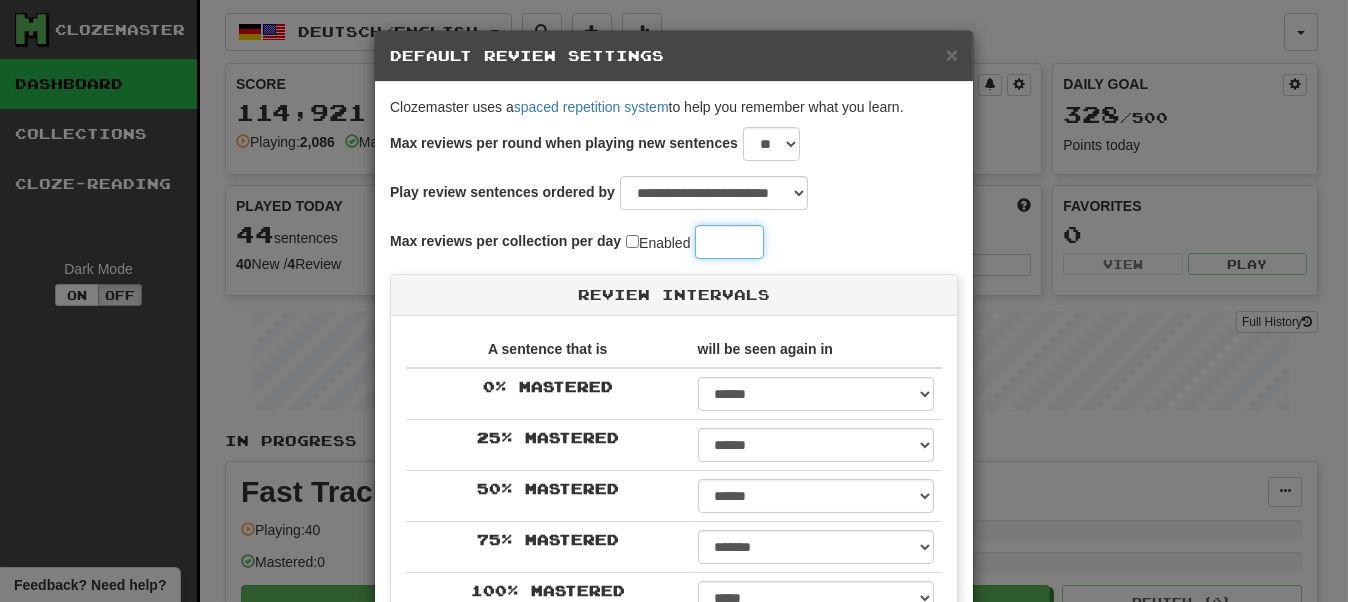 drag, startPoint x: 721, startPoint y: 236, endPoint x: 679, endPoint y: 238, distance: 42.047592 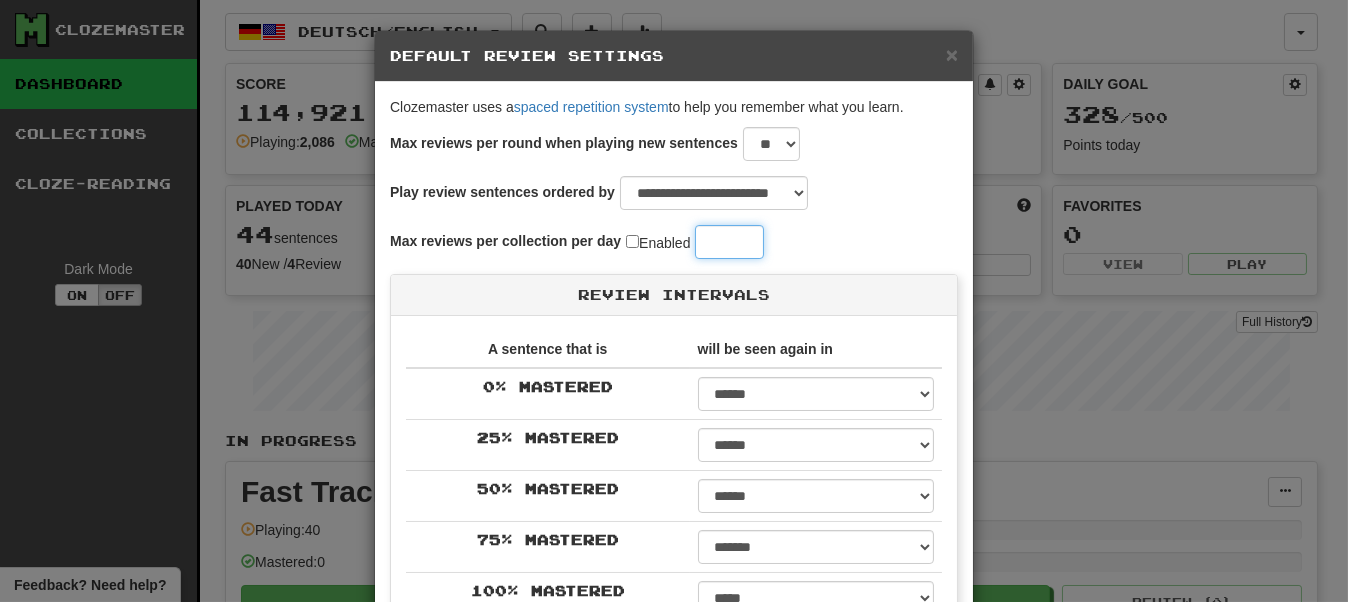 type on "*" 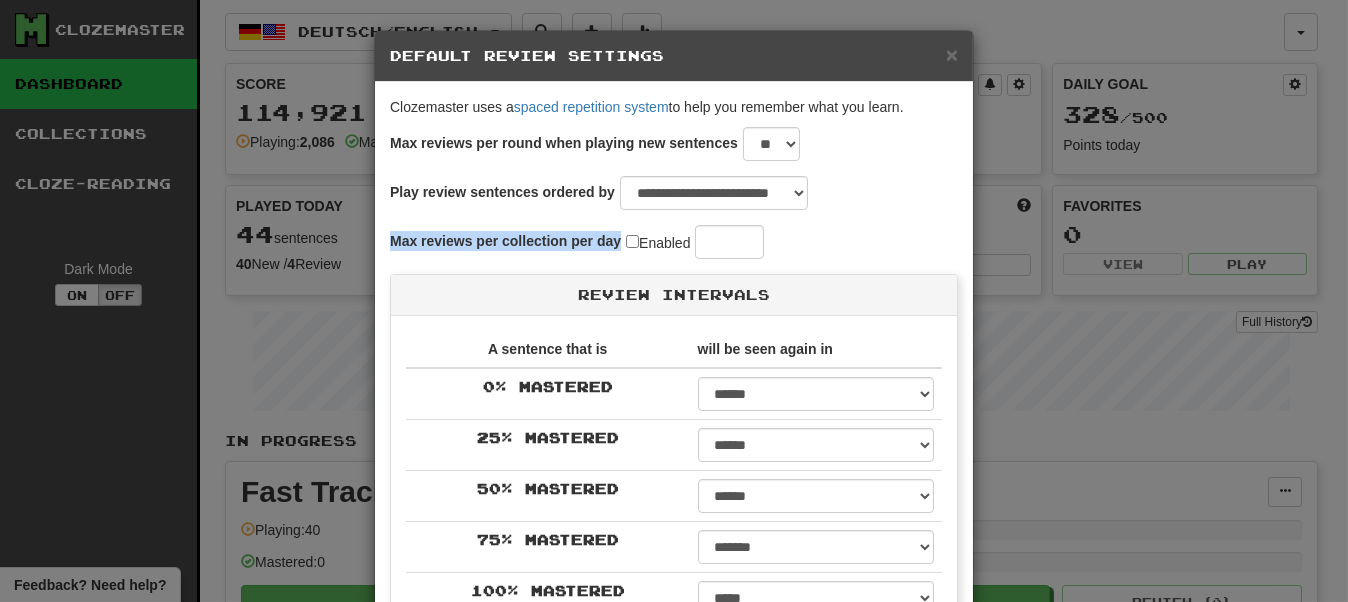drag, startPoint x: 380, startPoint y: 234, endPoint x: 611, endPoint y: 245, distance: 231.26175 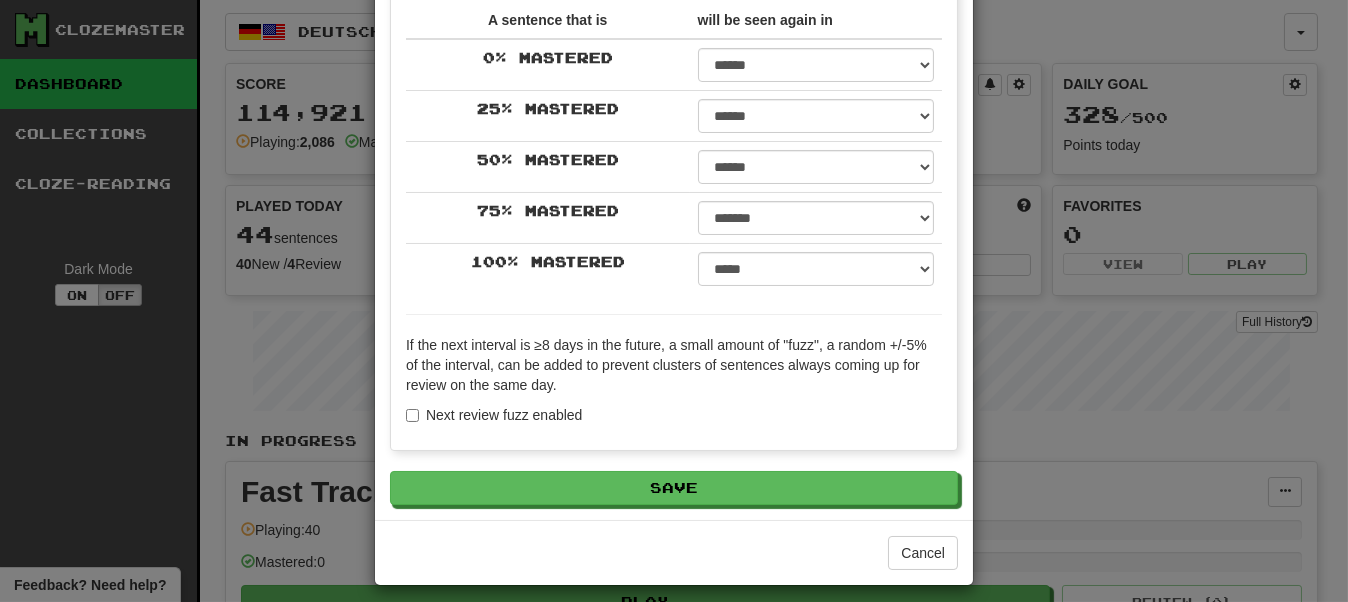 scroll, scrollTop: 337, scrollLeft: 0, axis: vertical 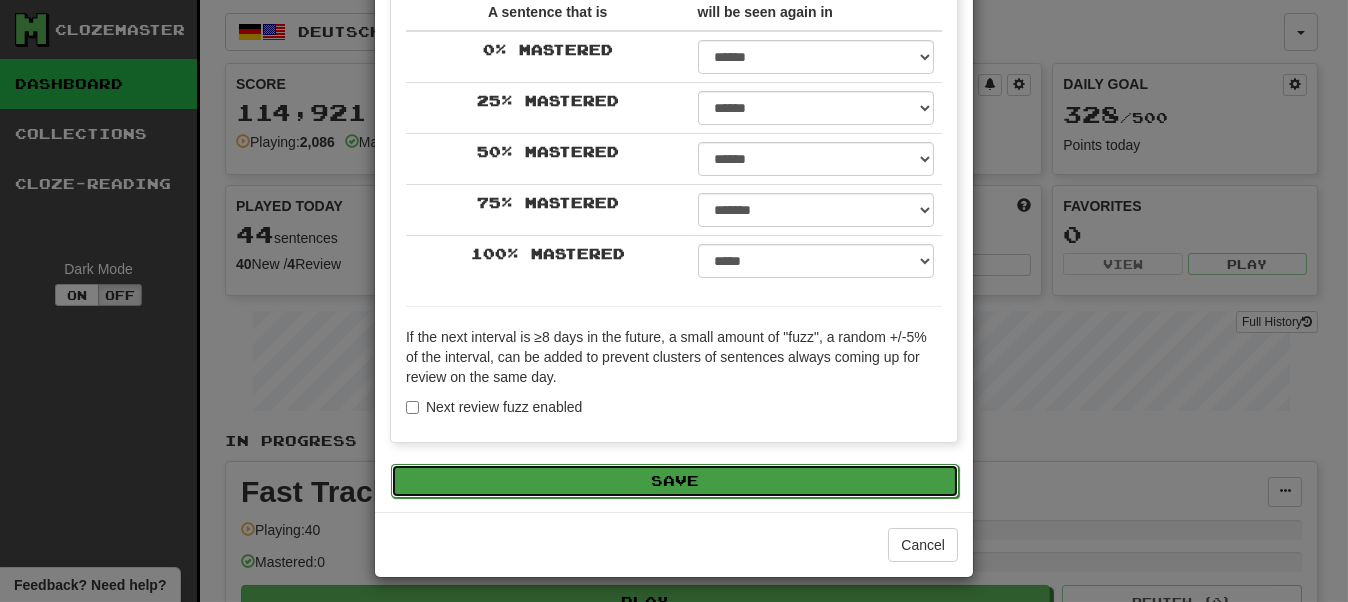 click on "Save" at bounding box center (675, 481) 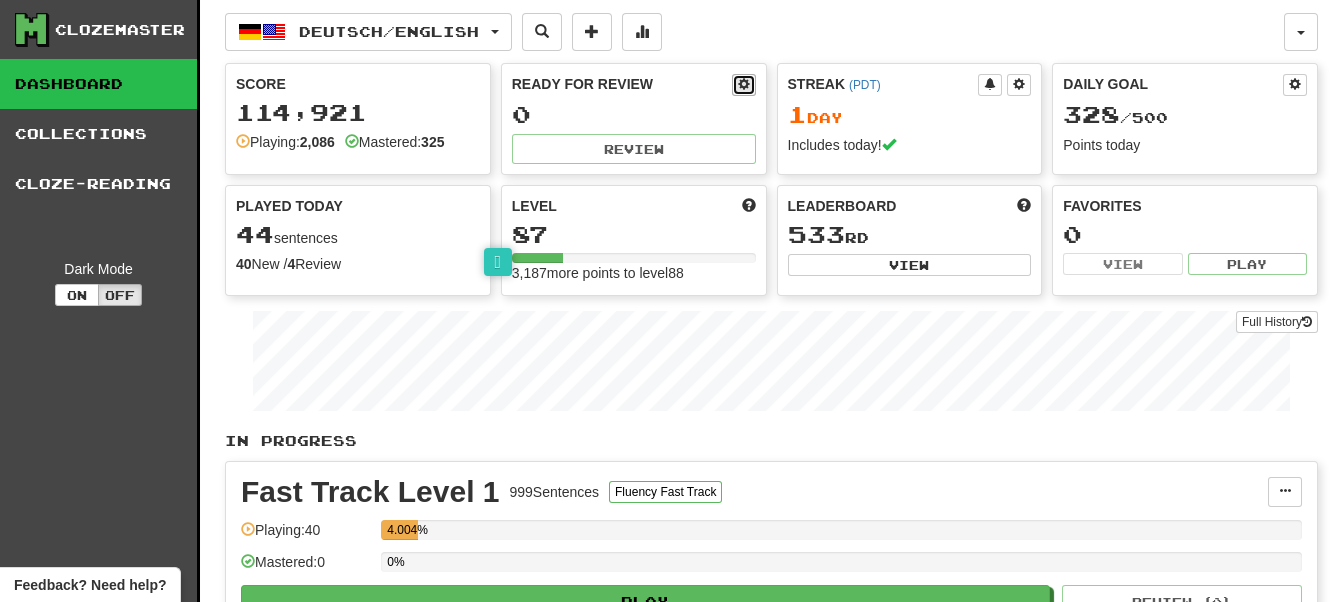 click at bounding box center [744, 84] 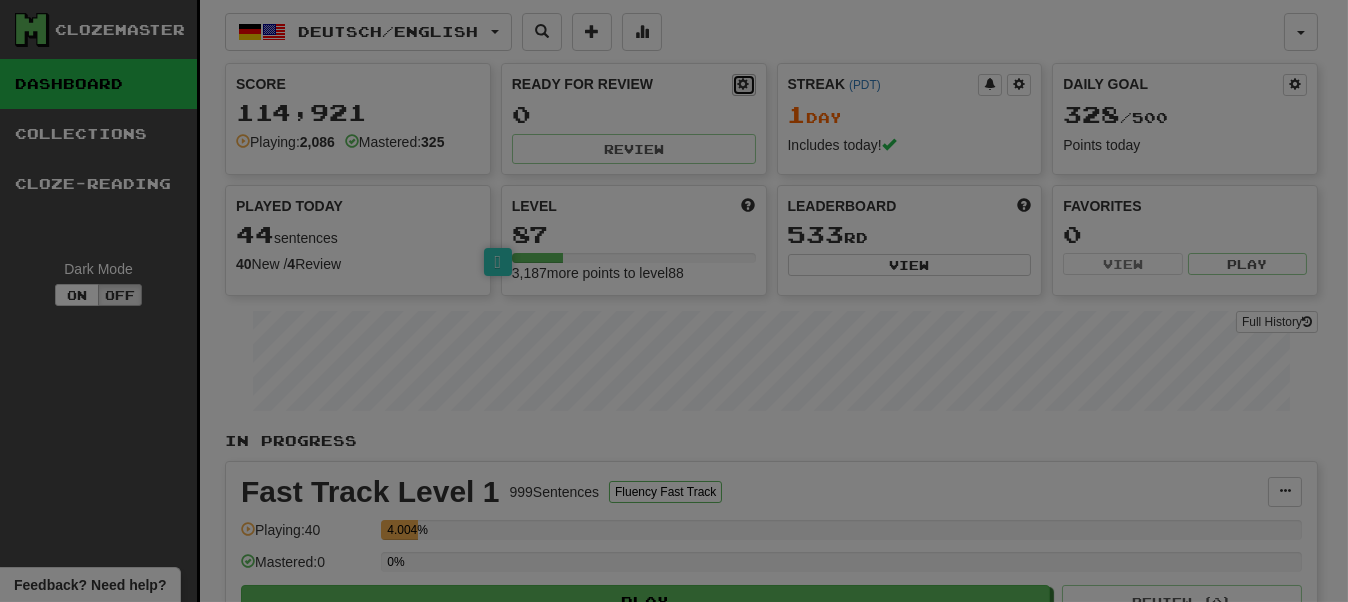 select on "**" 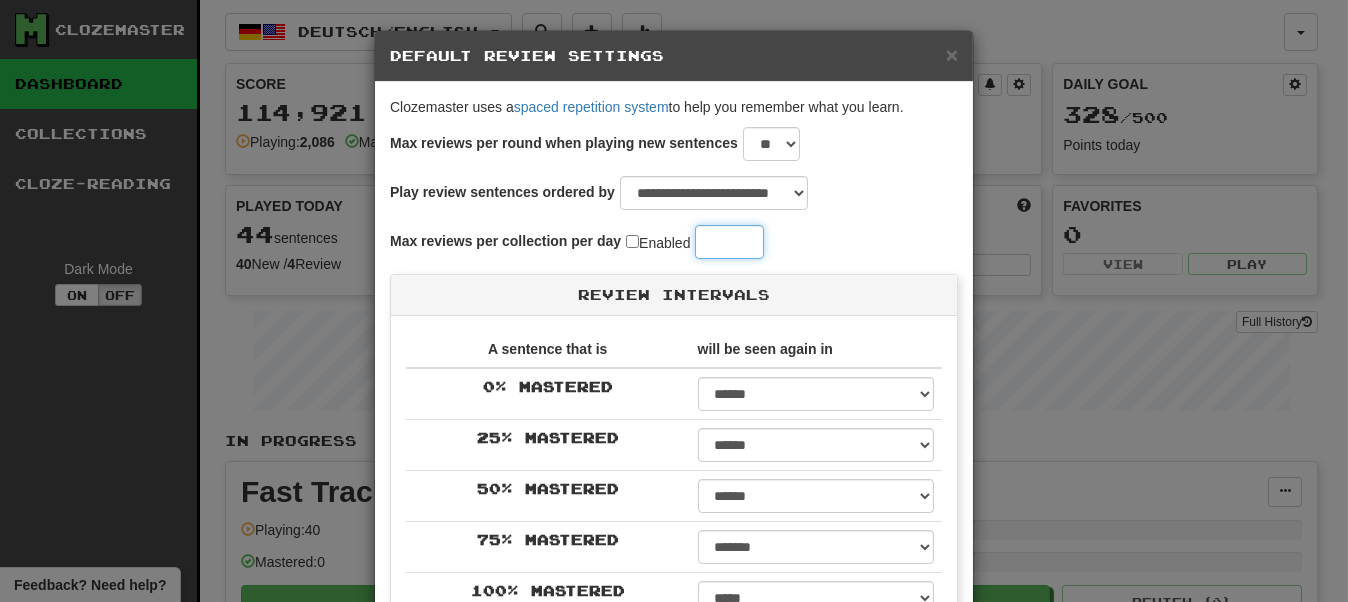 click on "*" at bounding box center (729, 242) 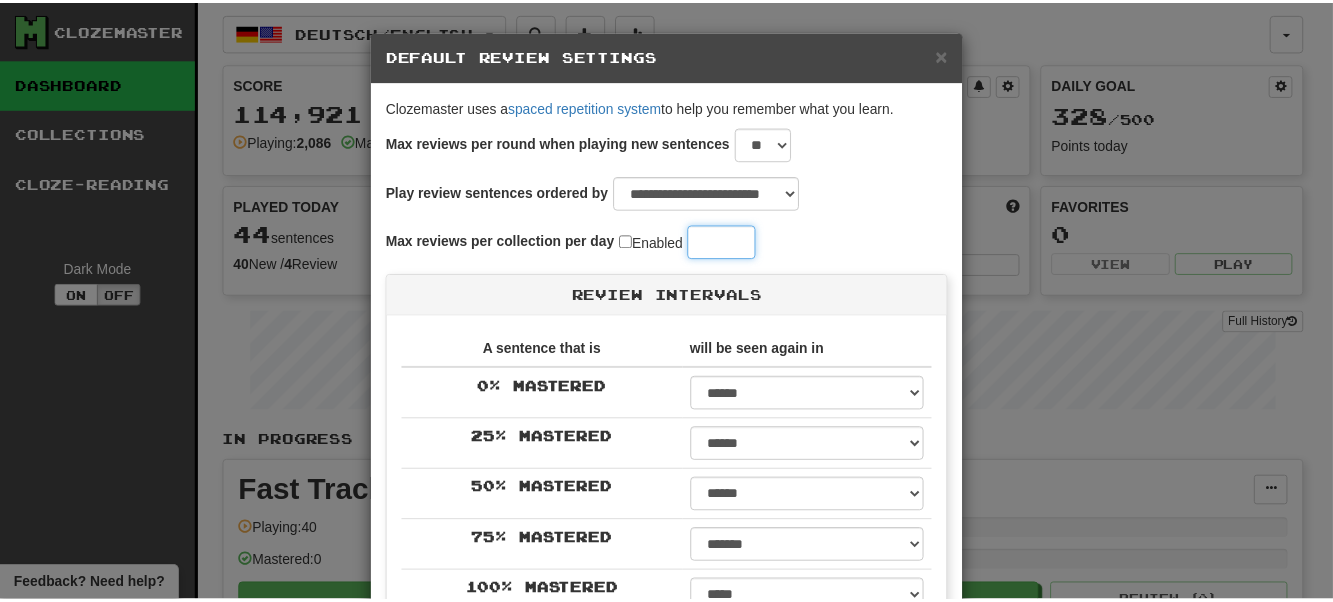 scroll, scrollTop: 337, scrollLeft: 0, axis: vertical 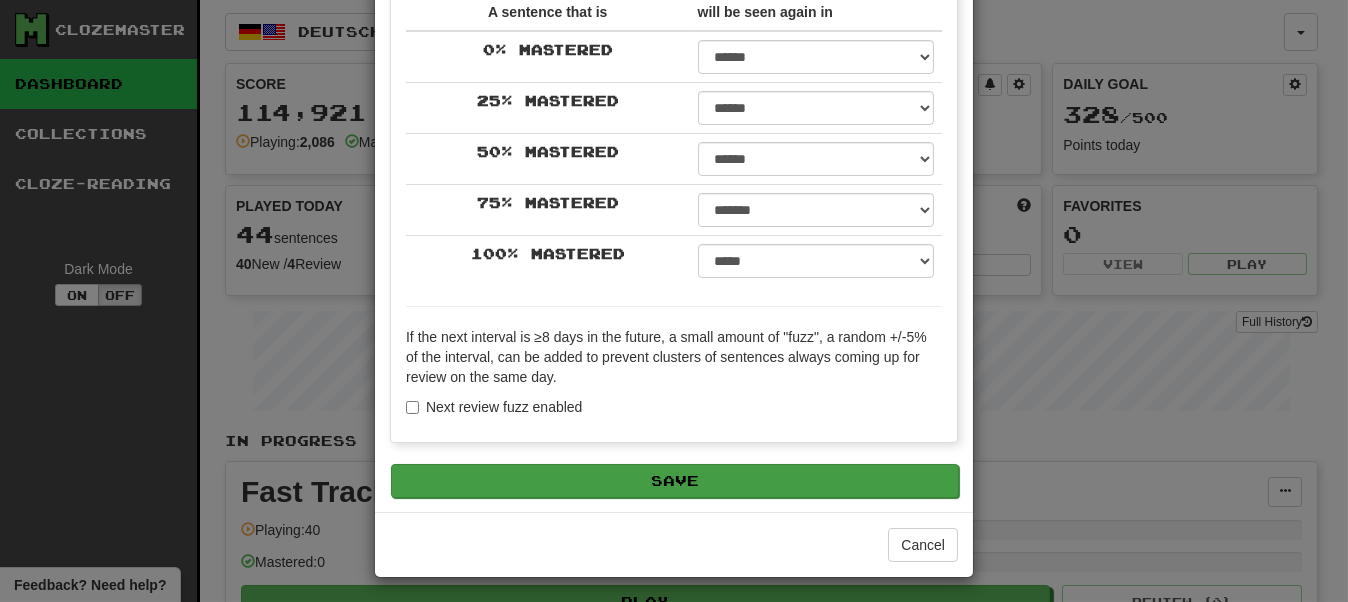 type on "**" 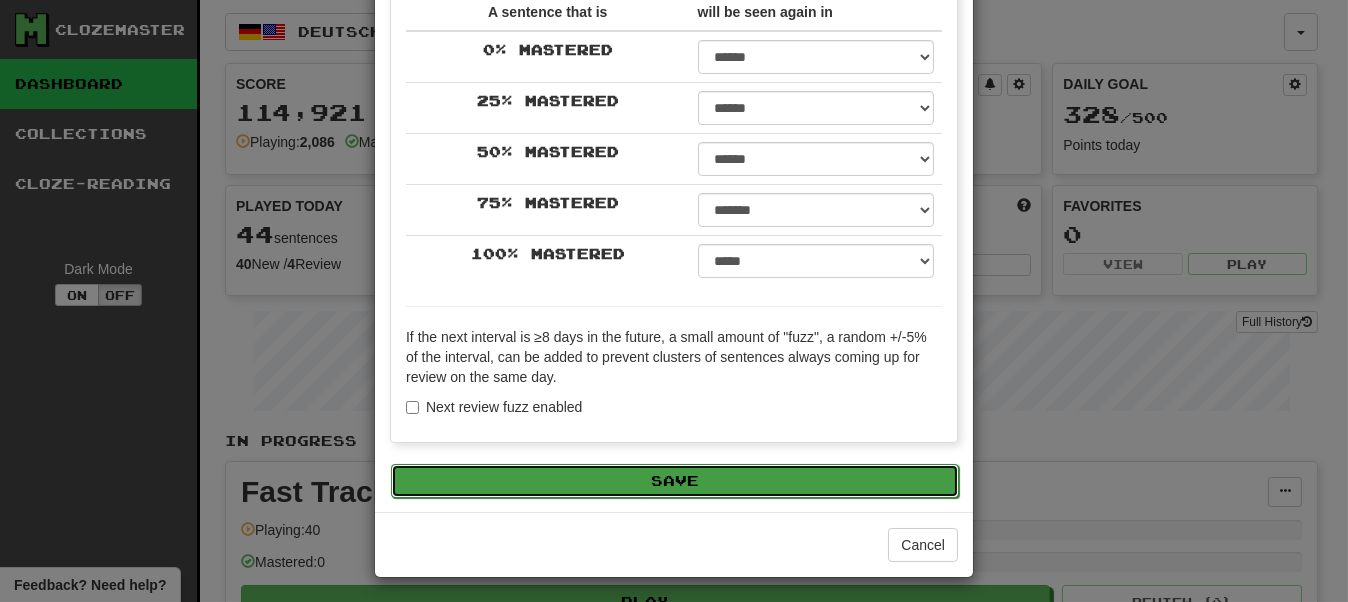 click on "Save" at bounding box center [675, 481] 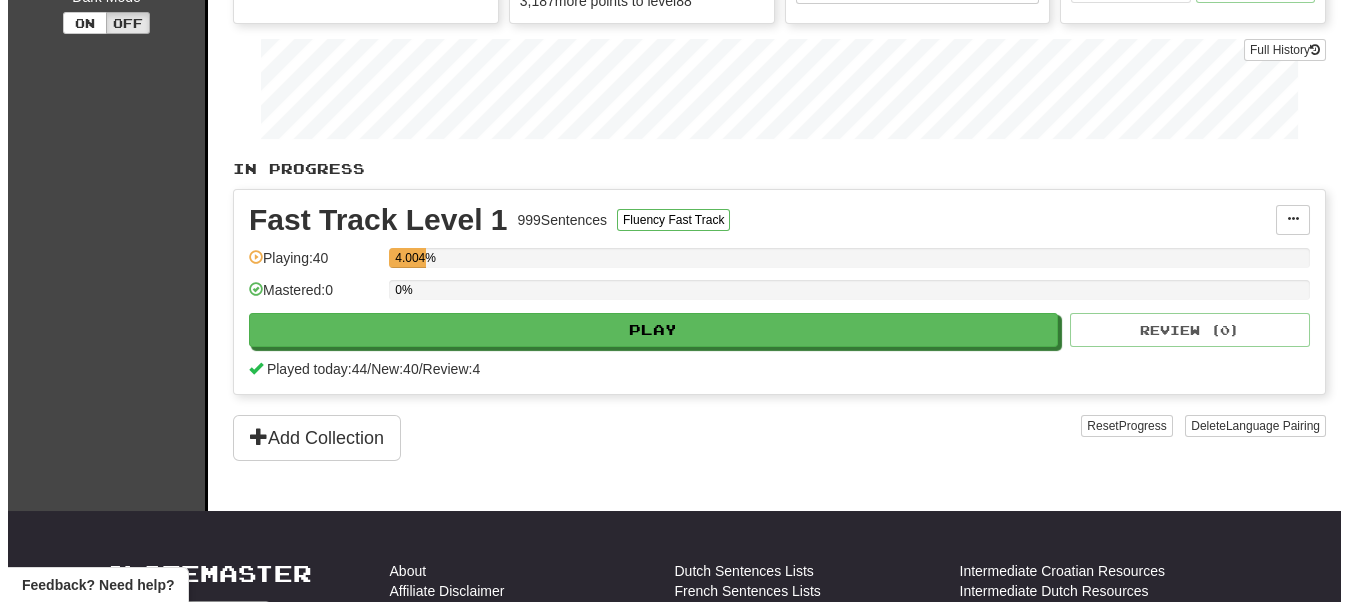 scroll, scrollTop: 300, scrollLeft: 0, axis: vertical 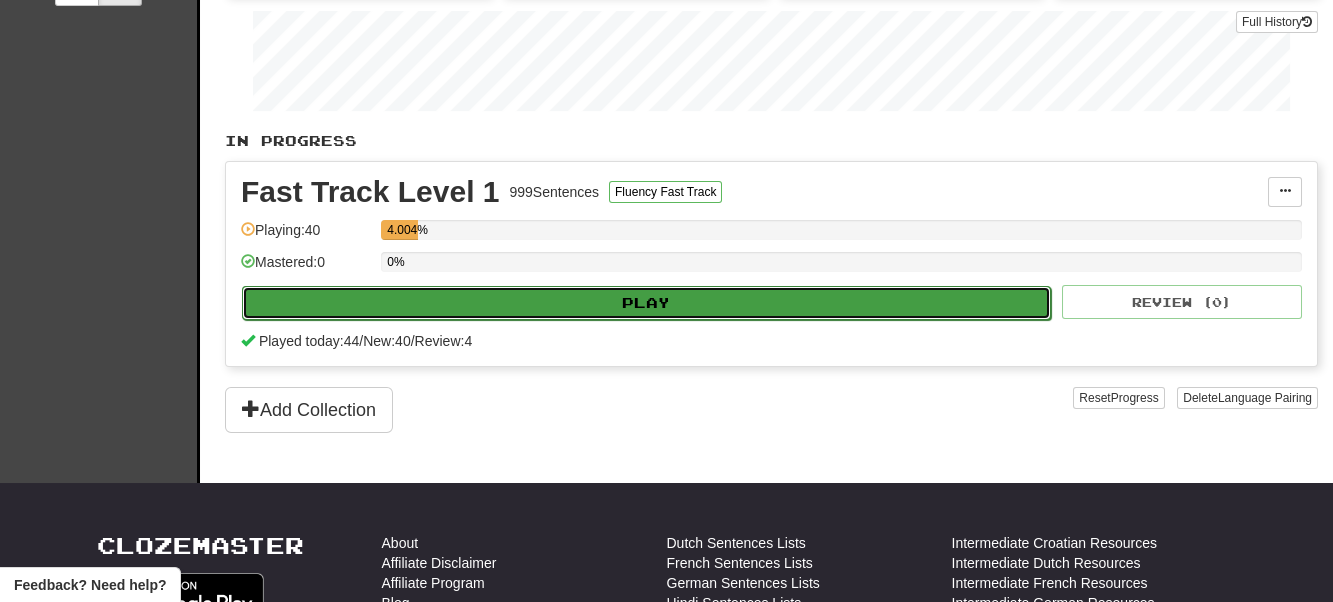 click on "Play" at bounding box center (646, 303) 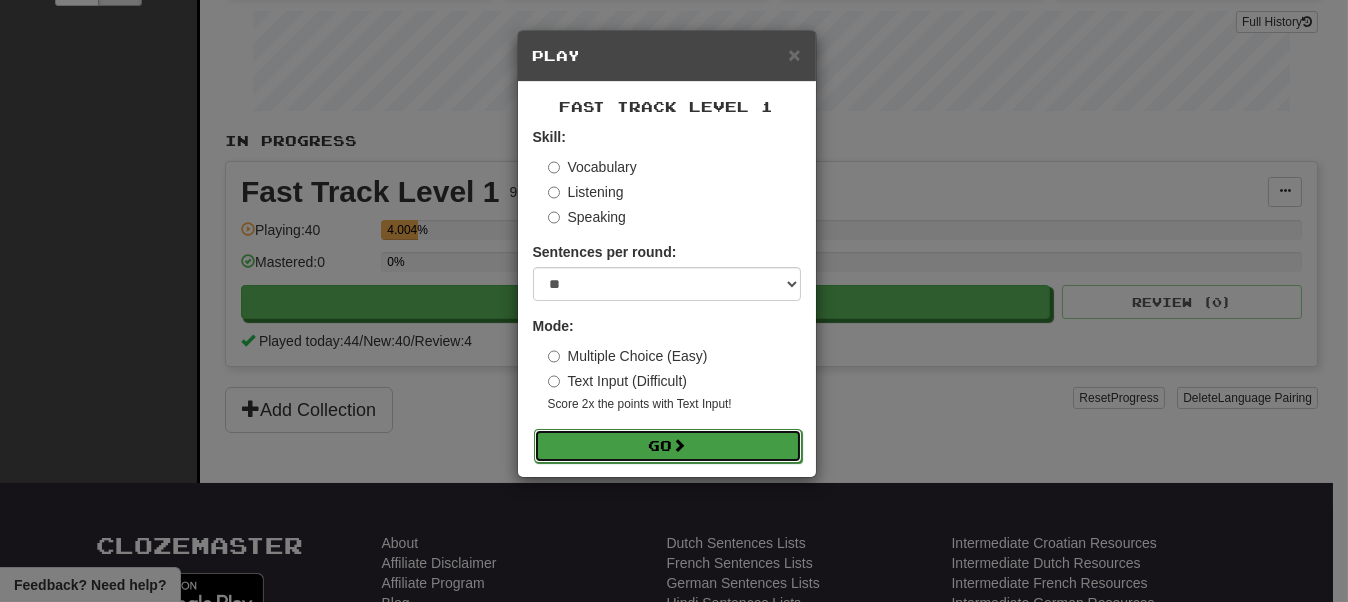 click on "Go" at bounding box center (668, 446) 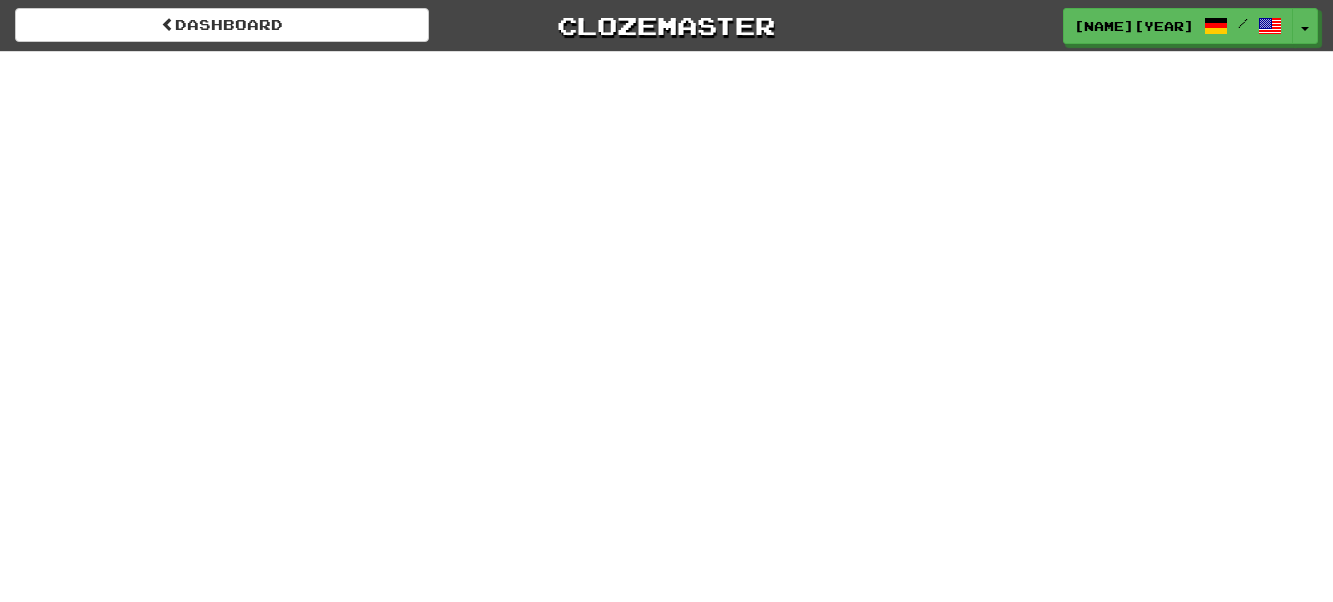 scroll, scrollTop: 0, scrollLeft: 0, axis: both 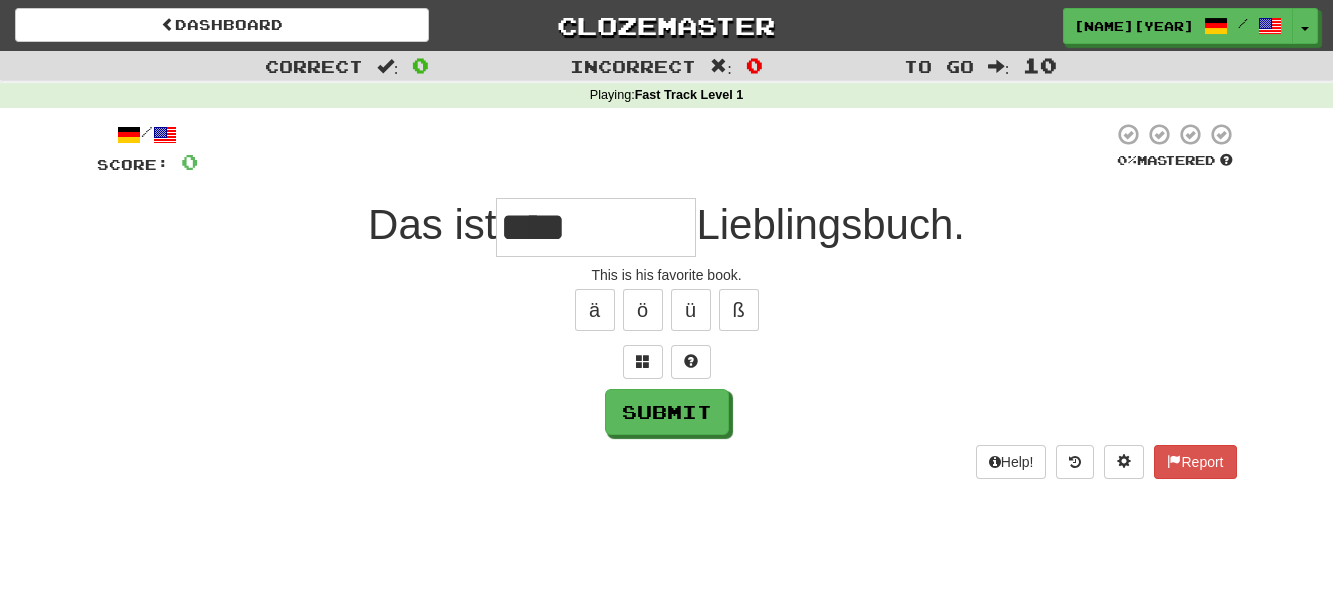 type on "****" 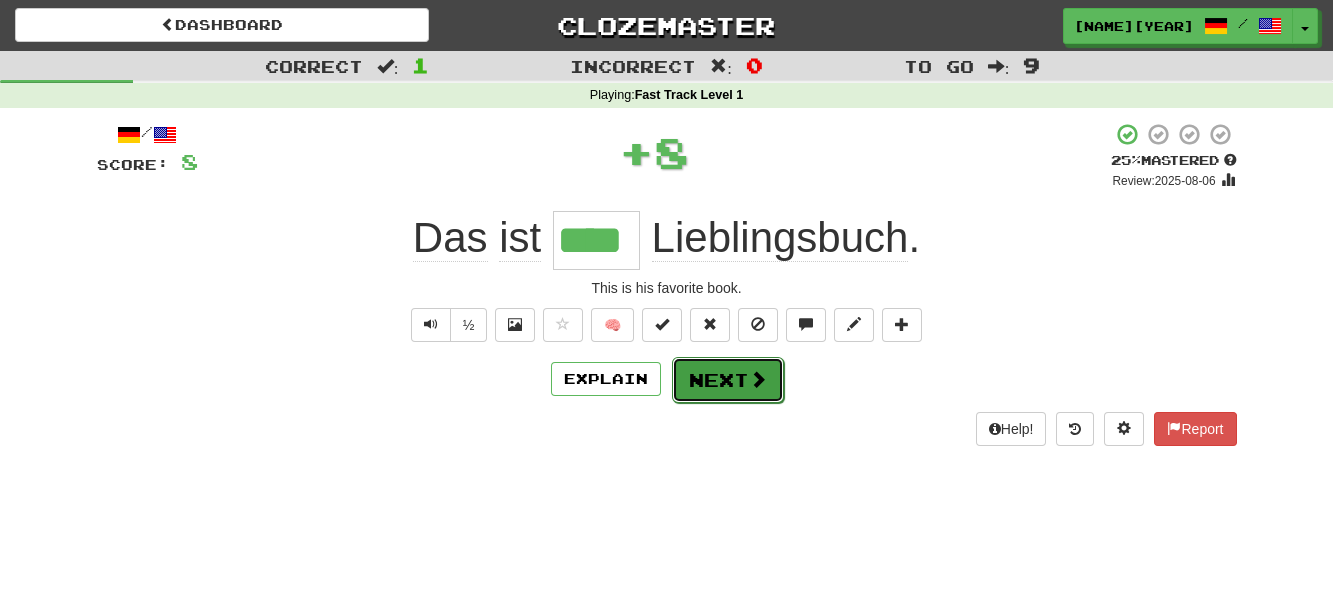 click on "Next" at bounding box center [728, 380] 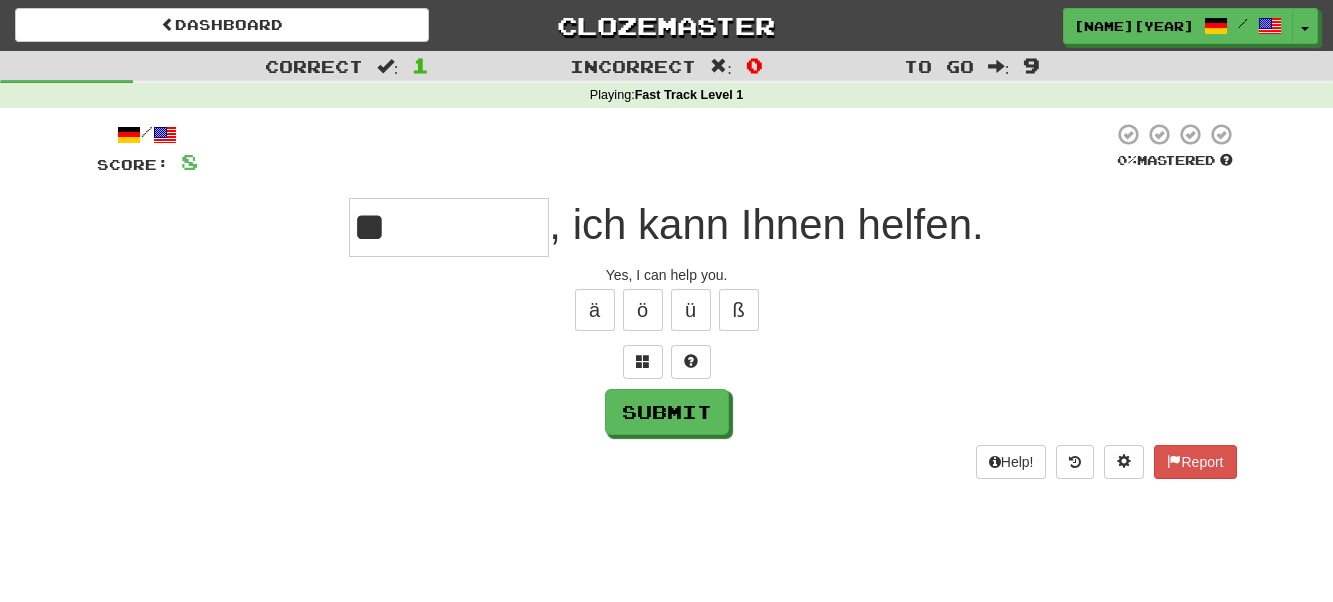 type on "**" 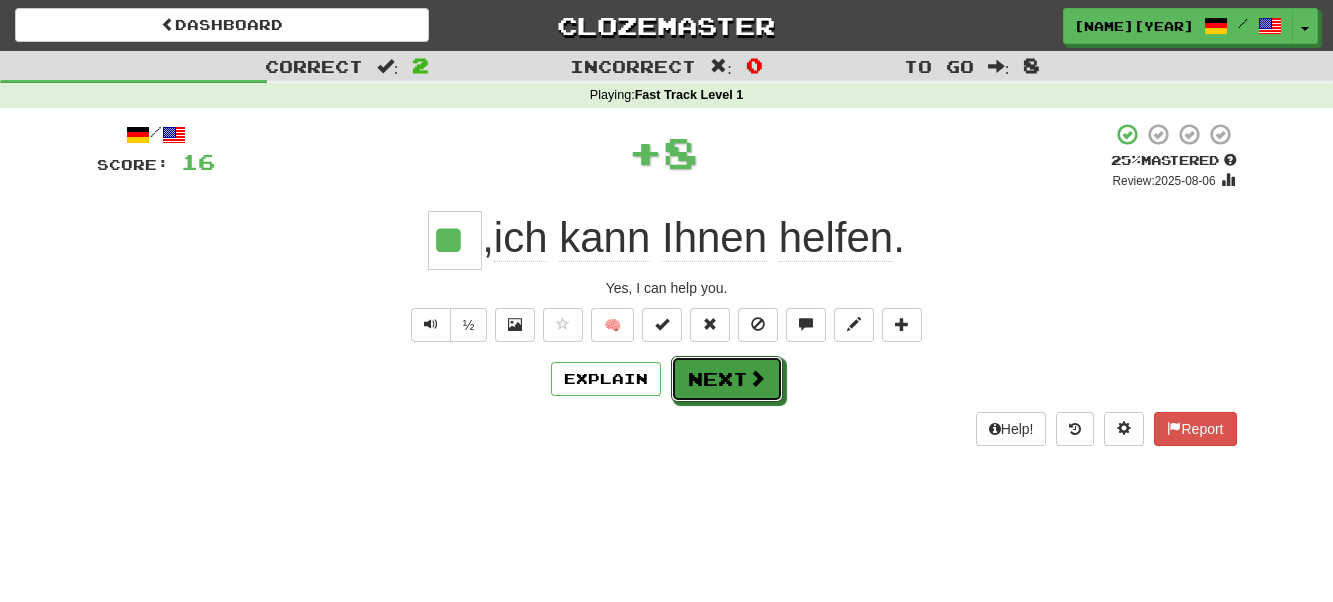 click on "Next" at bounding box center [727, 379] 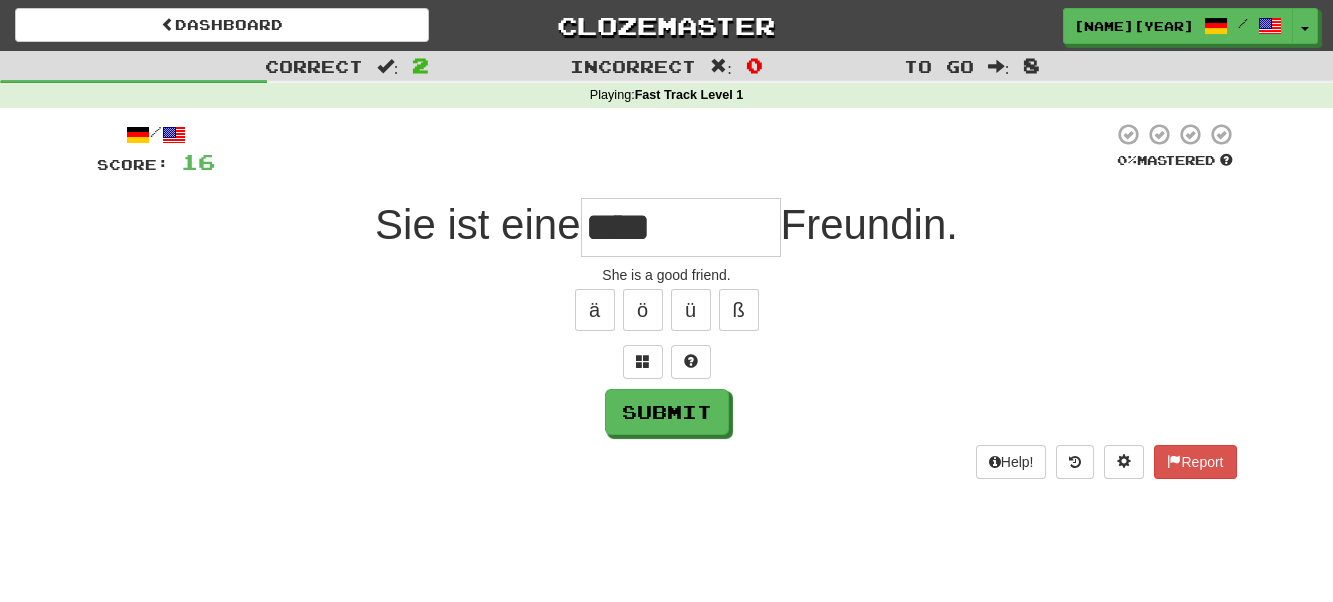 type on "****" 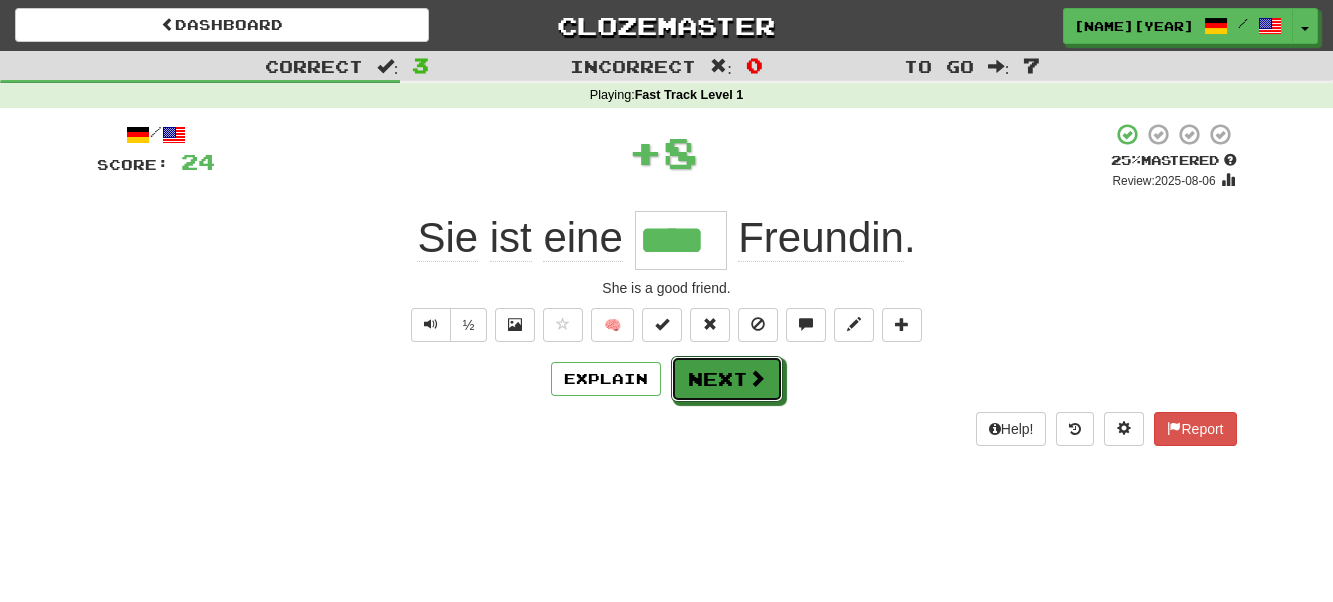 click on "Next" at bounding box center (727, 379) 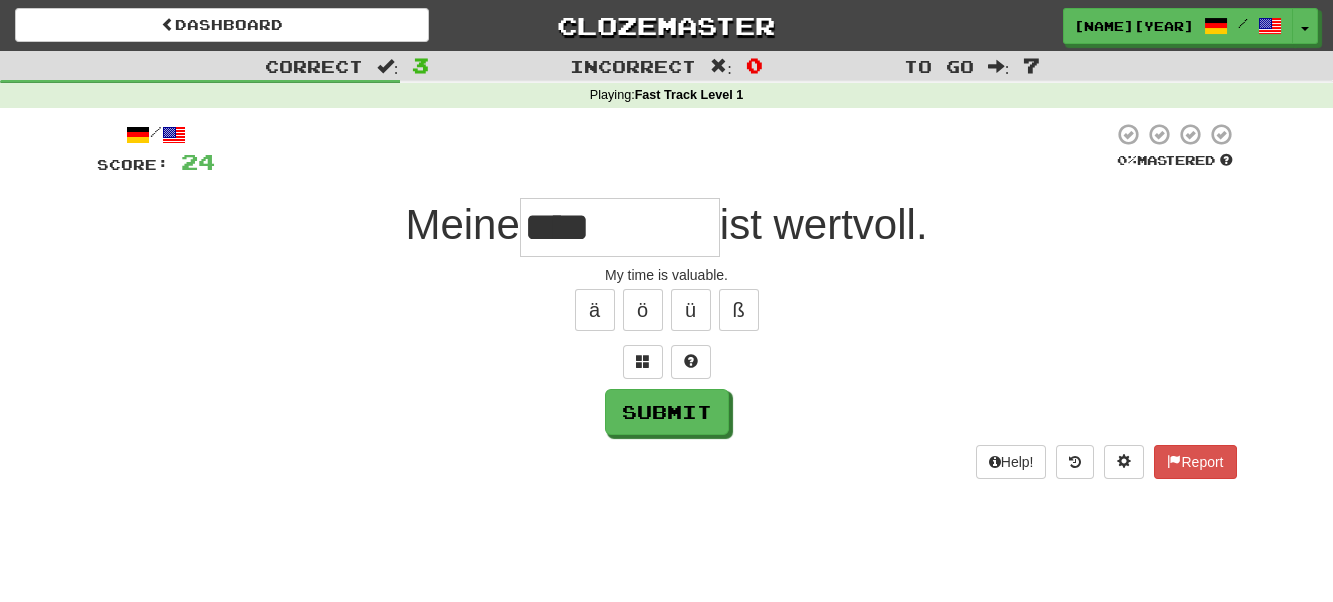 type on "****" 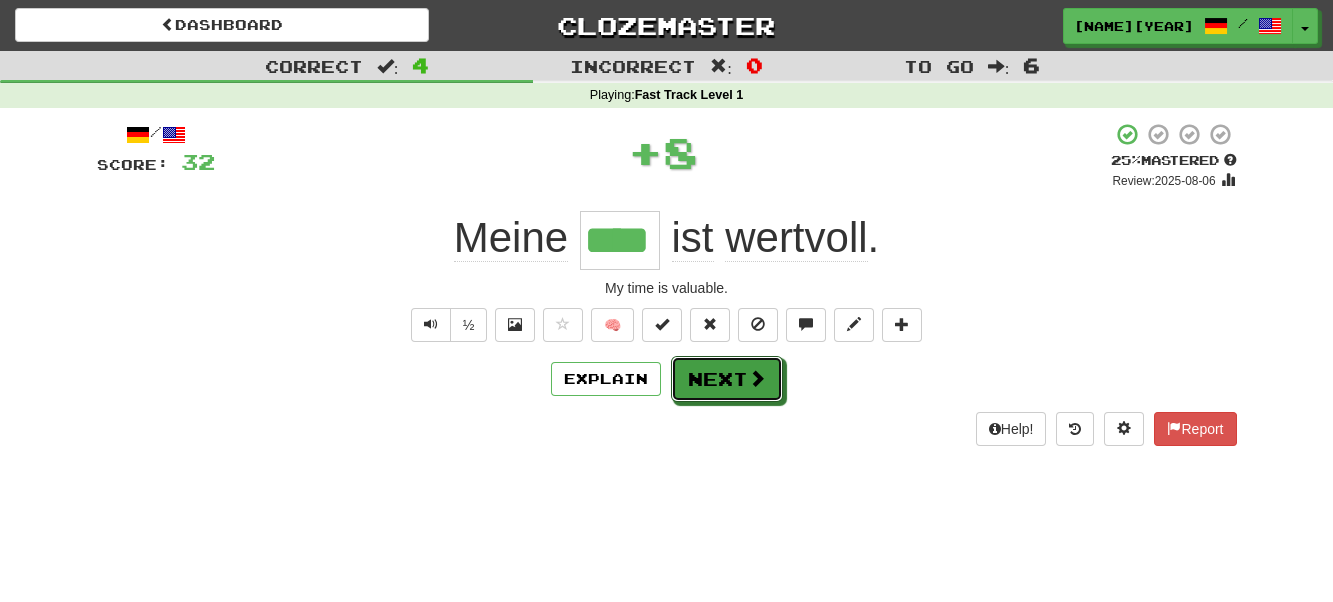 click on "Next" at bounding box center [727, 379] 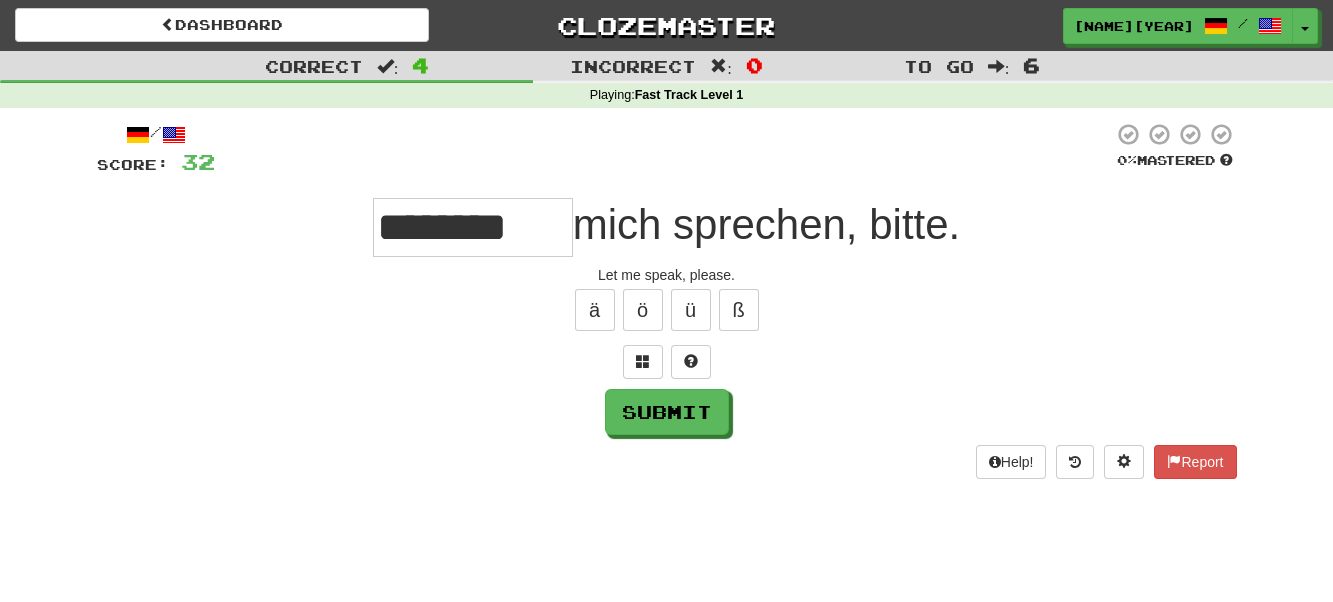 type on "****" 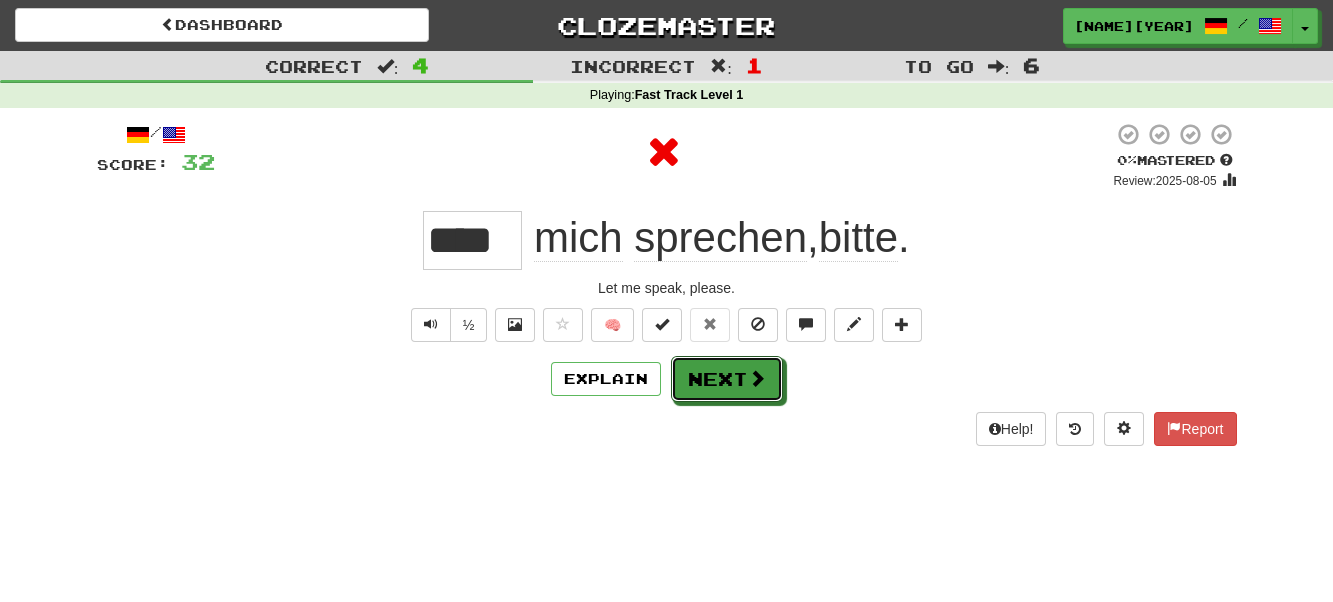 click on "Next" at bounding box center [727, 379] 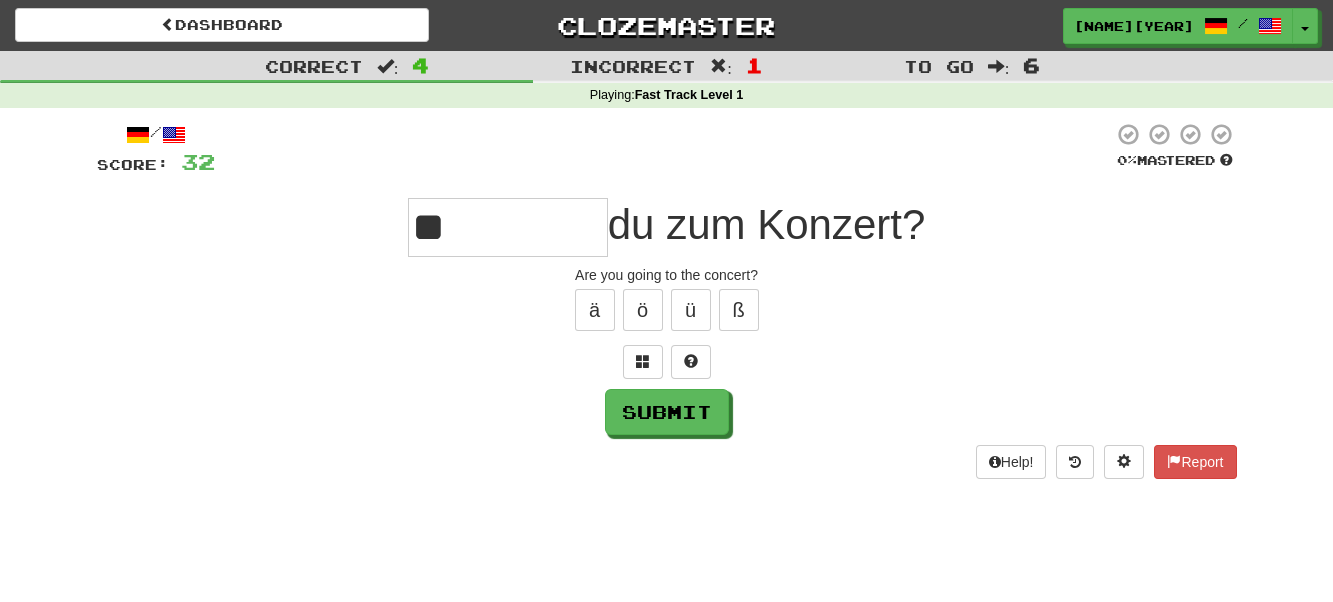 type on "*" 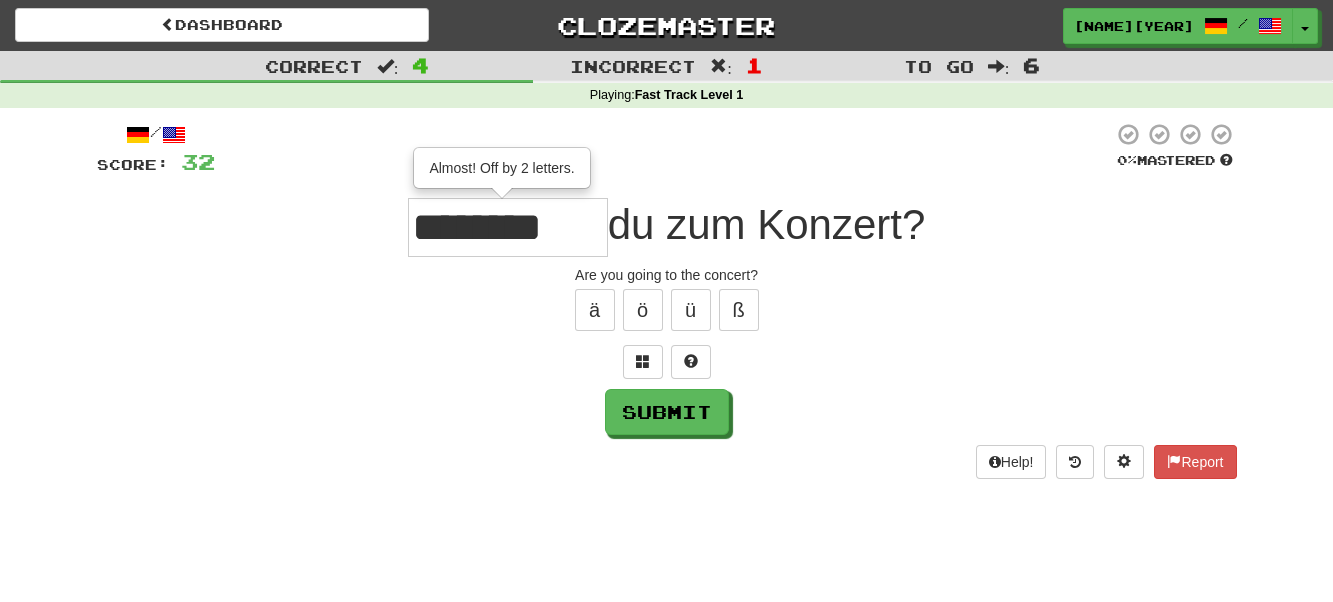 type on "*****" 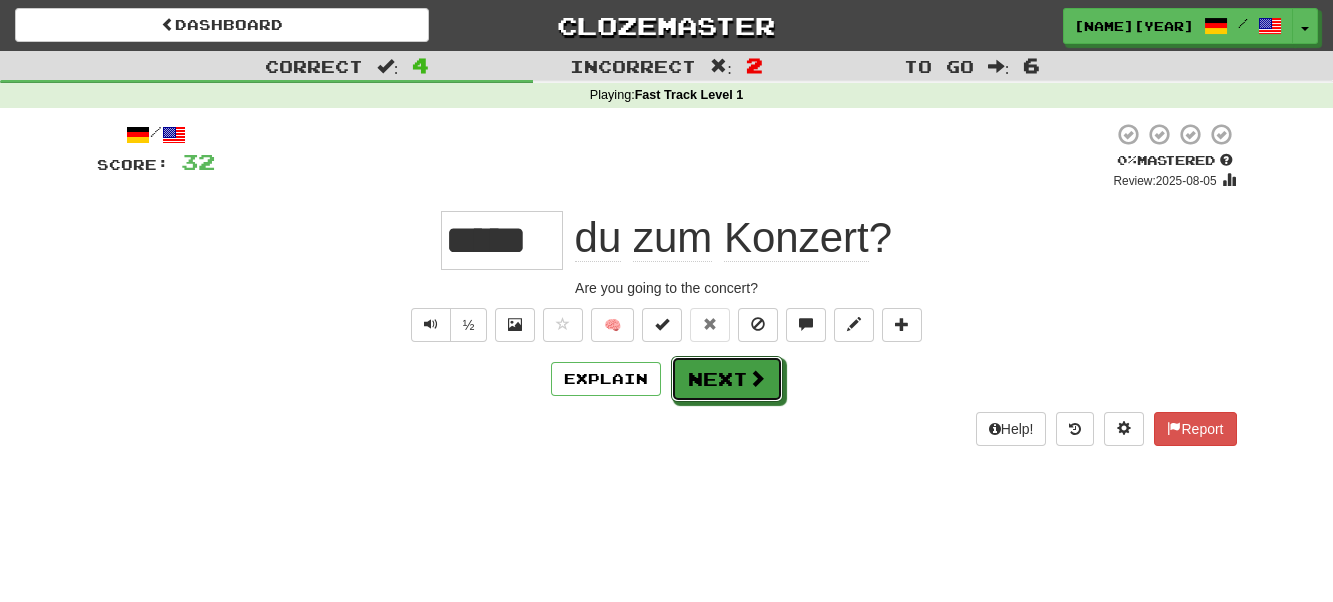 click on "Next" at bounding box center [727, 379] 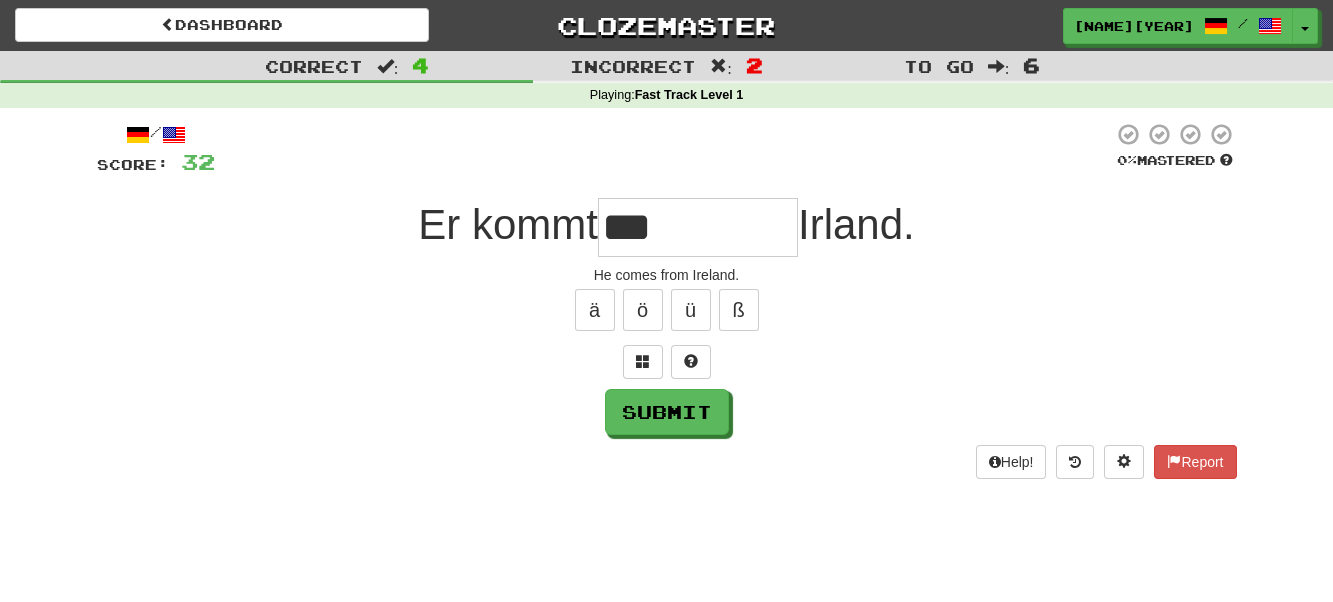 type on "***" 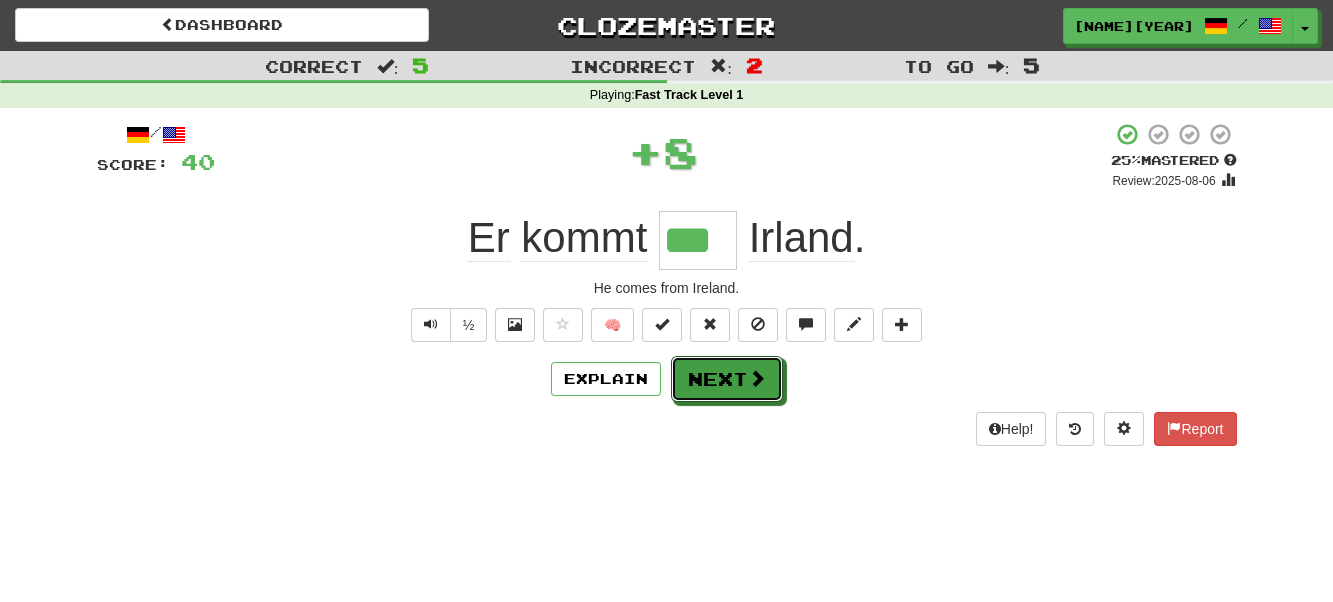 click on "Next" at bounding box center [727, 379] 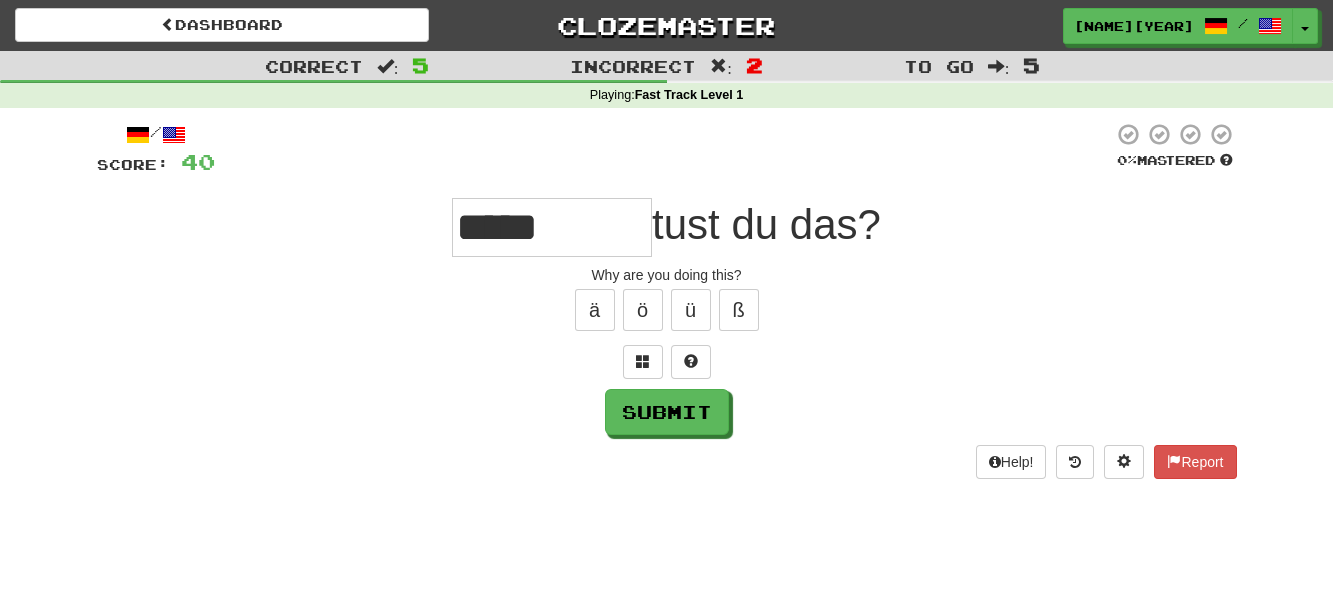 type on "*****" 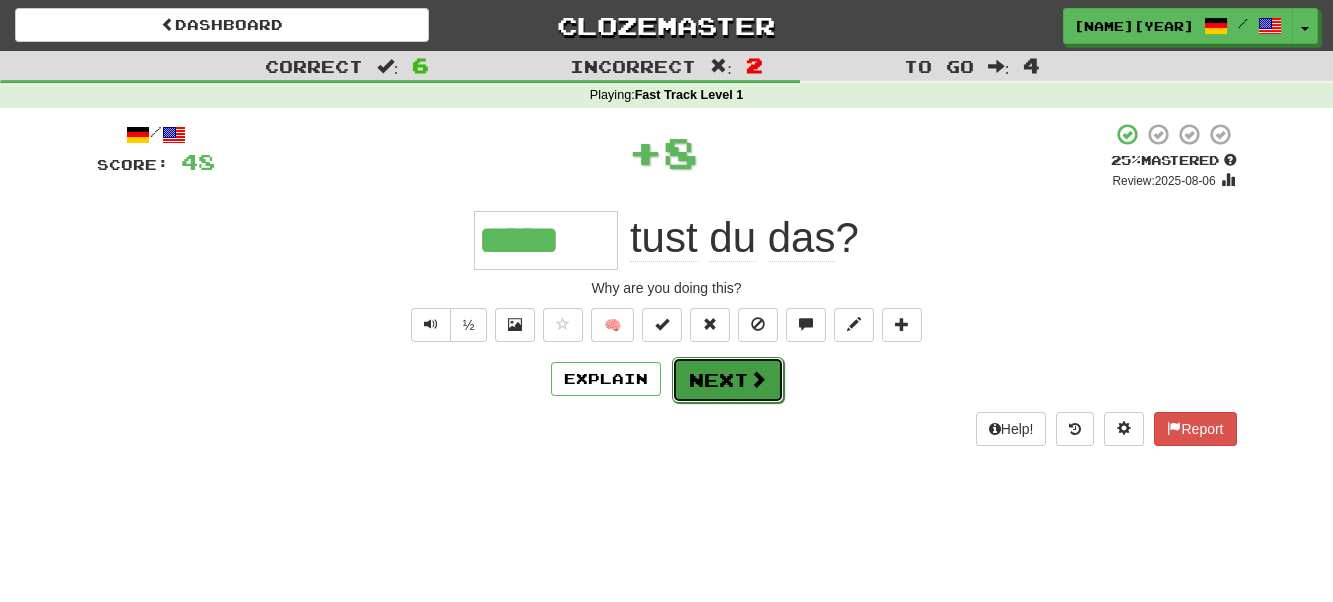 click on "Next" at bounding box center [728, 380] 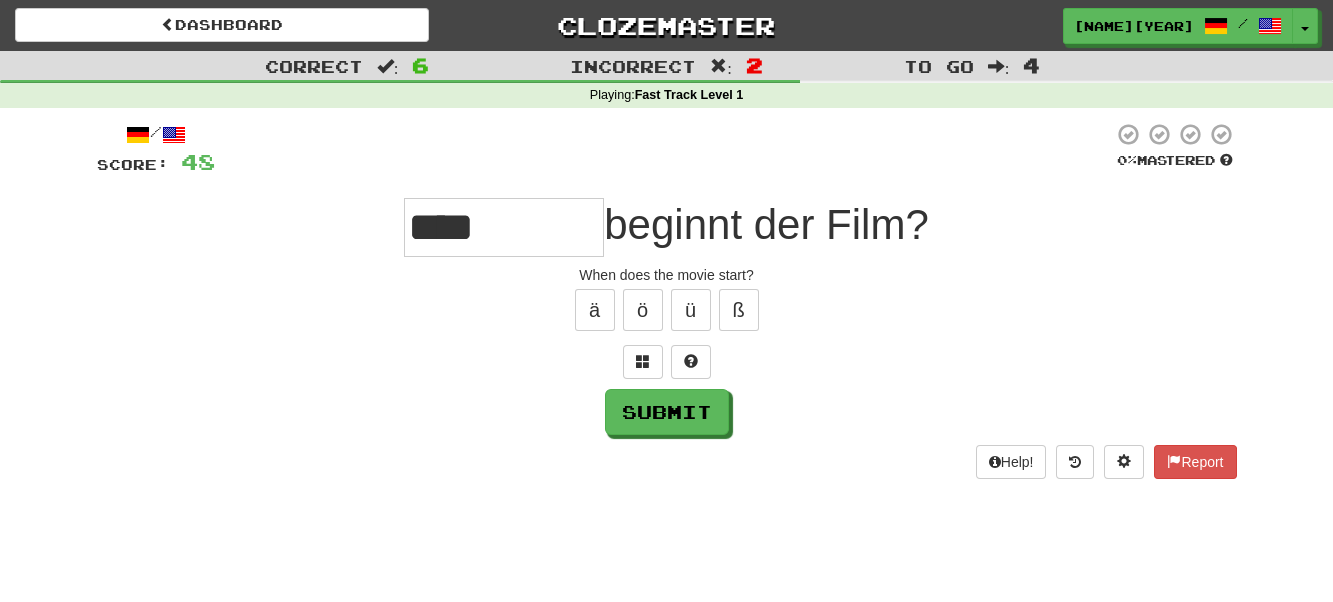 type on "****" 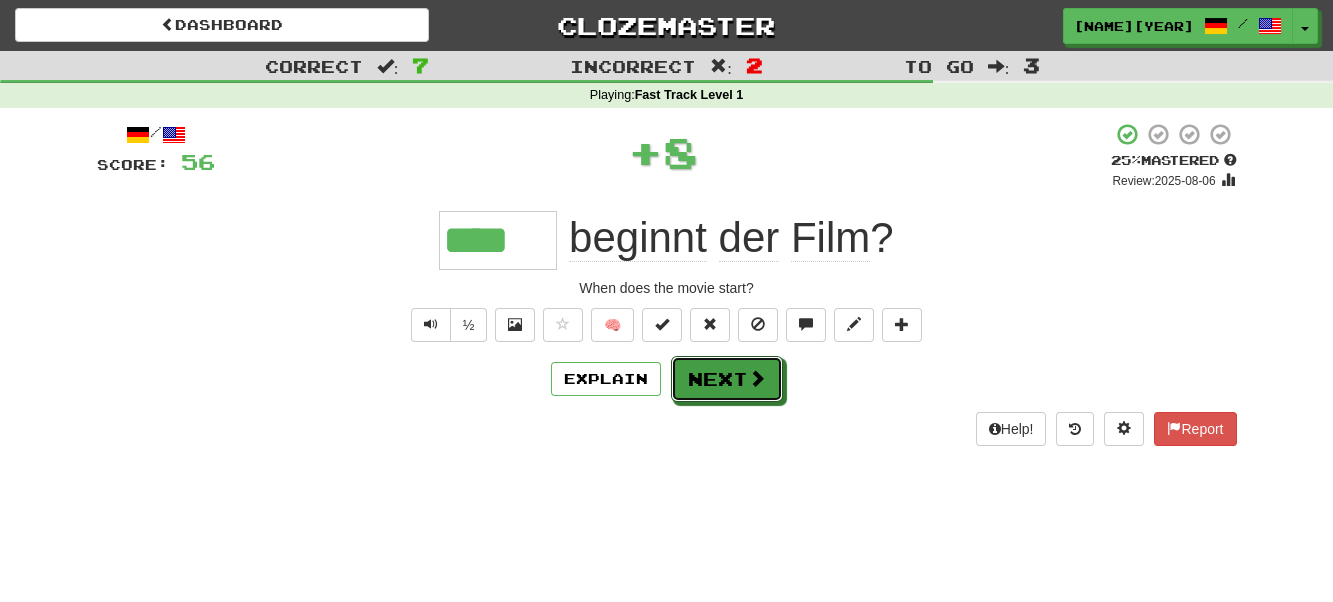 click on "Next" at bounding box center [727, 379] 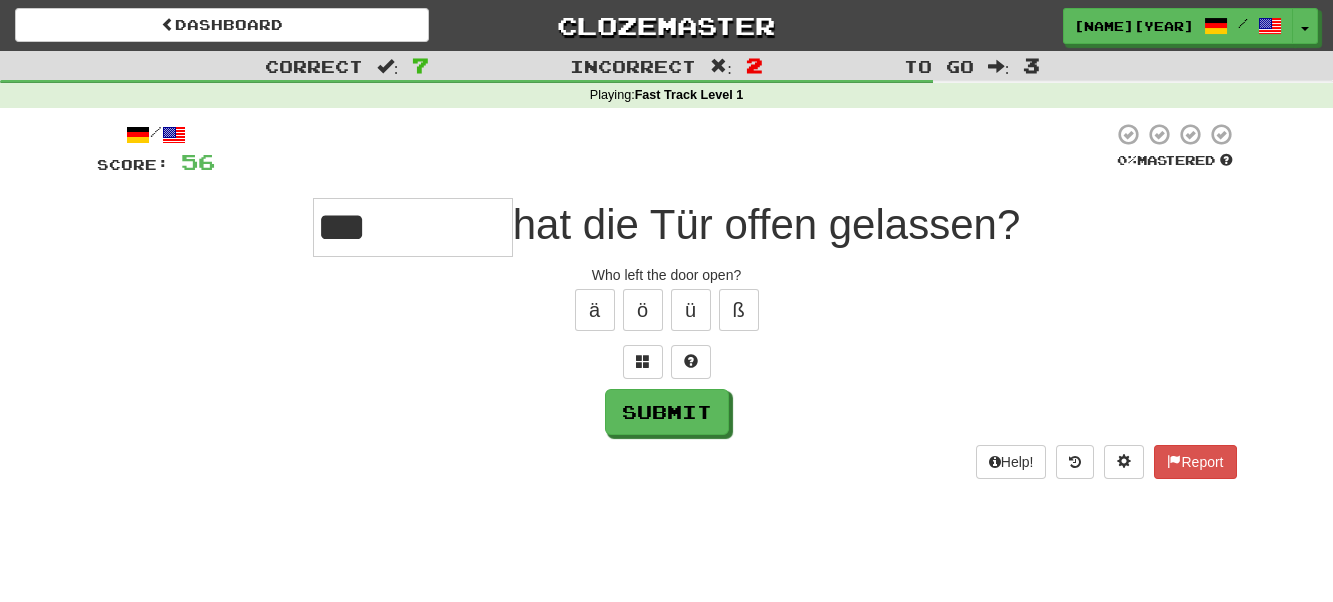 type on "***" 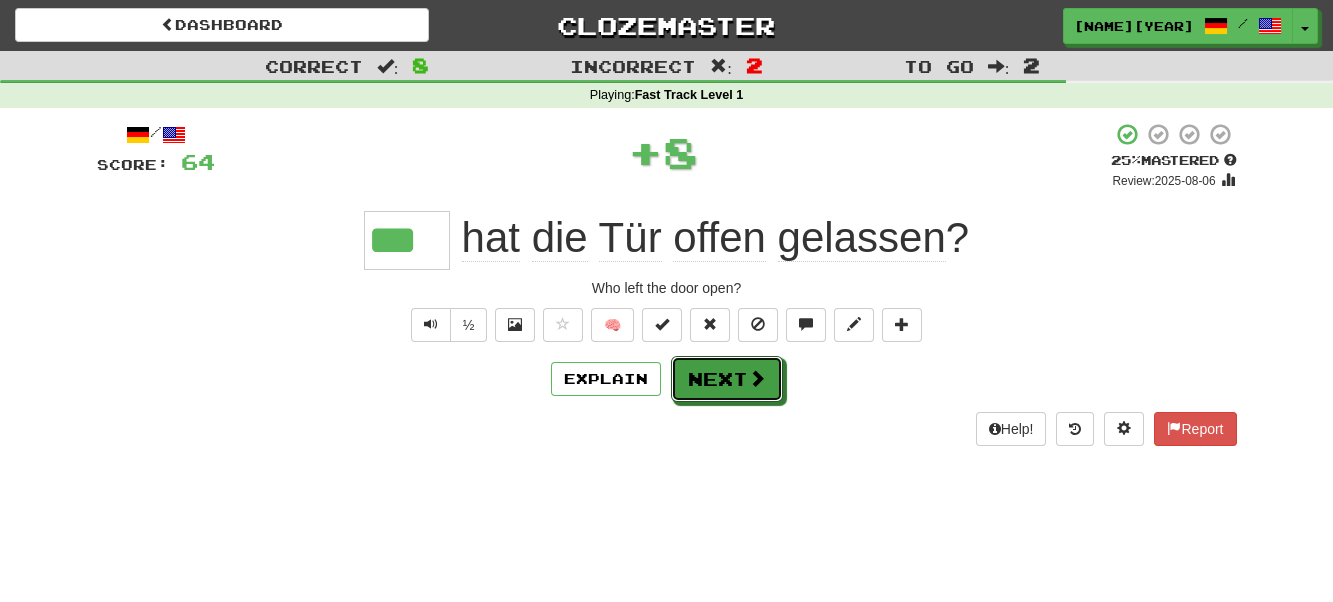 click on "Next" at bounding box center [727, 379] 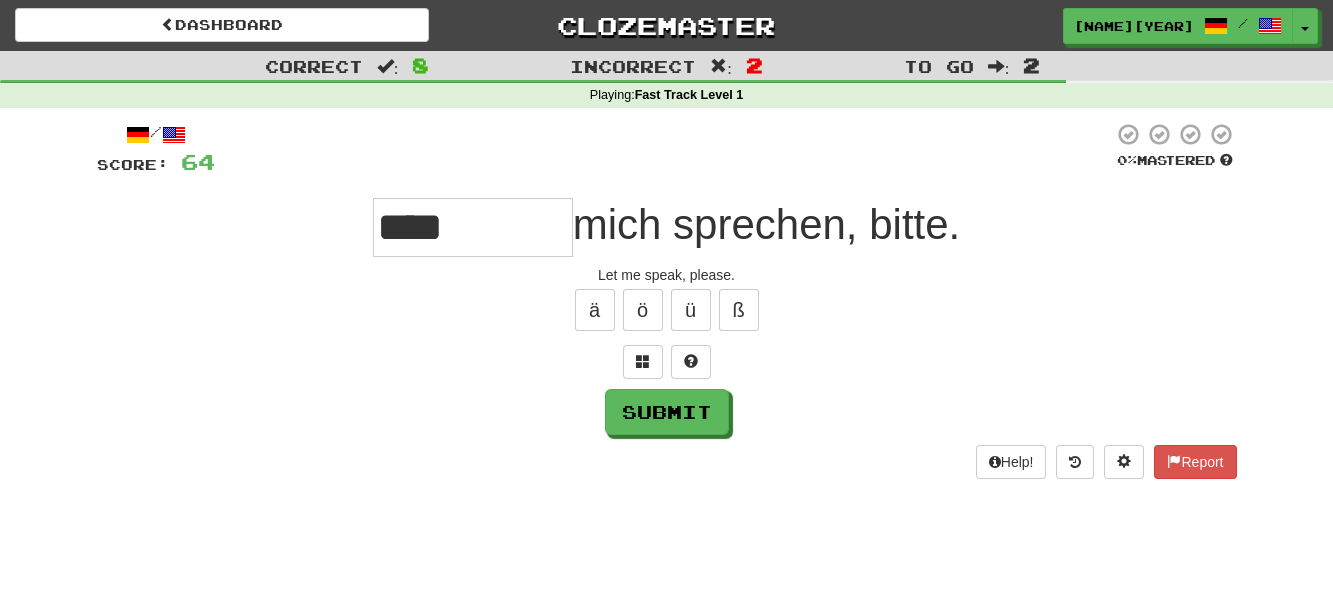 type on "****" 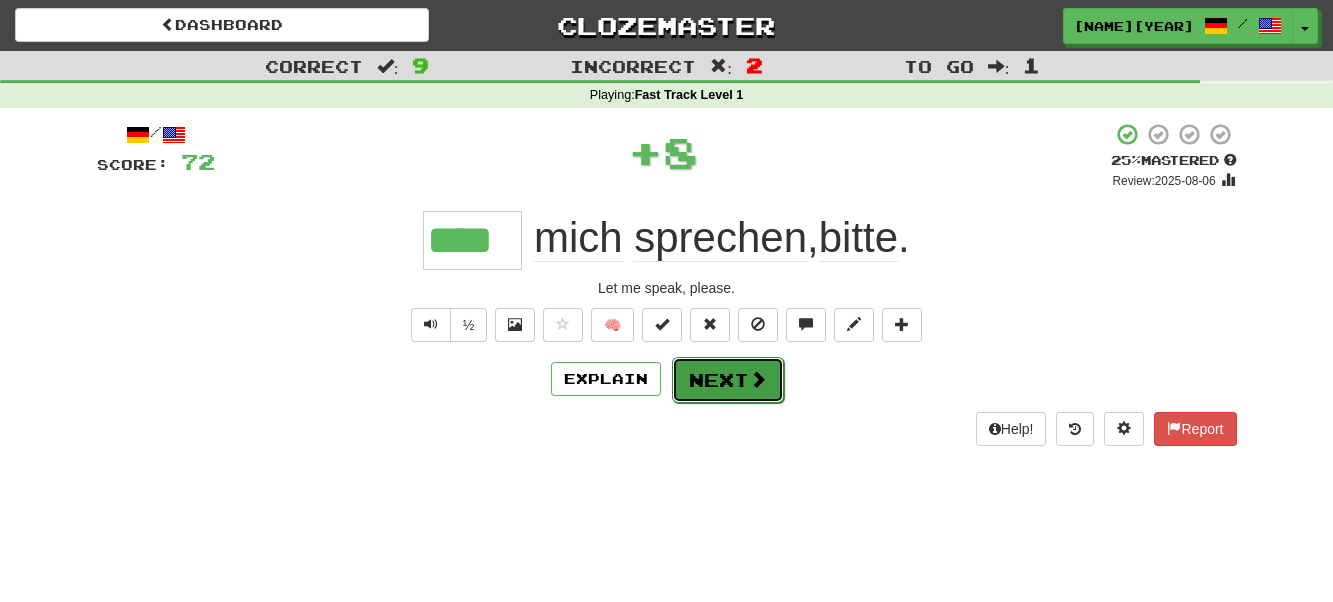 click on "Next" at bounding box center [728, 380] 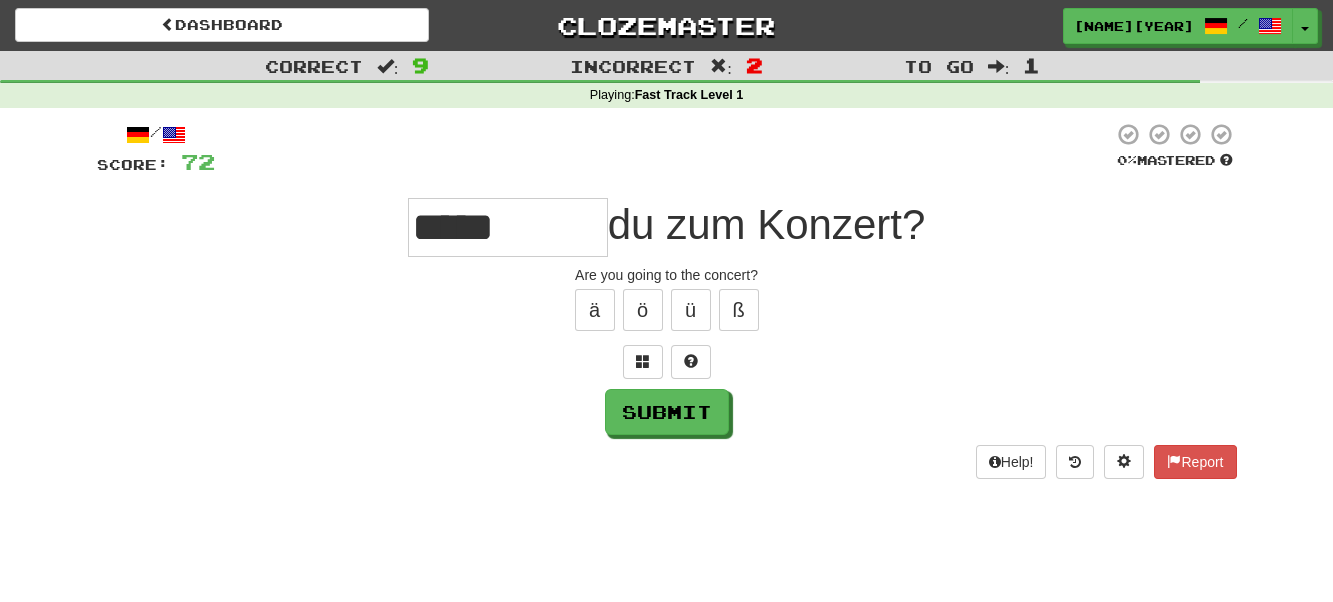 type on "*****" 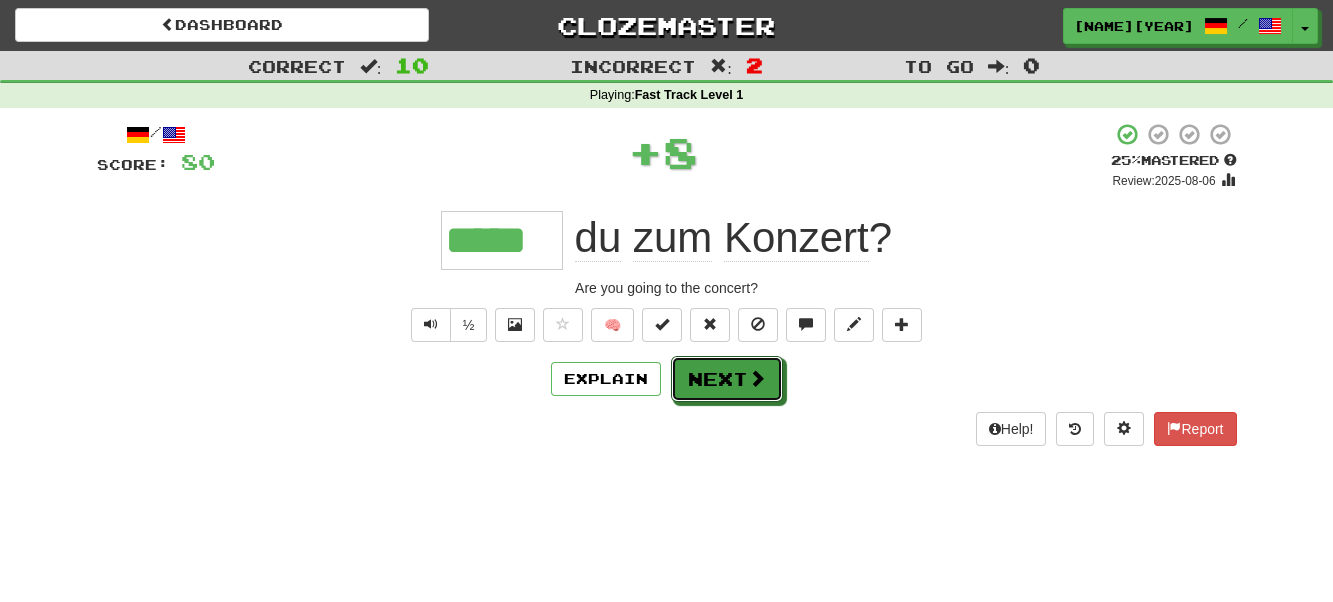 click on "Next" at bounding box center [727, 379] 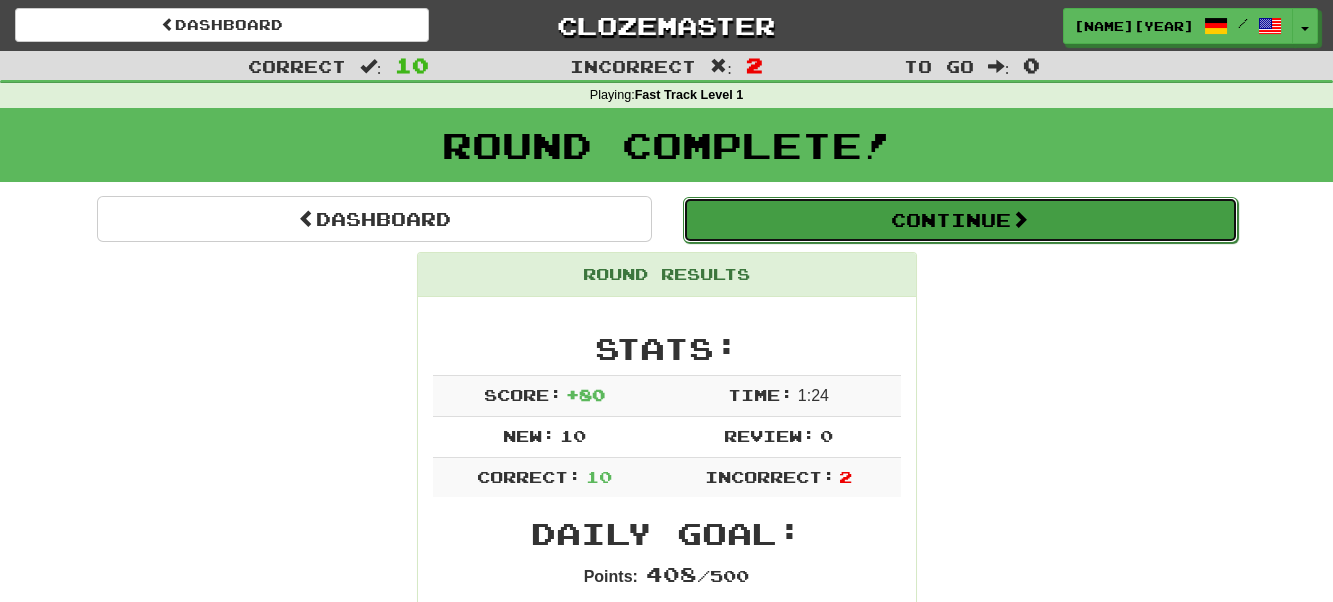 click on "Continue" at bounding box center [960, 220] 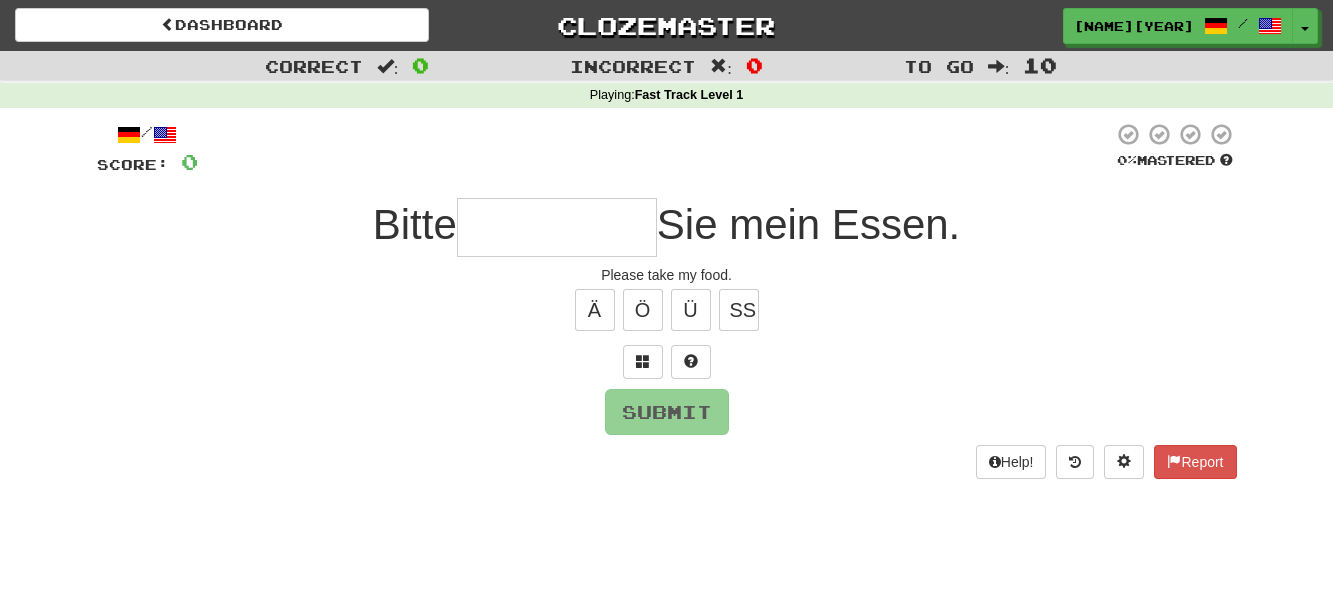 type on "*" 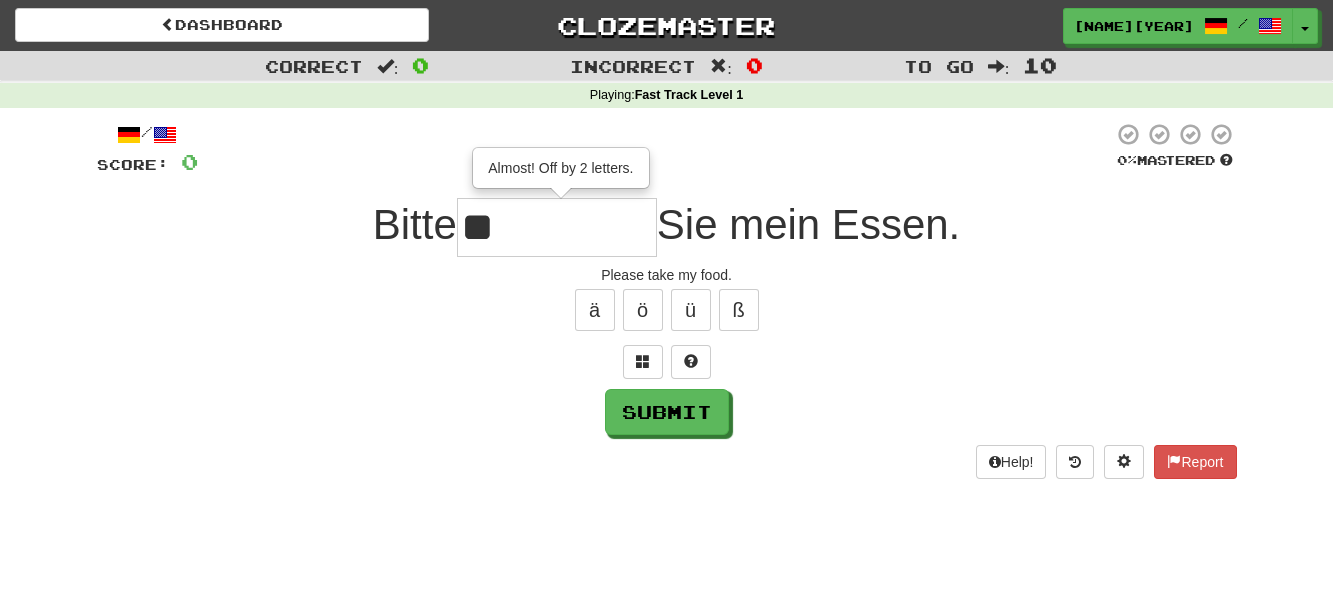 type on "*" 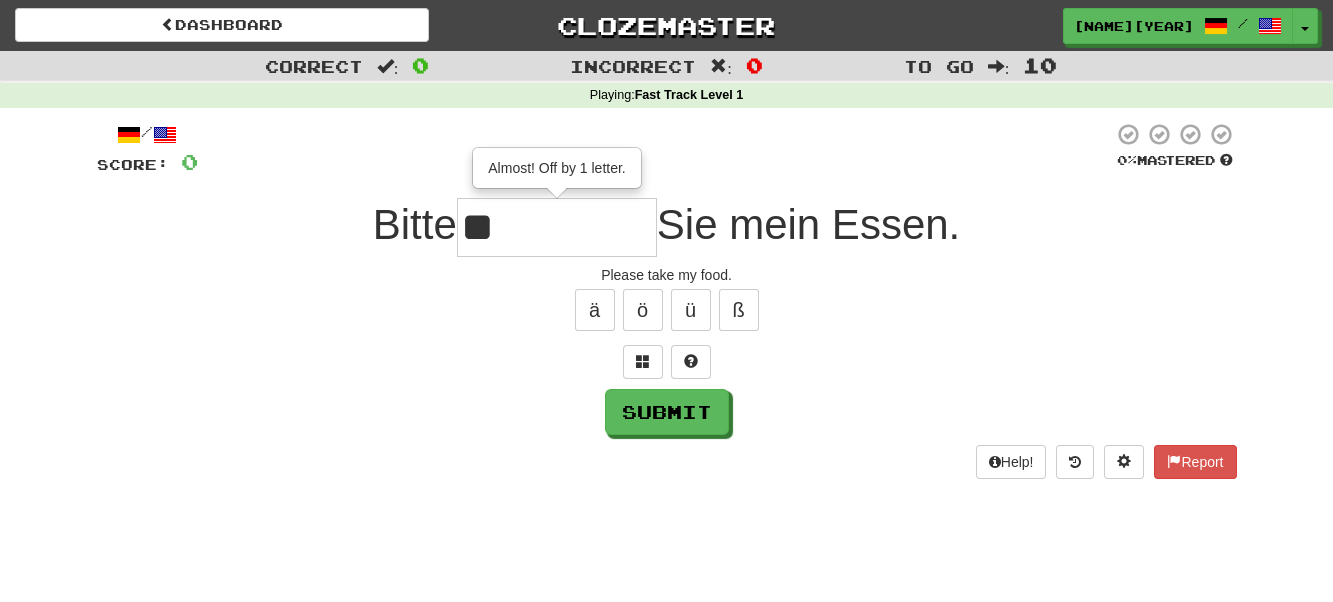 type on "*" 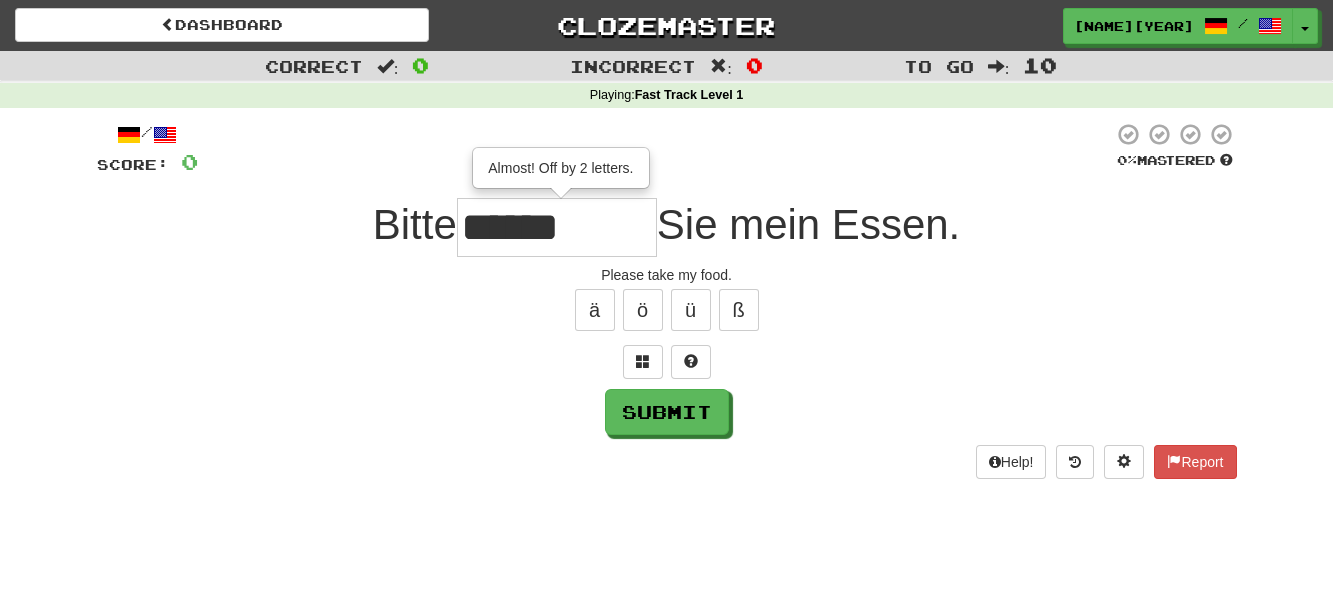 click on "******" at bounding box center [557, 227] 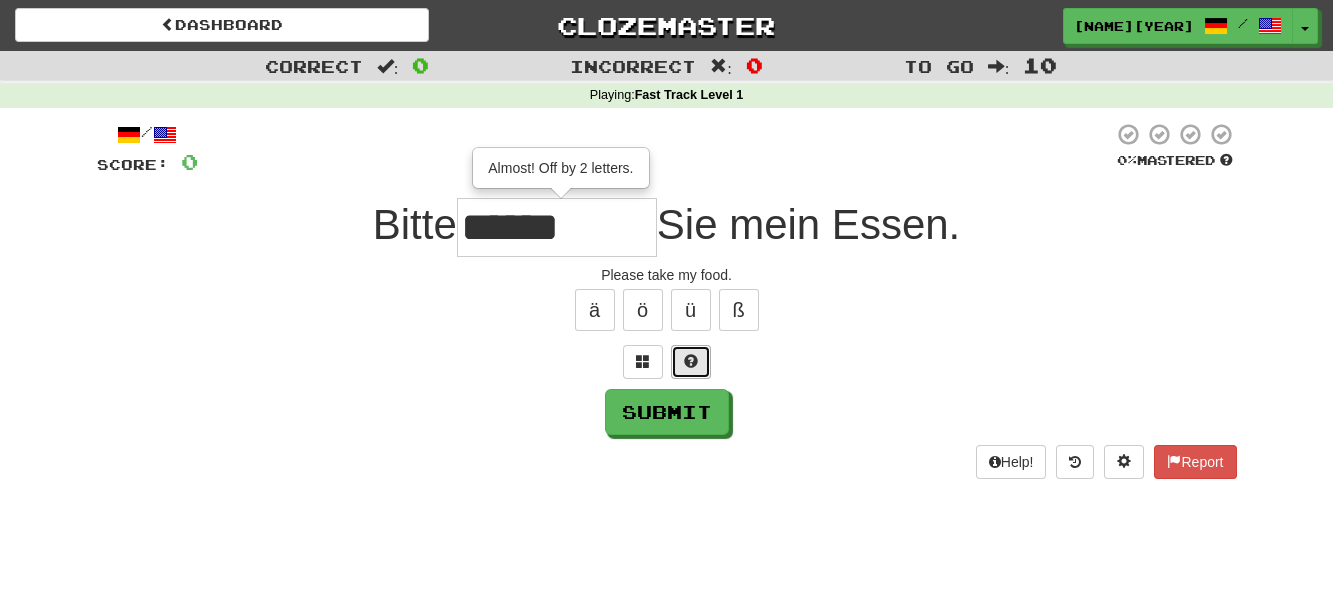 click at bounding box center (691, 361) 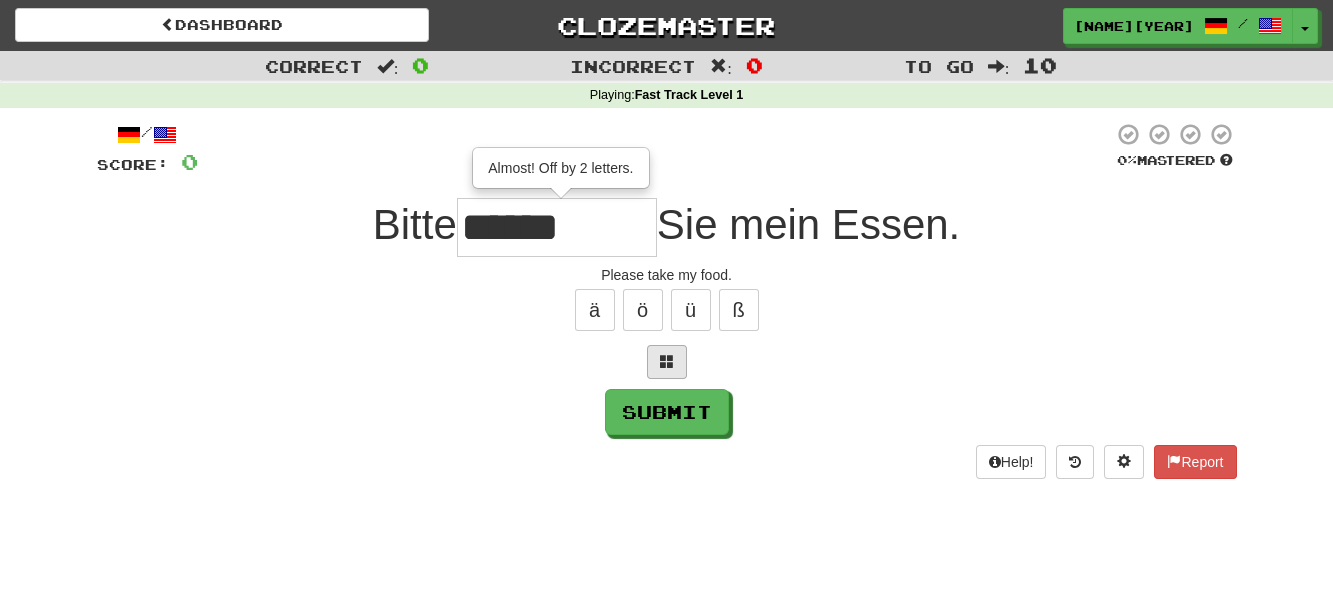type on "******" 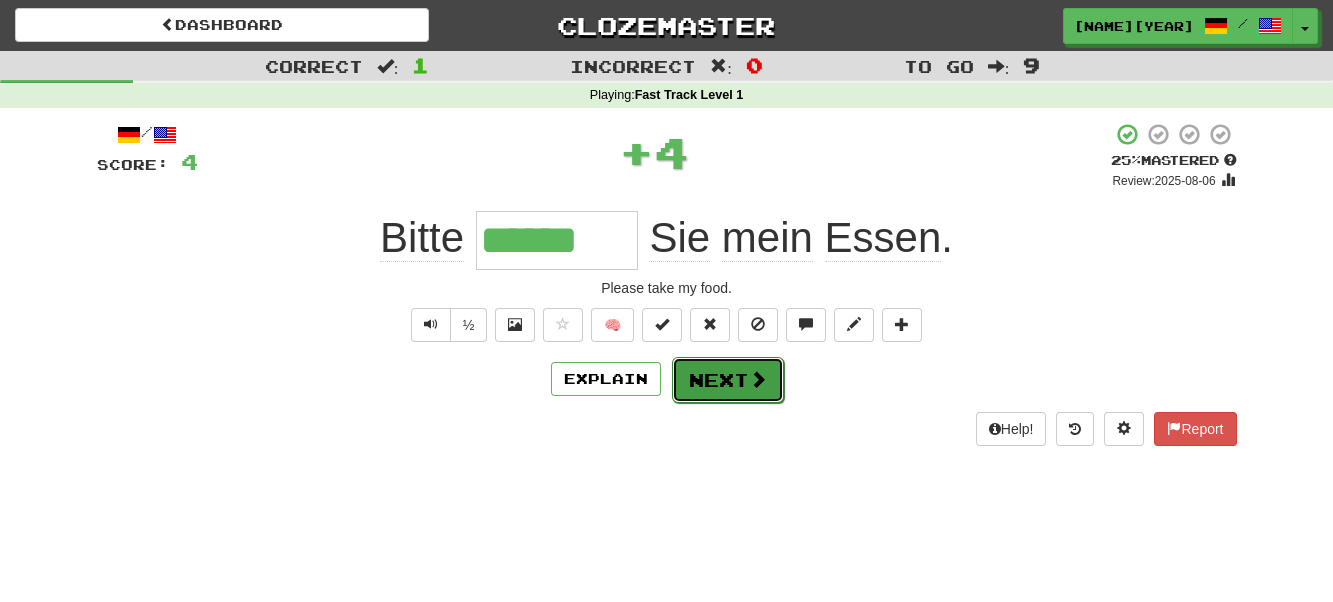 click on "Next" at bounding box center [728, 380] 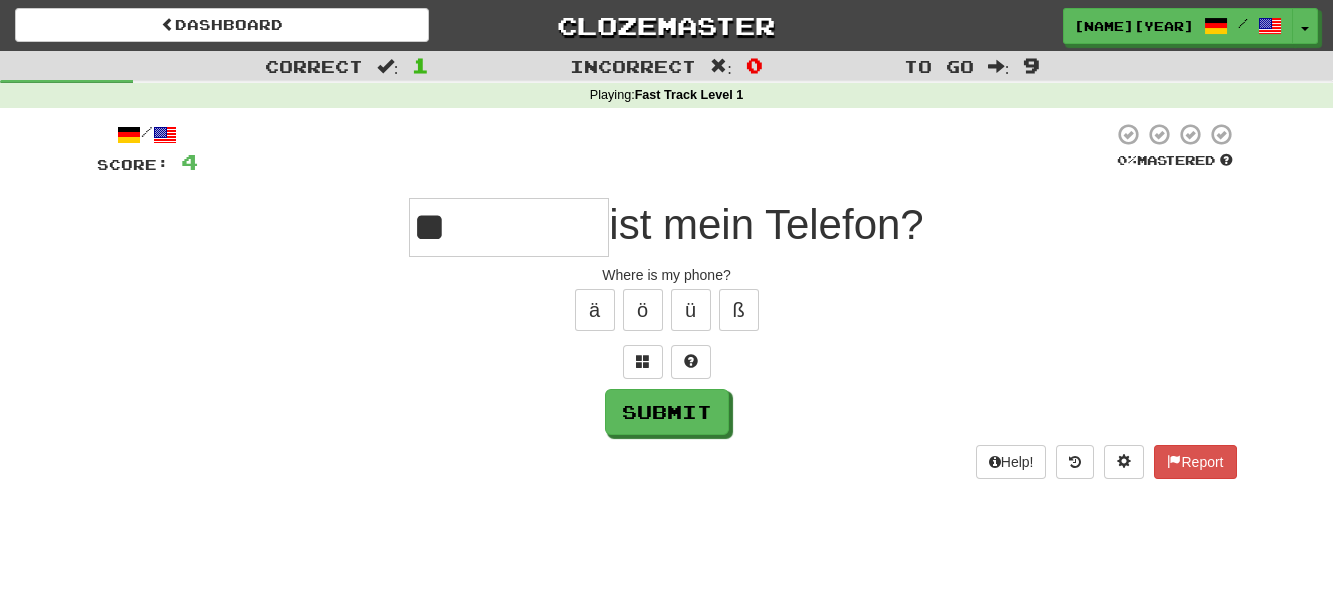 type on "**" 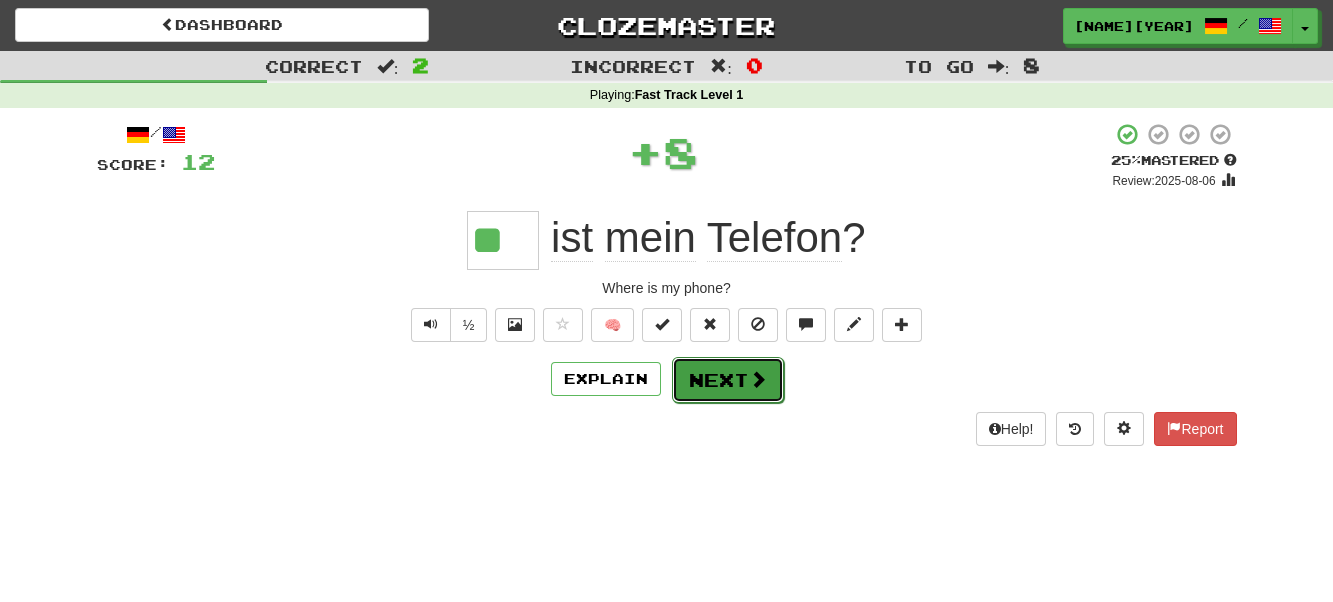 click on "Next" at bounding box center [728, 380] 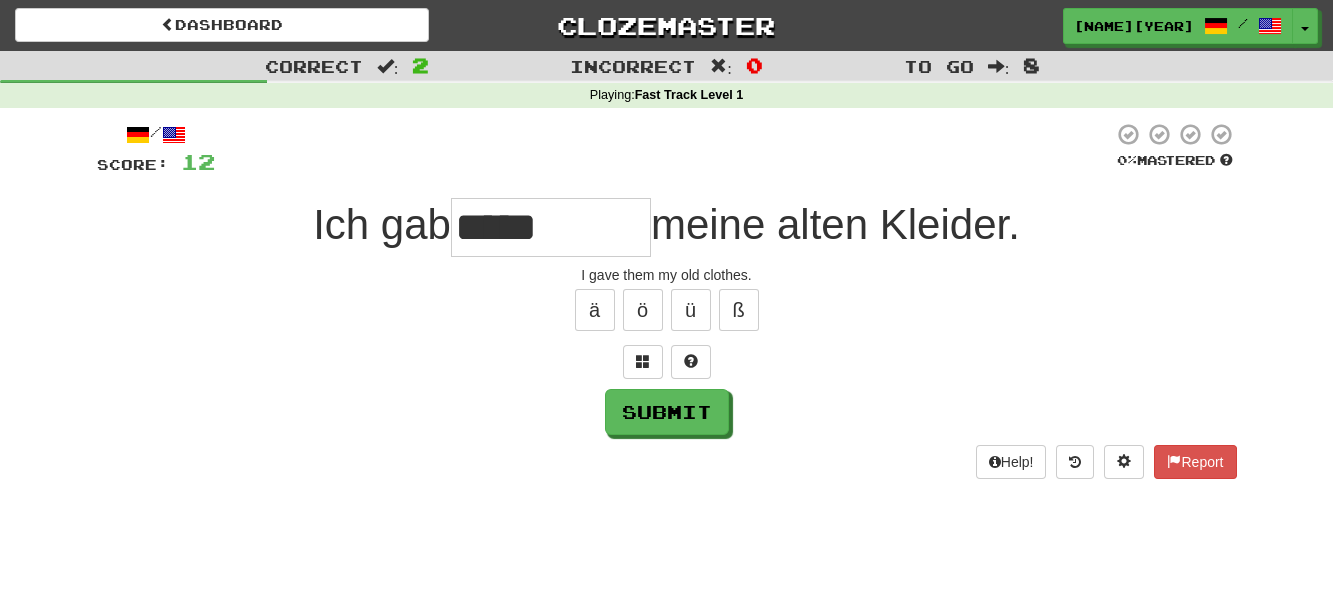 type on "*****" 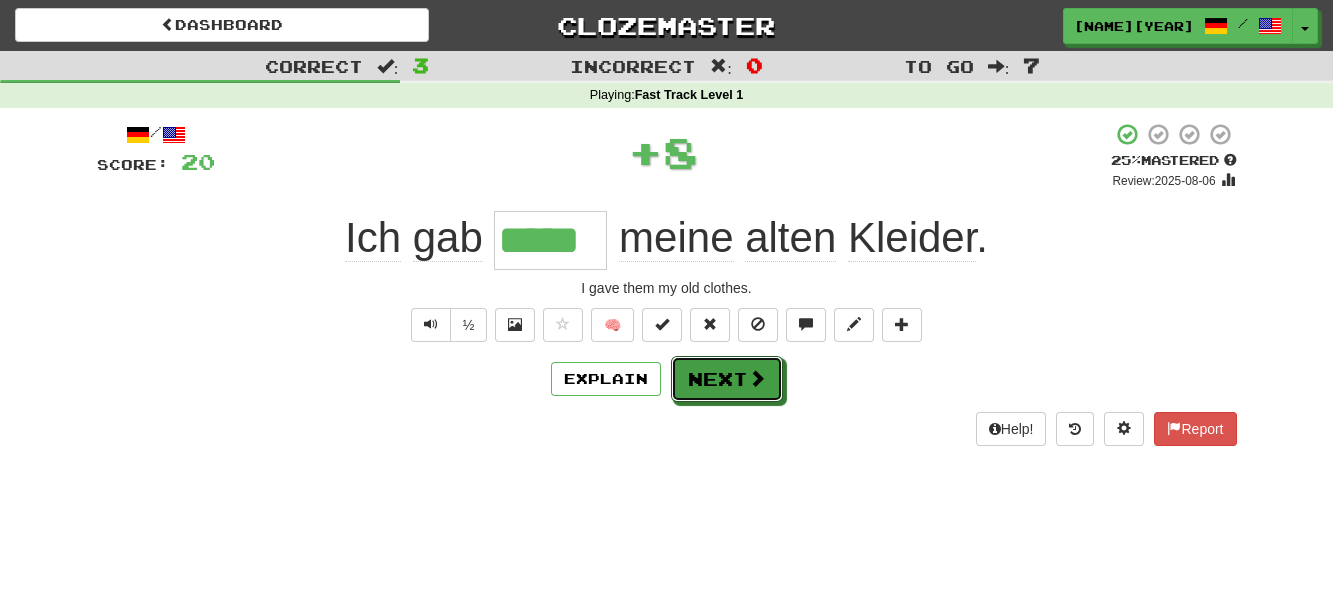 click on "Next" at bounding box center (727, 379) 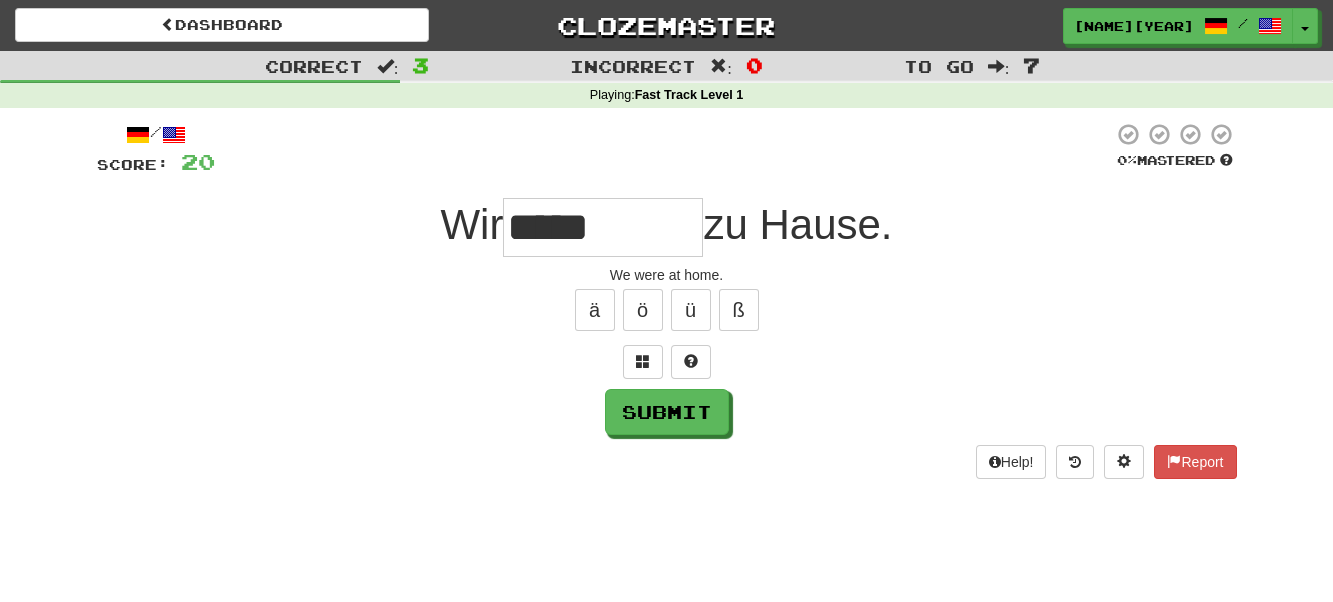 type on "*****" 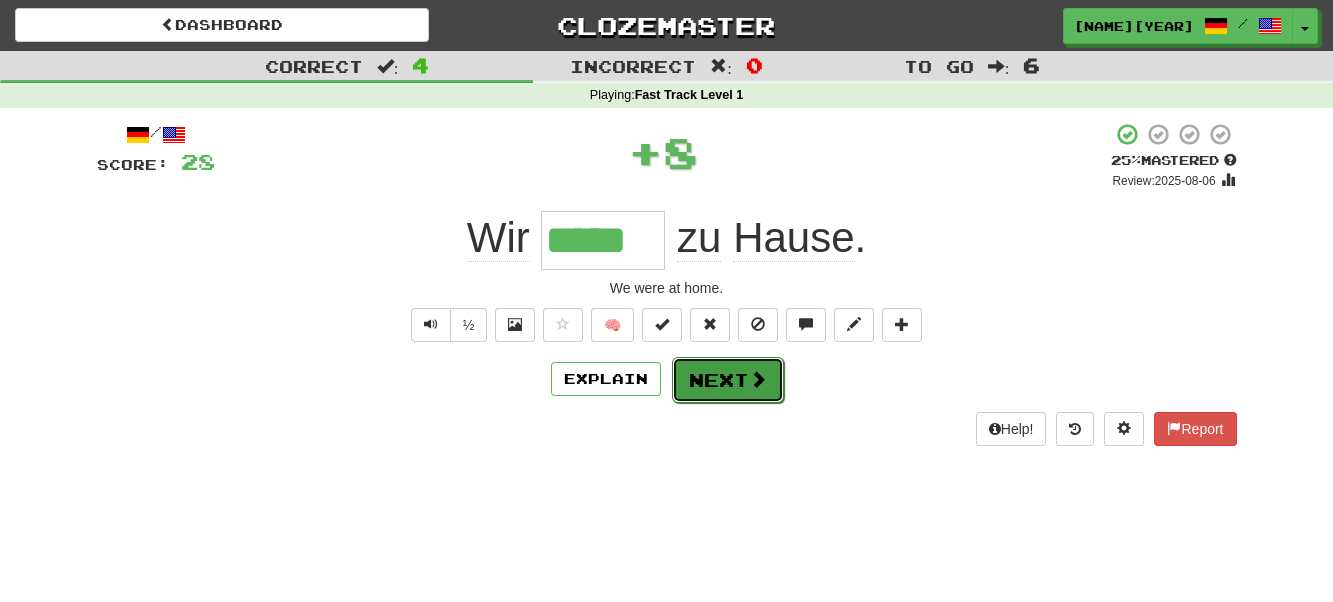 click on "Next" at bounding box center (728, 380) 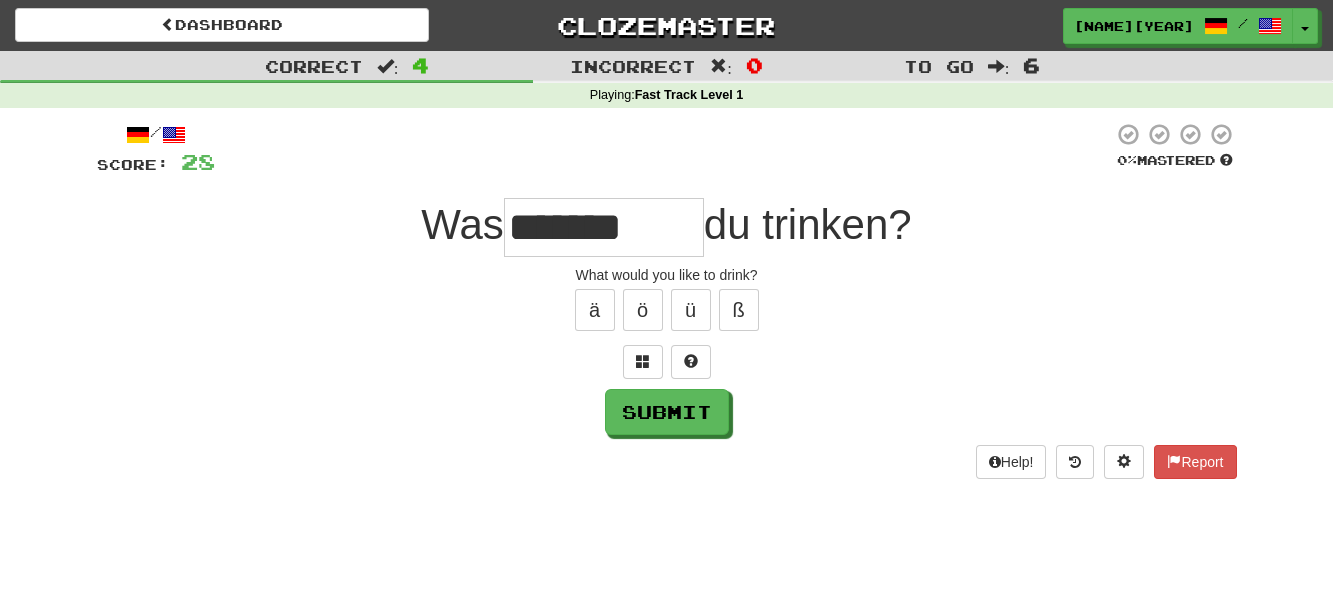 type on "********" 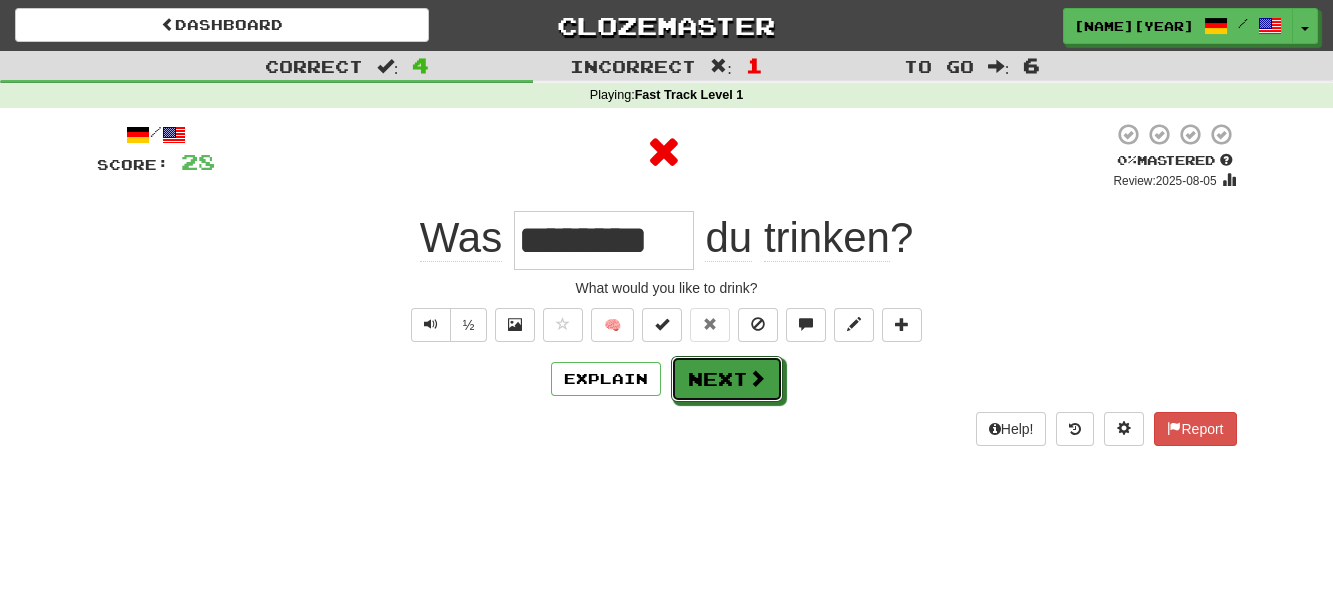 click on "Next" at bounding box center (727, 379) 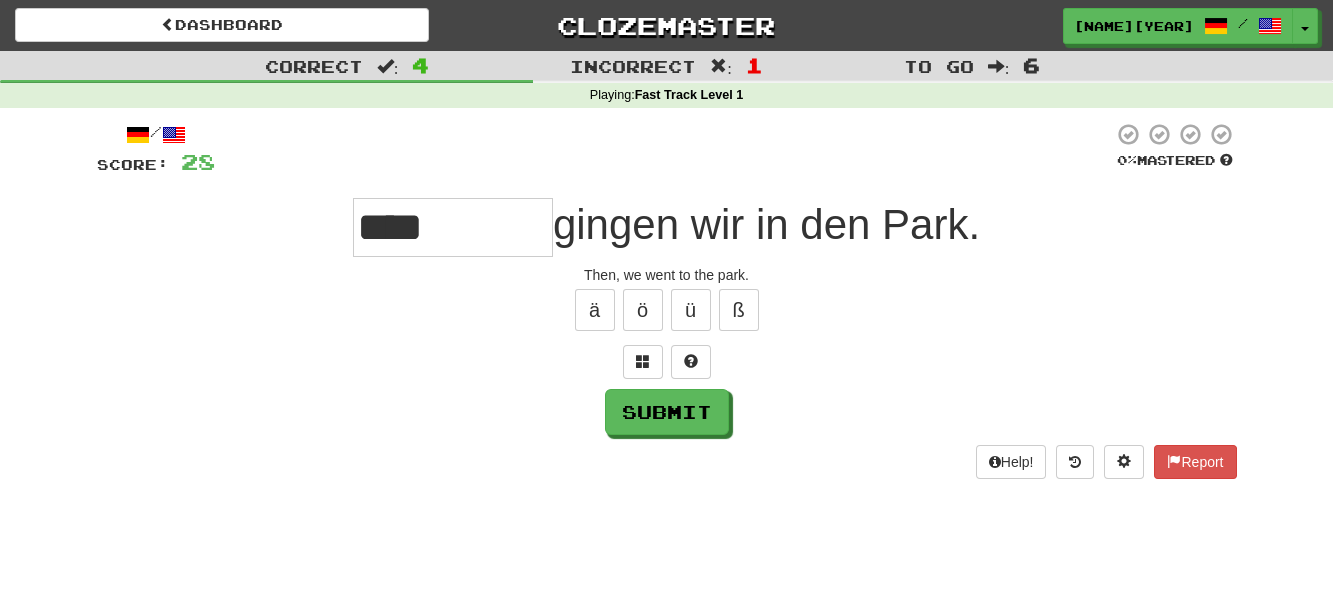 type on "****" 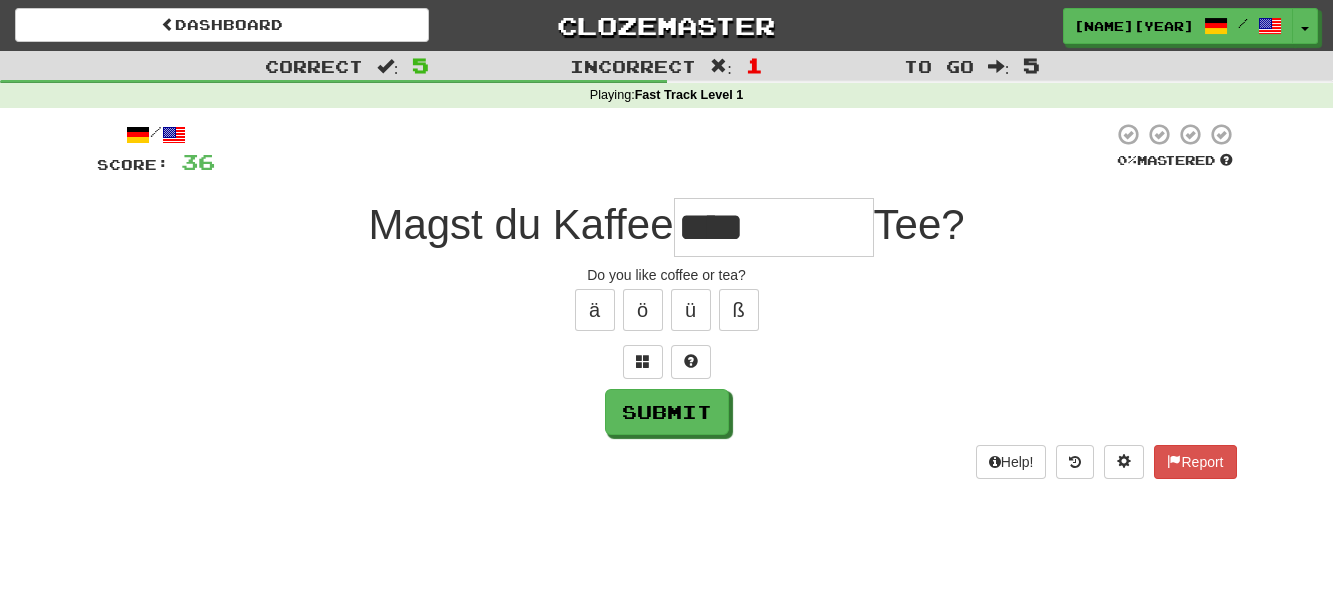 type on "****" 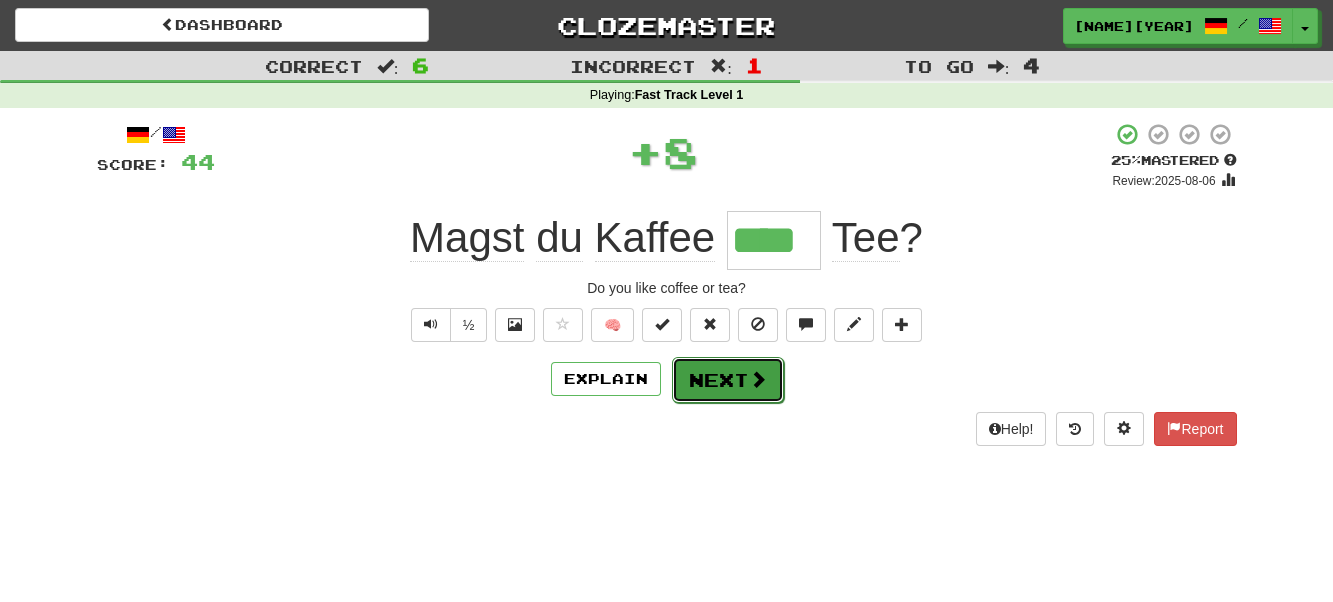 click on "Next" at bounding box center [728, 380] 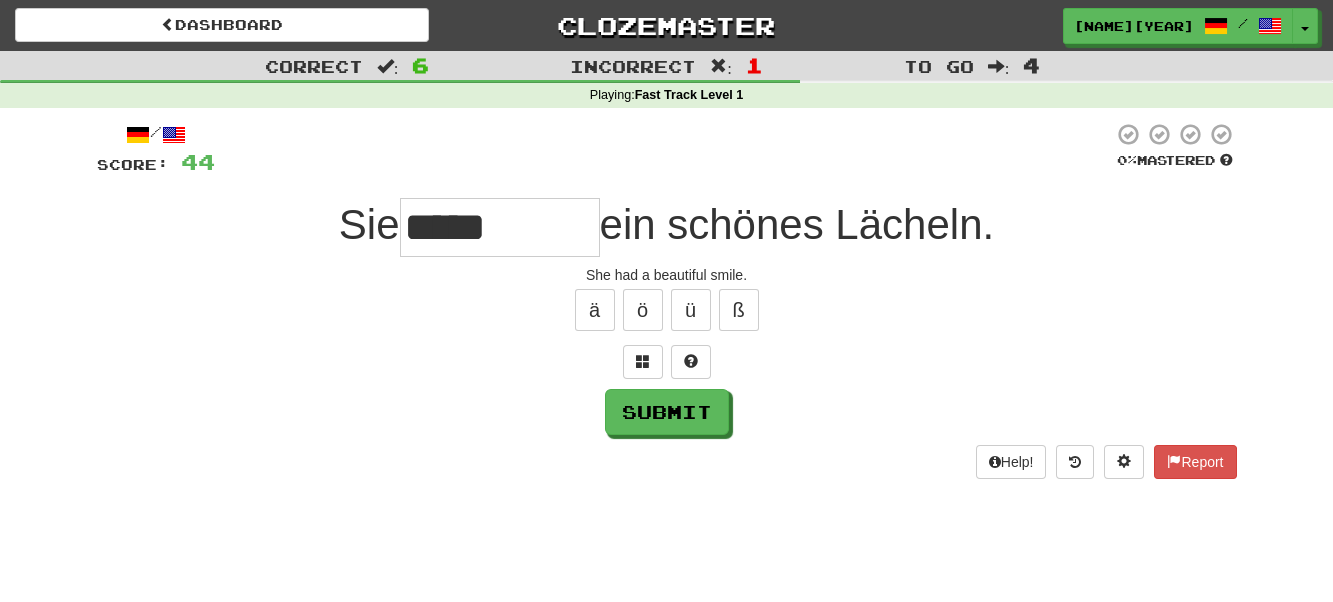 type on "*****" 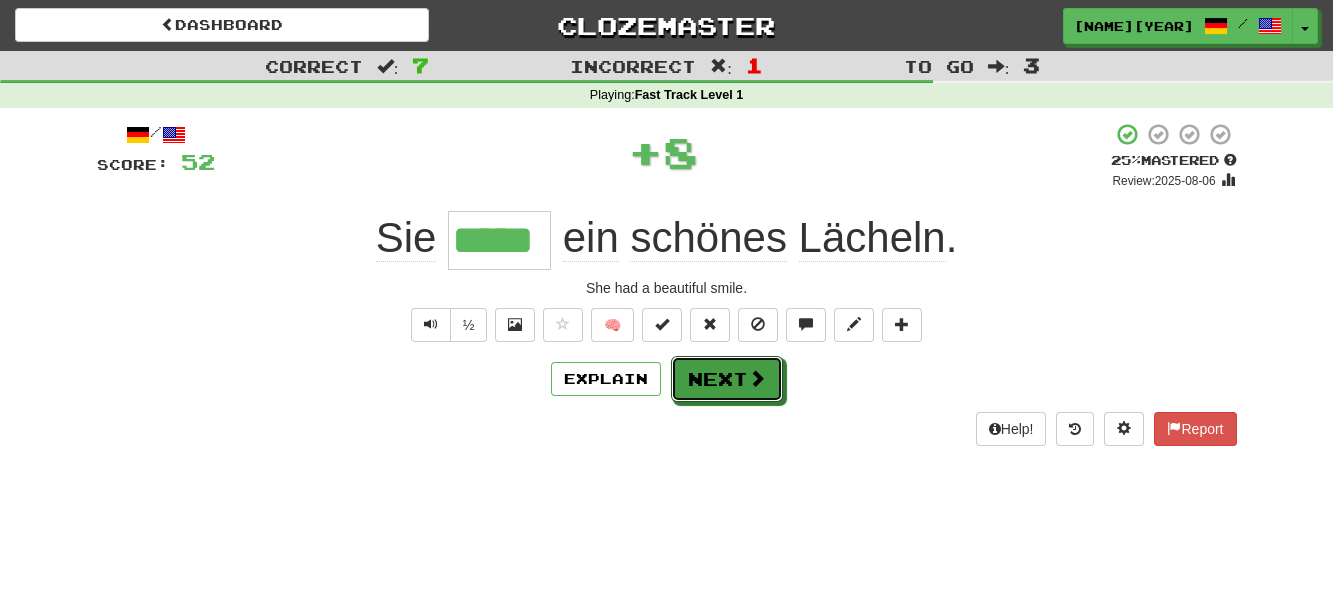 click on "Next" at bounding box center [727, 379] 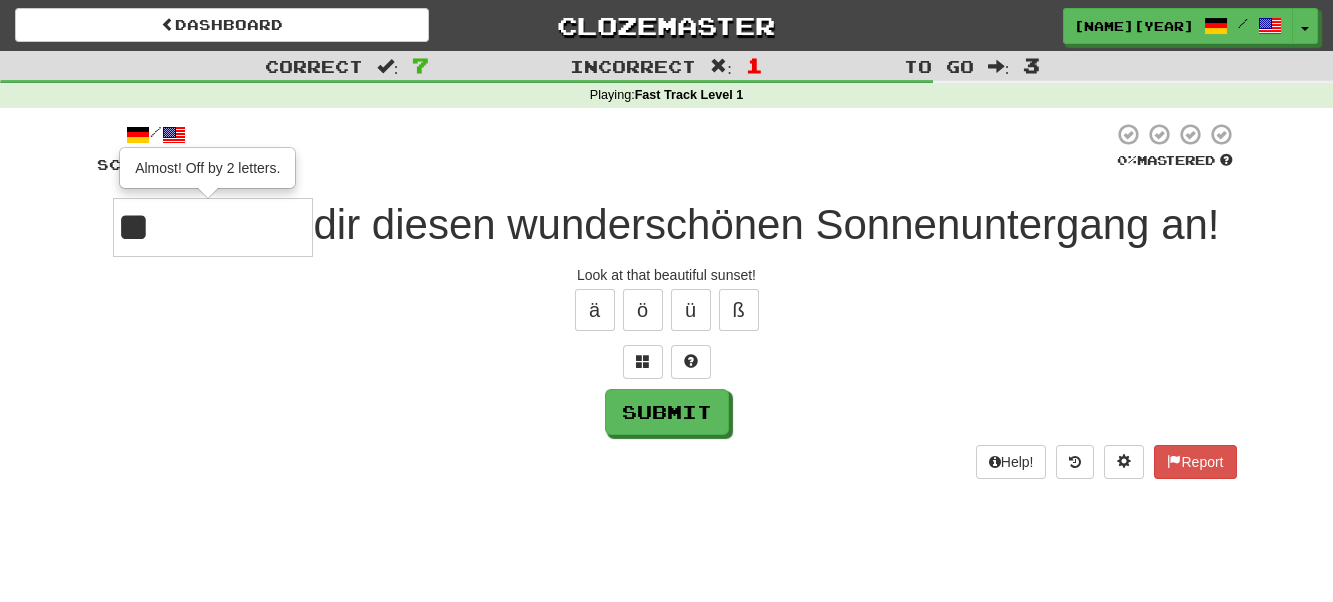 type on "*" 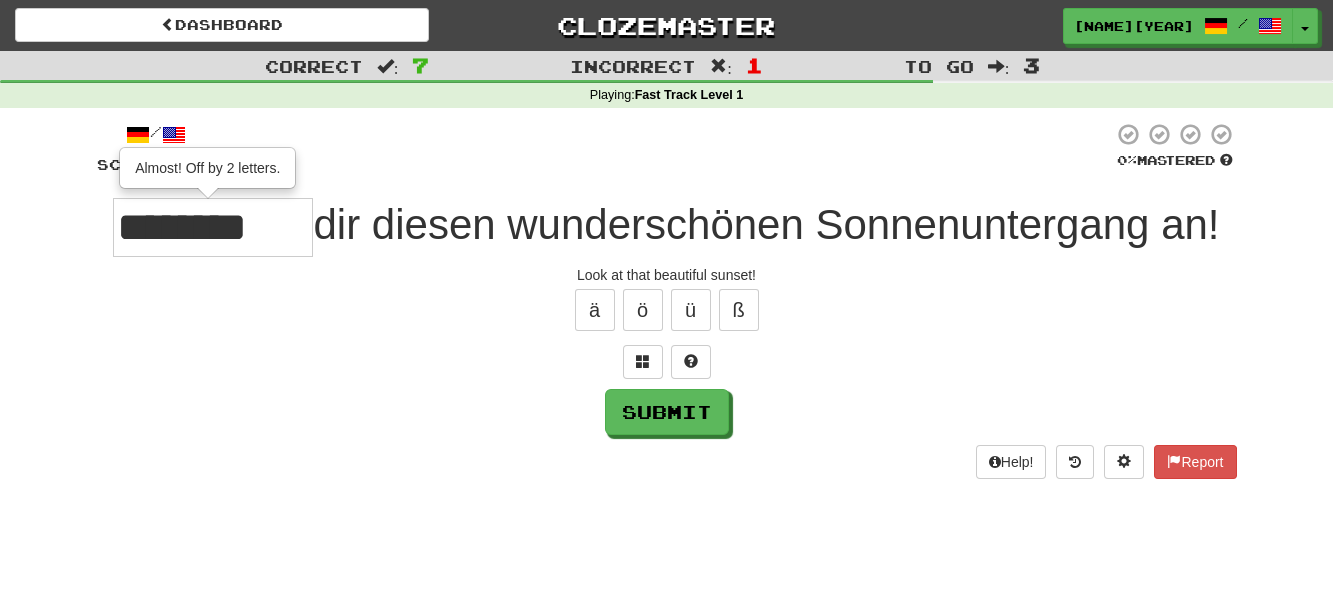 type on "*****" 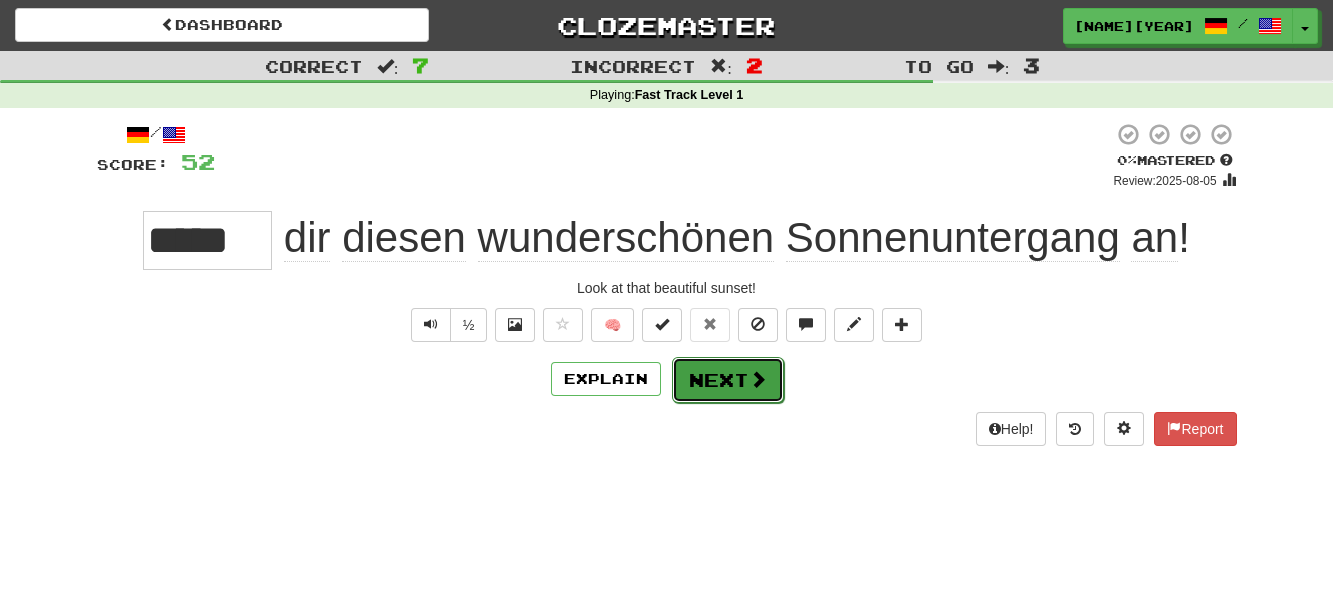 click on "Next" at bounding box center [728, 380] 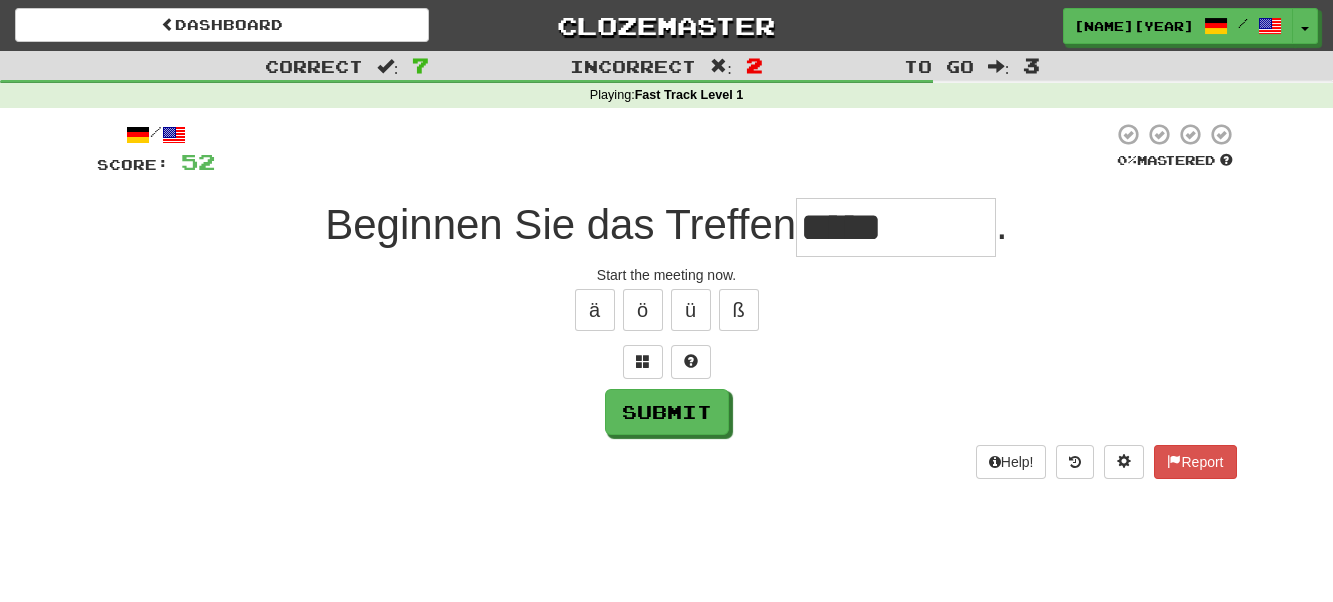 type on "*****" 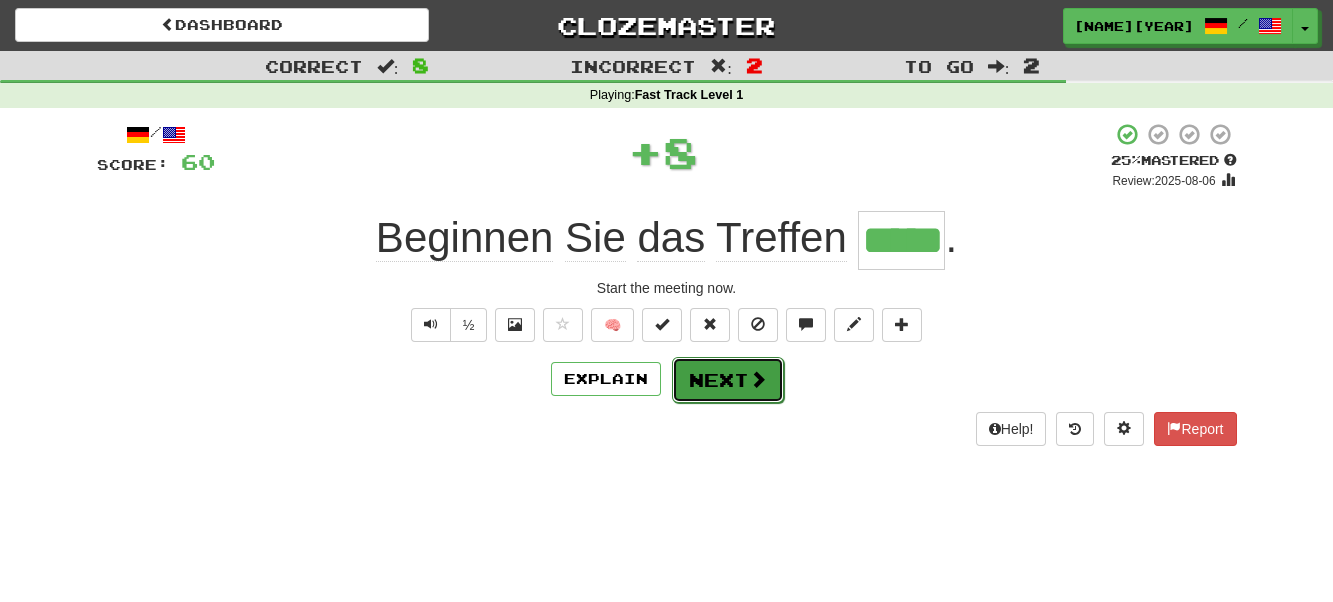 click on "Next" at bounding box center (728, 380) 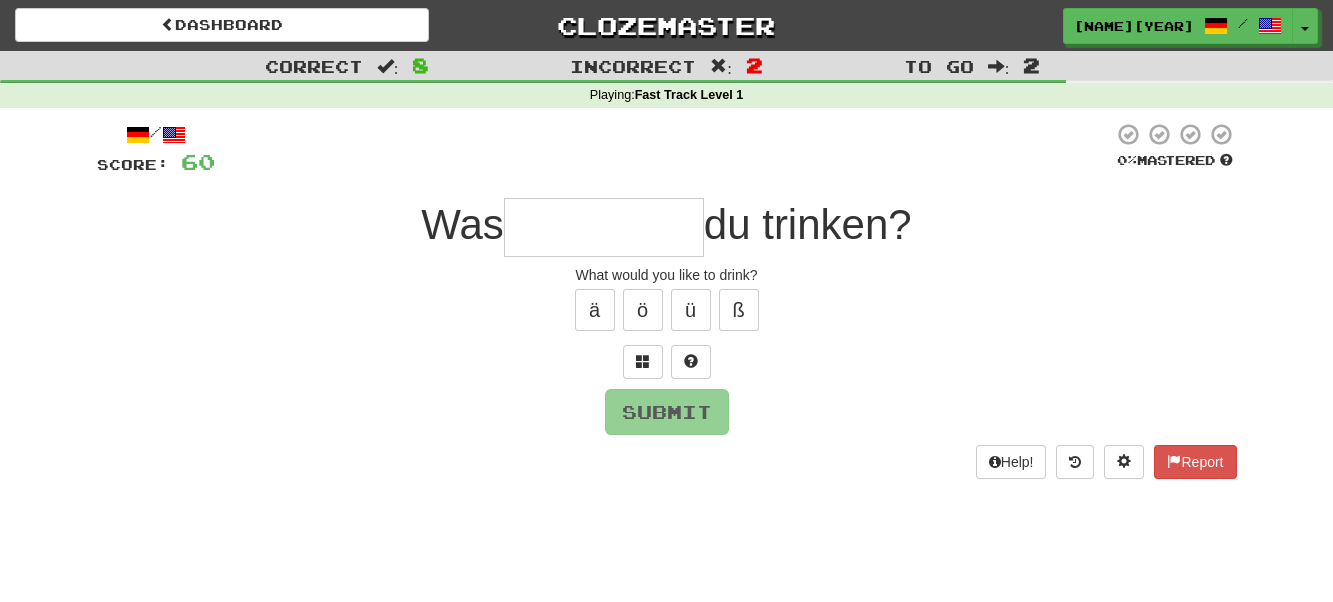 type on "*" 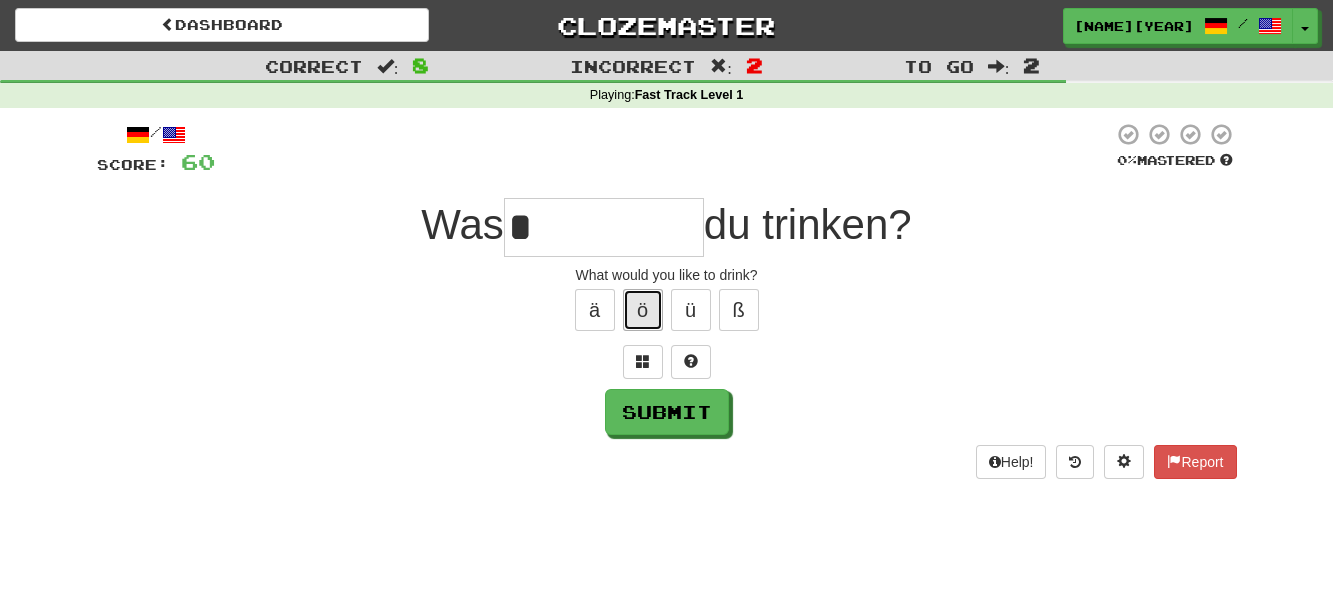 click on "ö" at bounding box center [643, 310] 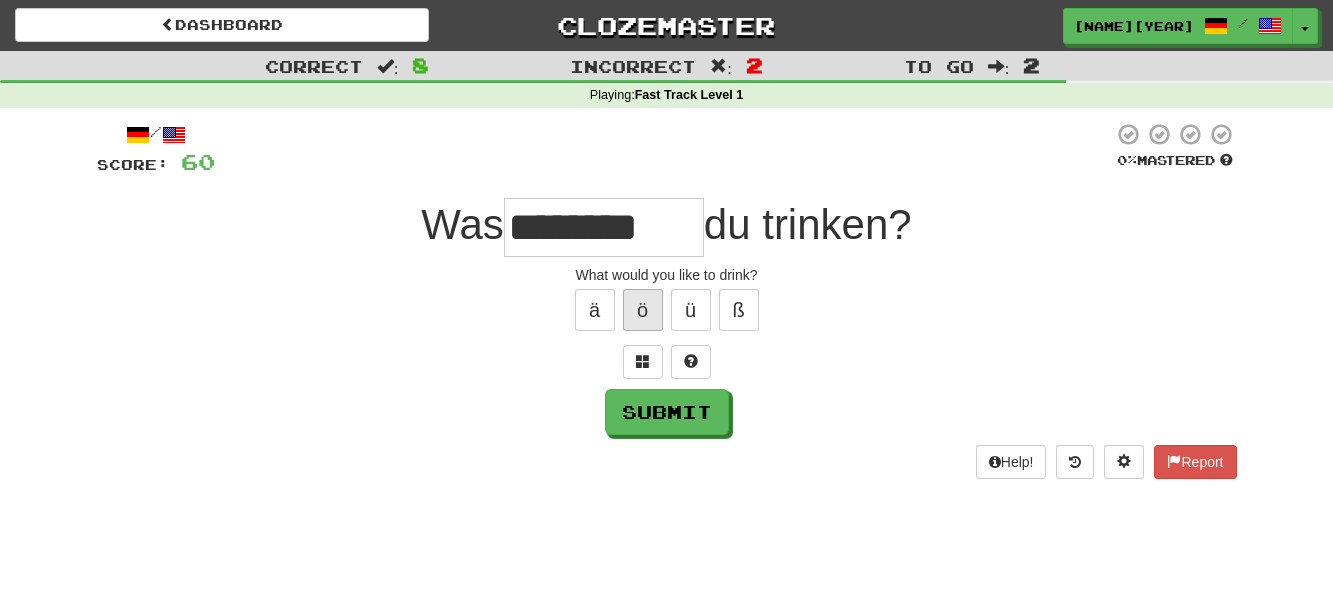 type on "********" 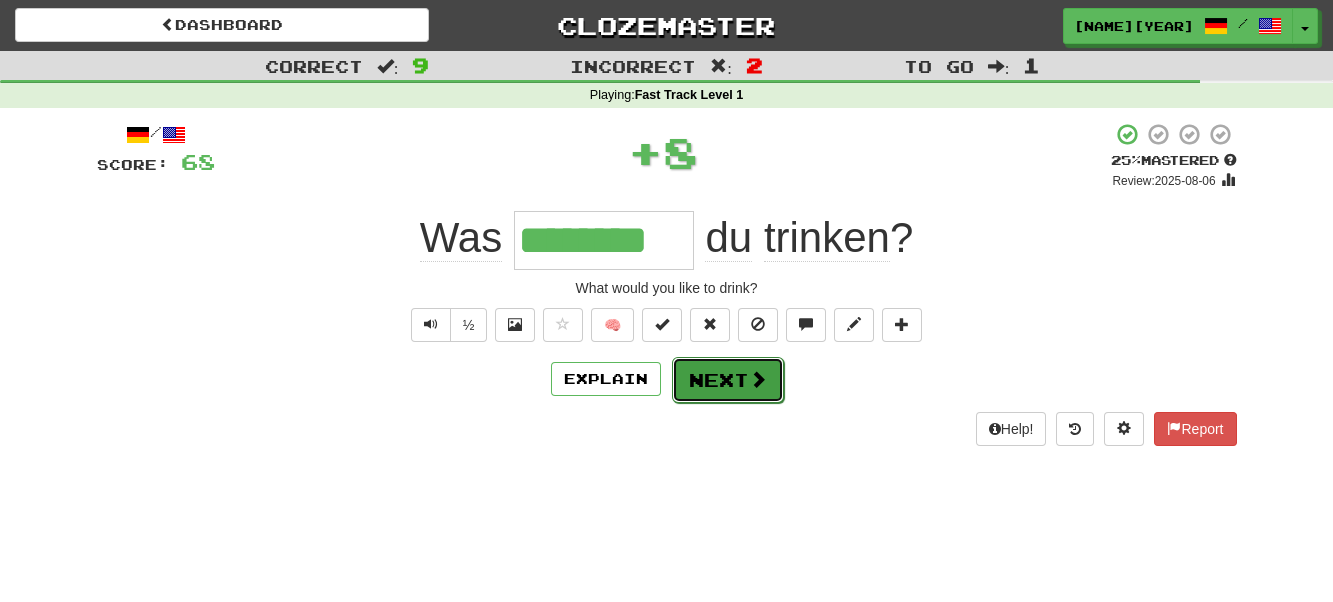 click on "Next" at bounding box center (728, 380) 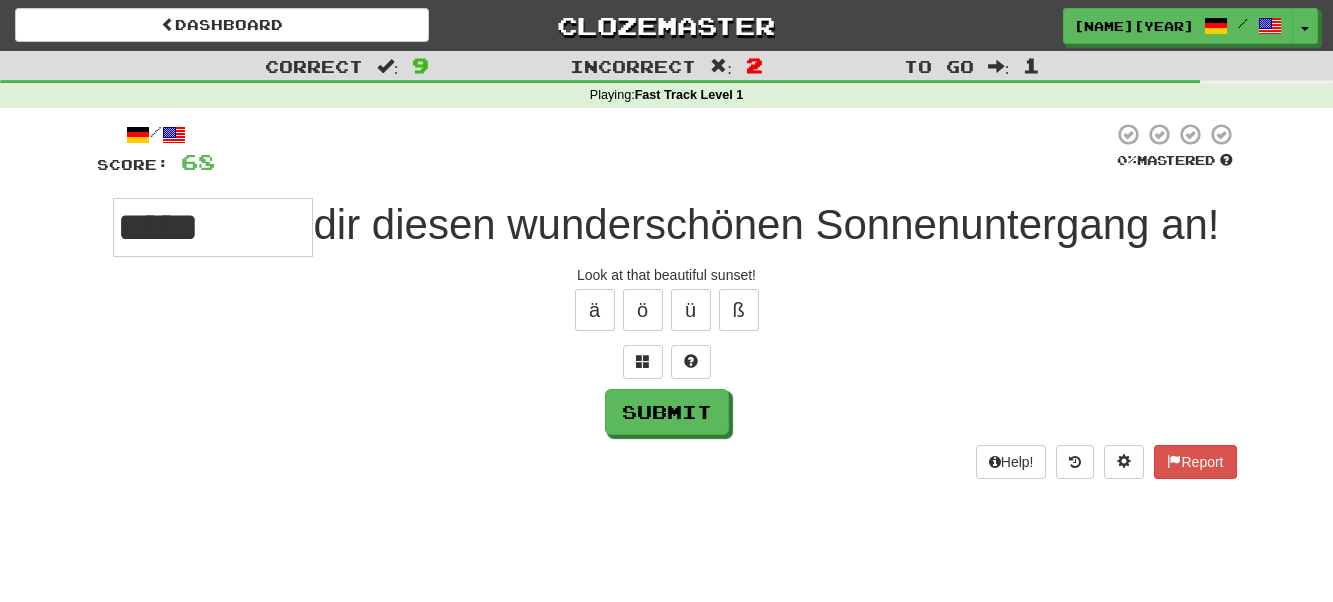 type on "*****" 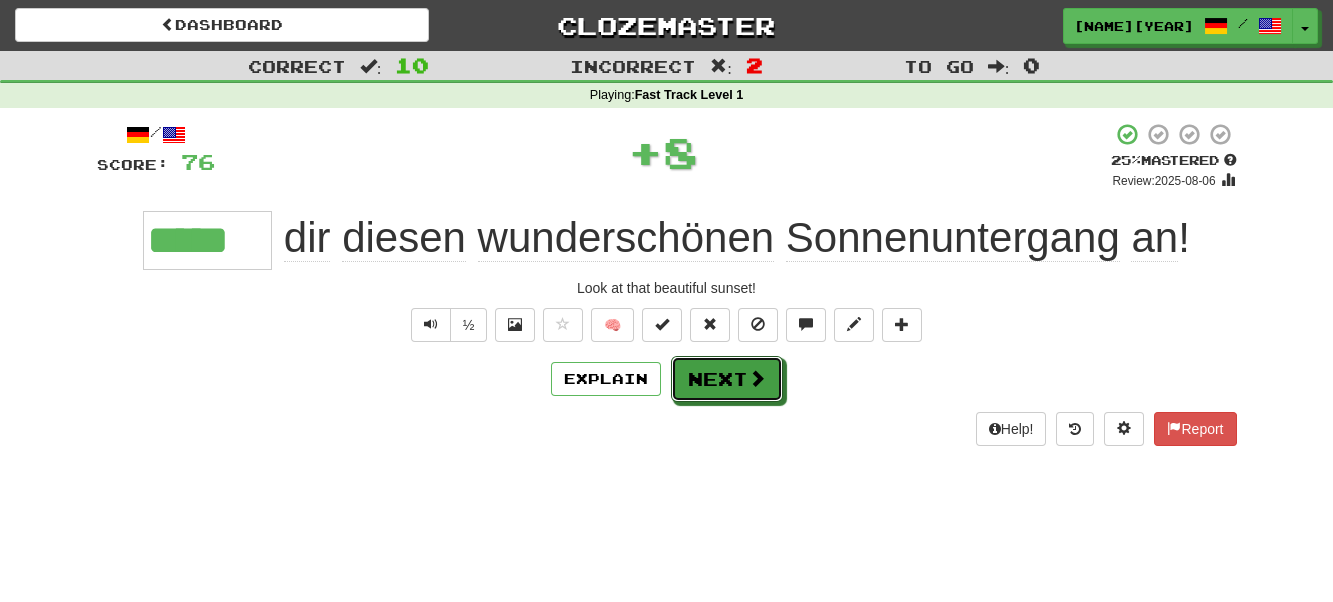 click on "Next" at bounding box center [727, 379] 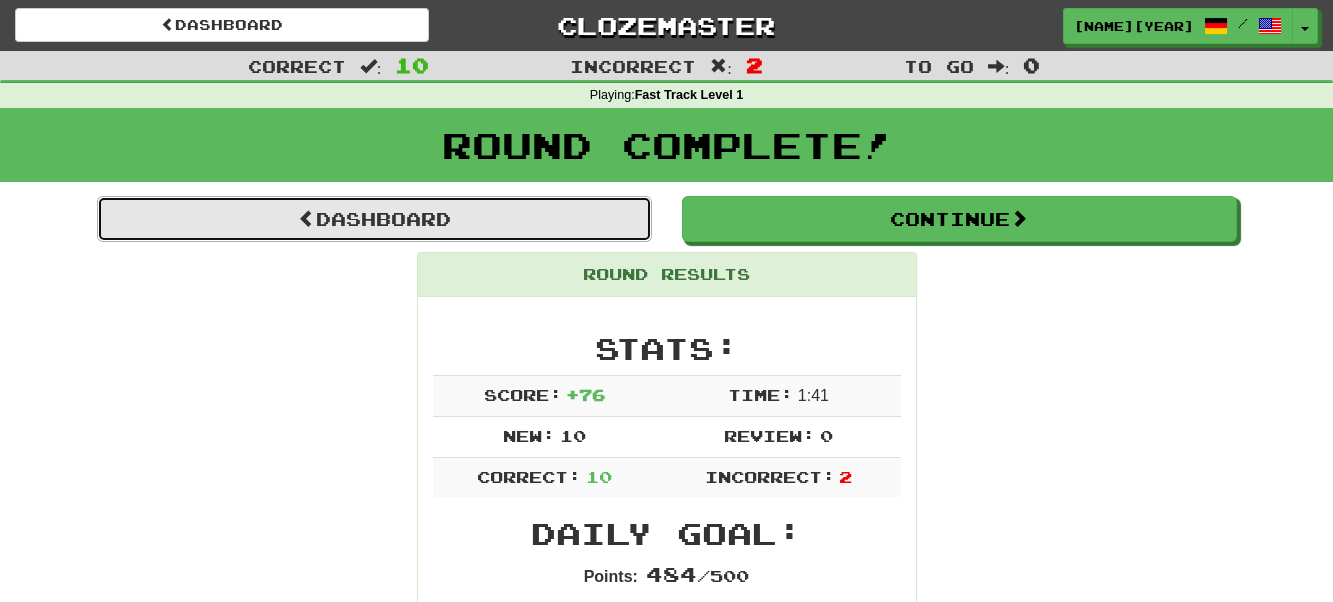 click on "Dashboard" at bounding box center [374, 219] 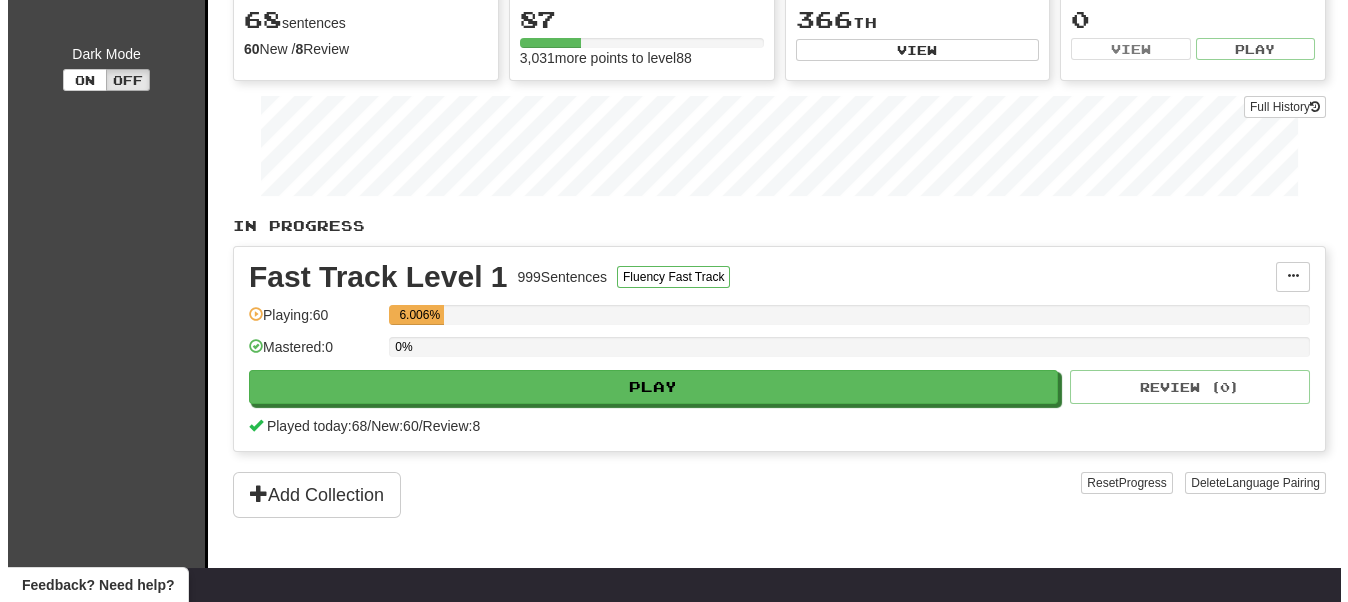 scroll, scrollTop: 400, scrollLeft: 0, axis: vertical 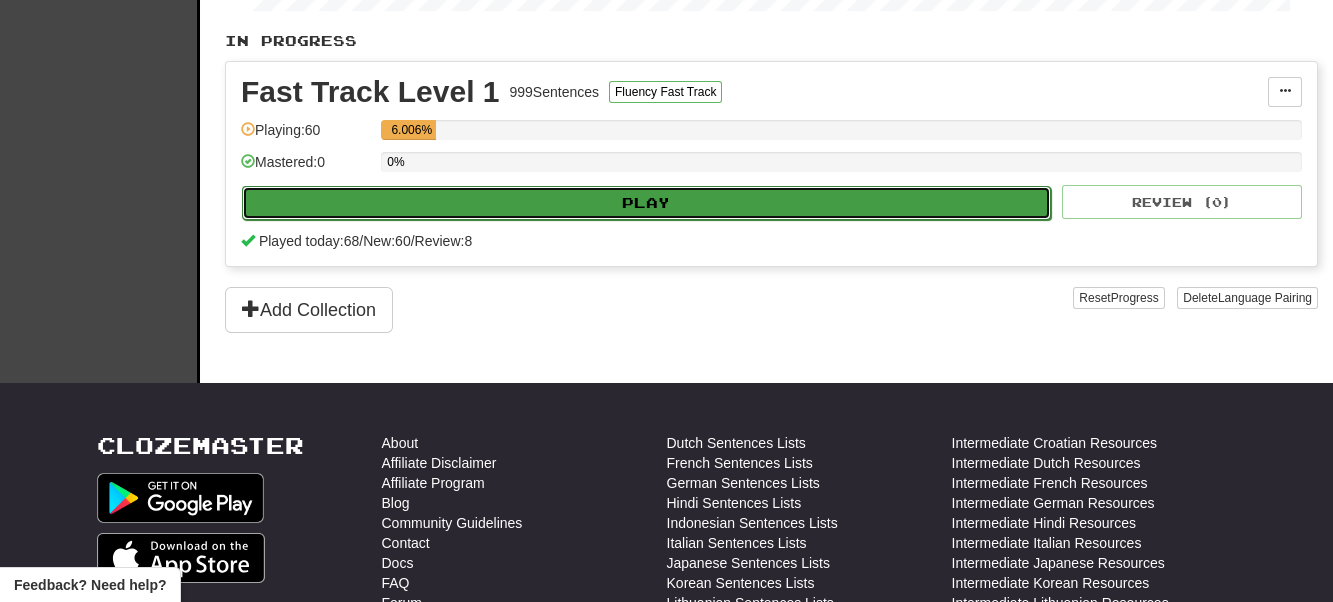 click on "Play" at bounding box center (646, 203) 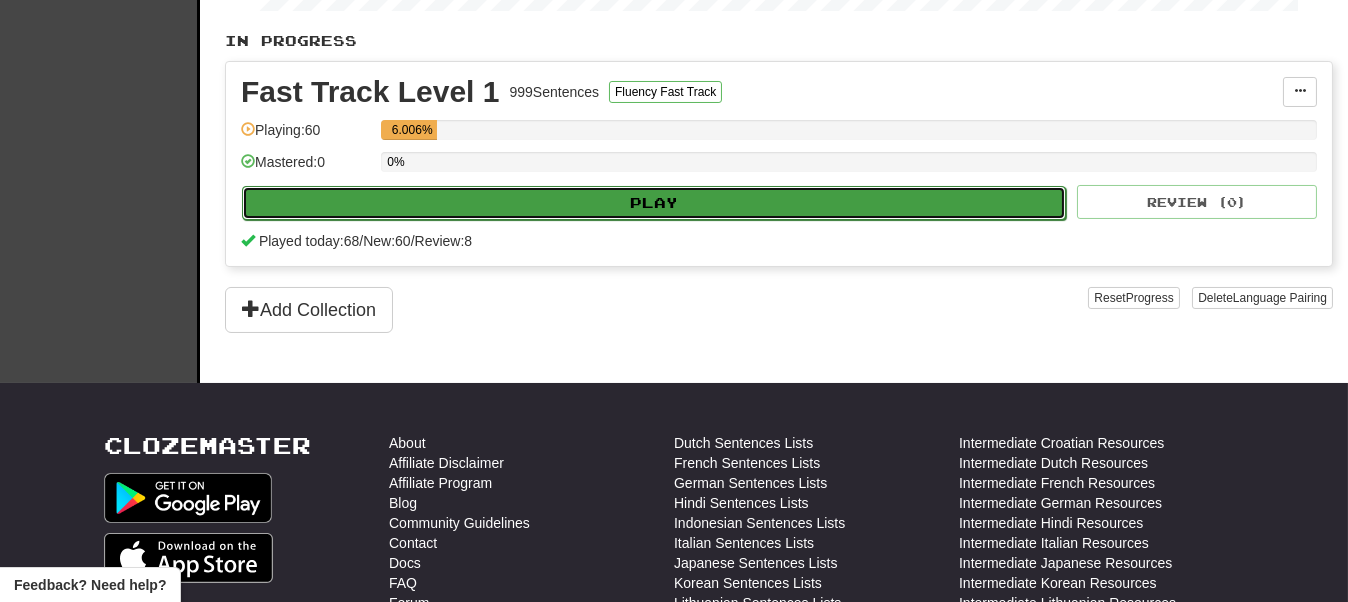select on "**" 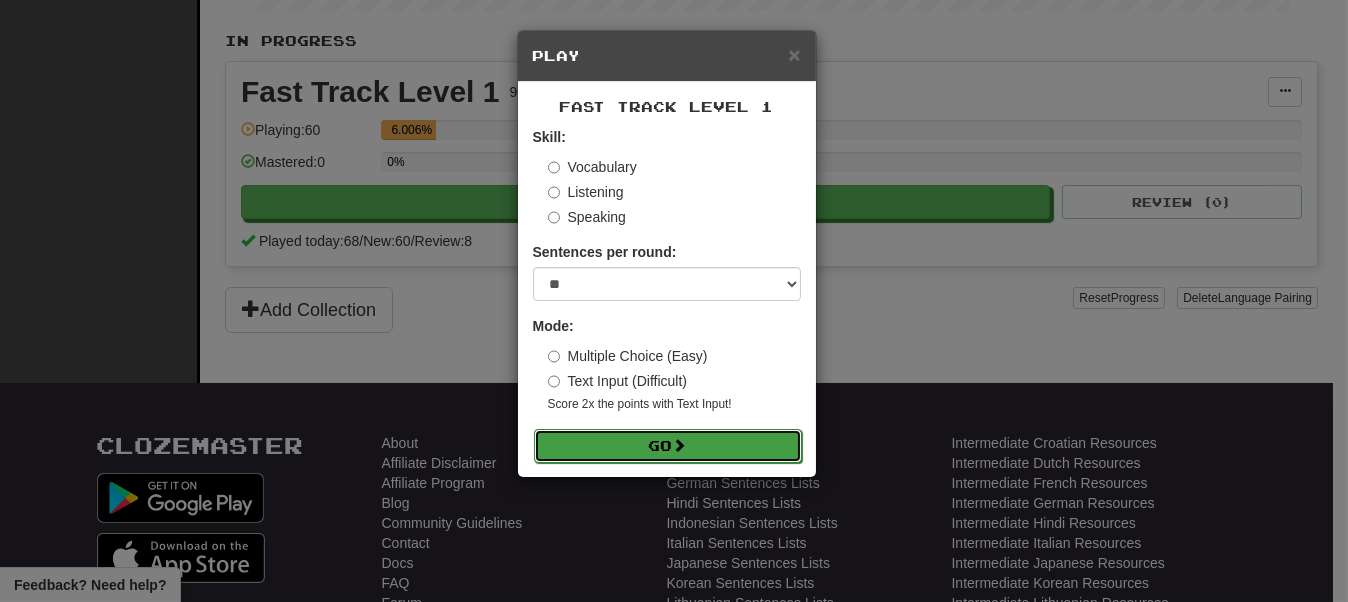 click on "Go" at bounding box center (668, 446) 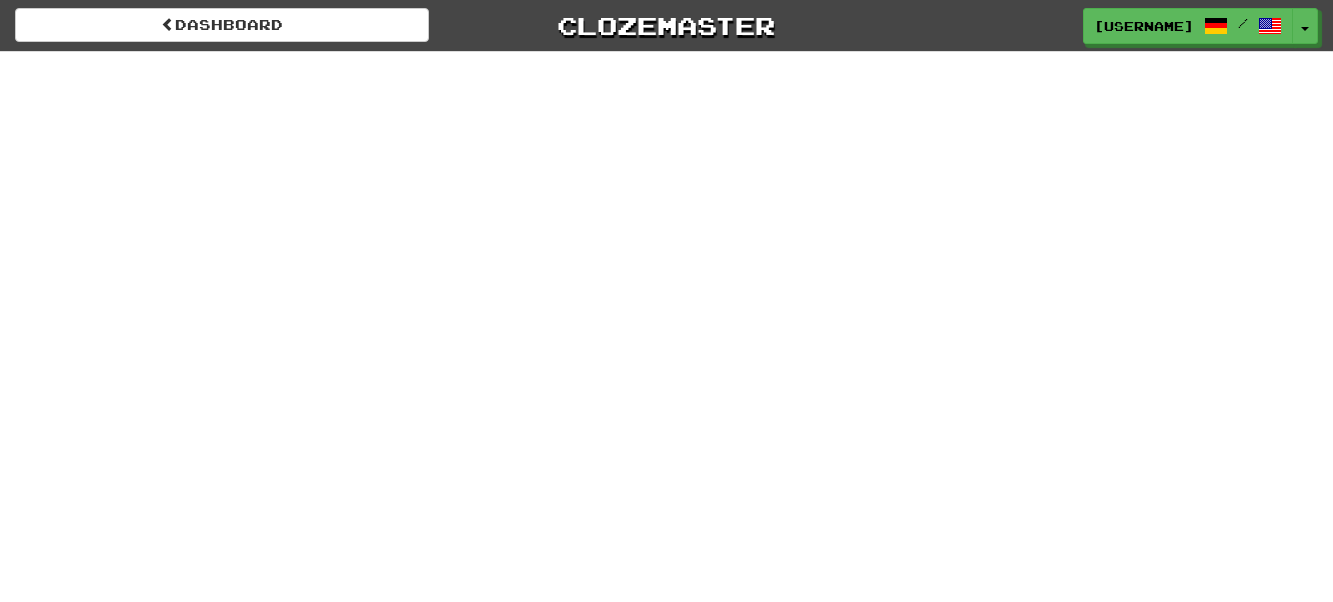 scroll, scrollTop: 0, scrollLeft: 0, axis: both 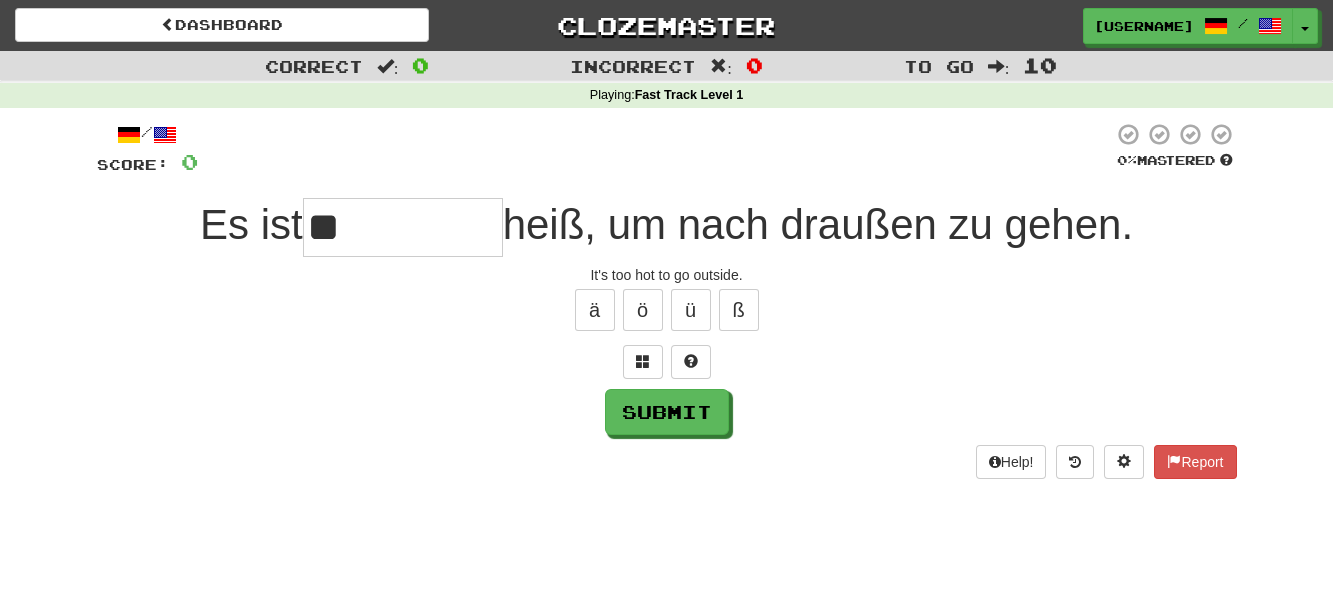 type on "**" 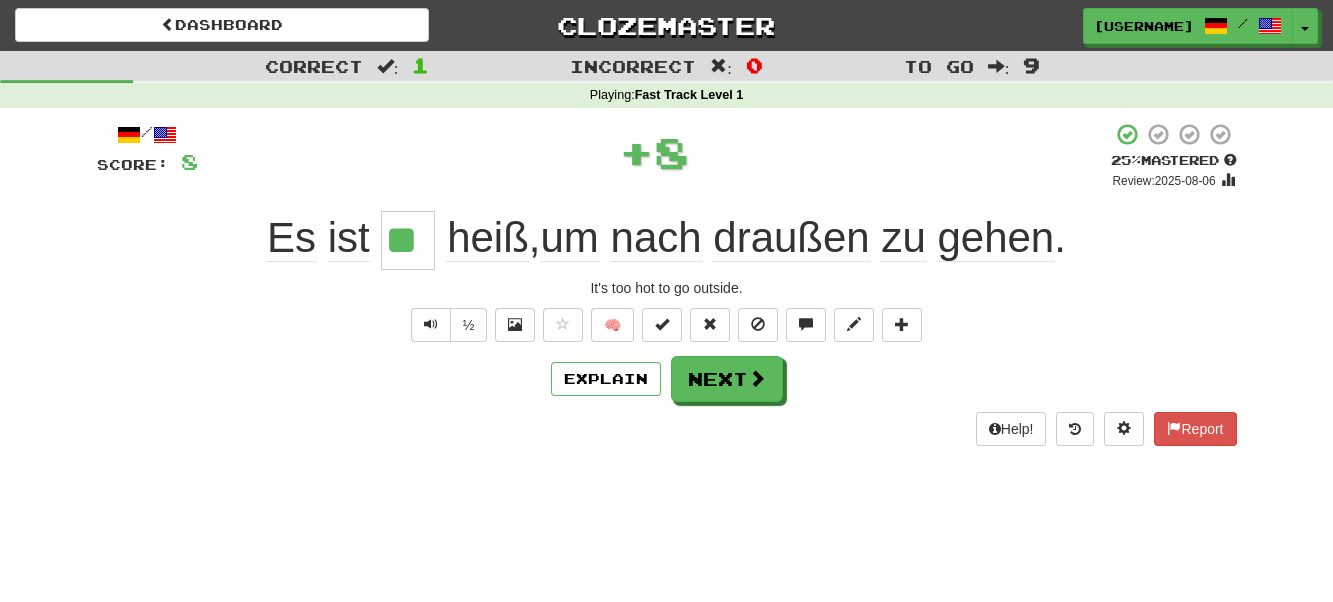 click on "/  Score:   8 + 8 25 %  Mastered Review:  2025-08-06 Es   ist   **   heiß ,  um   nach   draußen   zu   gehen . It's too hot to go outside. ½ 🧠 Explain Next  Help!  Report" at bounding box center [667, 291] 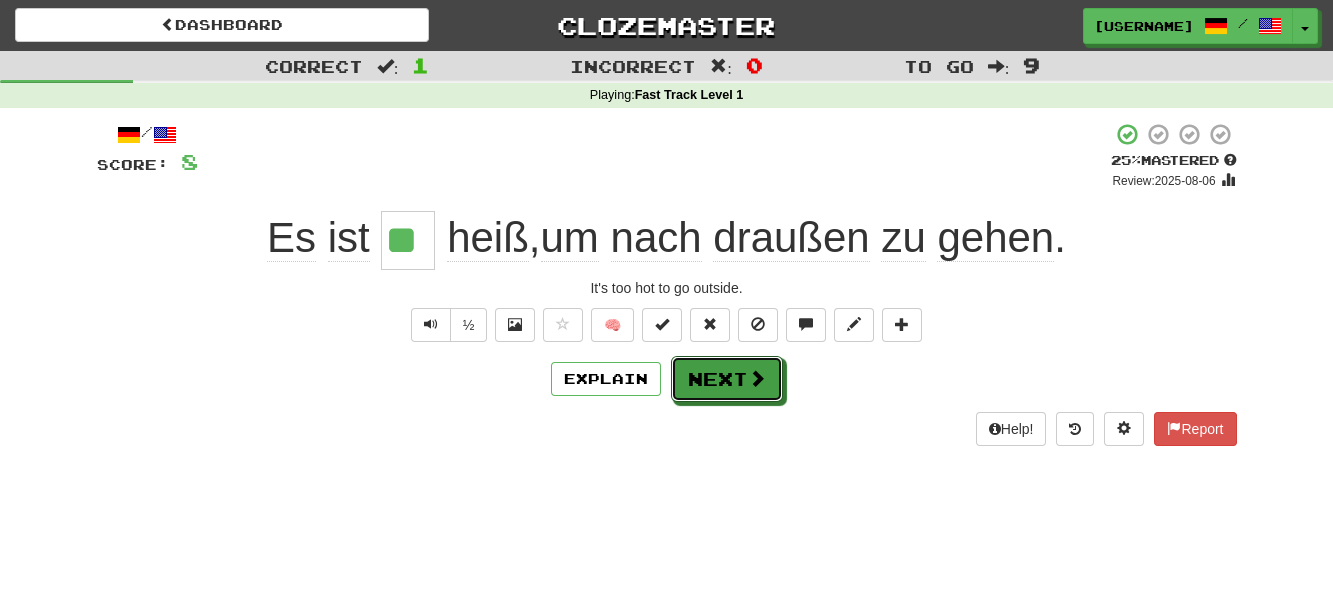 click on "Next" at bounding box center [727, 379] 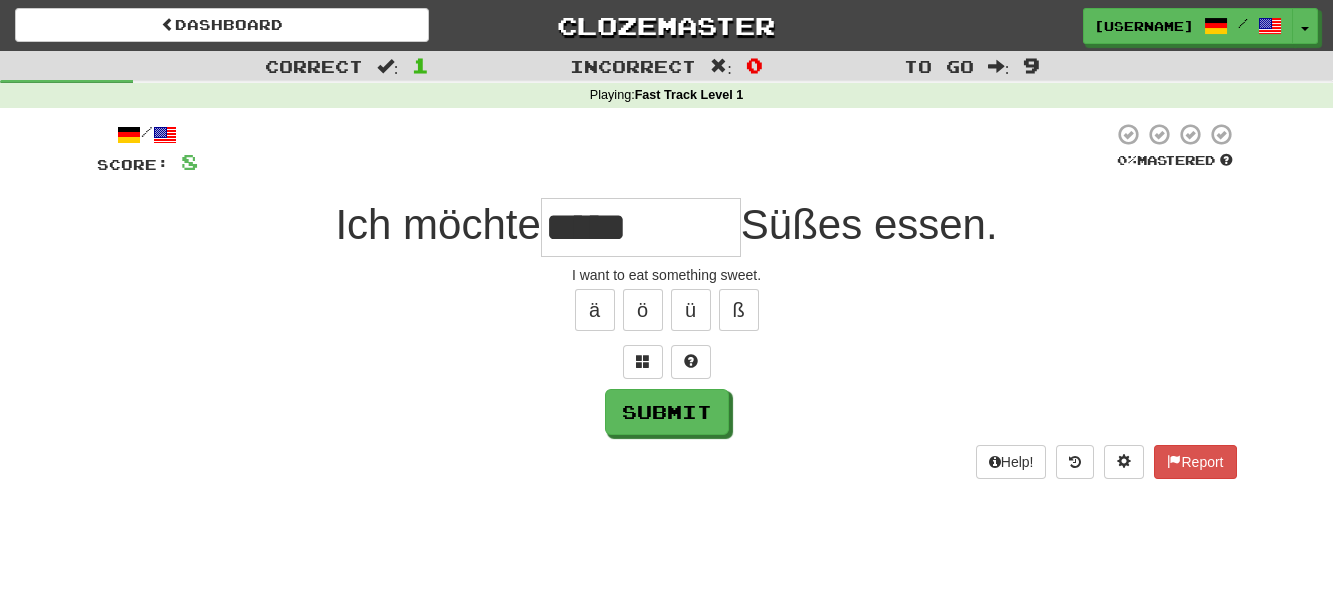 type on "*****" 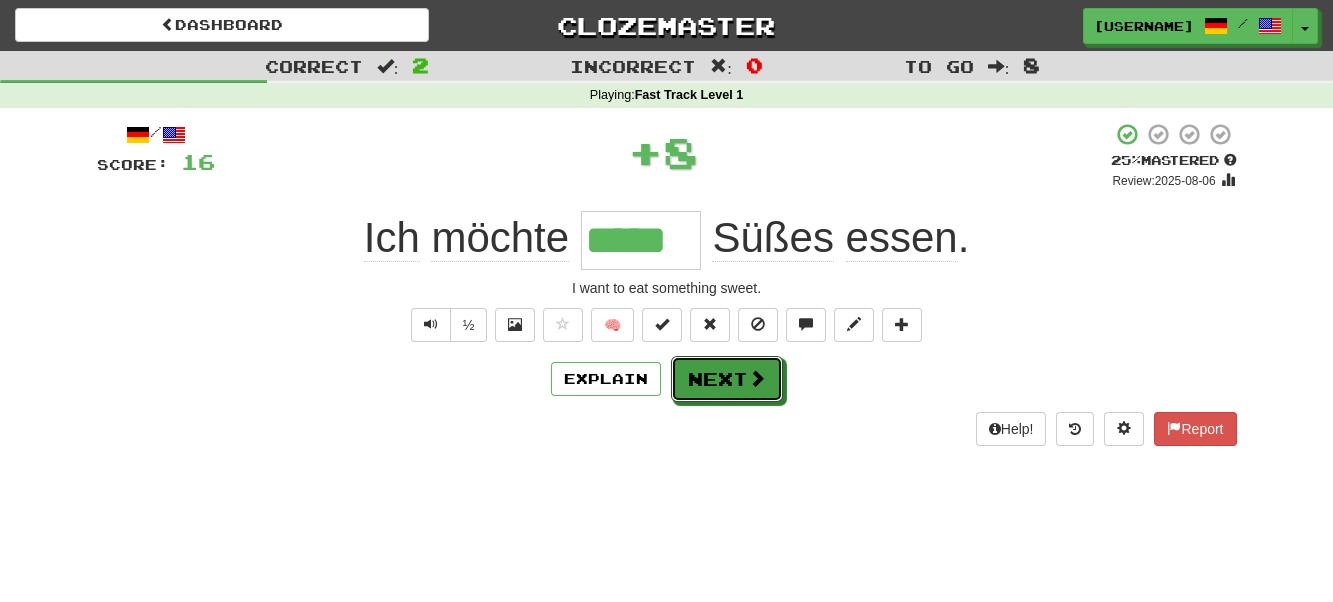 click on "Next" at bounding box center (727, 379) 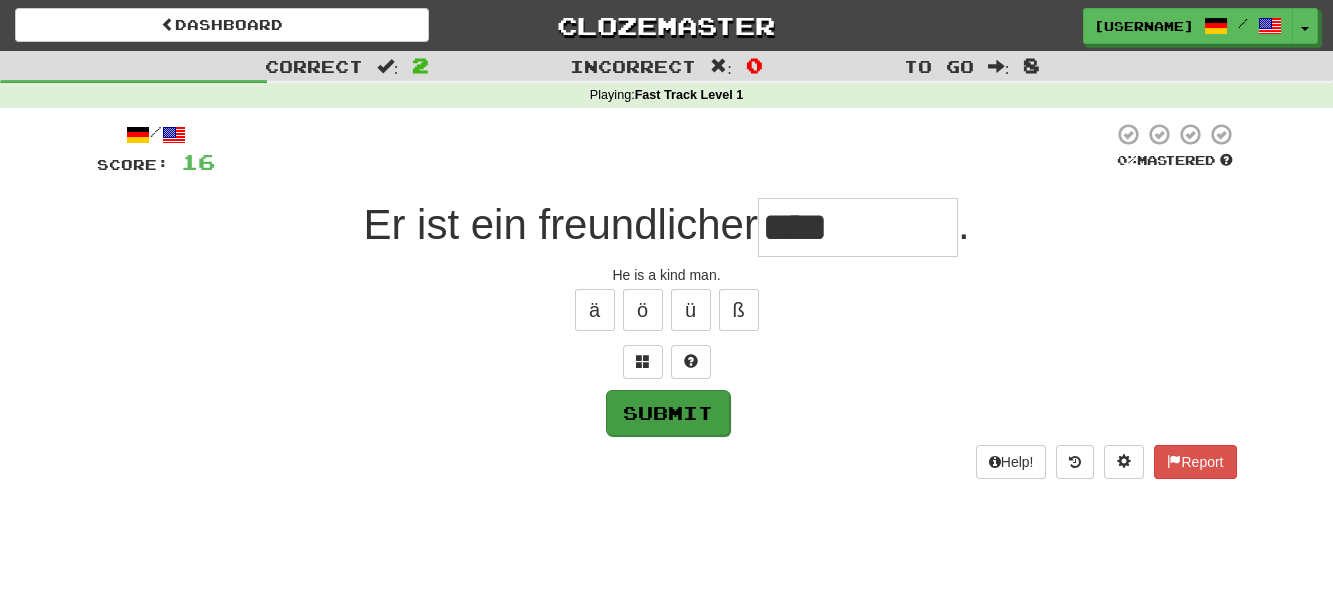 type on "****" 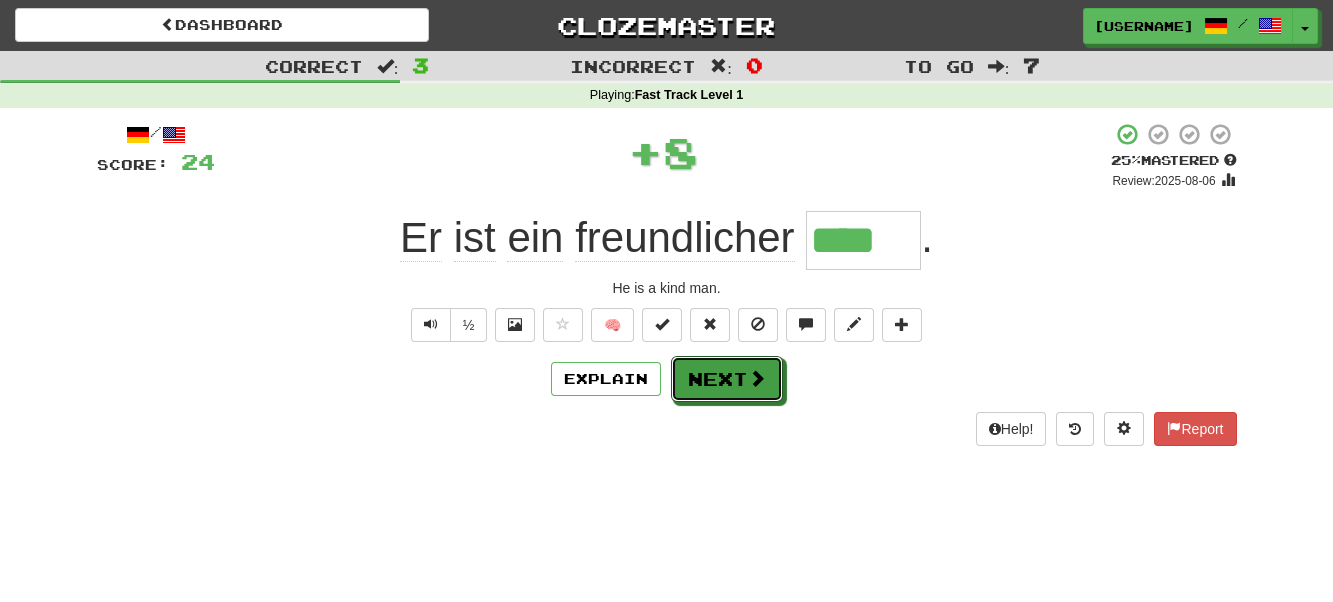 click on "Next" at bounding box center [727, 379] 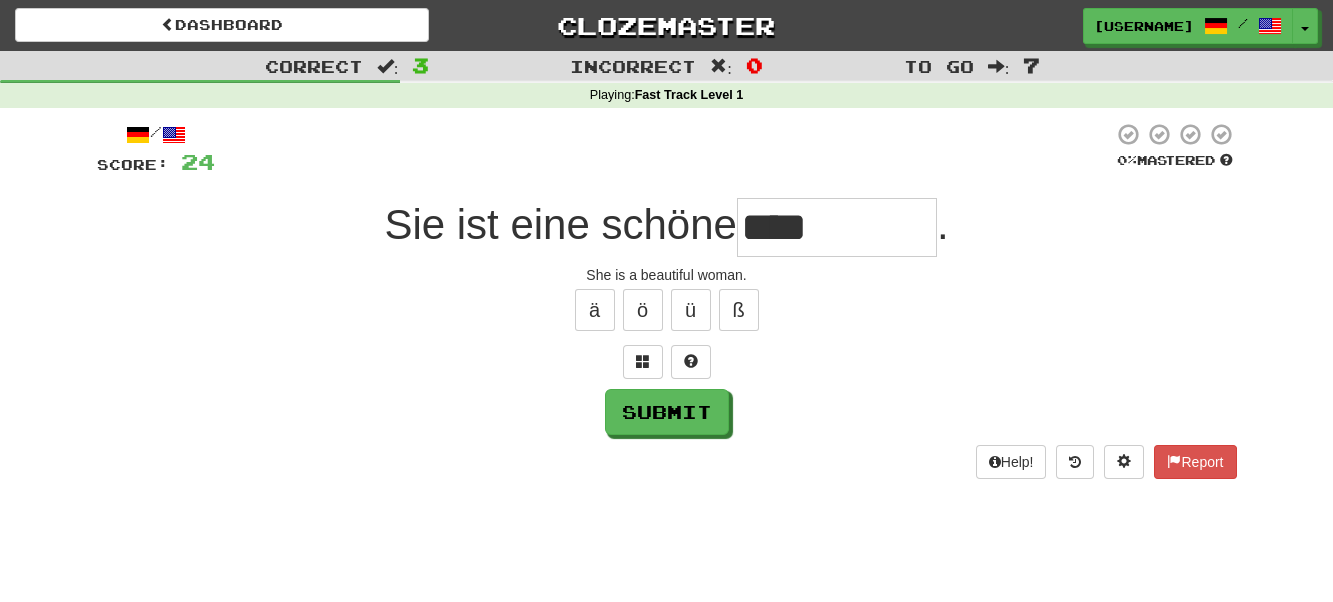 type on "****" 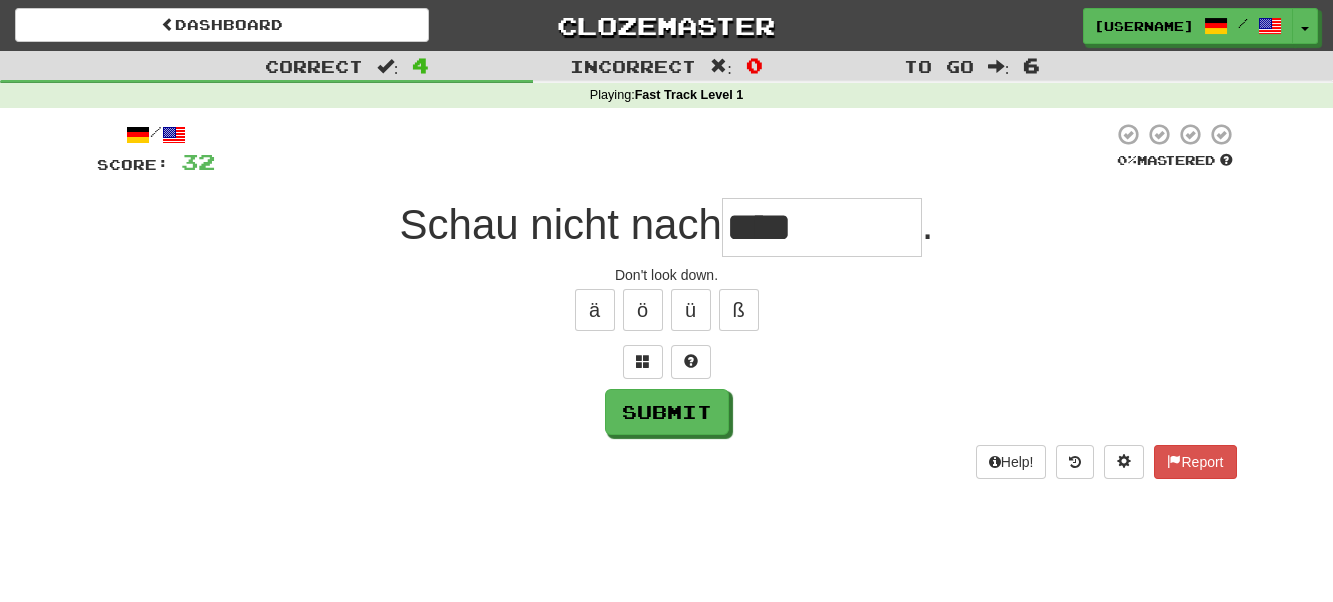 type on "*****" 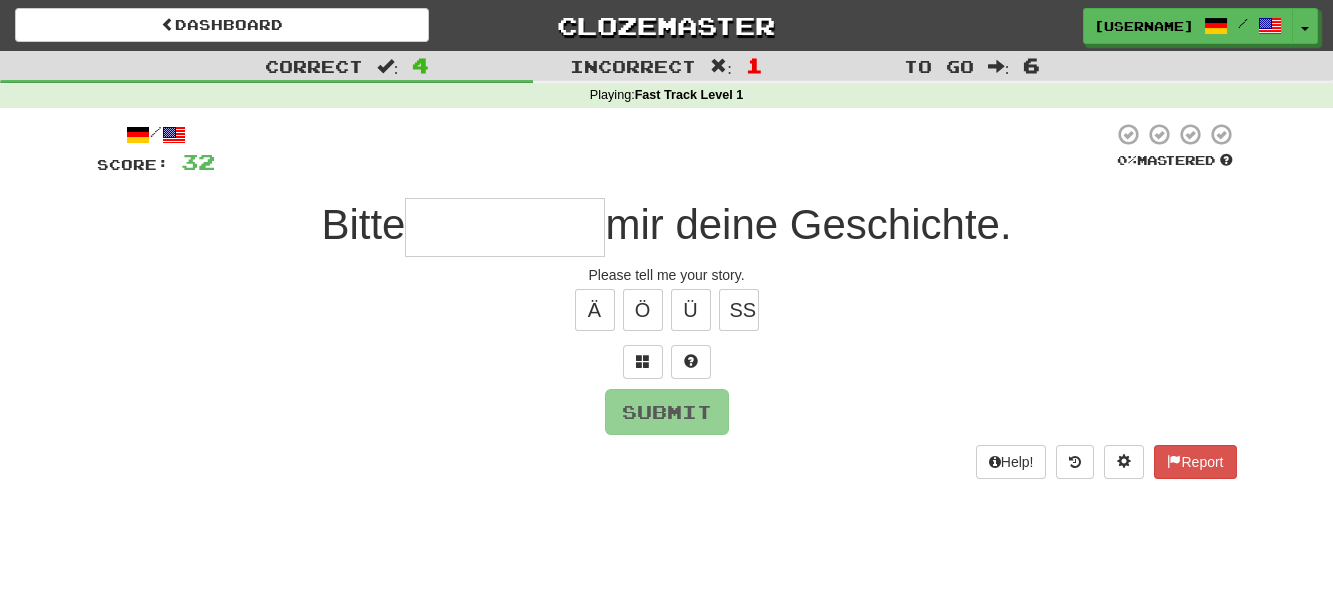type on "*" 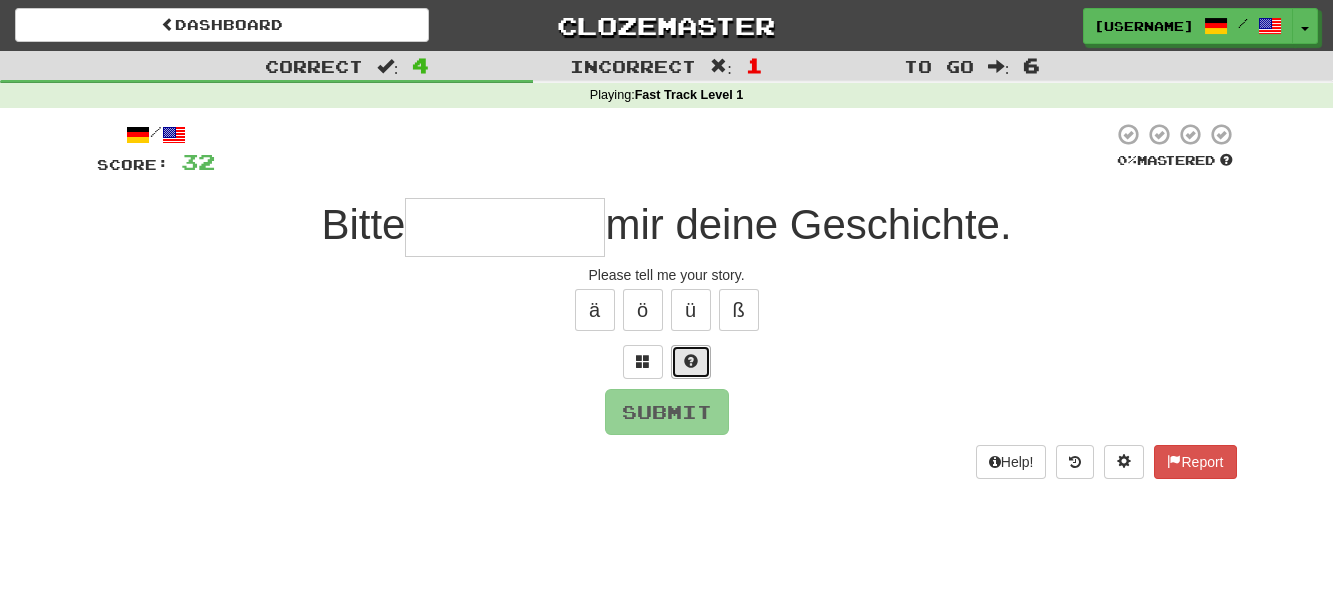 click at bounding box center [691, 362] 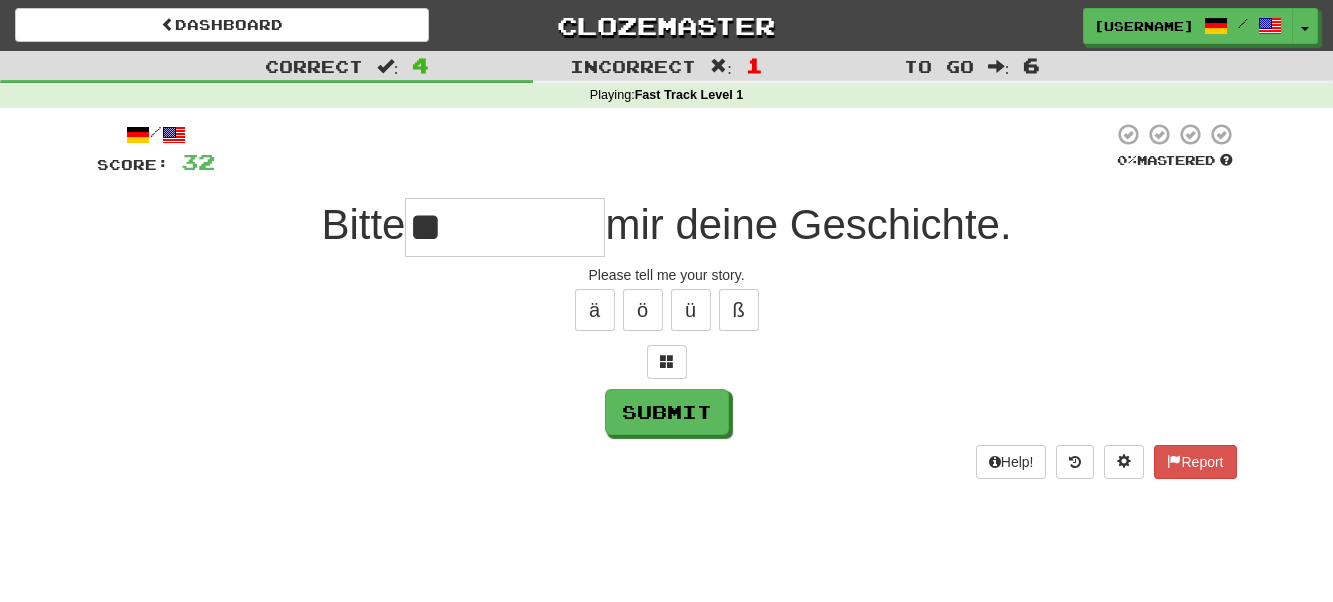 type on "*******" 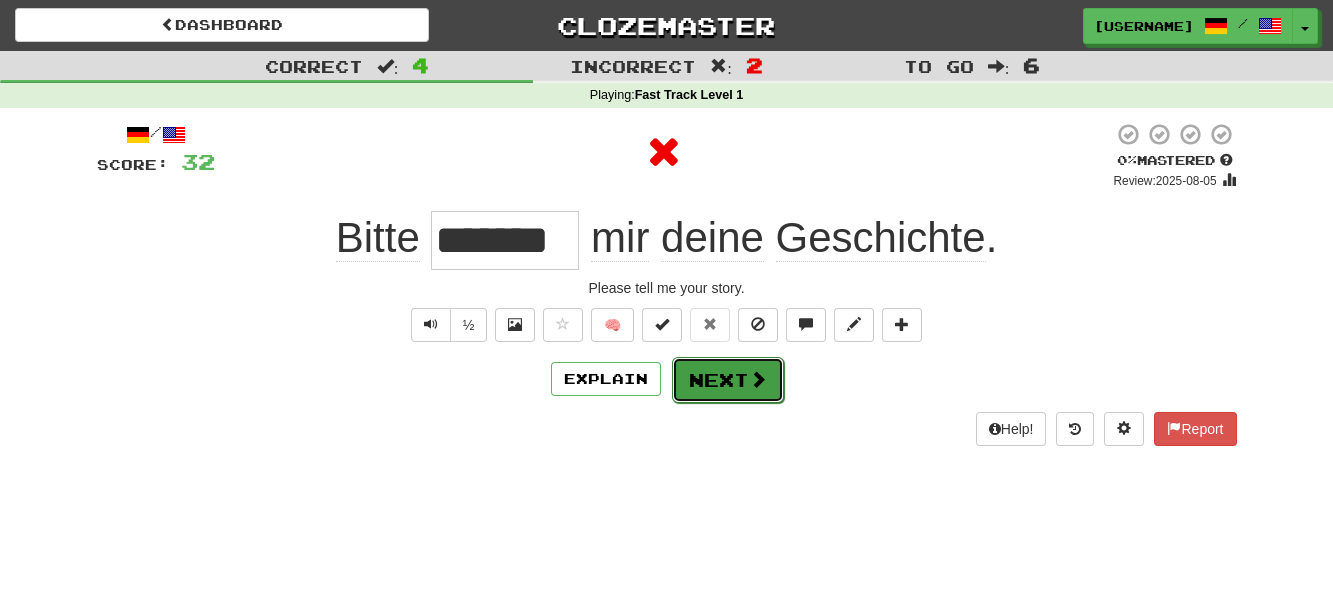 click on "Next" at bounding box center (728, 380) 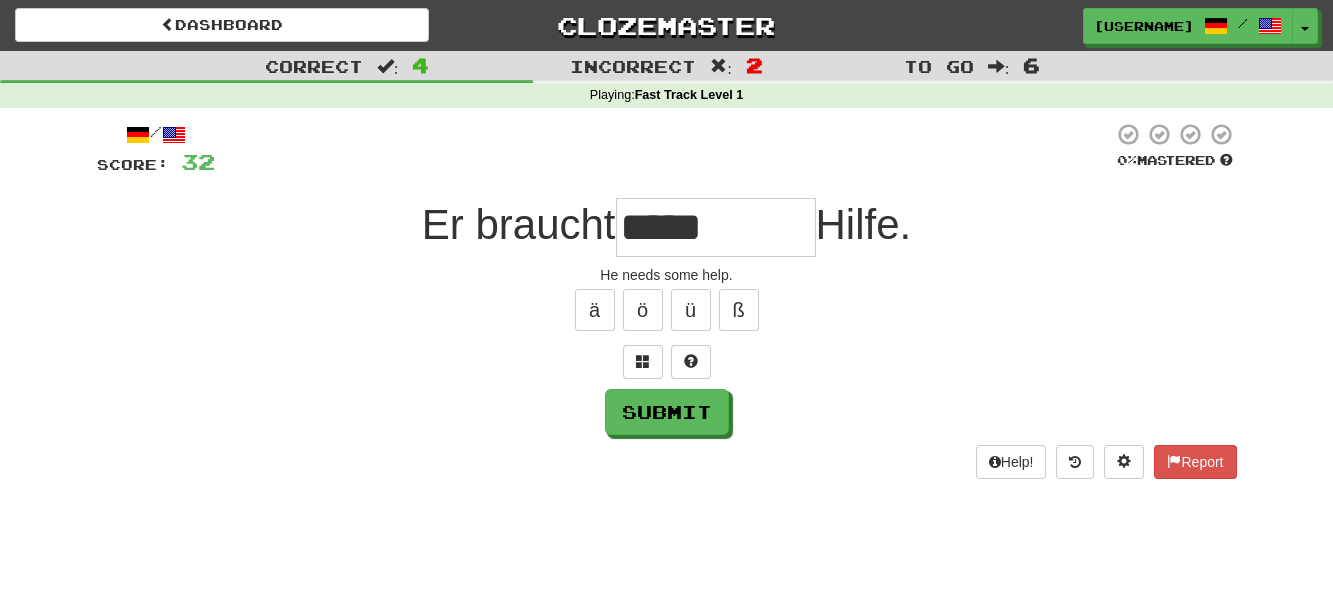 type on "*****" 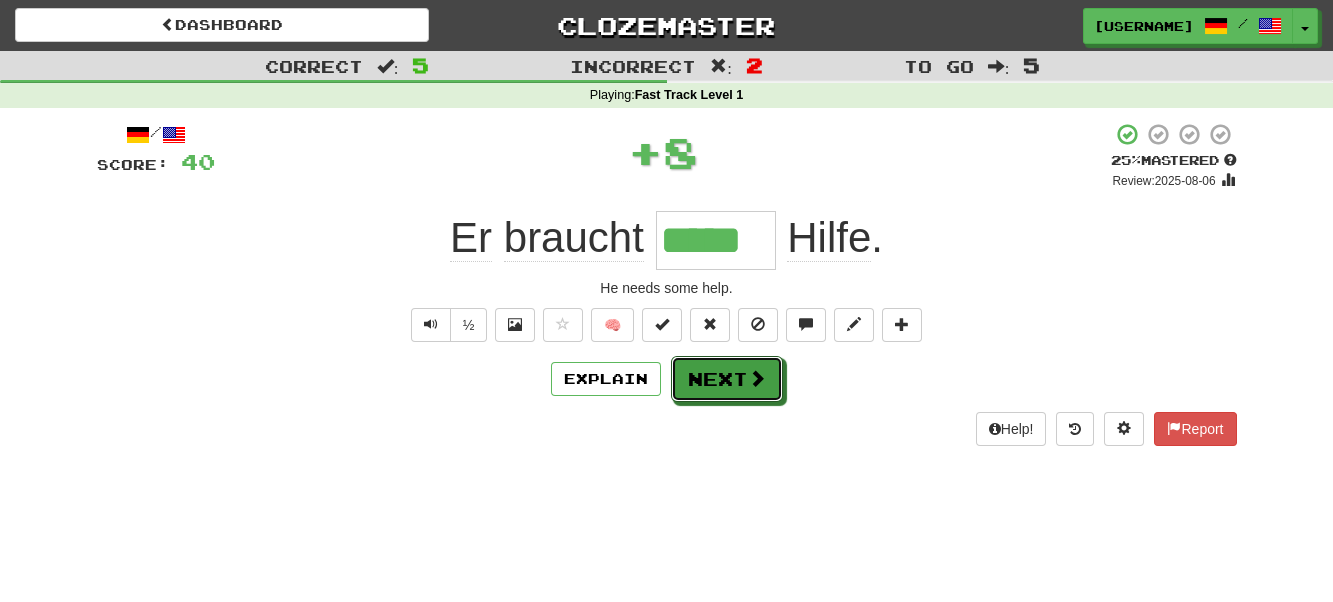 click on "Next" at bounding box center [727, 379] 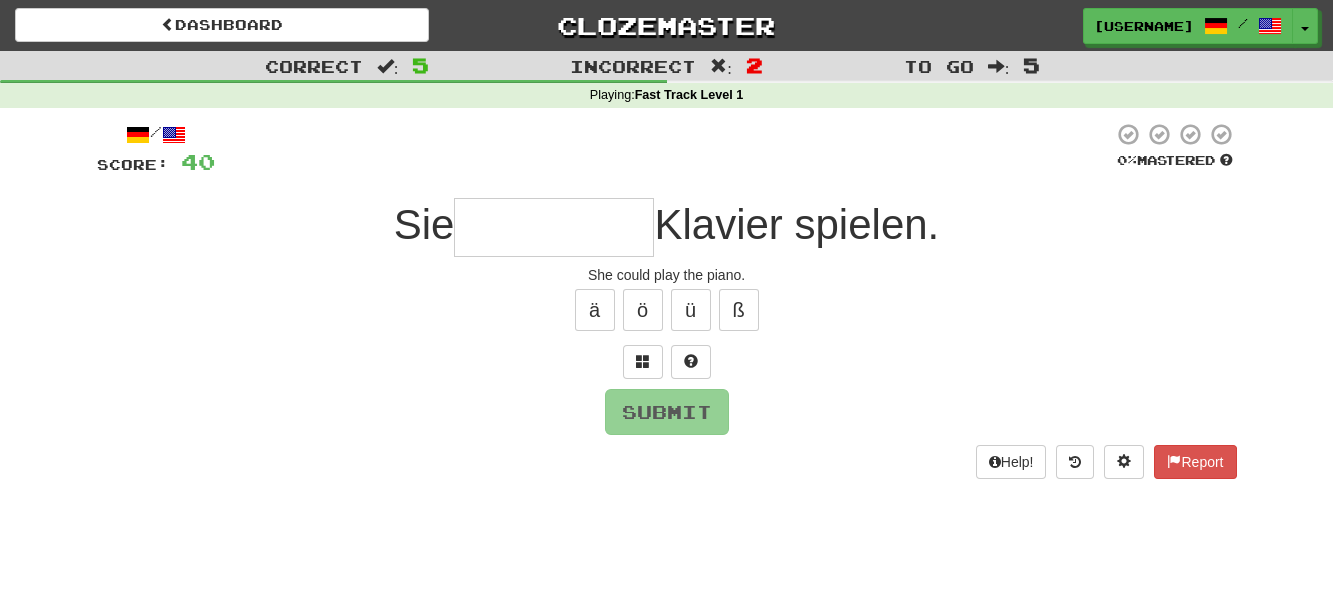 type on "*" 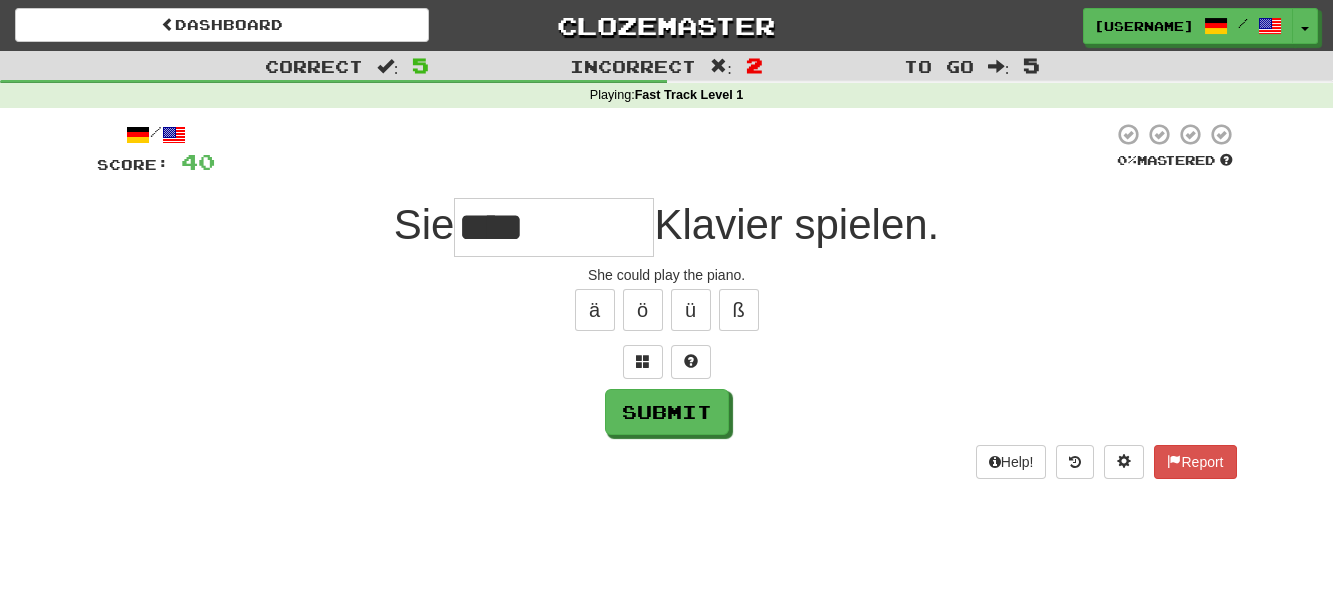 type on "******" 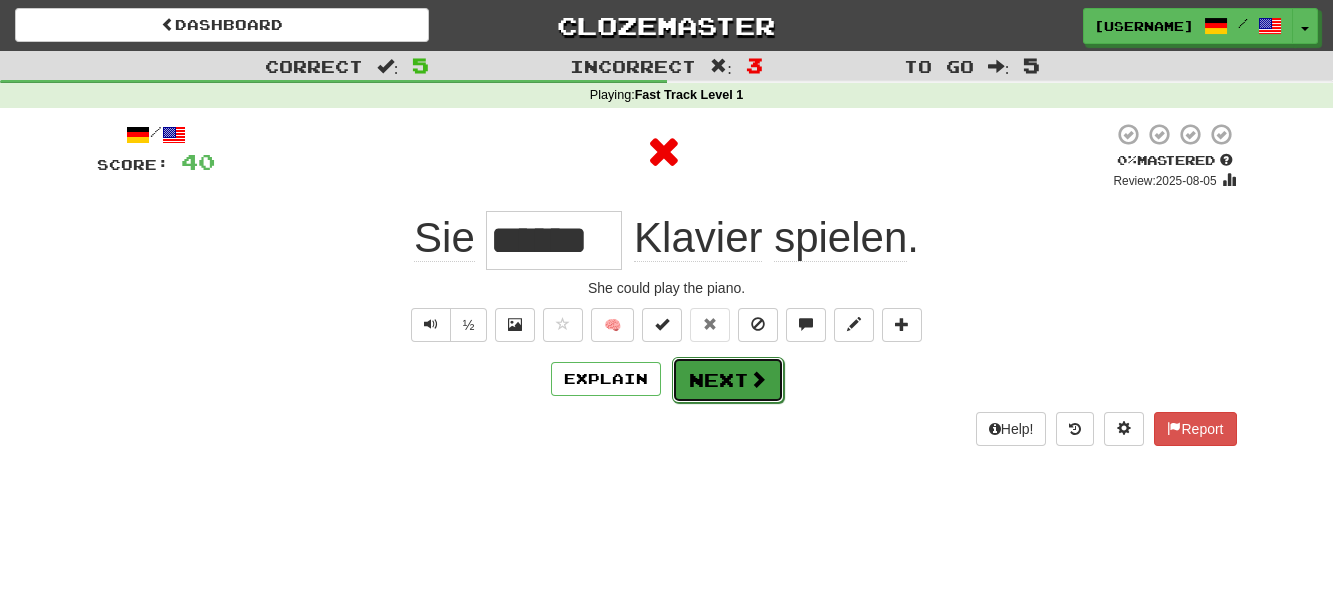 click on "Next" at bounding box center [728, 380] 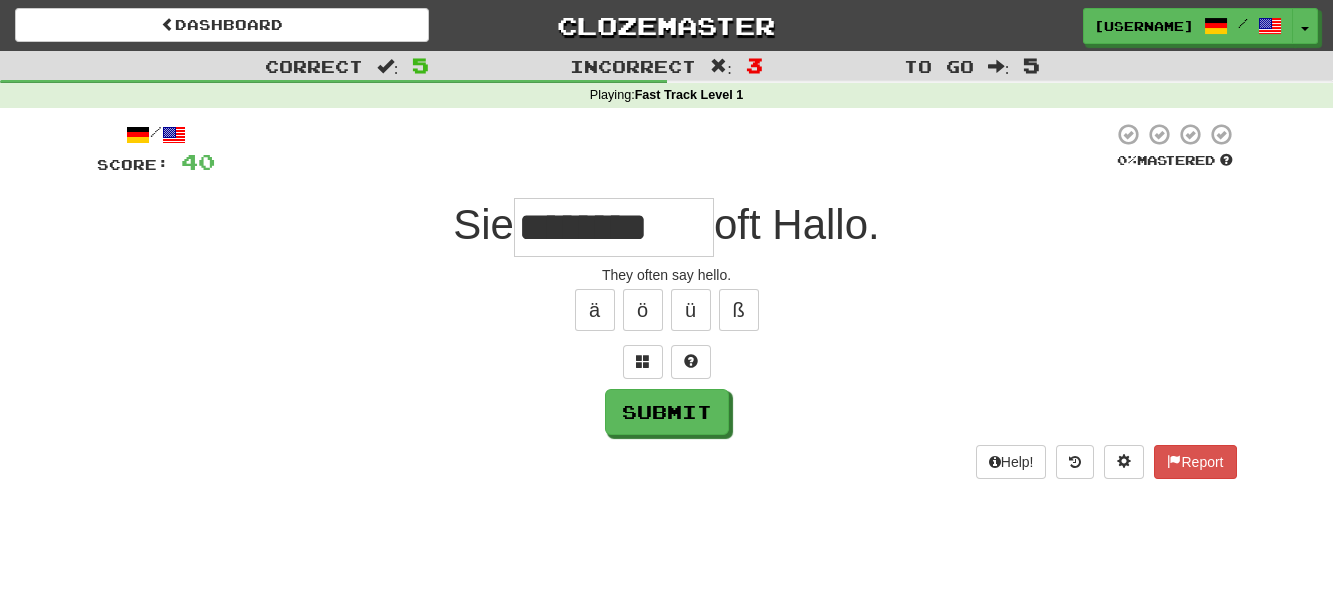 type on "*****" 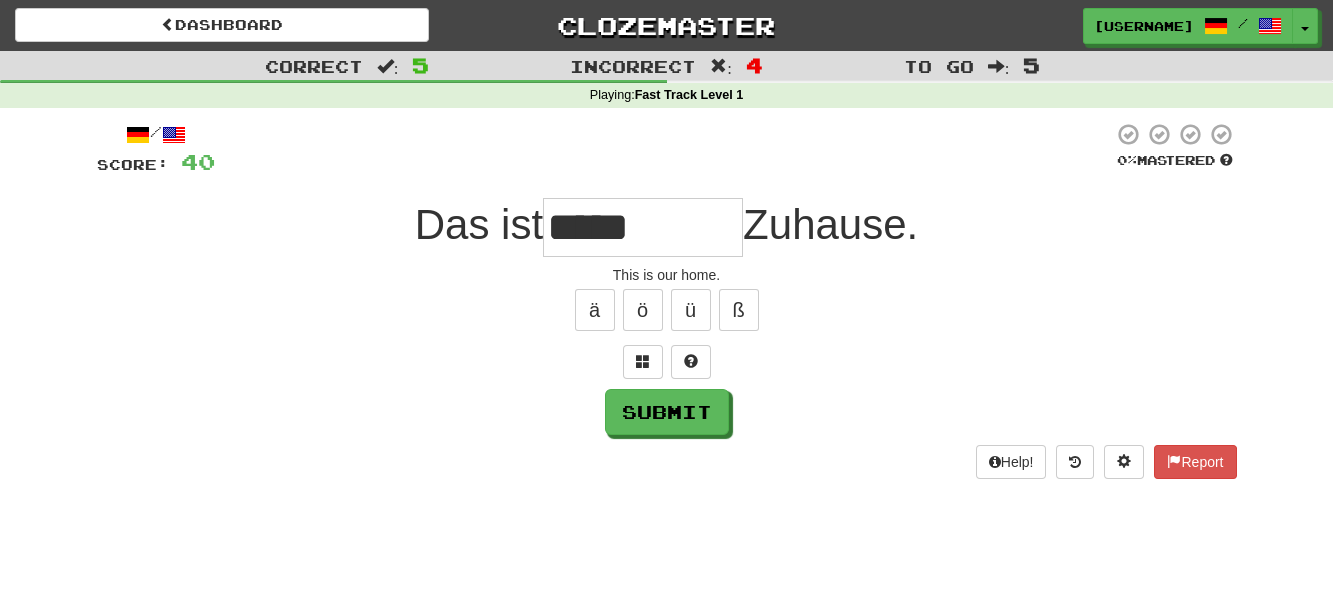 type on "*****" 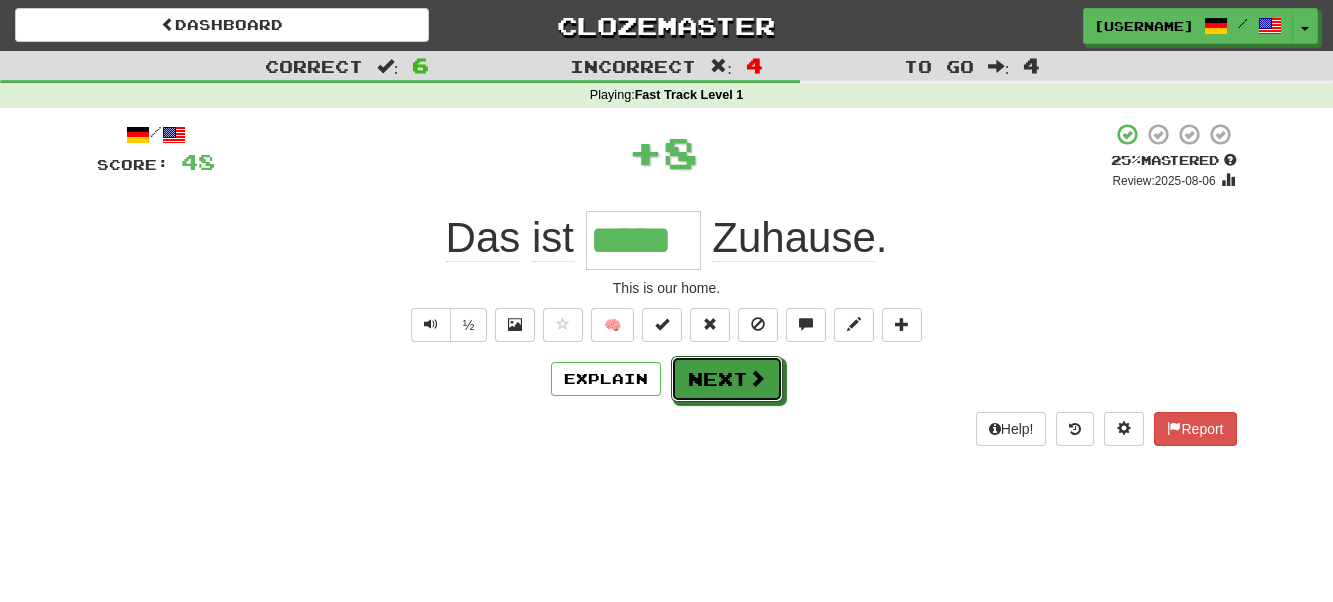 click on "Next" at bounding box center [727, 379] 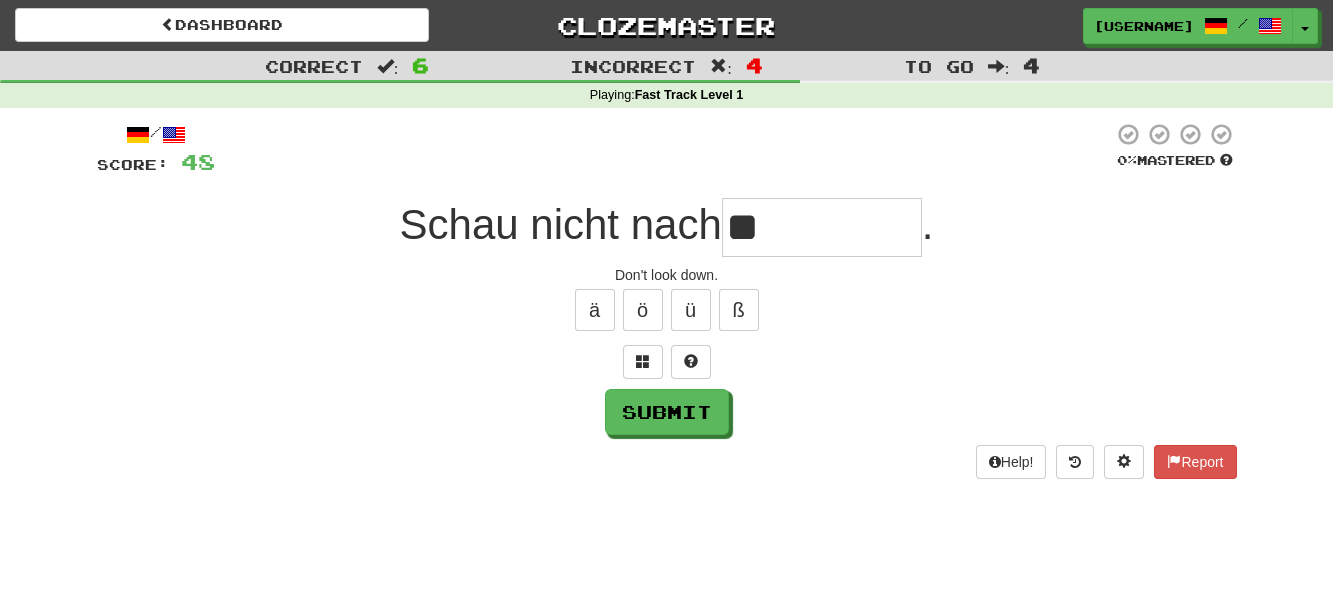 type on "*****" 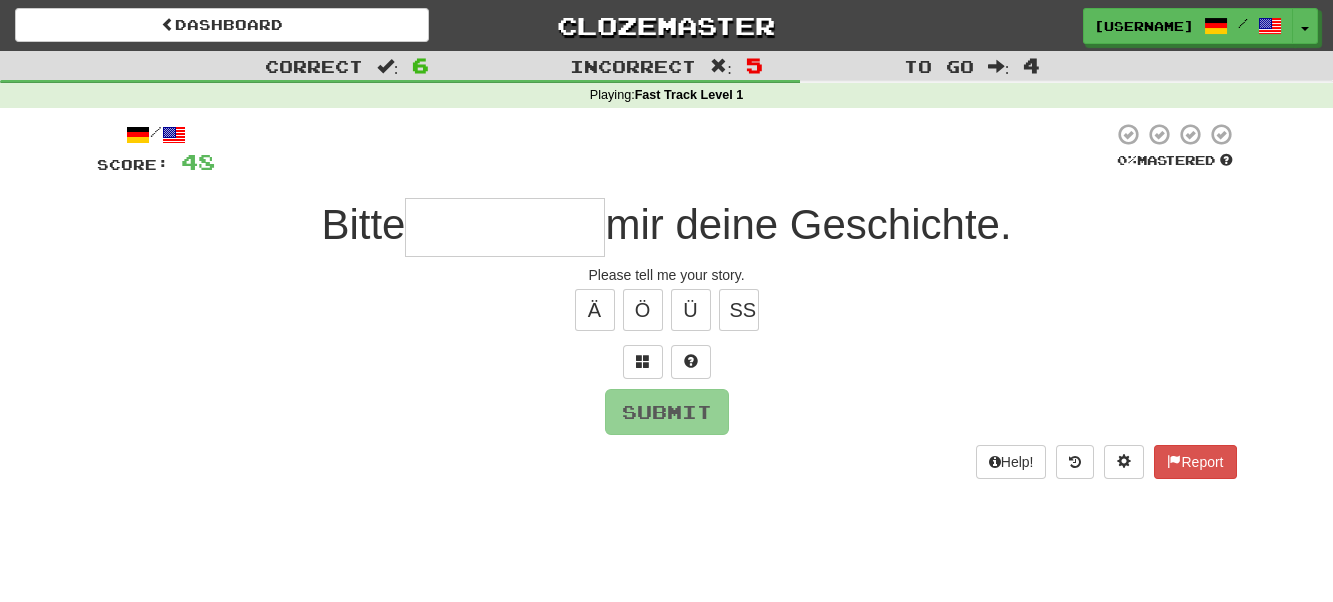 type on "*" 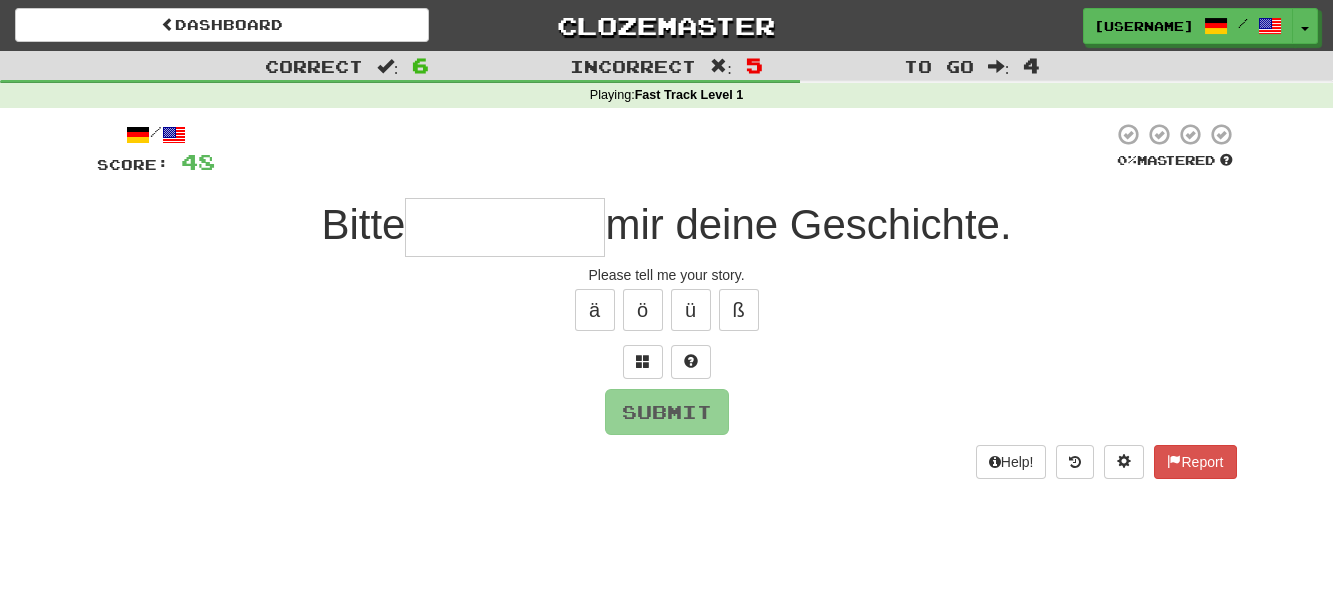 type on "*" 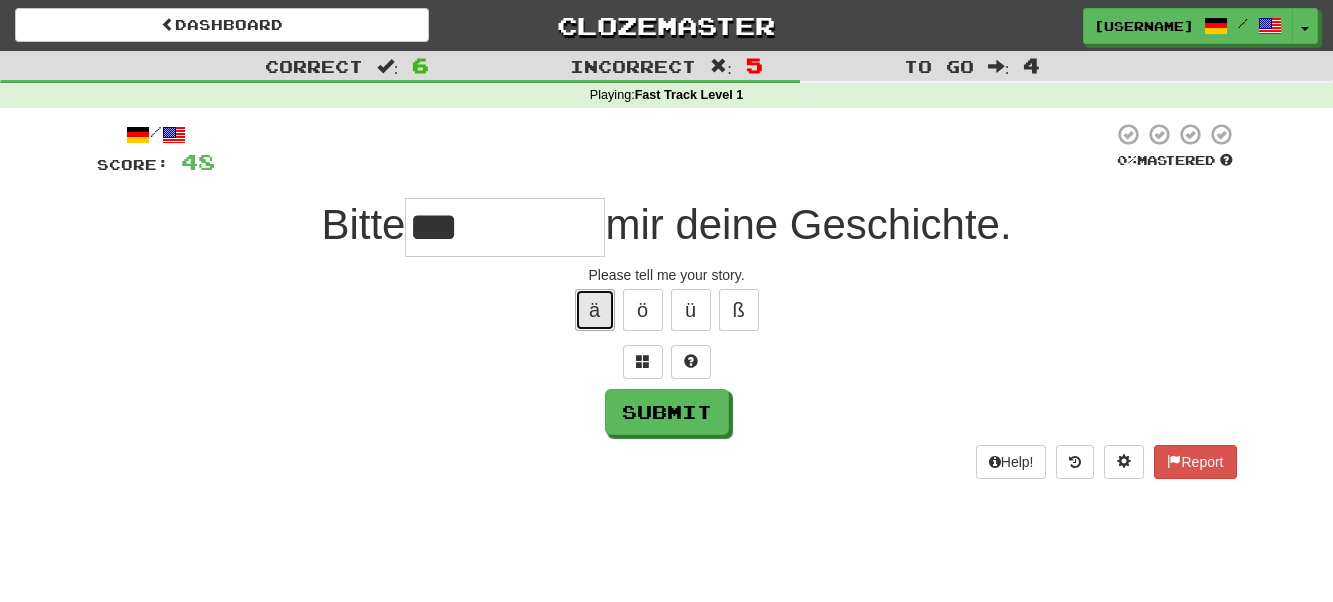 click on "ä" at bounding box center [595, 310] 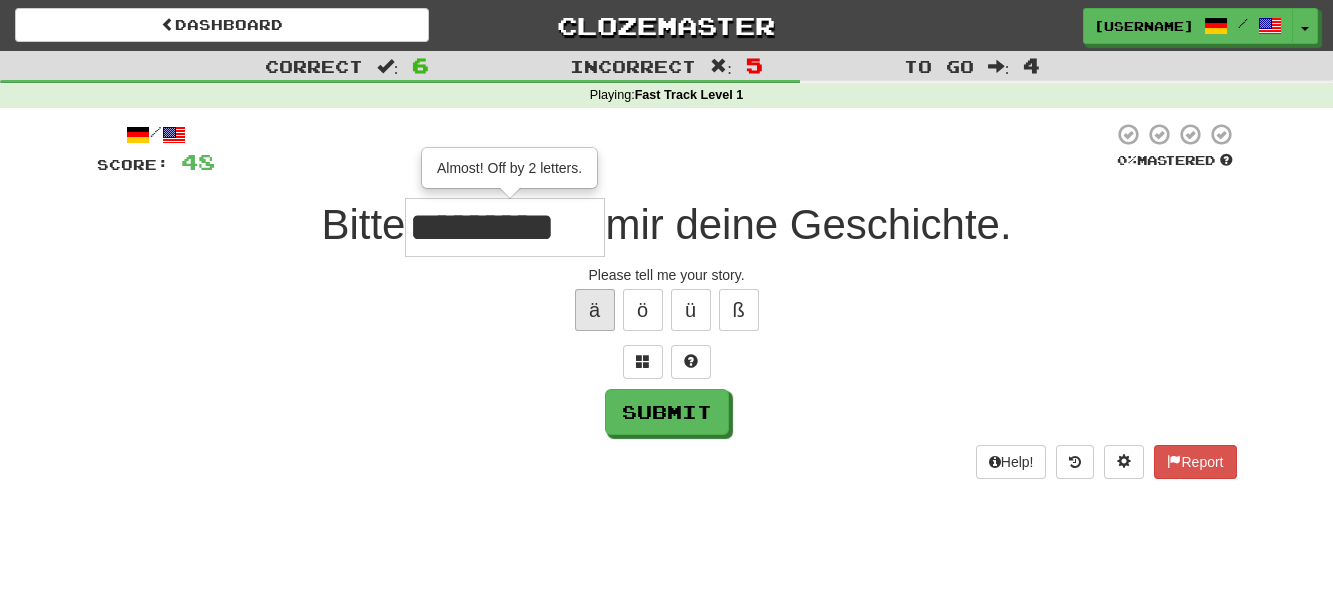 type on "*******" 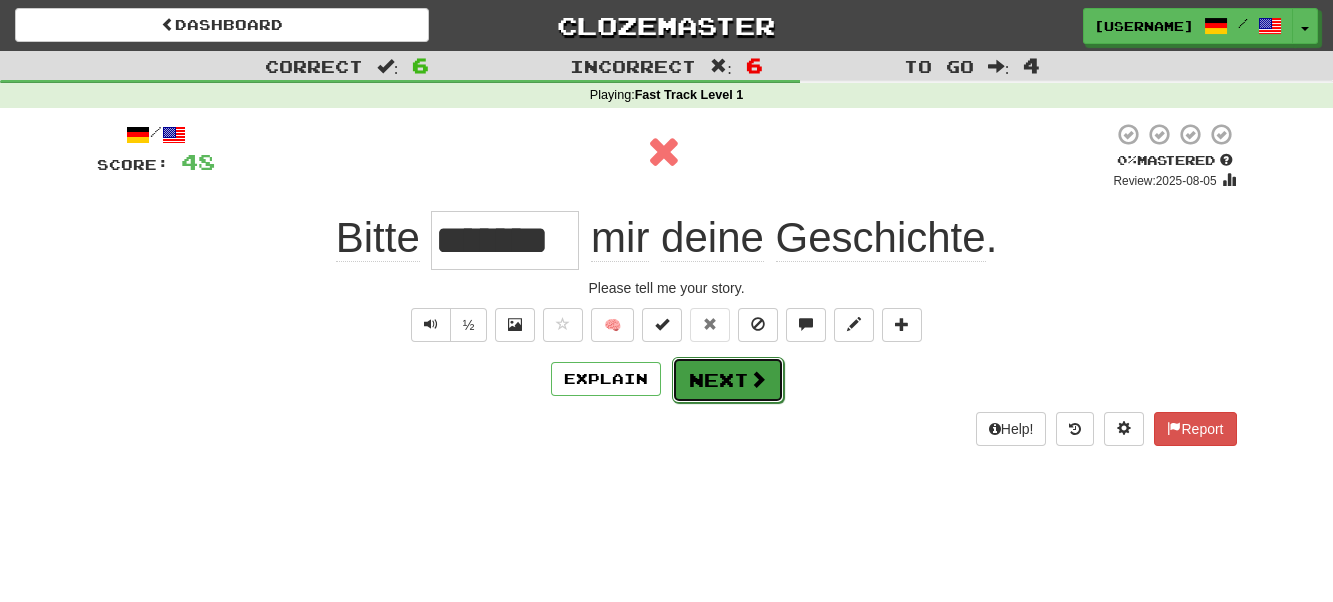 click on "Next" at bounding box center [728, 380] 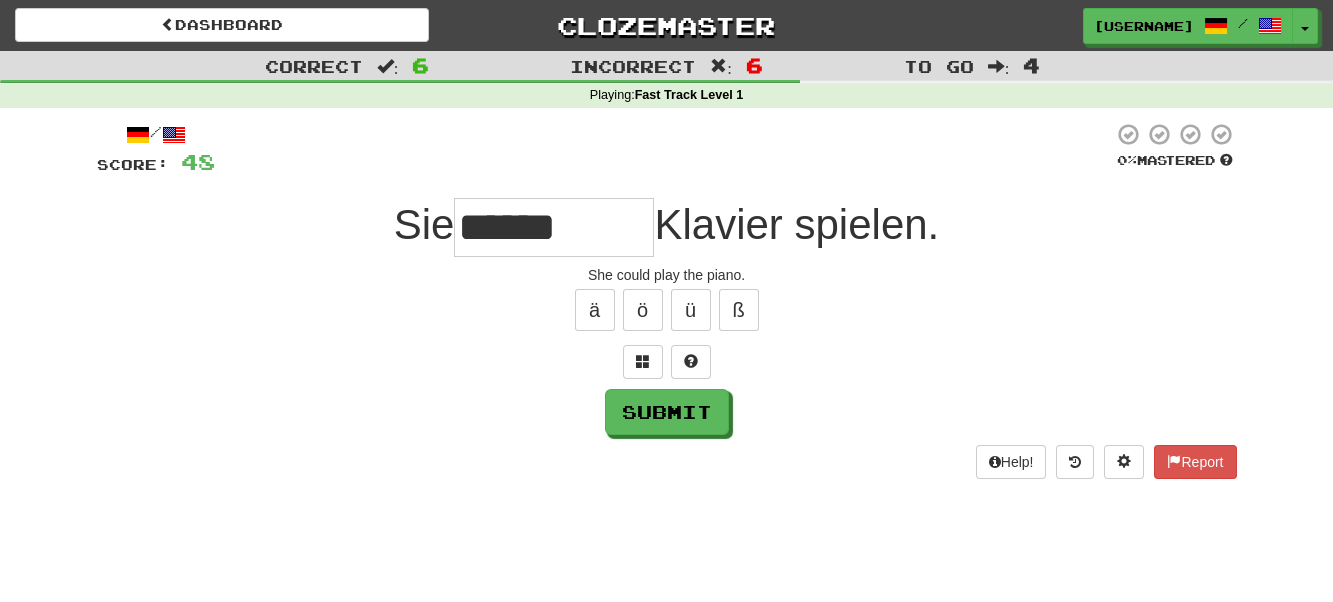type on "******" 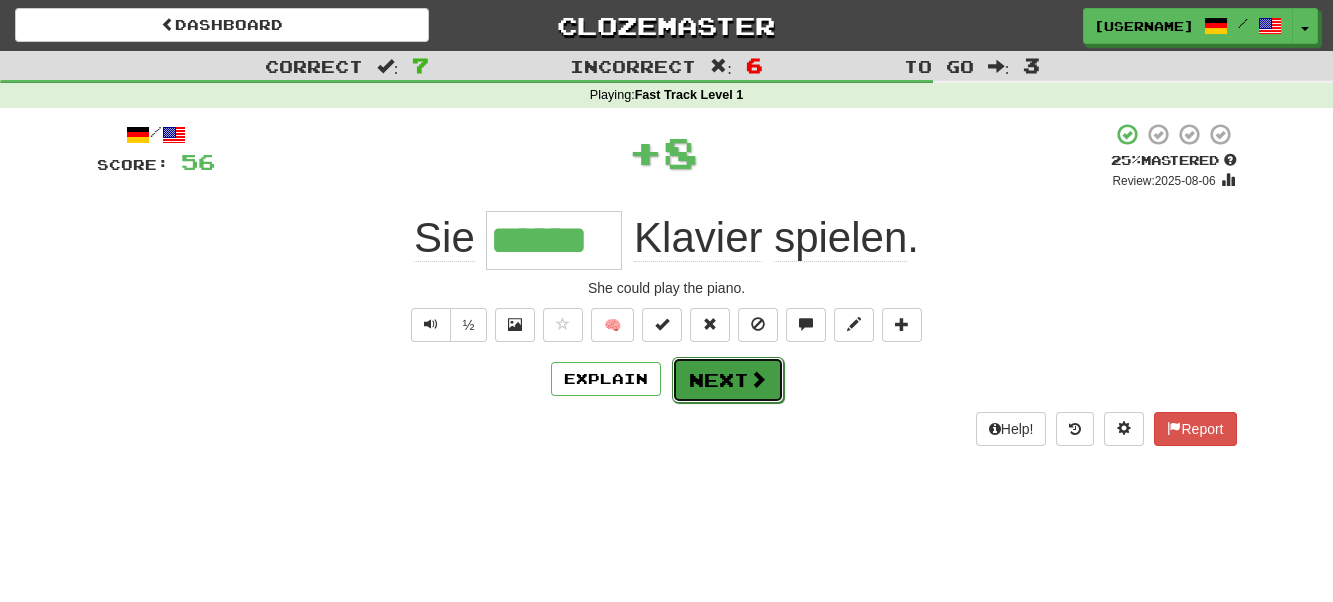 click on "Next" at bounding box center [728, 380] 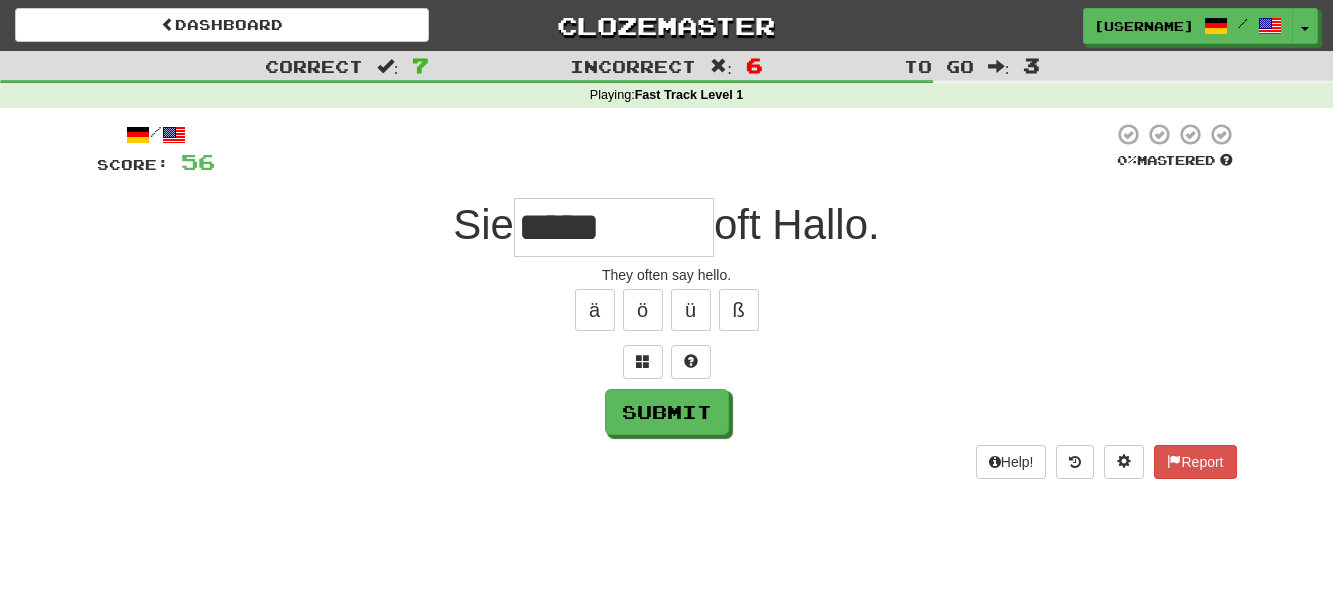 type on "*****" 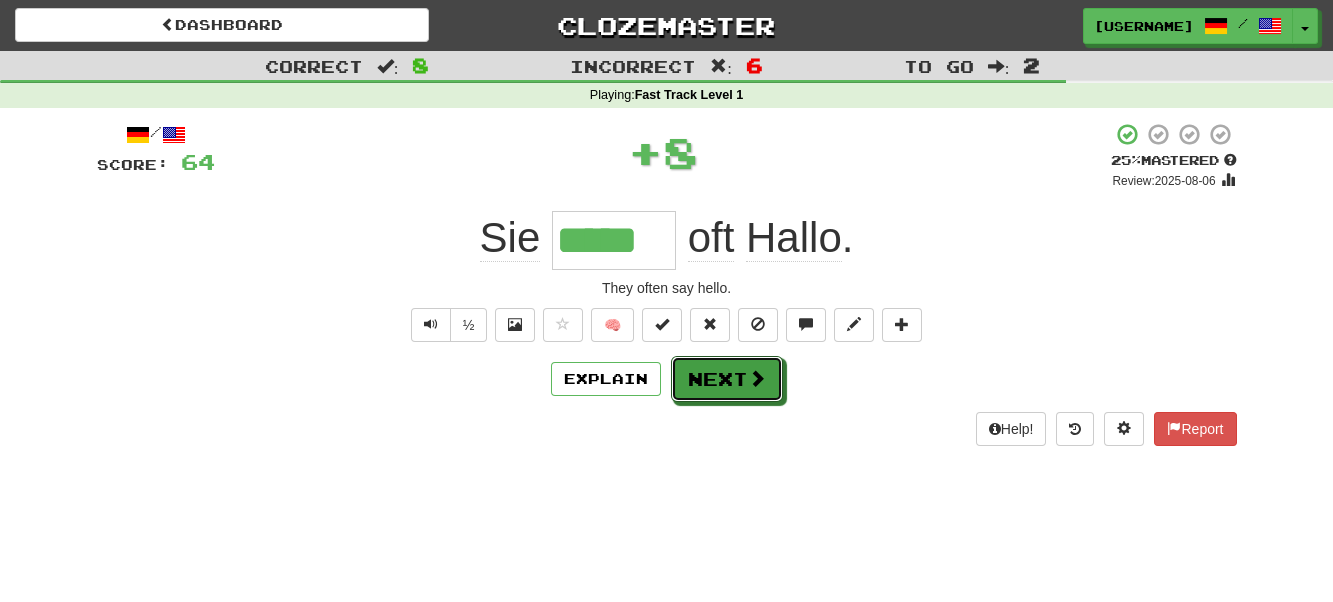 click on "Next" at bounding box center [727, 379] 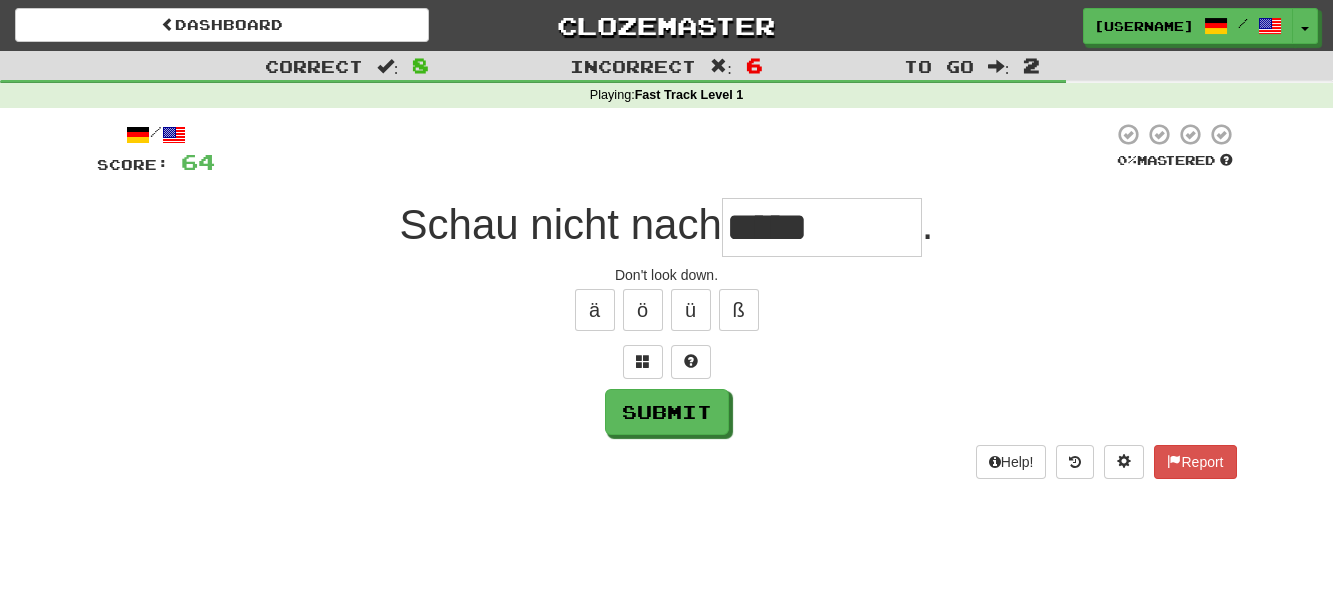 type on "*****" 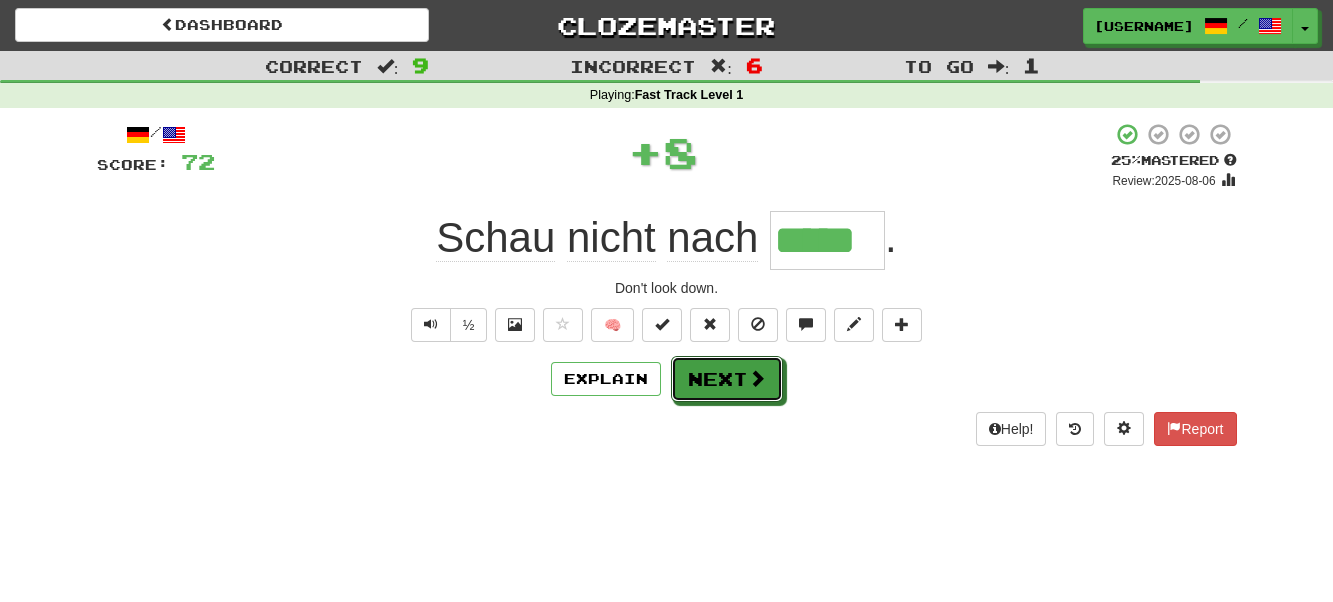 click on "Next" at bounding box center [727, 379] 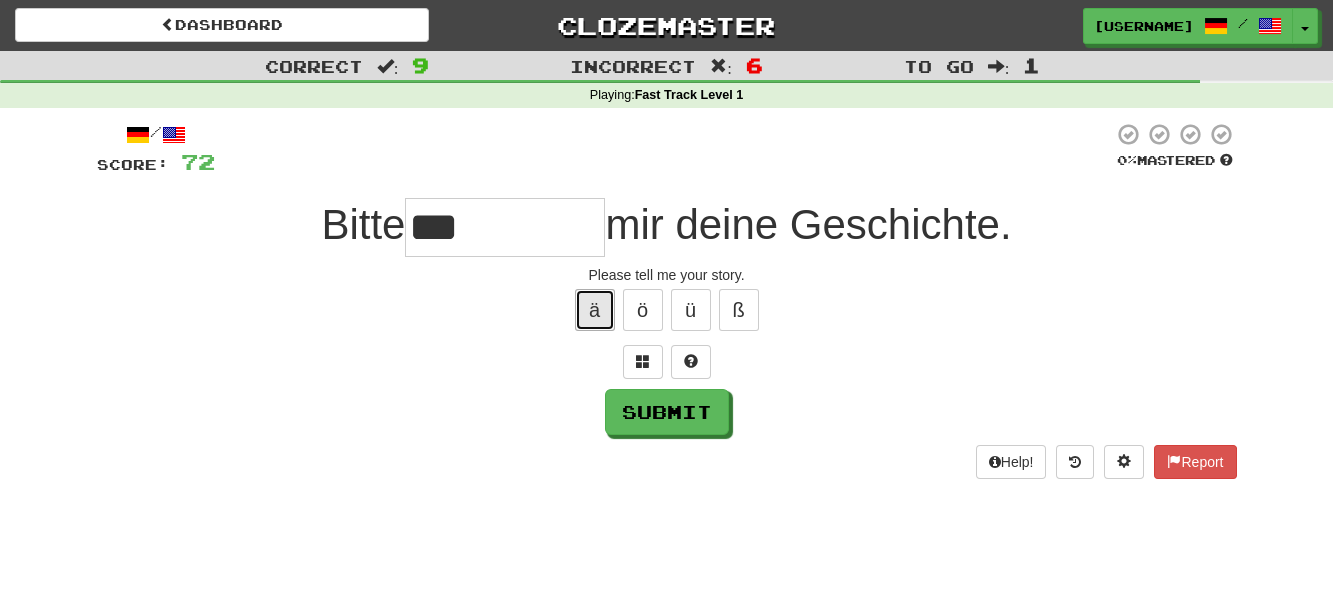 click on "ä" at bounding box center [595, 310] 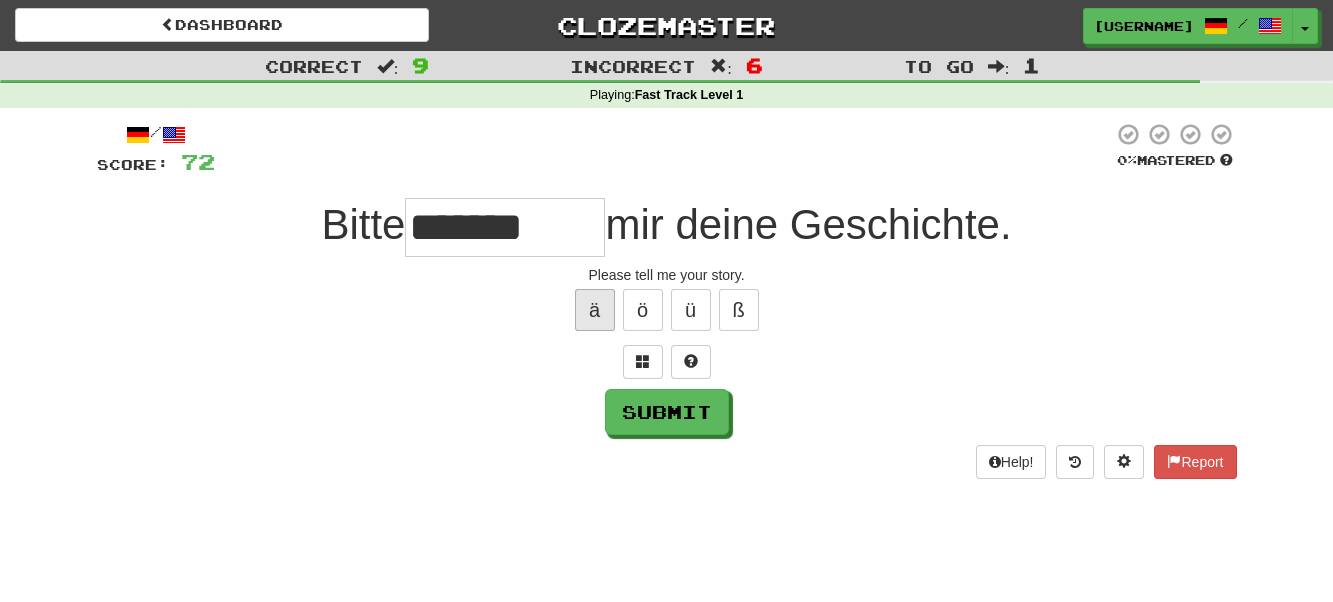 type on "*******" 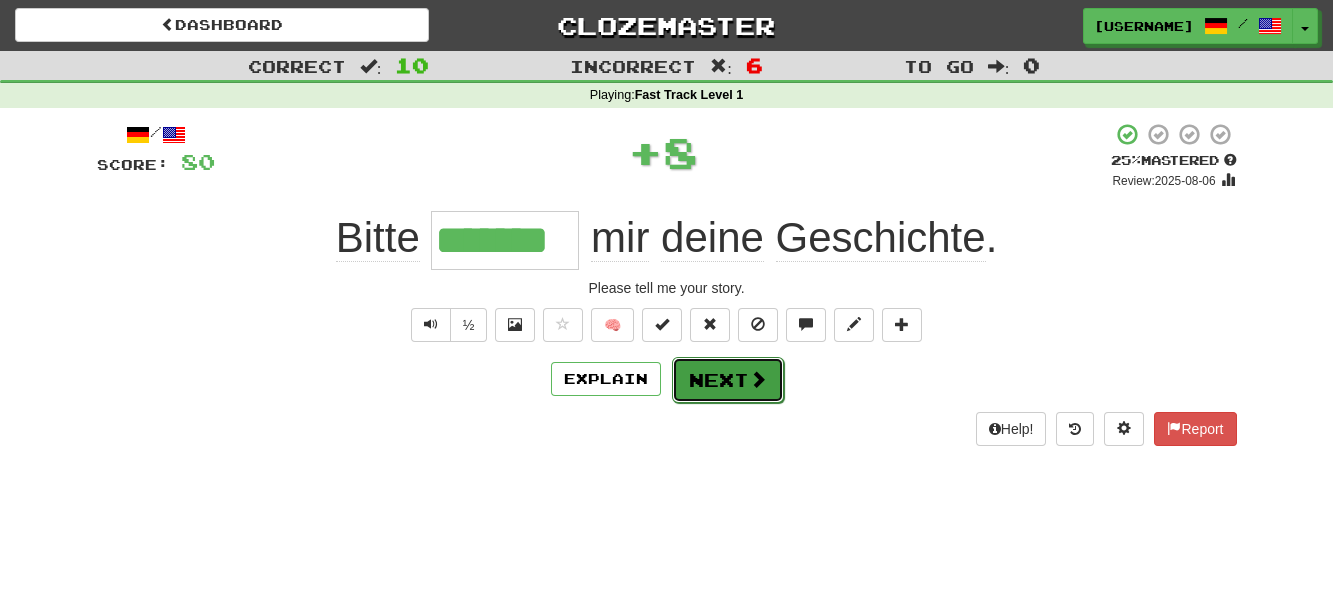 click on "Next" at bounding box center (728, 380) 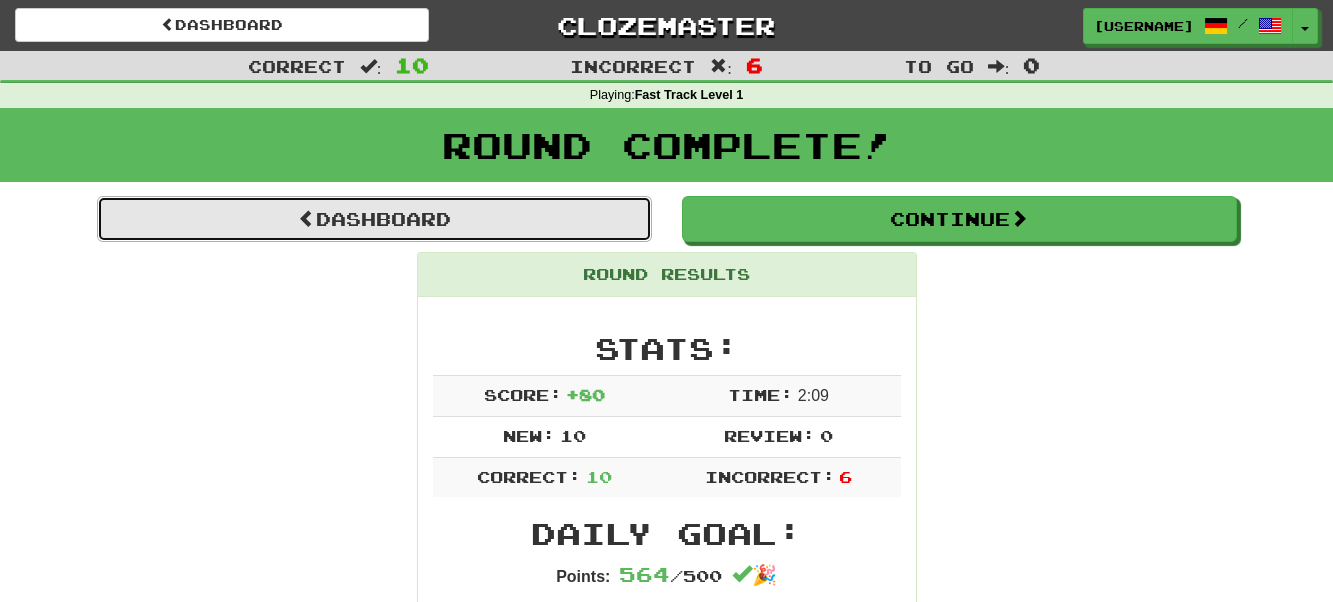 click on "Dashboard" at bounding box center [374, 219] 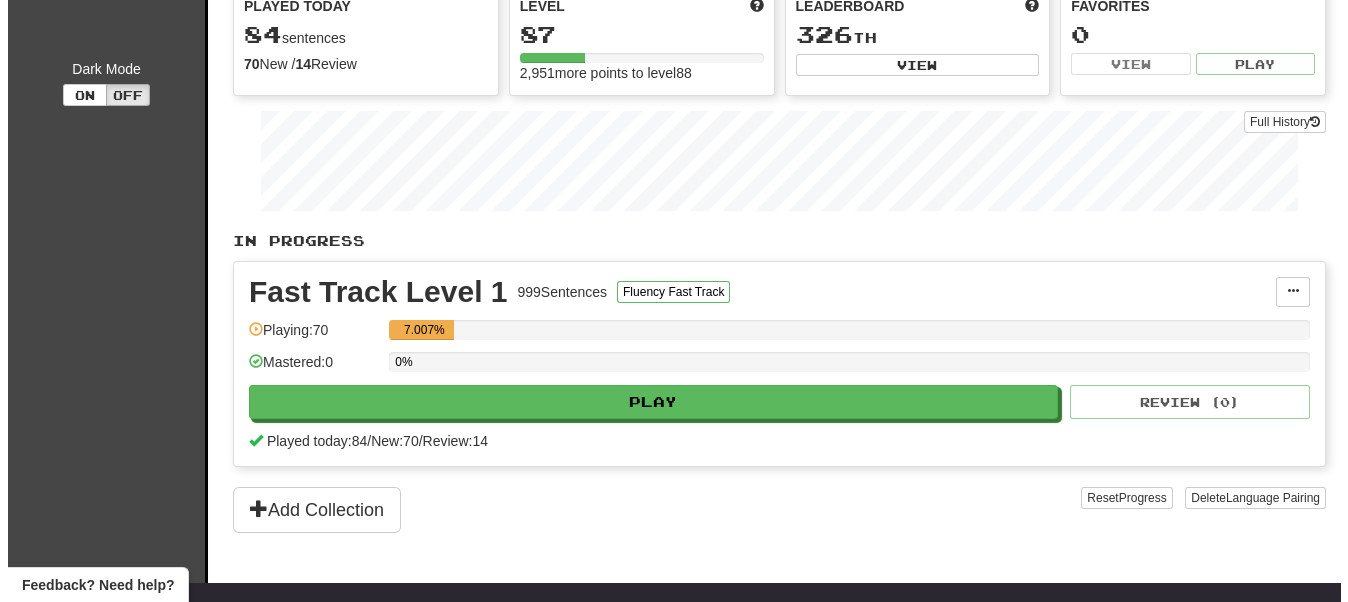 scroll, scrollTop: 400, scrollLeft: 0, axis: vertical 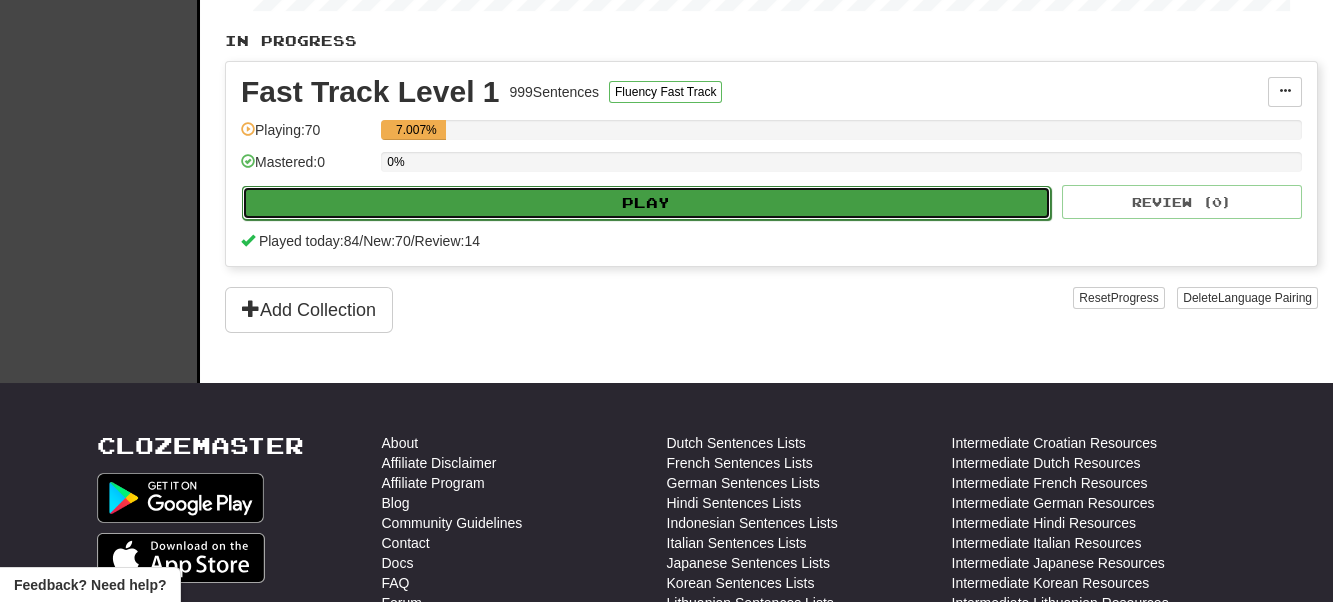 click on "Play" at bounding box center [646, 203] 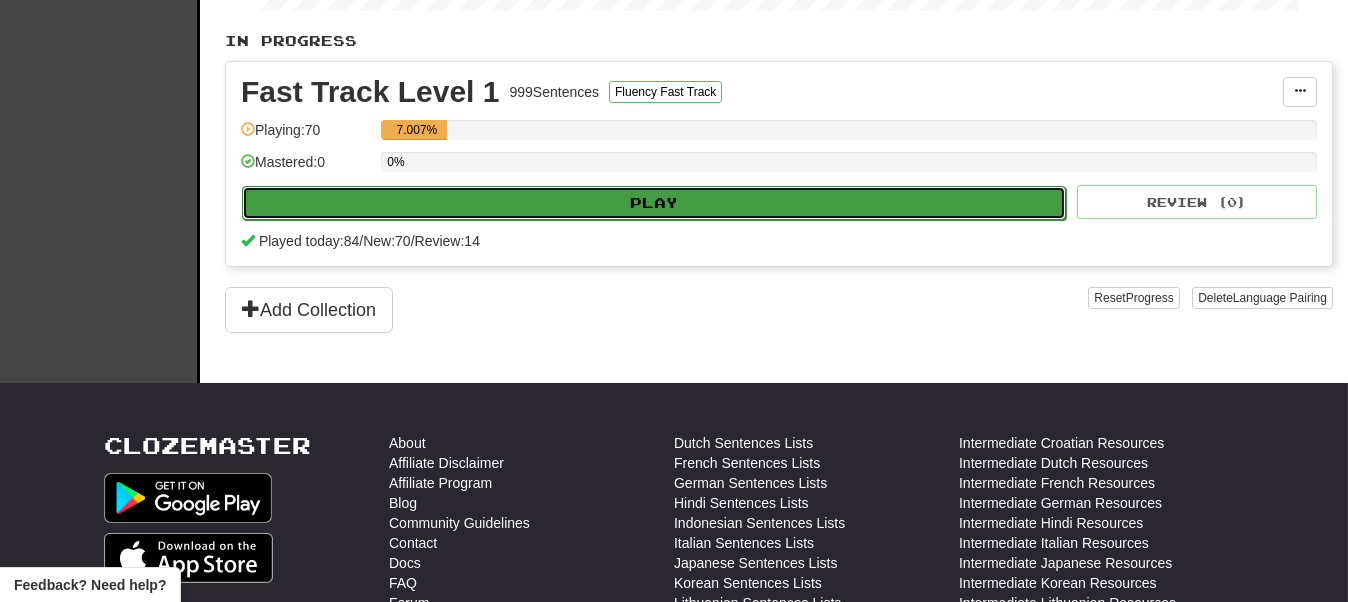 select on "**" 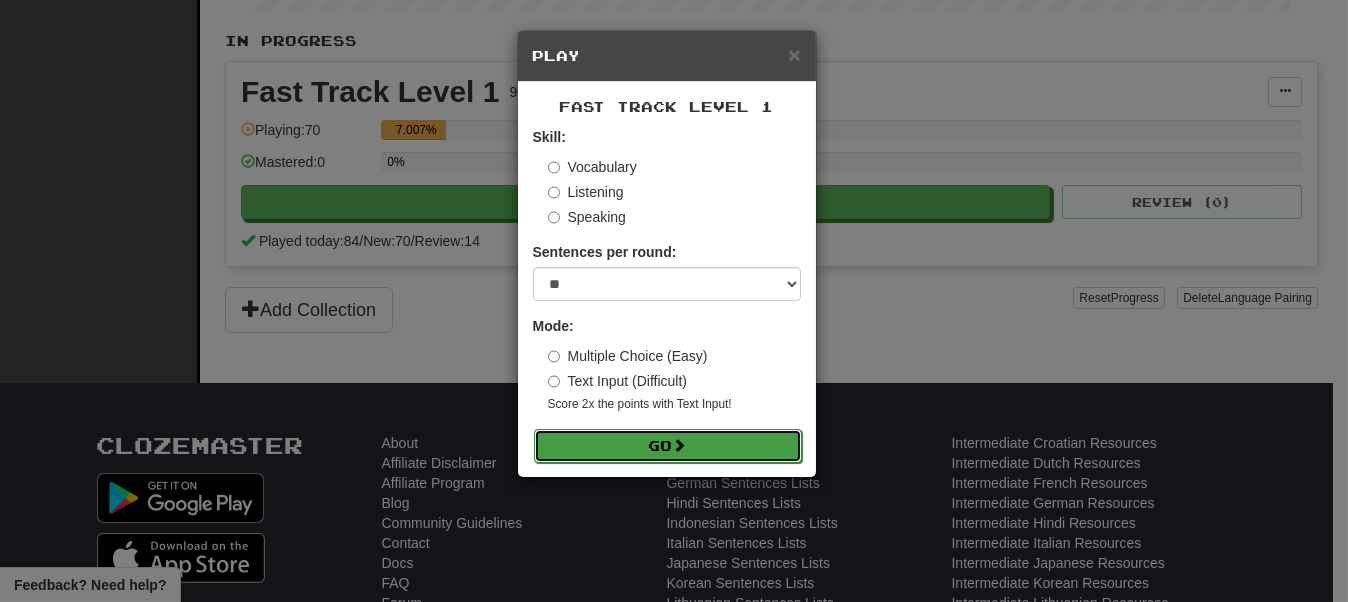 click on "Go" at bounding box center [668, 446] 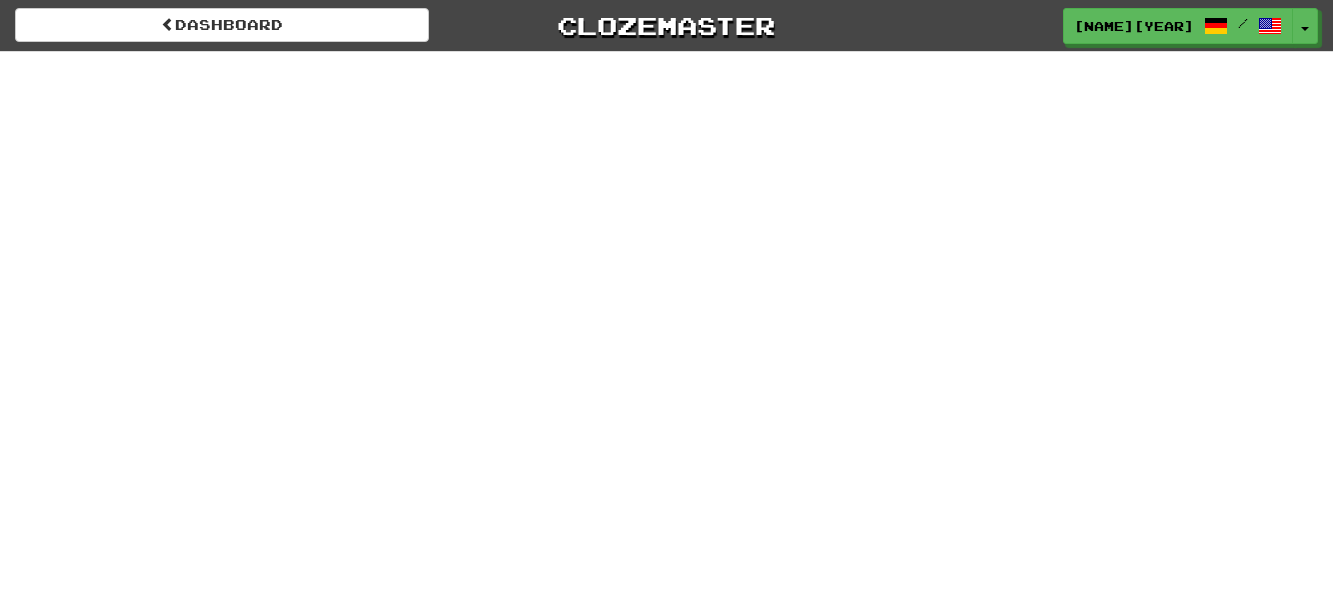 scroll, scrollTop: 0, scrollLeft: 0, axis: both 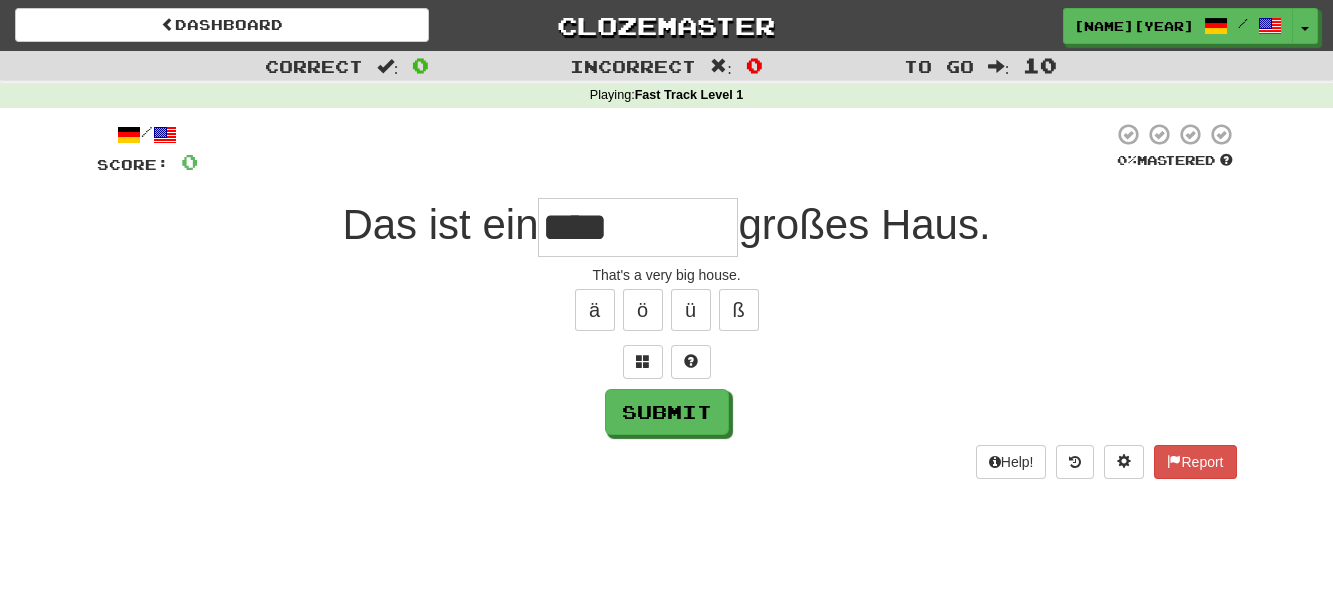 type on "****" 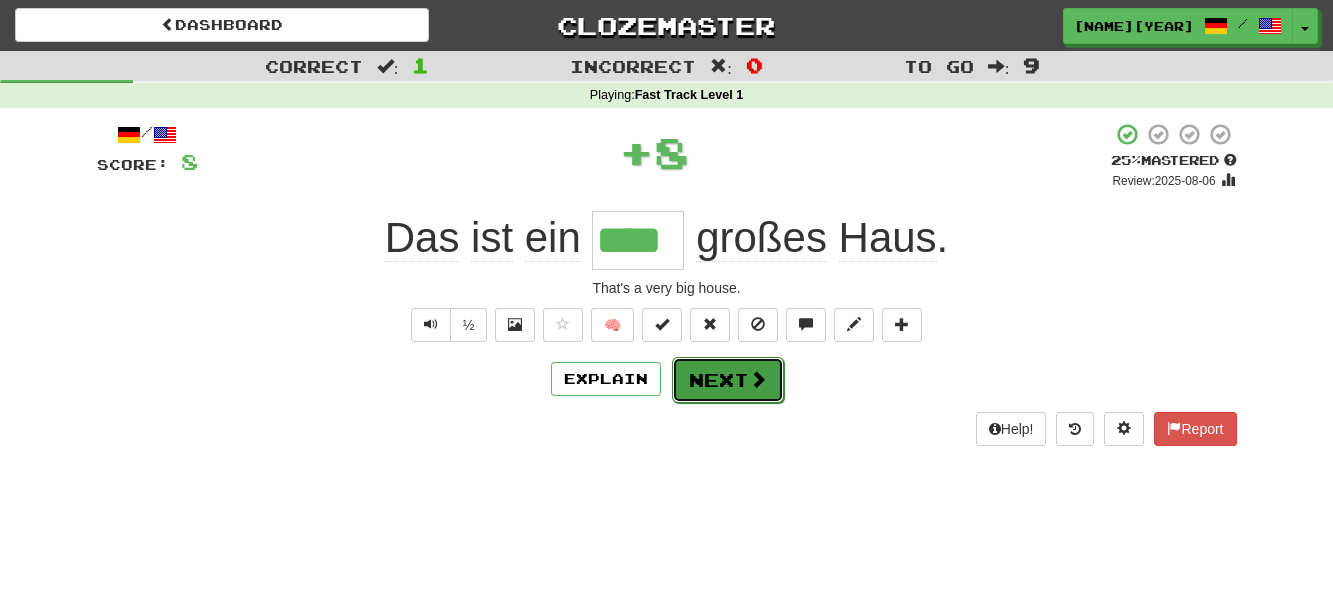 click on "Next" at bounding box center [728, 380] 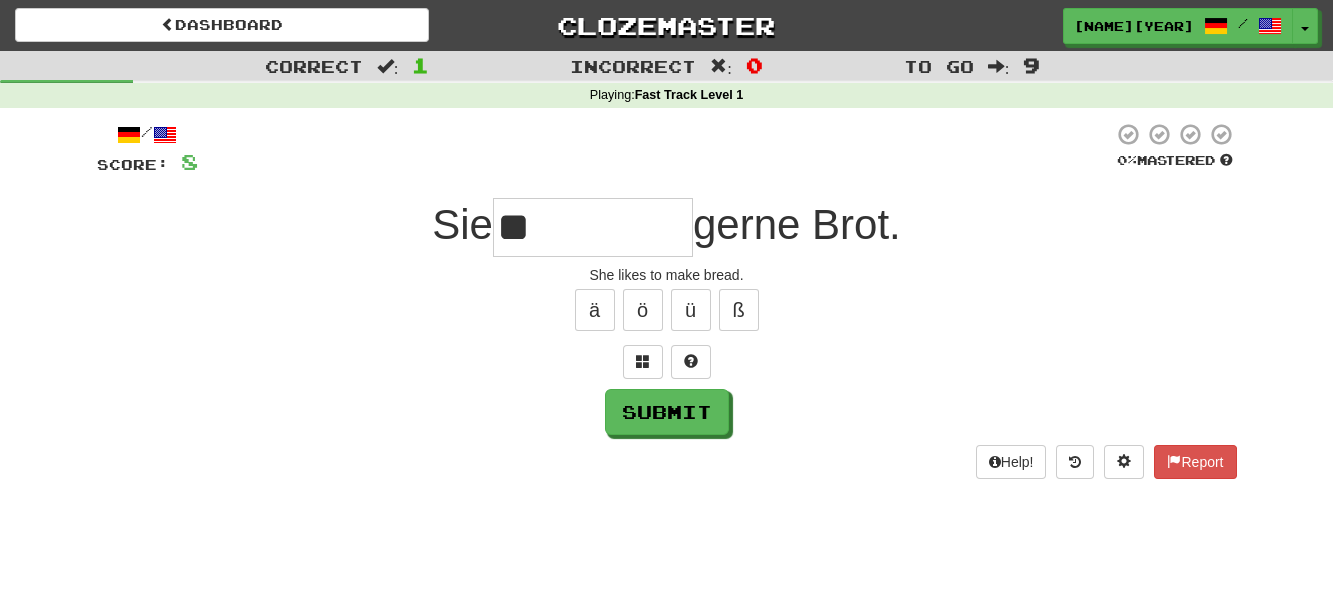 type on "*" 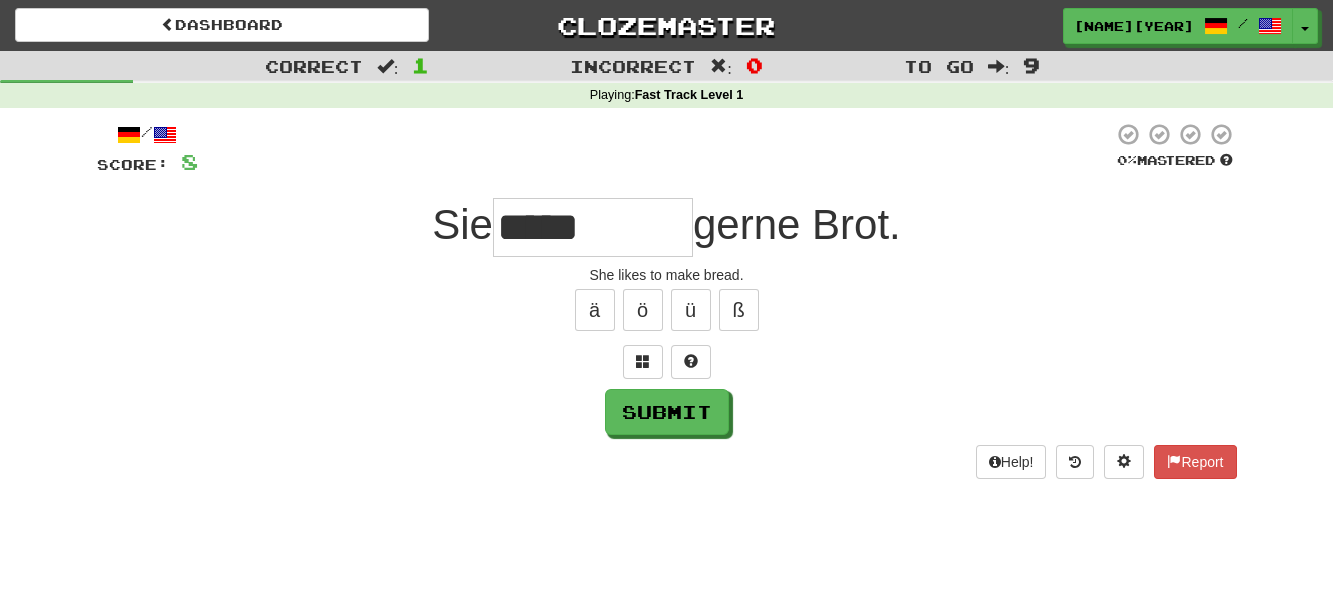 type on "*****" 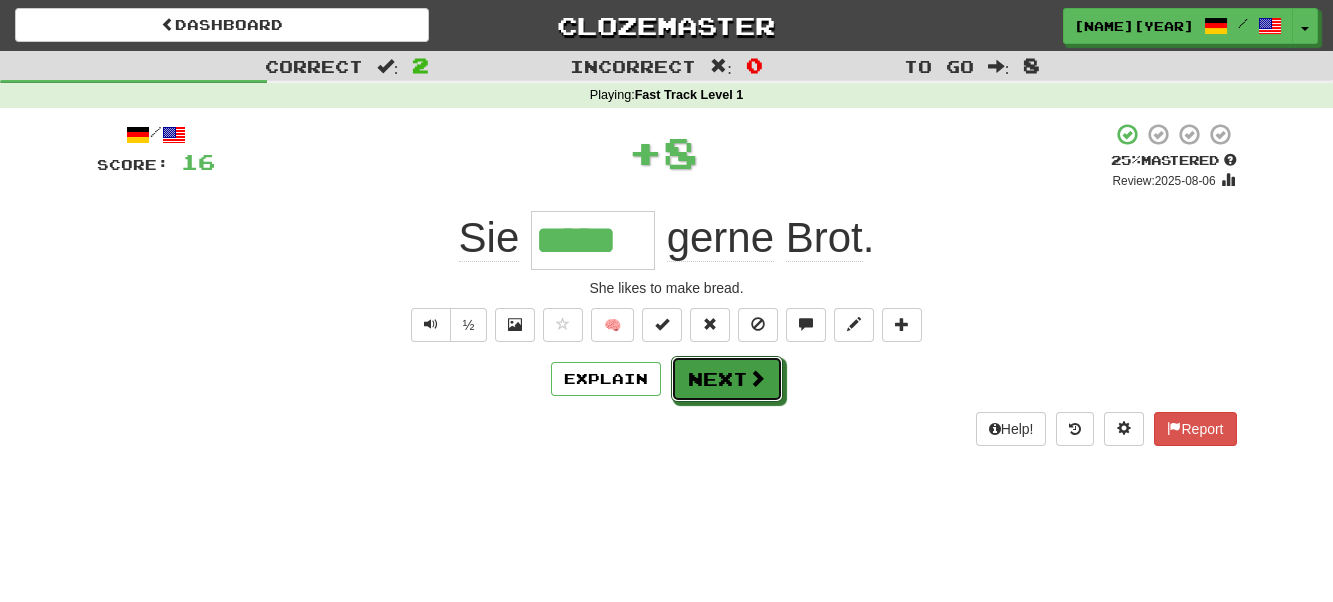 click on "Next" at bounding box center (727, 379) 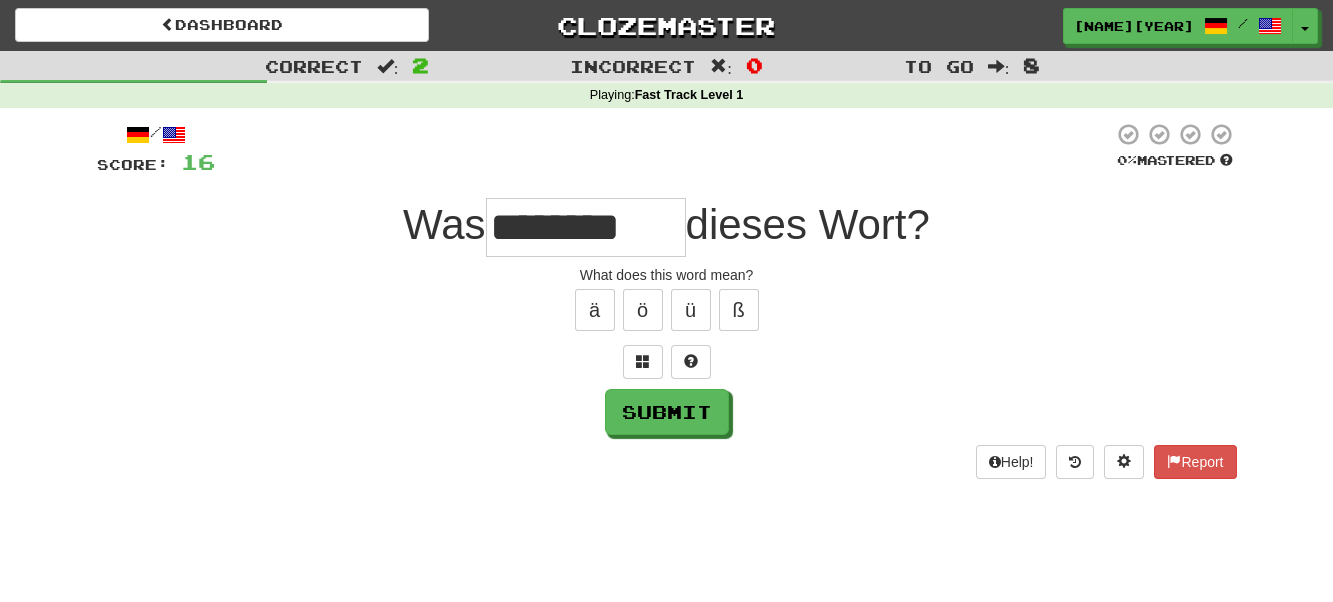 type on "********" 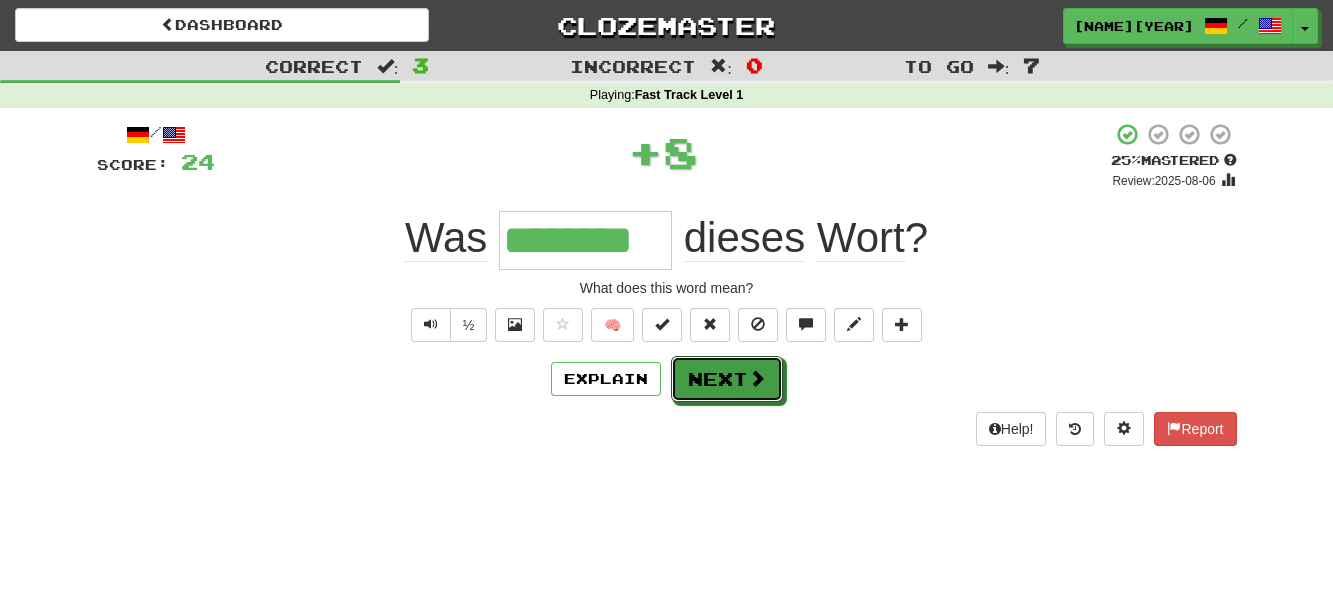 click on "Next" at bounding box center [727, 379] 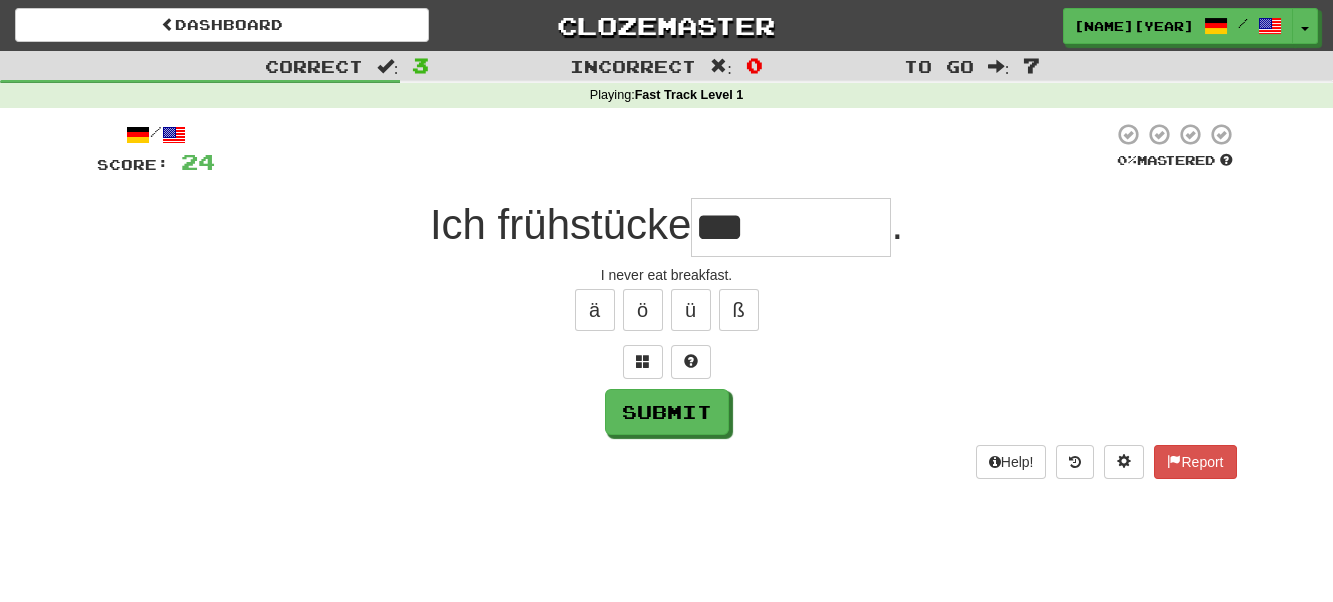 type on "***" 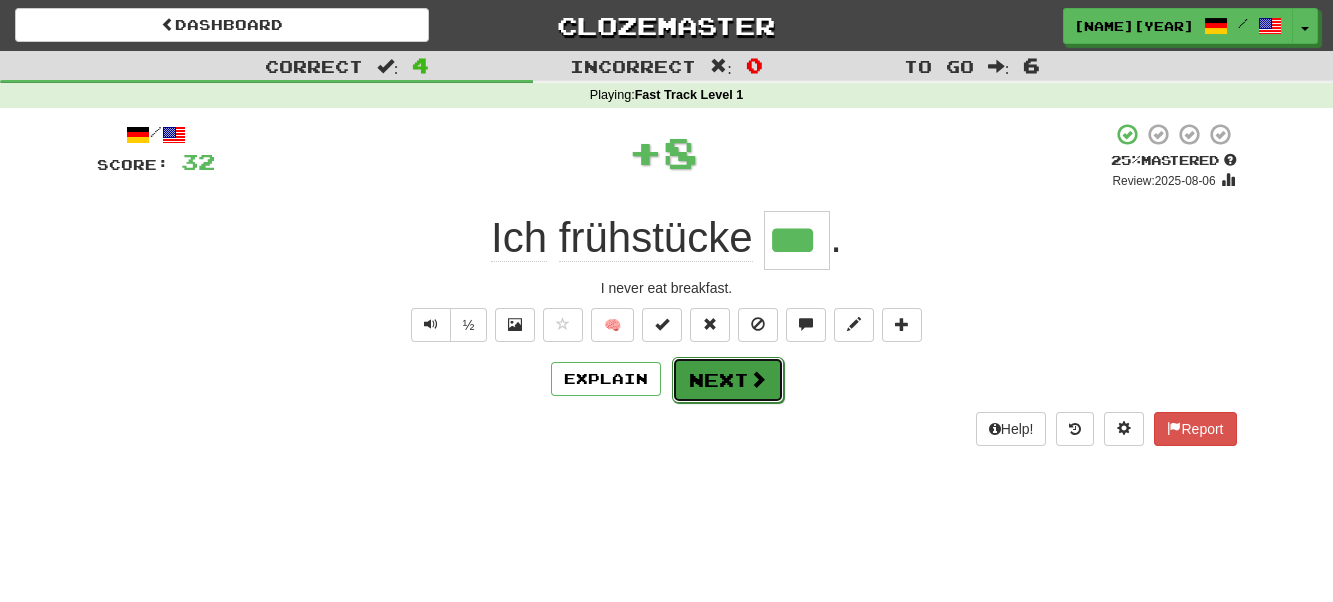 click on "Next" at bounding box center (728, 380) 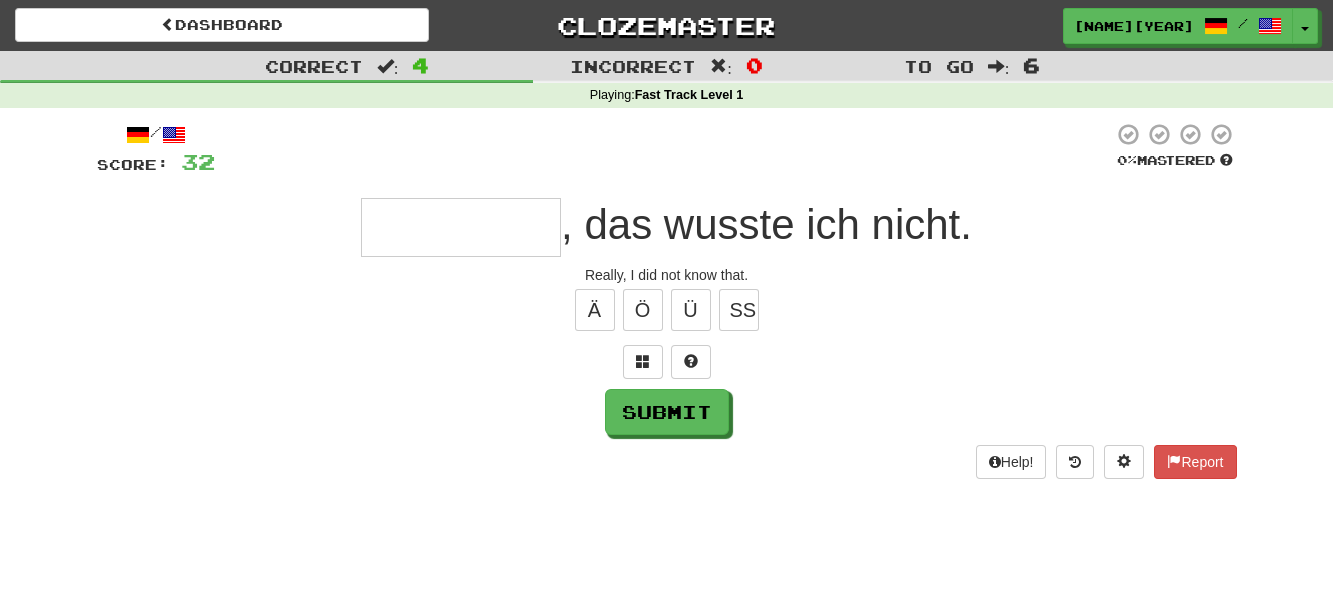 type on "*" 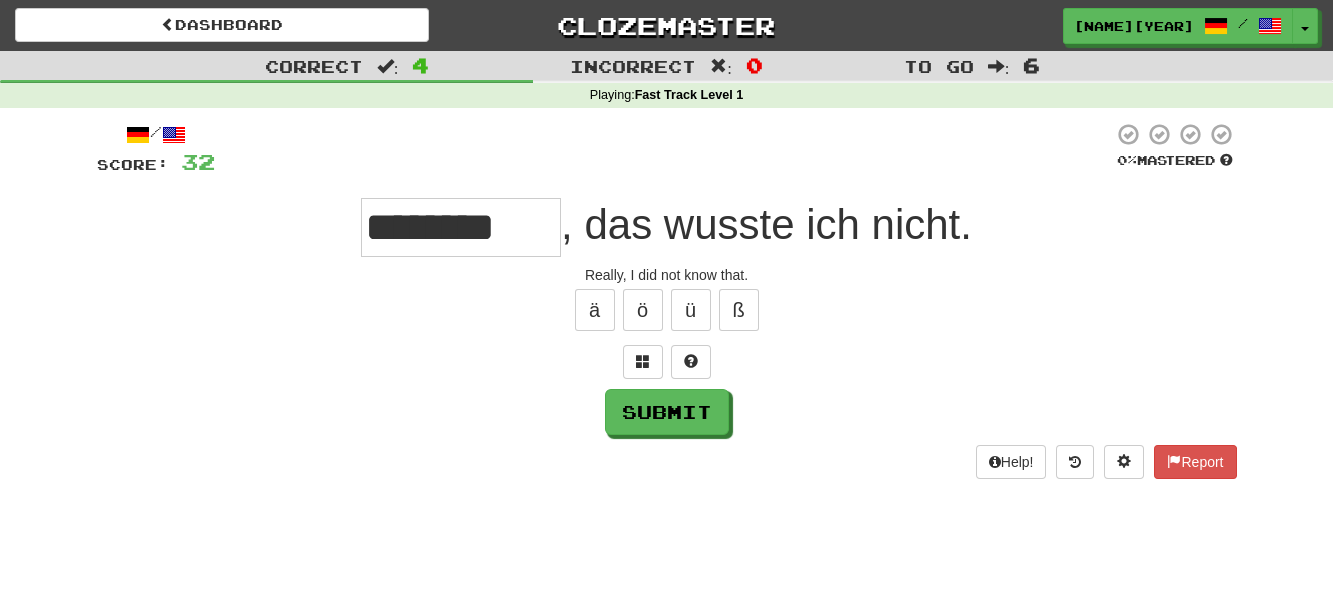 type on "**********" 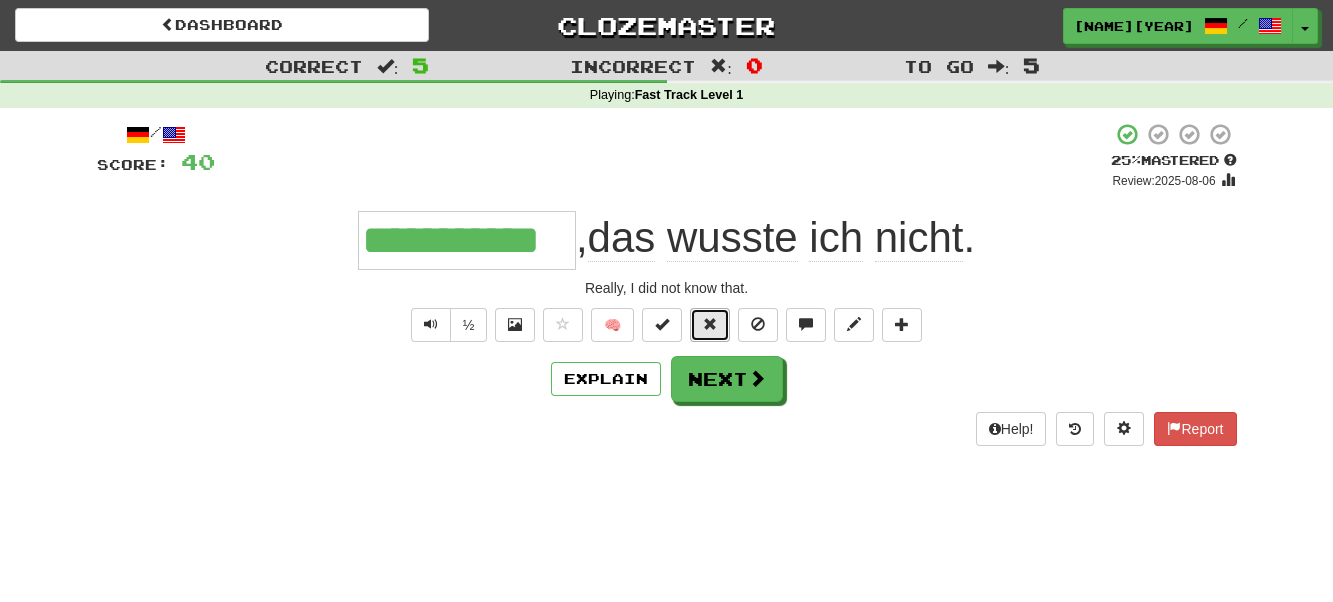 click at bounding box center (710, 324) 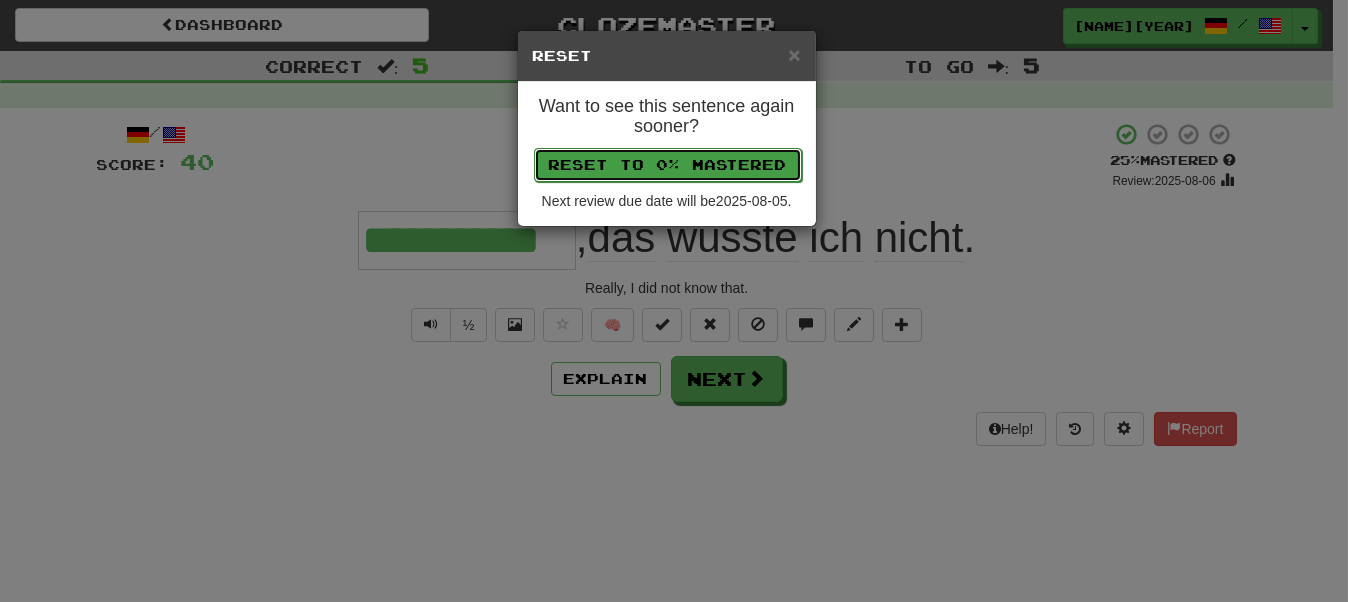 click on "Reset to 0% Mastered" at bounding box center [668, 165] 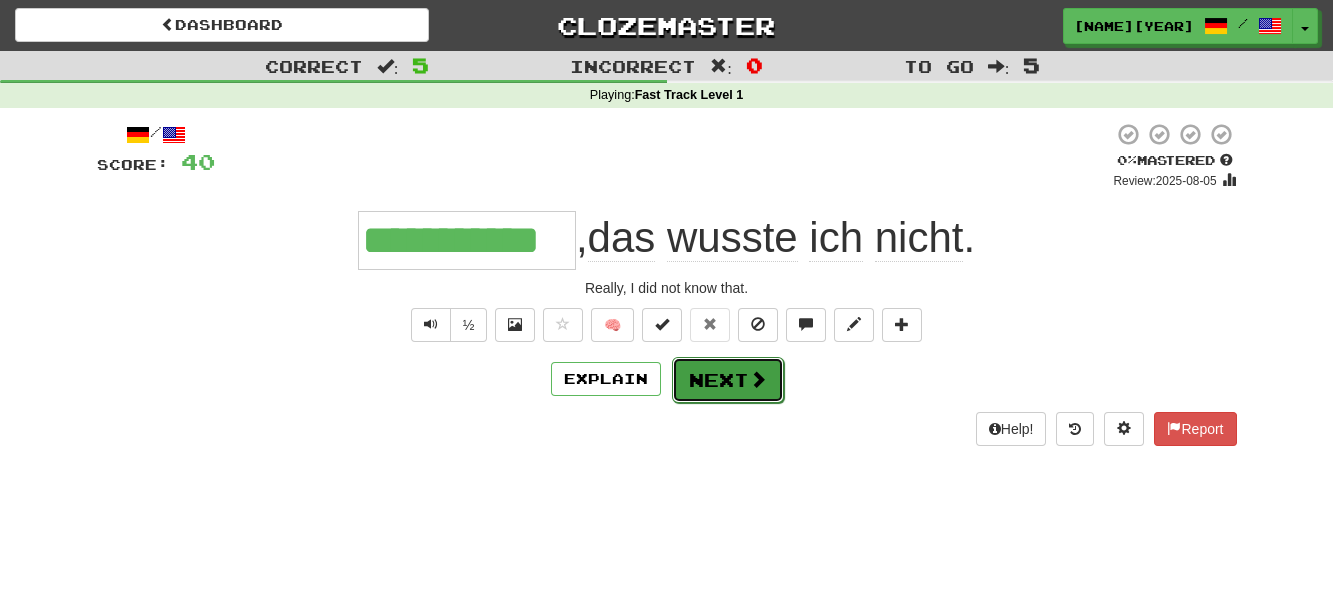 click on "Next" at bounding box center (728, 380) 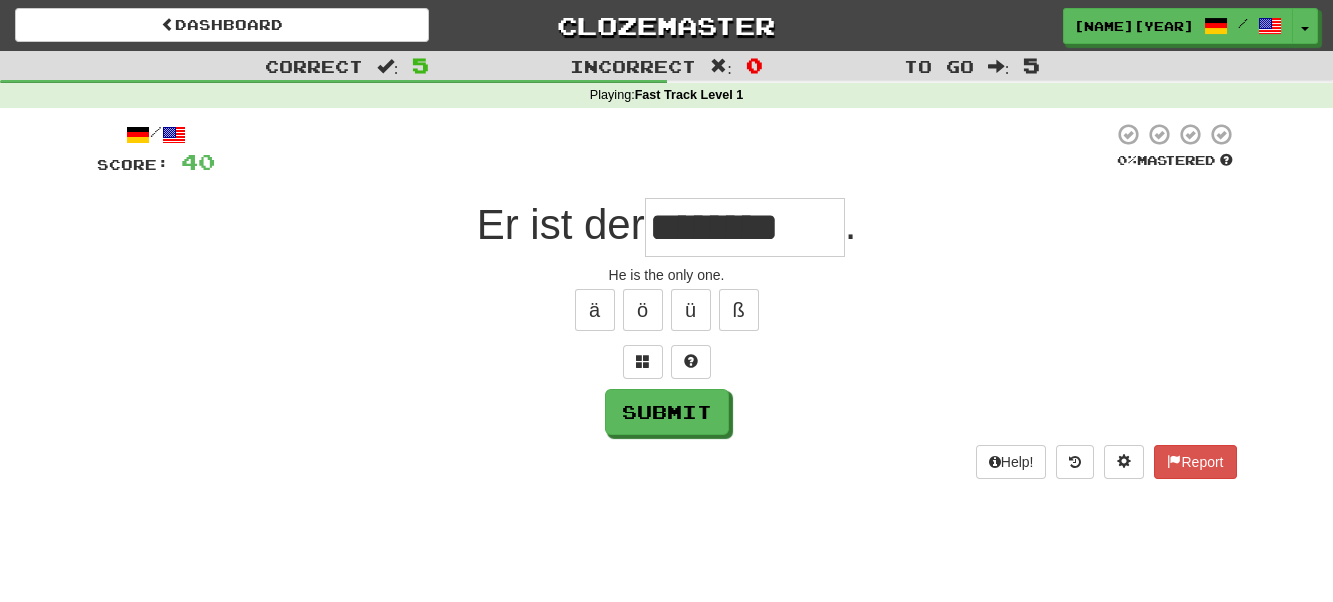 type on "*******" 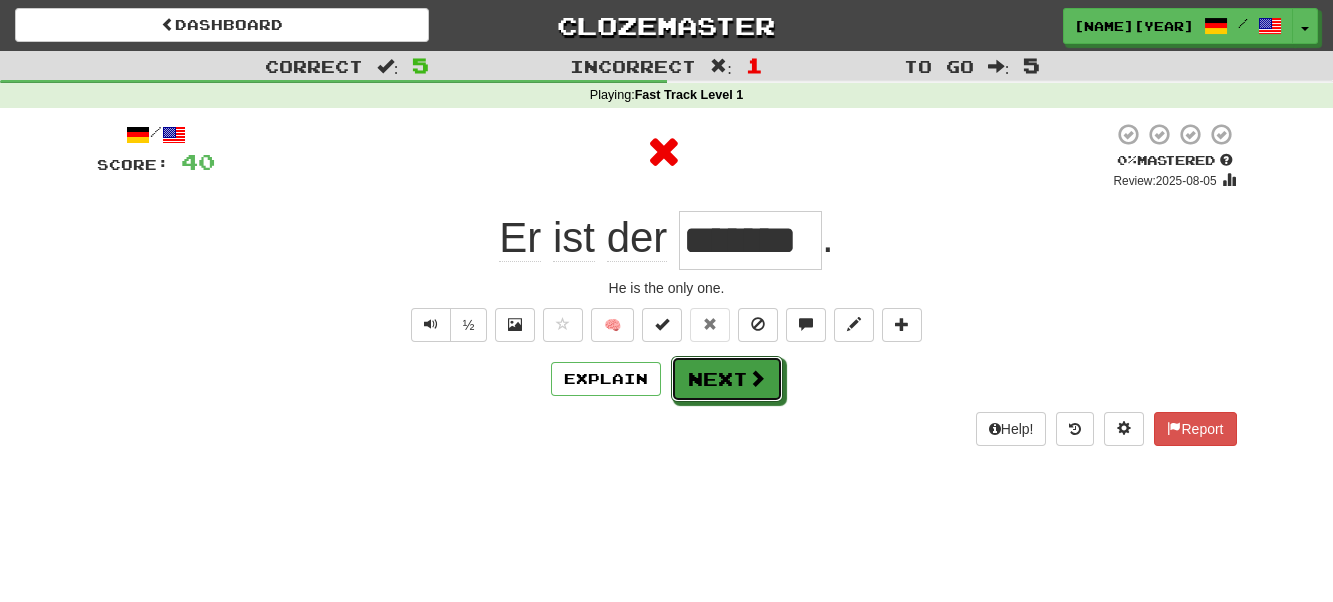 click on "Next" at bounding box center (727, 379) 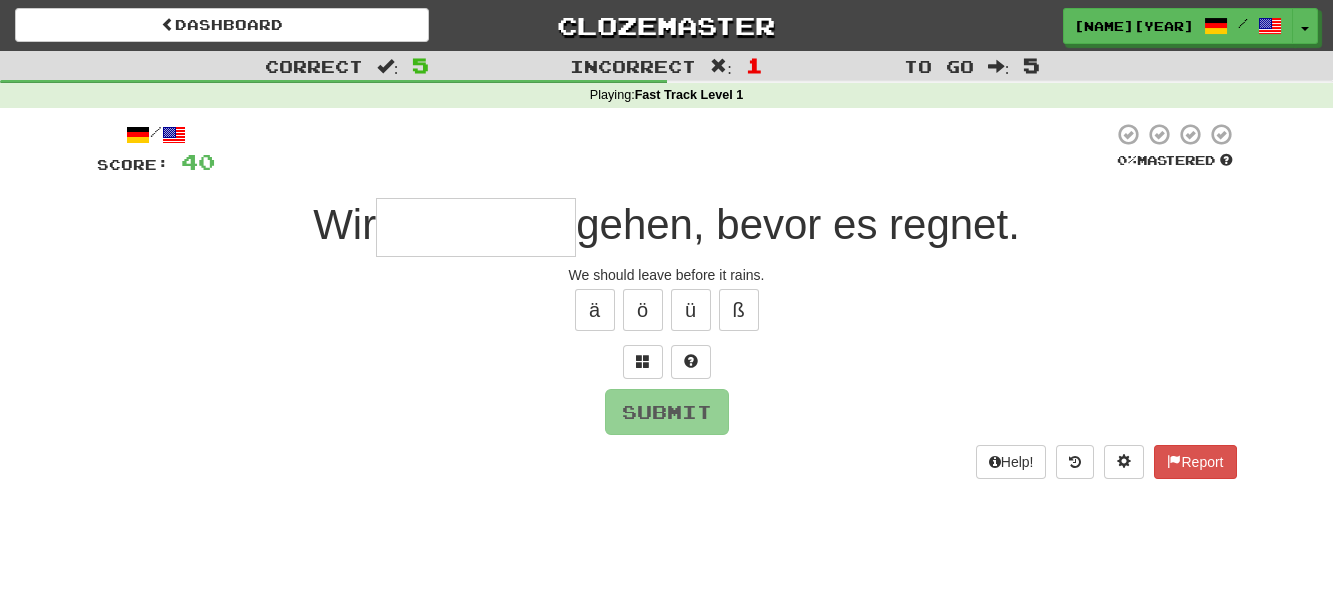 type on "*" 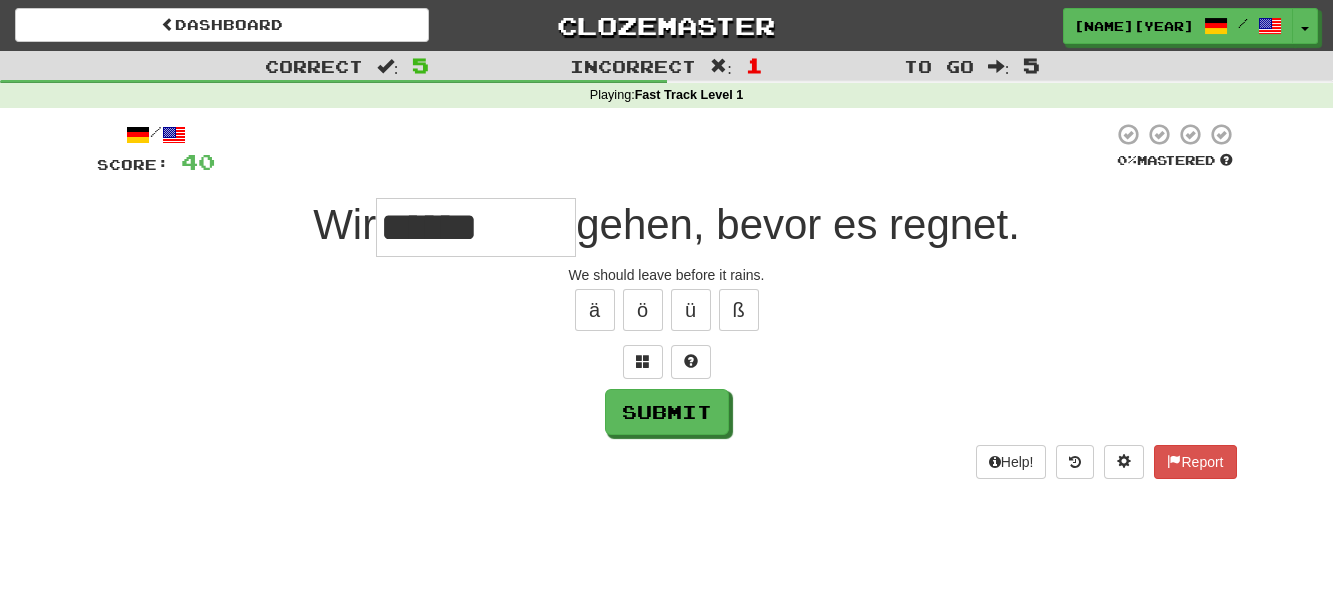 type on "*******" 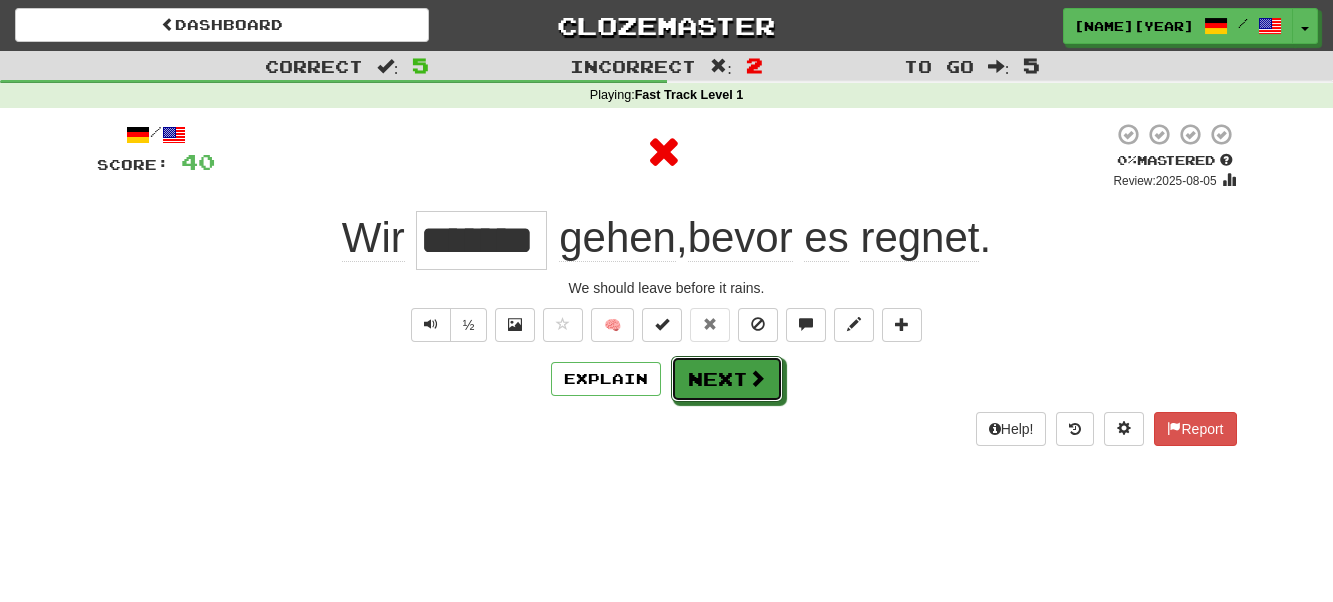 click on "Next" at bounding box center [727, 379] 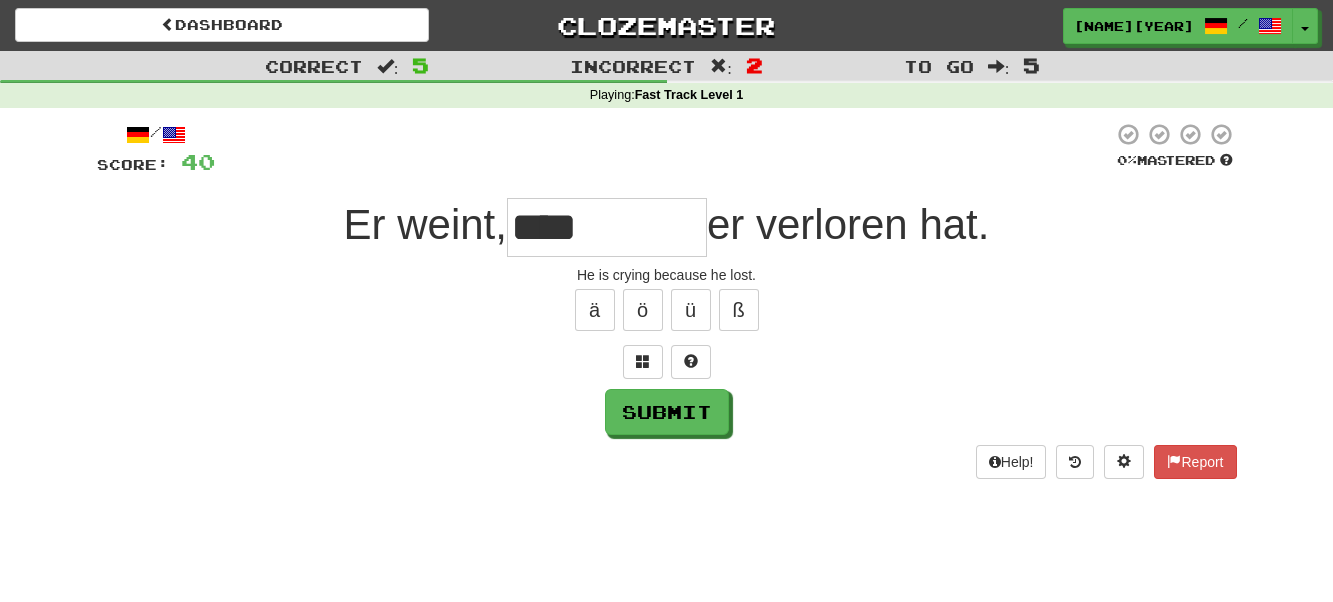 type on "****" 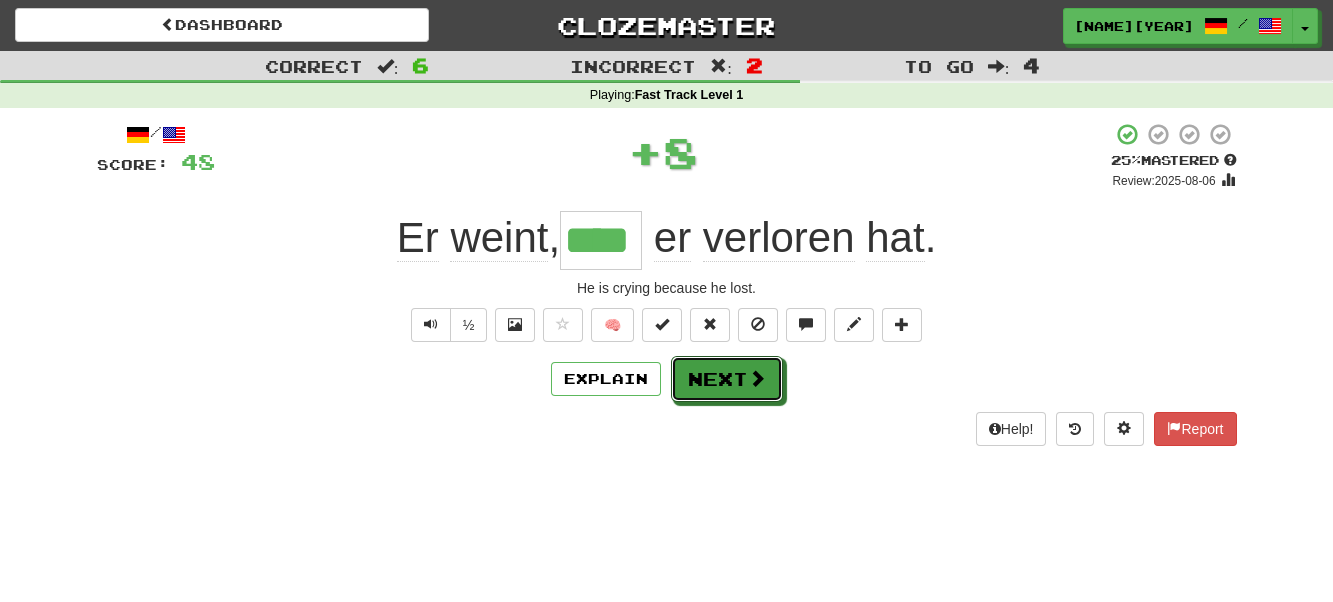 click on "Next" at bounding box center (727, 379) 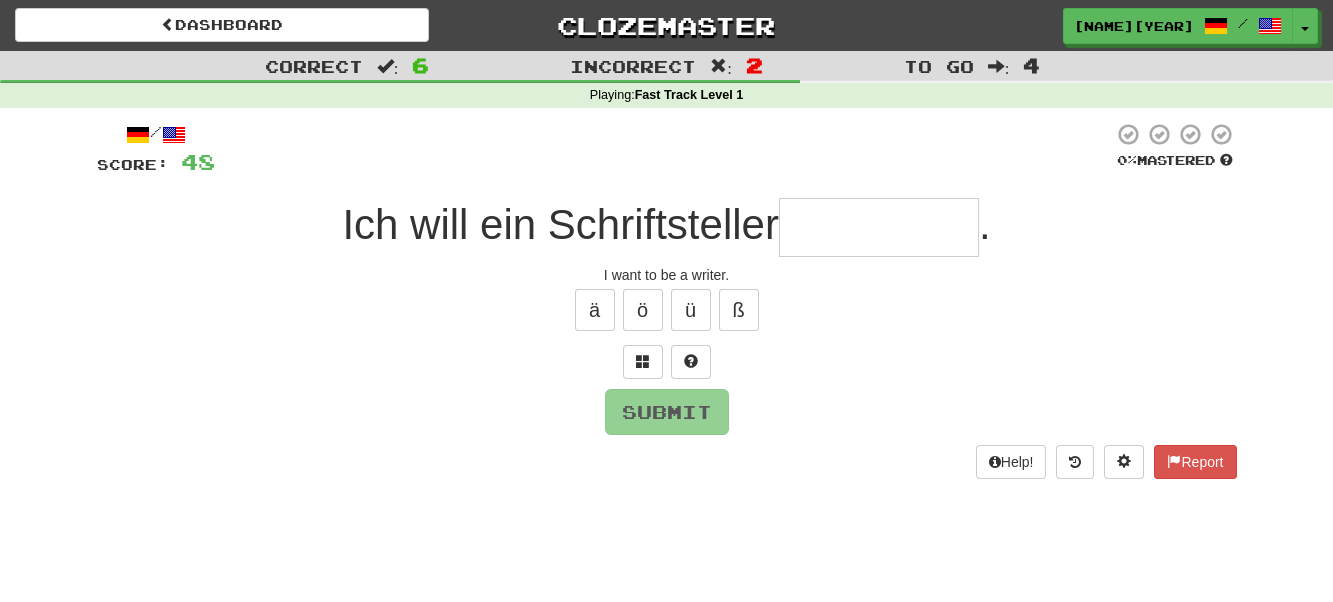 type on "*" 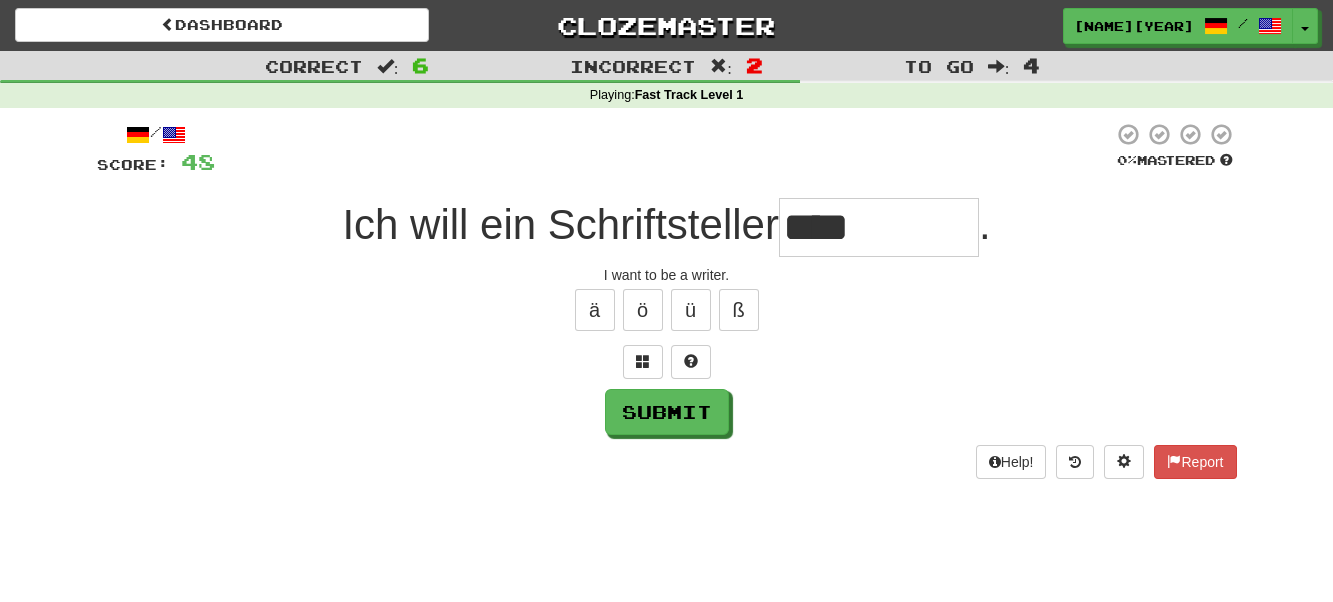 type on "******" 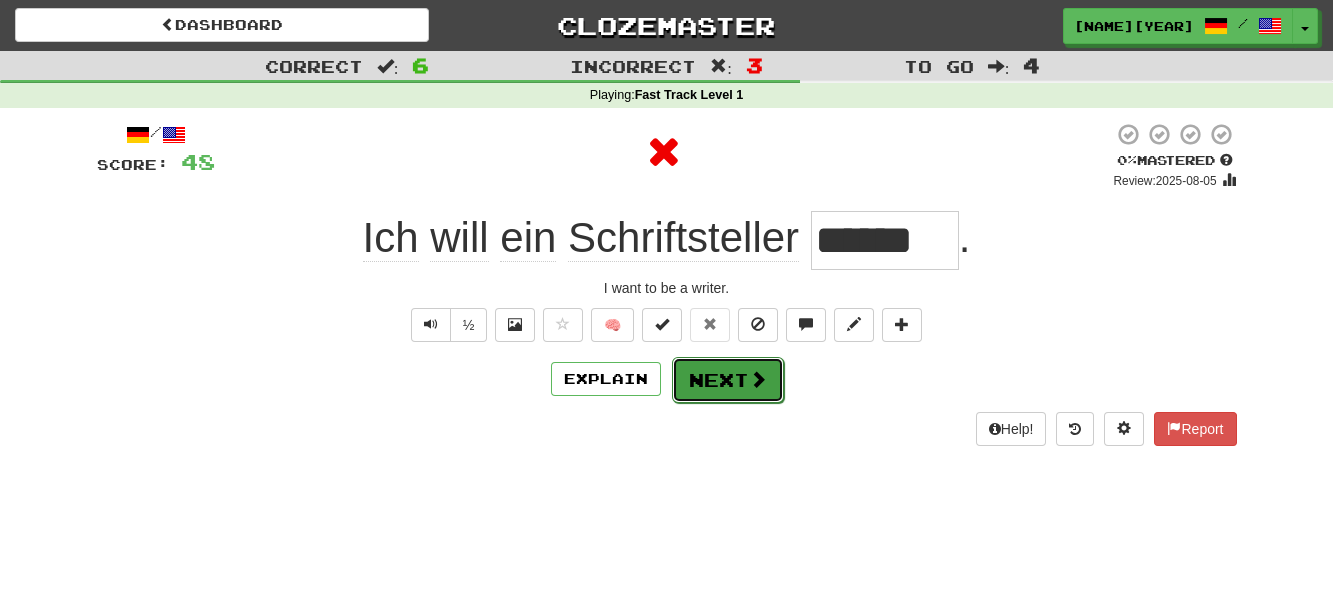 click on "Next" at bounding box center (728, 380) 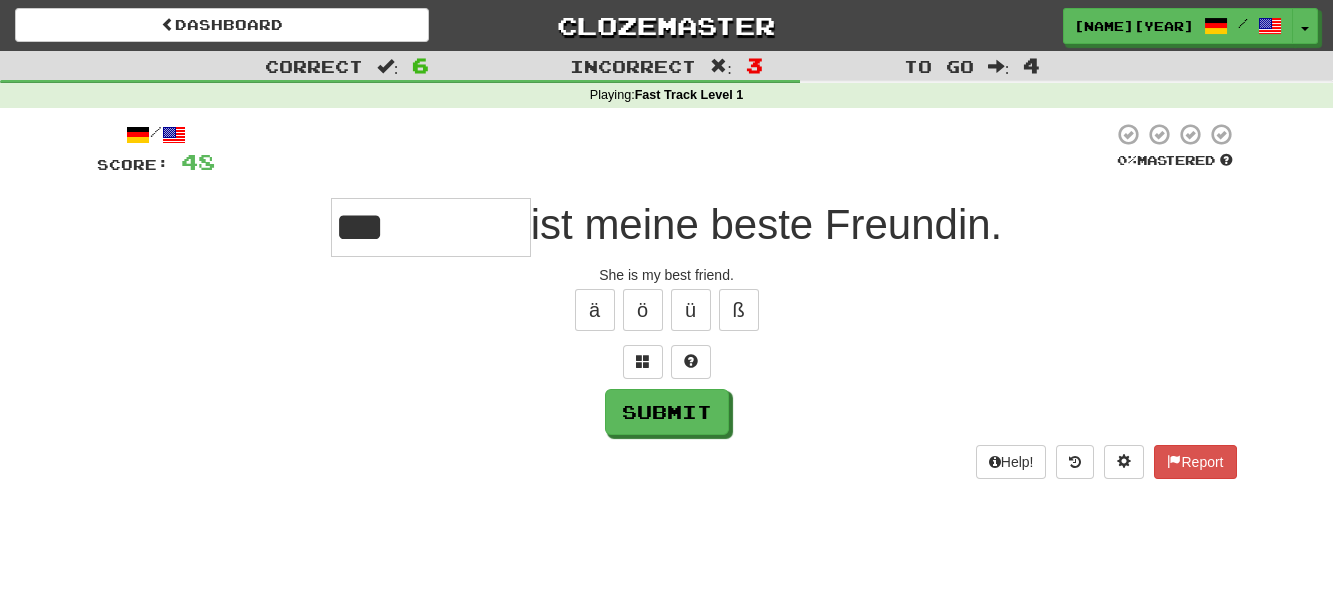 type on "***" 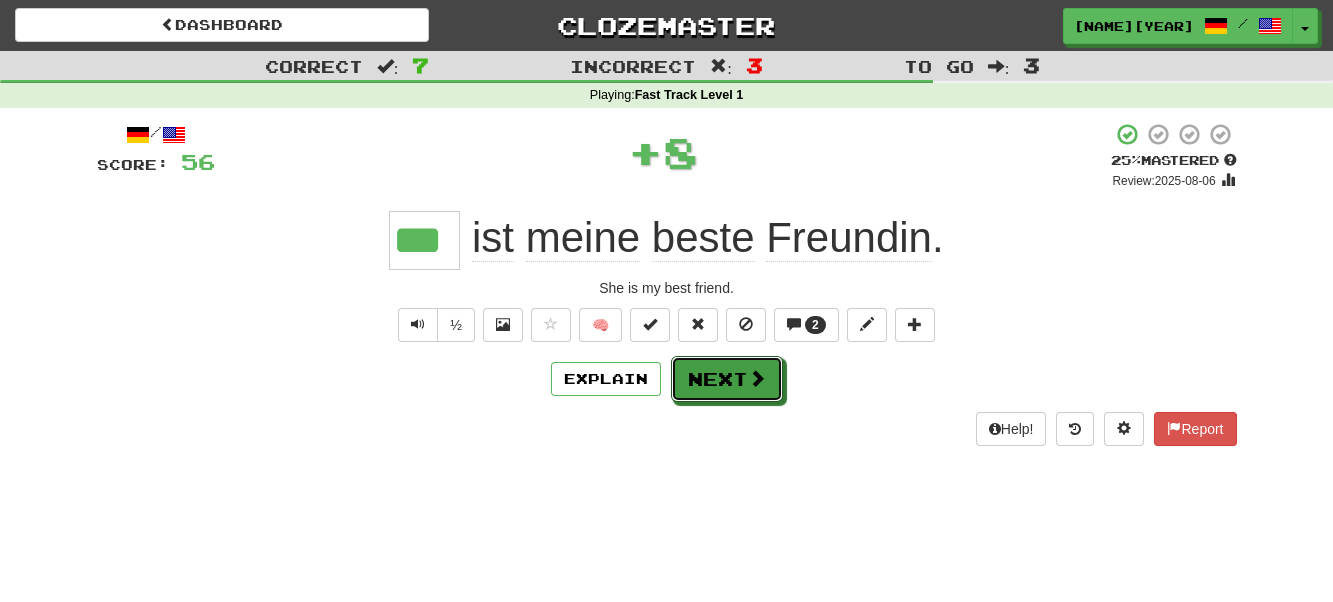 click on "Next" at bounding box center (727, 379) 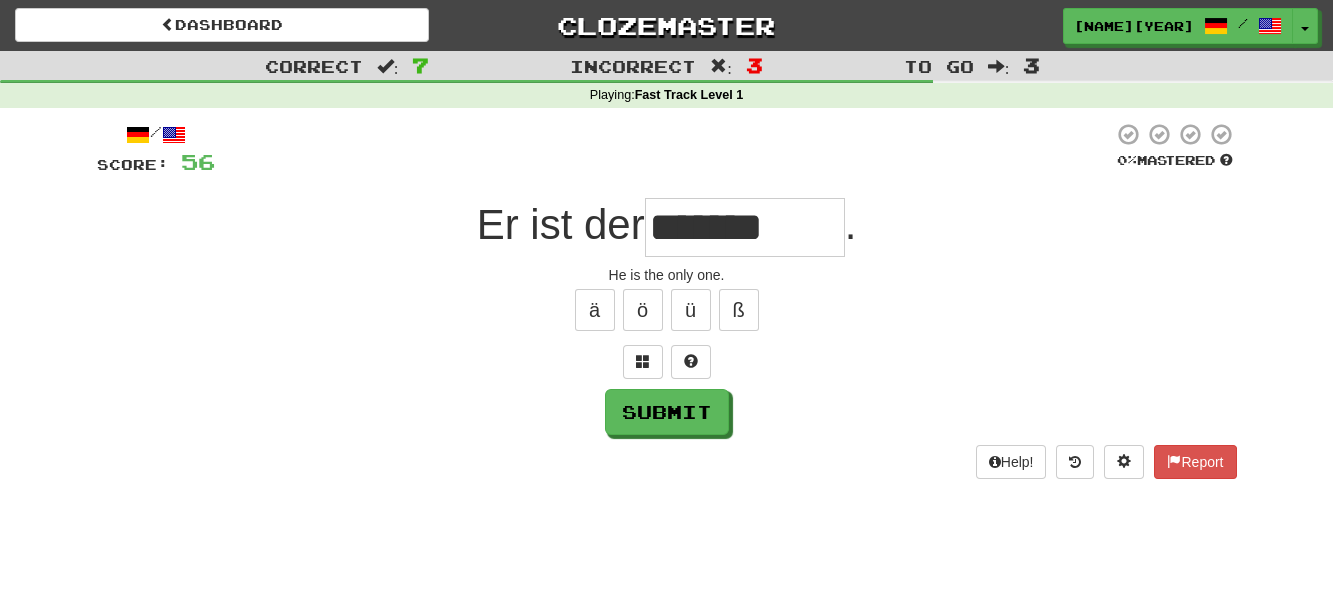 type on "*******" 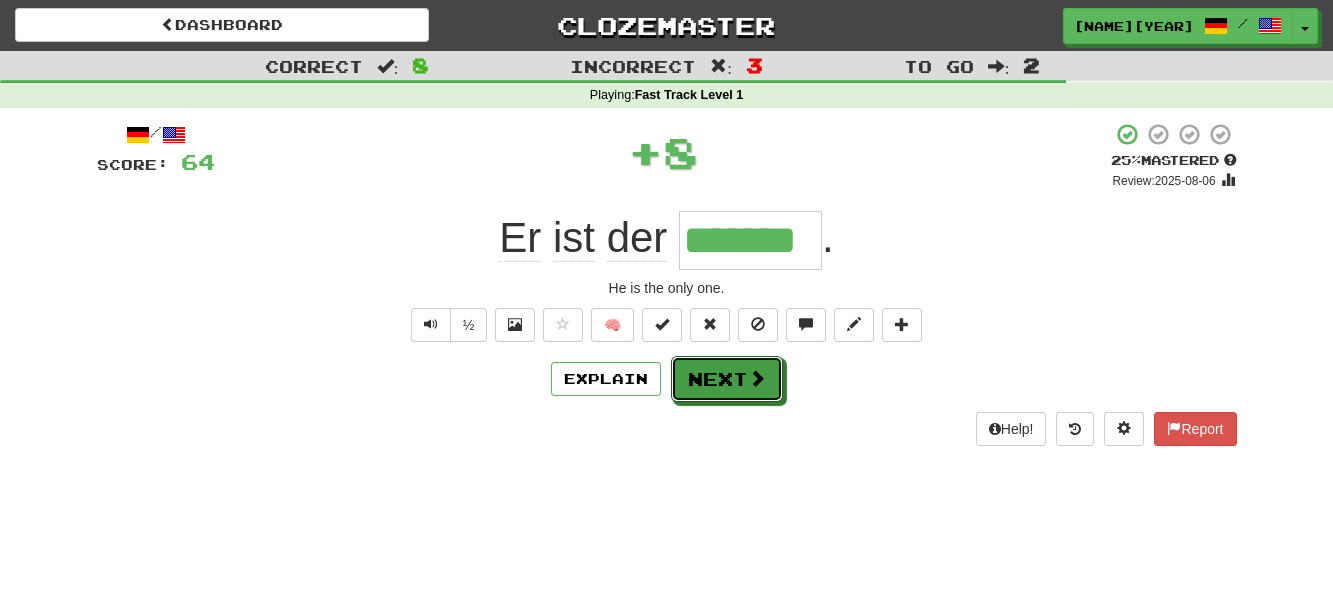 click on "Next" at bounding box center (727, 379) 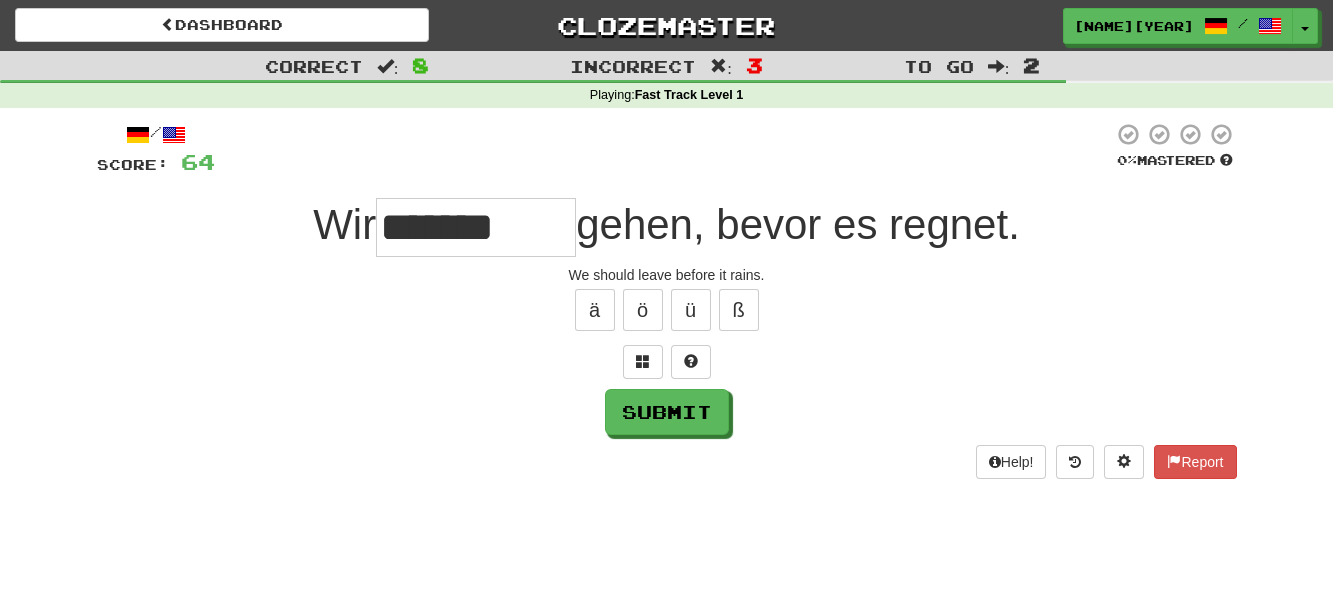 type on "*******" 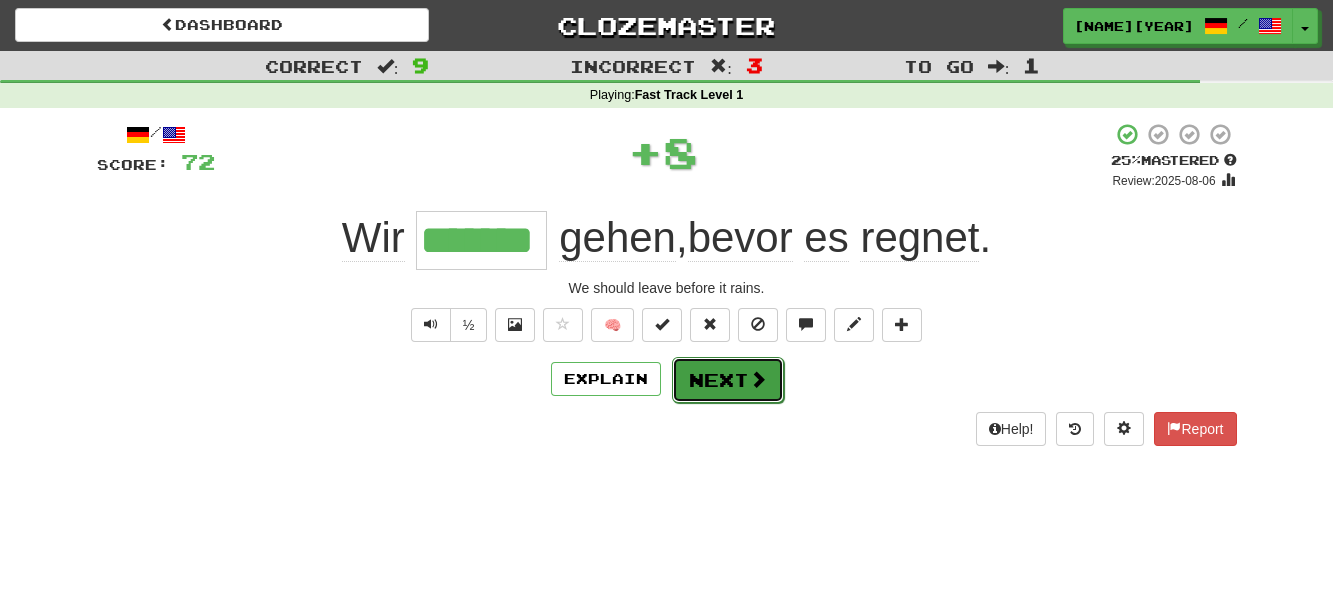 click on "Next" at bounding box center (728, 380) 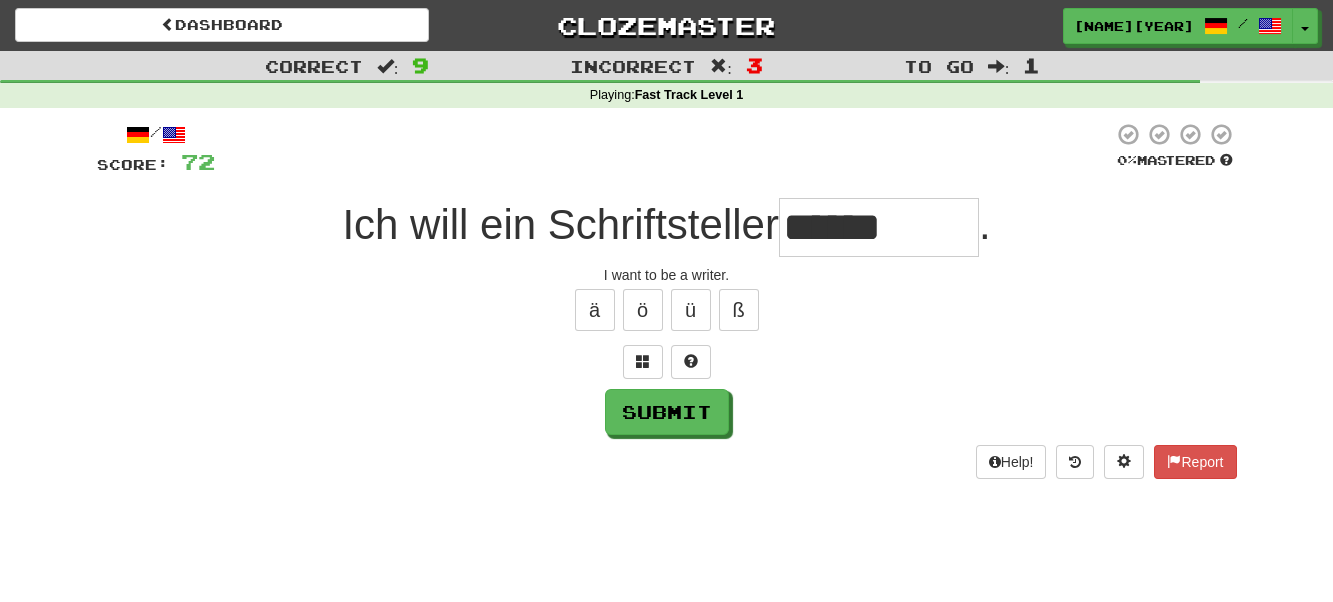 type on "******" 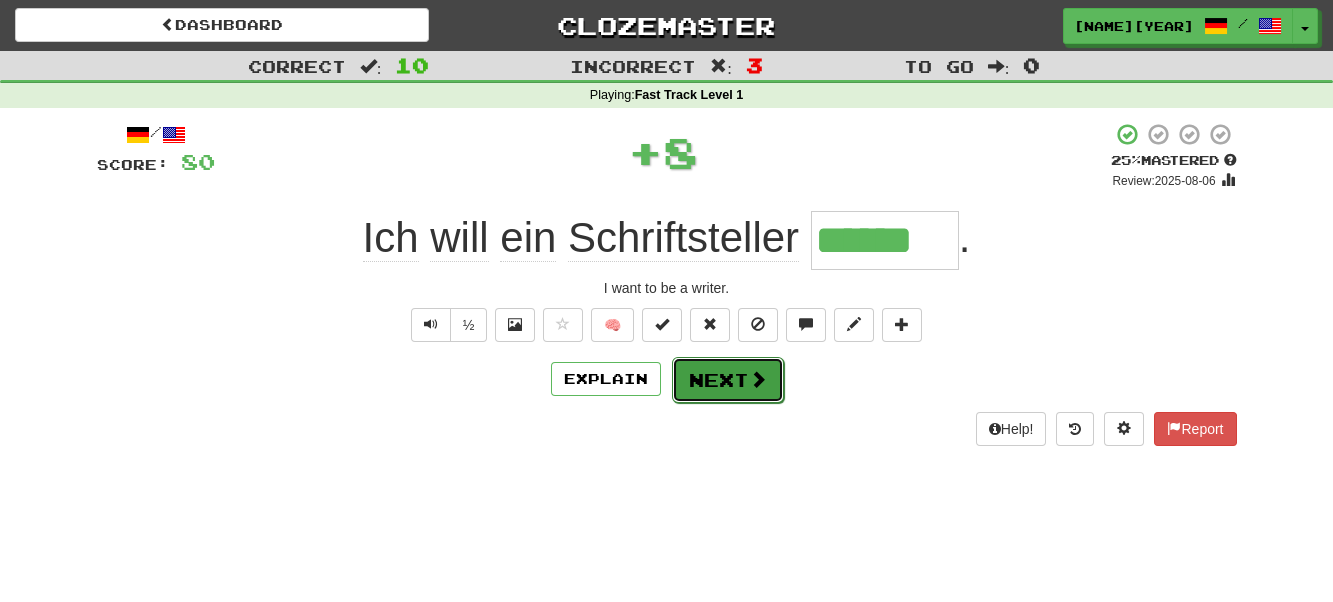 click on "Next" at bounding box center [728, 380] 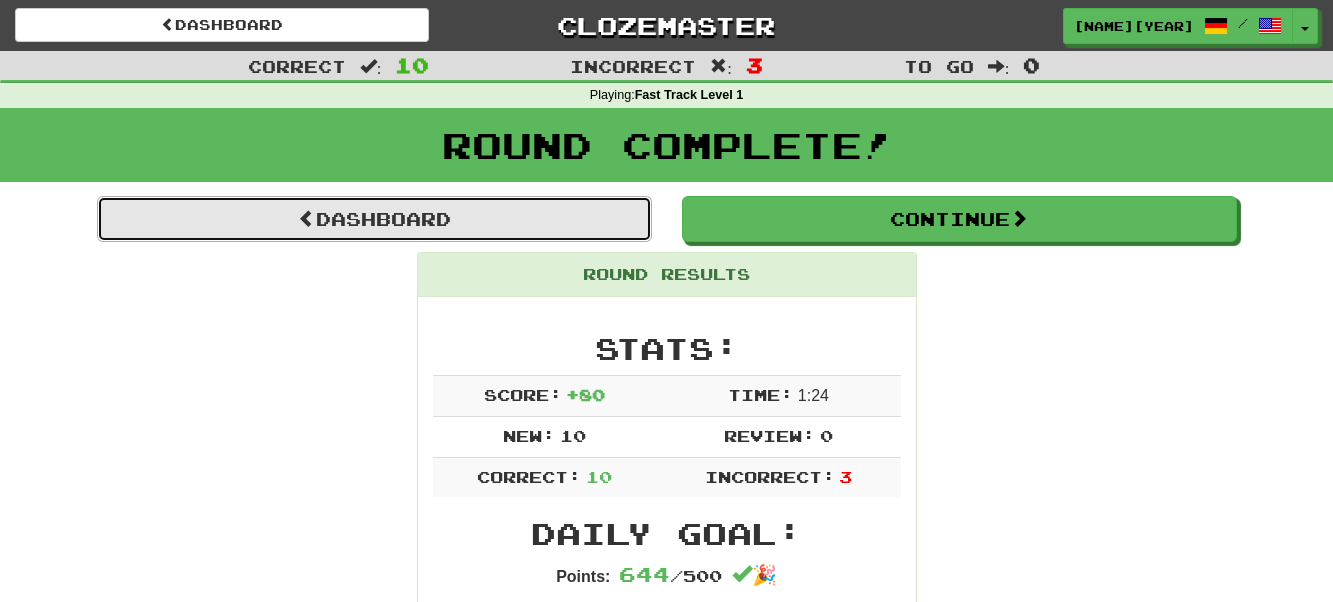 click on "Dashboard" at bounding box center [374, 219] 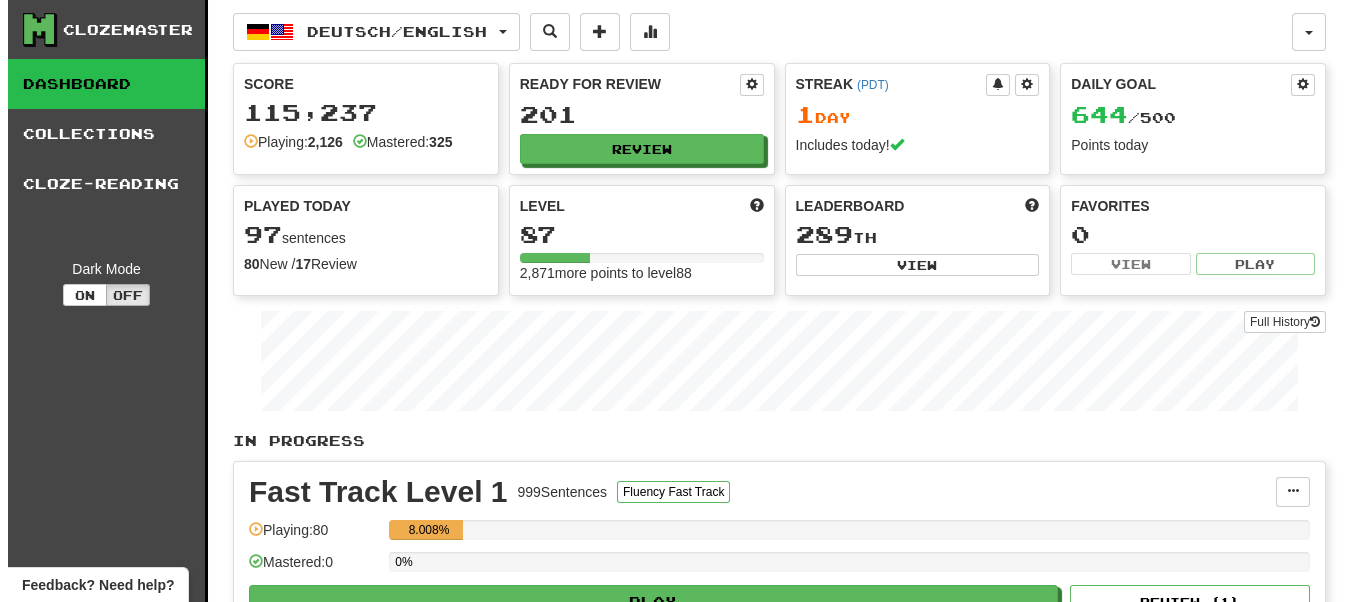 scroll, scrollTop: 200, scrollLeft: 0, axis: vertical 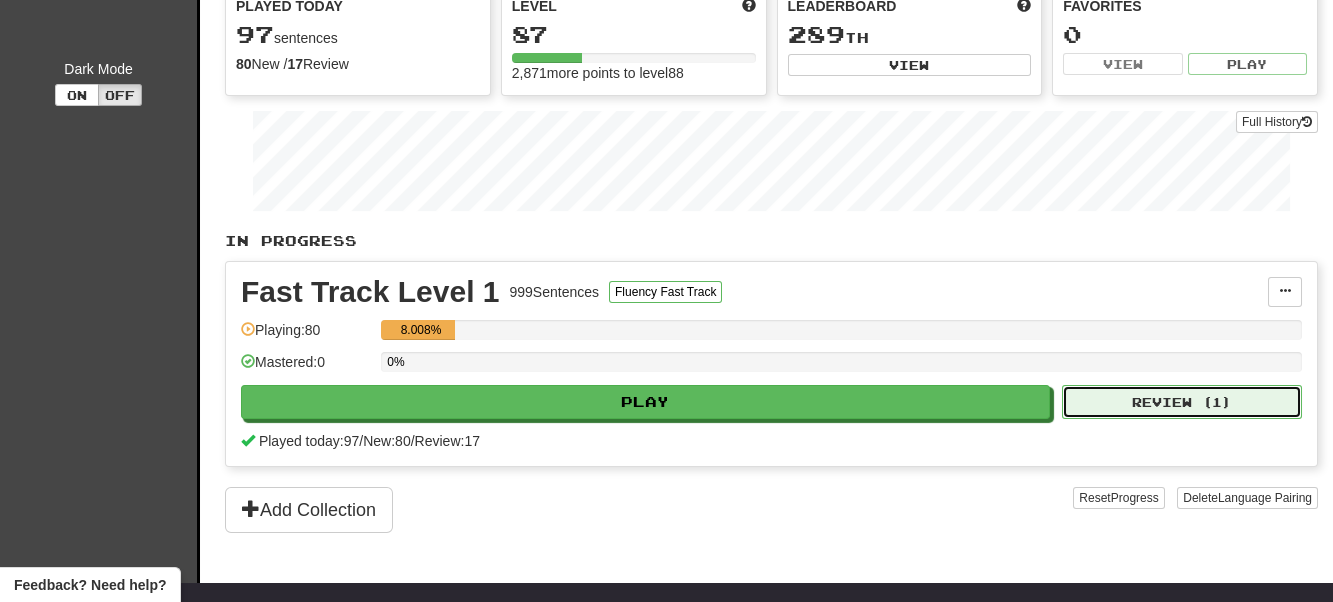 click on "Review ( 1 )" at bounding box center [1182, 402] 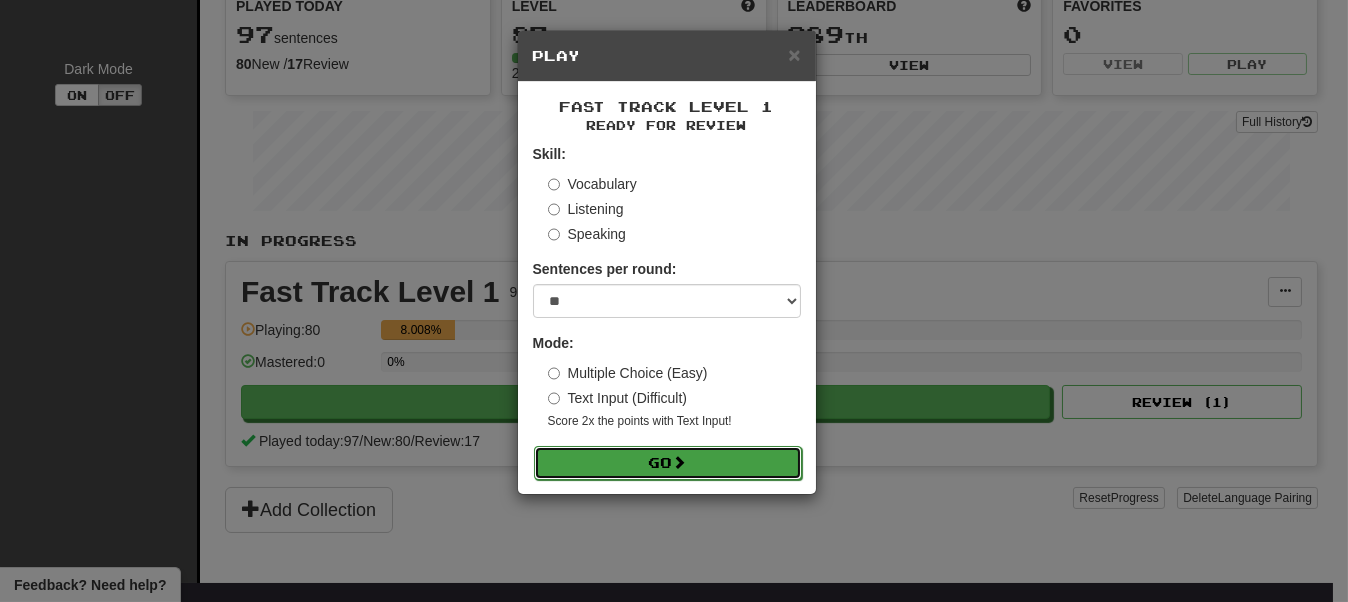 click on "Go" at bounding box center [668, 463] 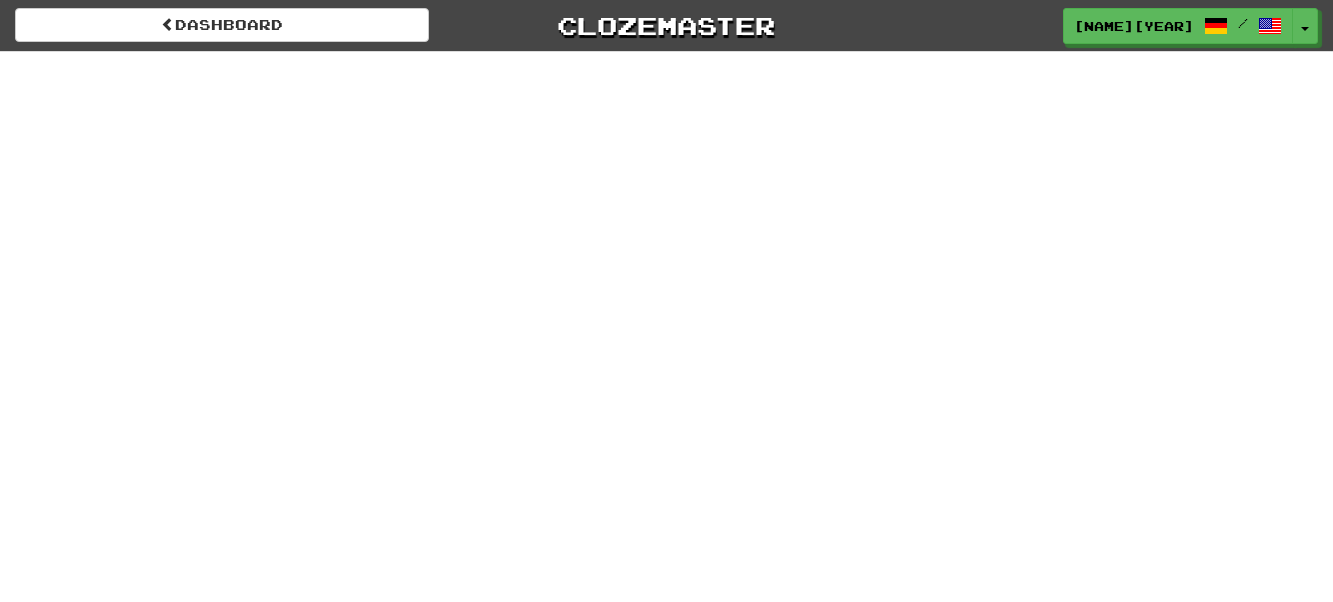 scroll, scrollTop: 0, scrollLeft: 0, axis: both 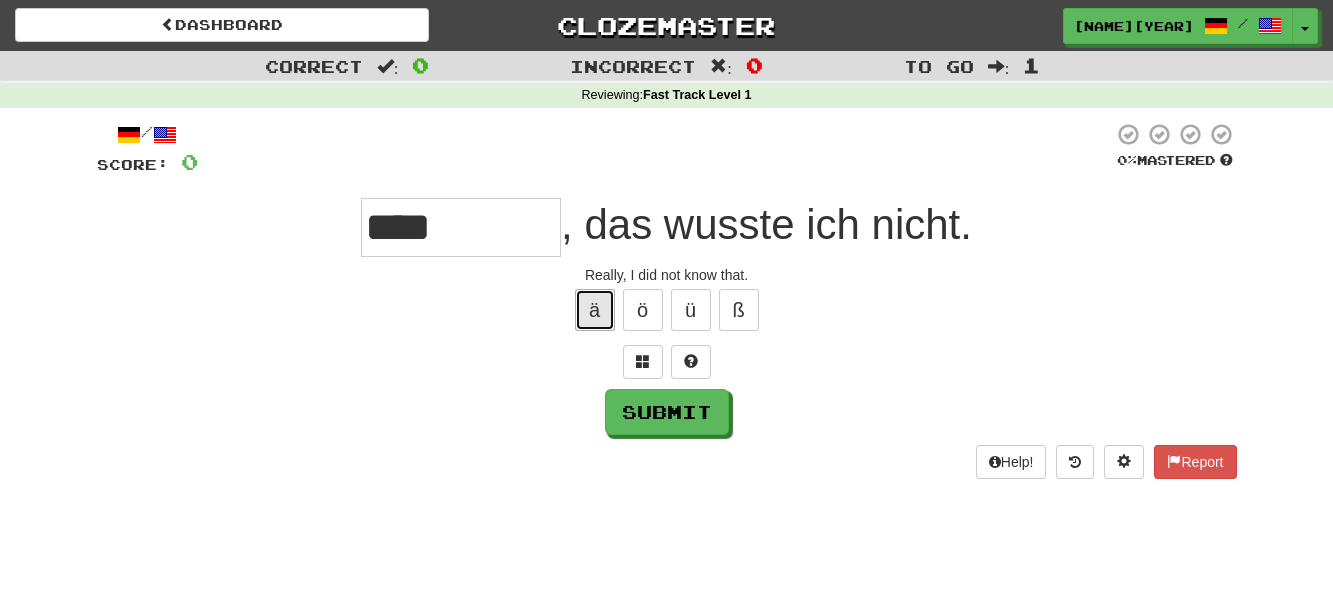 click on "ä" at bounding box center [595, 310] 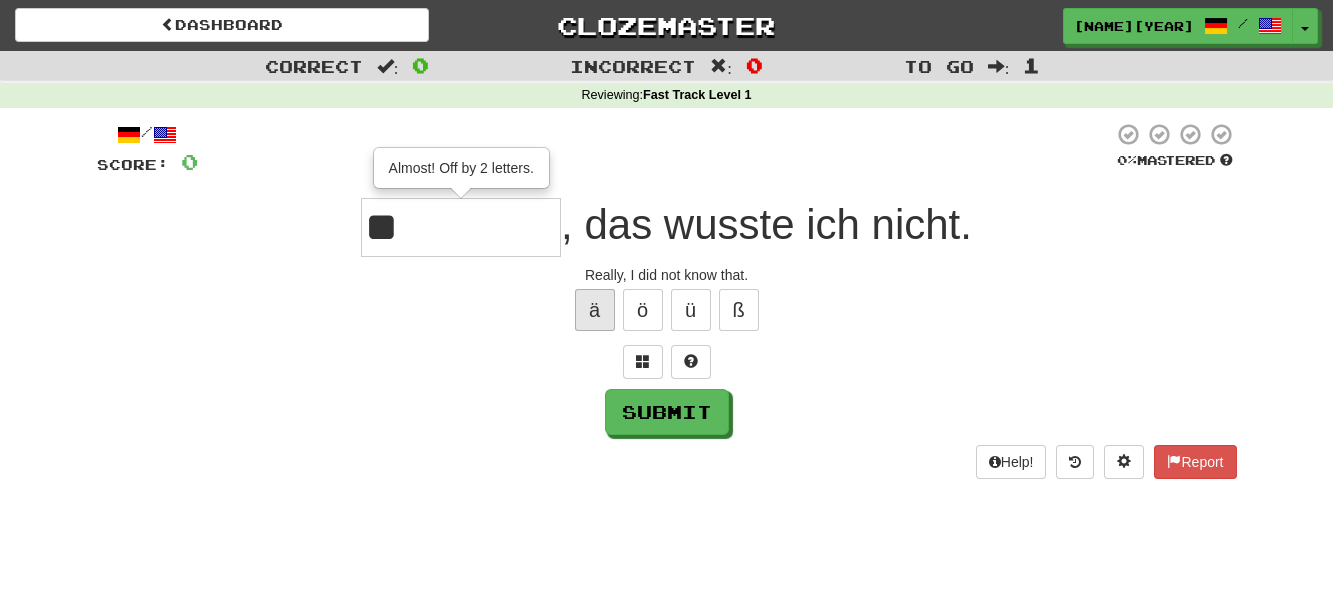type on "*" 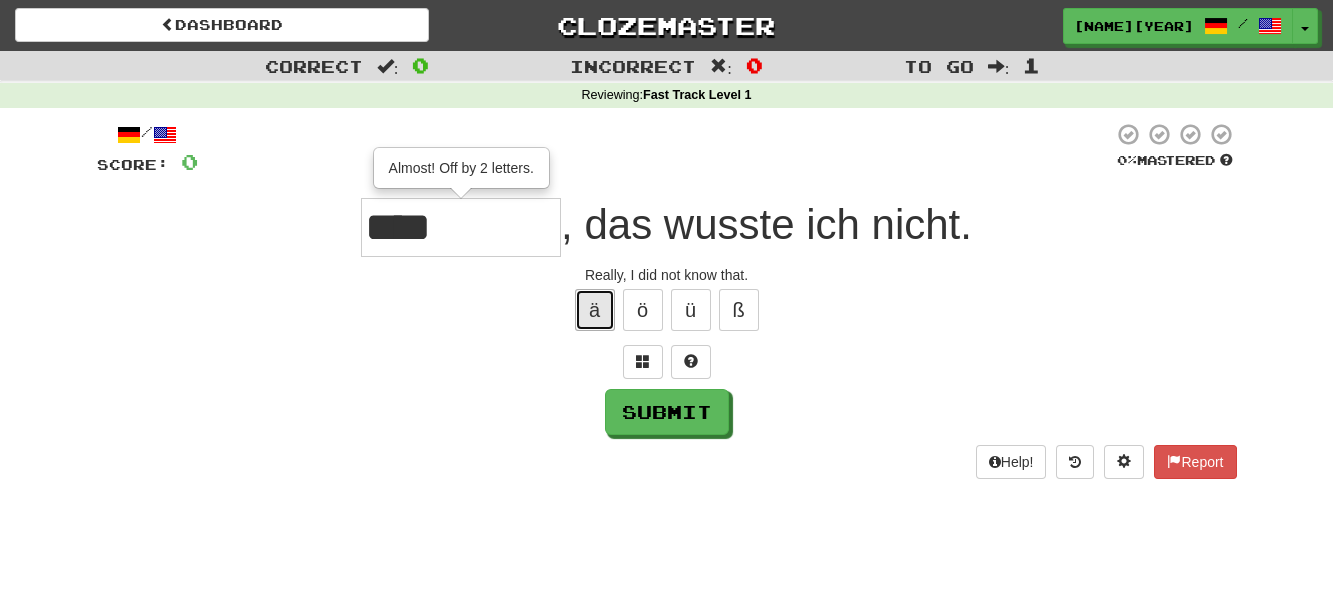 click on "ä" at bounding box center [595, 310] 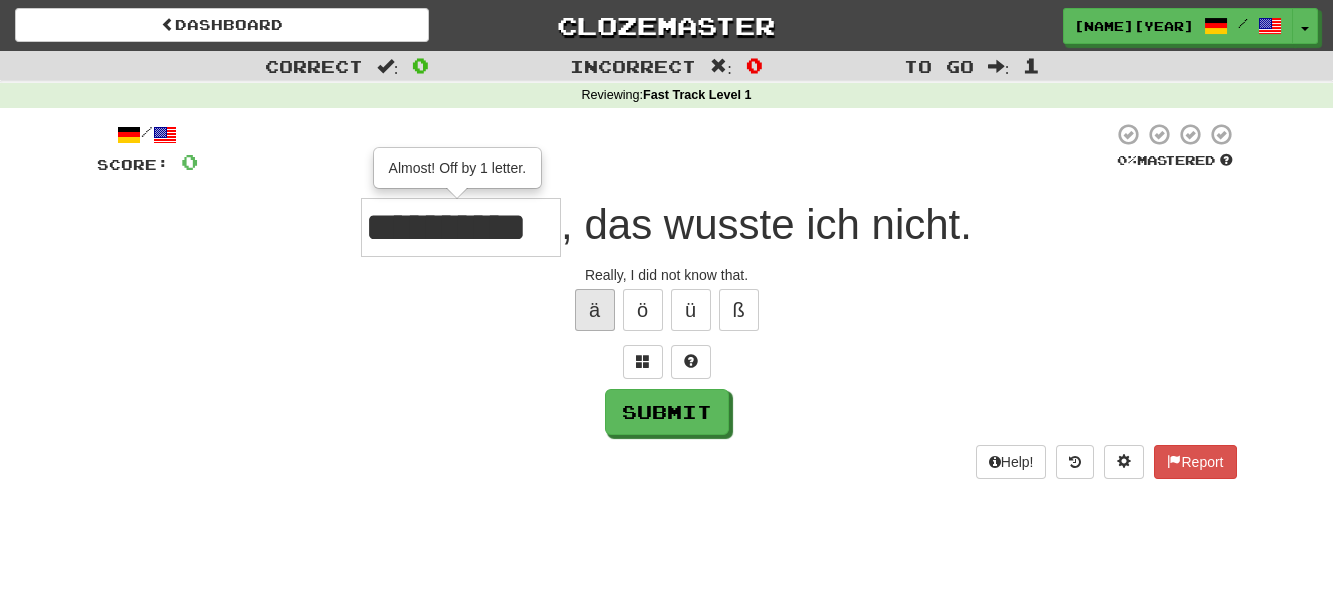type on "**********" 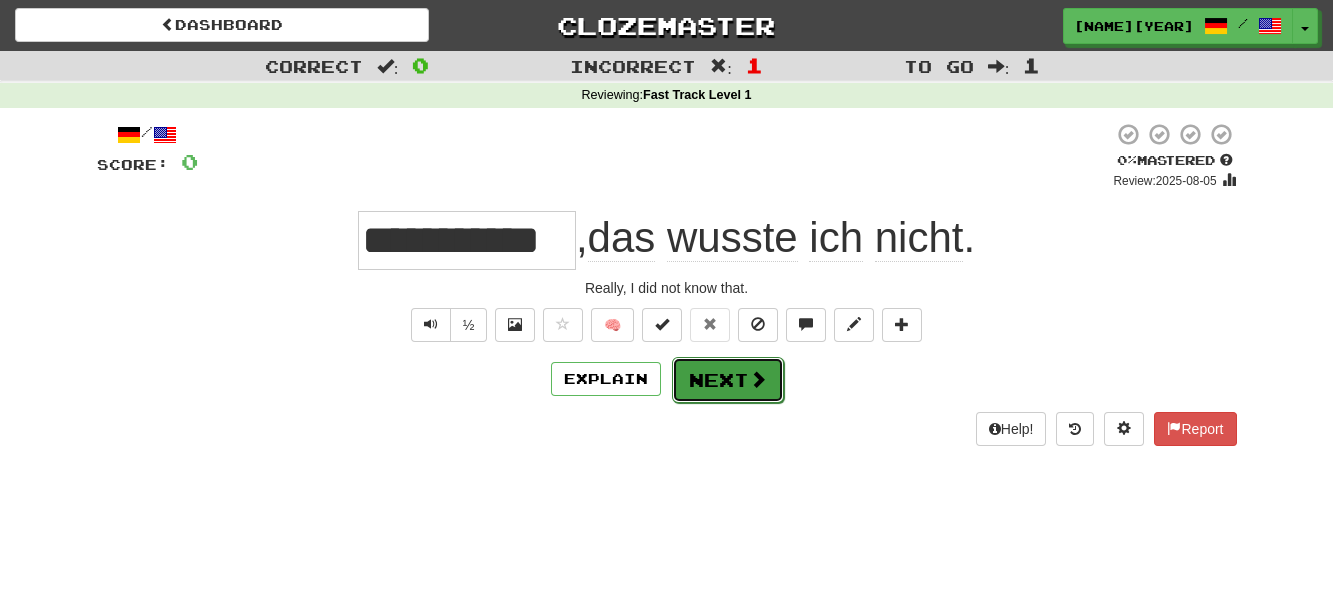 click on "Next" at bounding box center [728, 380] 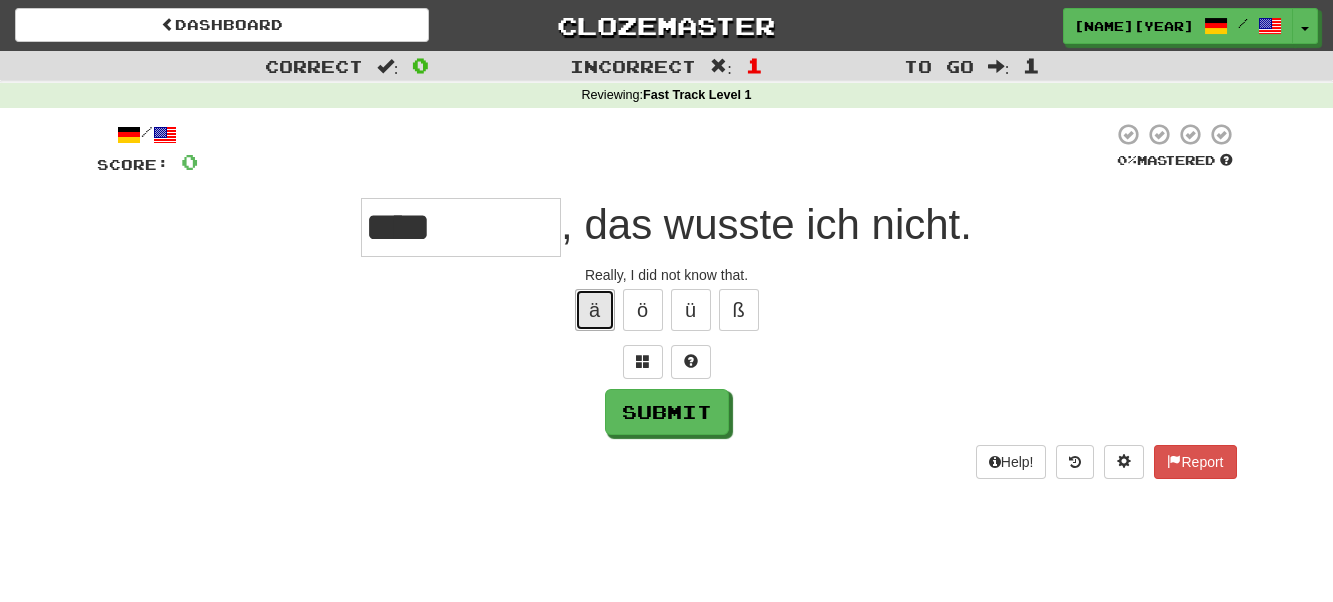 click on "ä" at bounding box center [595, 310] 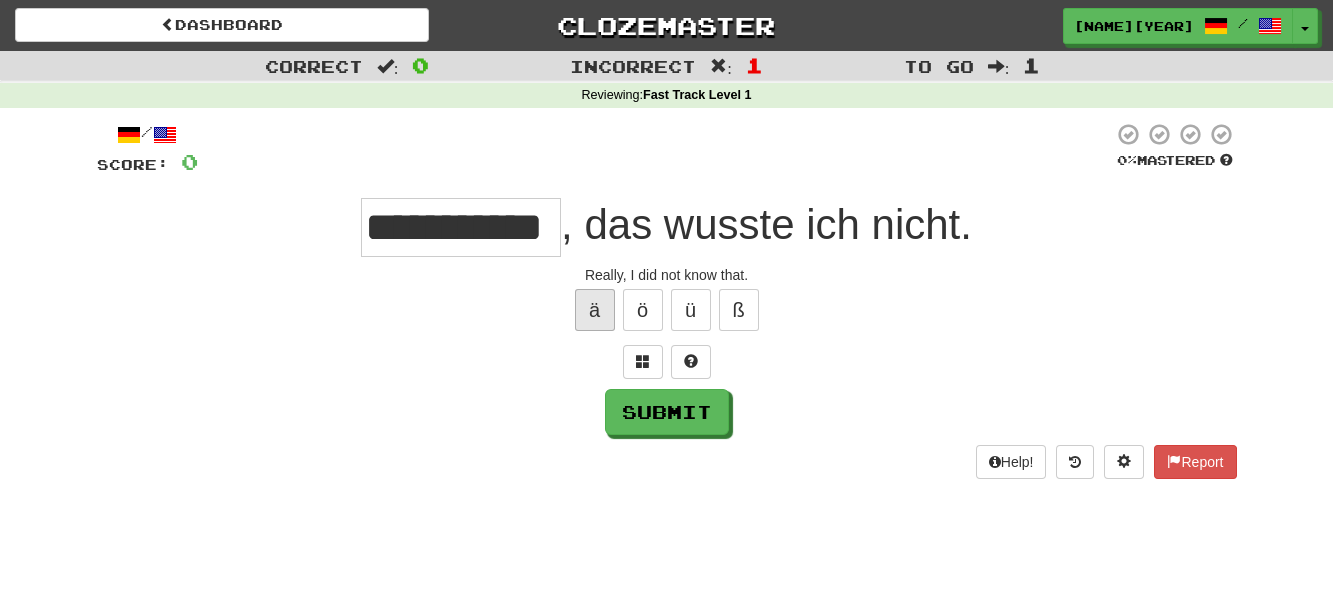 scroll, scrollTop: 0, scrollLeft: 15, axis: horizontal 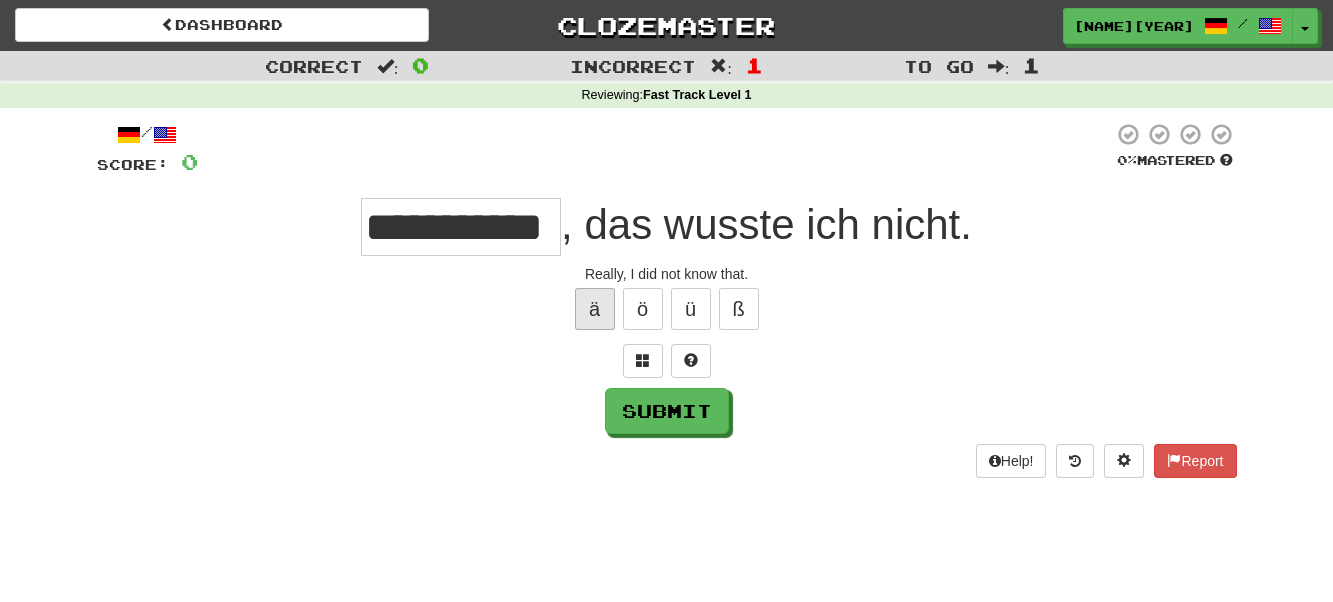 type on "**********" 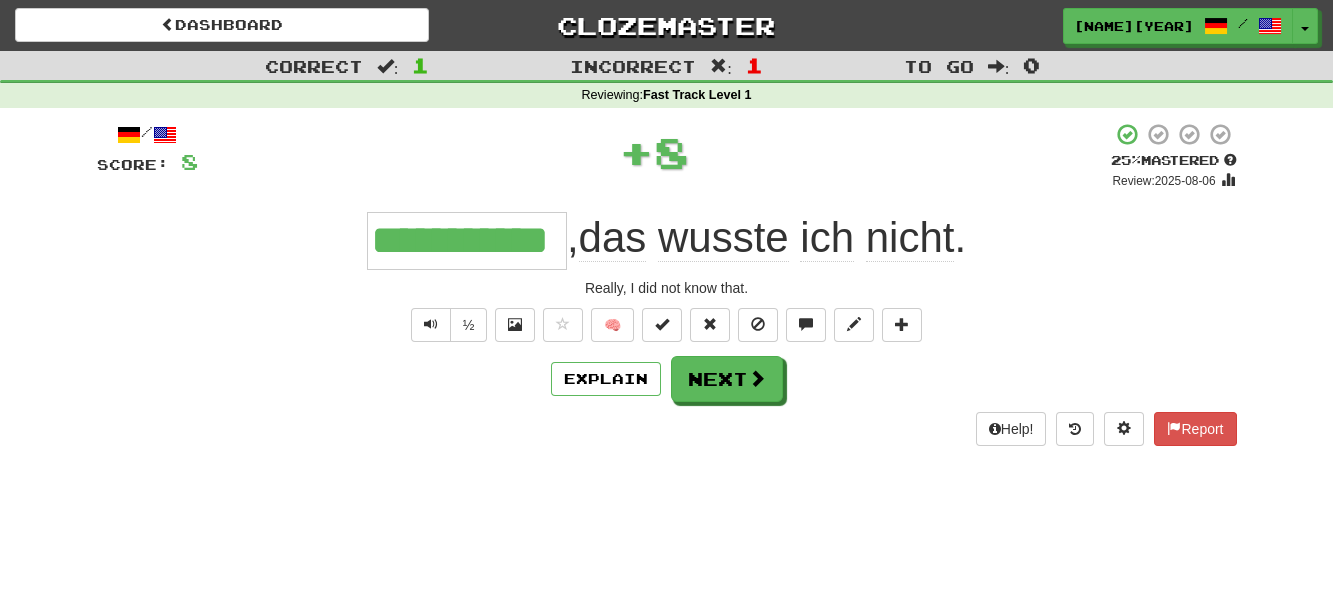 scroll, scrollTop: 0, scrollLeft: 0, axis: both 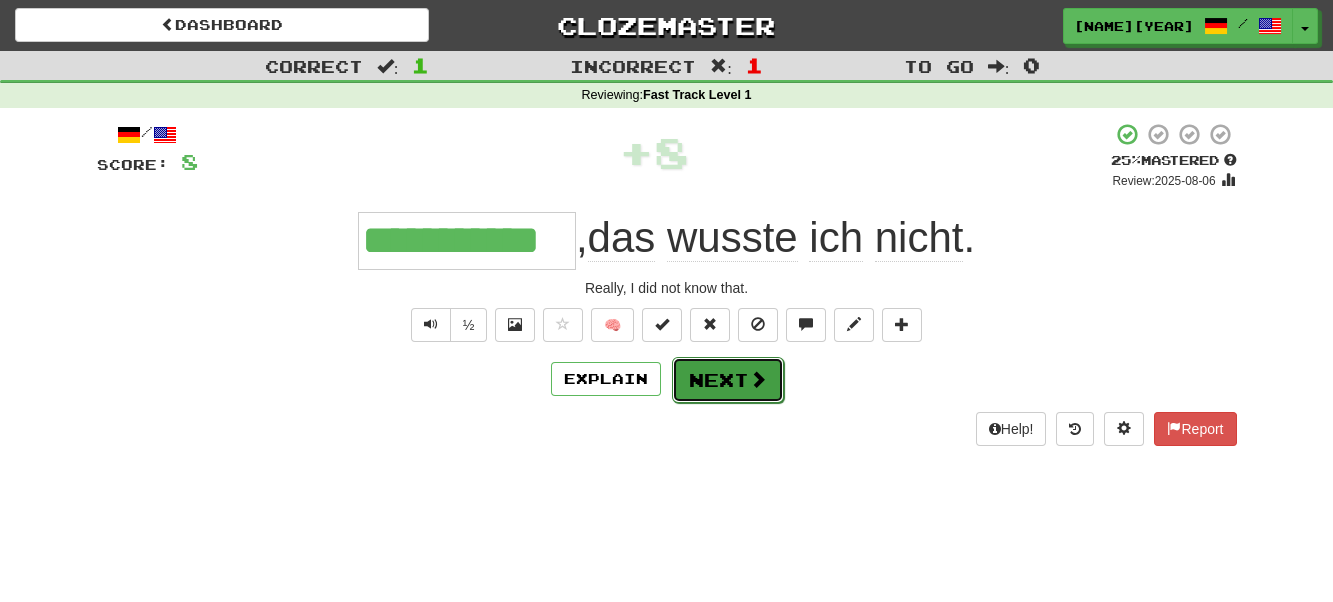 click on "Next" at bounding box center (728, 380) 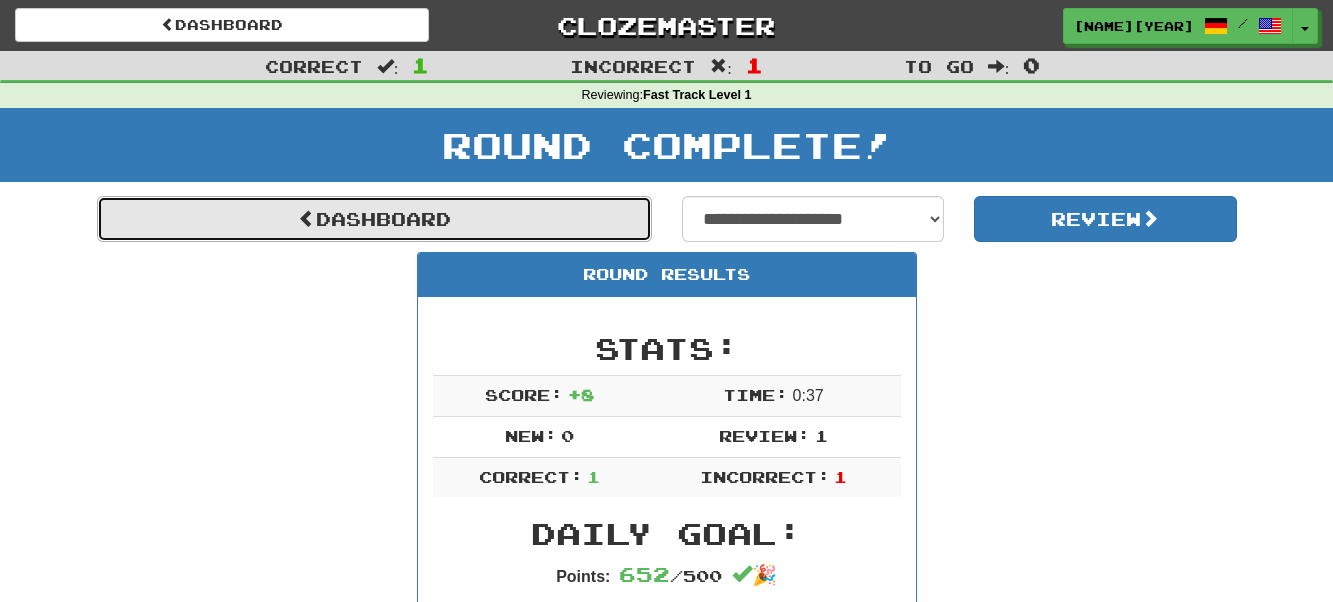 click on "Dashboard" at bounding box center [374, 219] 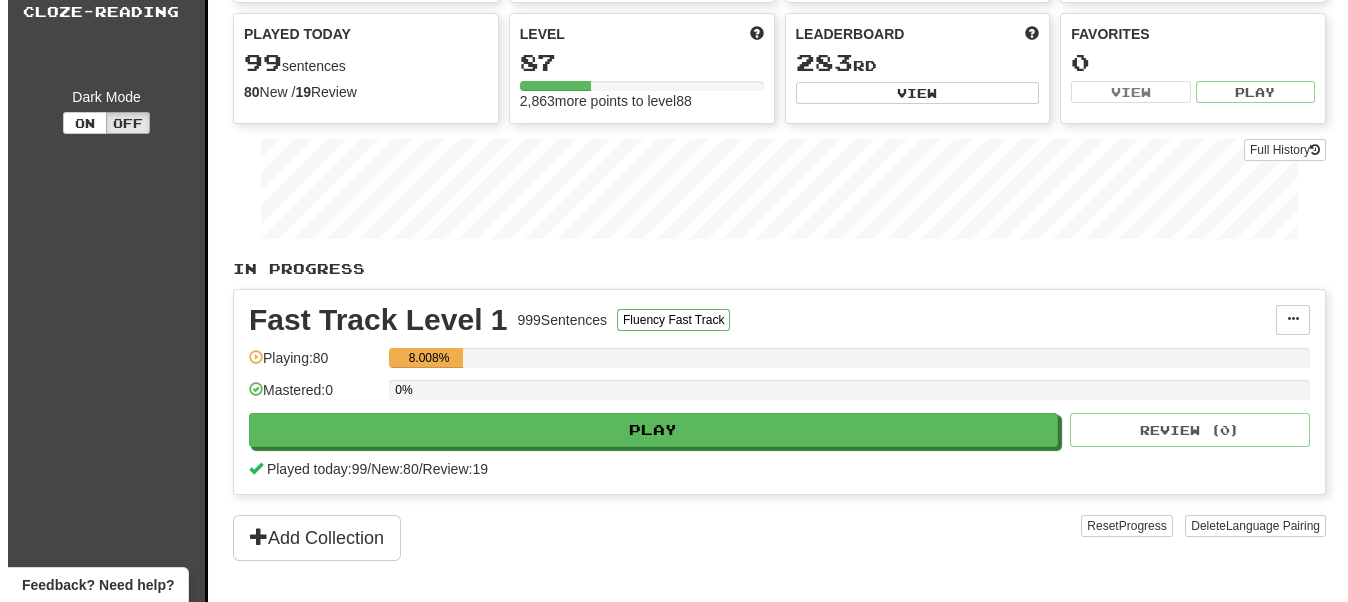 scroll, scrollTop: 200, scrollLeft: 0, axis: vertical 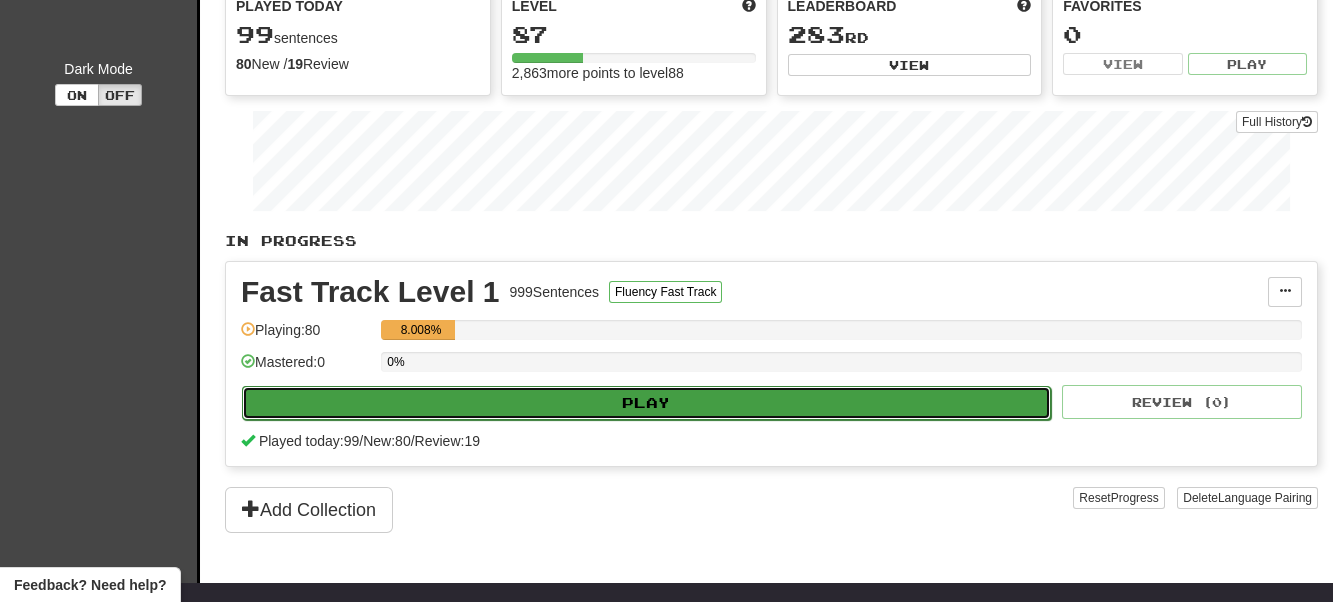 click on "Play" at bounding box center [646, 403] 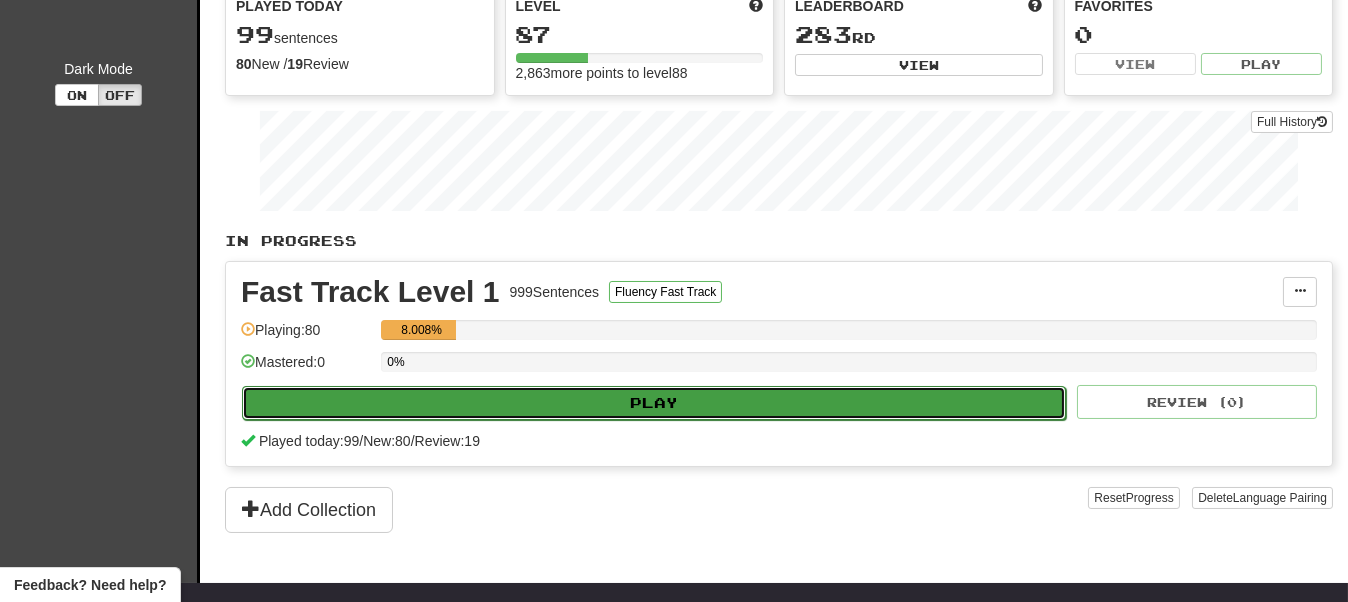 select on "**" 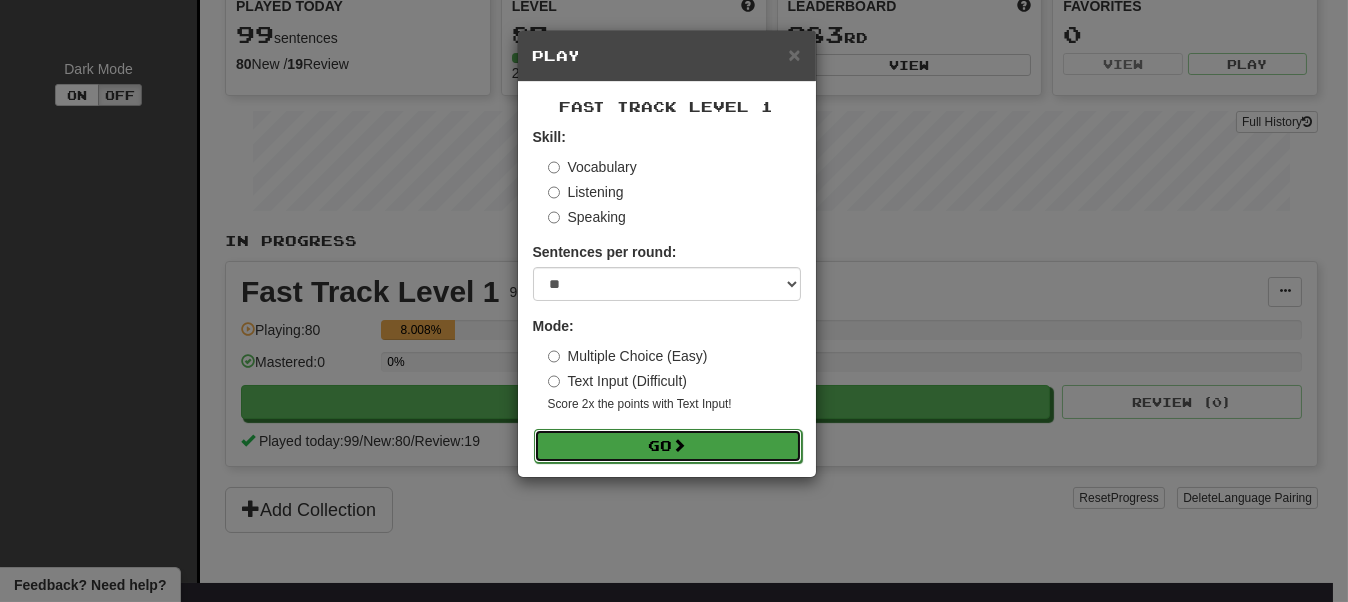 click on "Go" at bounding box center (668, 446) 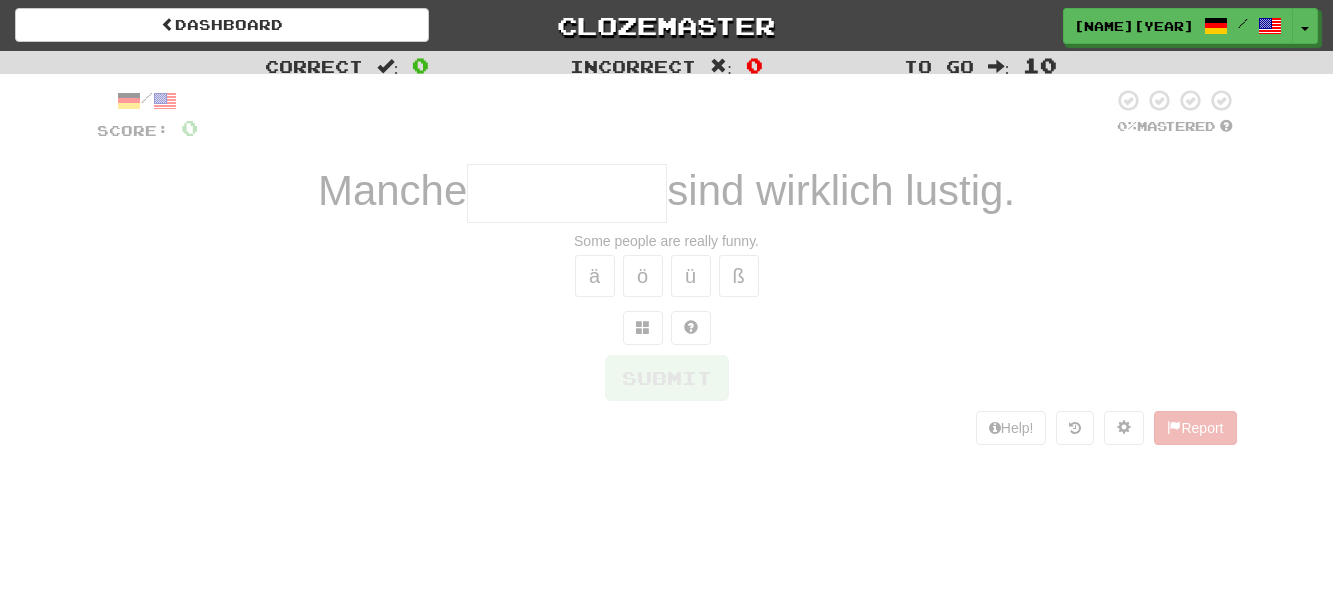 scroll, scrollTop: 0, scrollLeft: 0, axis: both 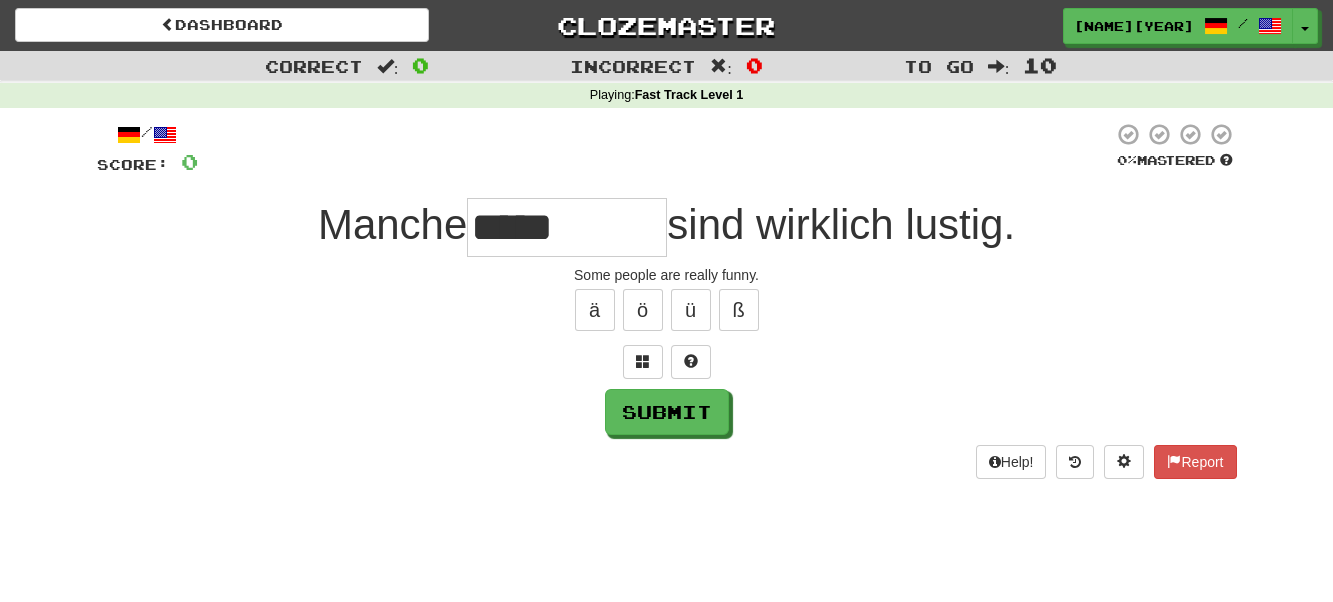 type on "*****" 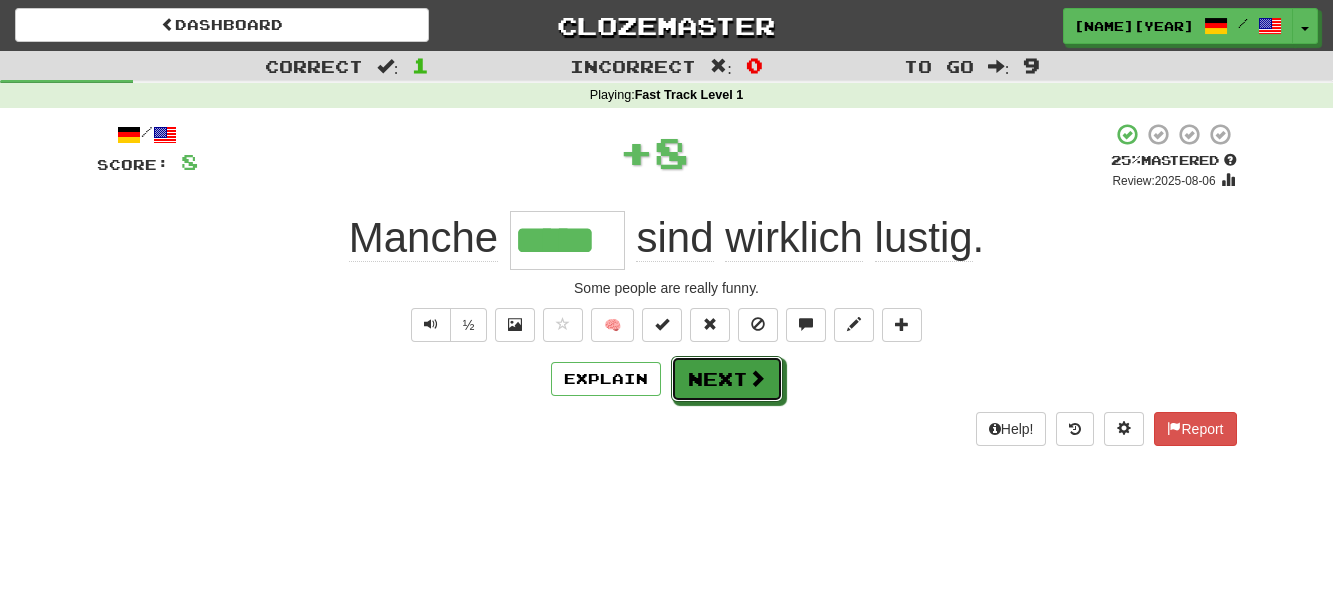 click on "Next" at bounding box center [727, 379] 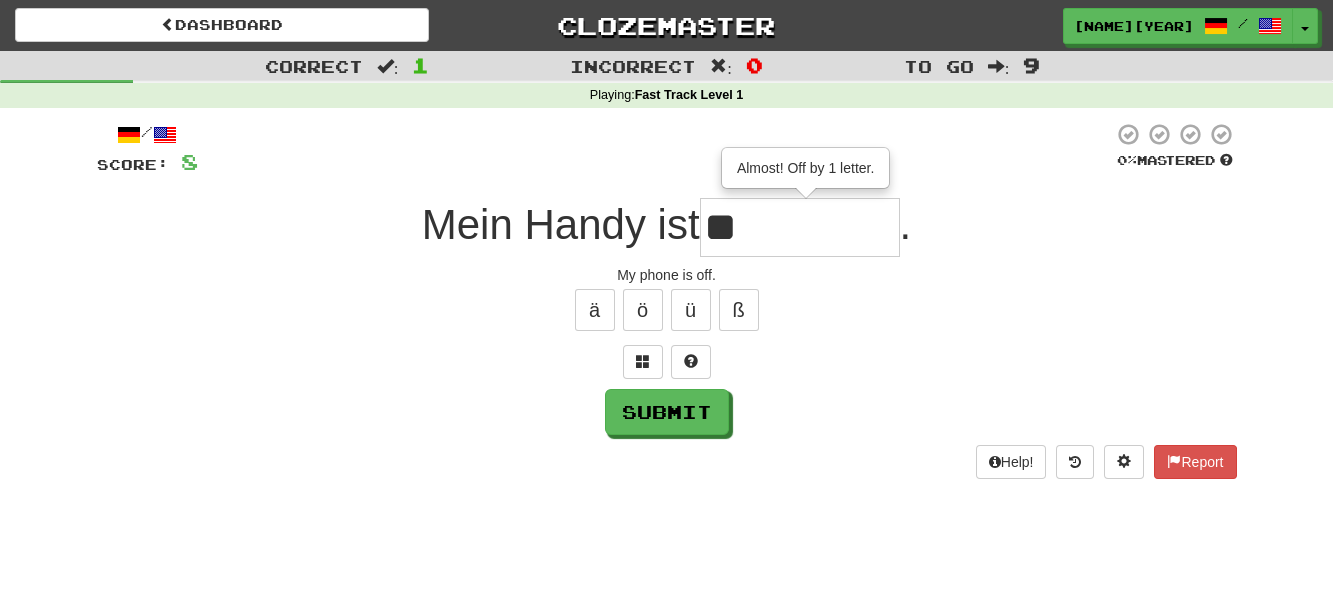 type on "*" 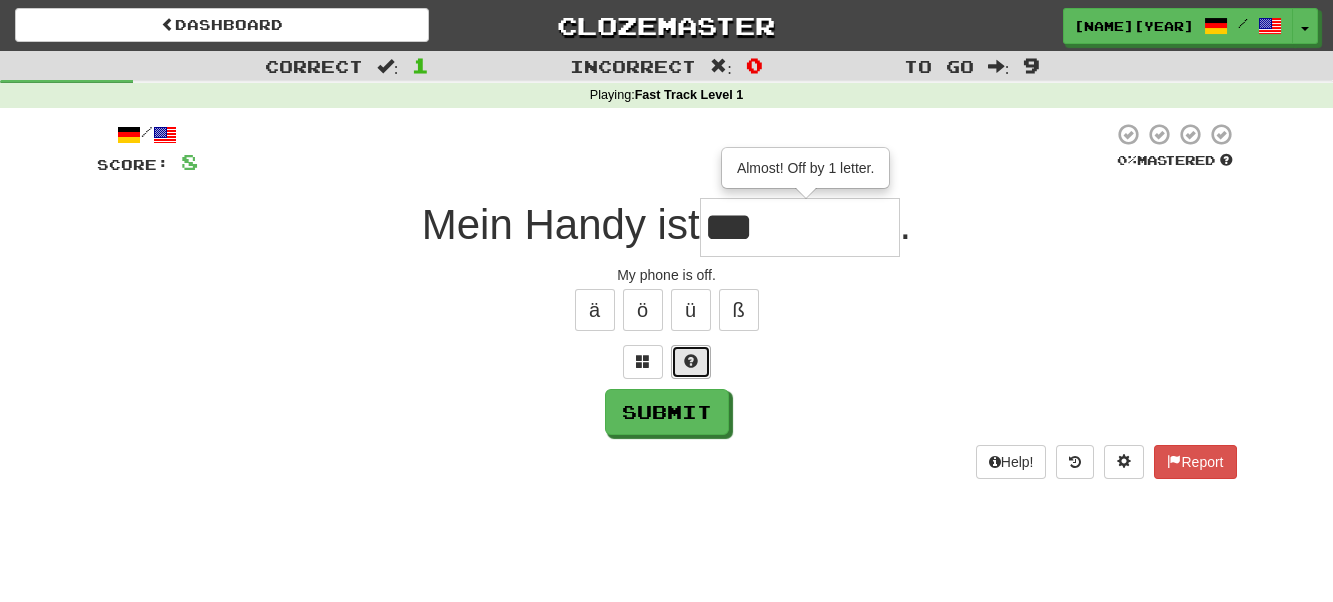 click at bounding box center (691, 361) 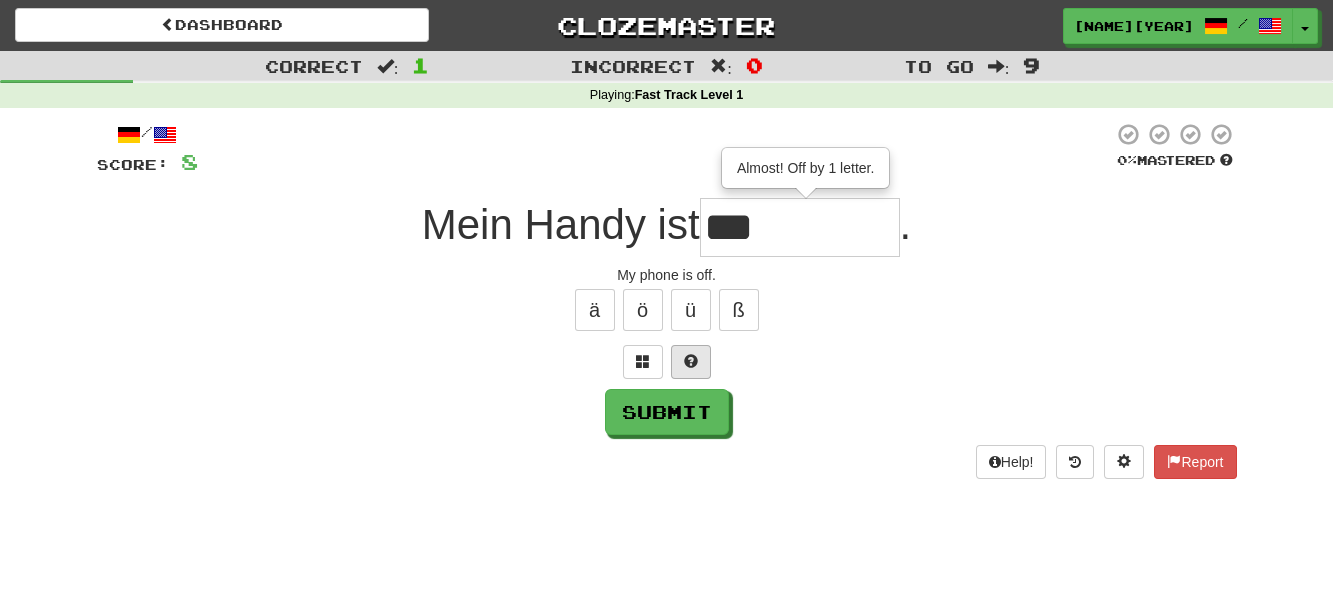 type on "***" 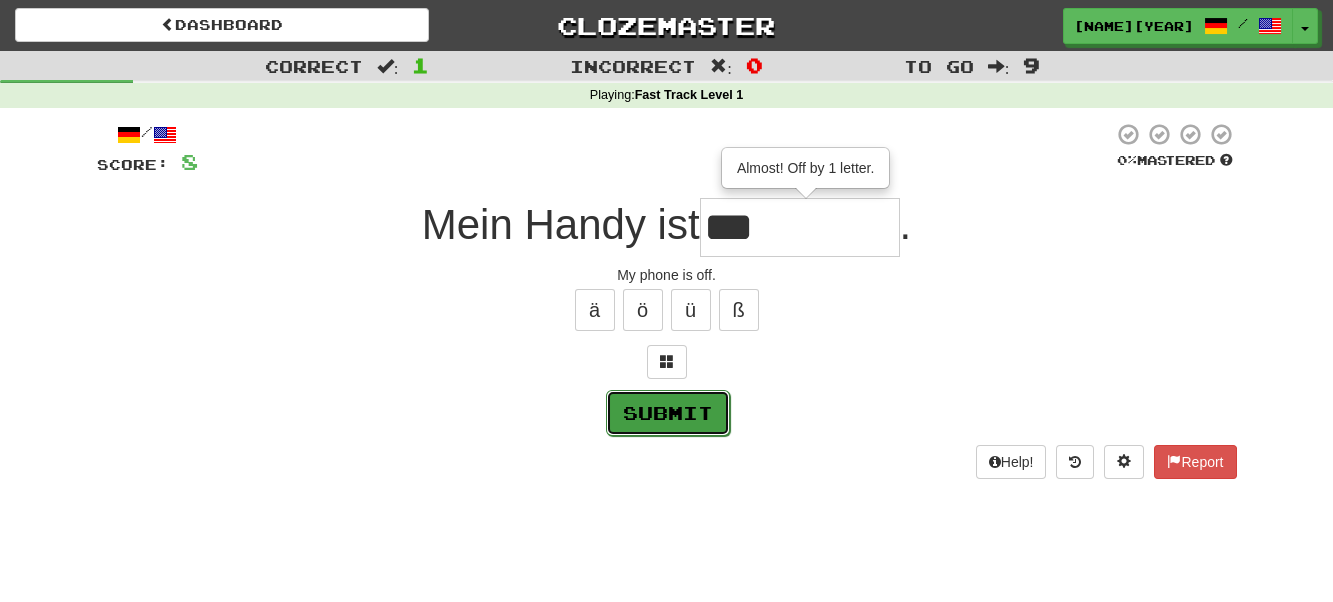 click on "Submit" at bounding box center [668, 413] 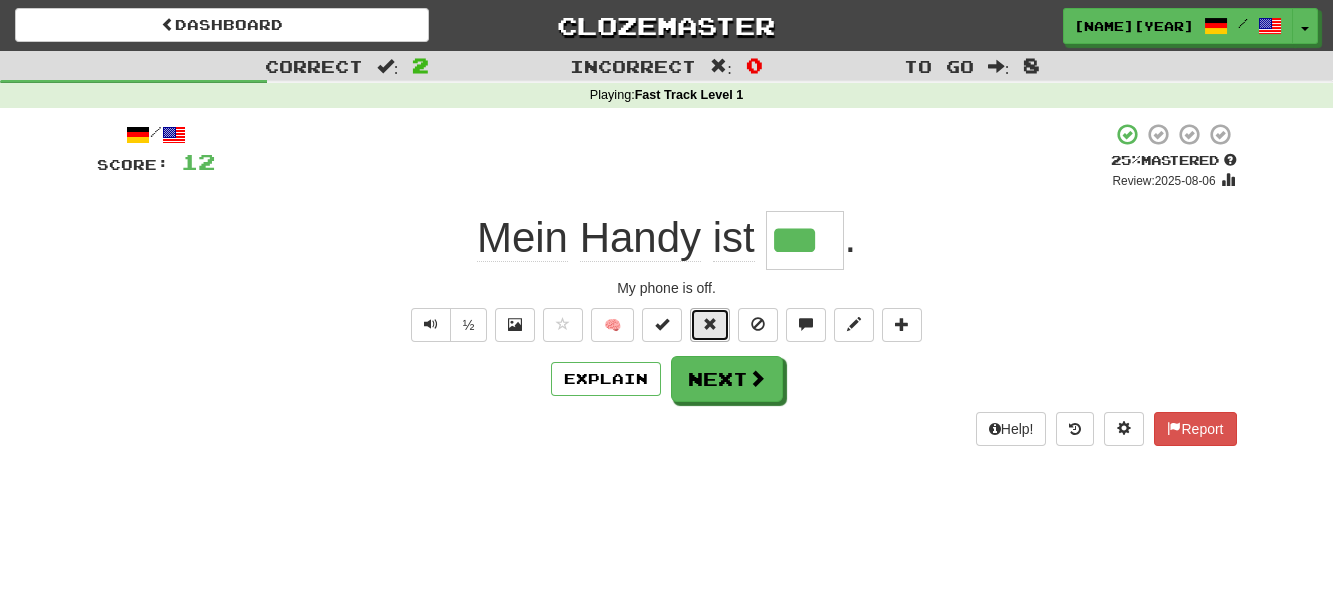 click at bounding box center (710, 324) 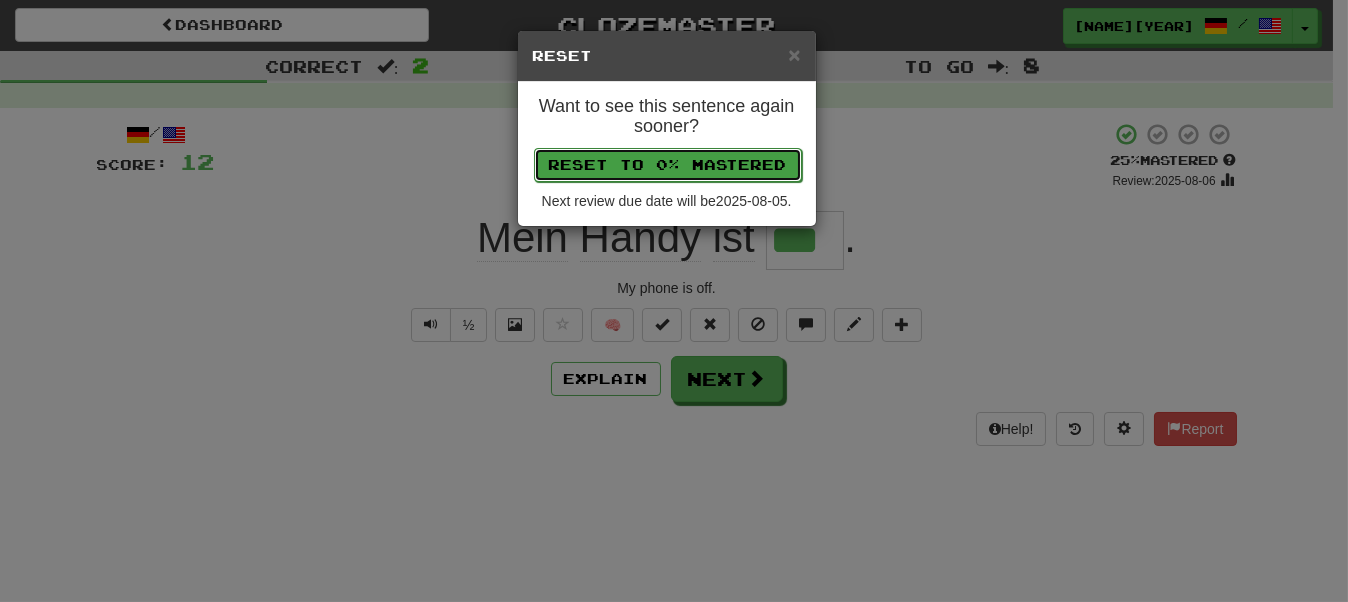 click on "Reset to 0% Mastered" at bounding box center [668, 165] 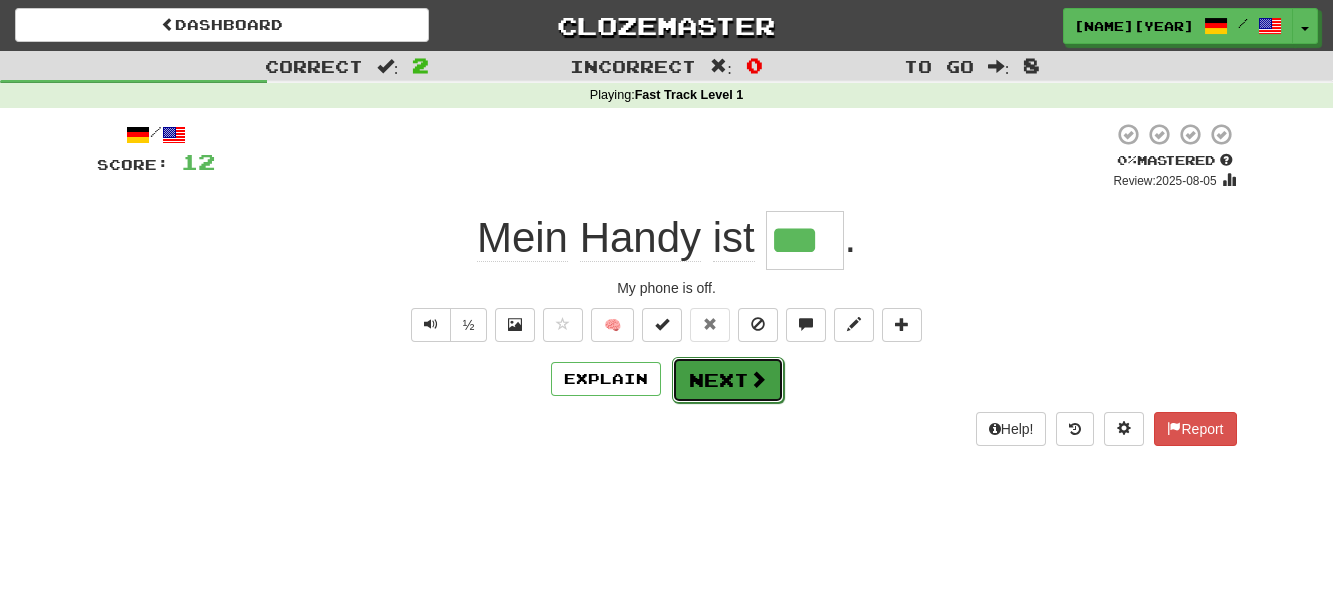 click on "Next" at bounding box center (728, 380) 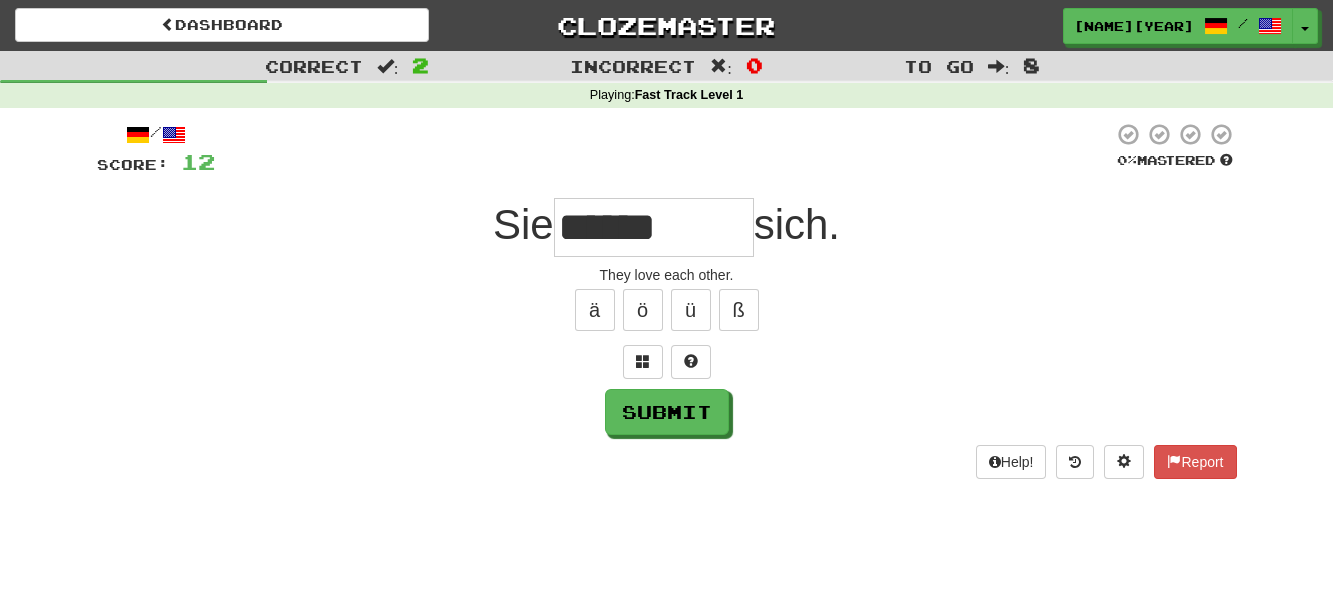 type on "******" 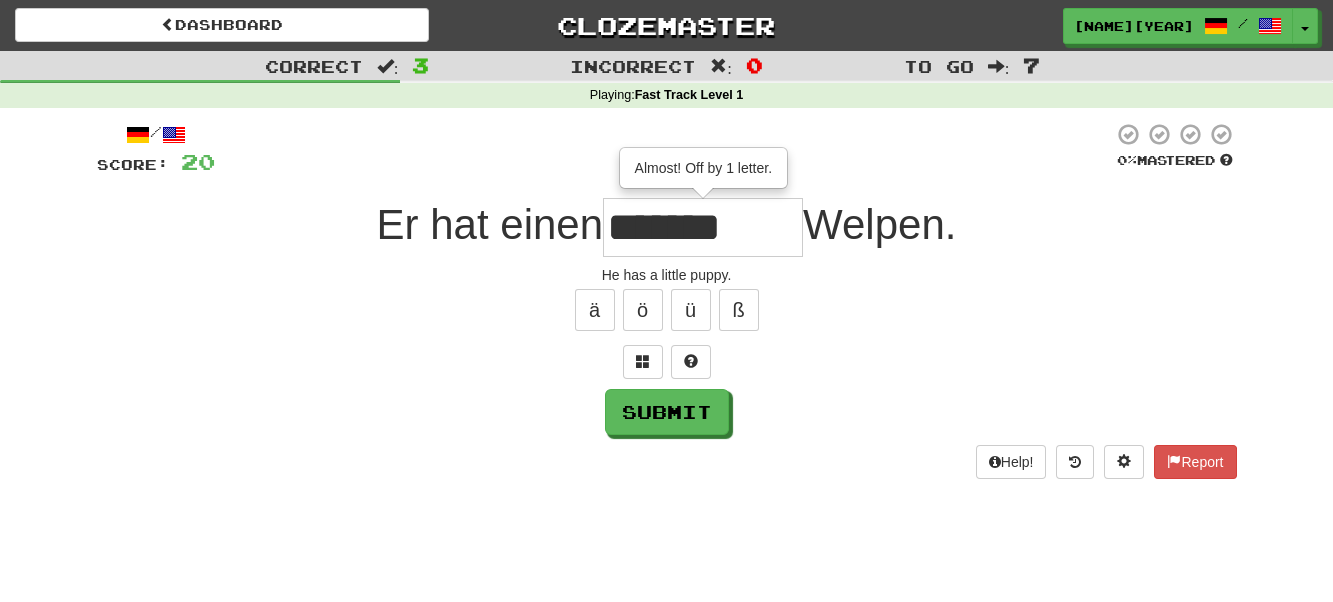 type on "*******" 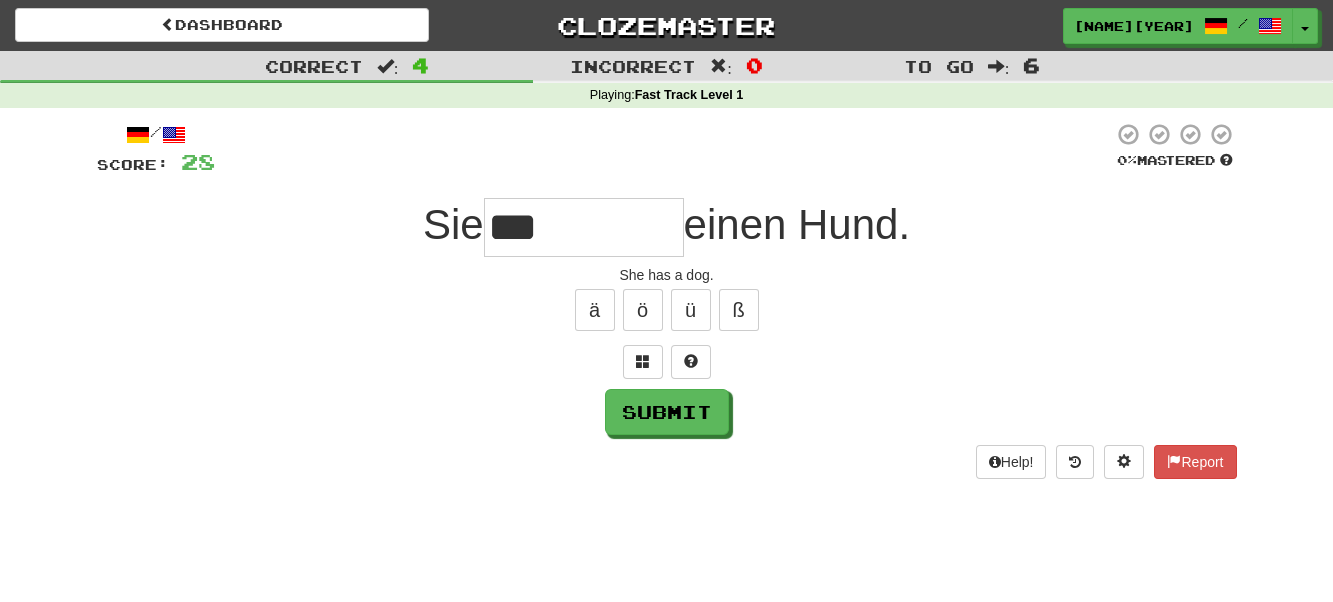 type on "***" 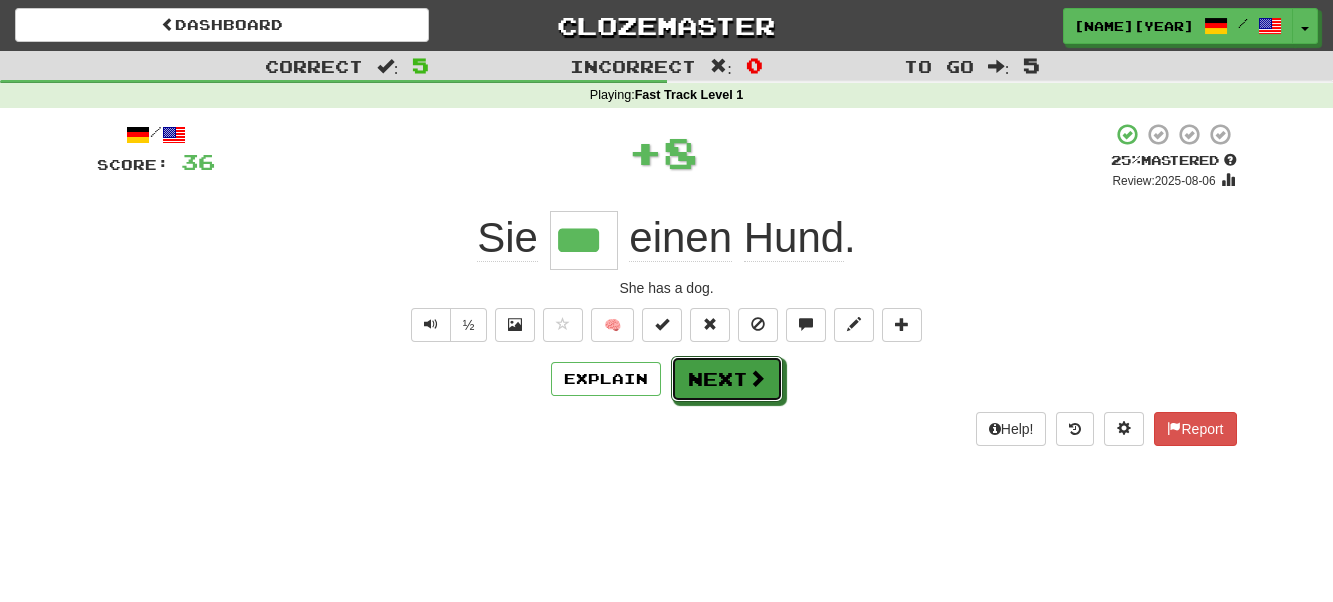 click on "Next" at bounding box center (727, 379) 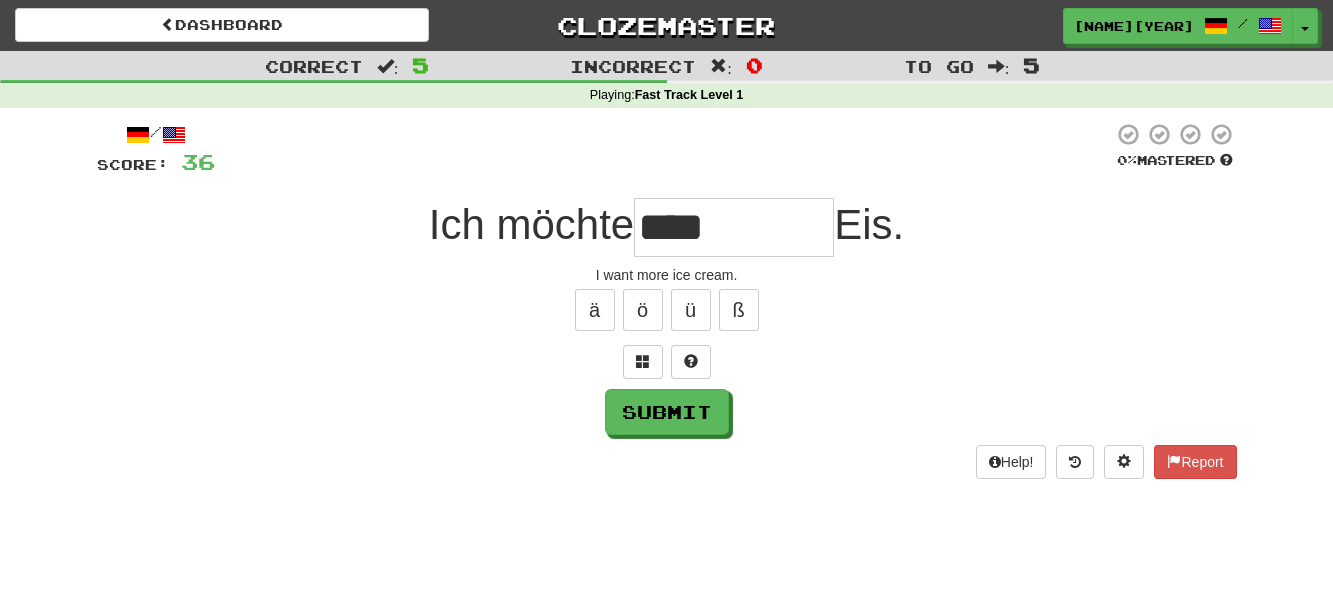type on "****" 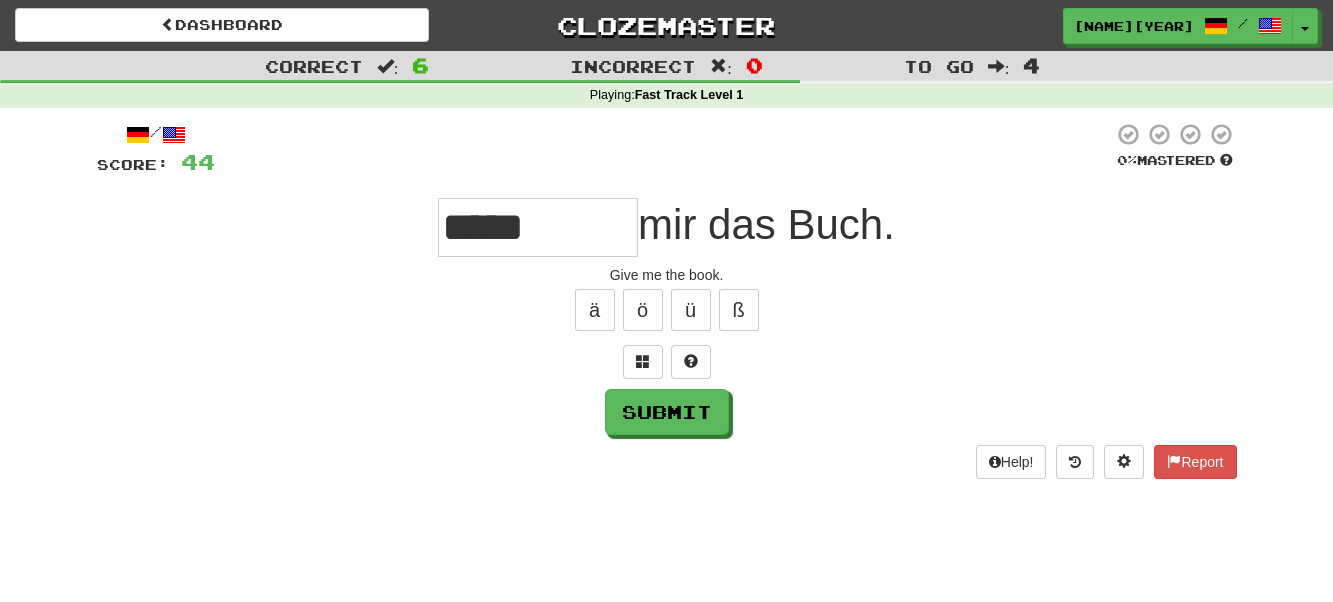 type on "***" 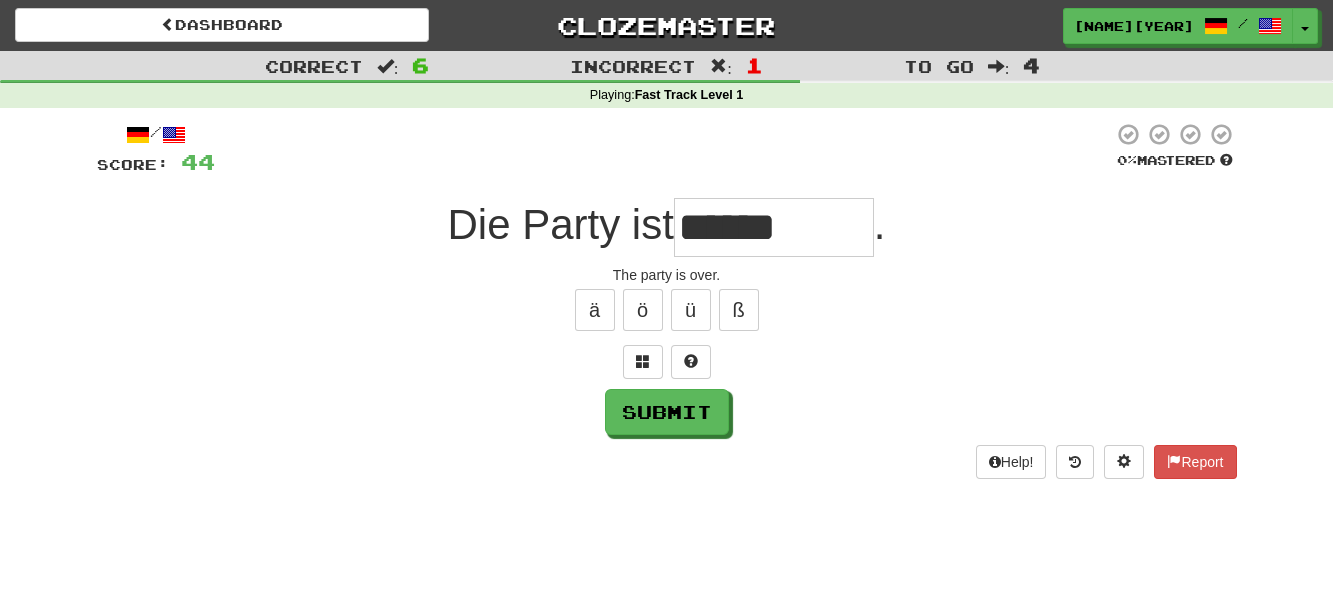 type on "******" 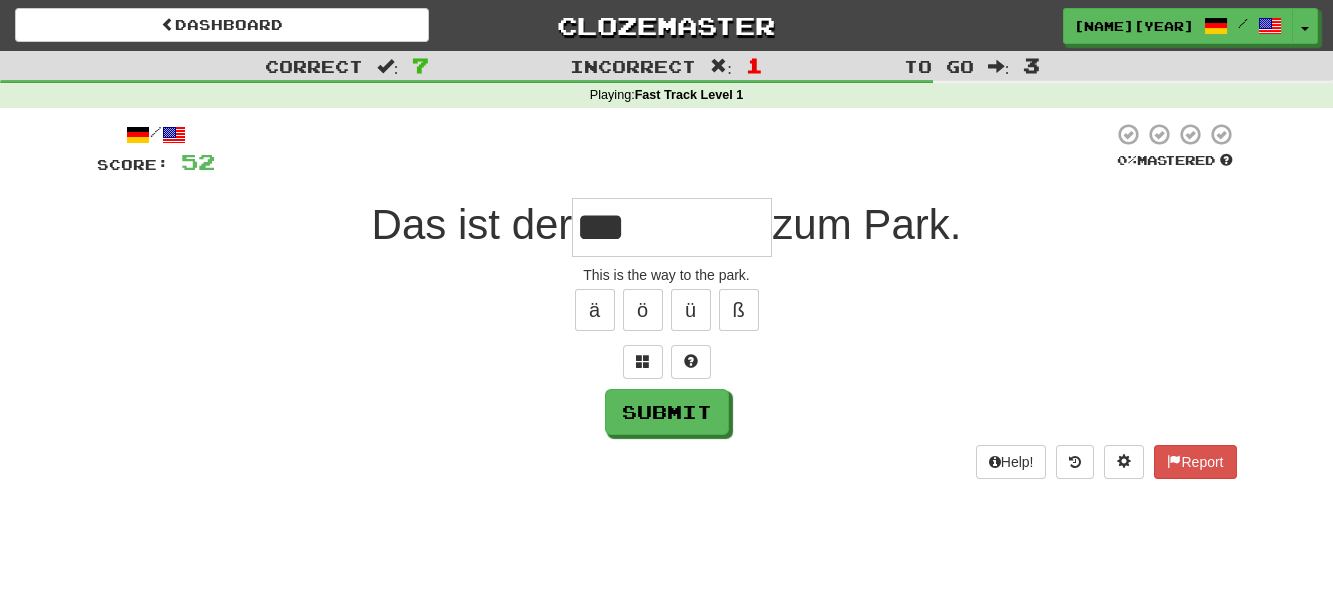 type on "***" 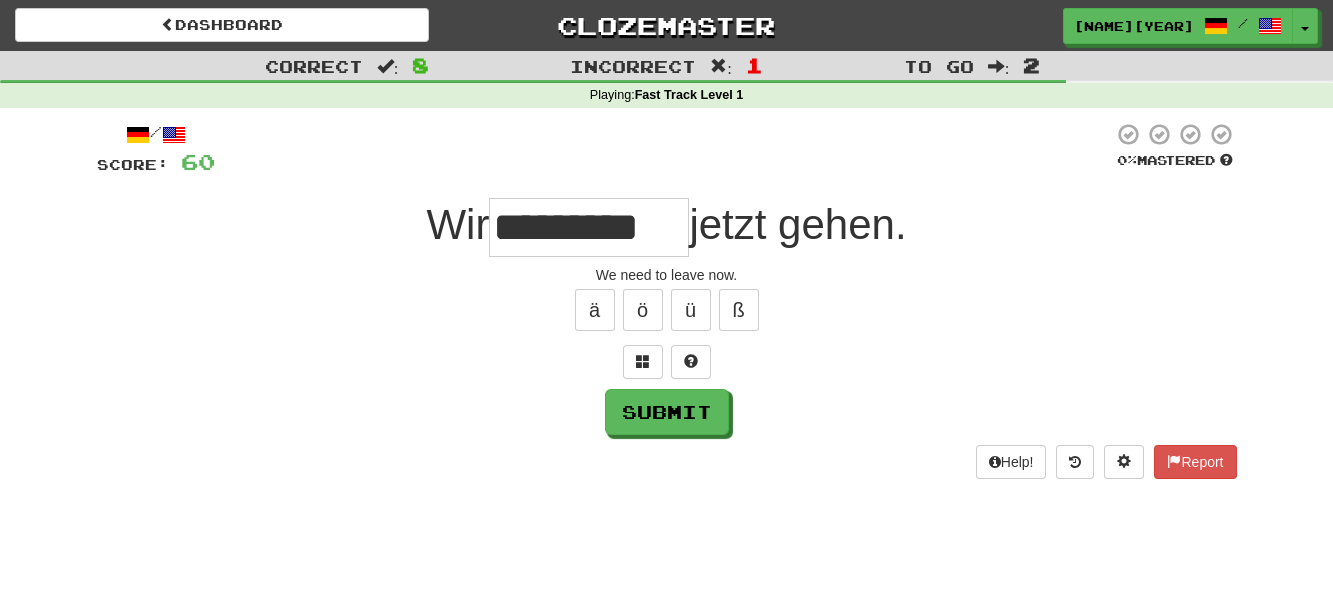type on "******" 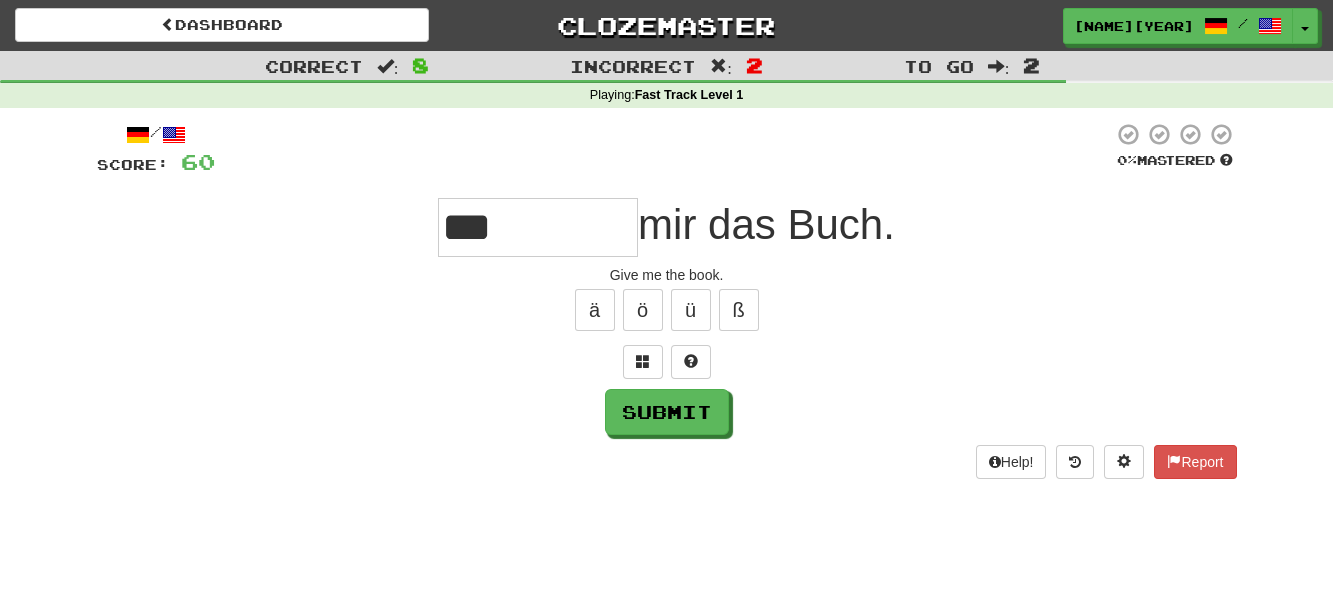 type on "***" 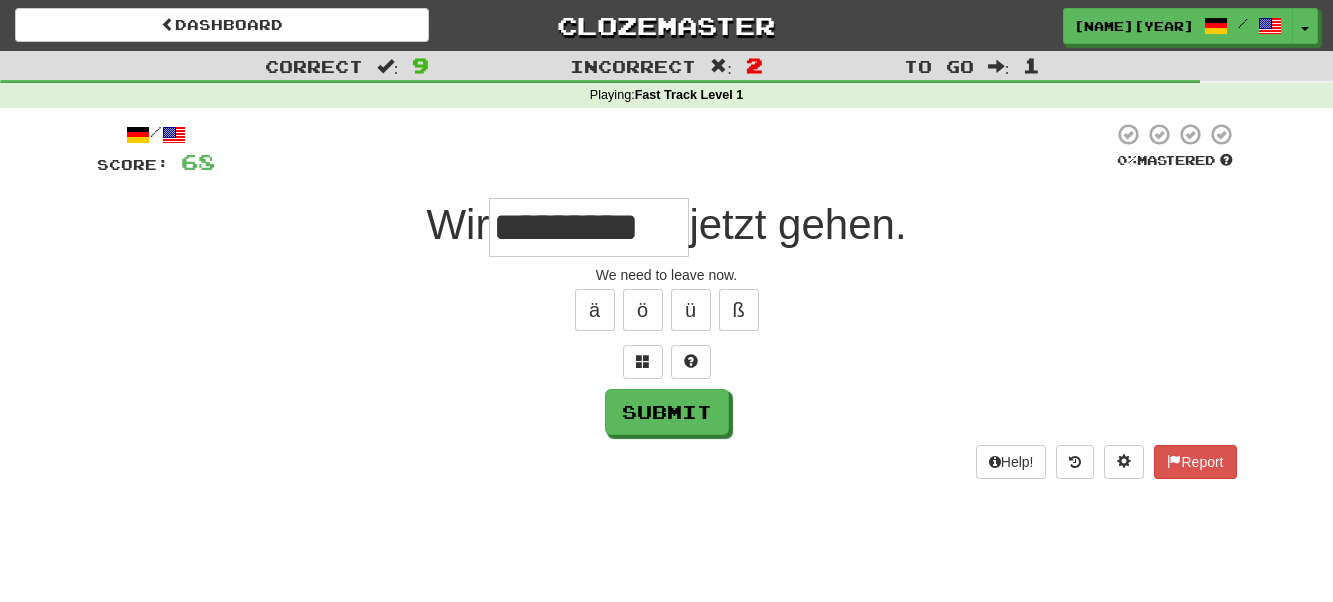type on "******" 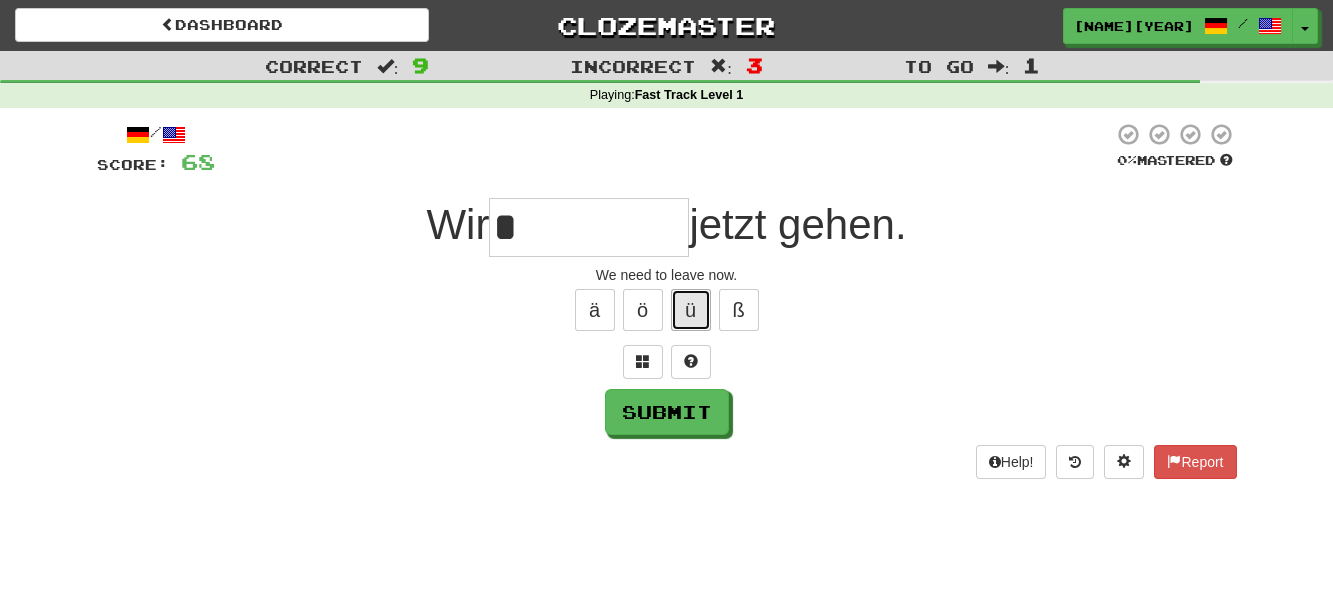 click on "ü" at bounding box center [691, 310] 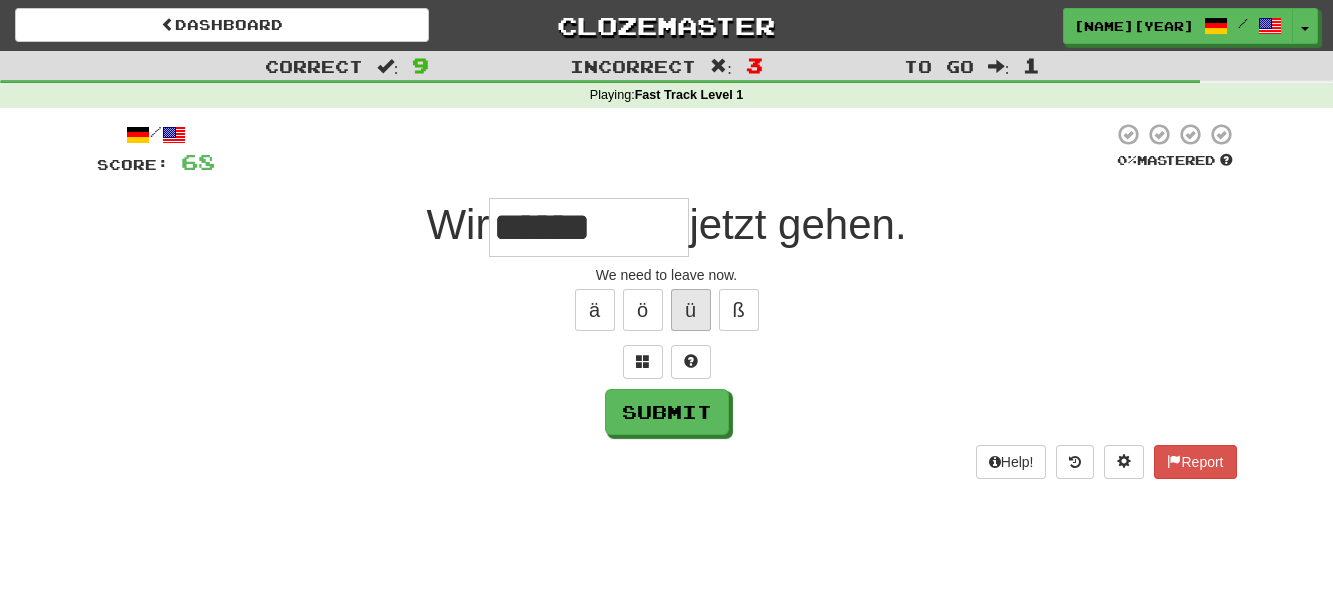 type on "******" 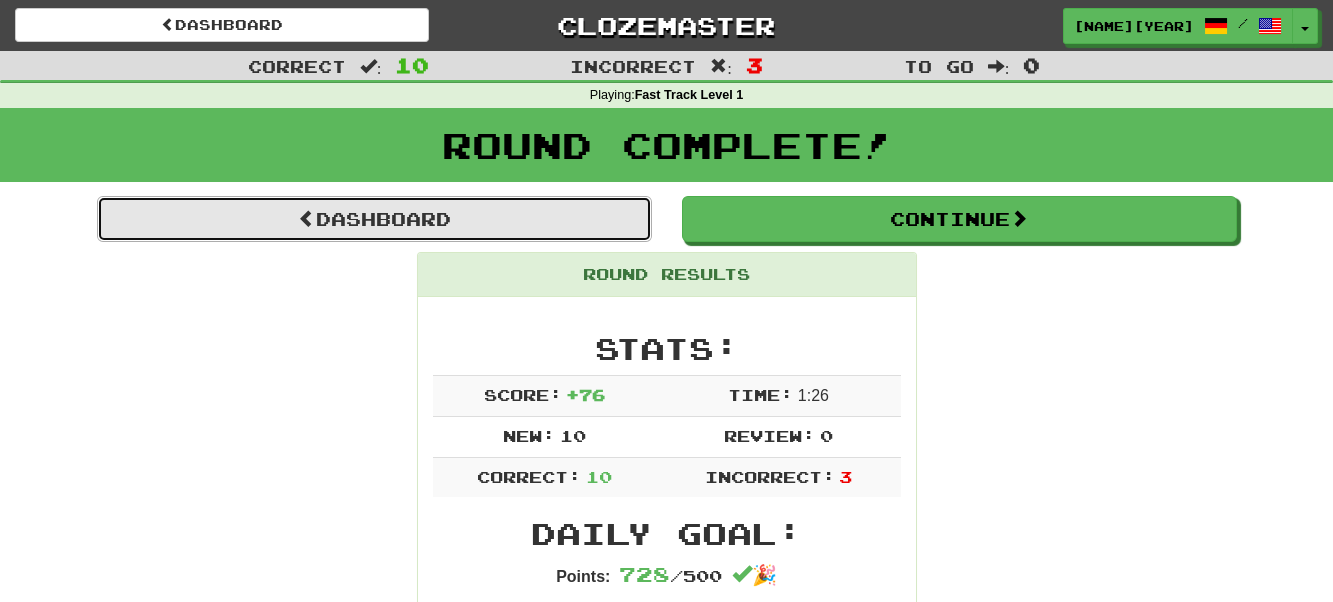 click on "Dashboard" at bounding box center [374, 219] 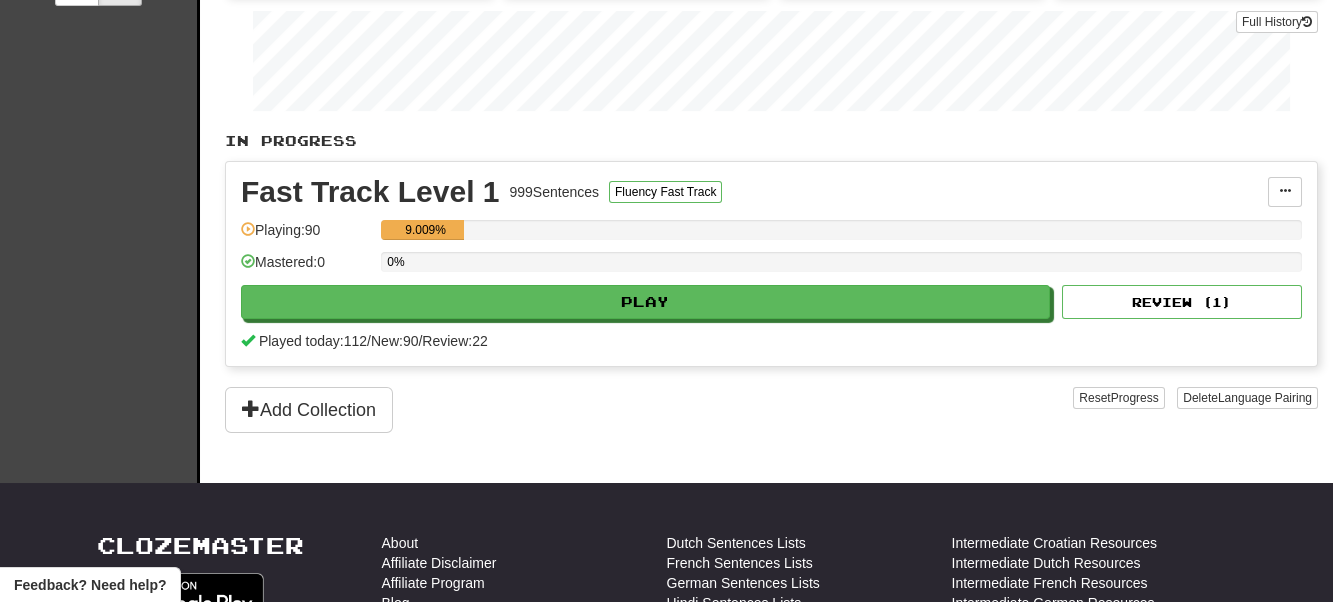 scroll, scrollTop: 0, scrollLeft: 0, axis: both 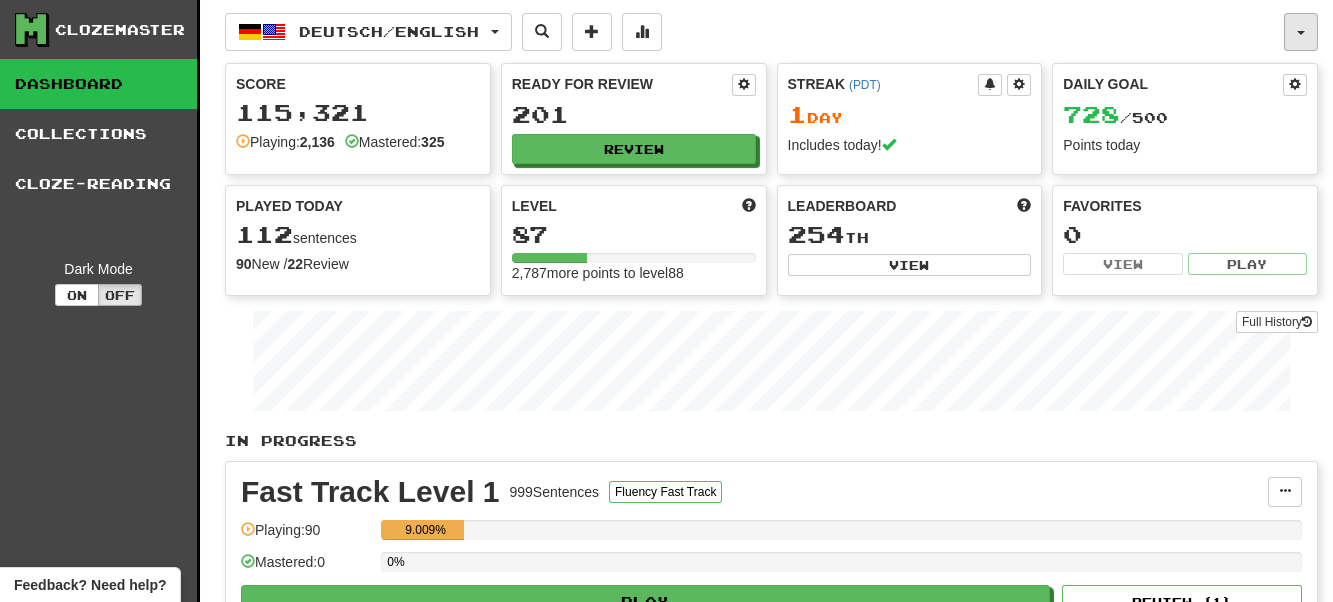 click at bounding box center [1301, 32] 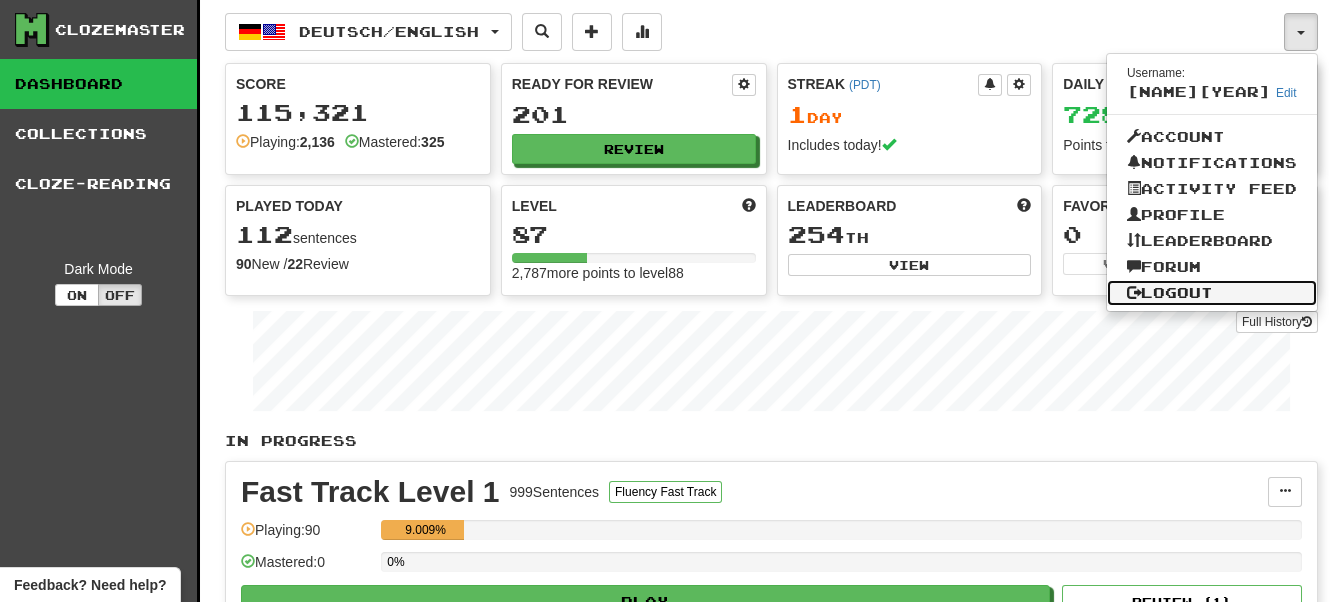 click on "Logout" at bounding box center (1212, 293) 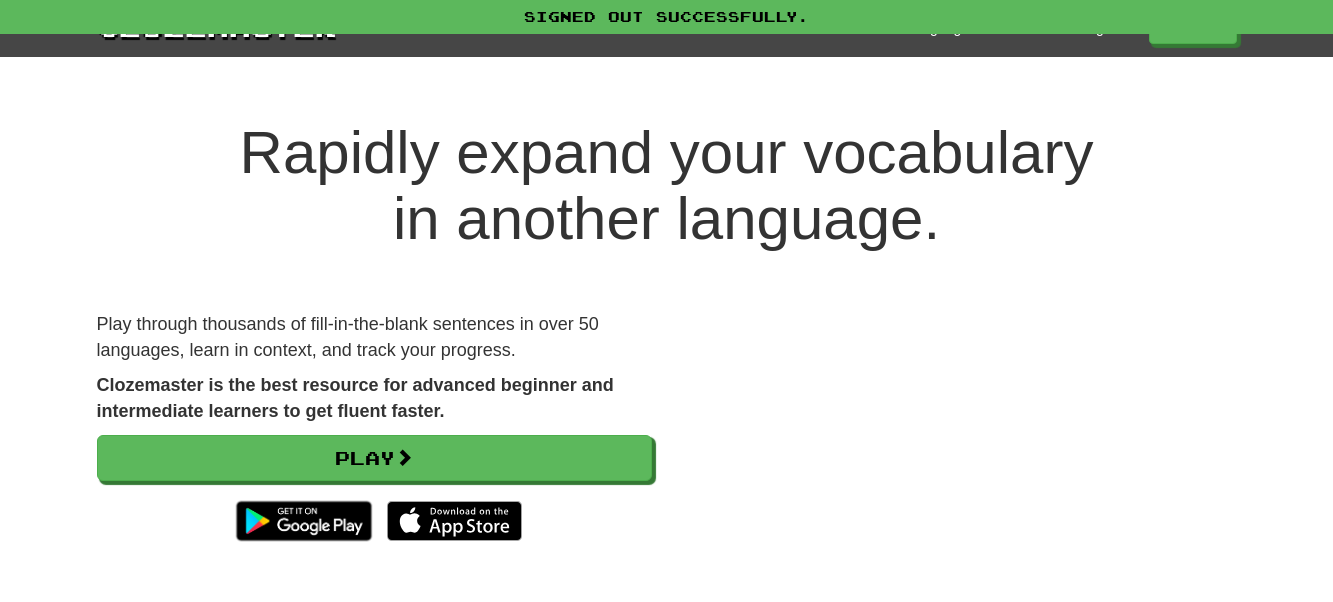 scroll, scrollTop: 0, scrollLeft: 0, axis: both 